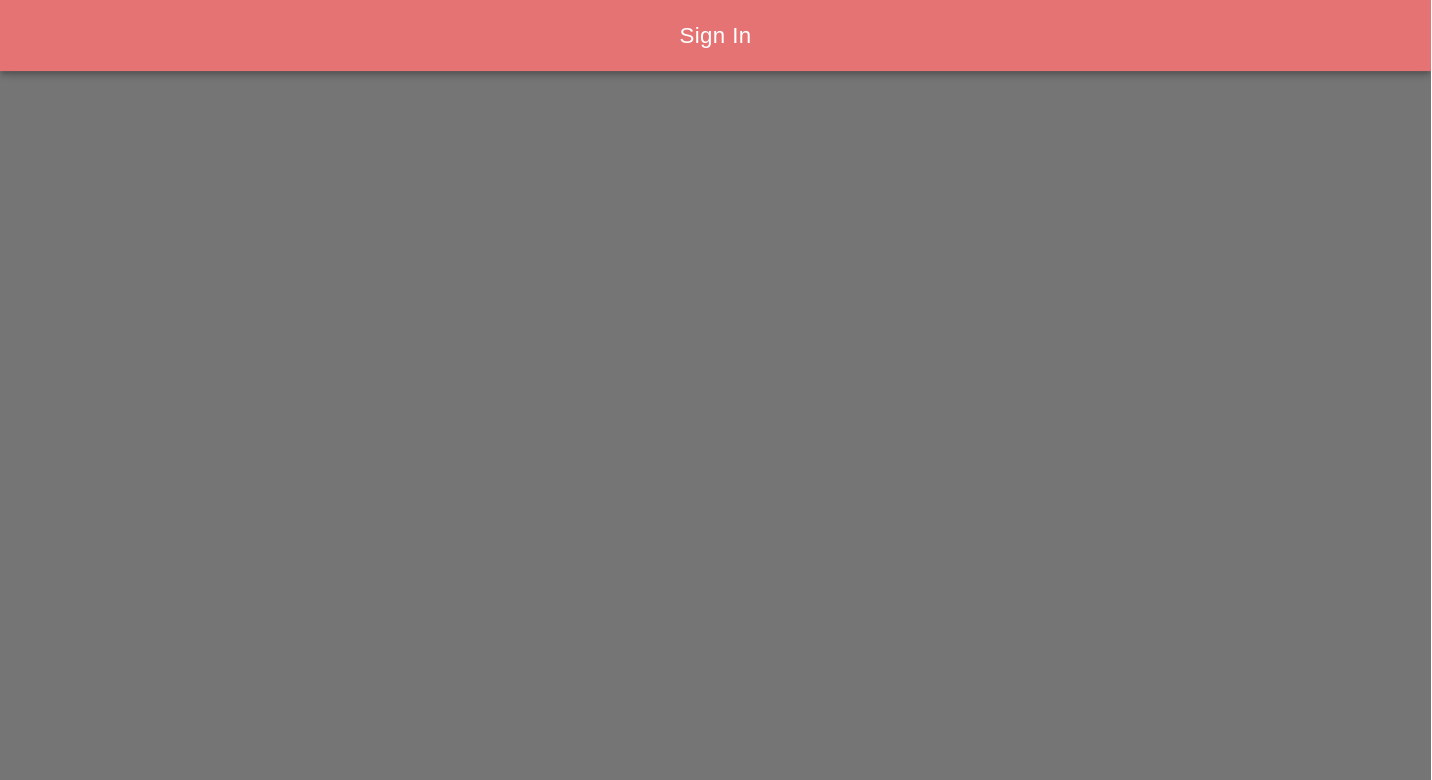 scroll, scrollTop: 0, scrollLeft: 0, axis: both 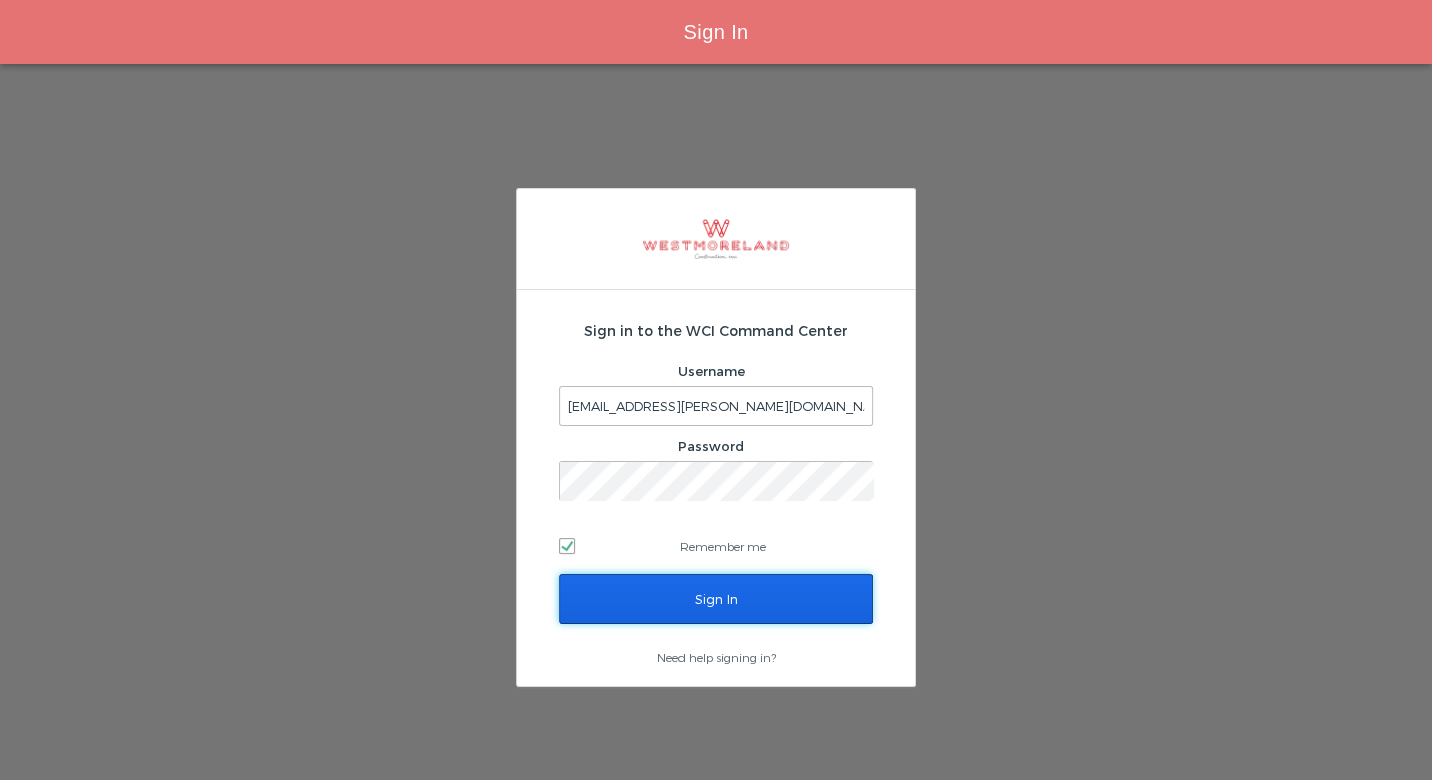 click on "Sign In" at bounding box center (716, 599) 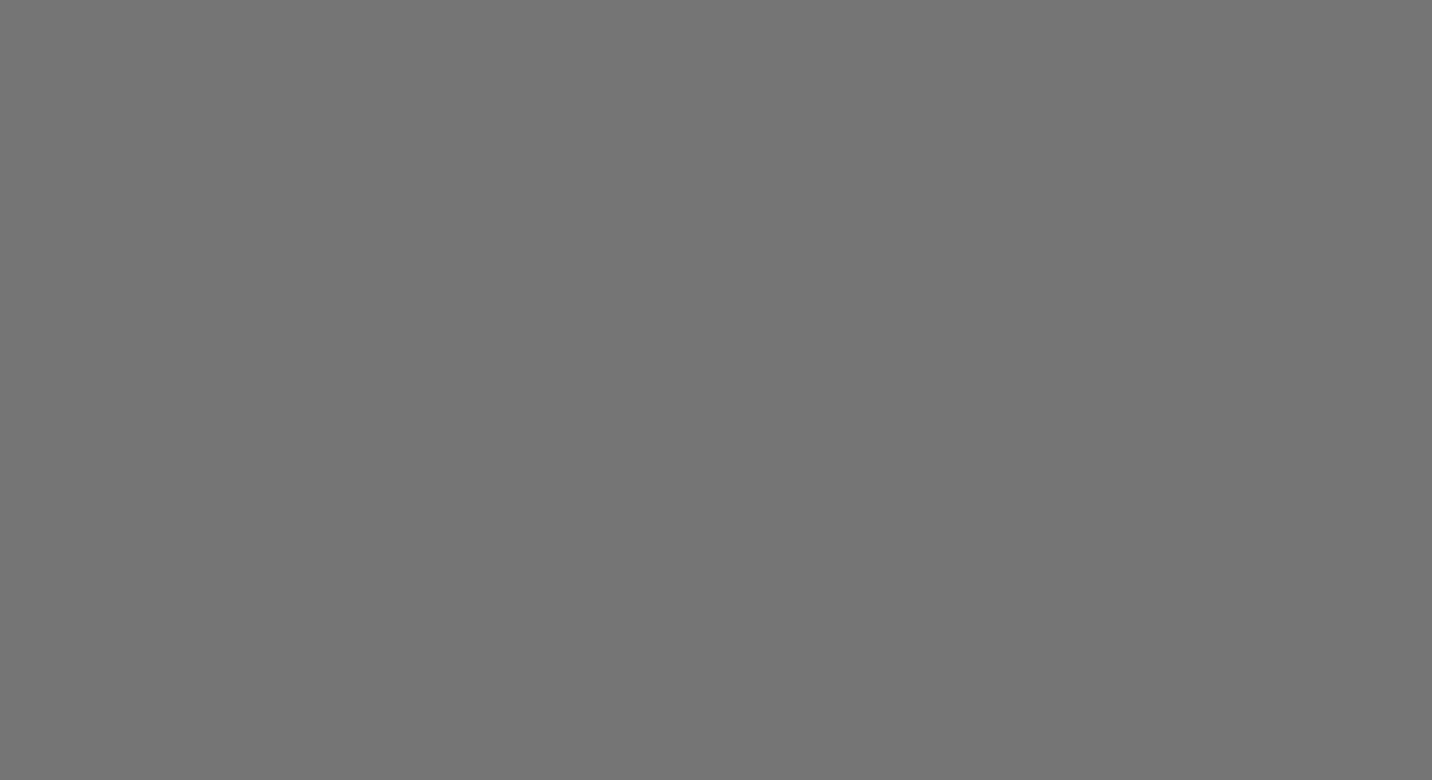 scroll, scrollTop: 0, scrollLeft: 0, axis: both 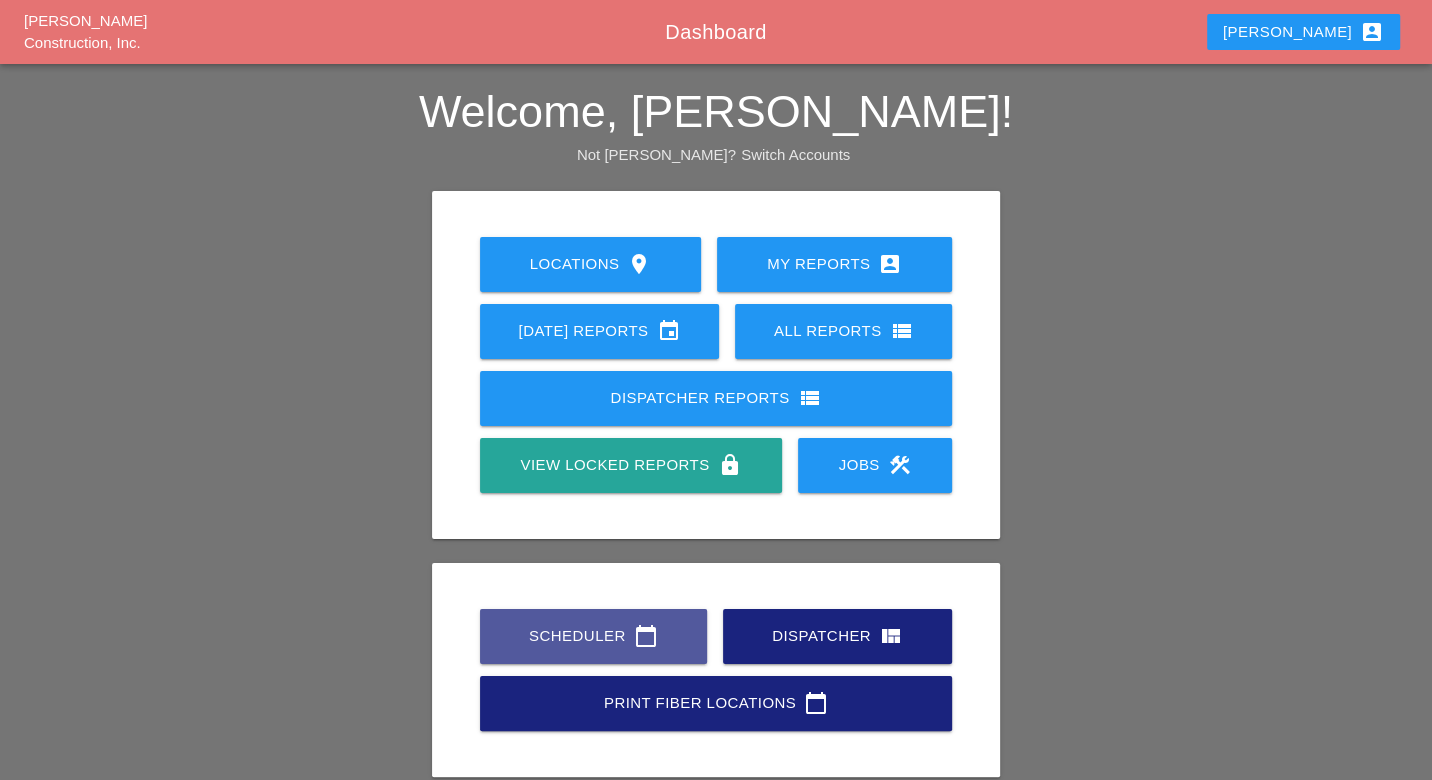 click on "Scheduler calendar_today" at bounding box center (593, 636) 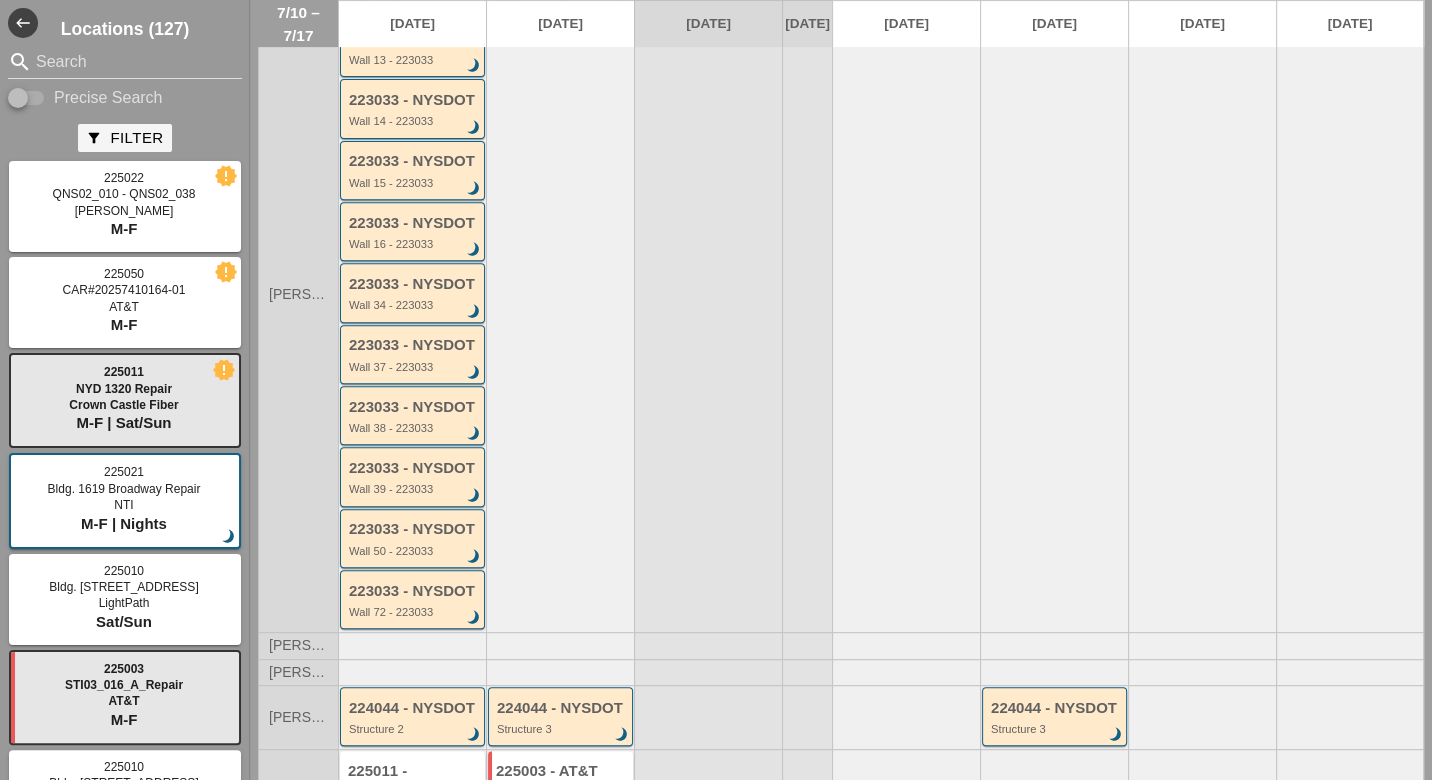 scroll, scrollTop: 336, scrollLeft: 0, axis: vertical 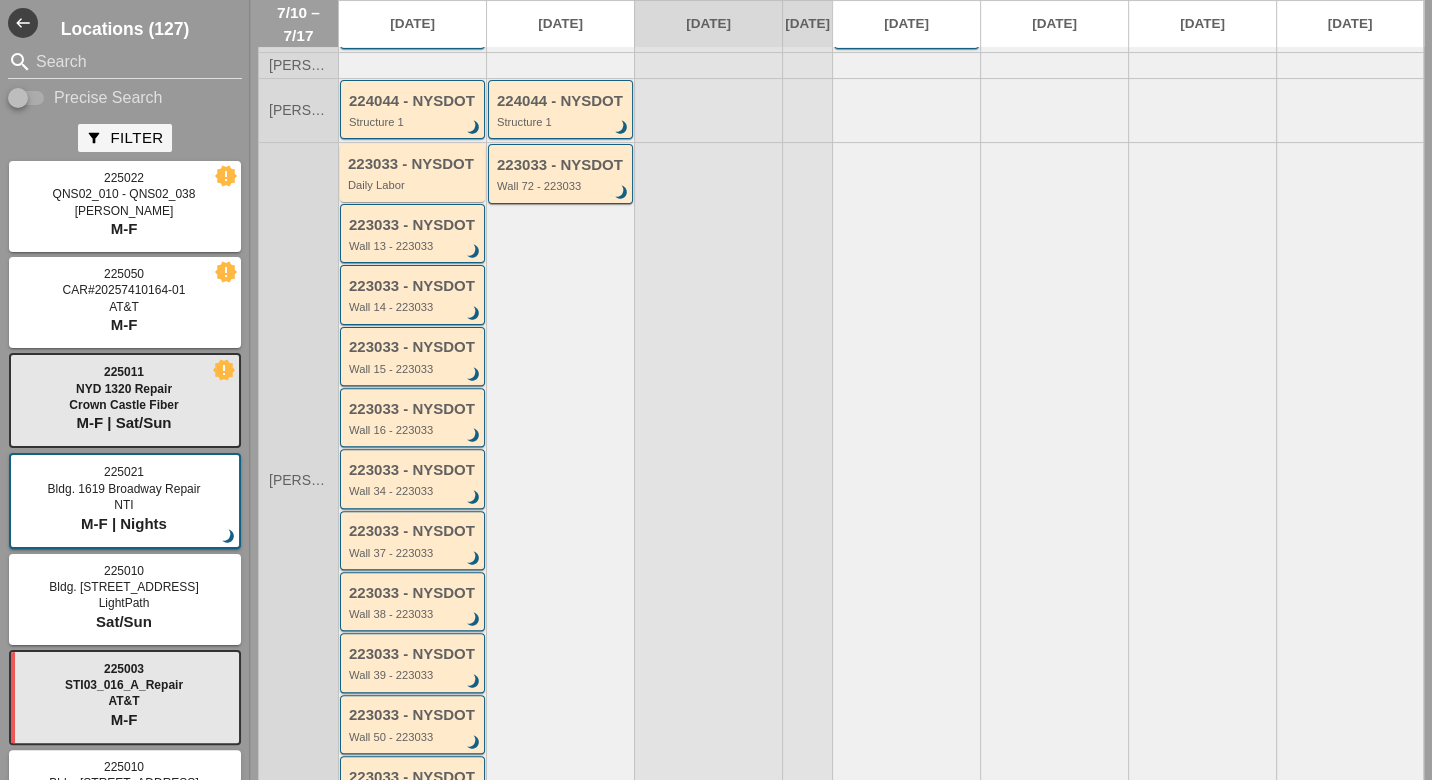 click on "Precise Search" at bounding box center [85, 98] 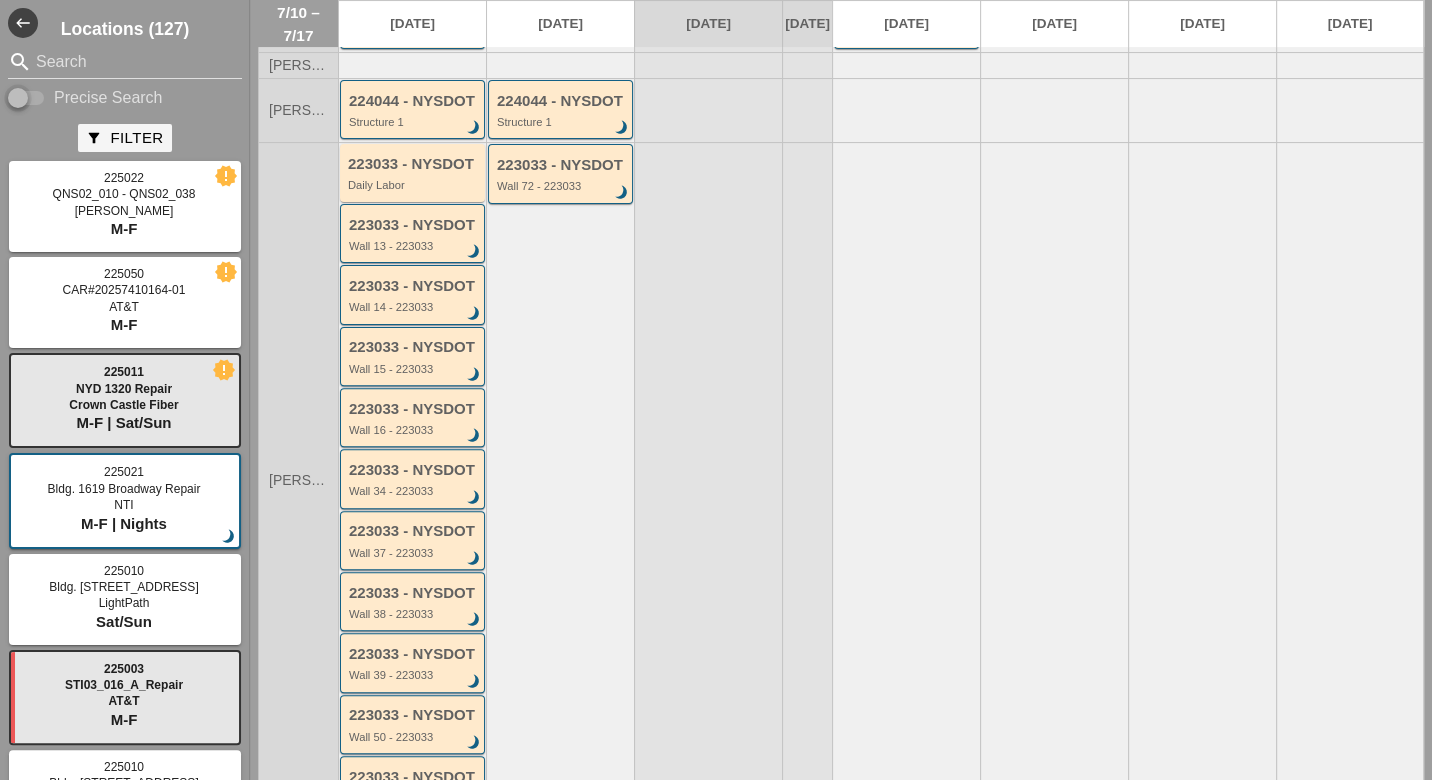 click at bounding box center [27, 98] 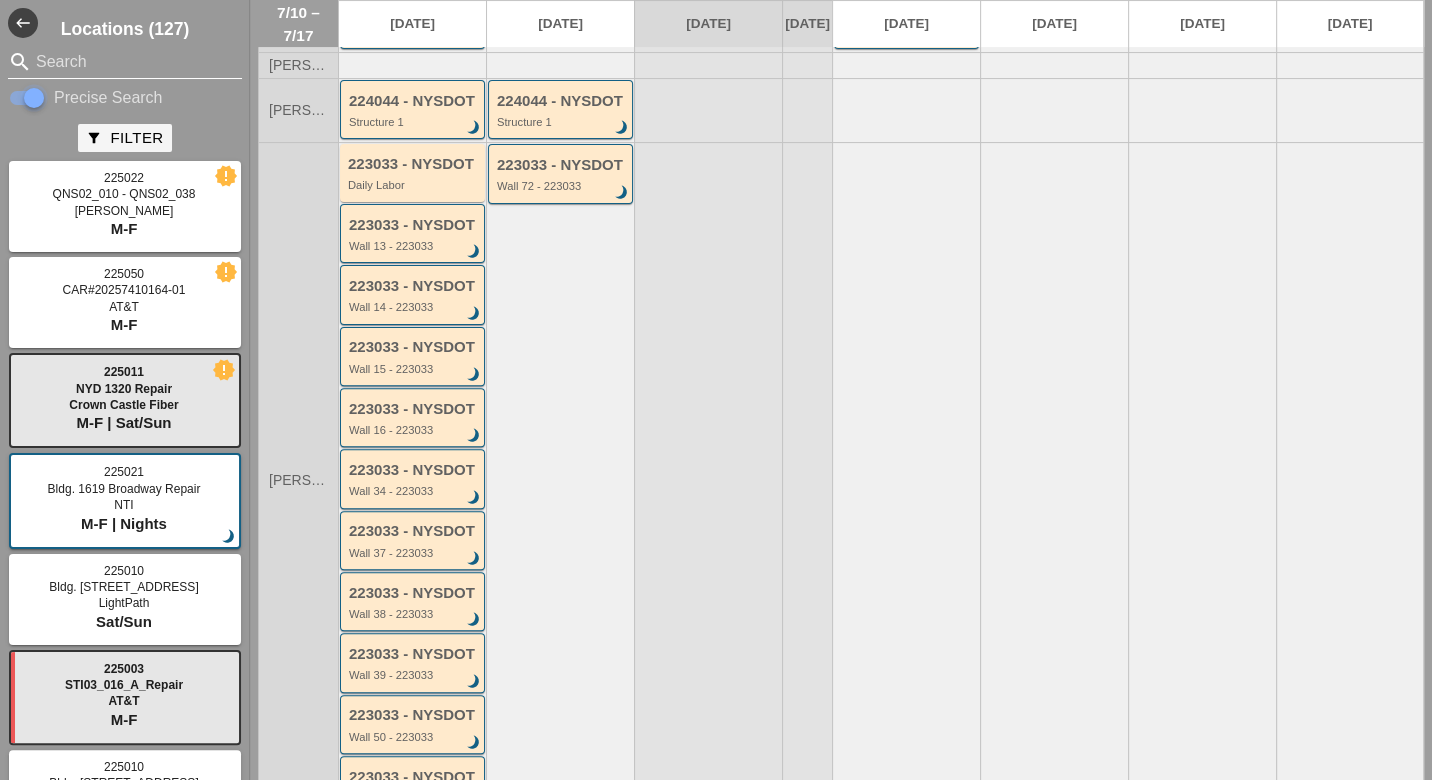 click at bounding box center (125, 62) 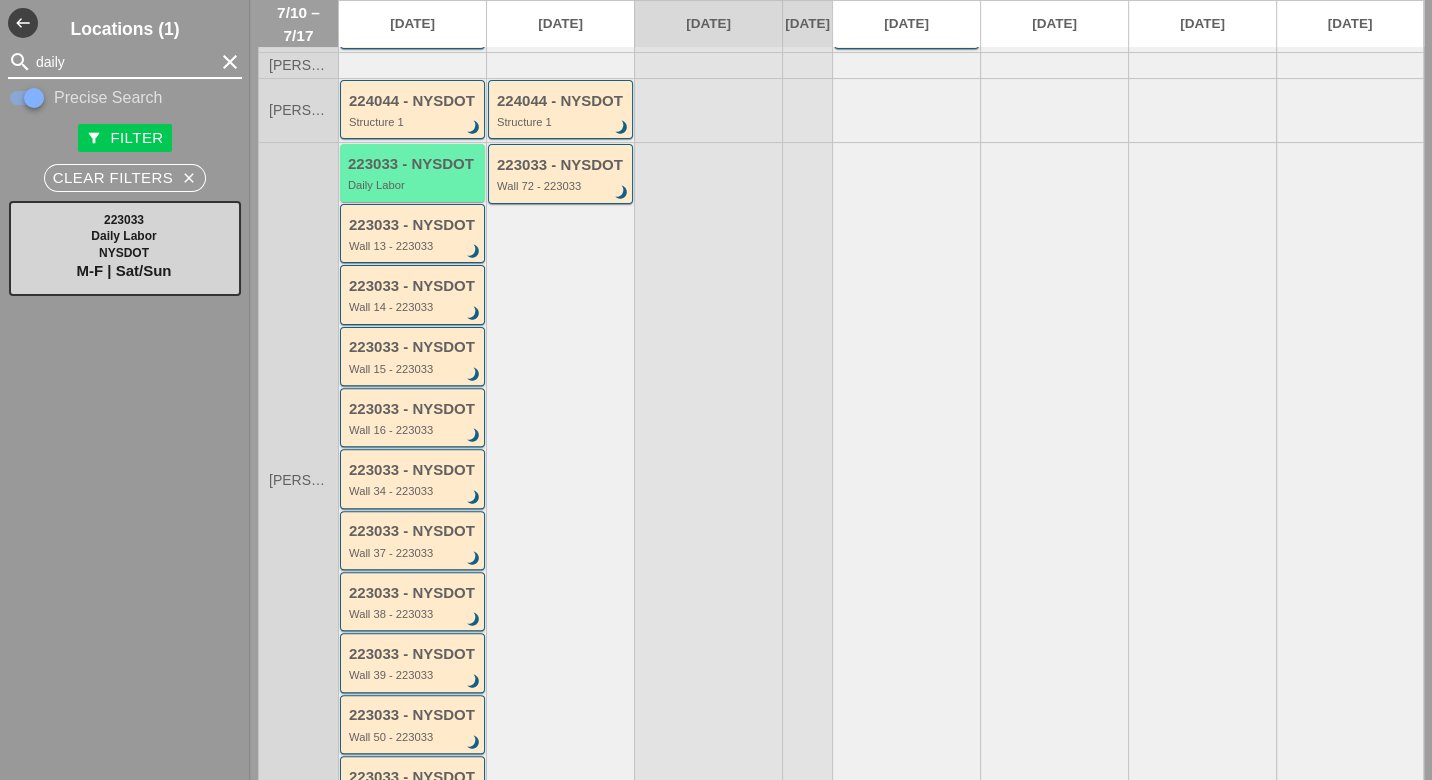 type on "daily" 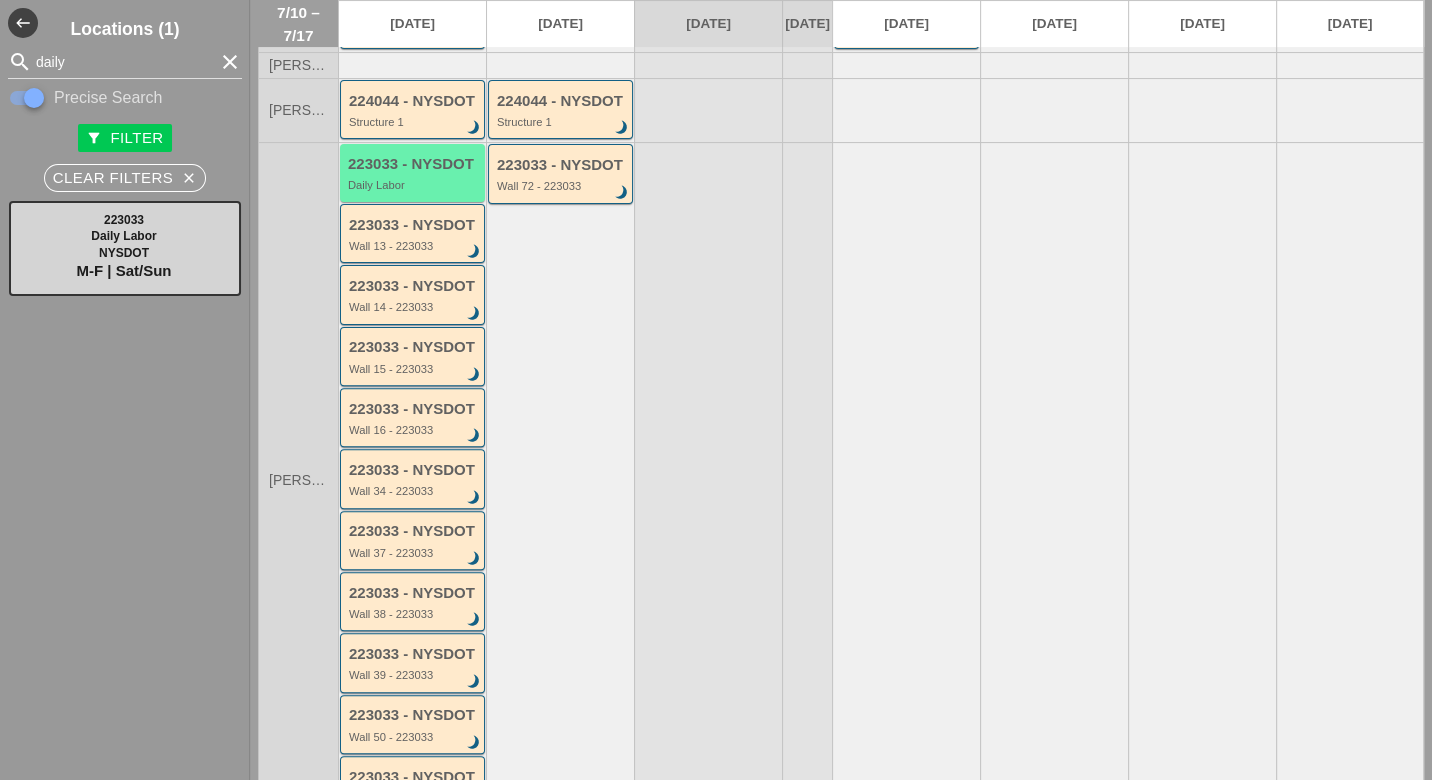 type 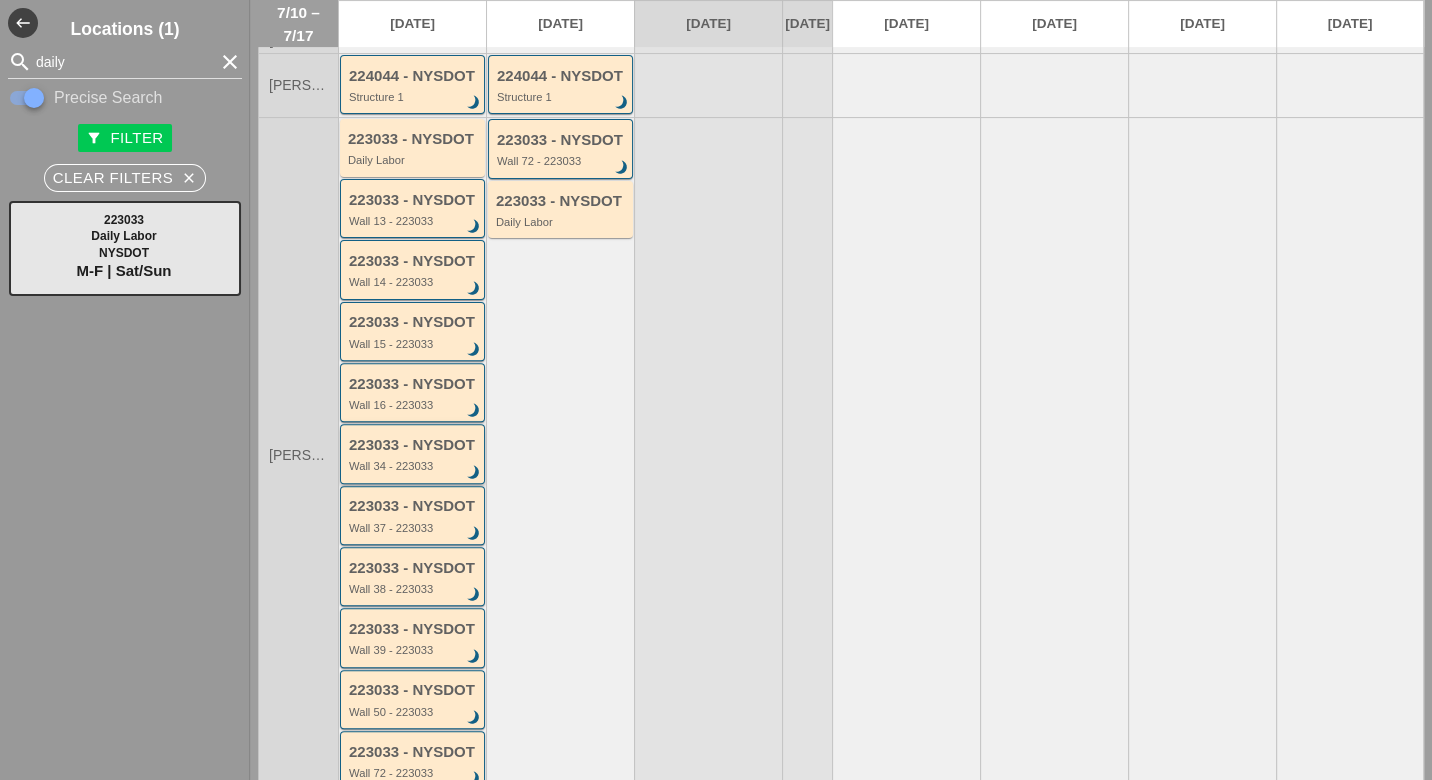 scroll, scrollTop: 336, scrollLeft: 0, axis: vertical 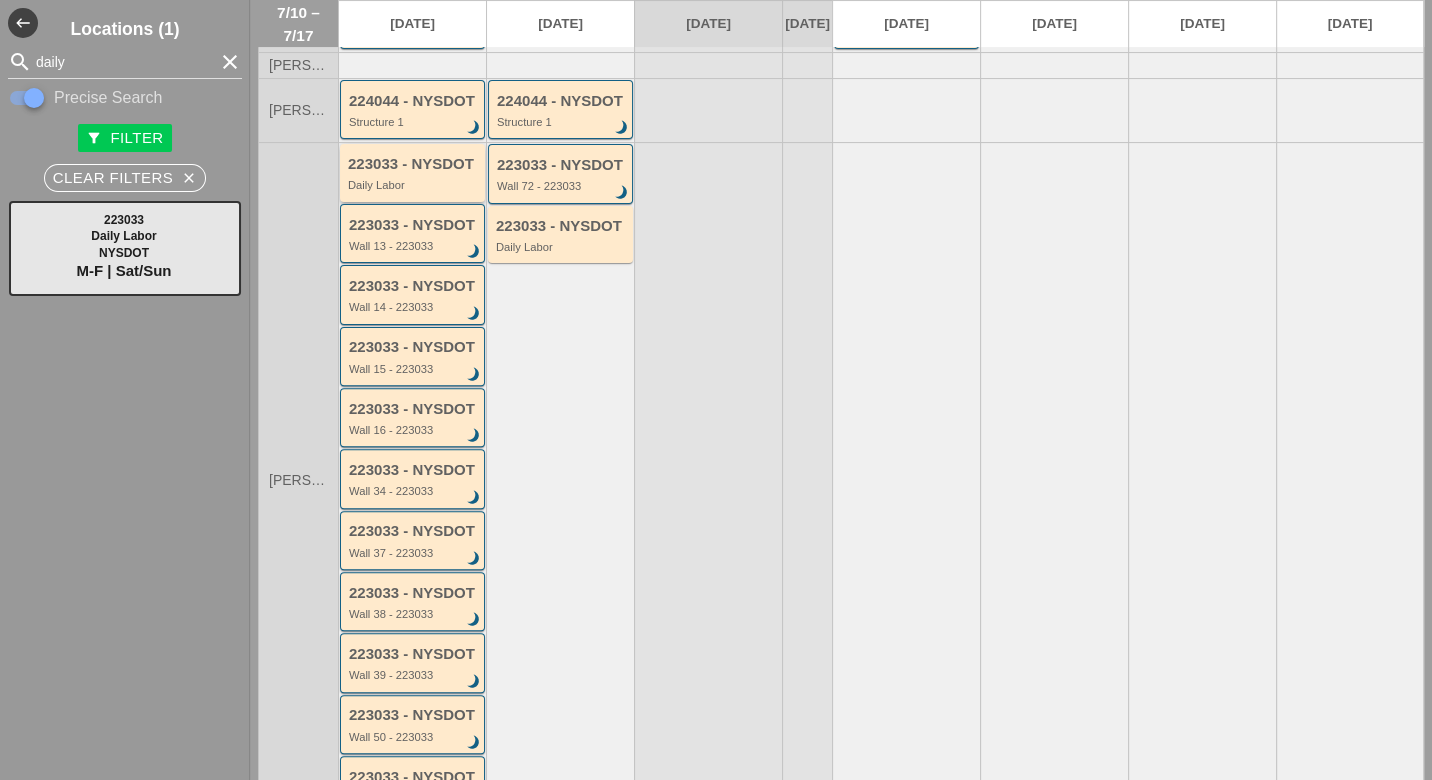 click on "Daily Labor" at bounding box center (414, 185) 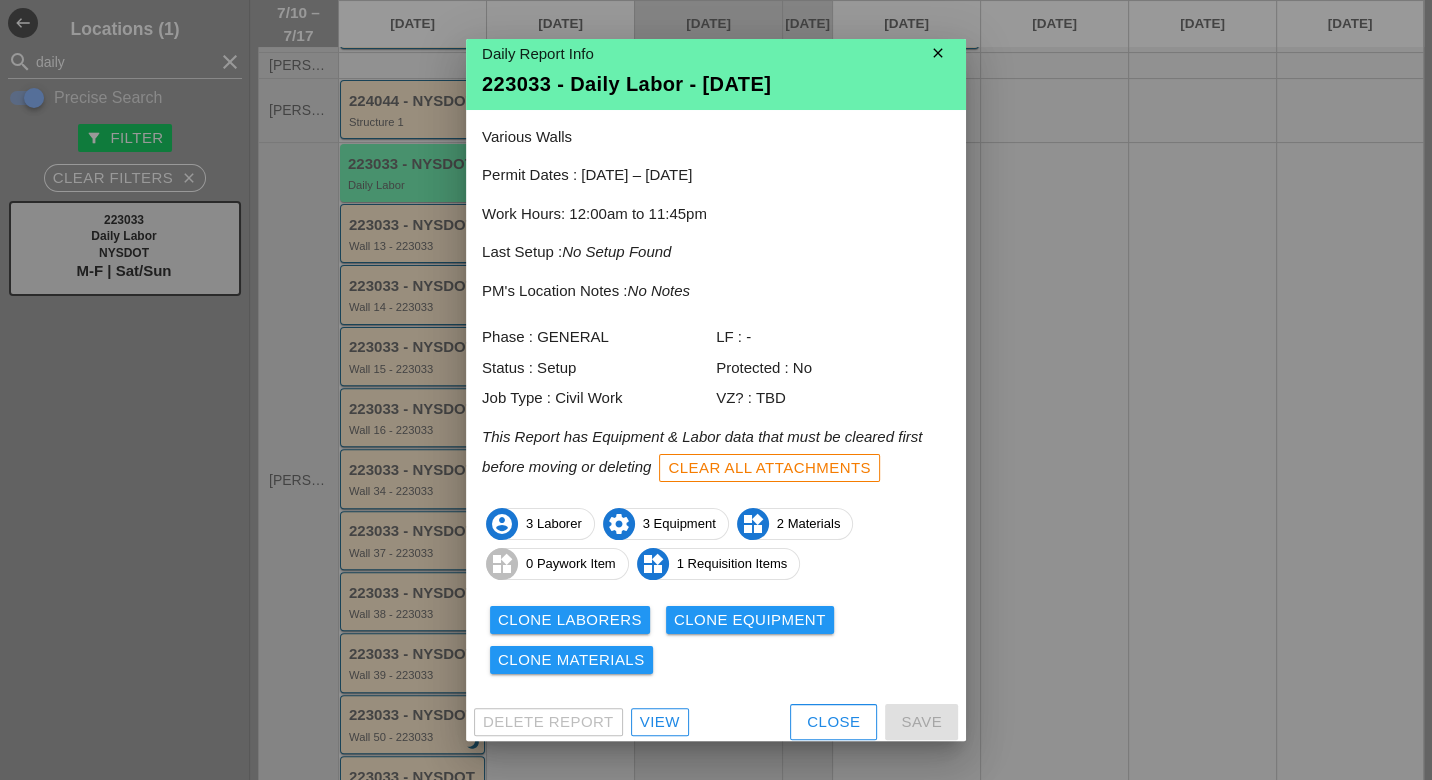 scroll, scrollTop: 17, scrollLeft: 0, axis: vertical 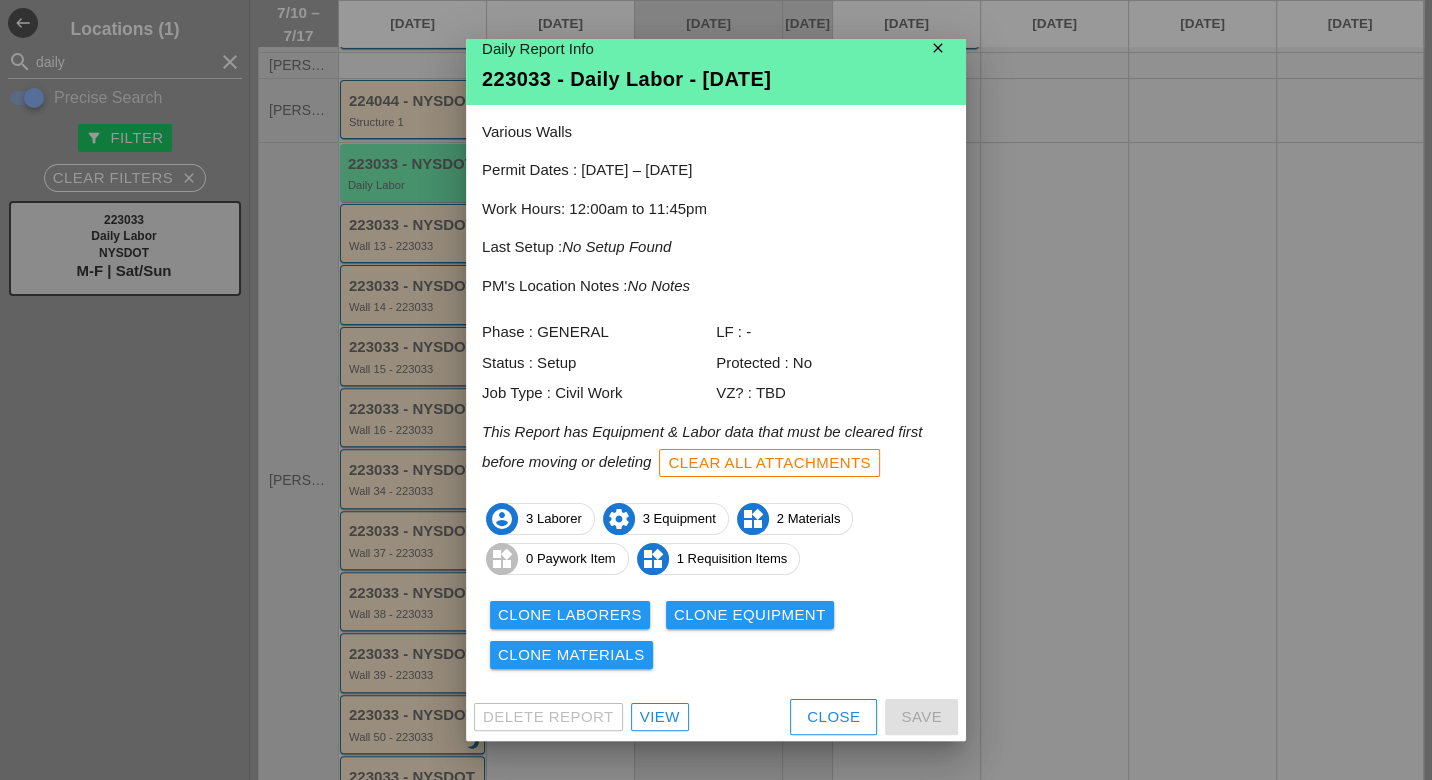 click on "View" at bounding box center [660, 717] 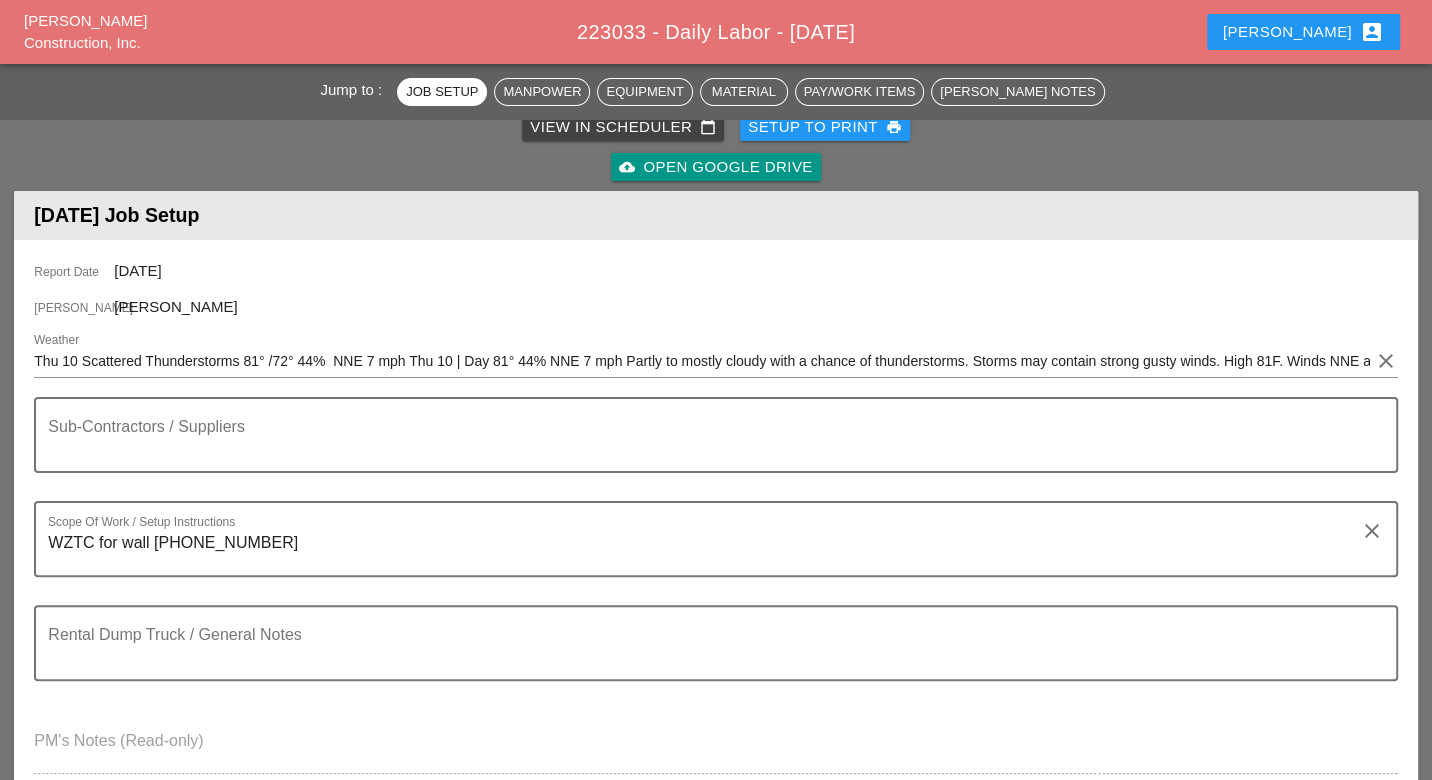 scroll, scrollTop: 0, scrollLeft: 0, axis: both 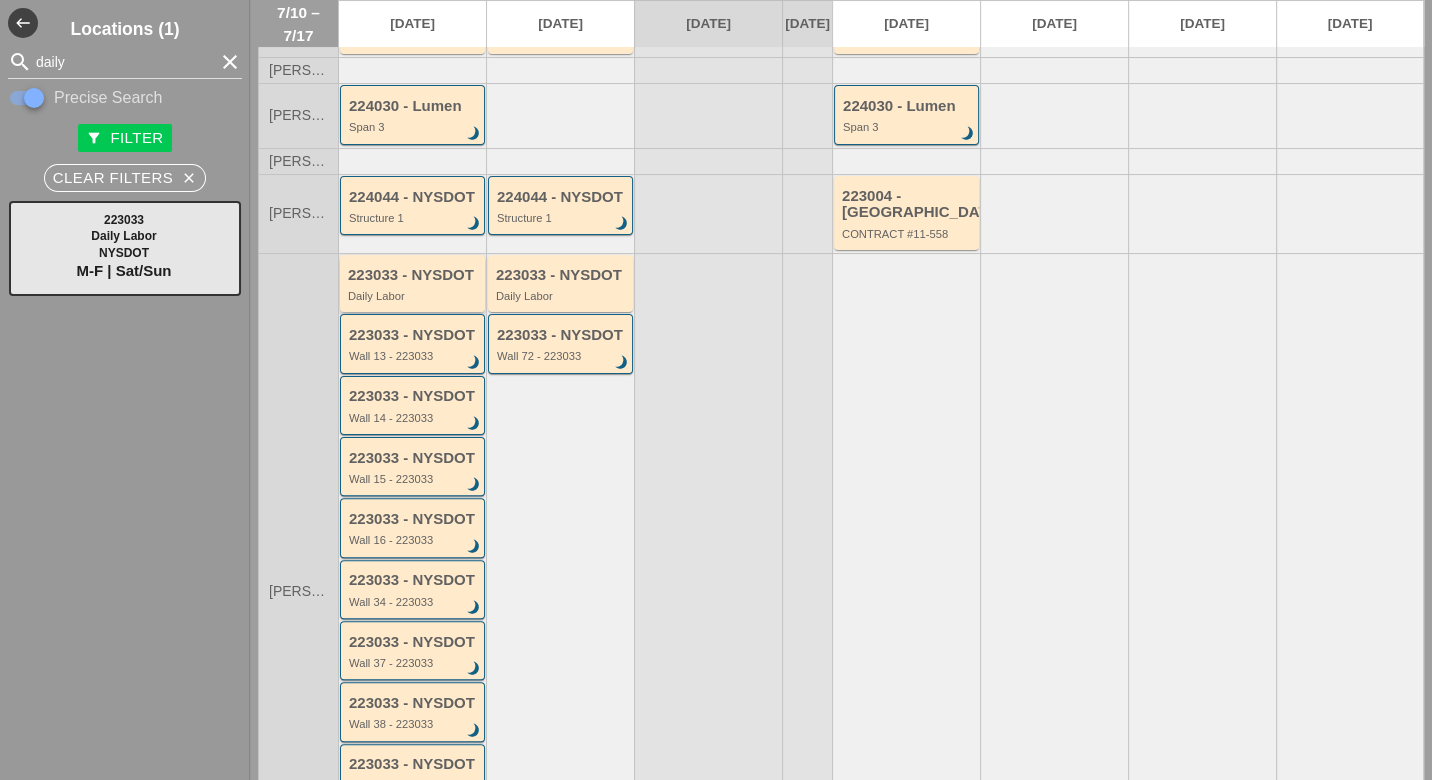 click on "Daily Labor" at bounding box center [414, 296] 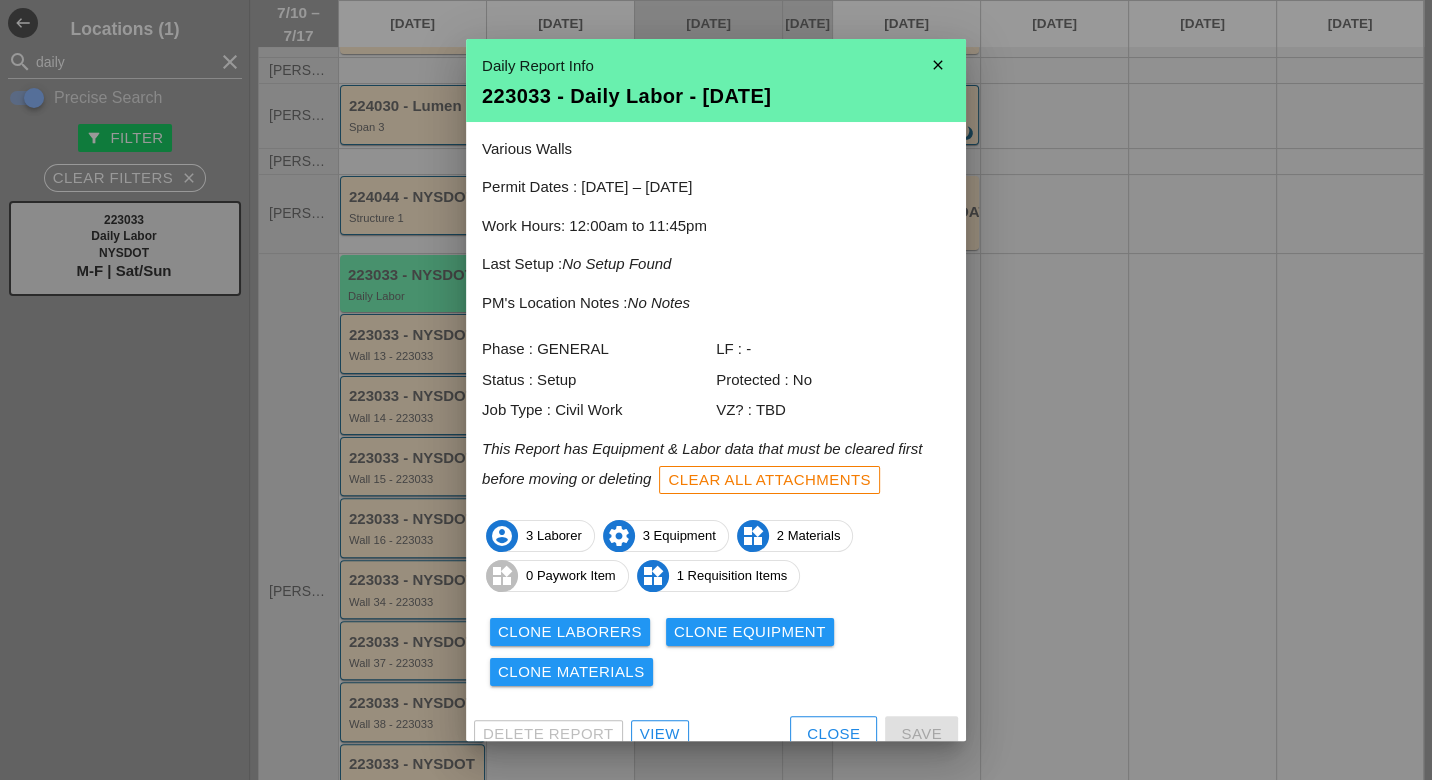 scroll, scrollTop: 17, scrollLeft: 0, axis: vertical 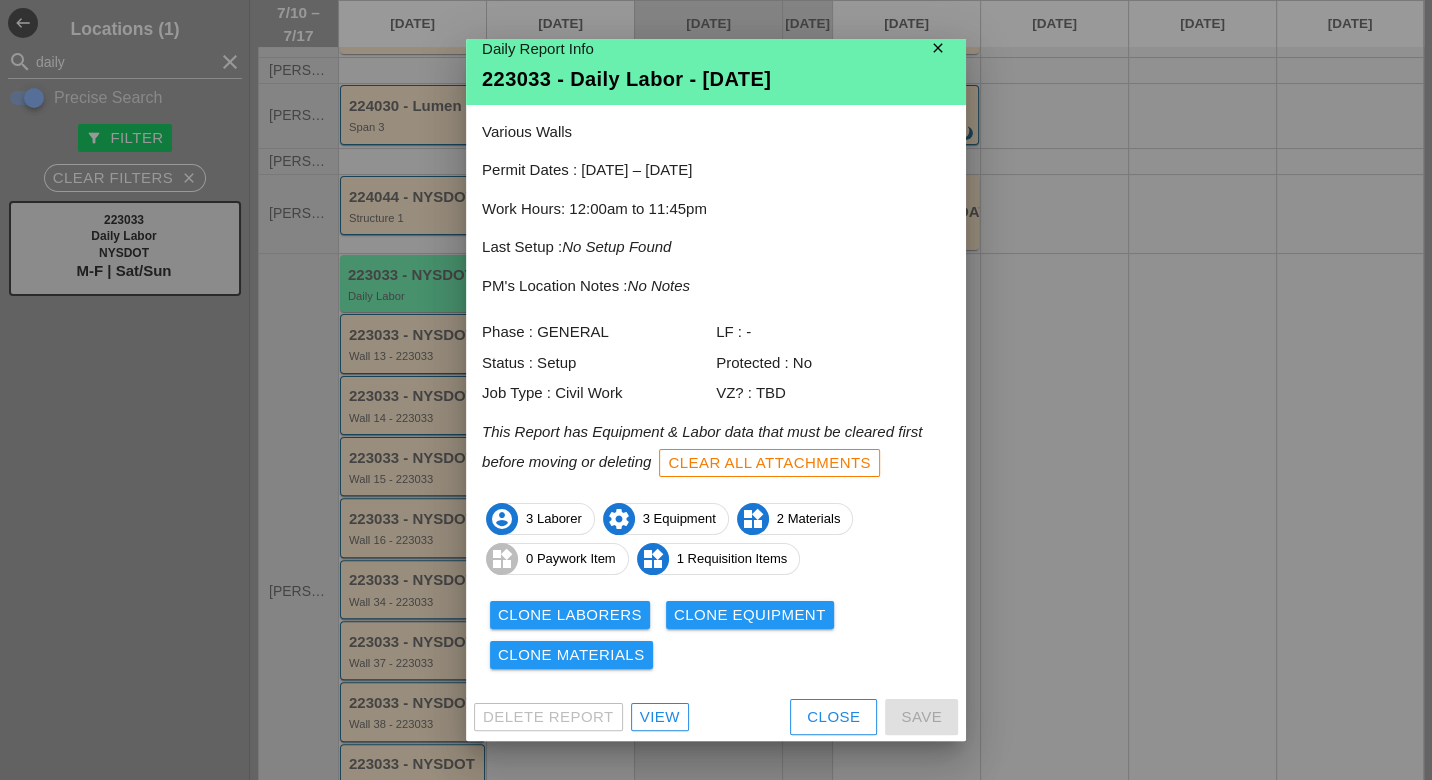 click on "Clone Laborers" at bounding box center [570, 615] 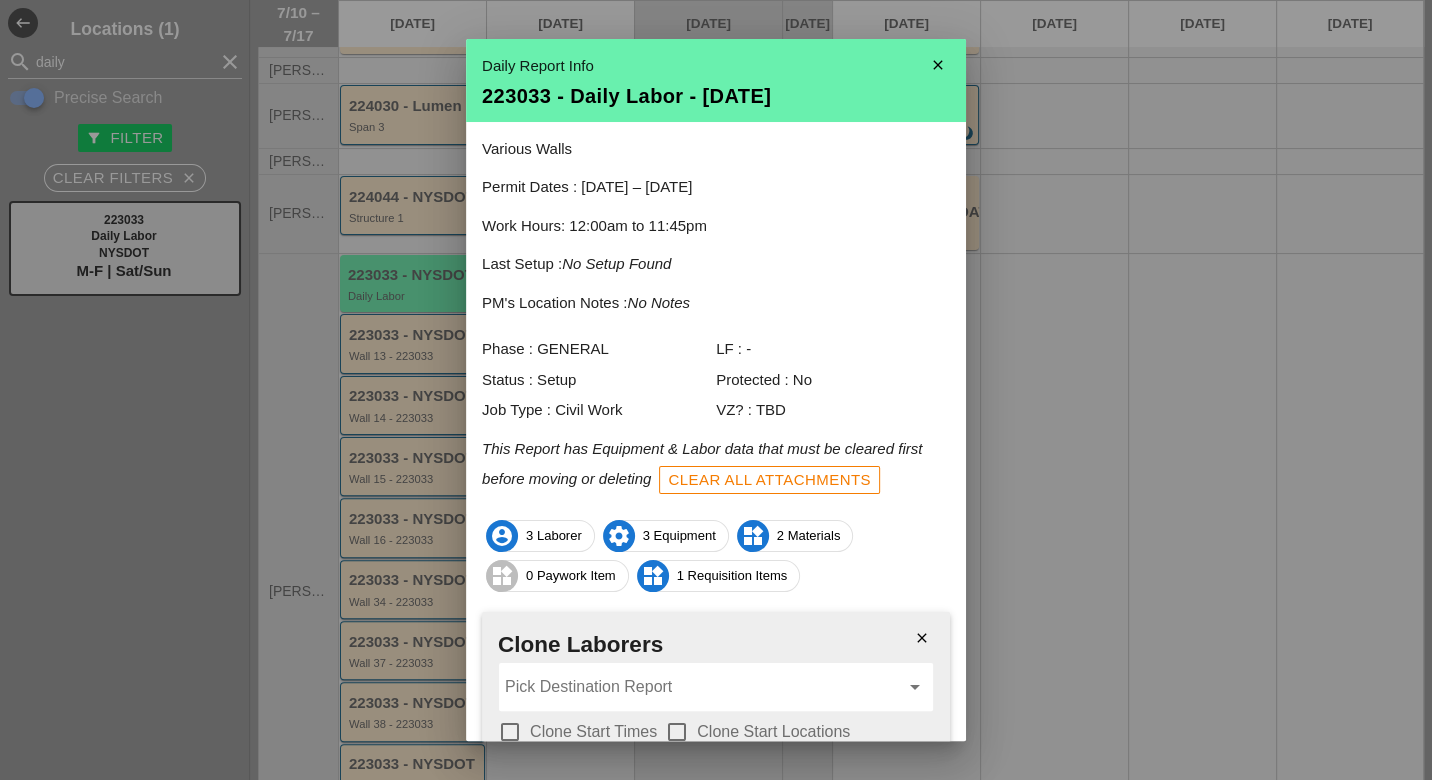 scroll, scrollTop: 142, scrollLeft: 0, axis: vertical 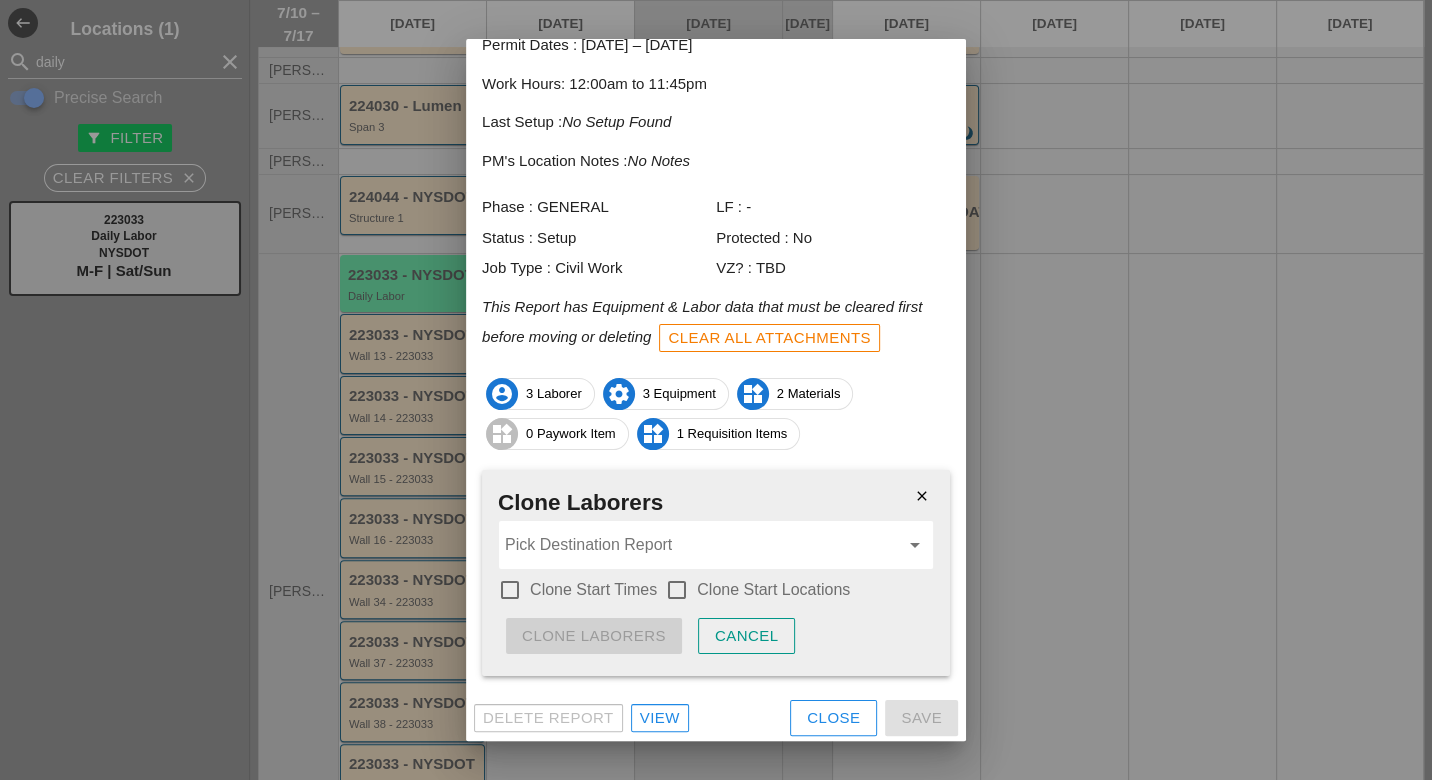 drag, startPoint x: 508, startPoint y: 587, endPoint x: 561, endPoint y: 594, distance: 53.460266 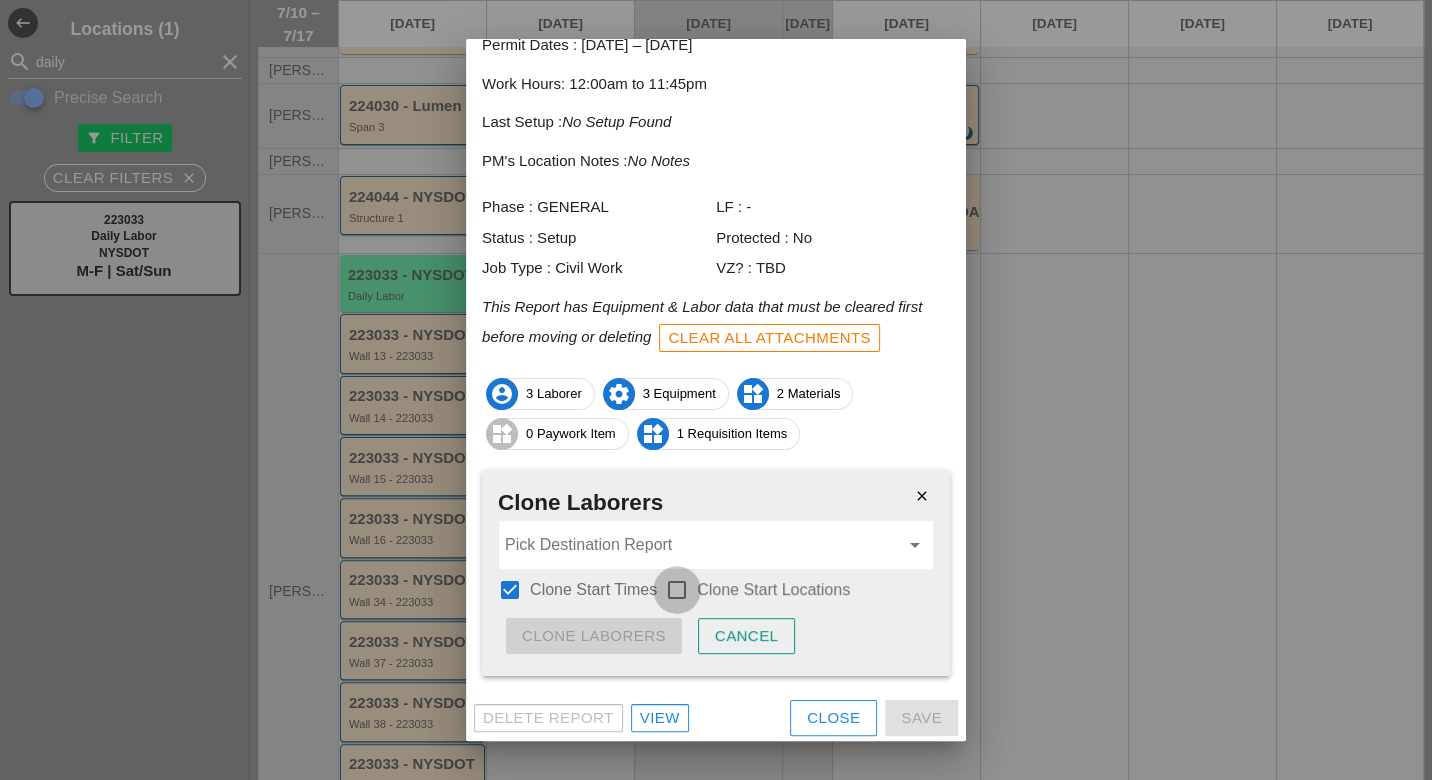 click at bounding box center (677, 590) 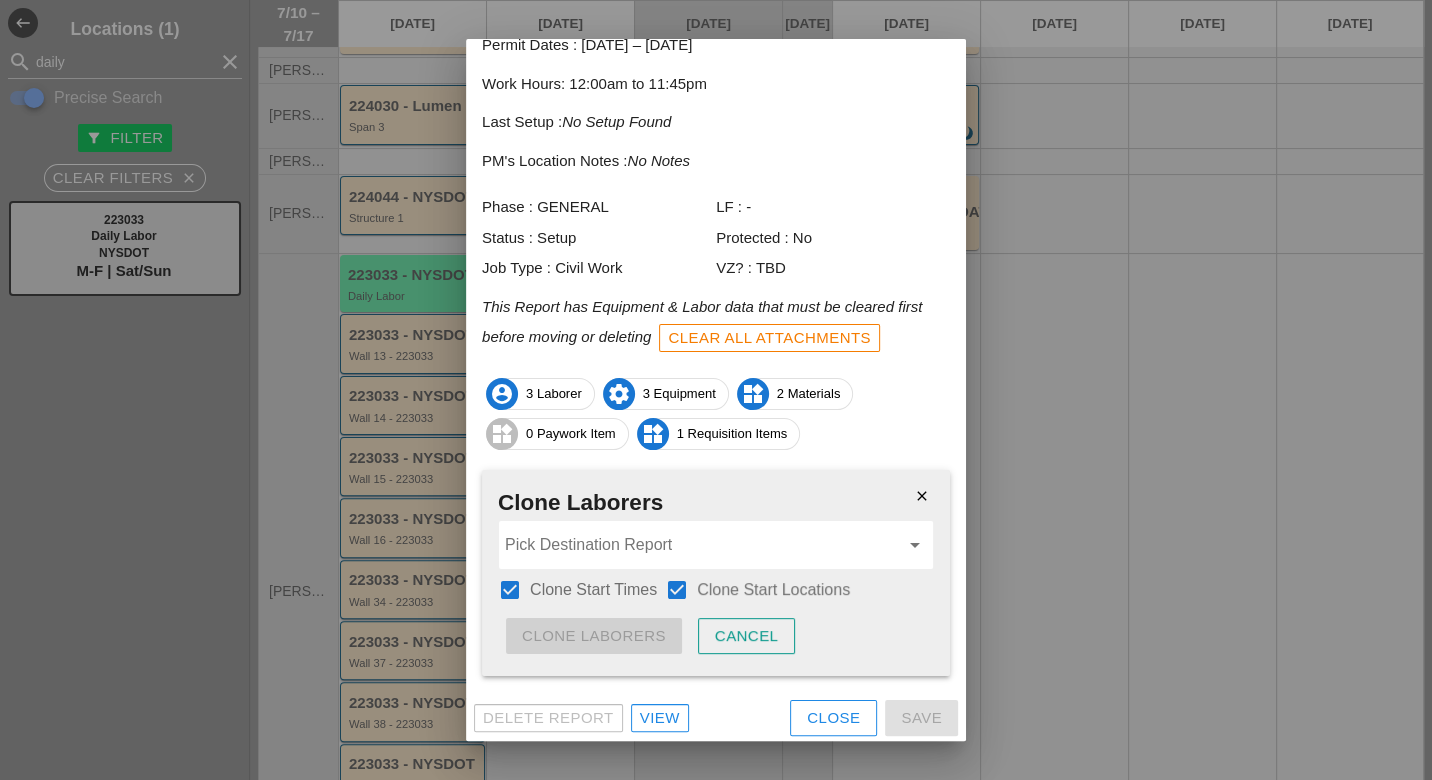 click at bounding box center (702, 545) 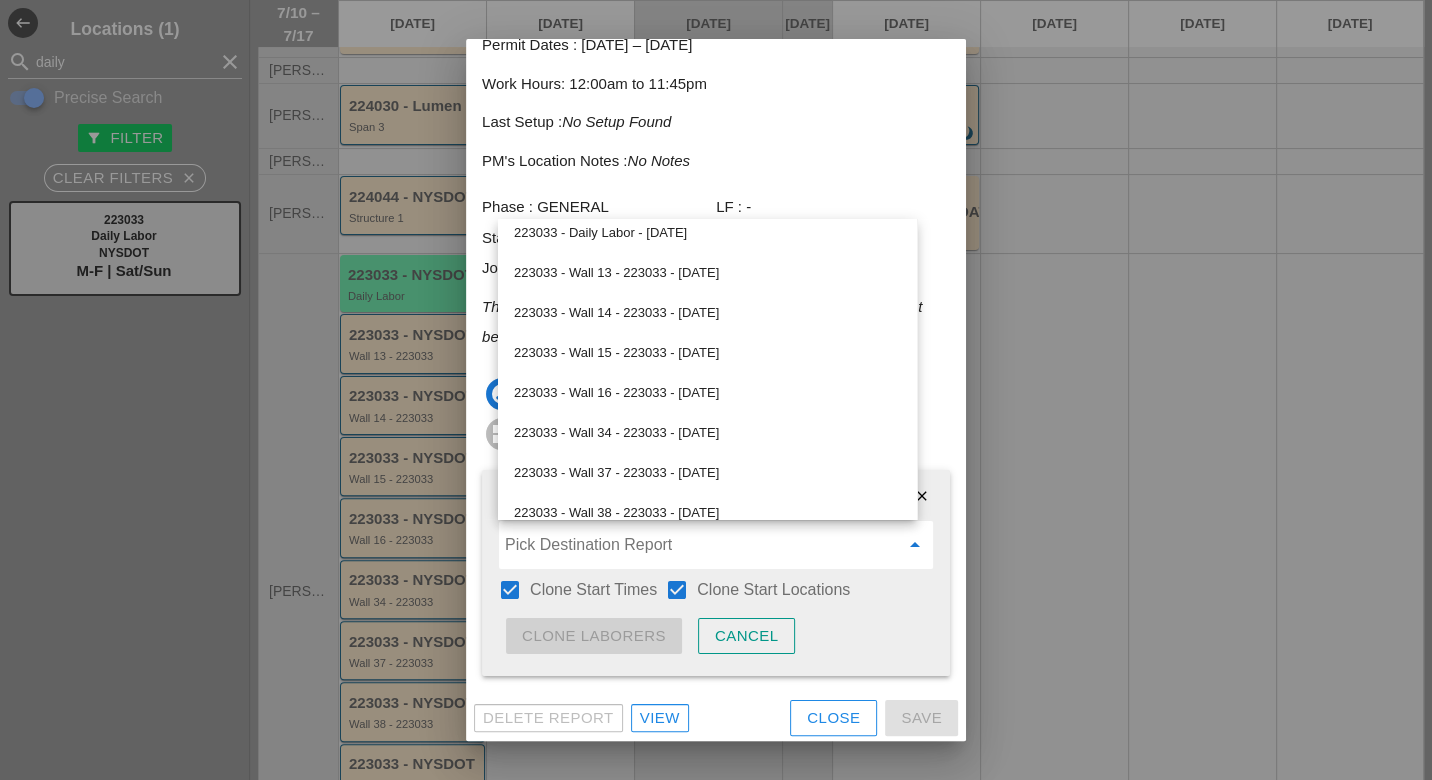 scroll, scrollTop: 0, scrollLeft: 0, axis: both 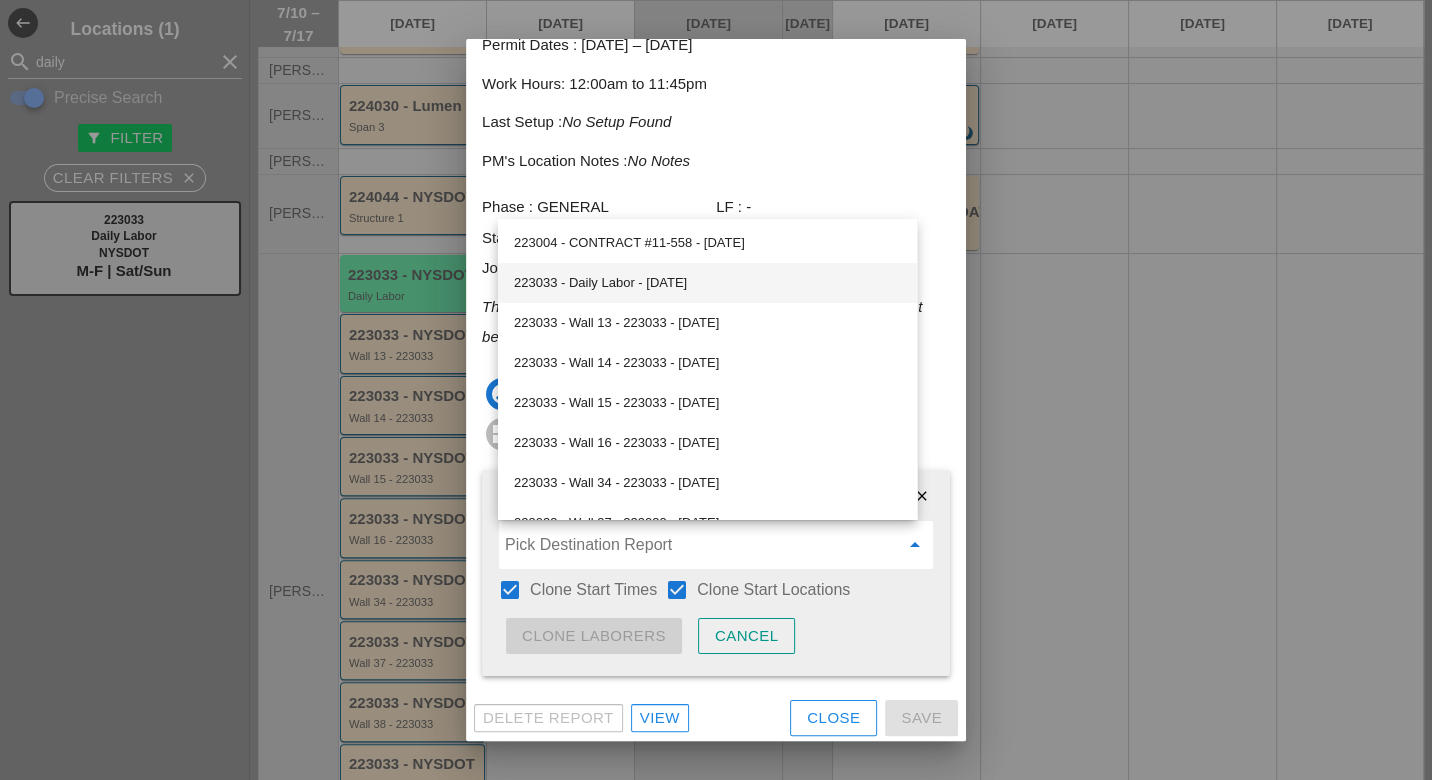 click on "223033 - Daily Labor - 07/11/2025" at bounding box center [707, 283] 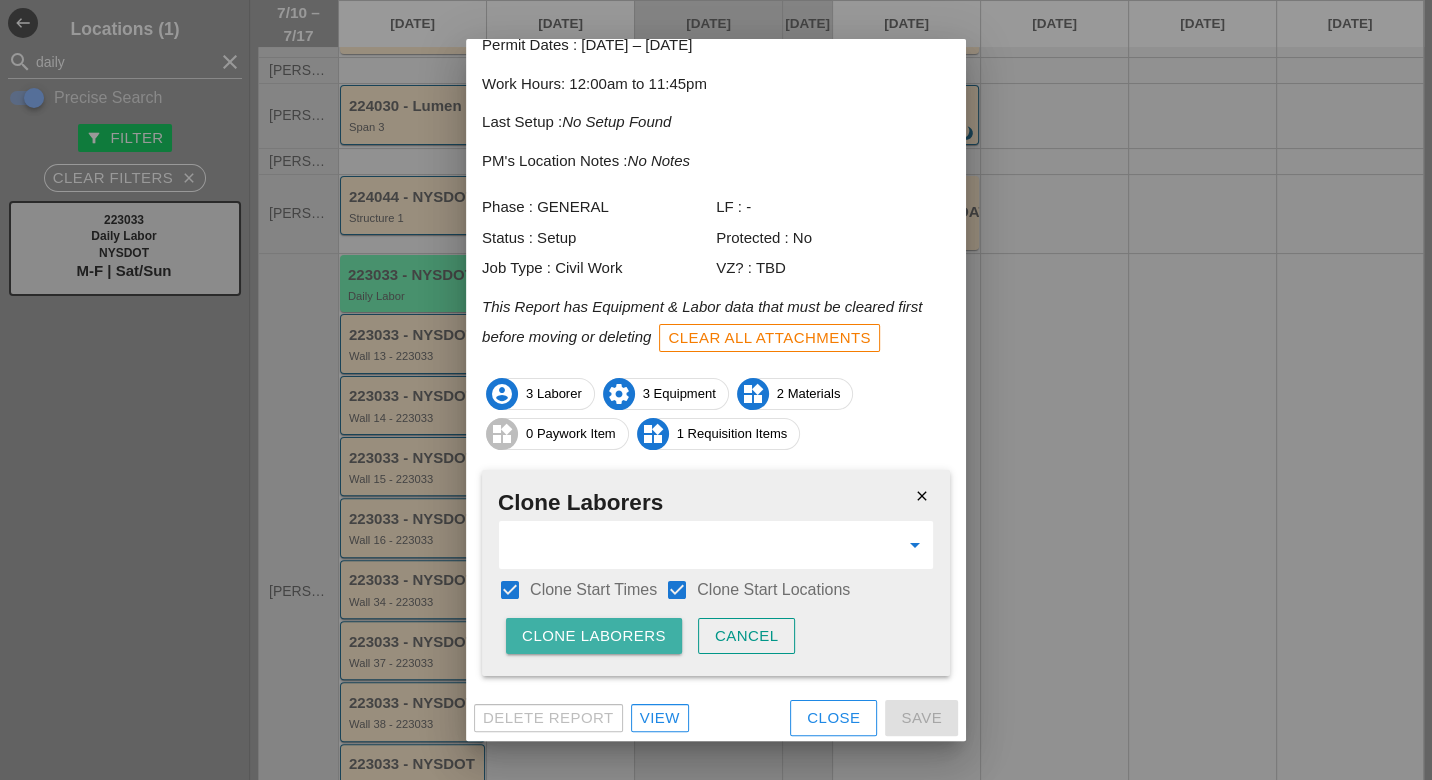 click on "Clone Laborers" at bounding box center (594, 636) 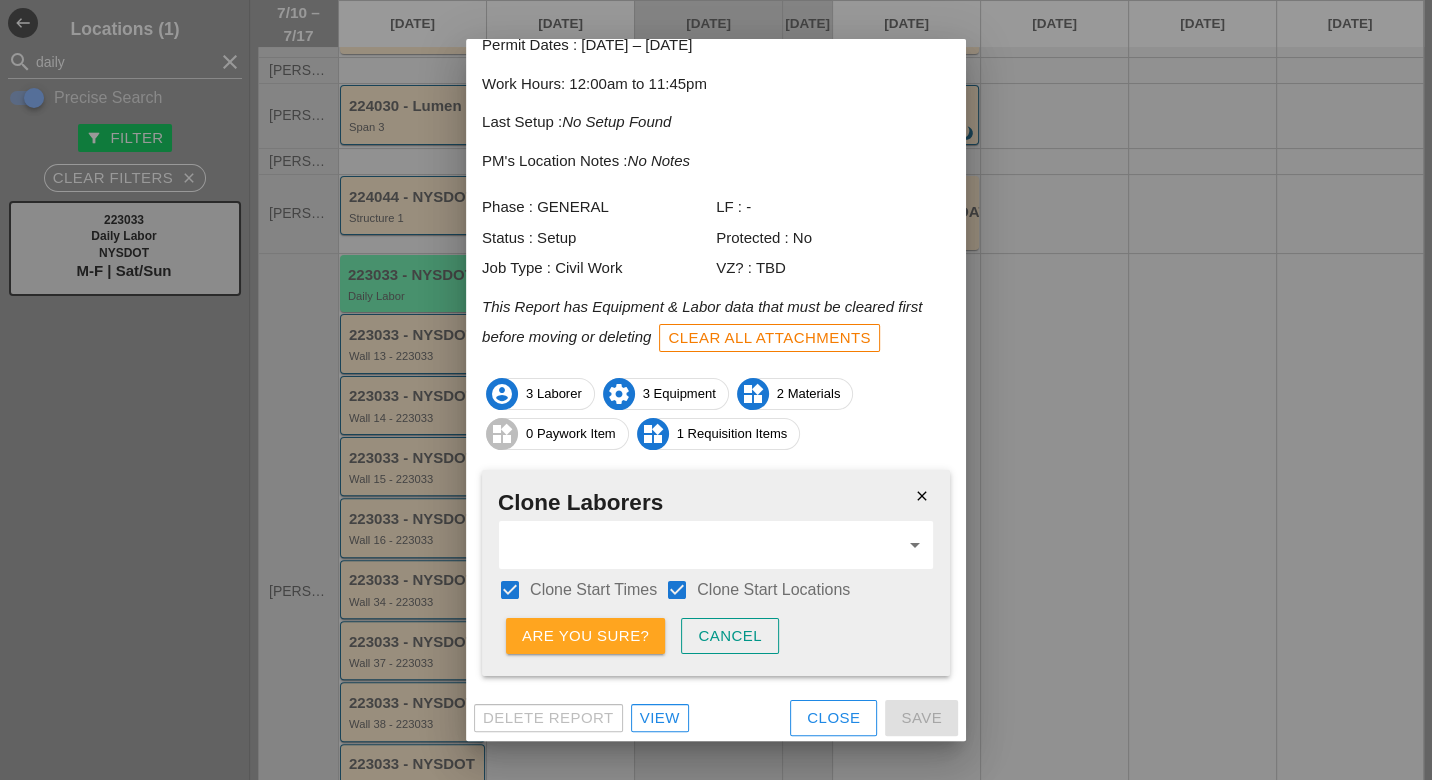 click on "Are you sure?" at bounding box center (585, 636) 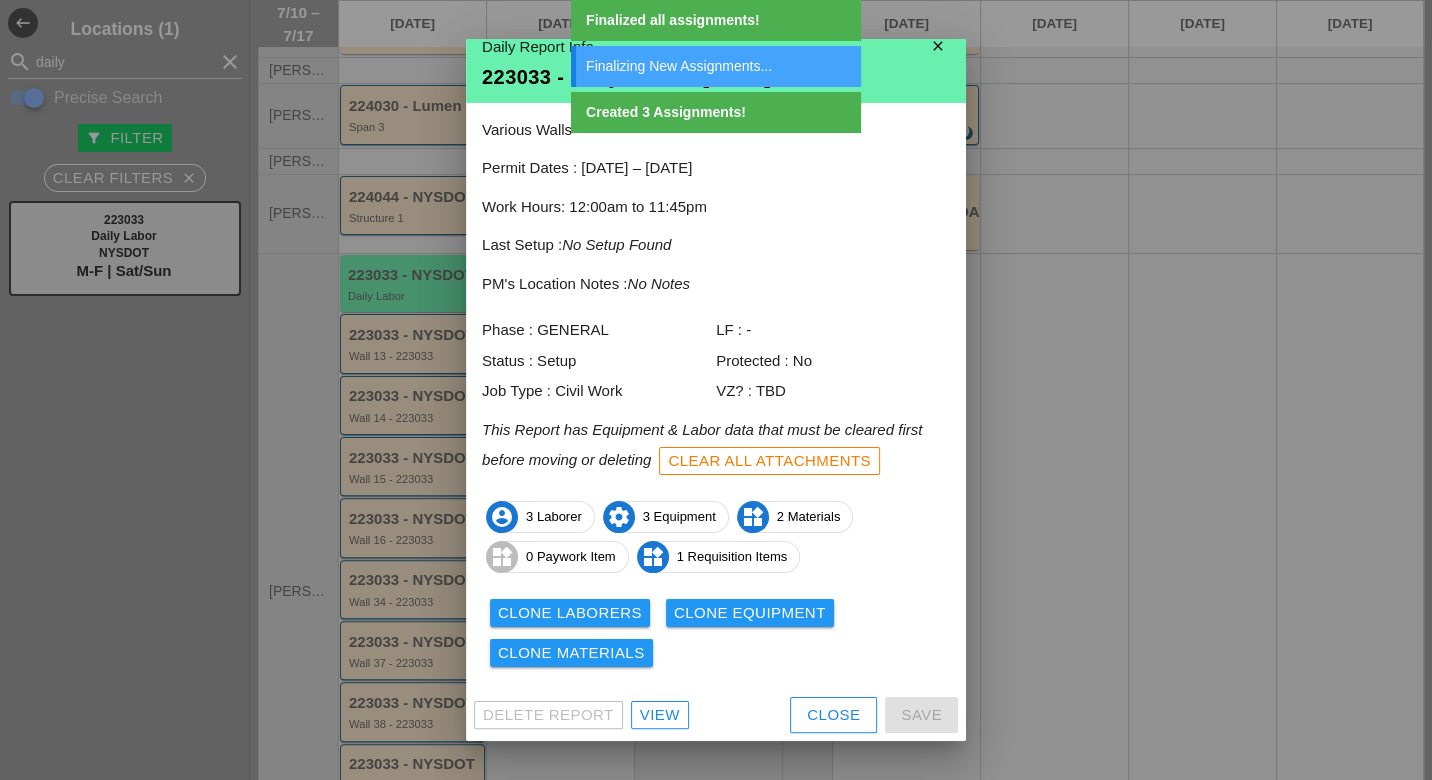 scroll, scrollTop: 17, scrollLeft: 0, axis: vertical 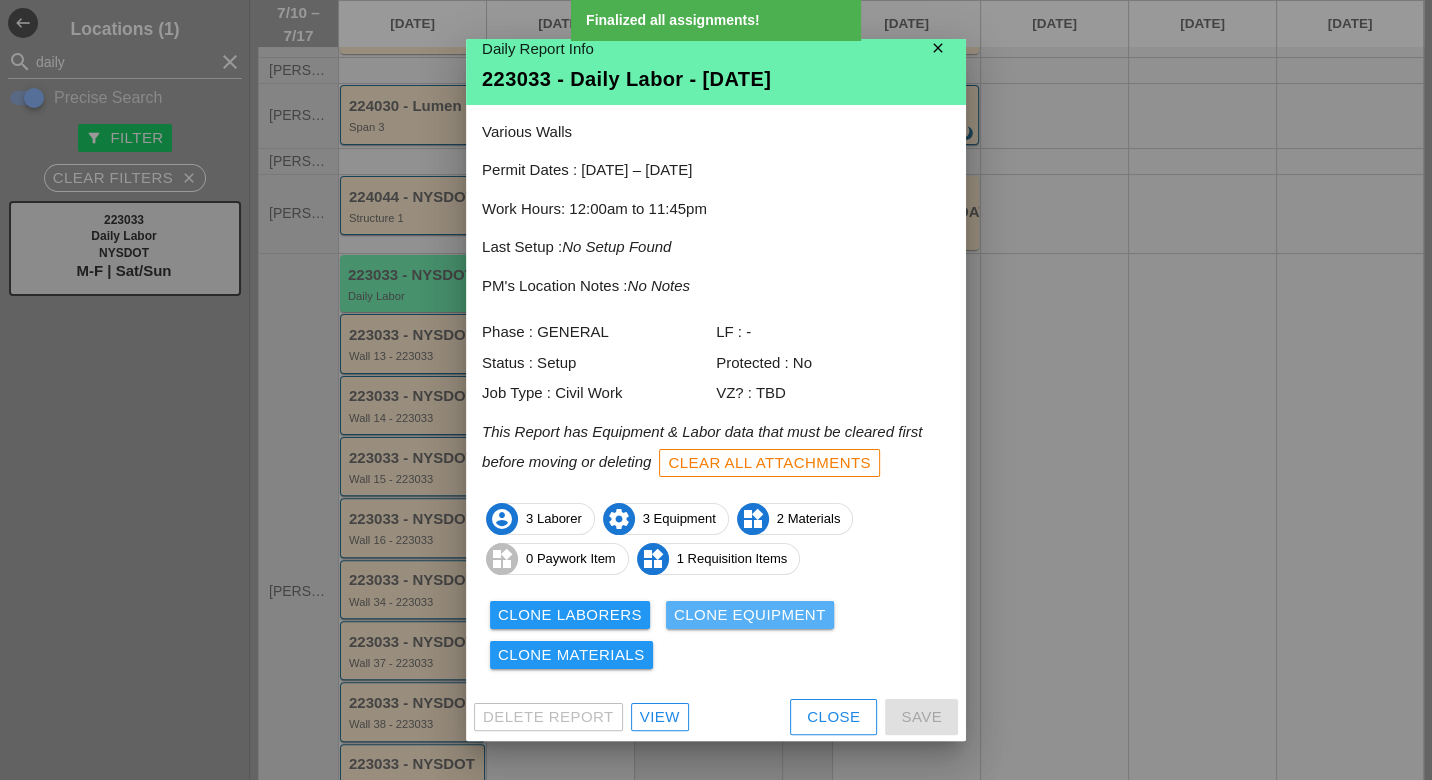 click on "Clone Equipment" at bounding box center (750, 615) 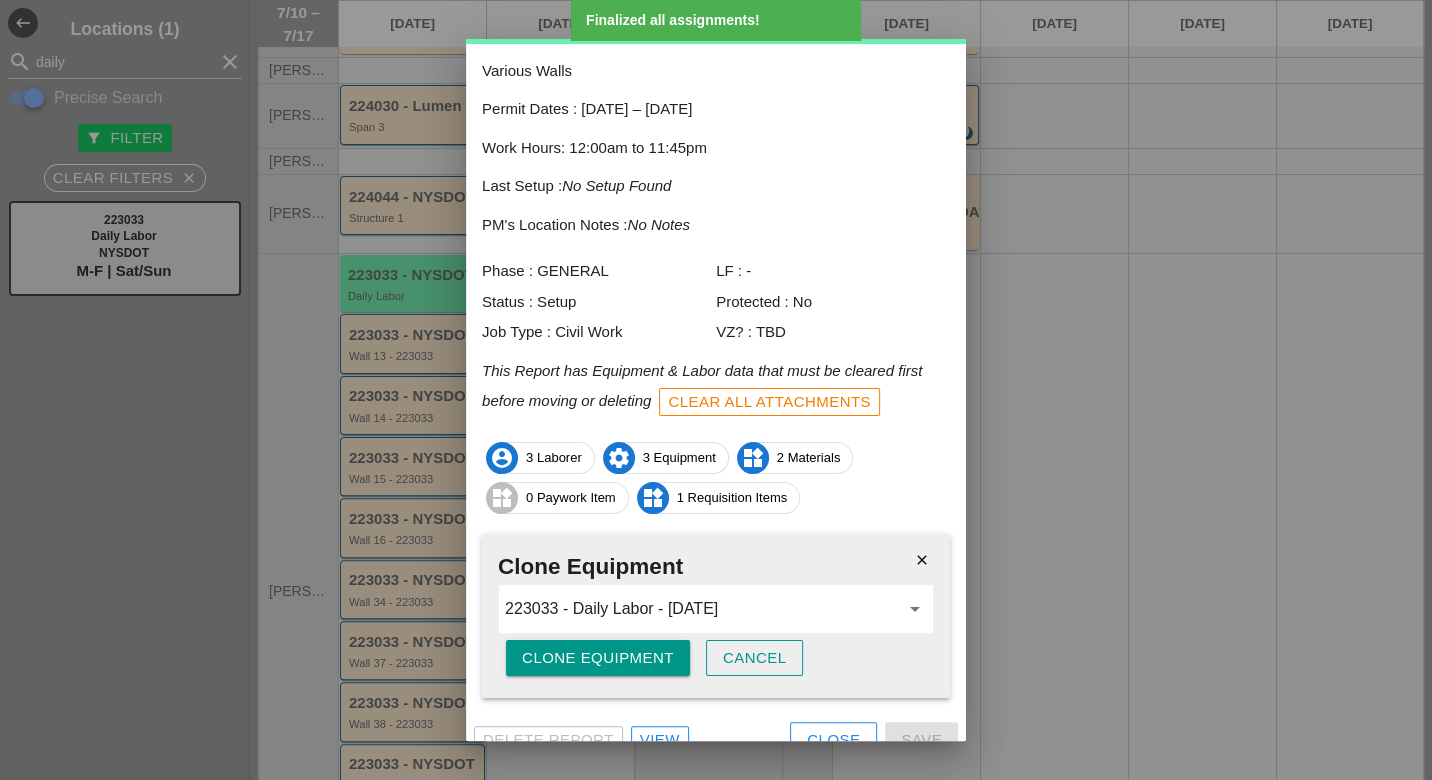 scroll, scrollTop: 101, scrollLeft: 0, axis: vertical 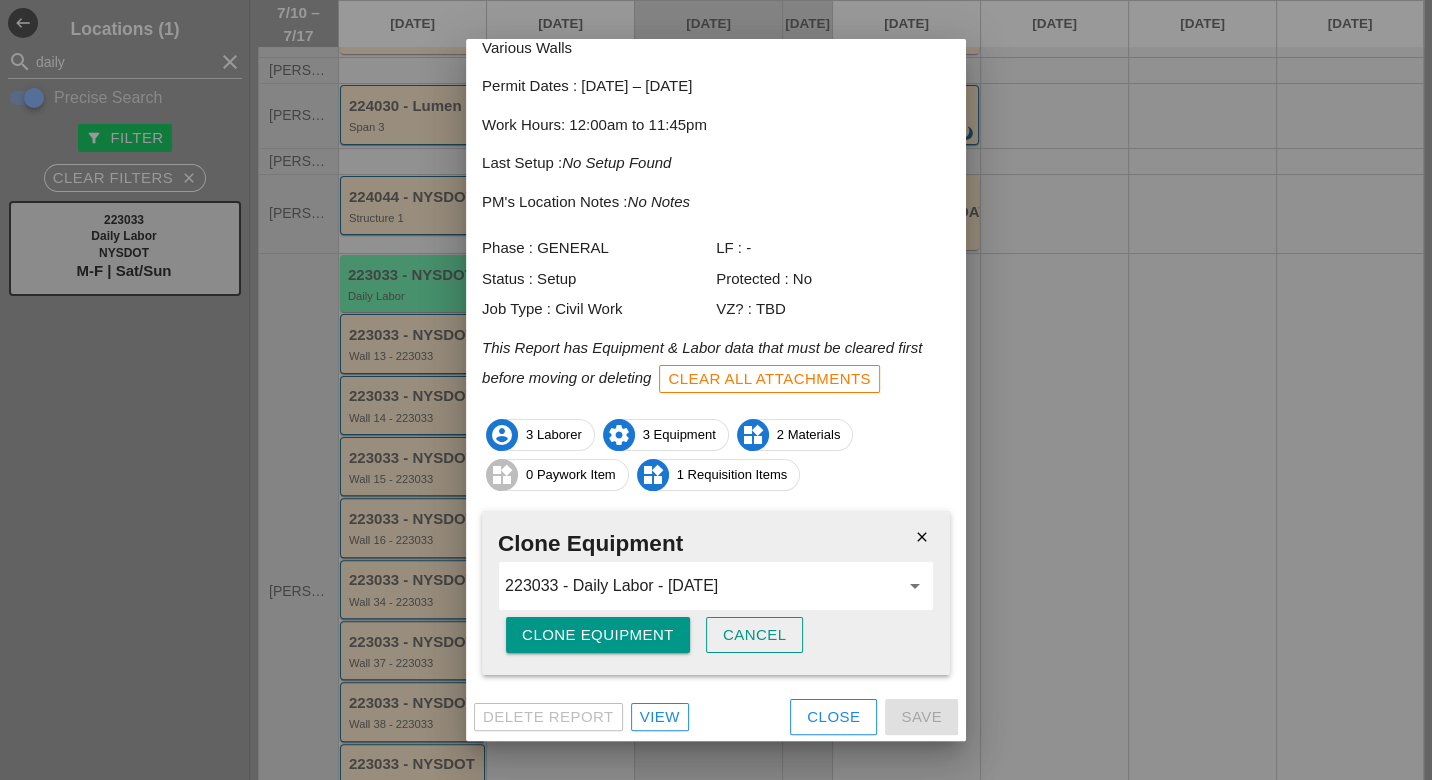 click on "Clone Equipment" at bounding box center [598, 635] 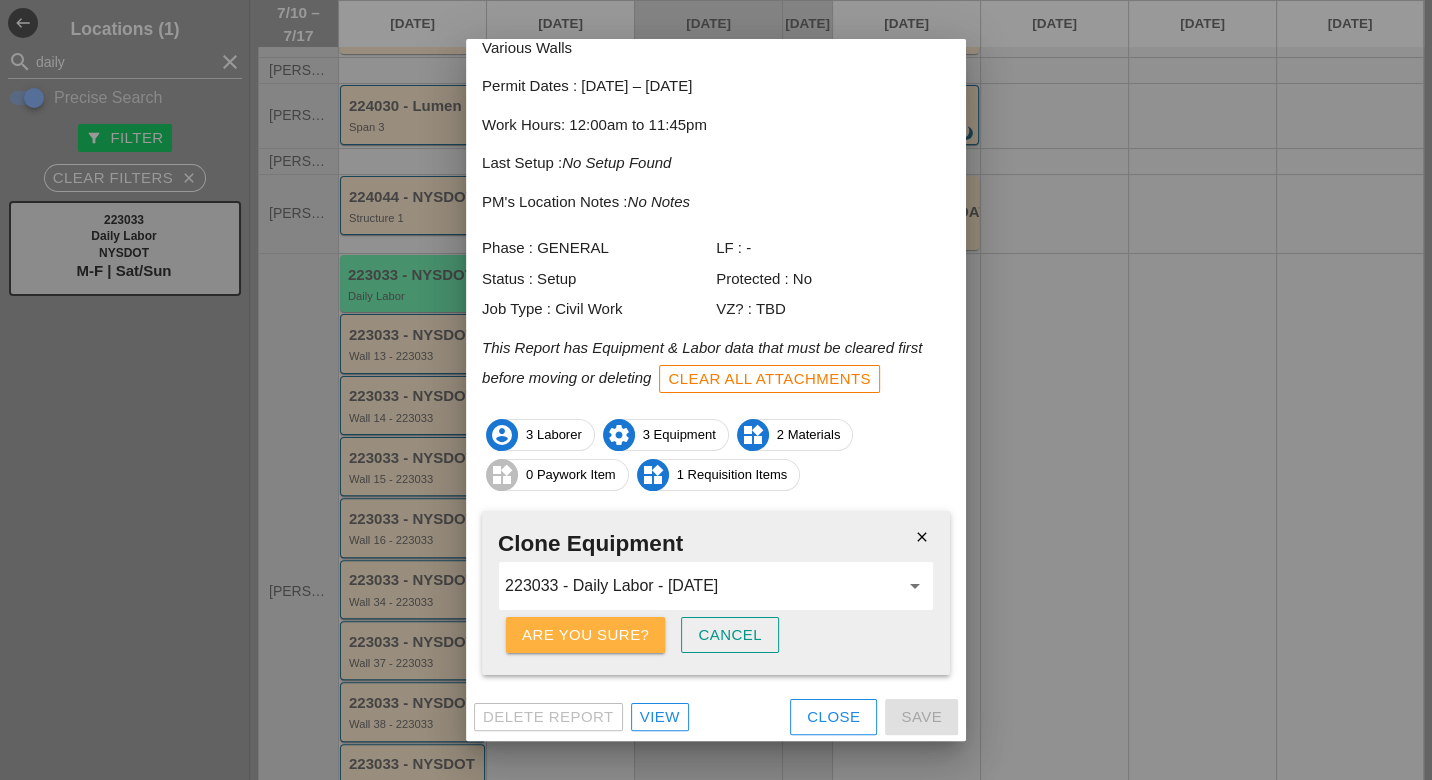 click on "Are you sure?" at bounding box center (585, 635) 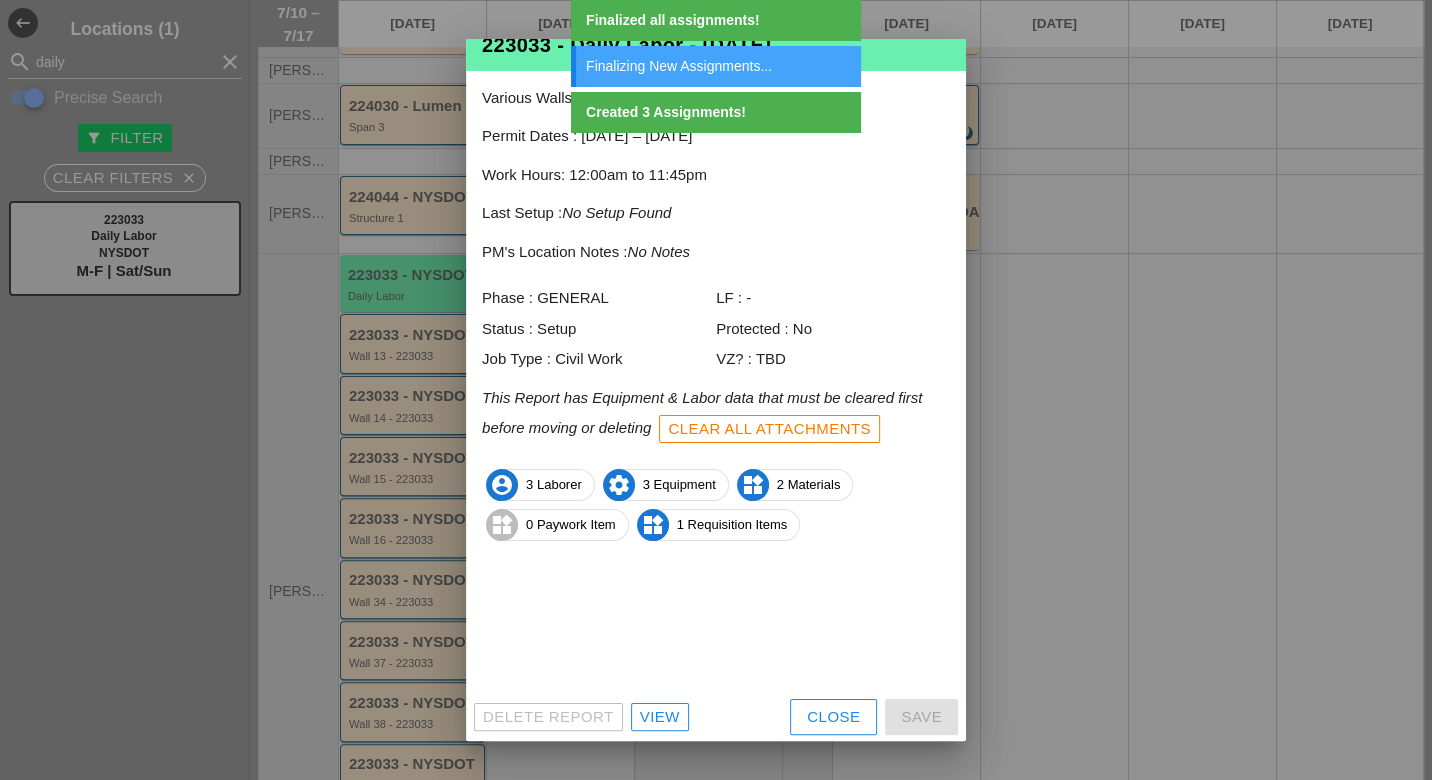 scroll, scrollTop: 17, scrollLeft: 0, axis: vertical 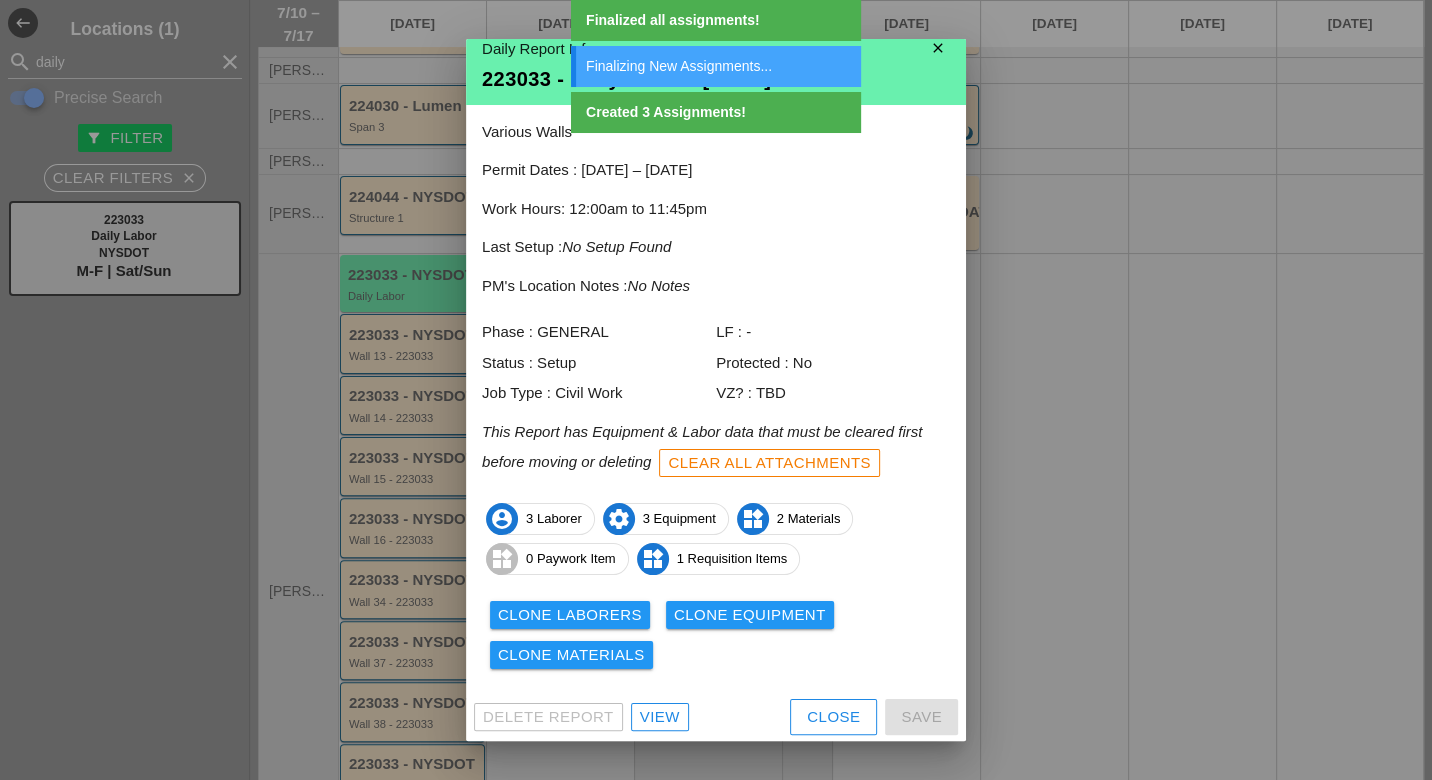 click on "Clone Materials" at bounding box center [571, 655] 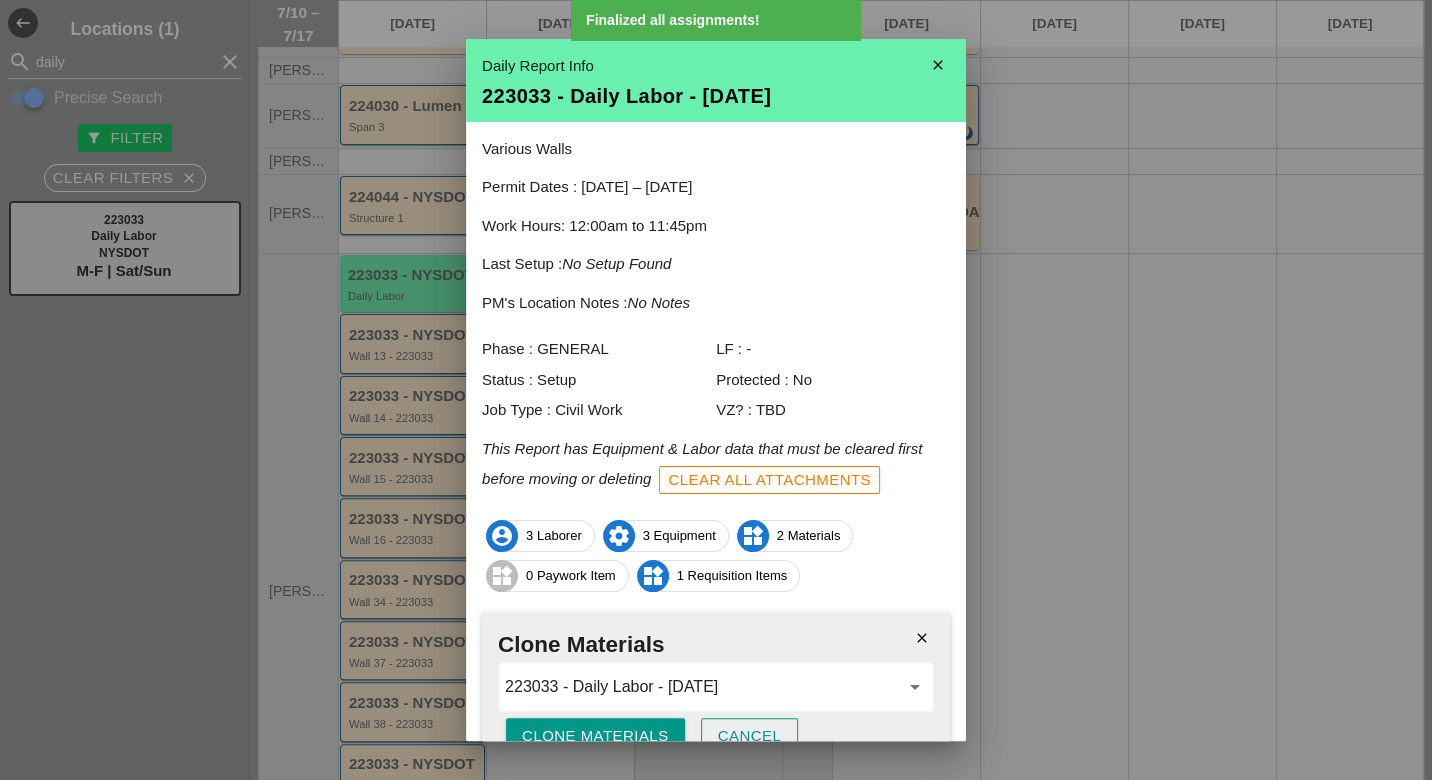 scroll, scrollTop: 101, scrollLeft: 0, axis: vertical 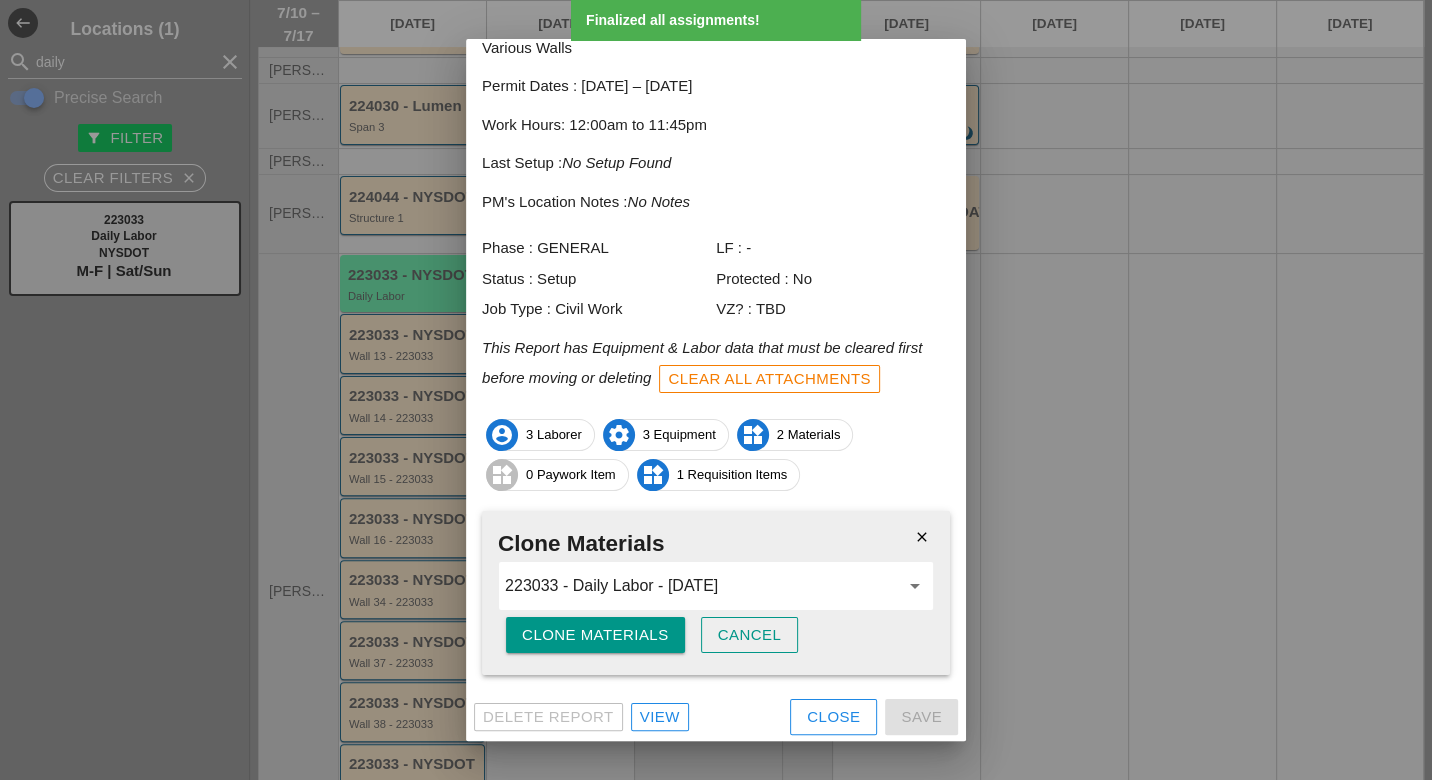 click on "Clone Materials" at bounding box center [595, 635] 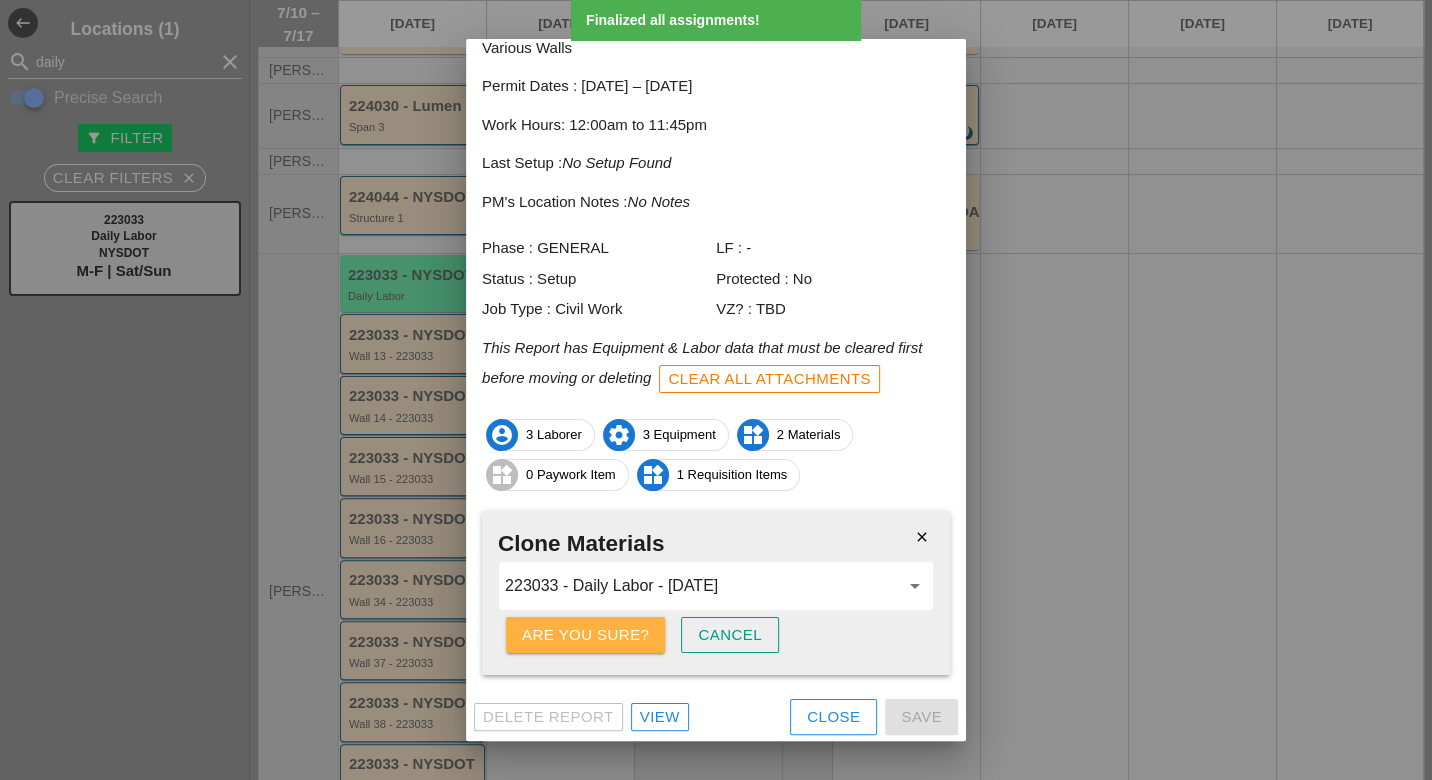 click on "Are you sure?" at bounding box center (585, 635) 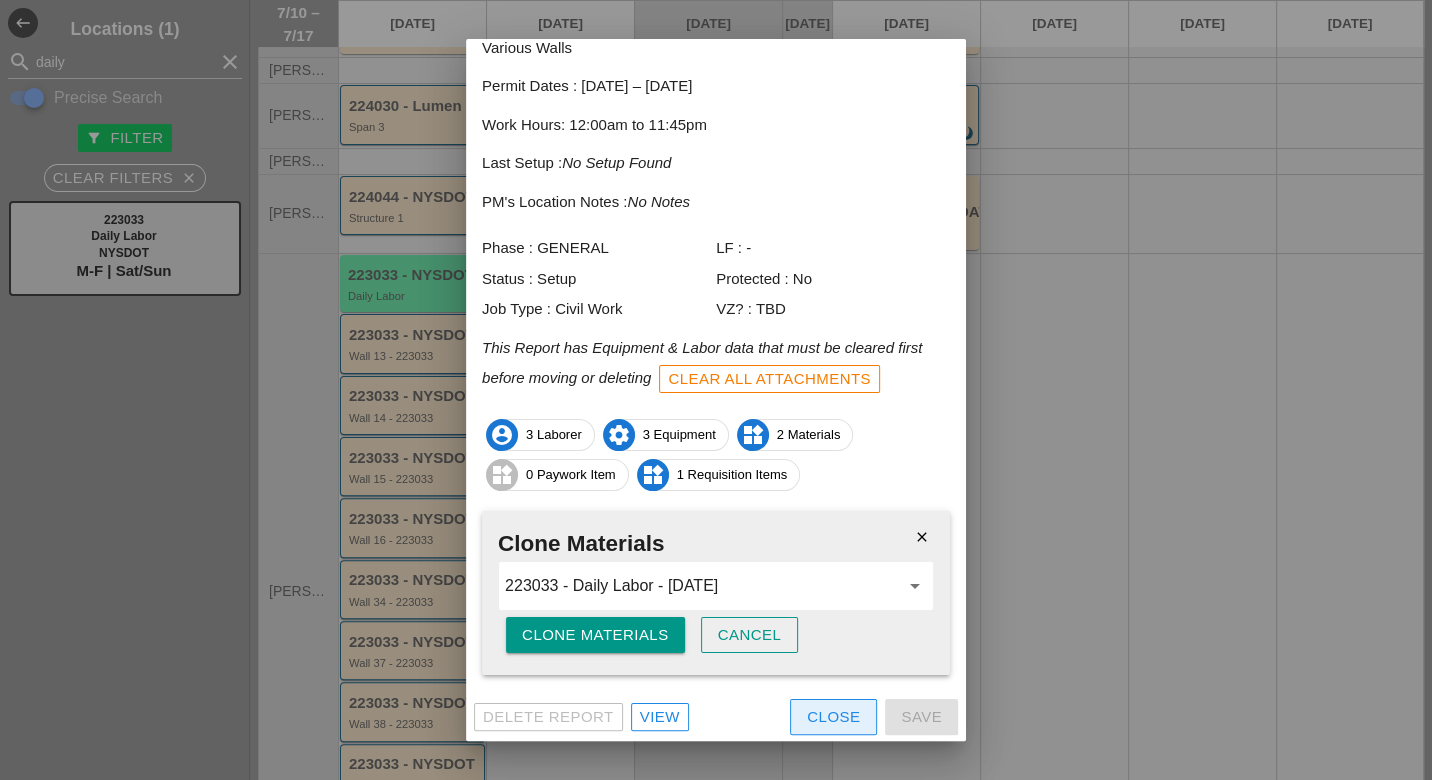 click on "Close" at bounding box center [833, 717] 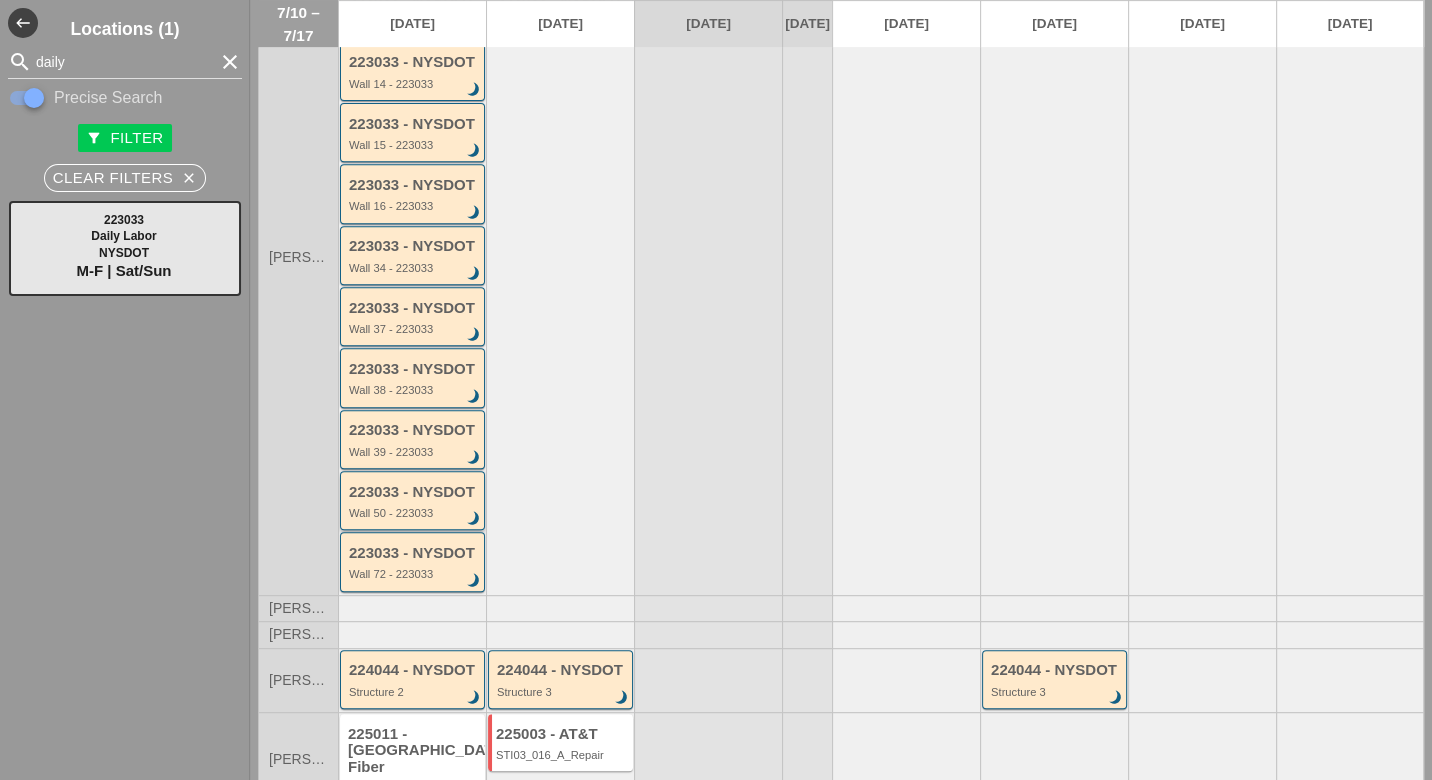 scroll, scrollTop: 351, scrollLeft: 0, axis: vertical 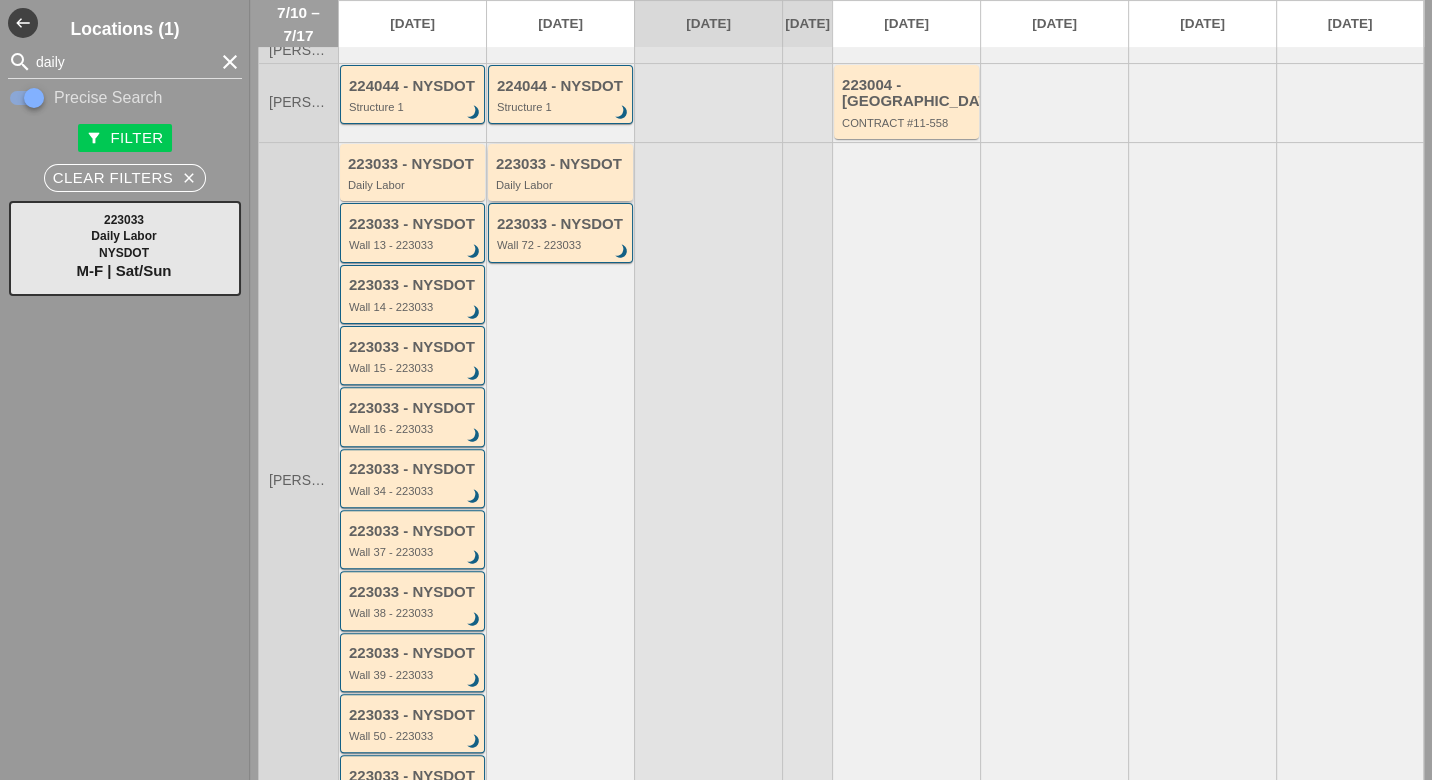 click on "223033 - NYSDOT  Daily Labor" at bounding box center (562, 174) 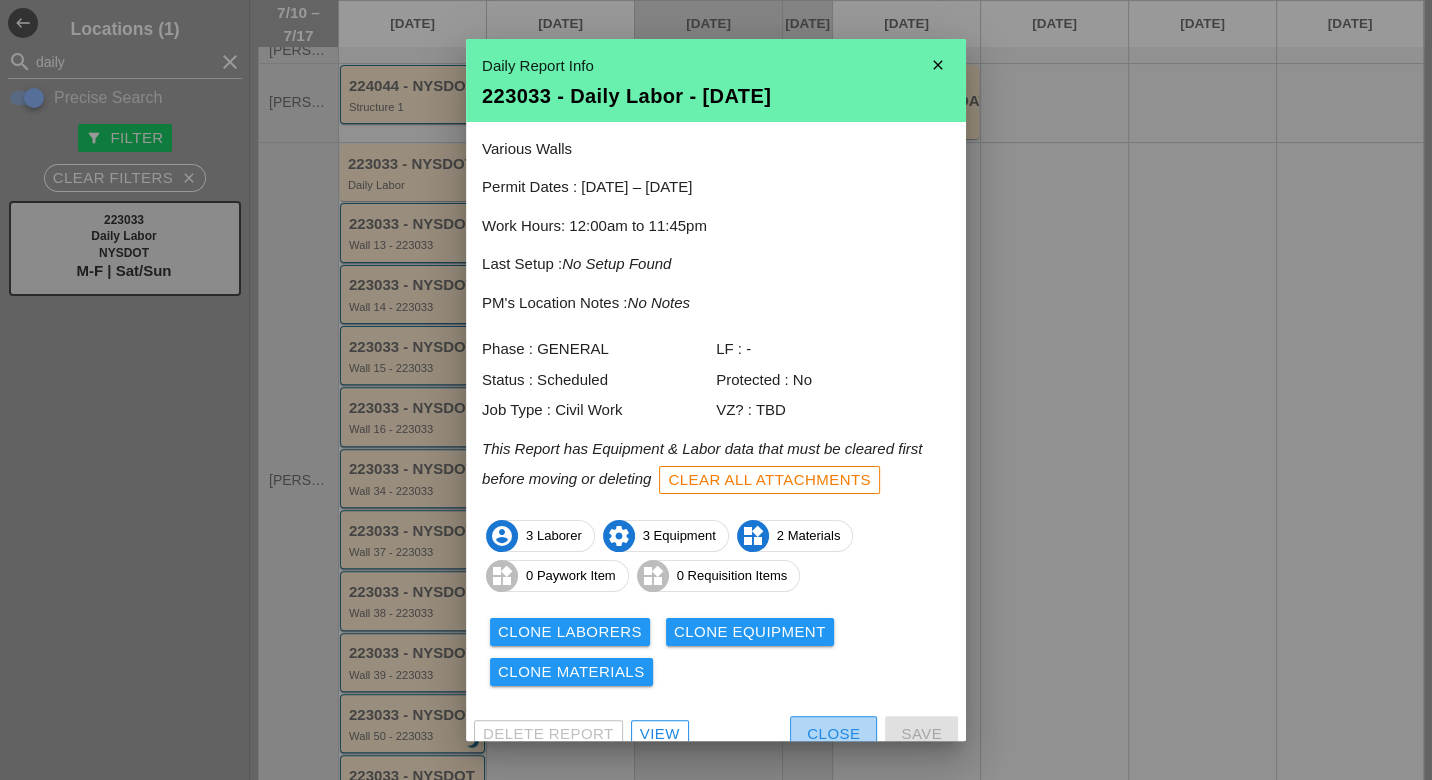 drag, startPoint x: 783, startPoint y: 719, endPoint x: 768, endPoint y: 710, distance: 17.492855 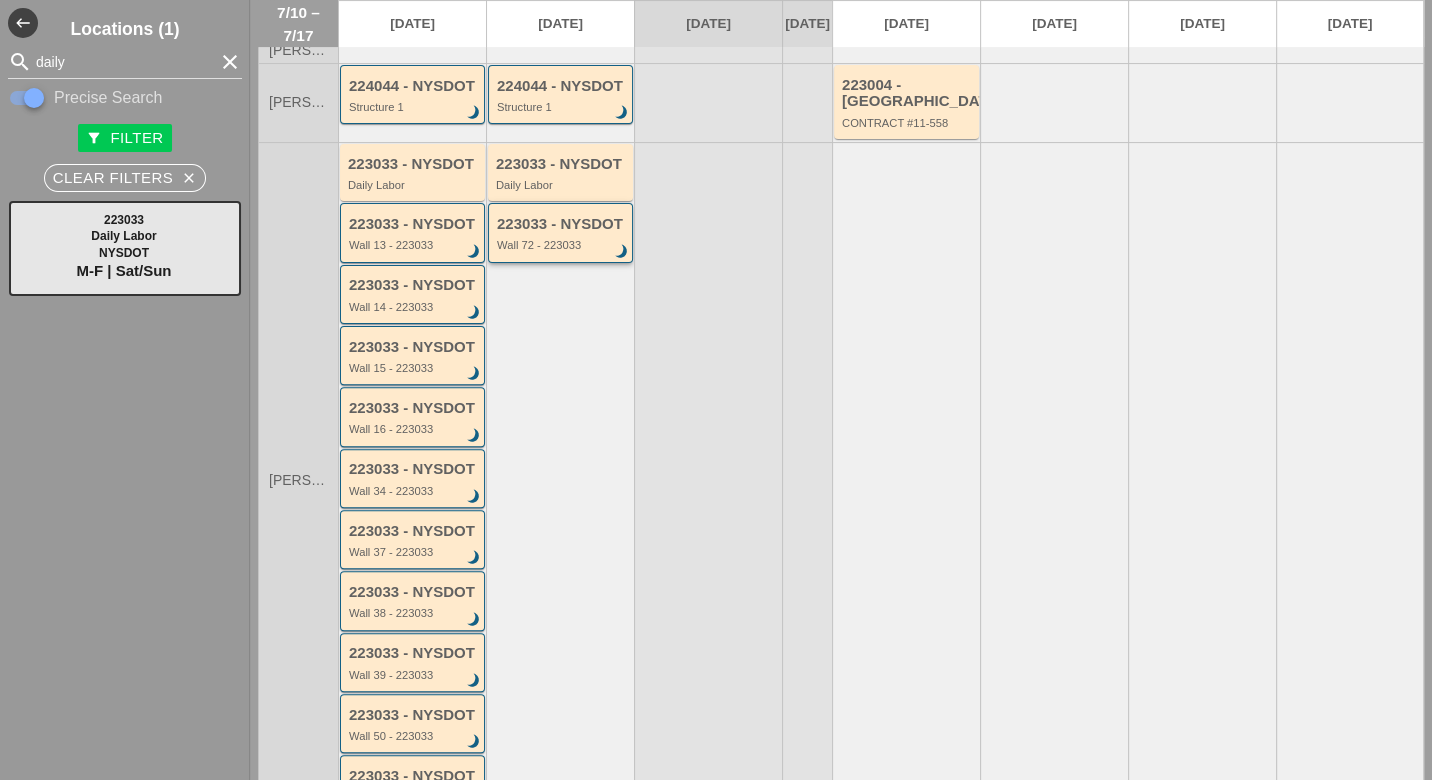 click on "Wall 72 - 223033" at bounding box center [562, 245] 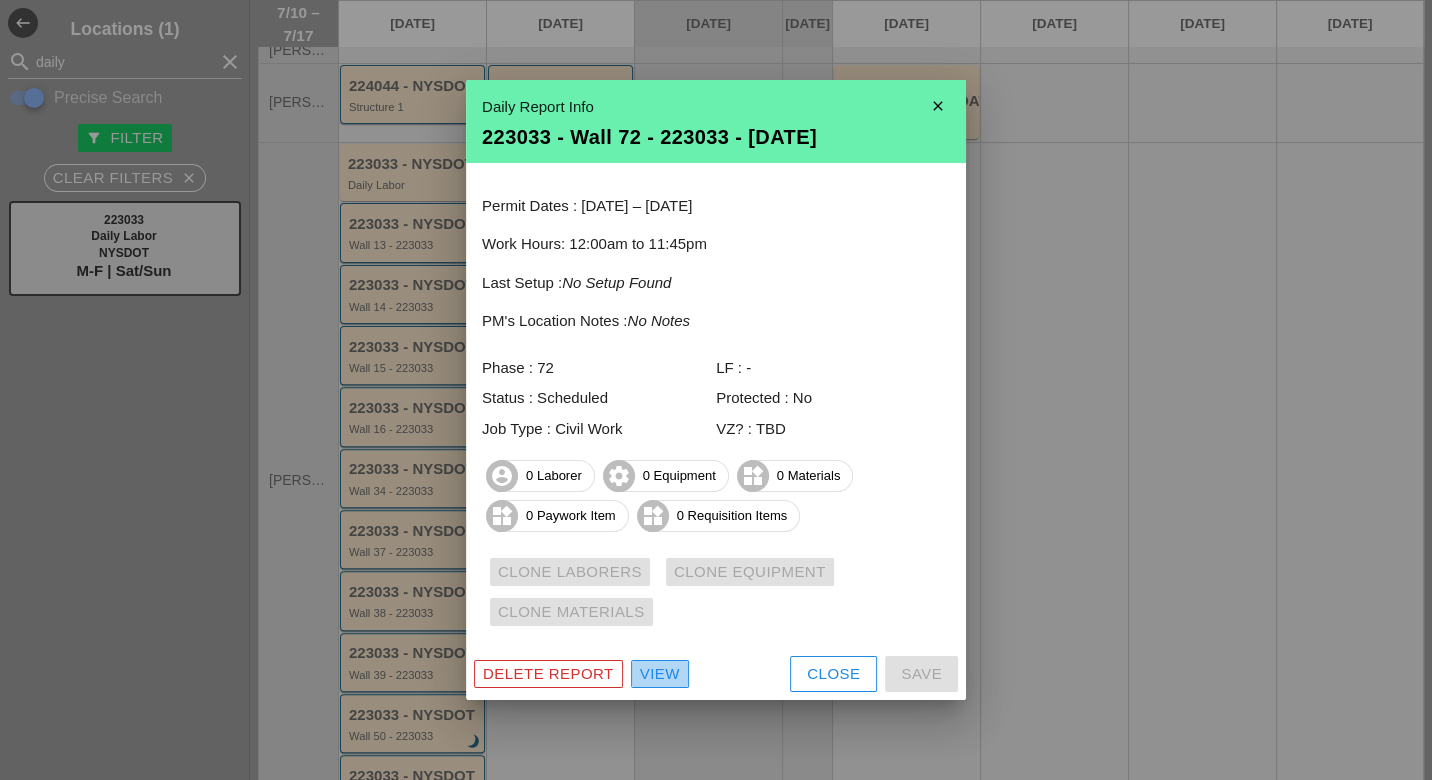 click on "View" at bounding box center [660, 674] 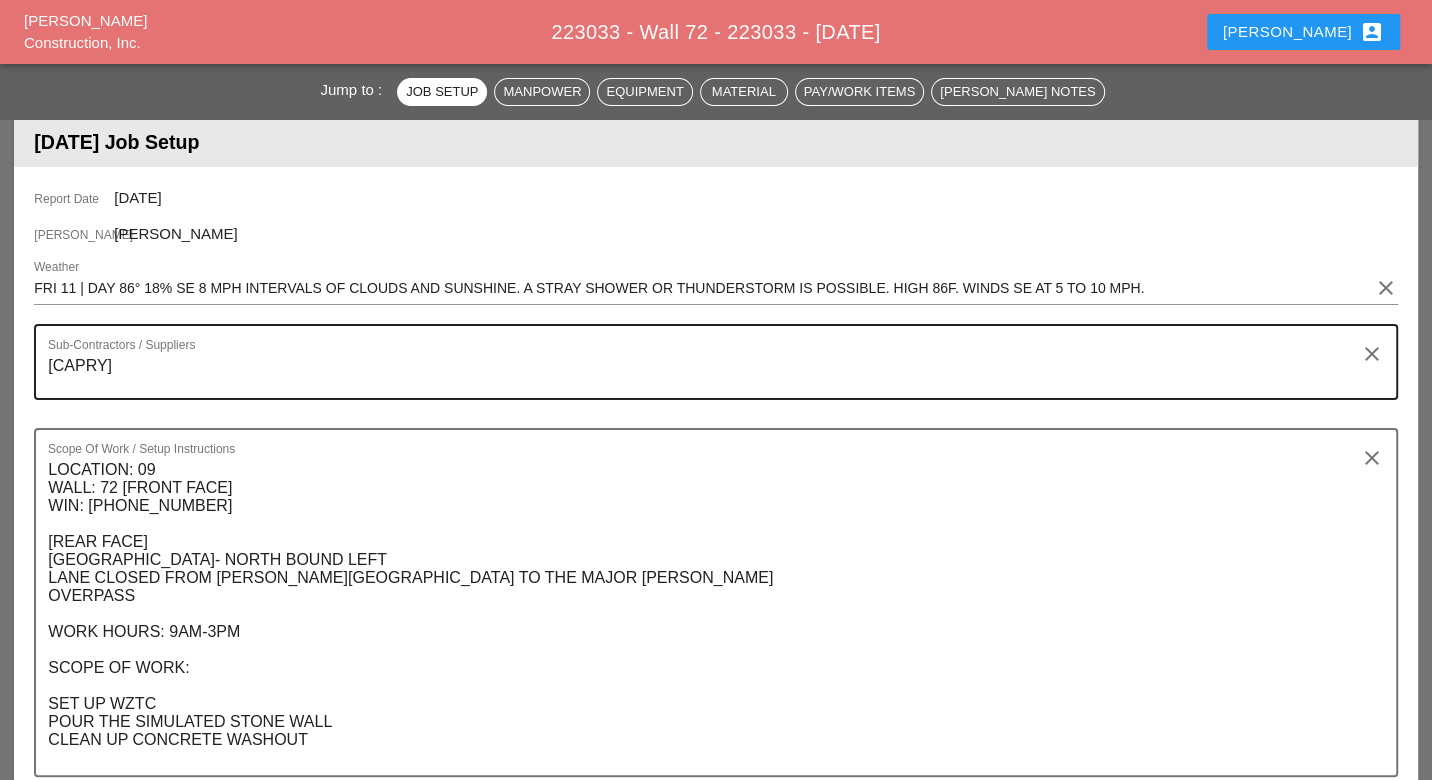 scroll, scrollTop: 111, scrollLeft: 0, axis: vertical 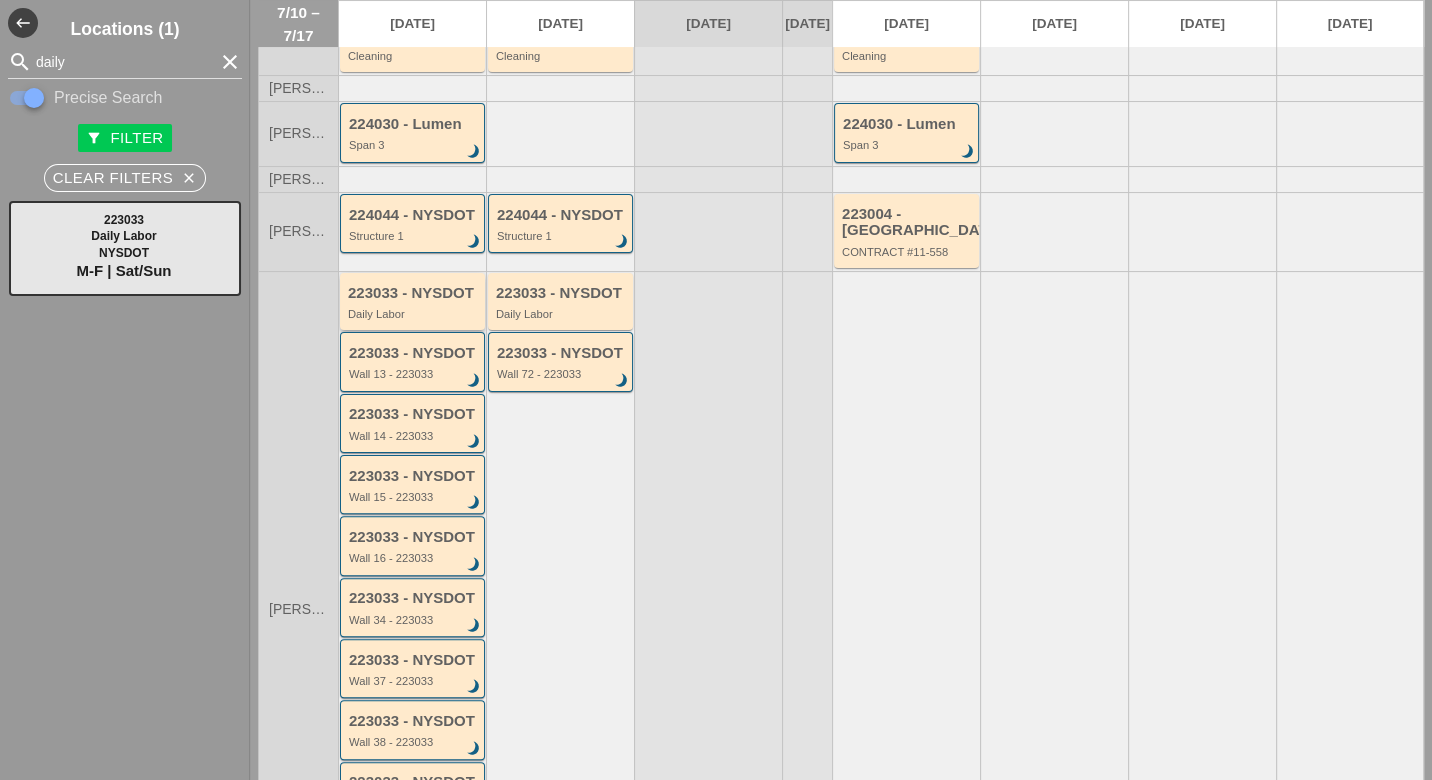 click on "Daily Labor" at bounding box center [414, 314] 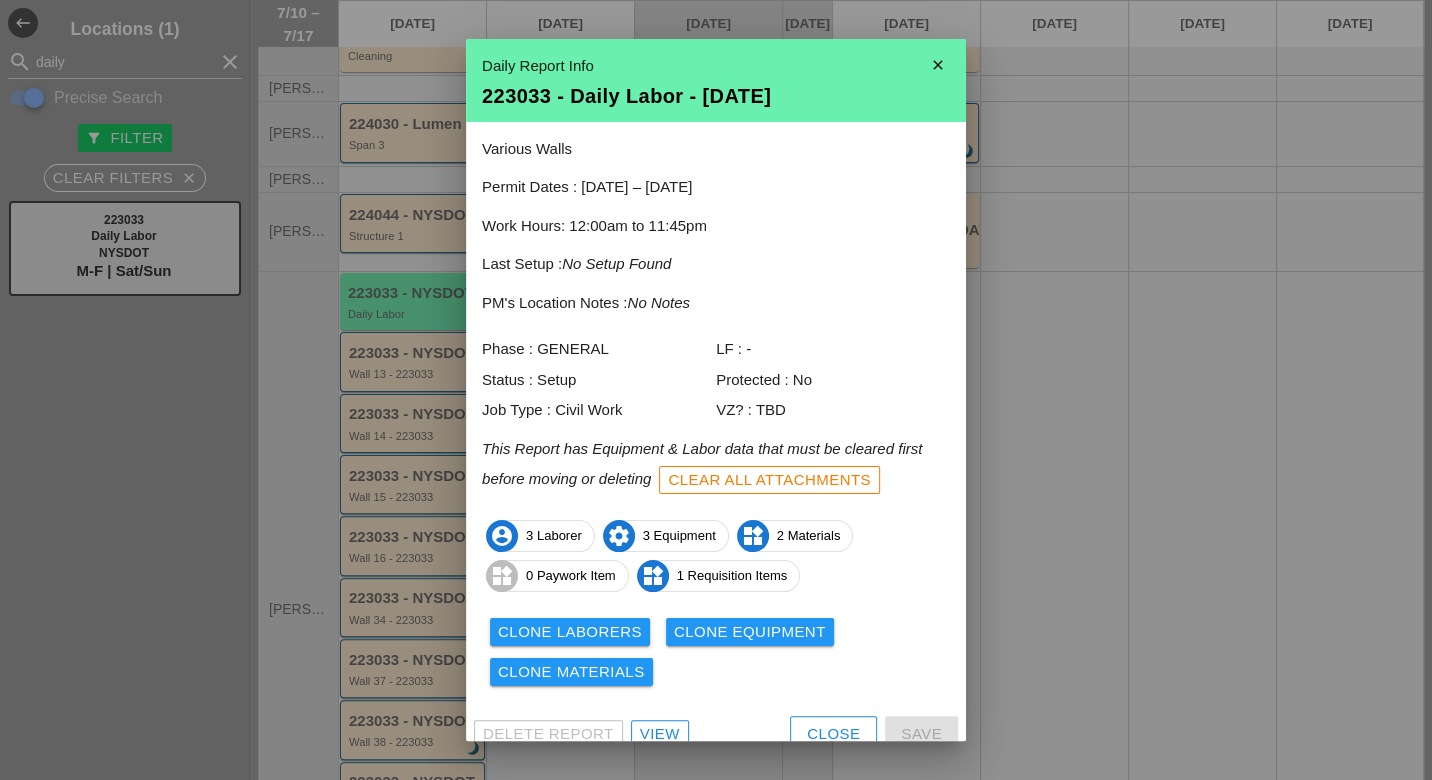 click on "Close" at bounding box center [833, 734] 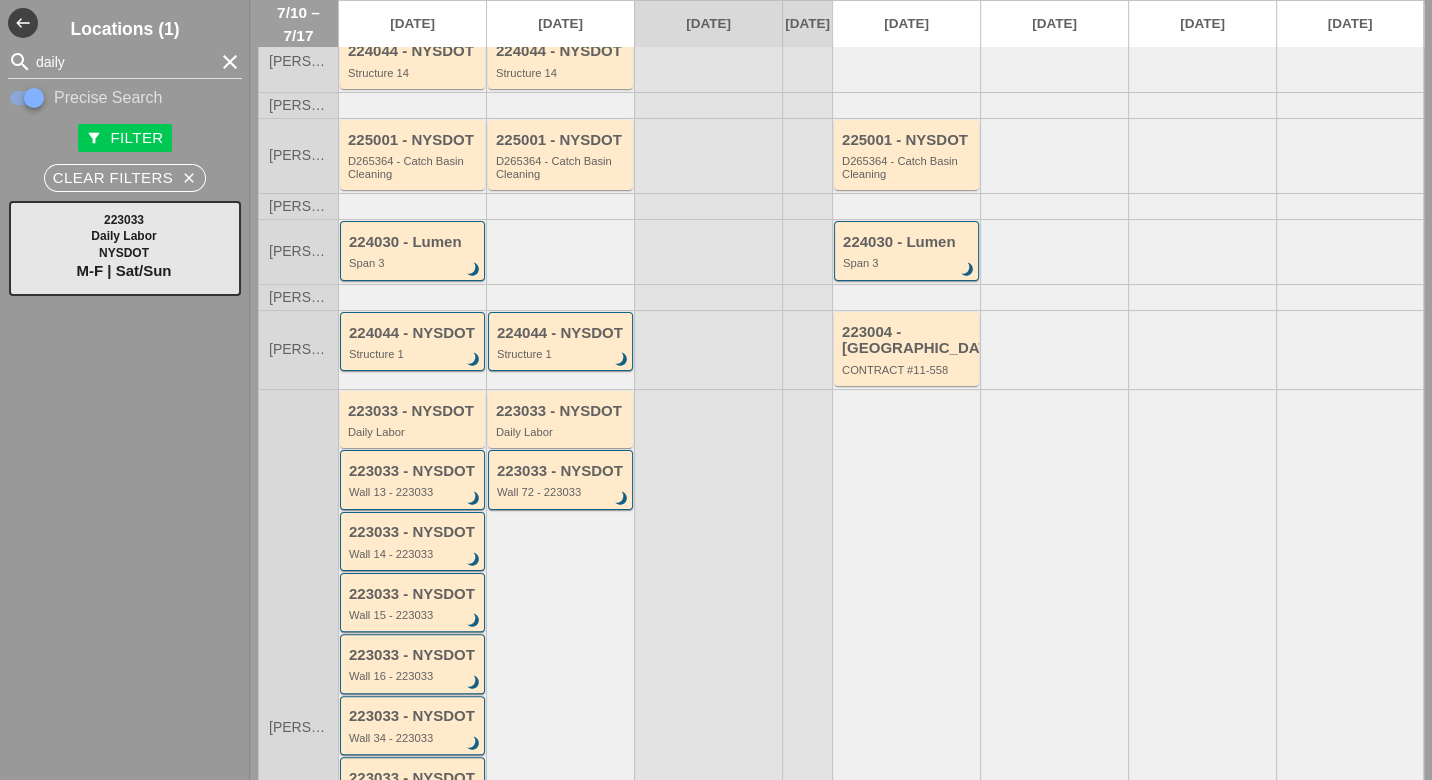 scroll, scrollTop: 0, scrollLeft: 0, axis: both 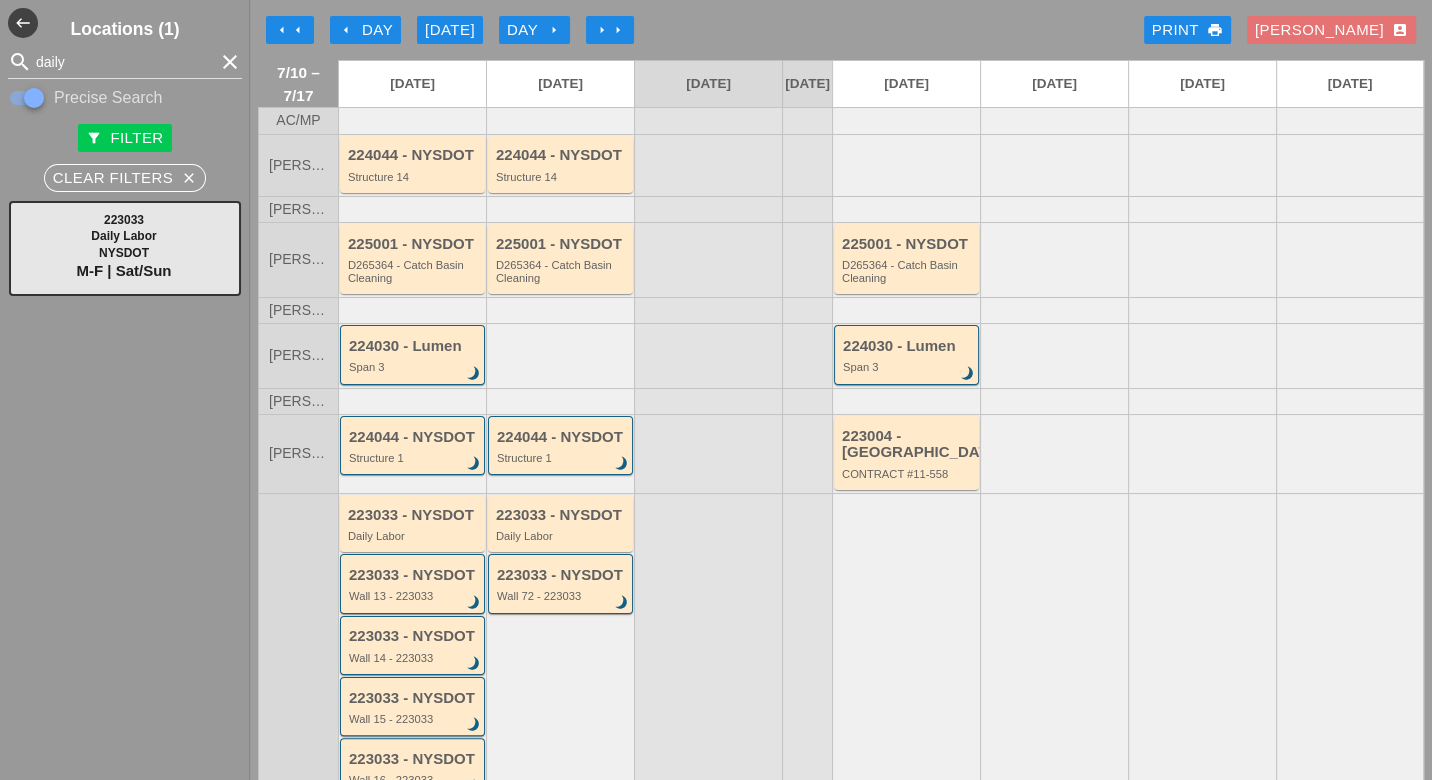 click on "arrow_left" at bounding box center [298, 30] 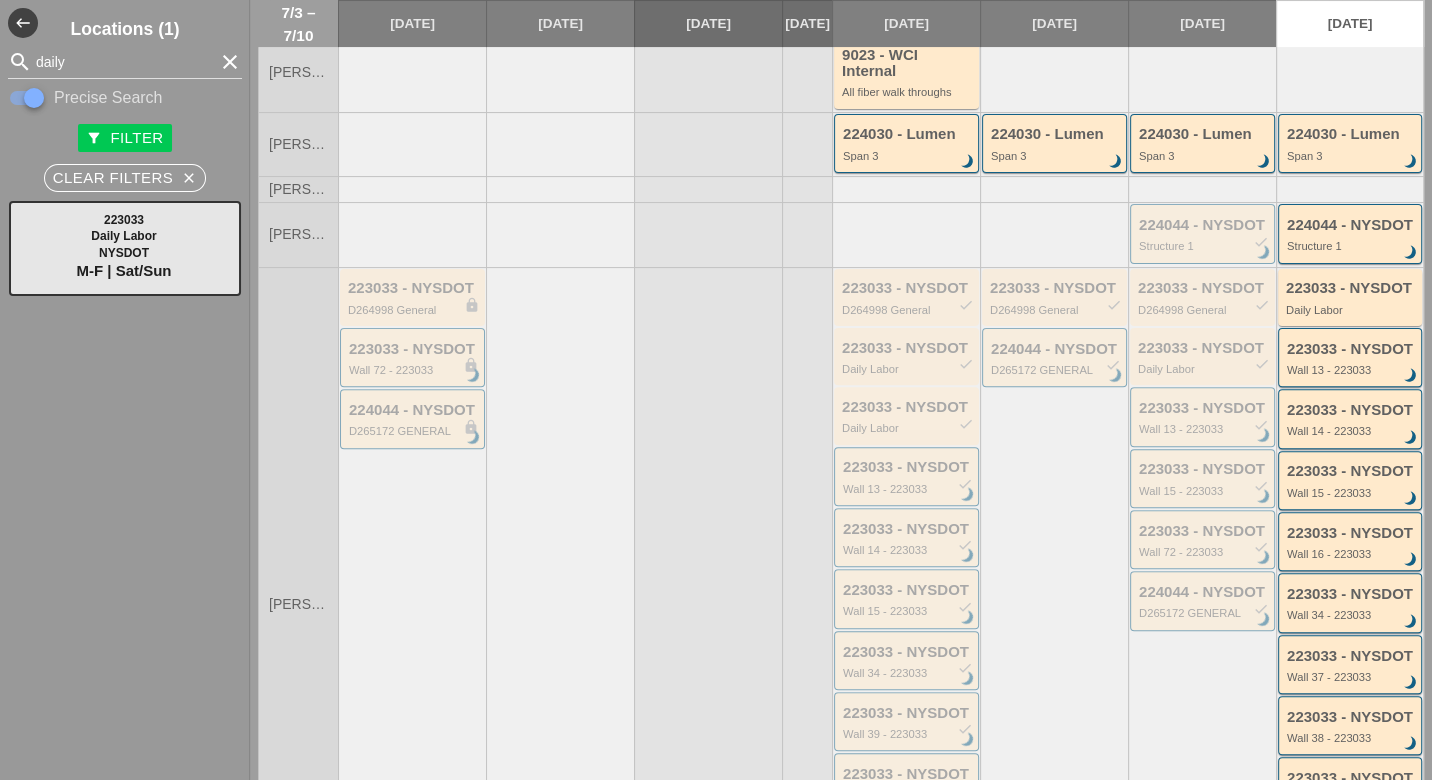 scroll, scrollTop: 0, scrollLeft: 0, axis: both 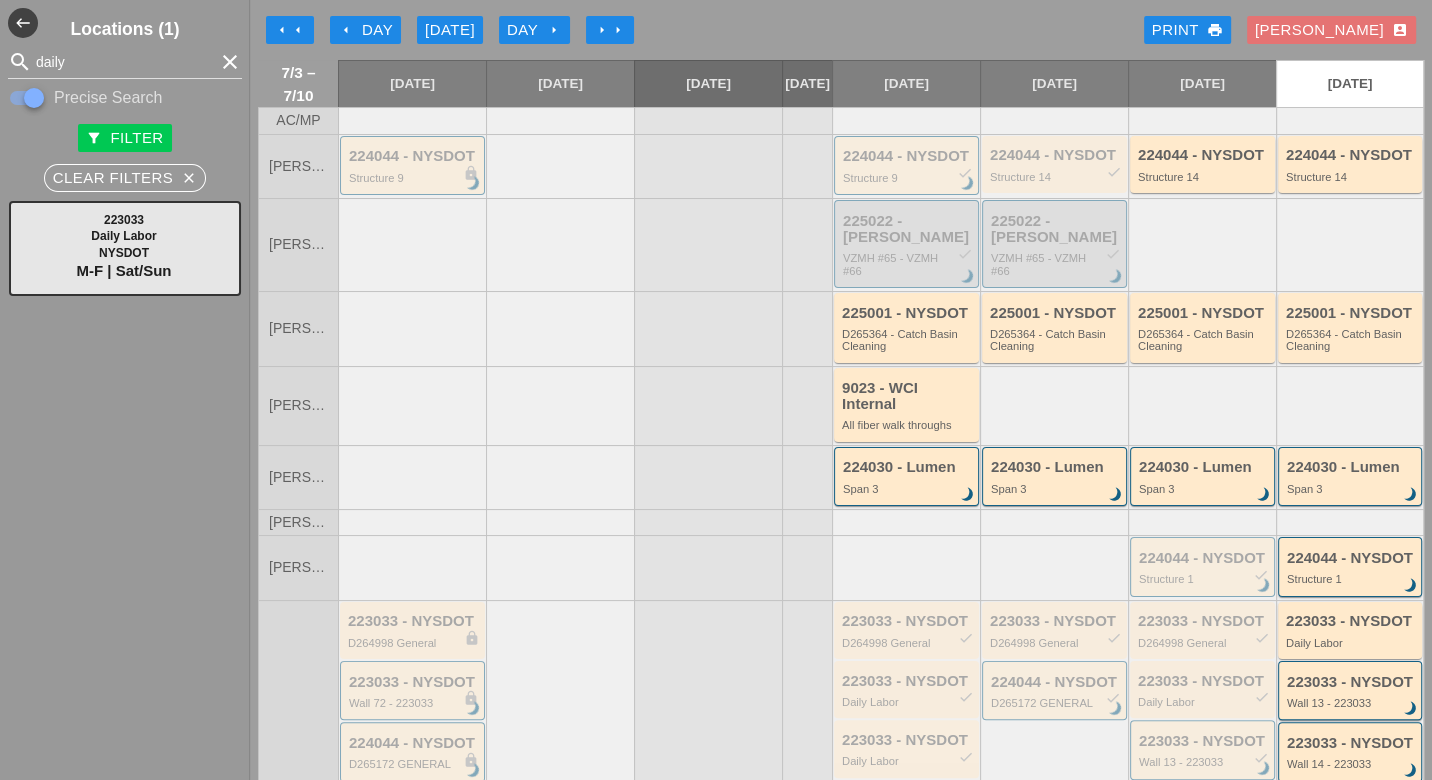 click on "Luca account_box" at bounding box center (1331, 30) 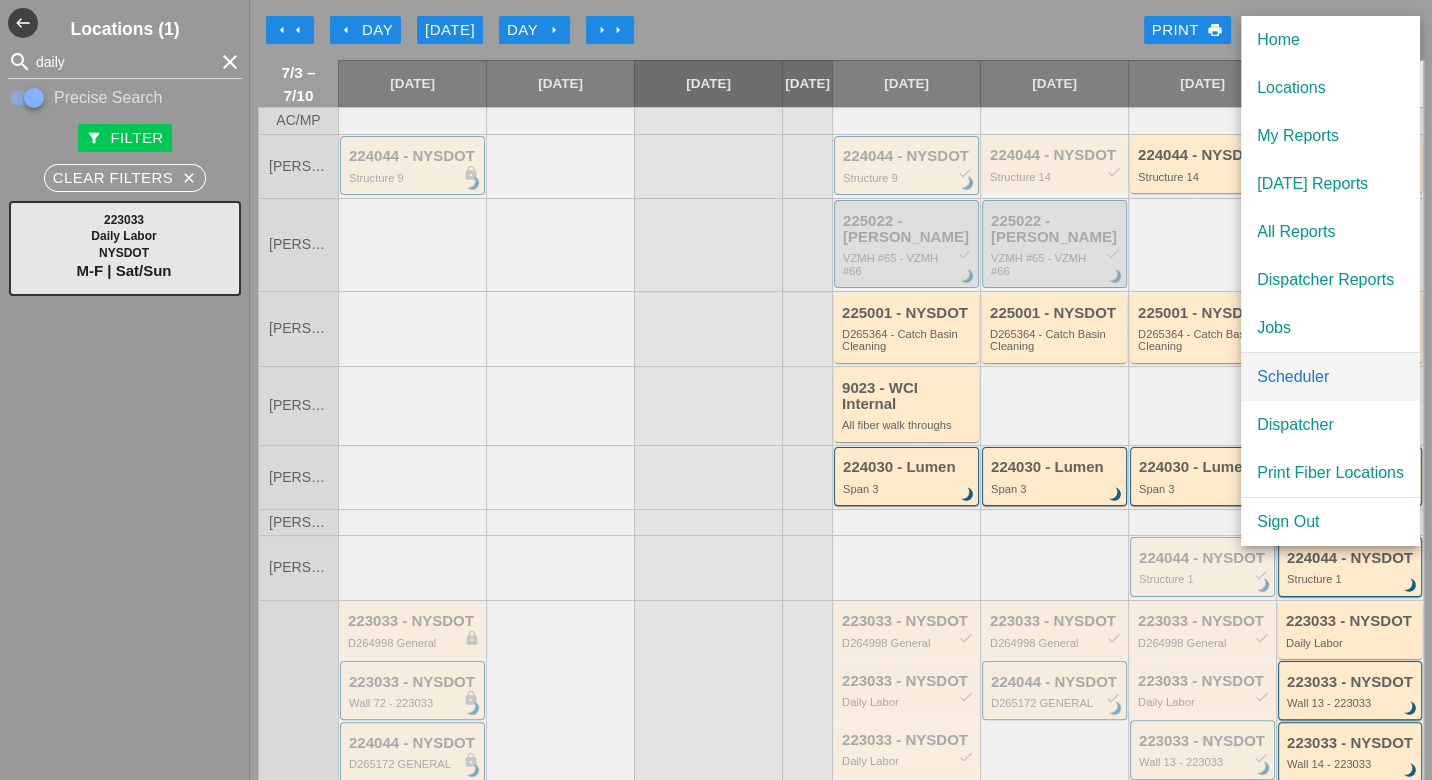 click on "Scheduler" at bounding box center [1330, 377] 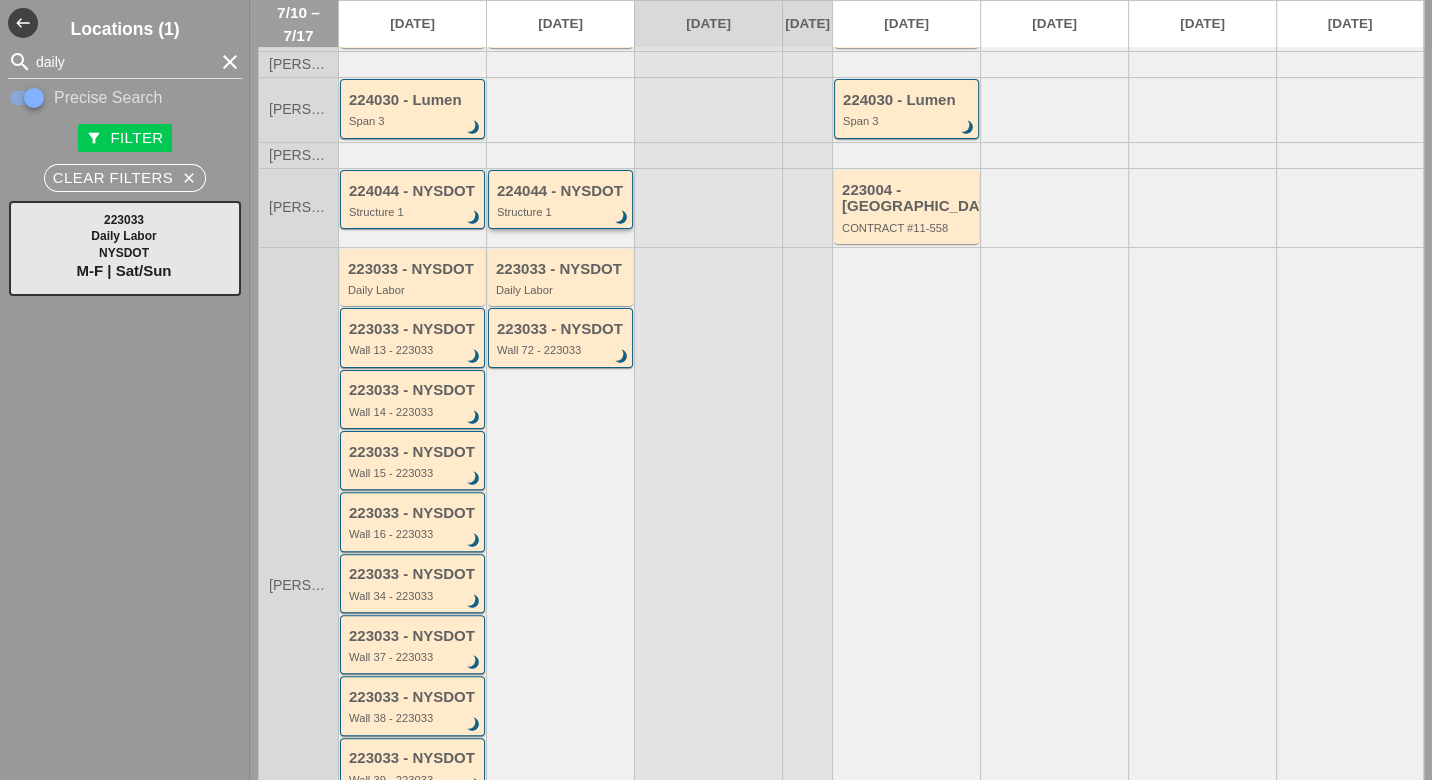 scroll, scrollTop: 333, scrollLeft: 0, axis: vertical 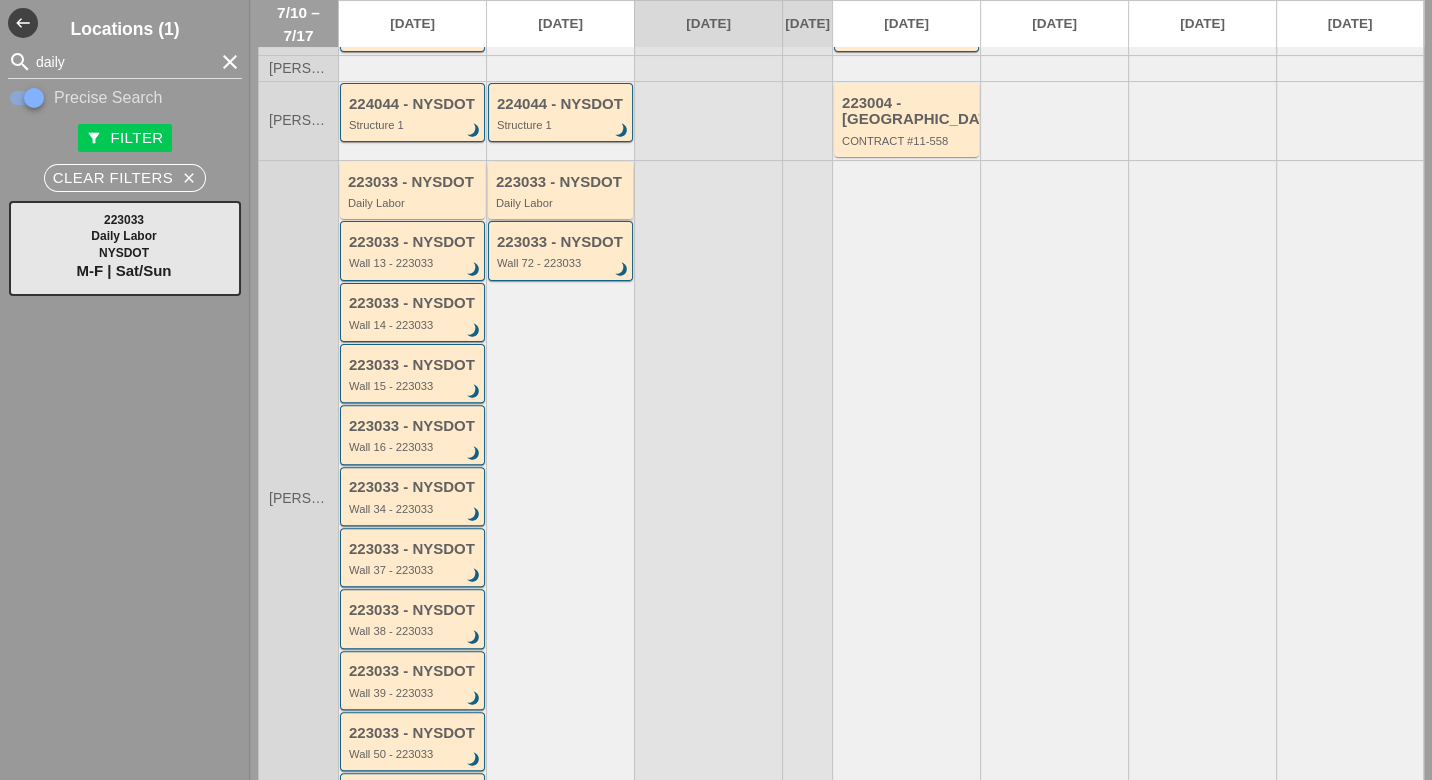 type 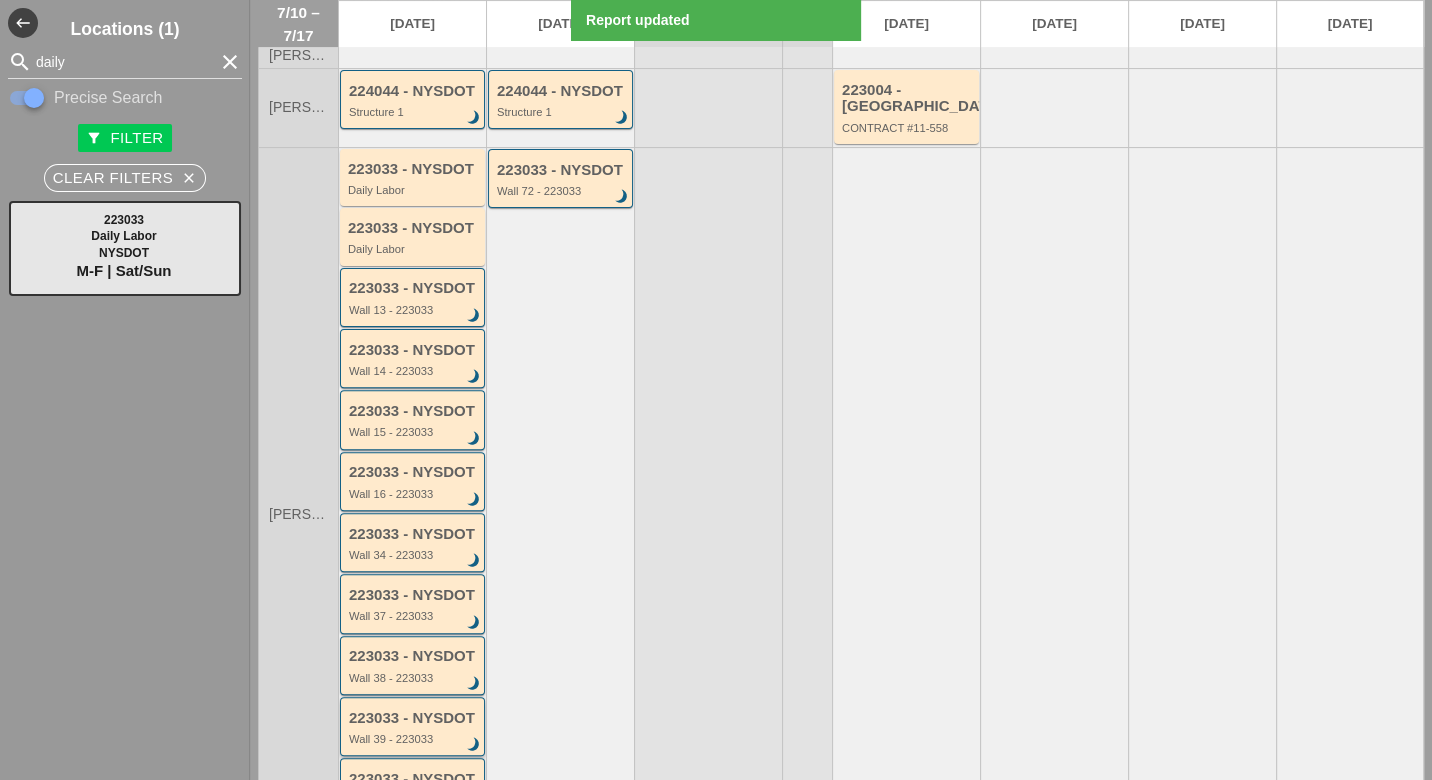 scroll, scrollTop: 333, scrollLeft: 0, axis: vertical 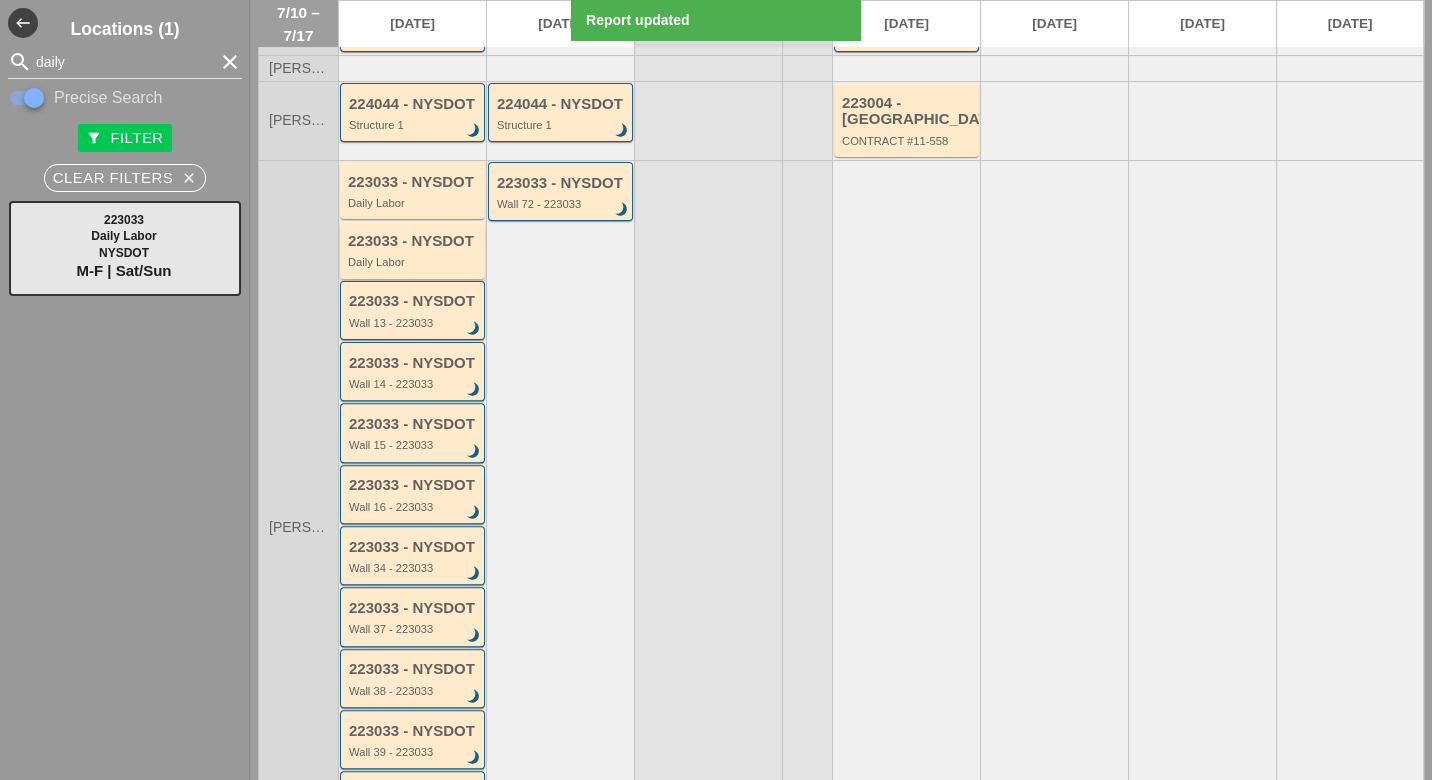 click on "Daily Labor" at bounding box center (414, 262) 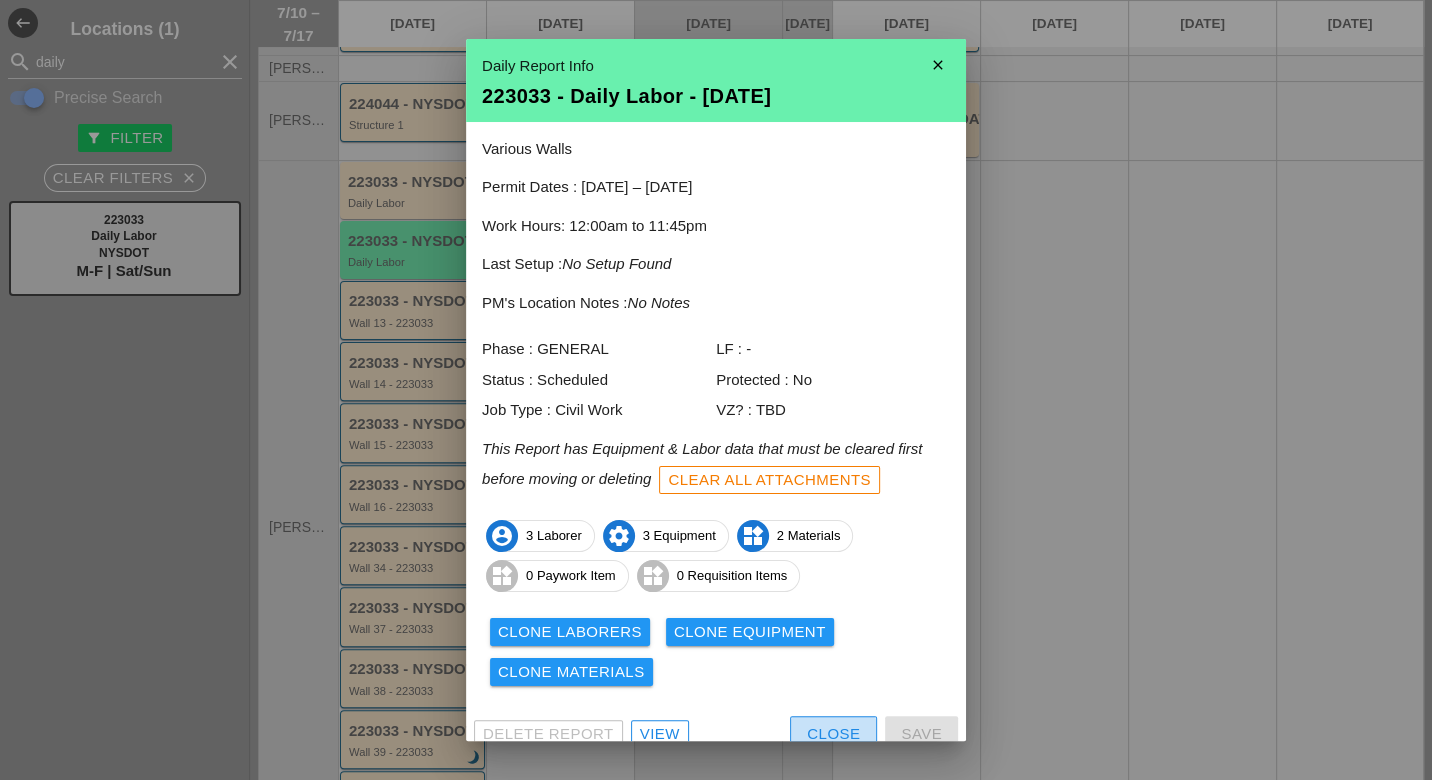 click on "Close" at bounding box center (833, 734) 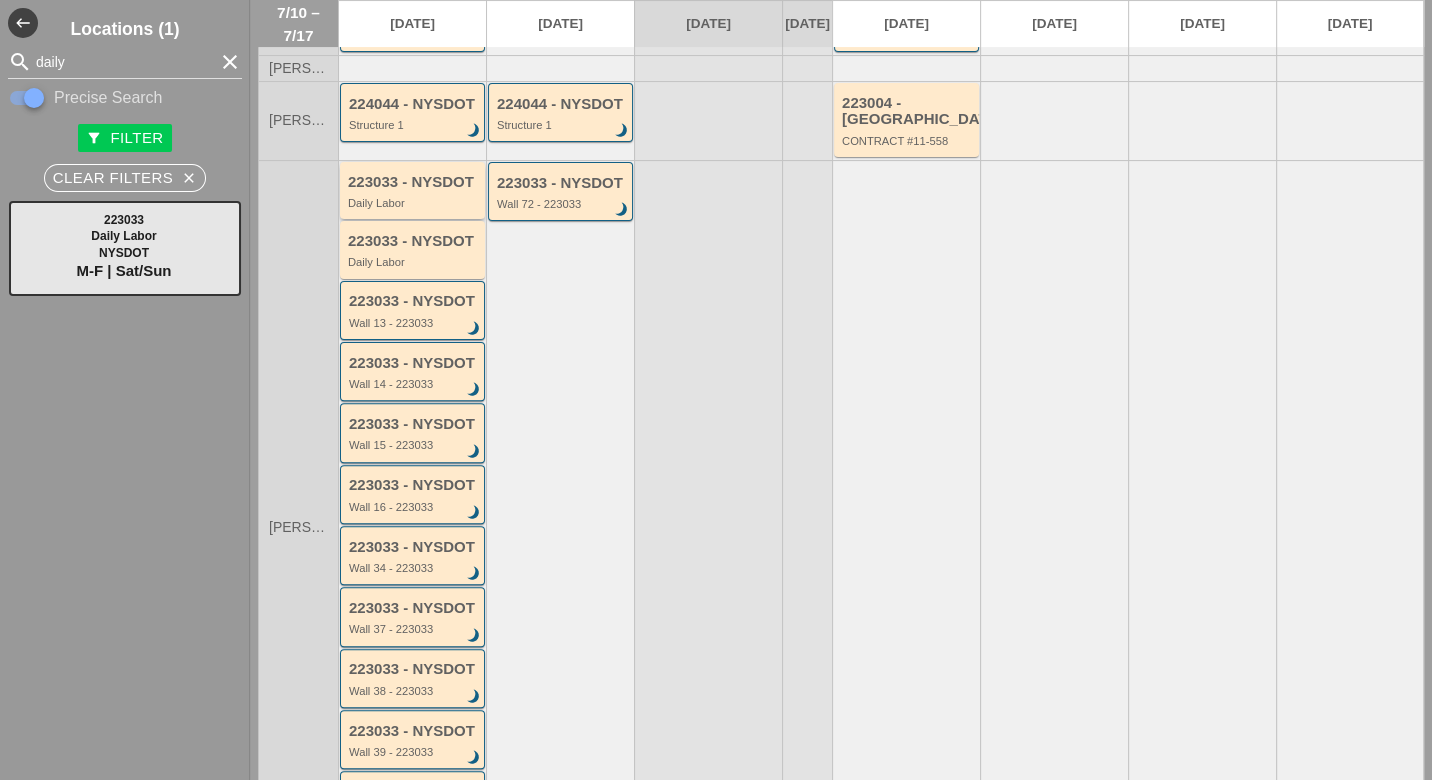 click on "223033 - NYSDOT  Daily Labor" at bounding box center [412, 190] 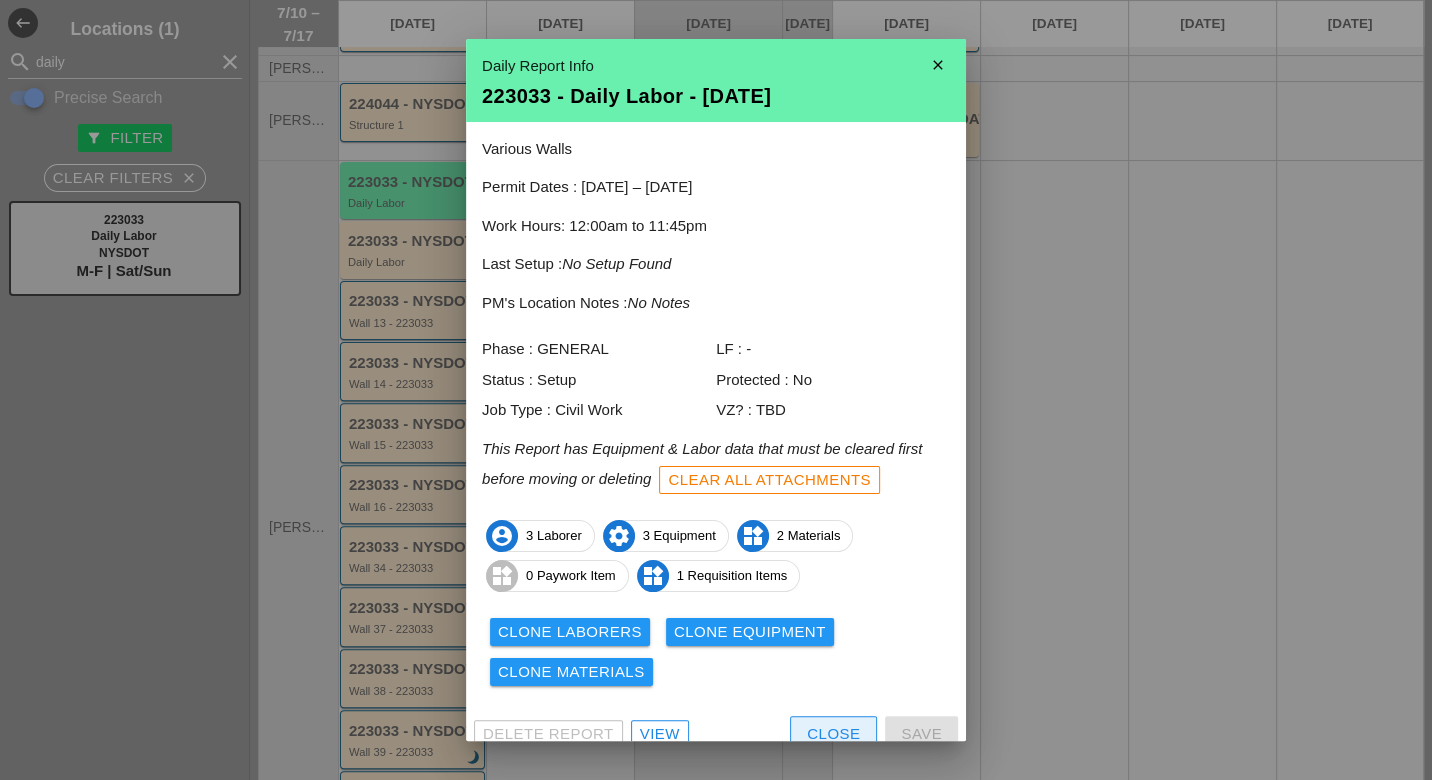 click on "Close" at bounding box center (833, 734) 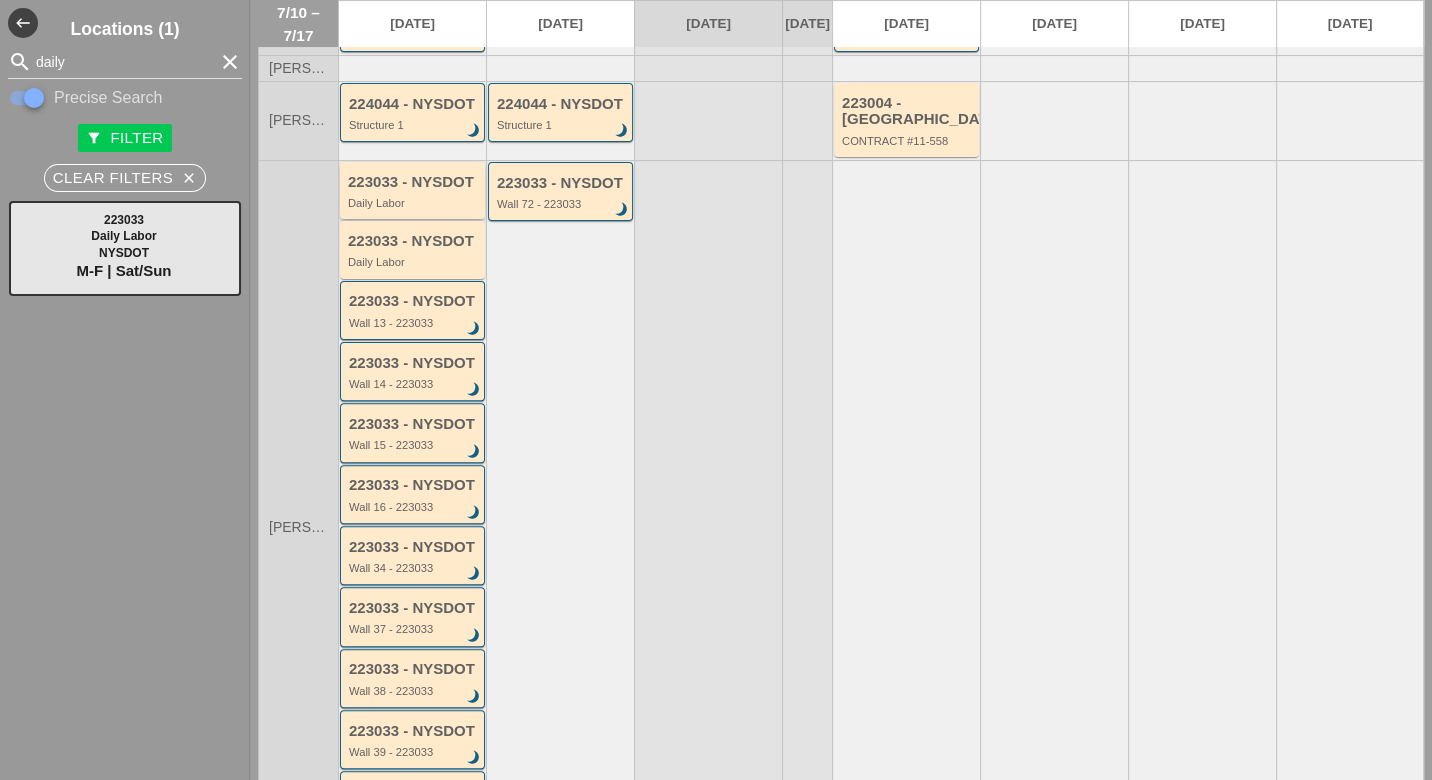 click on "223033 - NYSDOT  Daily Labor" at bounding box center (412, 190) 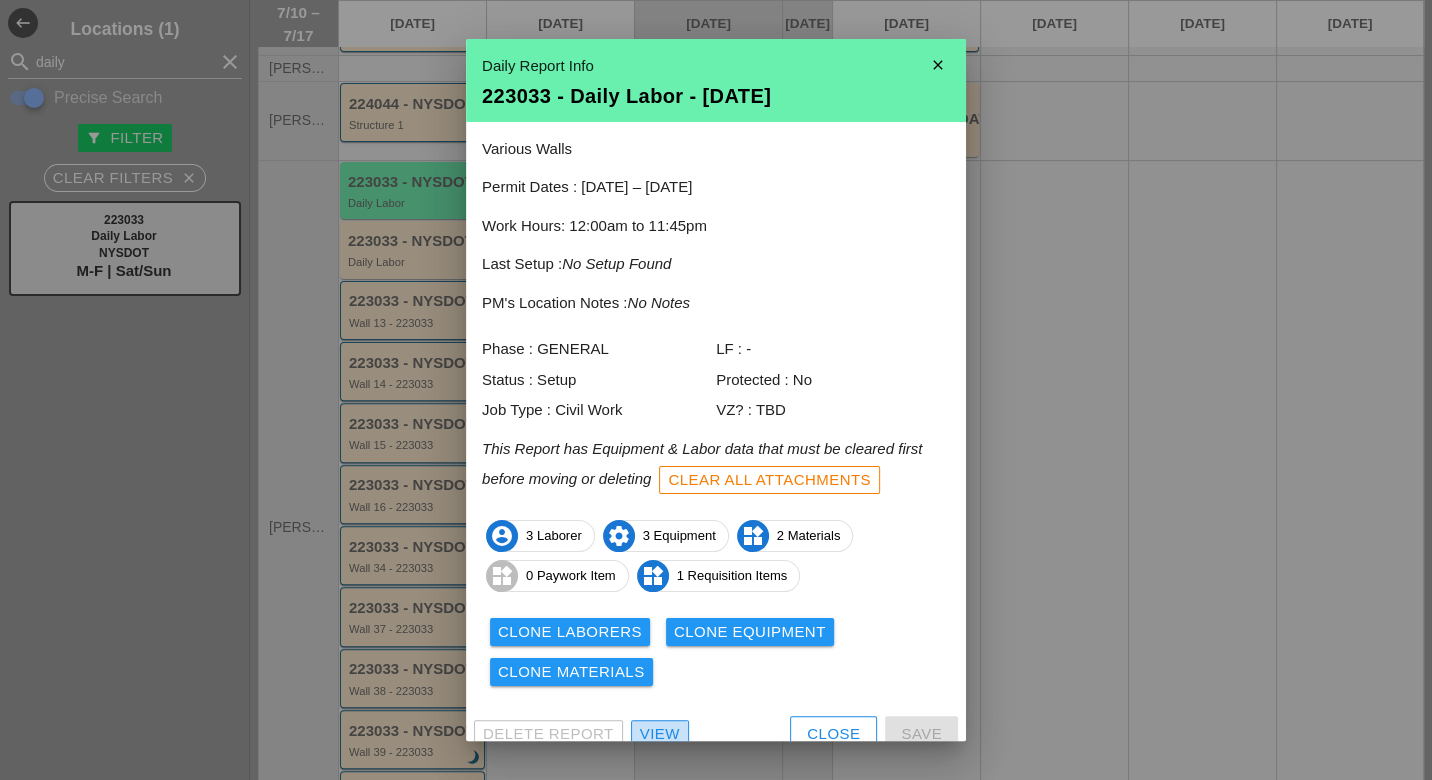click on "View" at bounding box center (660, 734) 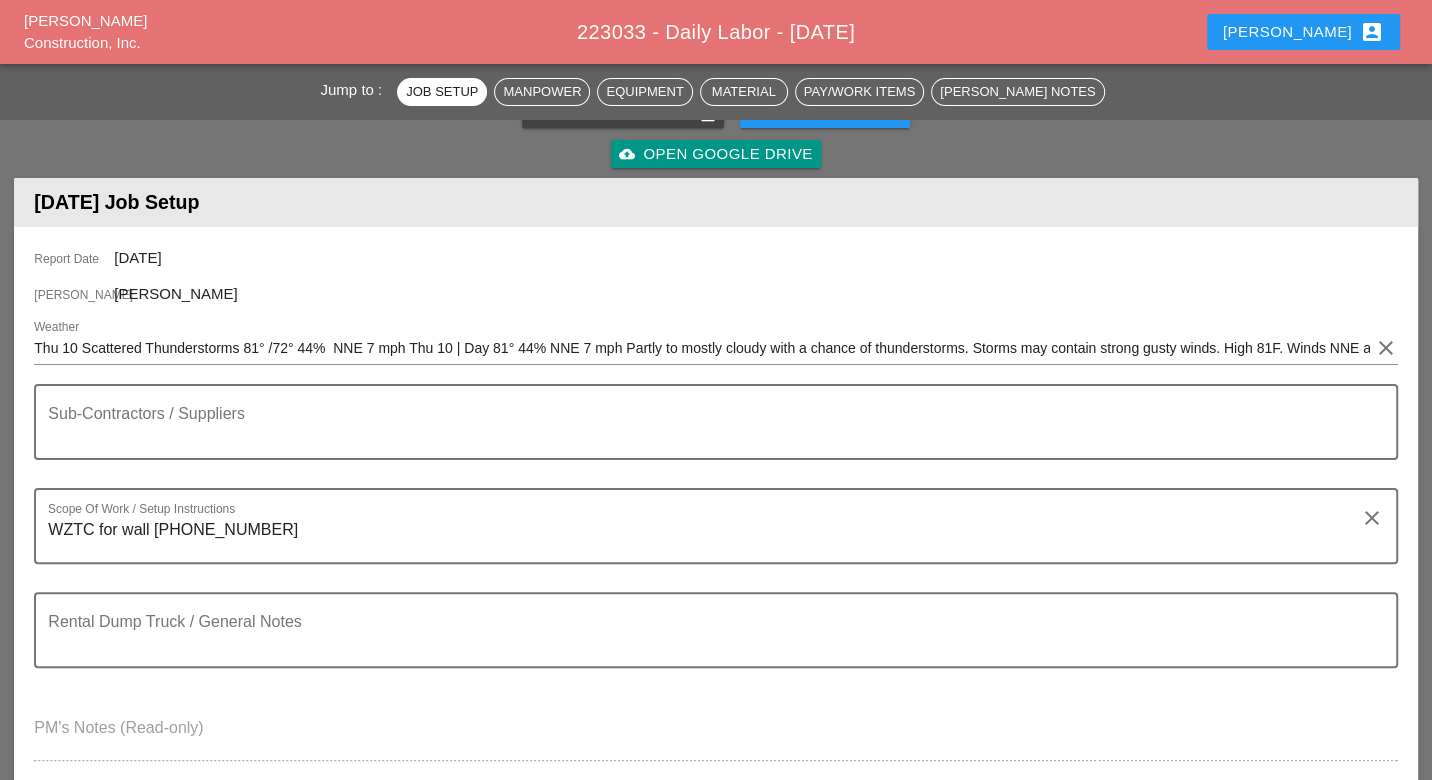 scroll, scrollTop: 0, scrollLeft: 0, axis: both 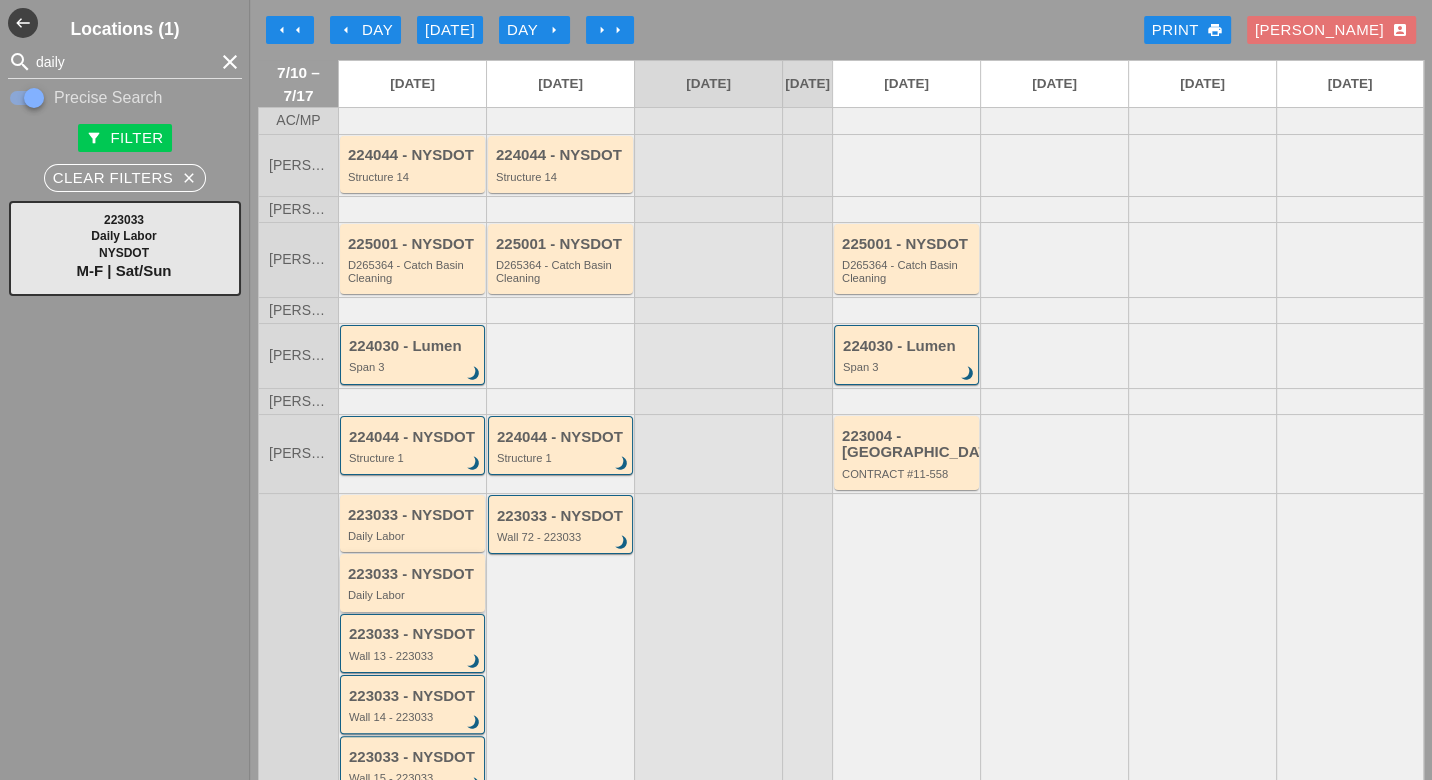 click on "Daily Labor" at bounding box center (414, 595) 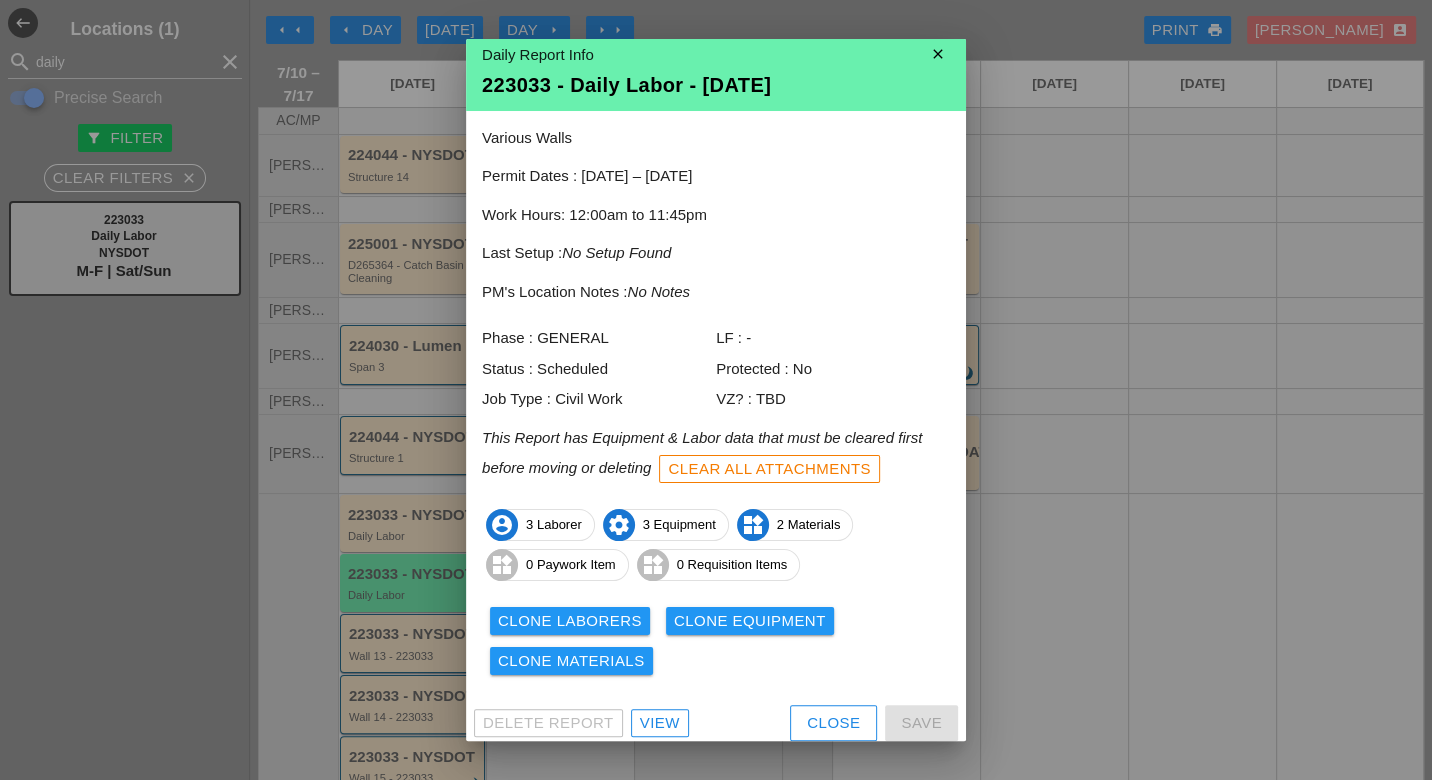 scroll, scrollTop: 17, scrollLeft: 0, axis: vertical 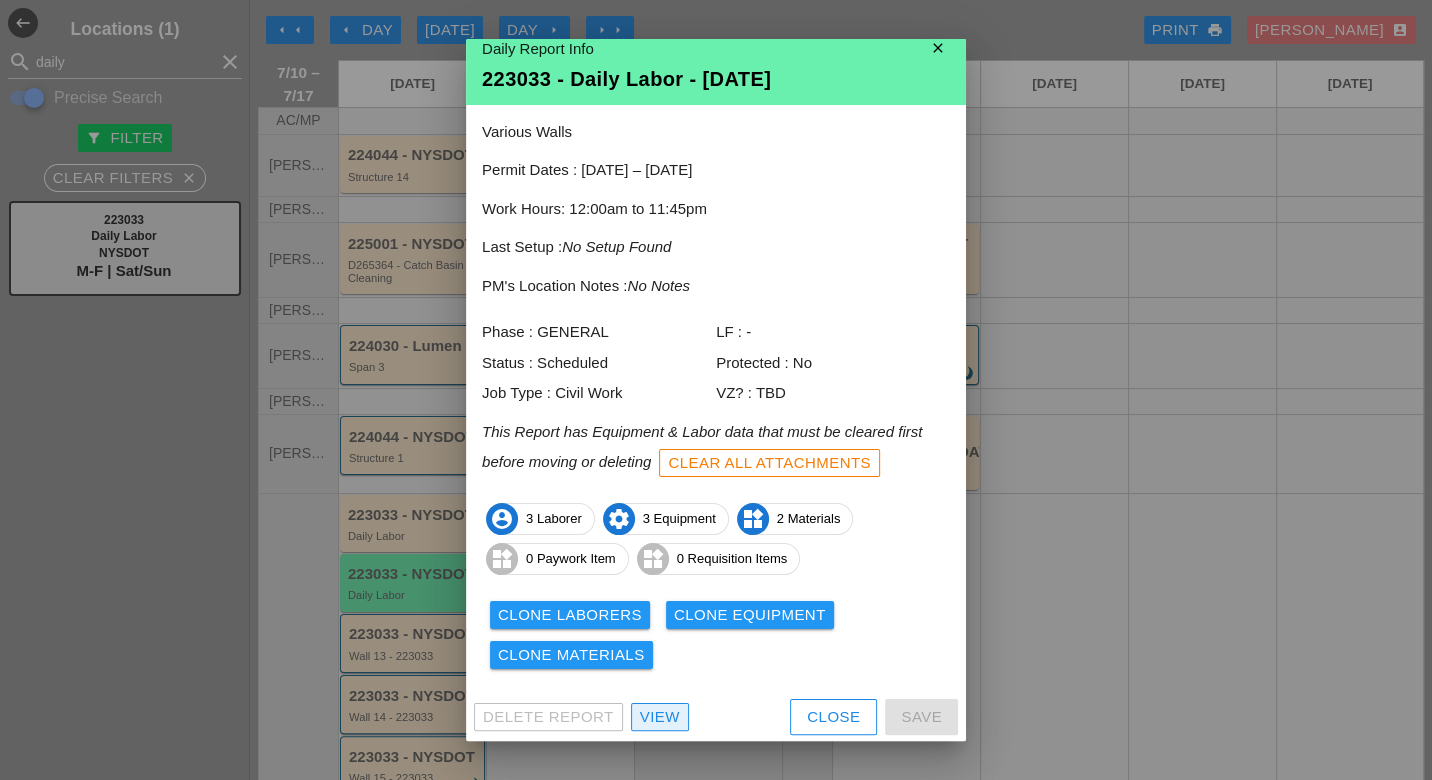 click on "View" at bounding box center (660, 717) 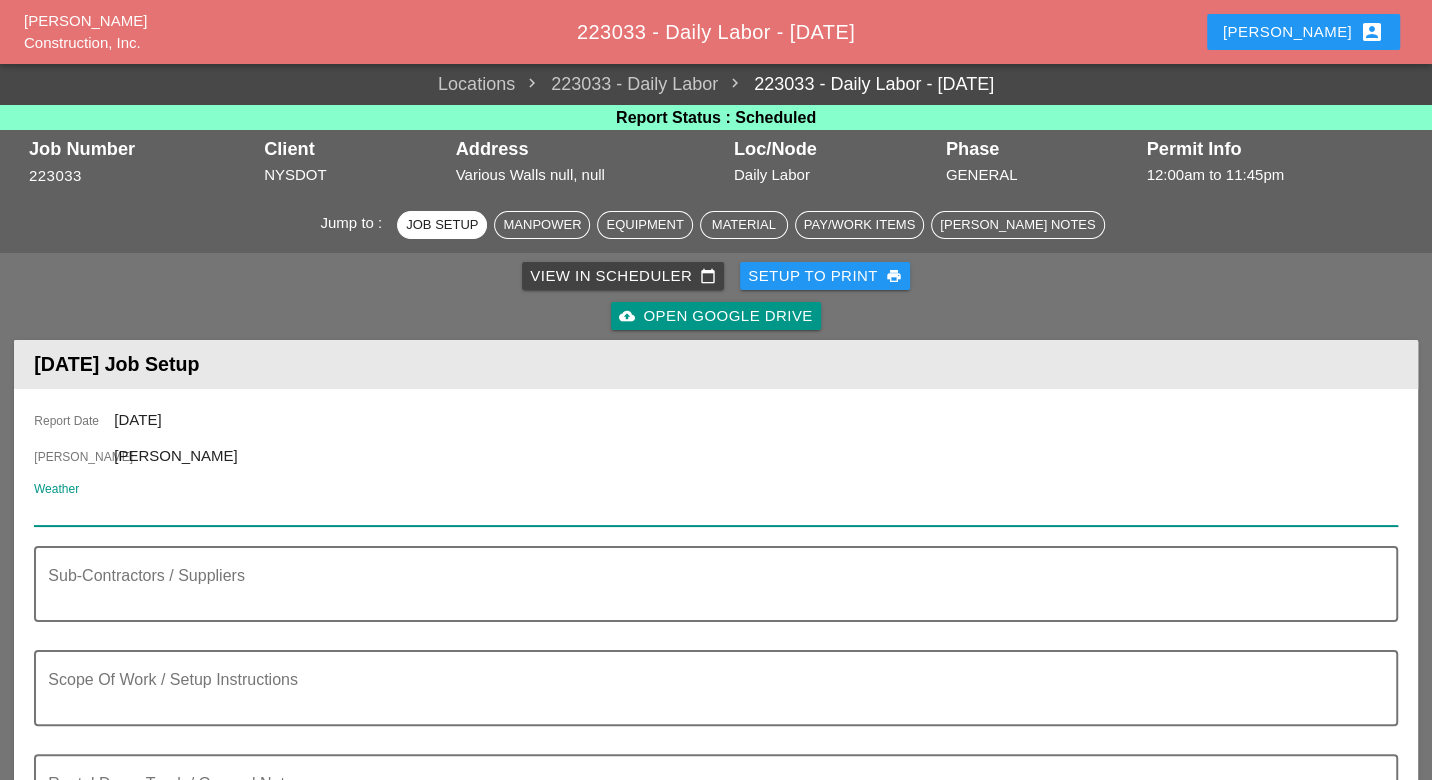 paste on "Thu 10 | Night 72° 15% SE 7 mph Cloudy early with some clearing expected late. A stray shower or thunderstorm is possible. Low 72F. Winds SE at 5 to 10 mph." 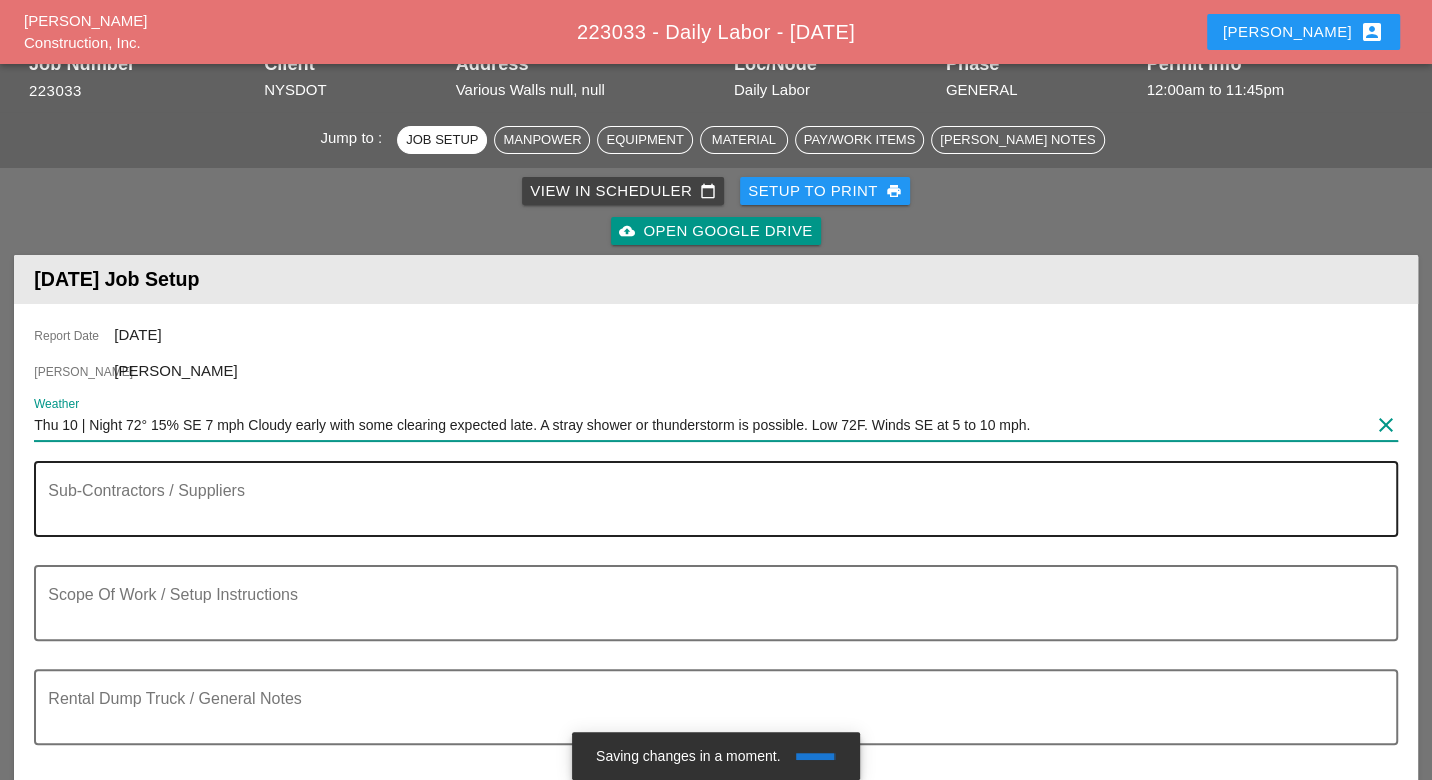 scroll, scrollTop: 111, scrollLeft: 0, axis: vertical 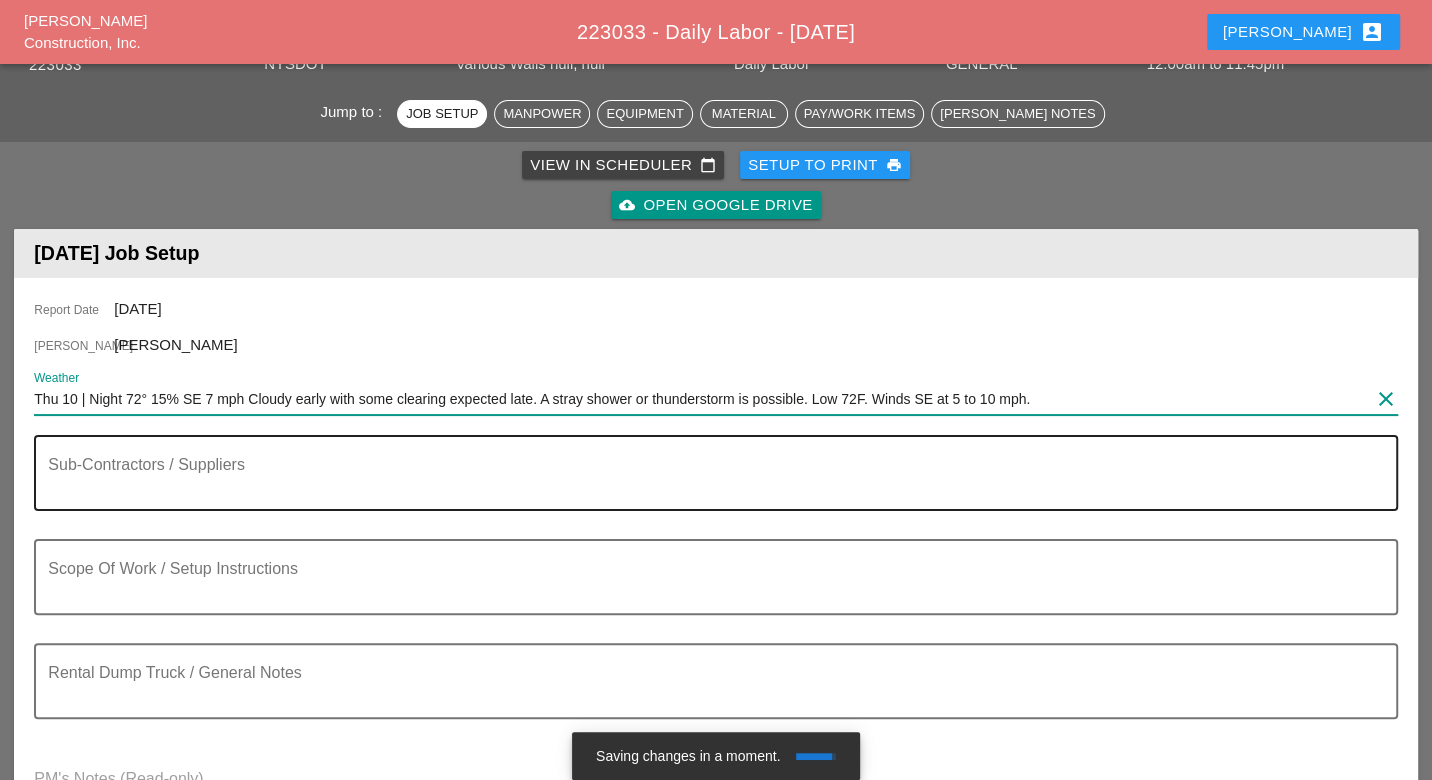 type on "Thu 10 | Night 72° 15% SE 7 mph Cloudy early with some clearing expected late. A stray shower or thunderstorm is possible. Low 72F. Winds SE at 5 to 10 mph." 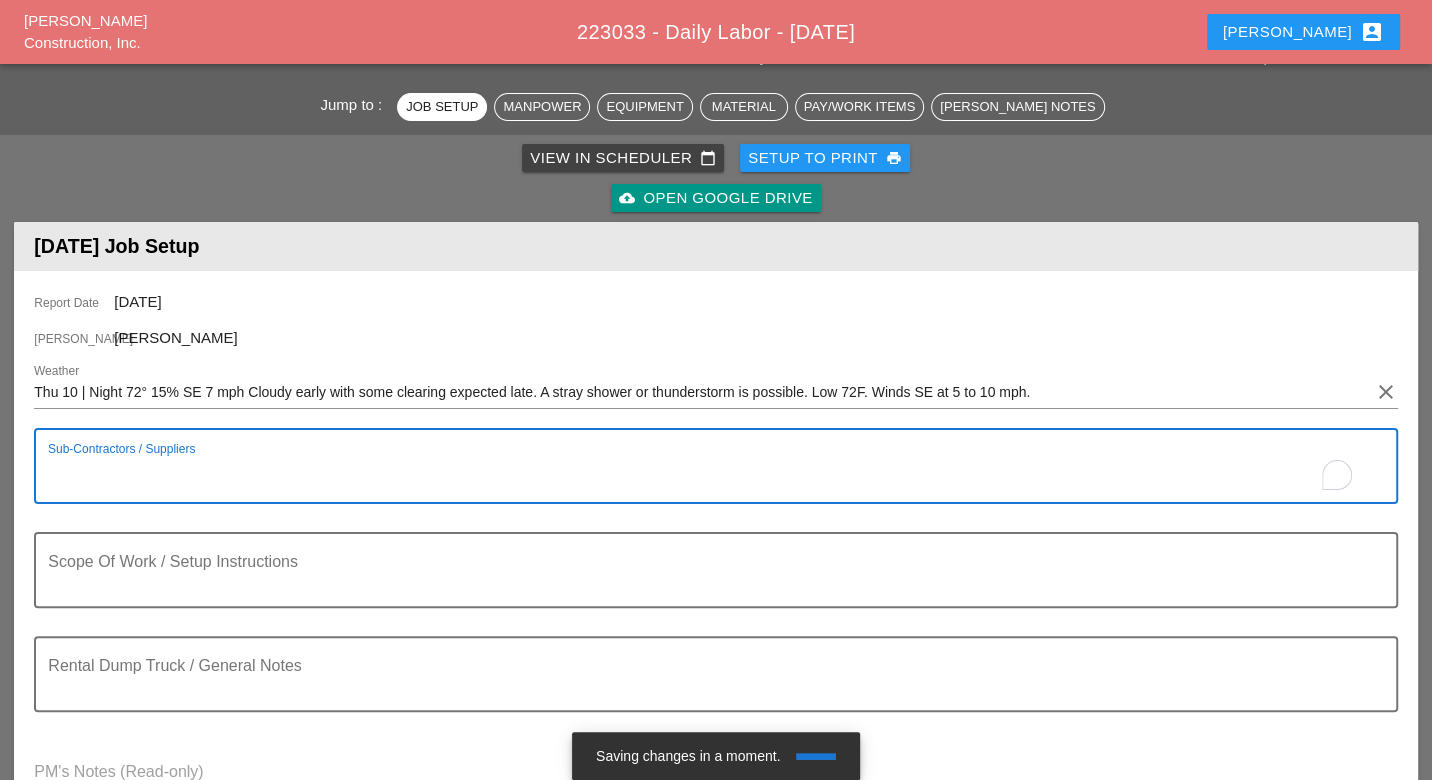 scroll, scrollTop: 222, scrollLeft: 0, axis: vertical 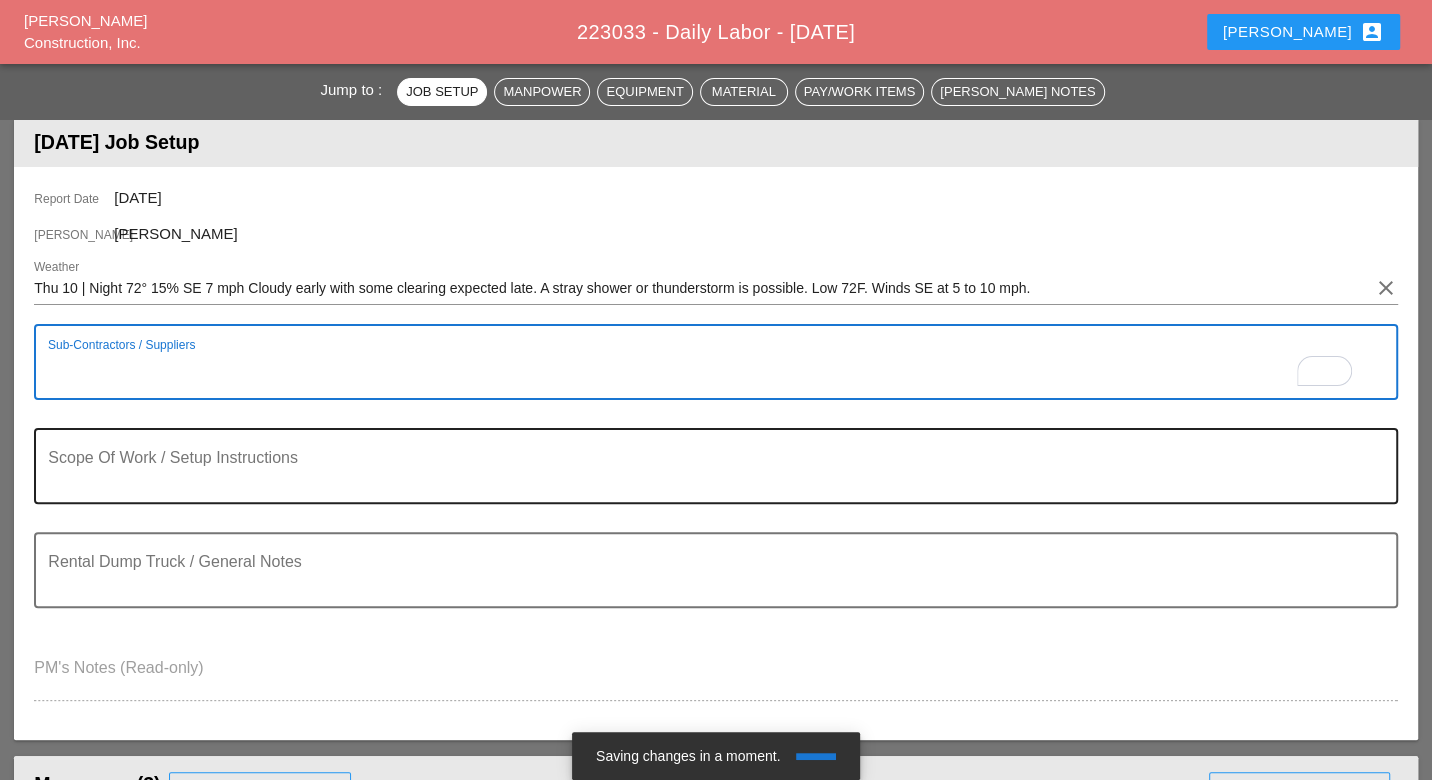 click at bounding box center (707, 478) 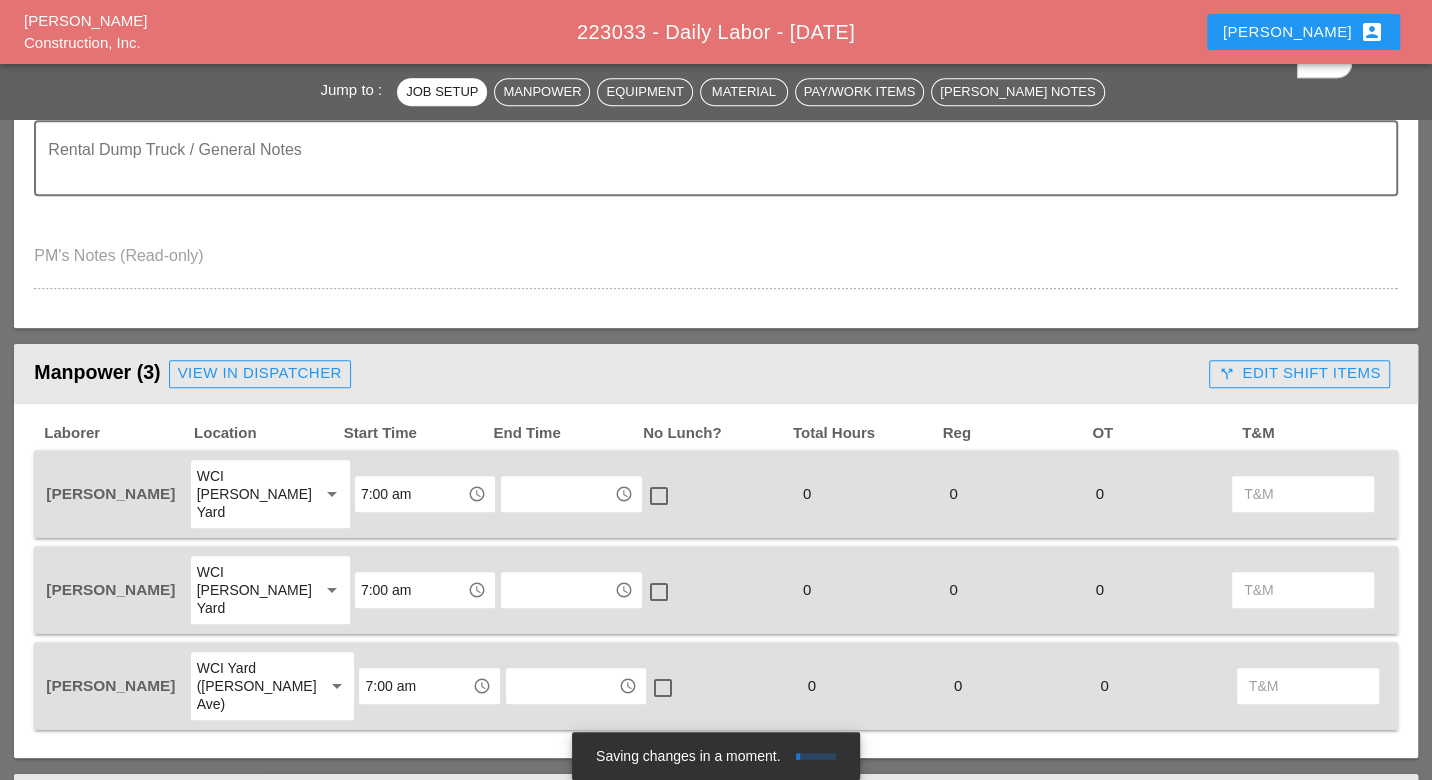 scroll, scrollTop: 666, scrollLeft: 0, axis: vertical 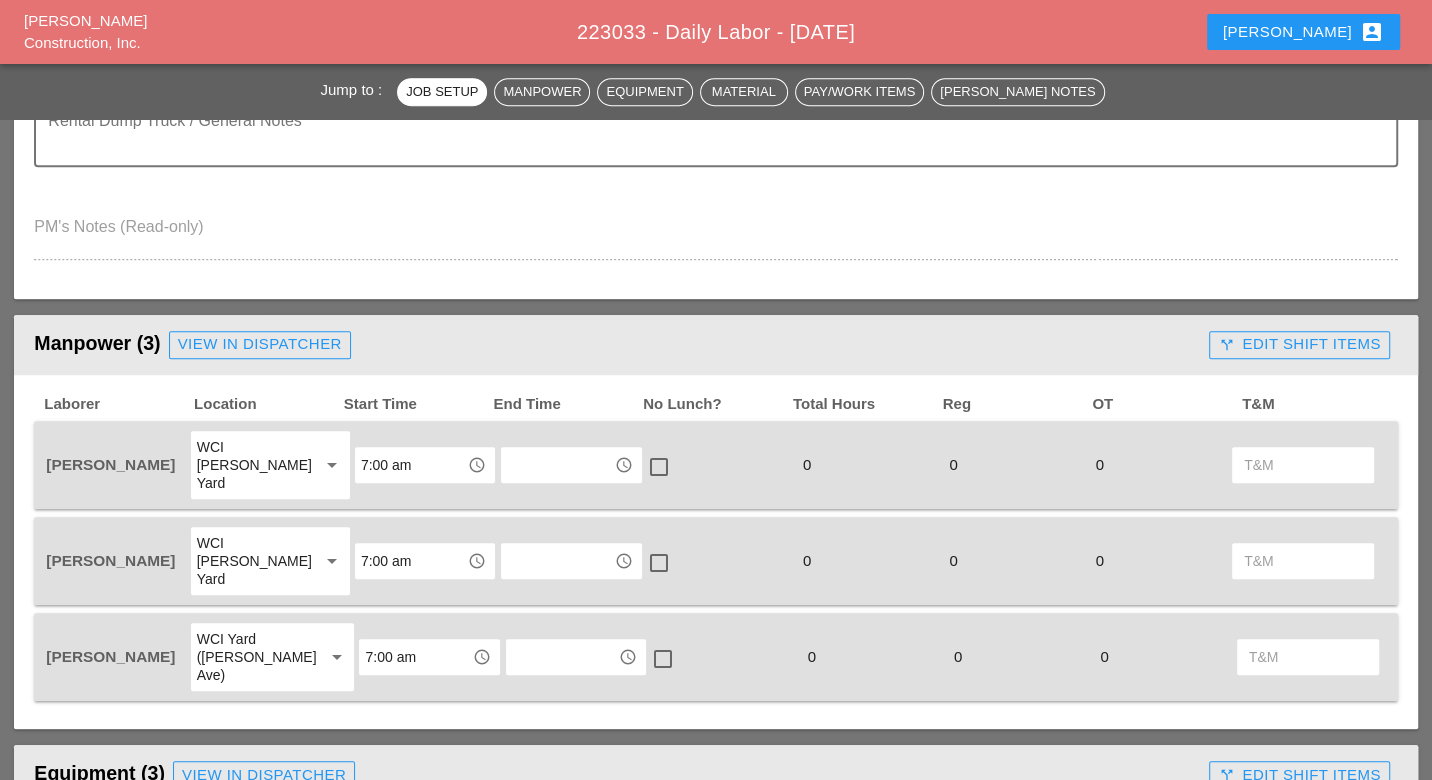type on "WZTC for a right lane closer
wall 39, 37,38,34" 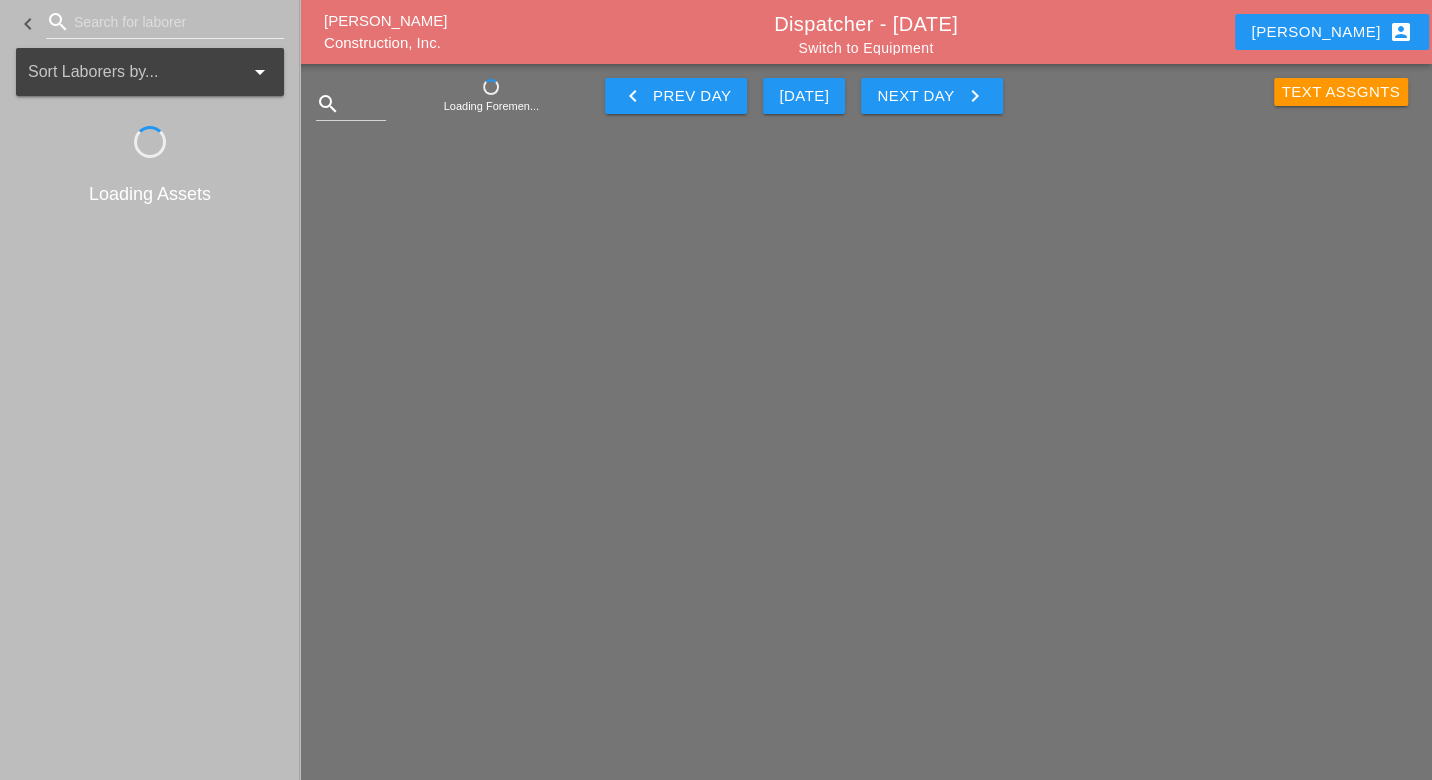 scroll, scrollTop: 0, scrollLeft: 0, axis: both 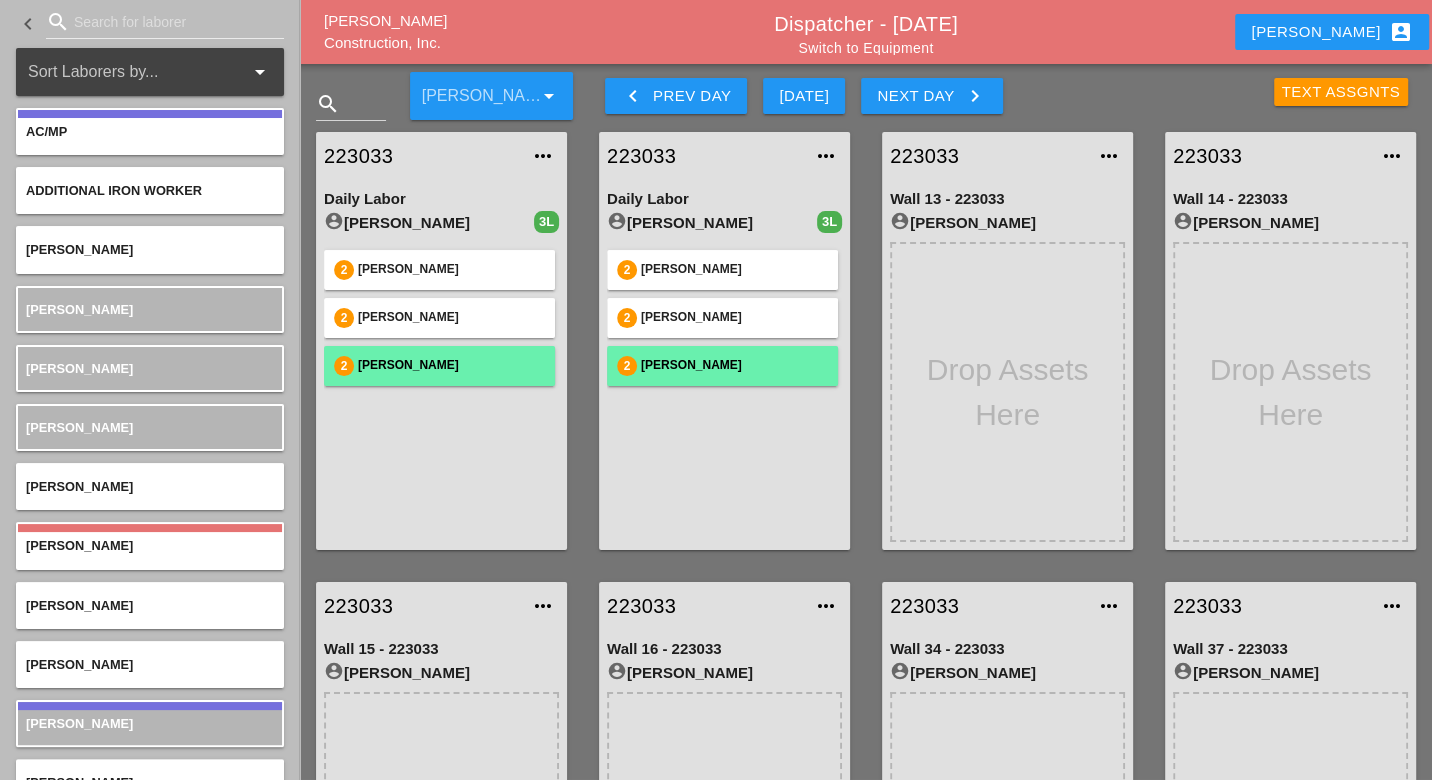 type 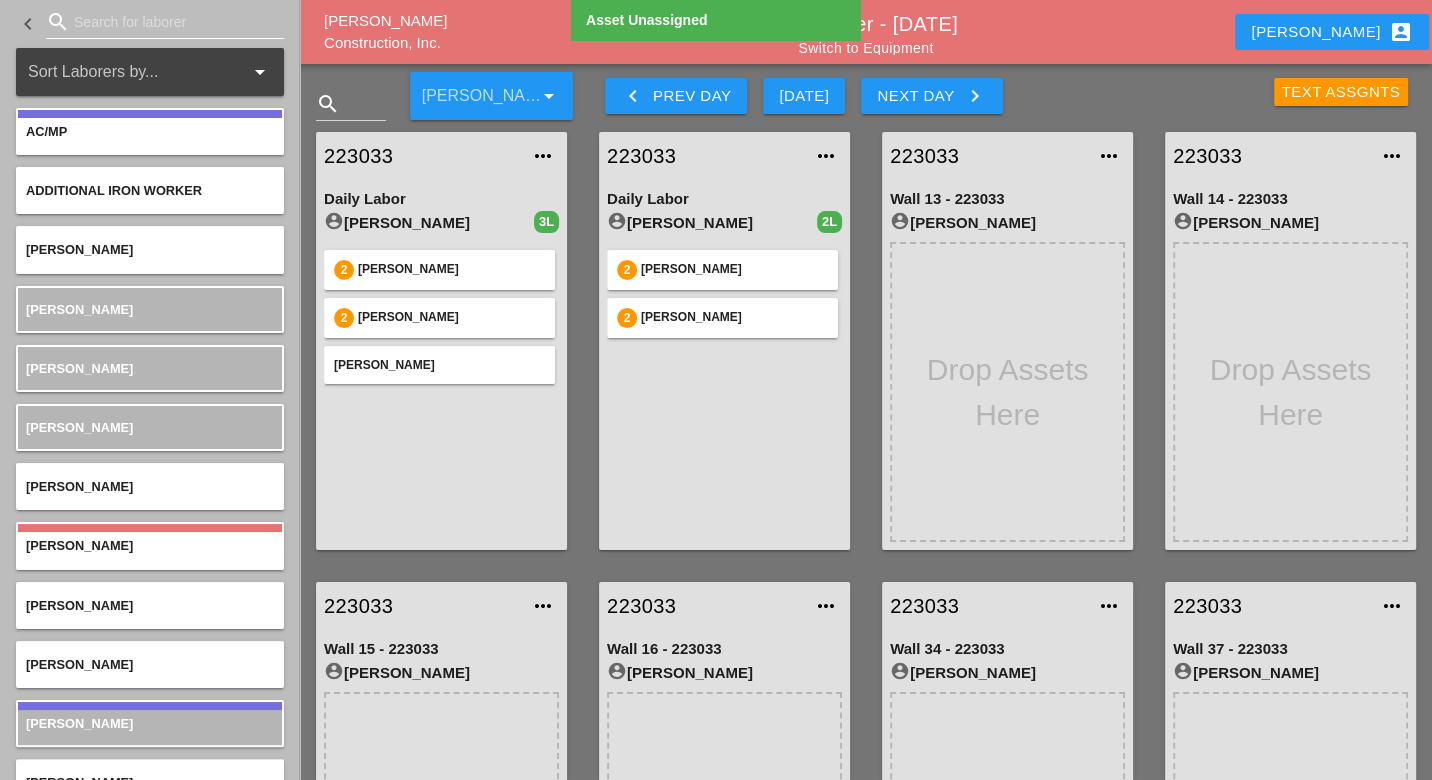 click at bounding box center [165, 22] 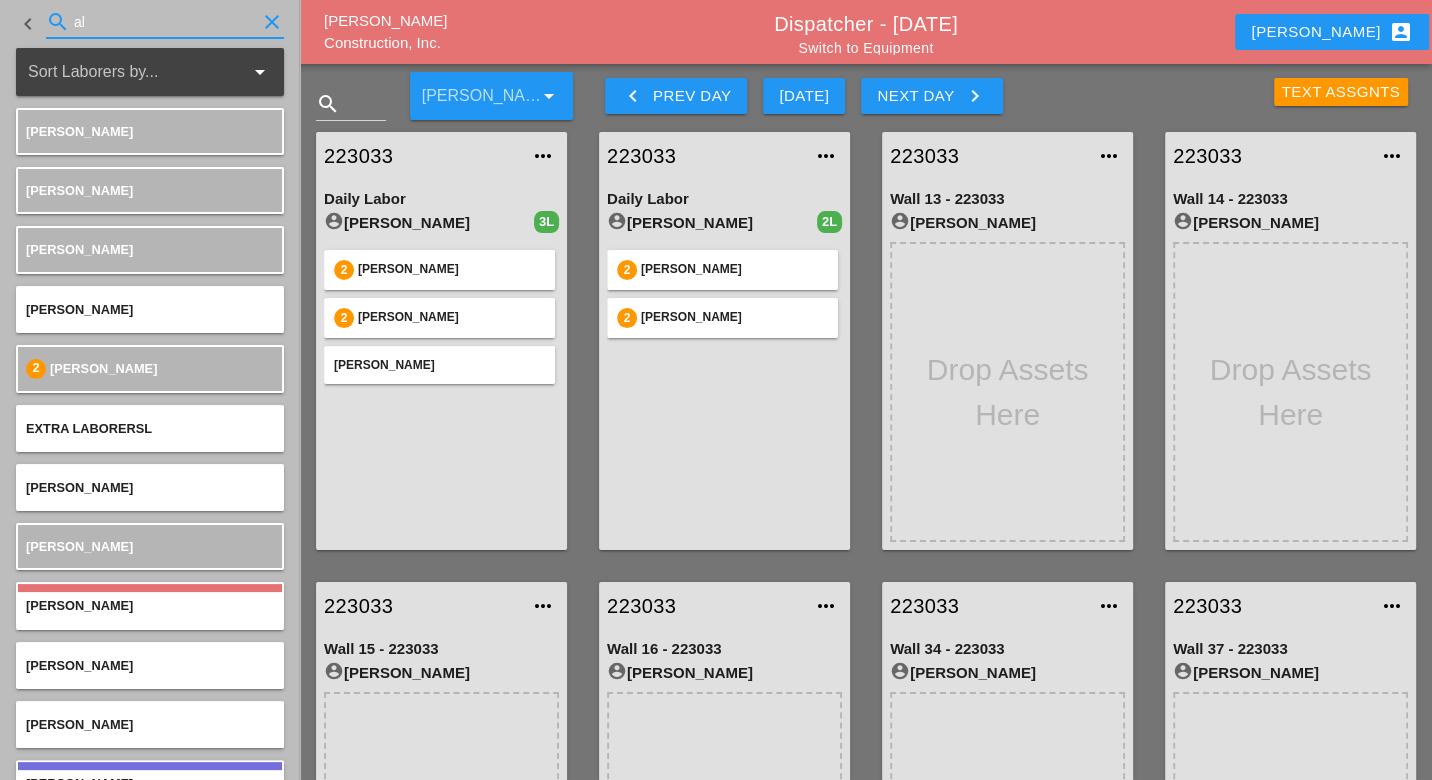 type on "a" 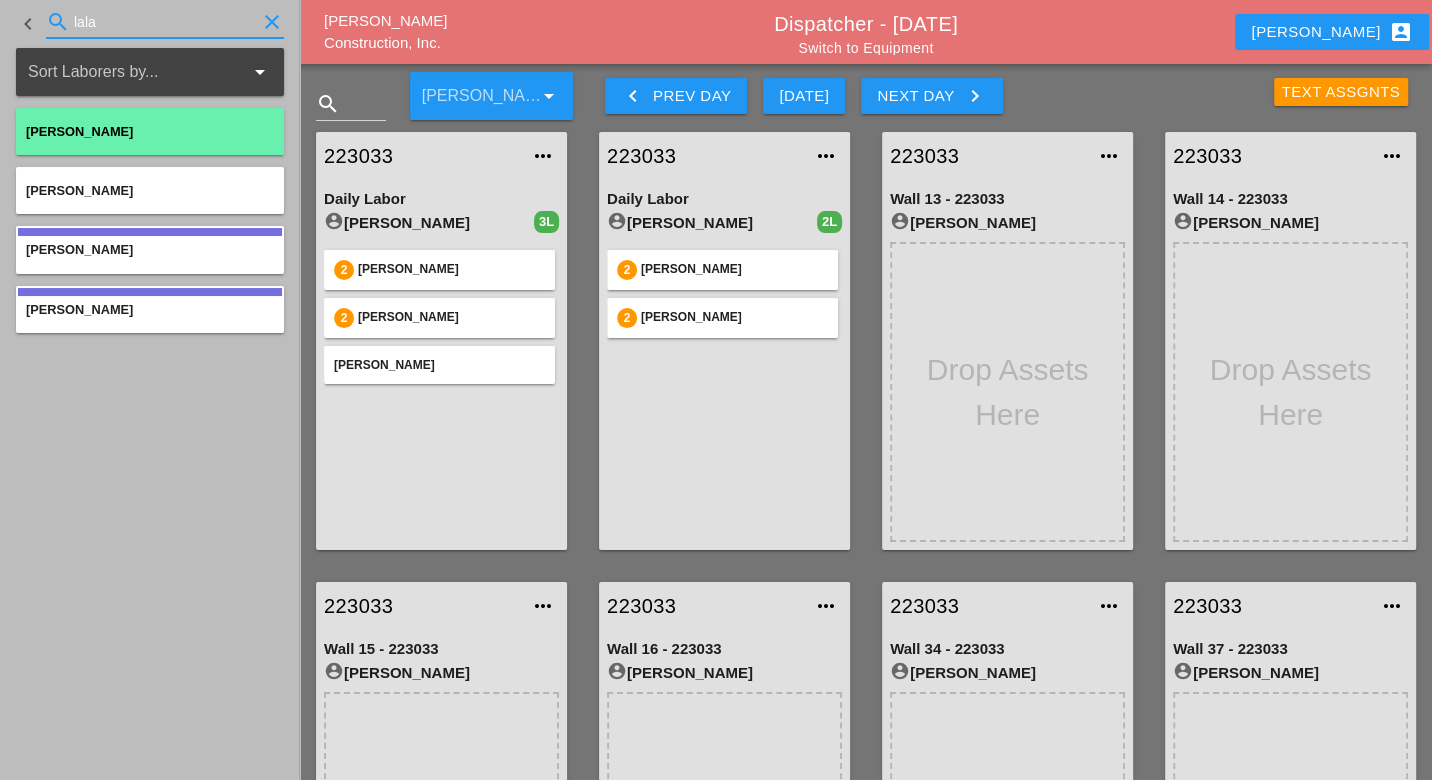 type on "lala" 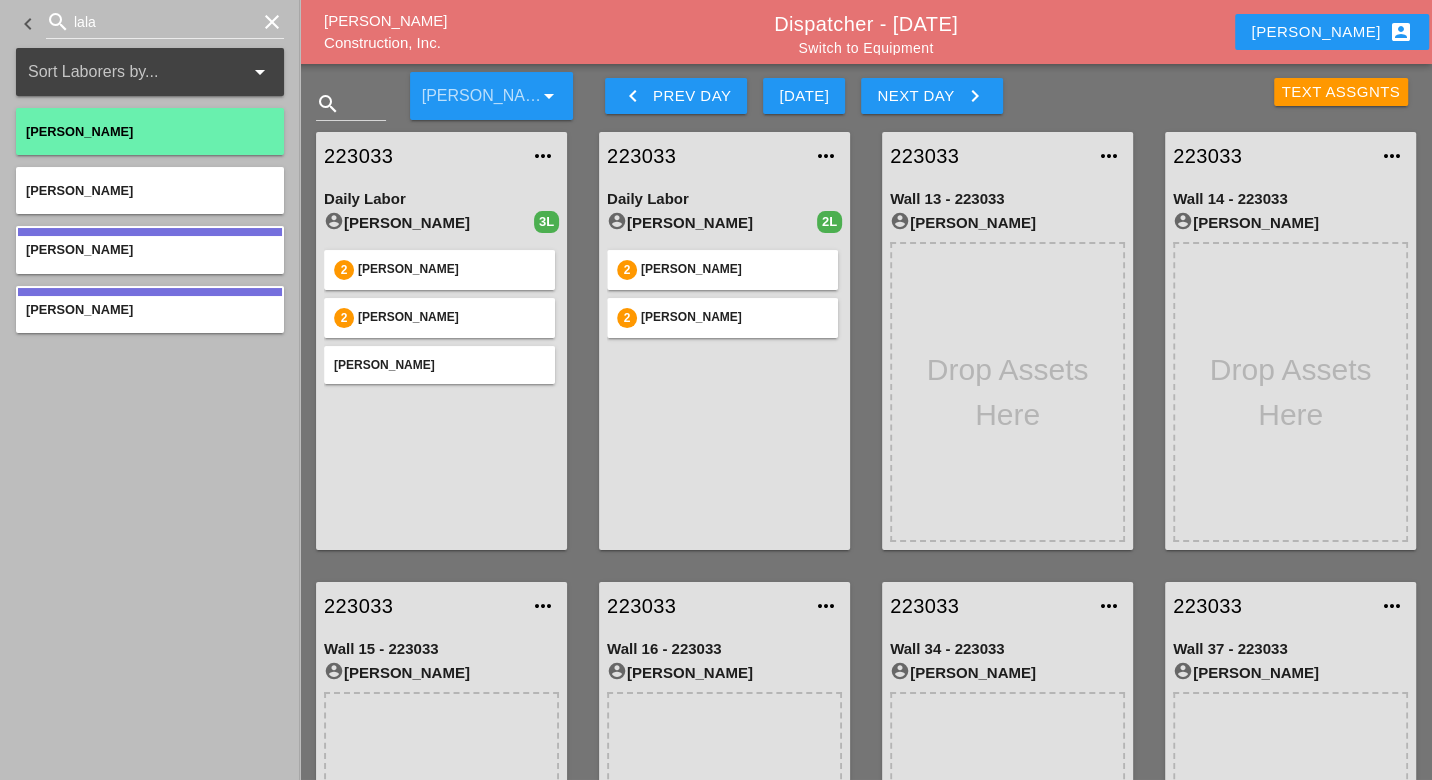 type 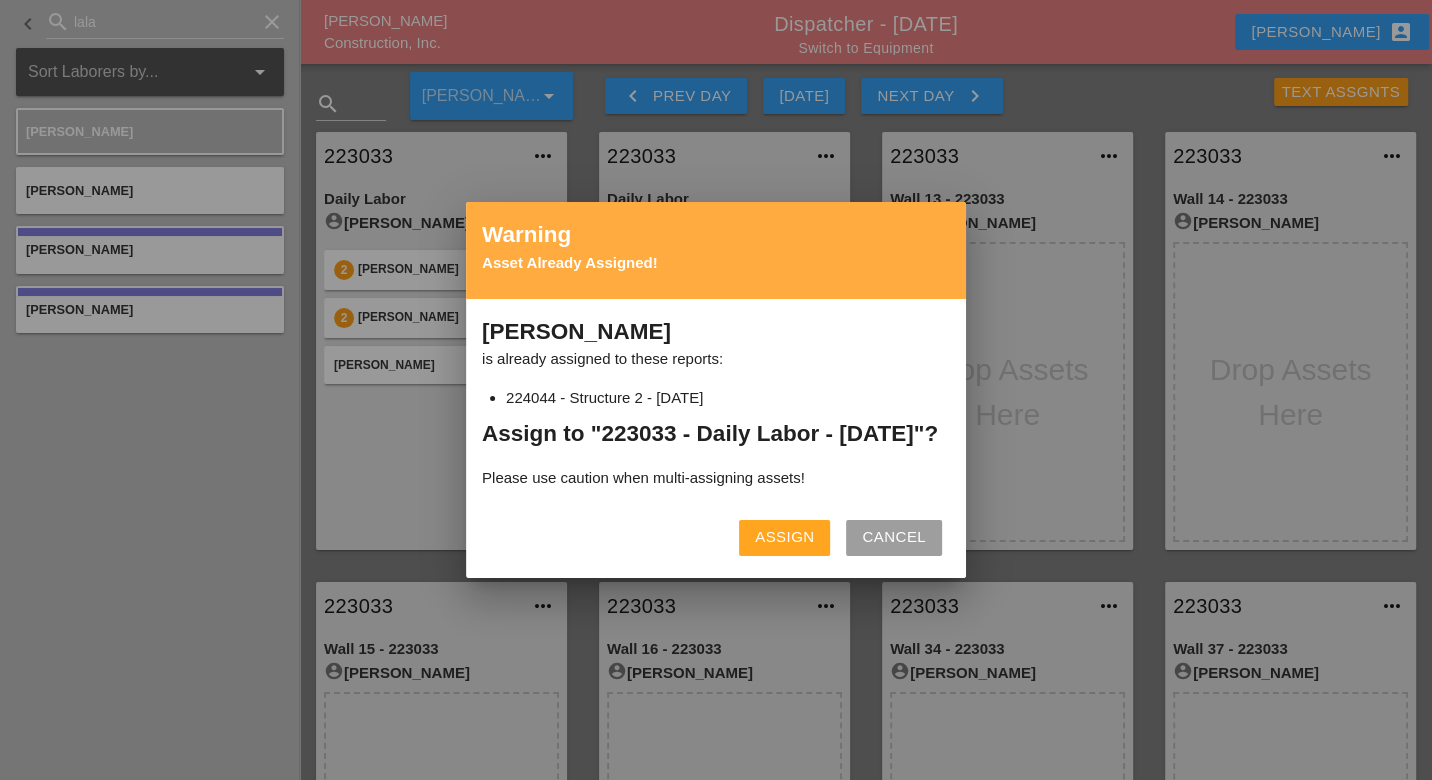 click on "Assign" at bounding box center (784, 537) 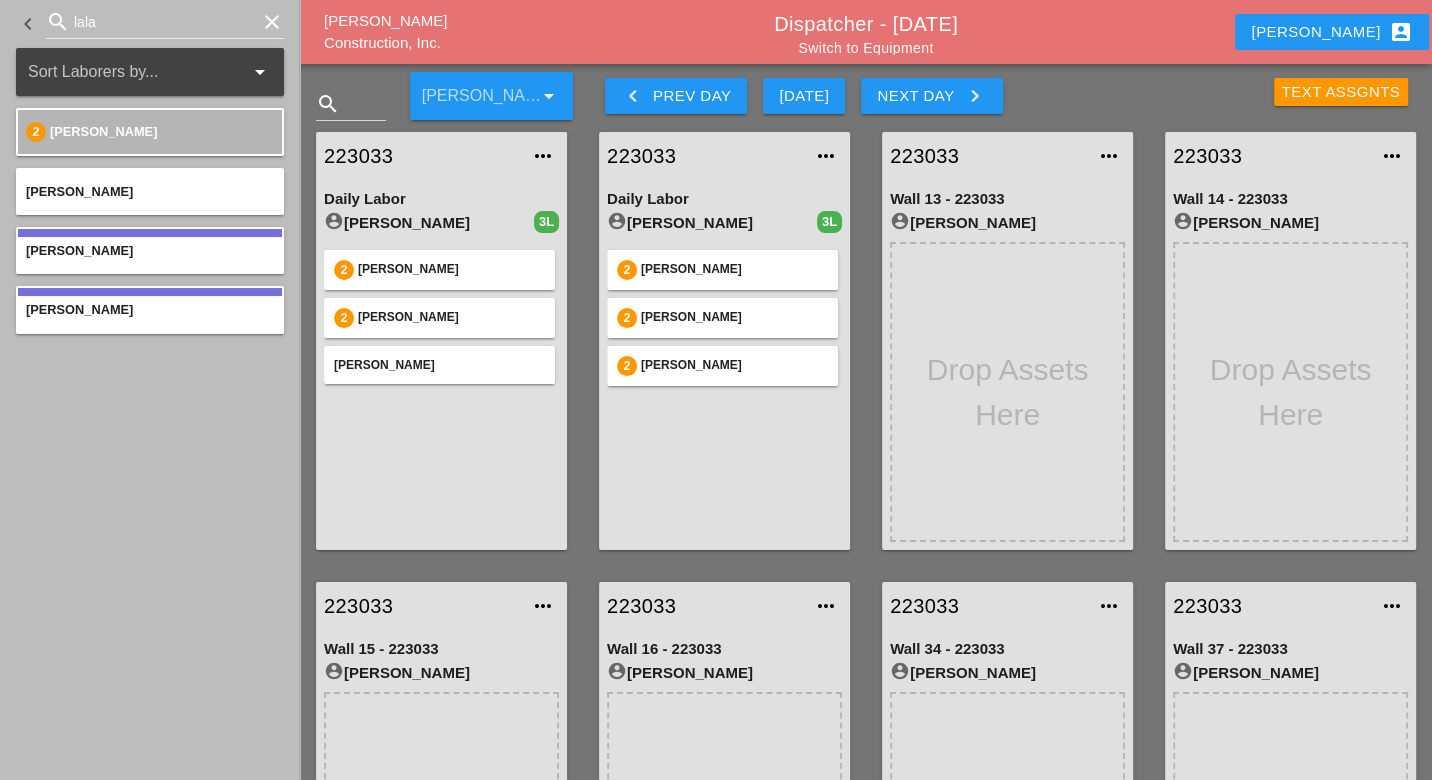 click on "223033" at bounding box center [704, 156] 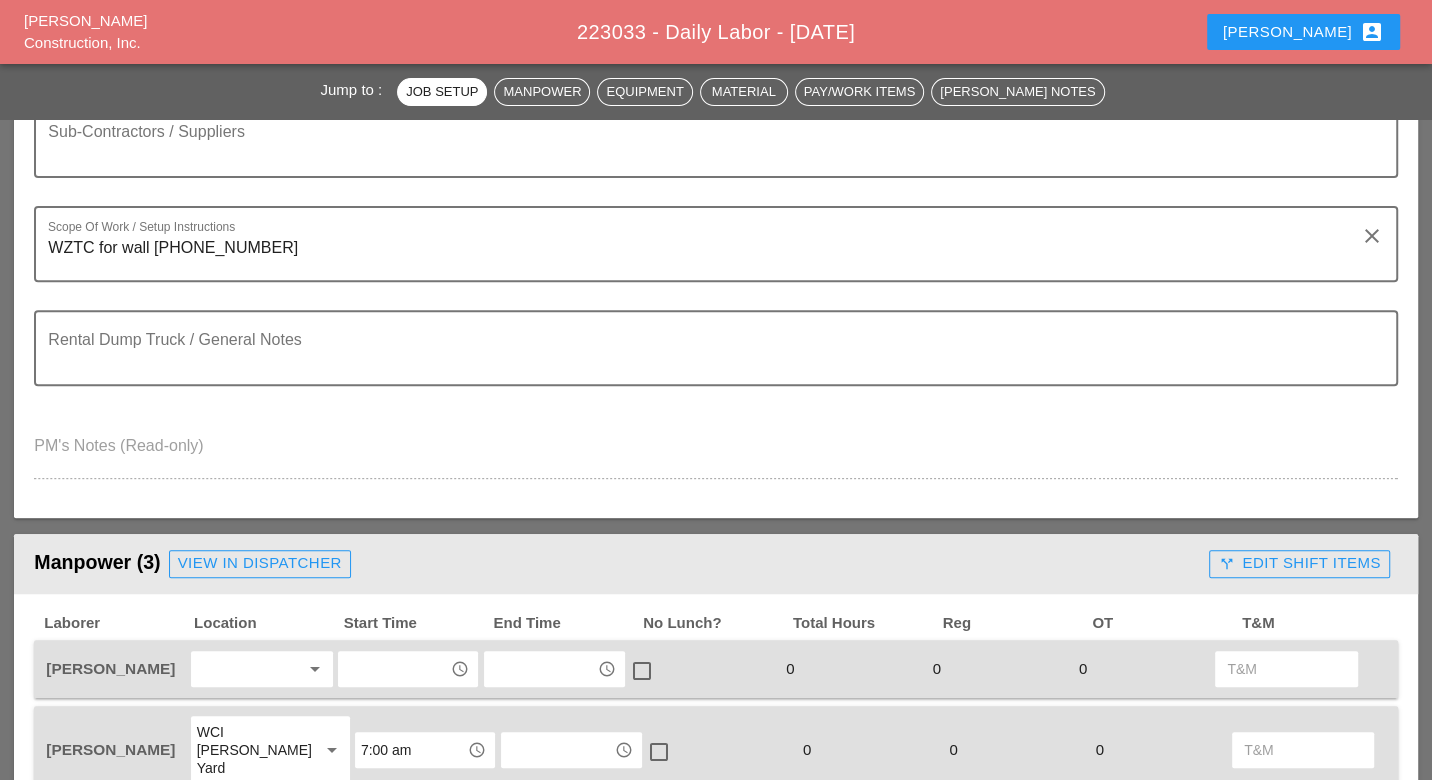 scroll, scrollTop: 555, scrollLeft: 0, axis: vertical 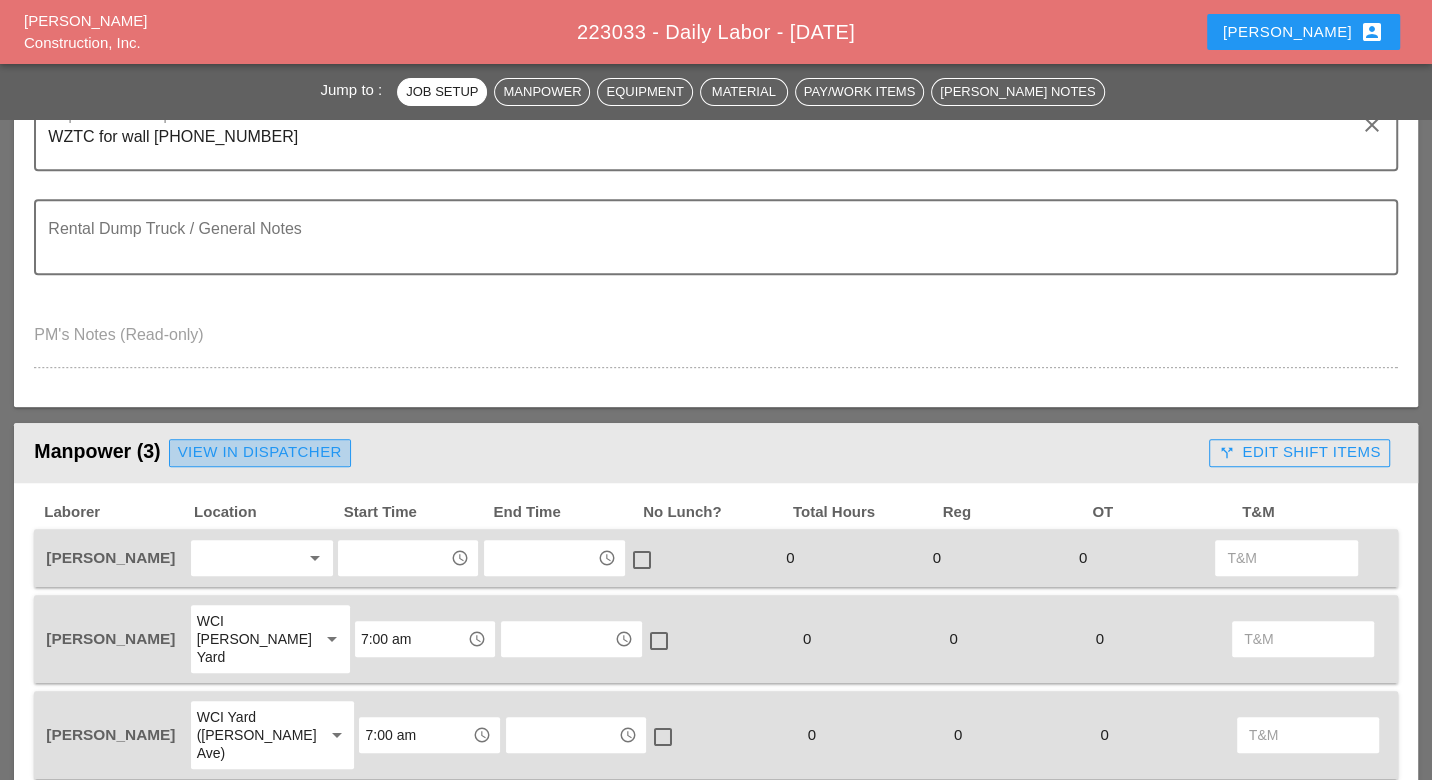 click on "View in Dispatcher" at bounding box center [260, 452] 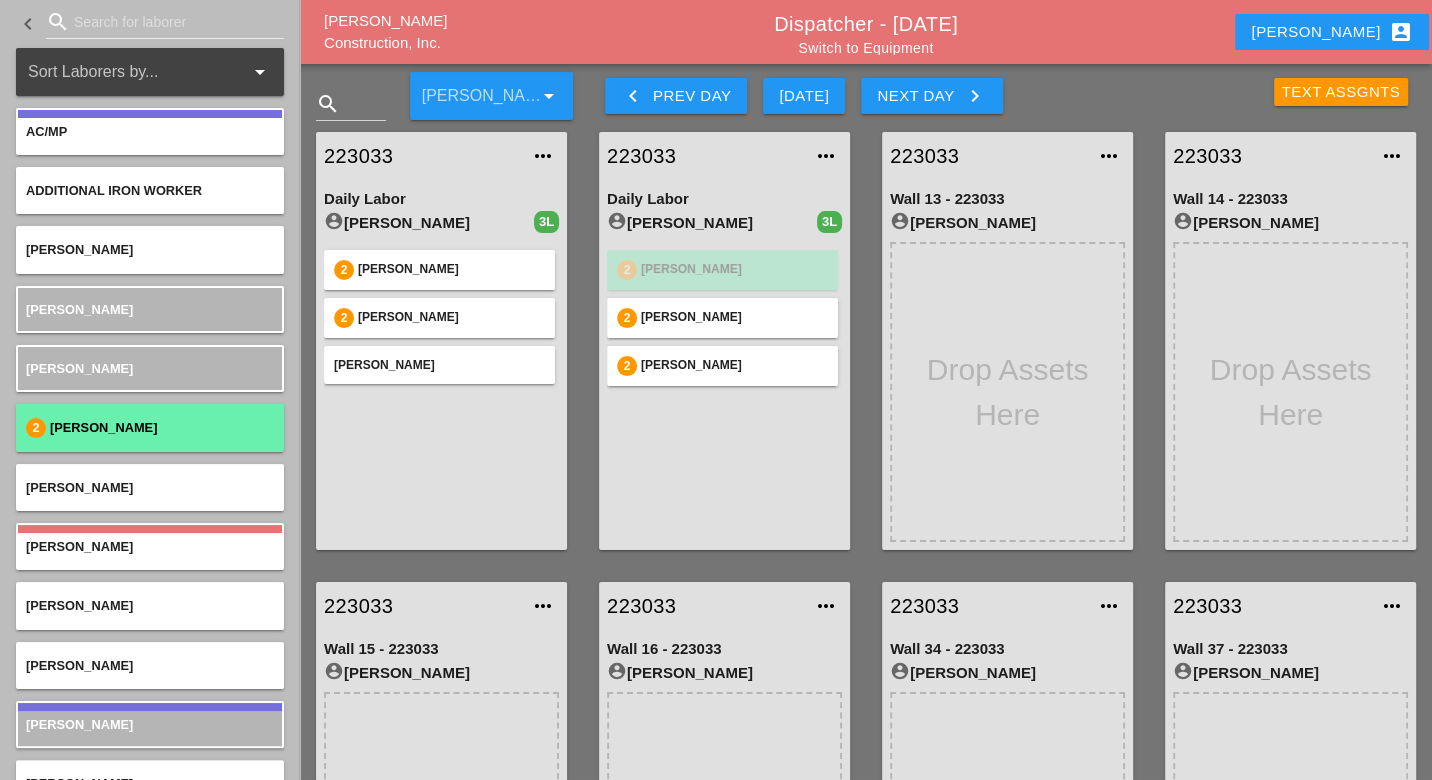 type 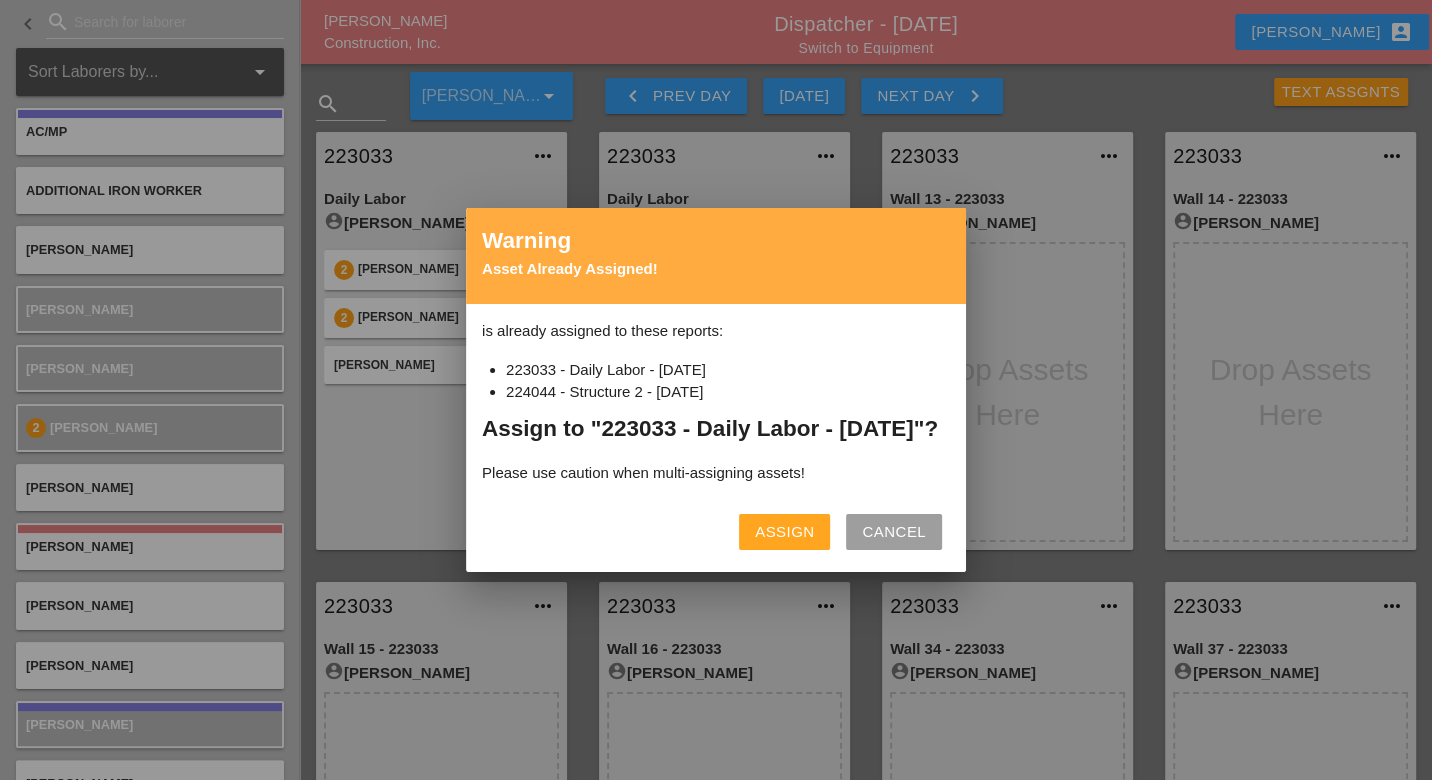 drag, startPoint x: 769, startPoint y: 541, endPoint x: 494, endPoint y: 427, distance: 297.69278 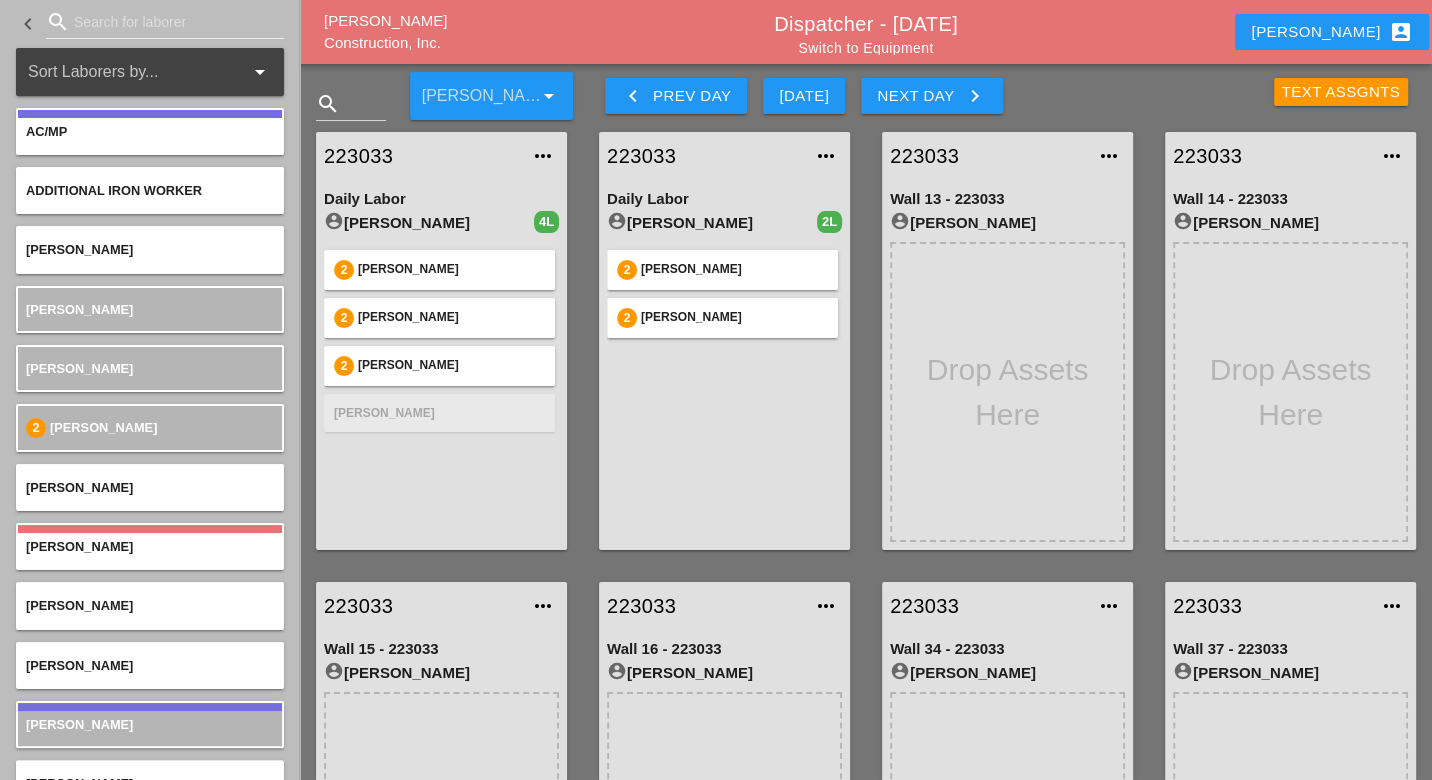 type 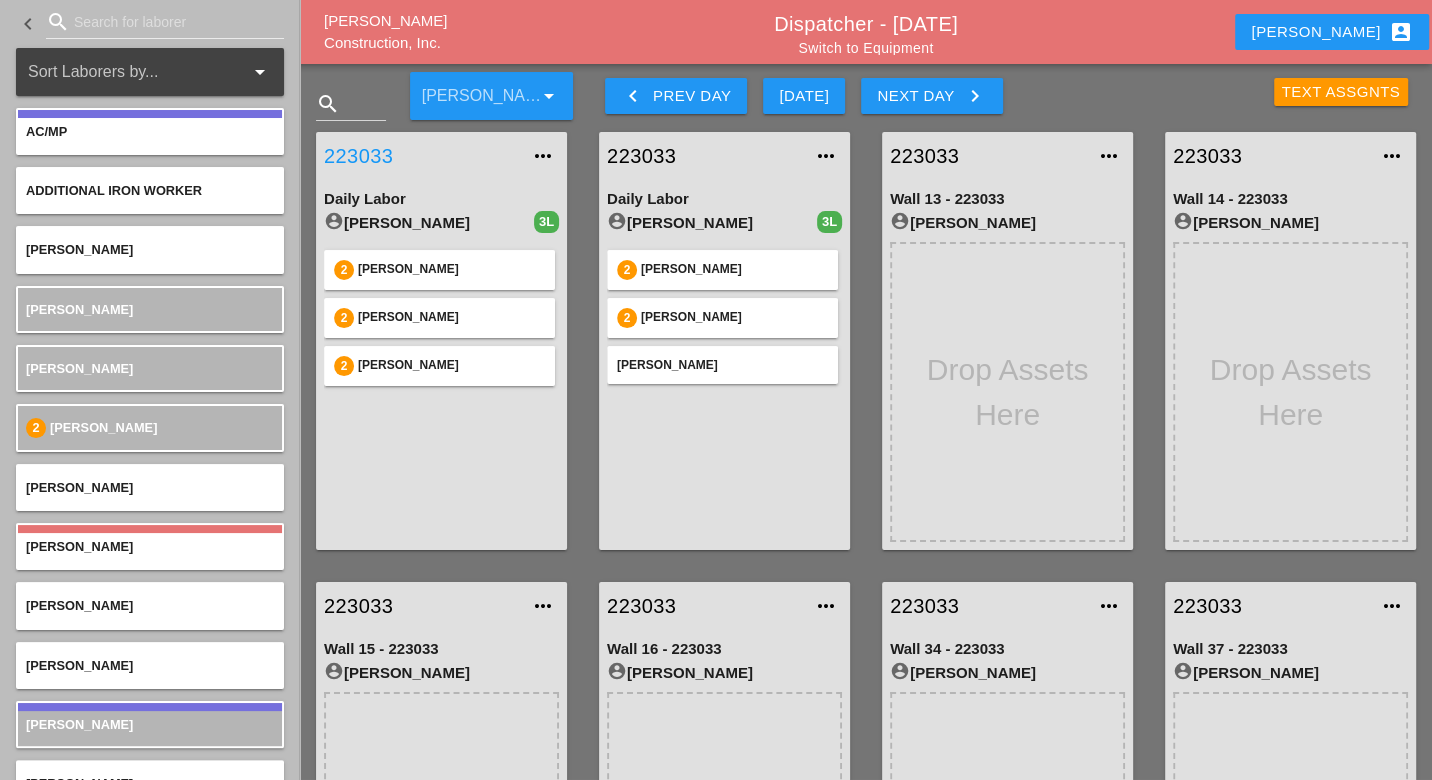 click on "223033" at bounding box center [421, 156] 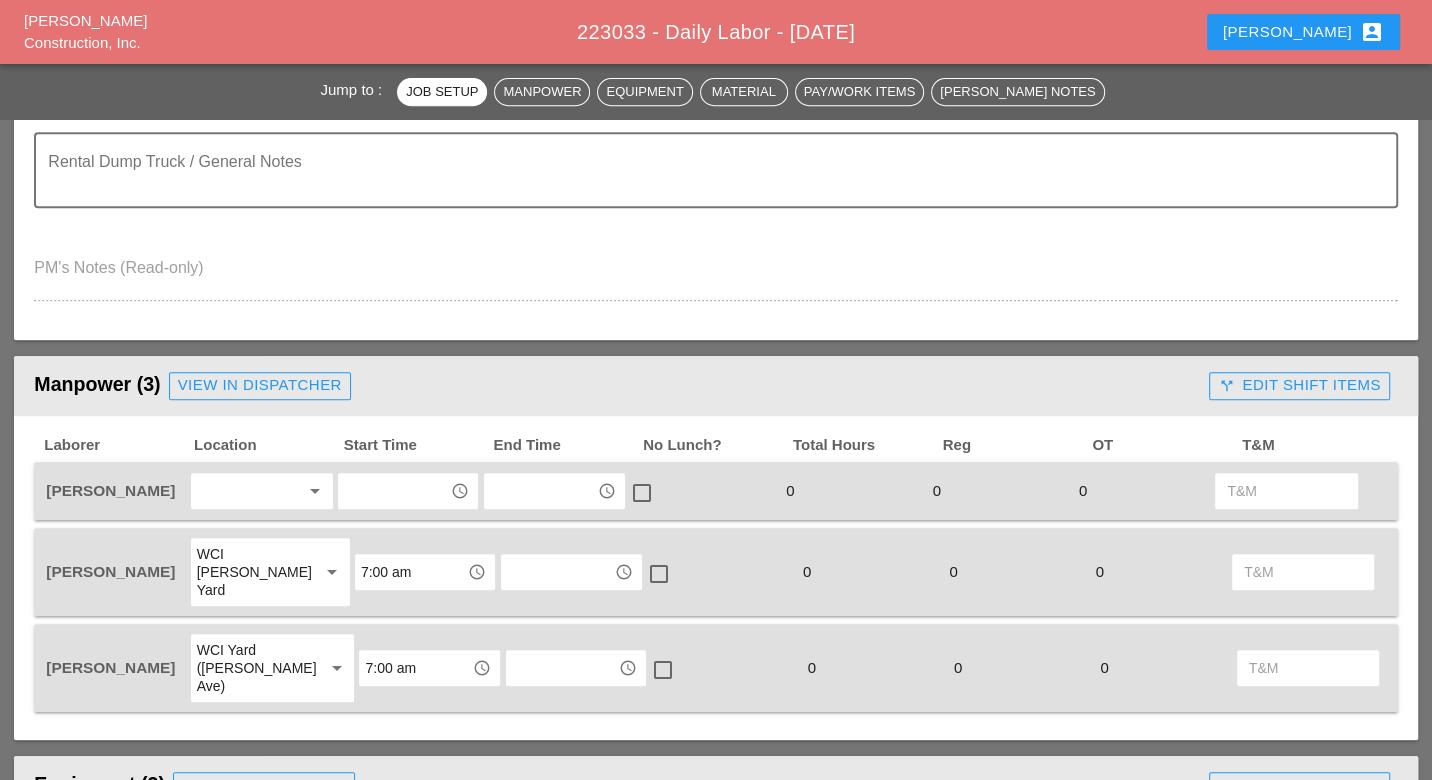 scroll, scrollTop: 666, scrollLeft: 0, axis: vertical 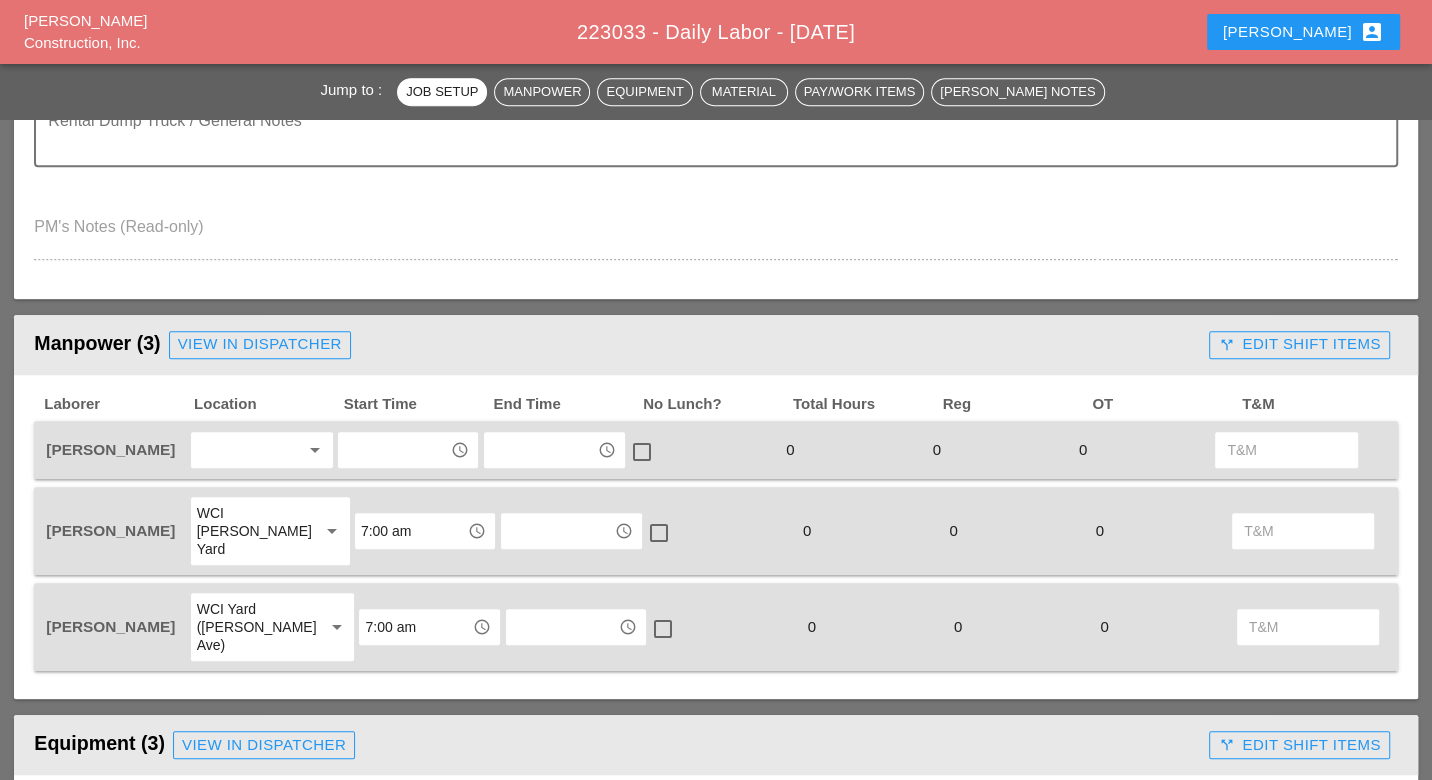 click at bounding box center (248, 450) 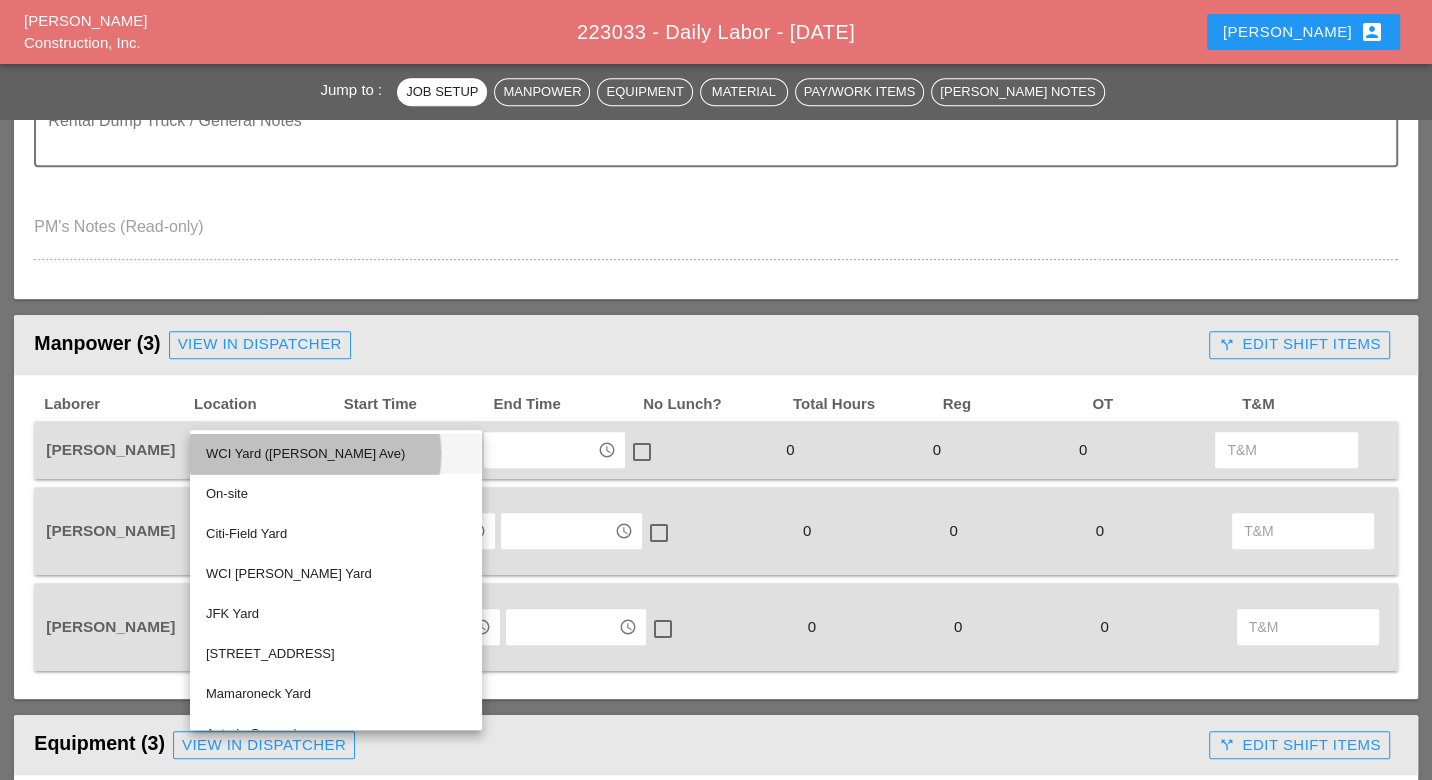 click on "WCI Yard ([PERSON_NAME] Ave)" at bounding box center [336, 454] 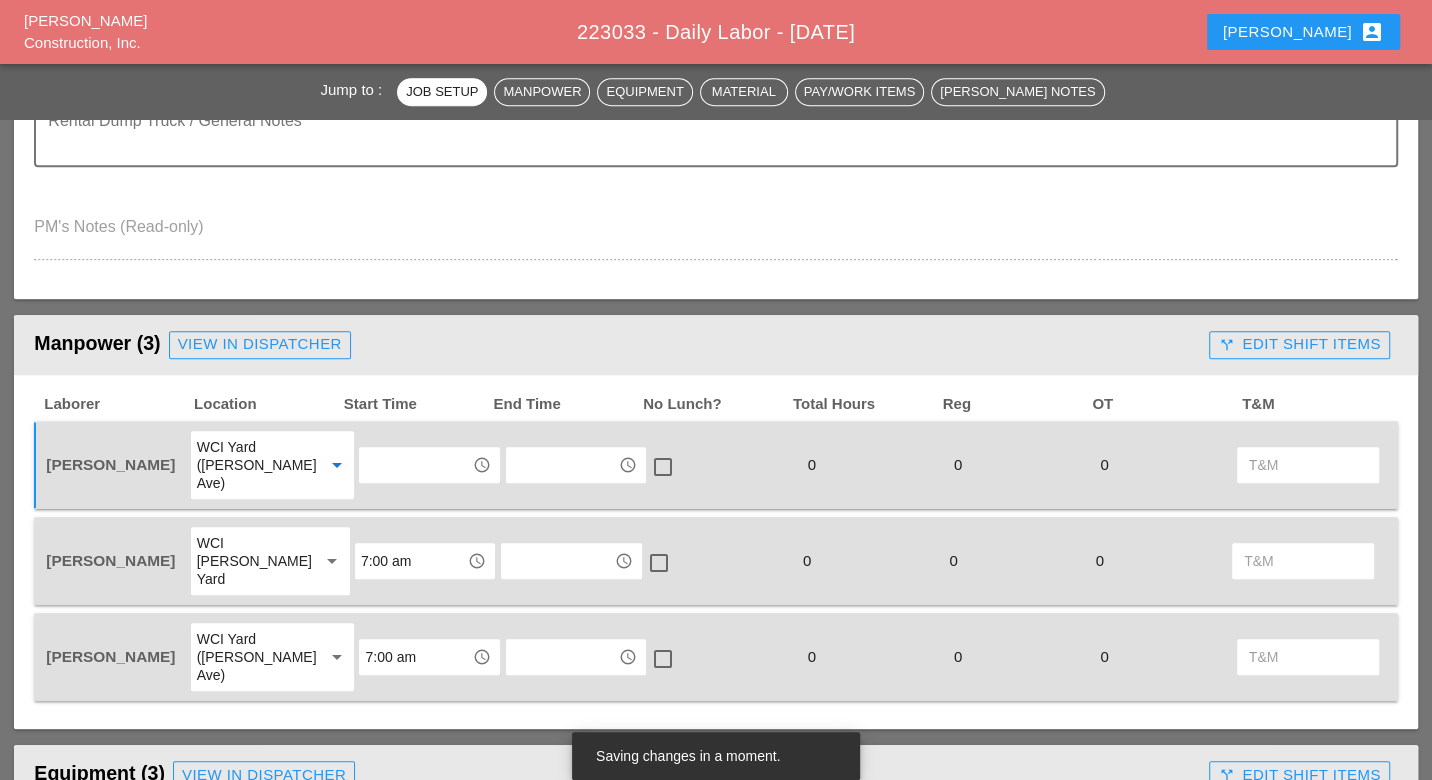 click on "WCI Yard ([PERSON_NAME] Ave)" at bounding box center (252, 465) 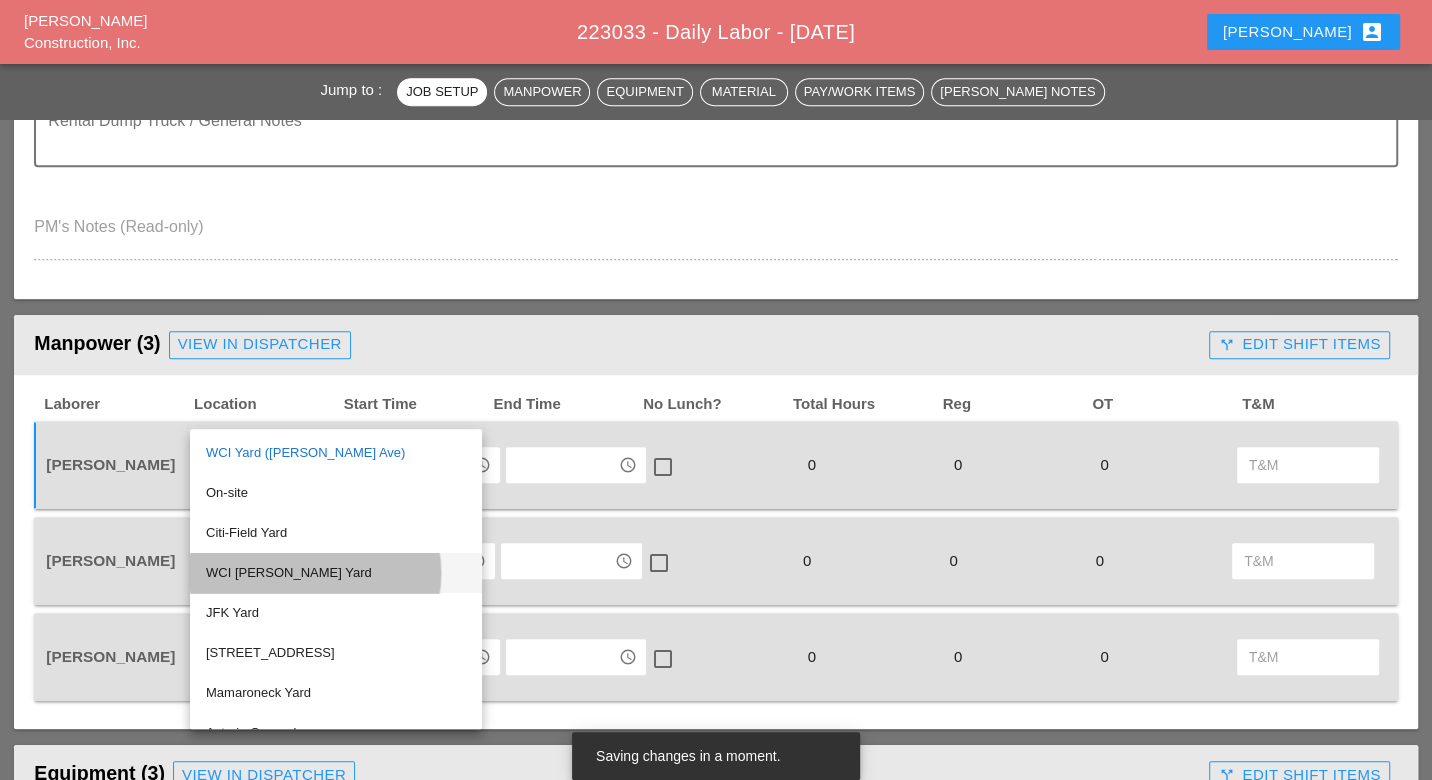 click on "WCI [PERSON_NAME] Yard" at bounding box center (336, 573) 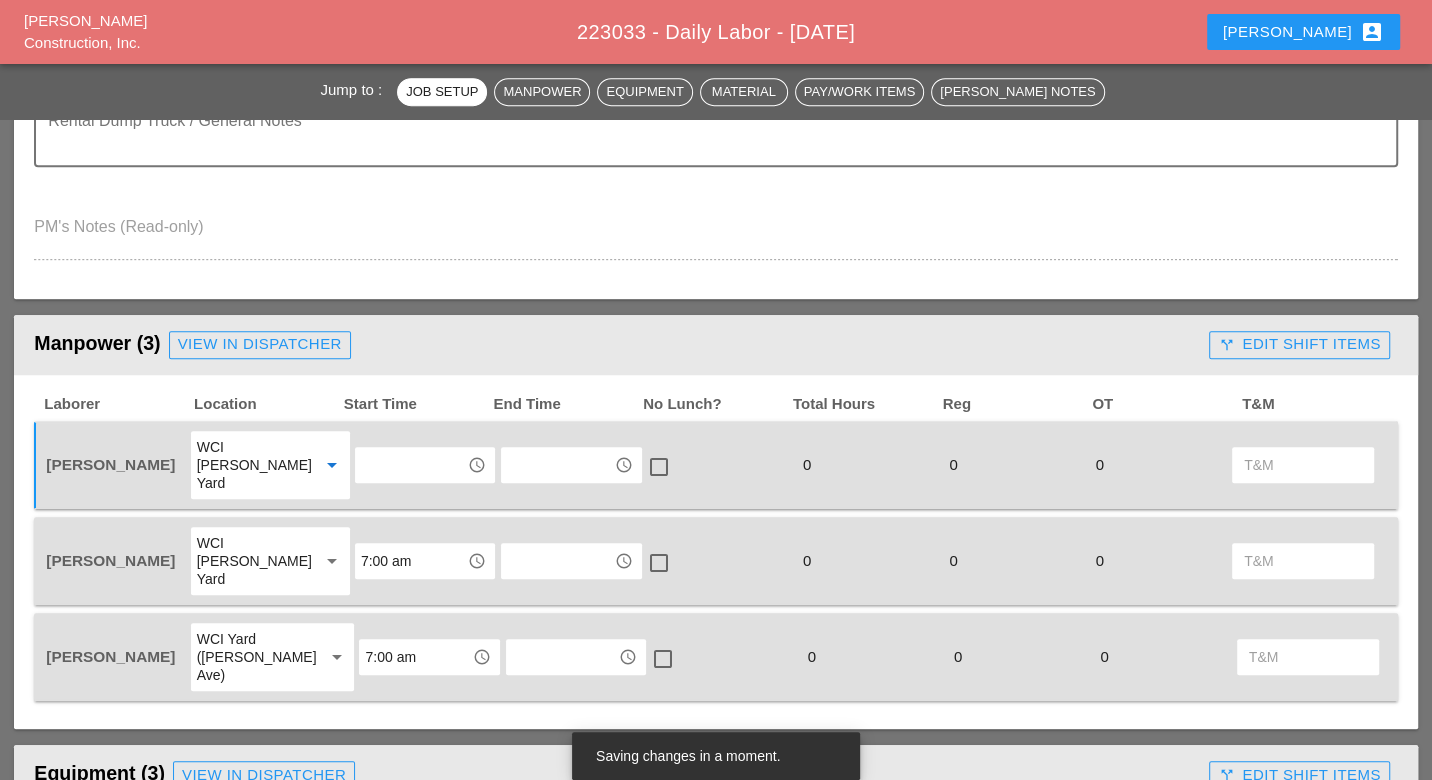 click at bounding box center [411, 465] 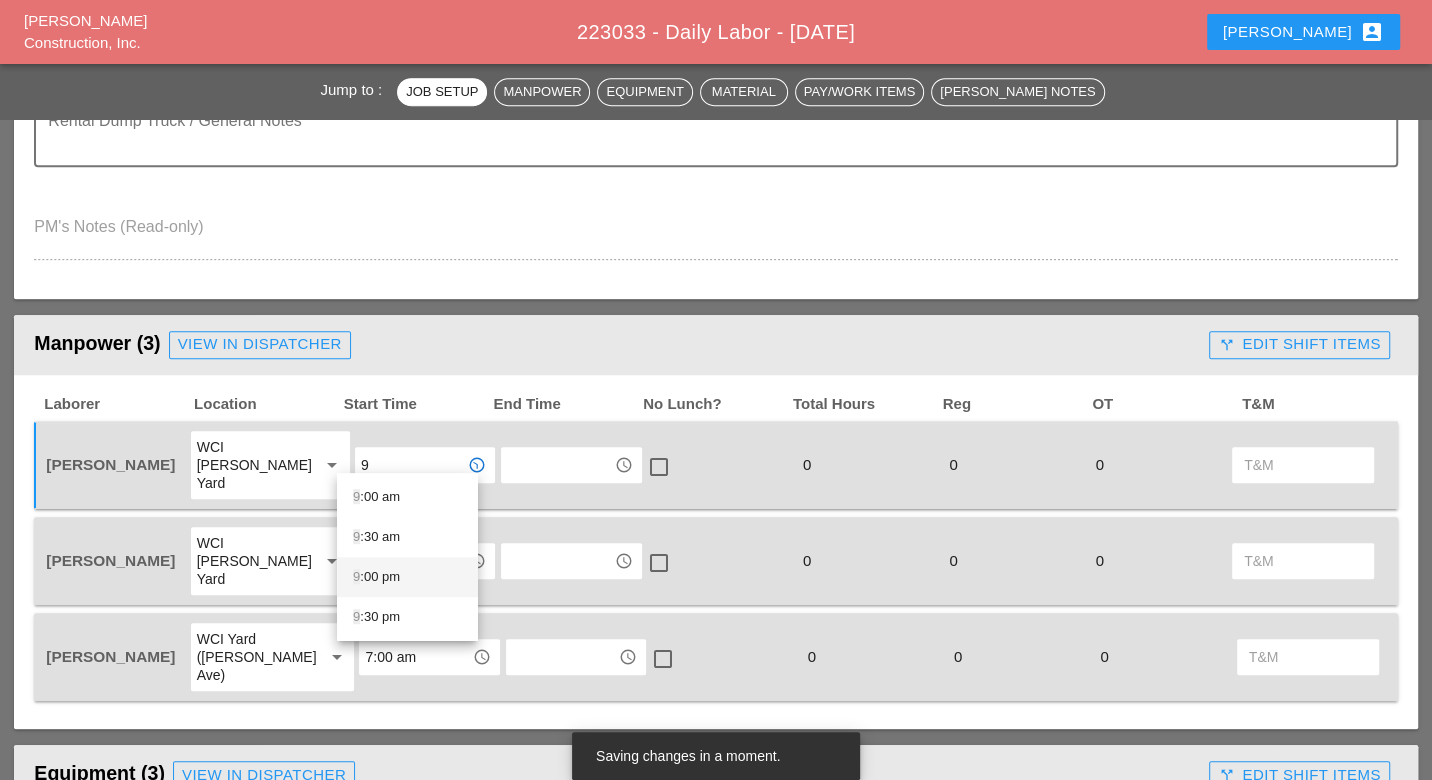 click on "9 :00 pm" at bounding box center (407, 577) 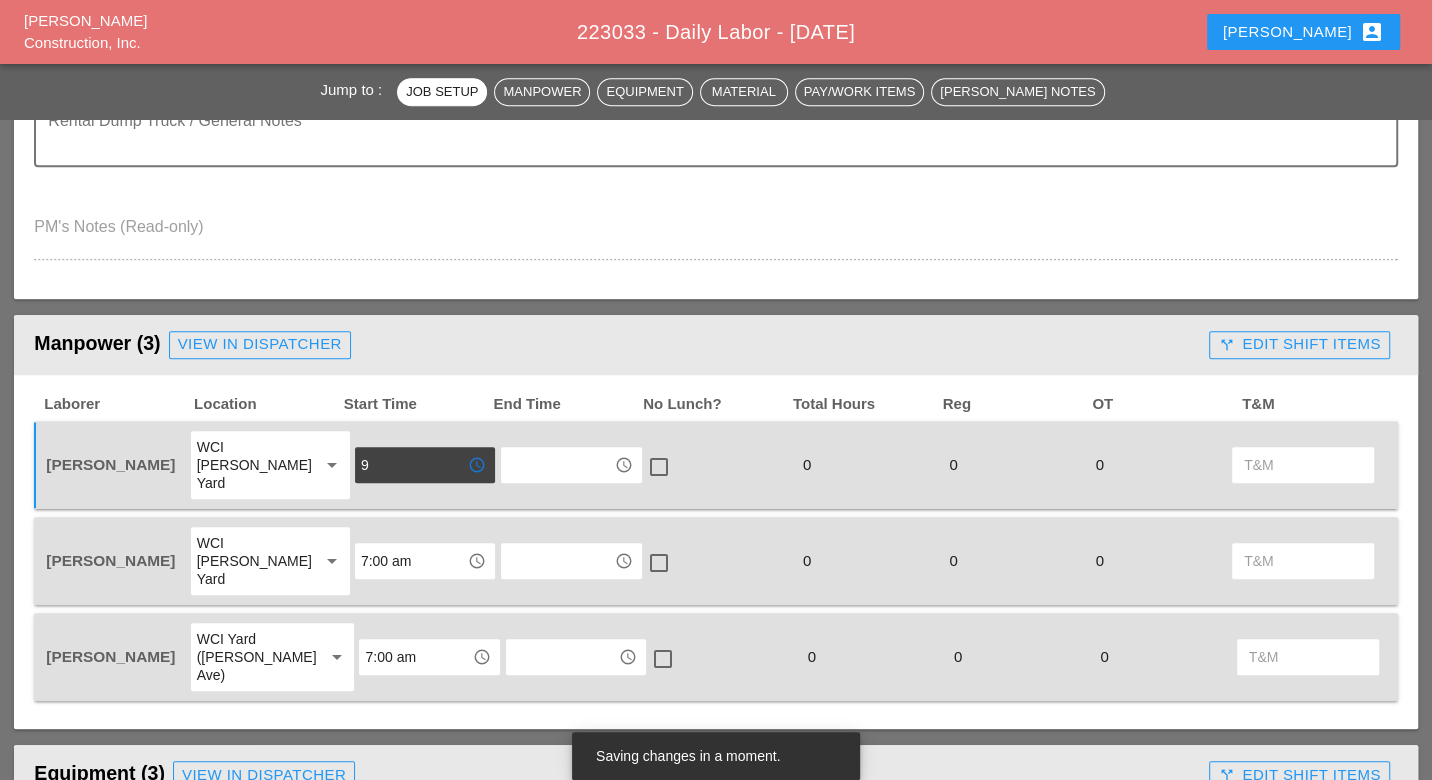 type on "9:00 pm" 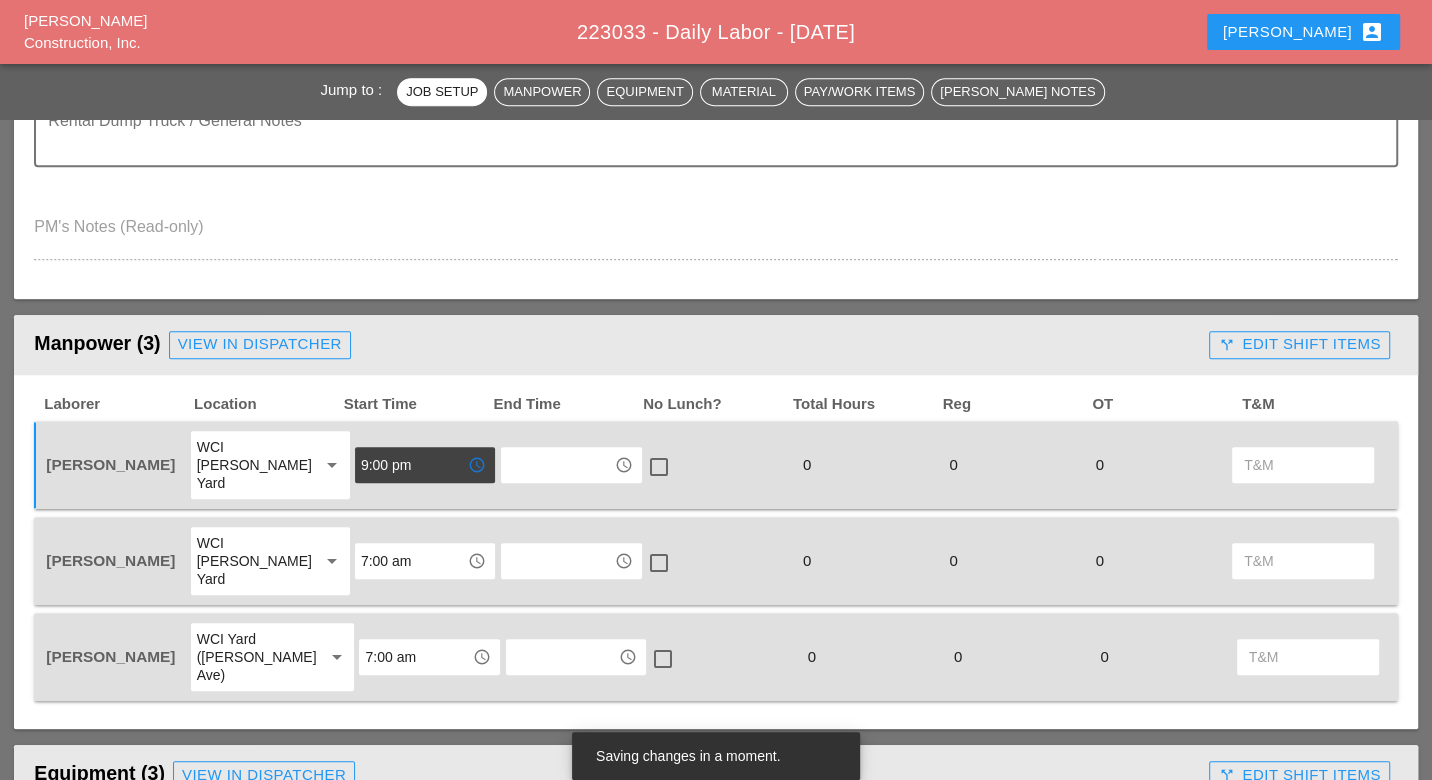click on "7:00 am" at bounding box center [411, 561] 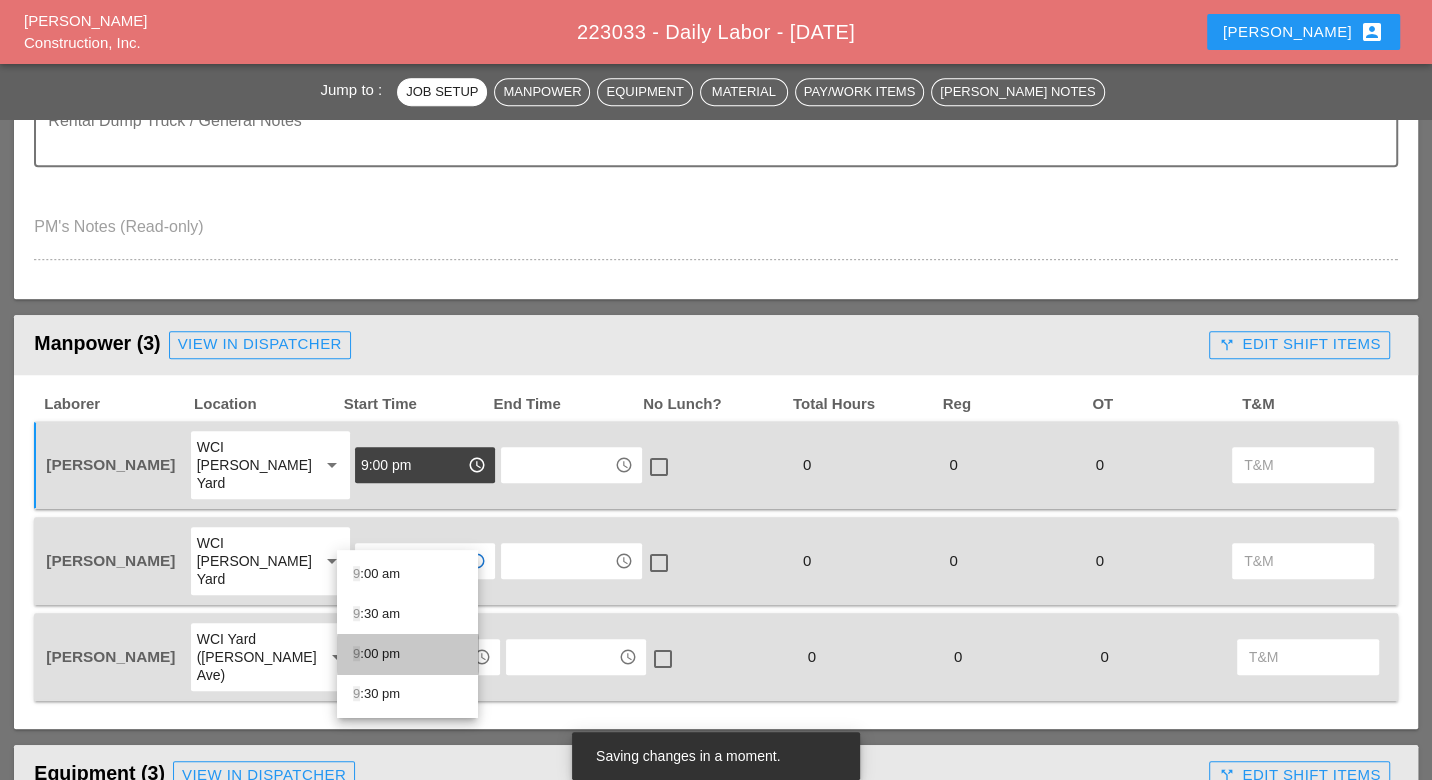 click on "9 :00 pm" at bounding box center (407, 654) 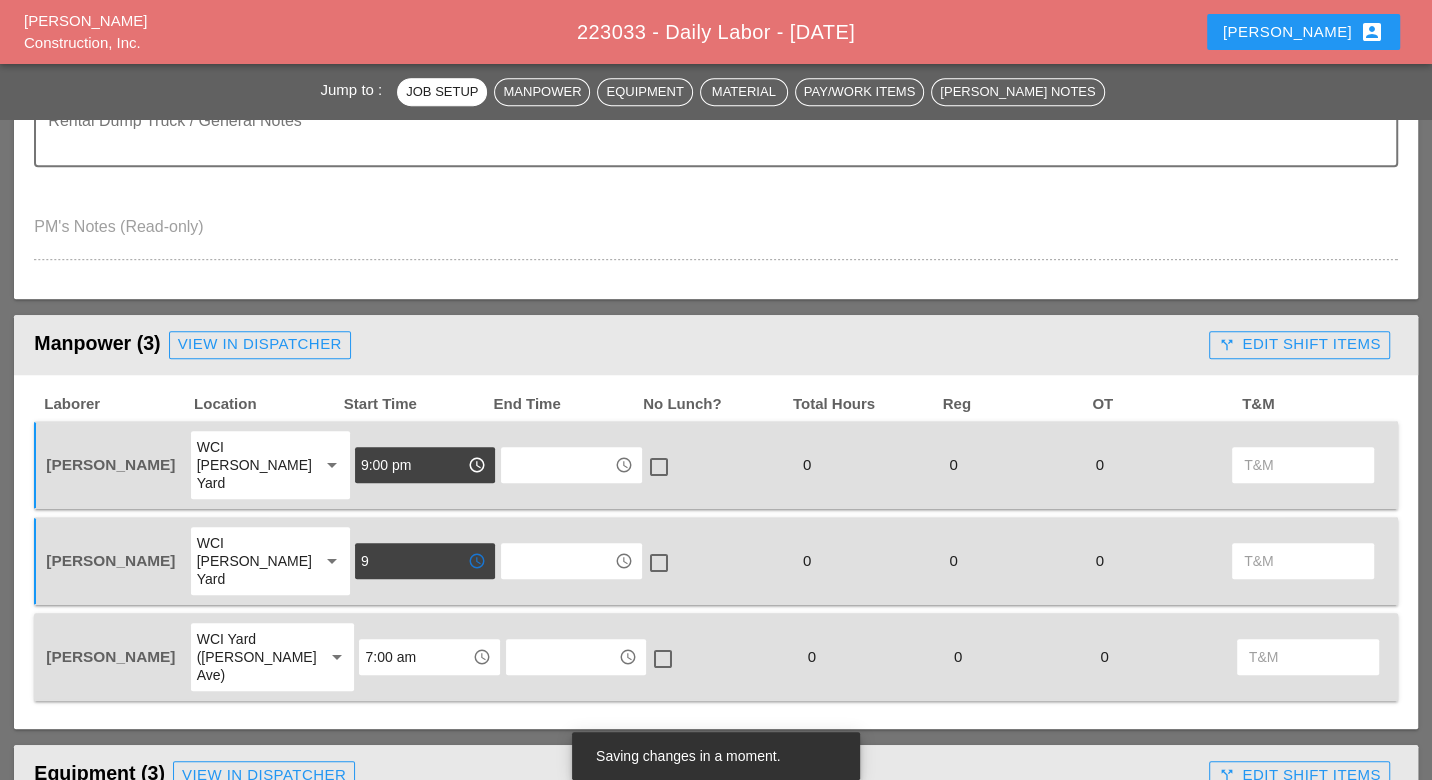 type on "9:00 pm" 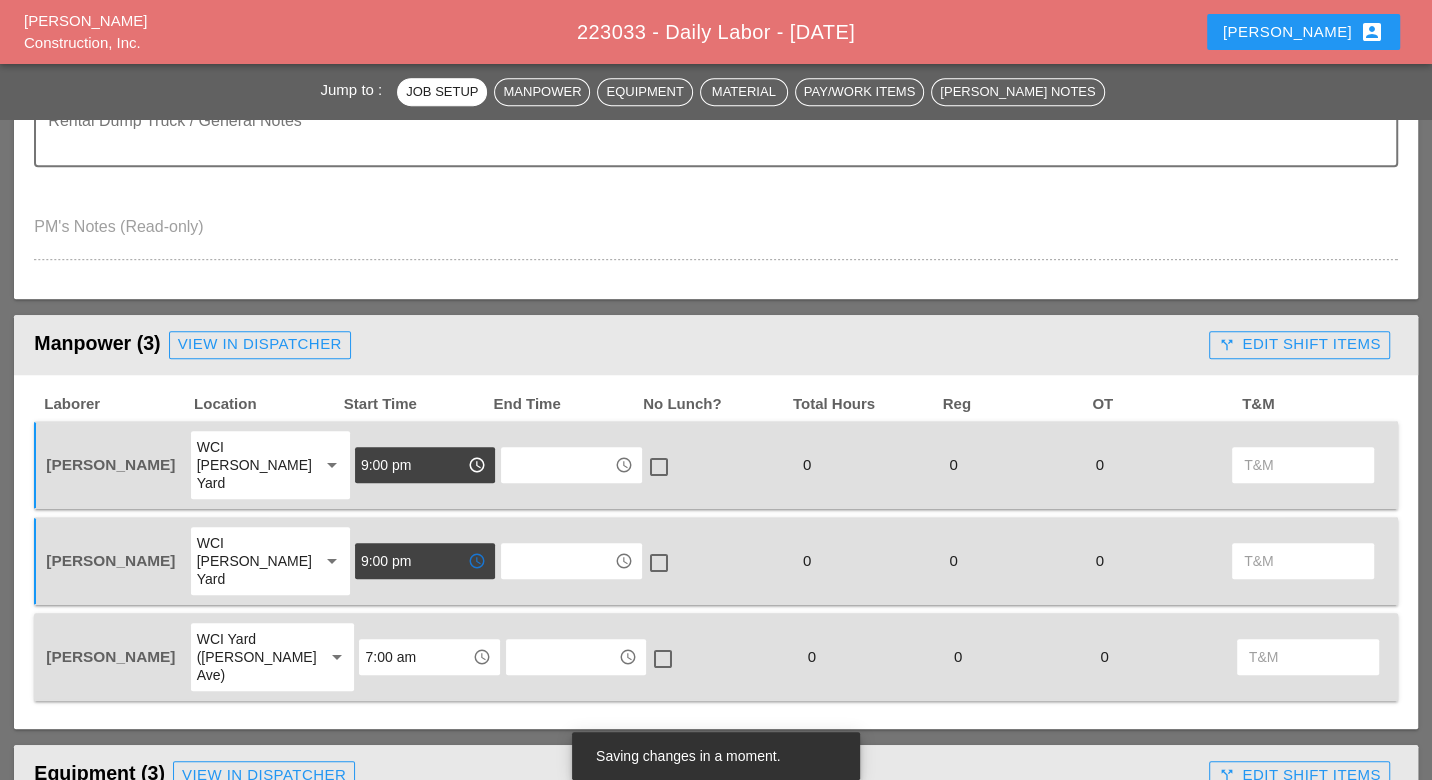 click on "7:00 am" at bounding box center (415, 657) 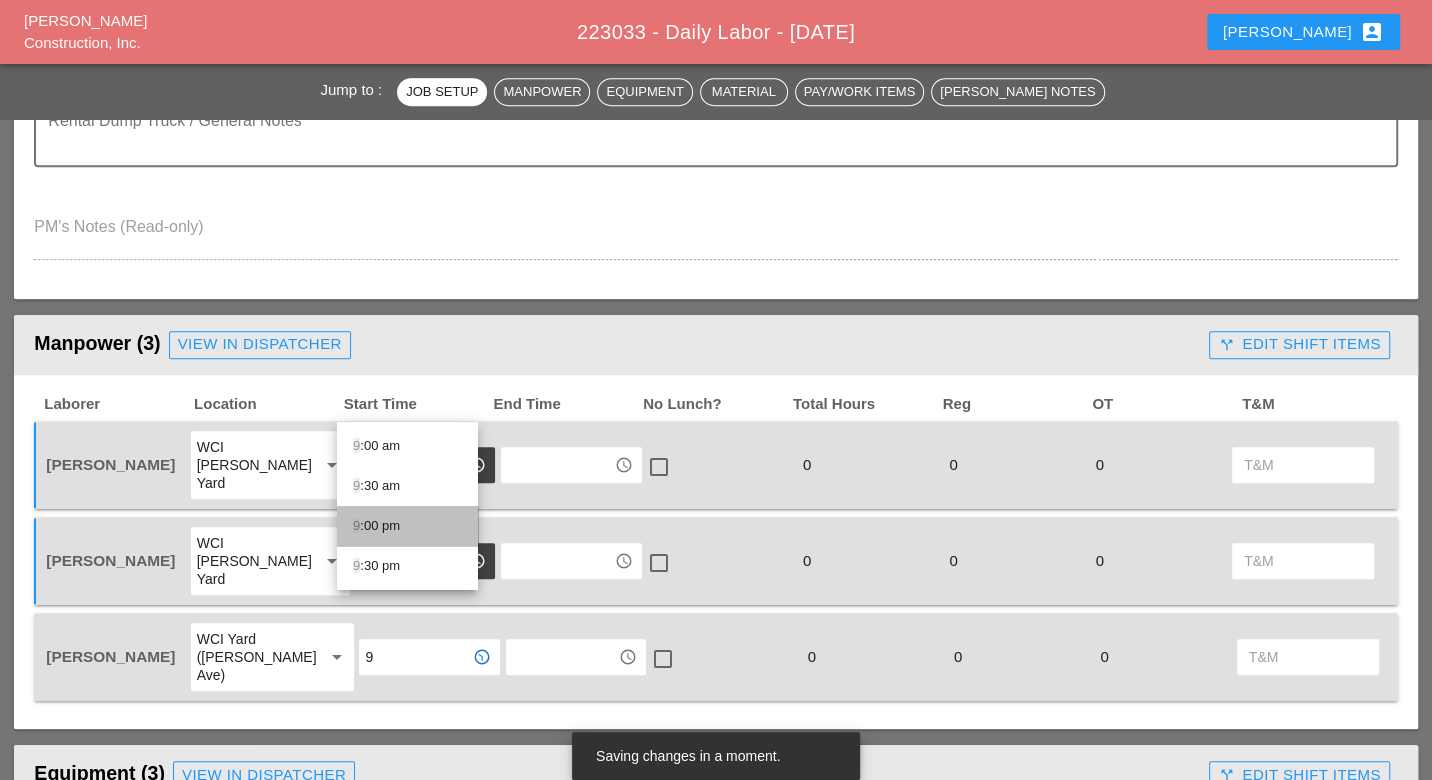 click on "9 :00 pm" at bounding box center [407, 526] 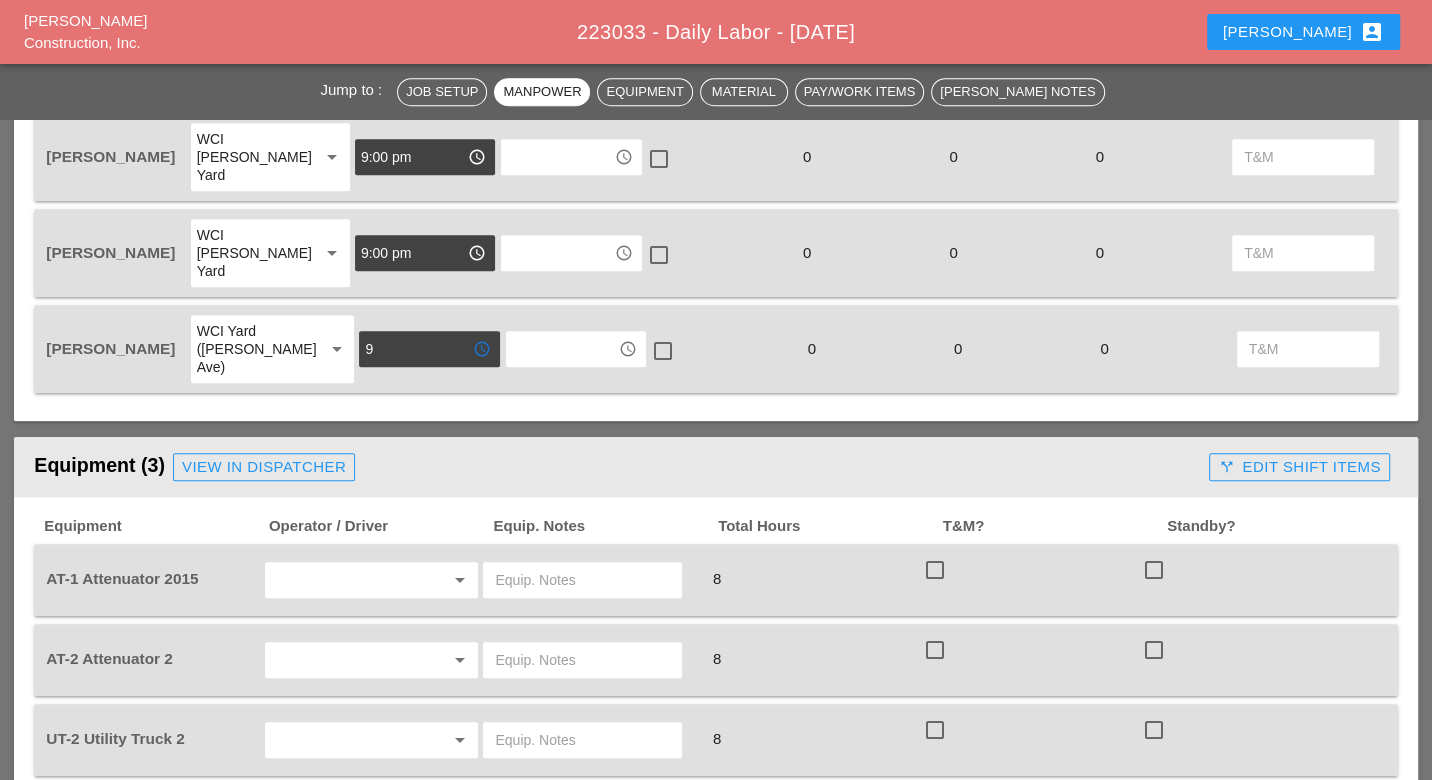 scroll, scrollTop: 1000, scrollLeft: 0, axis: vertical 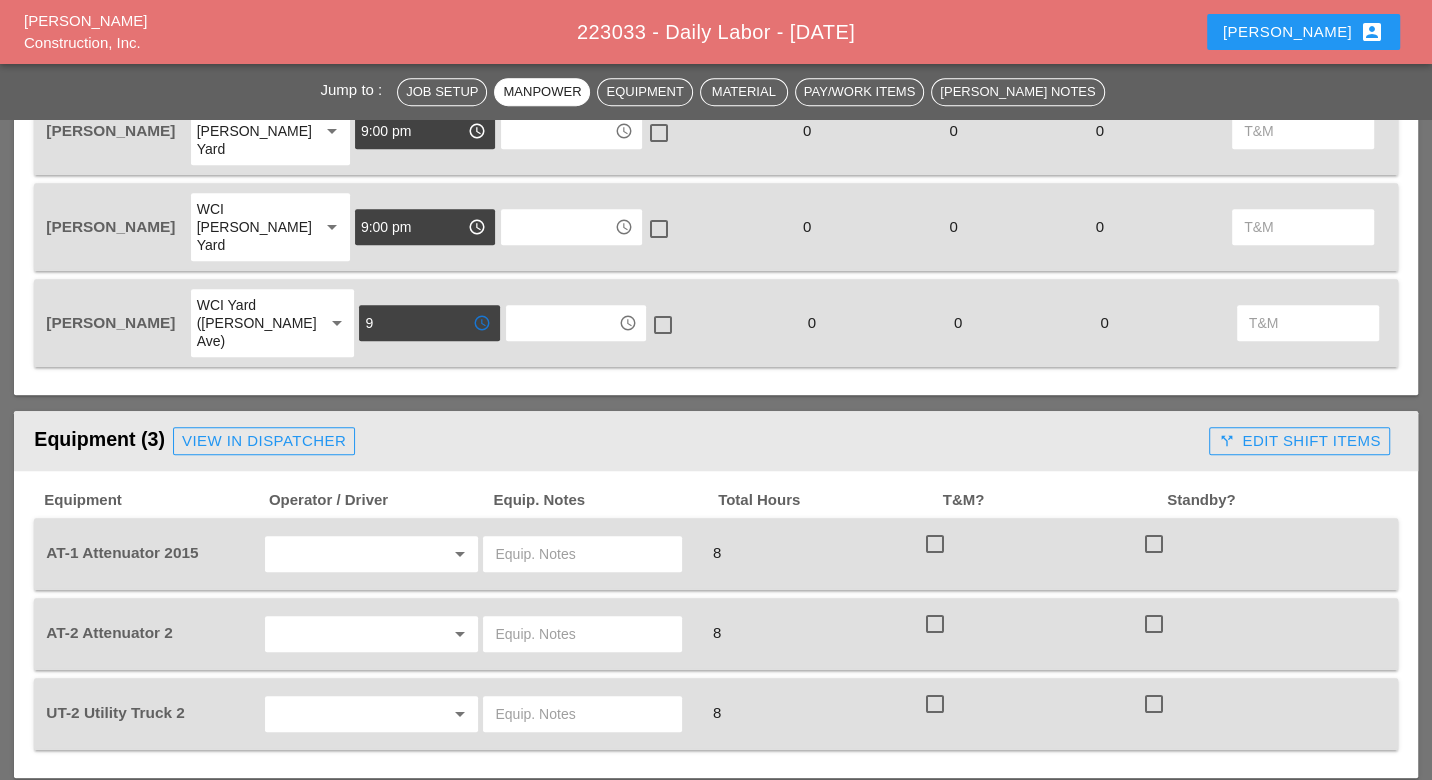 type on "9:00 pm" 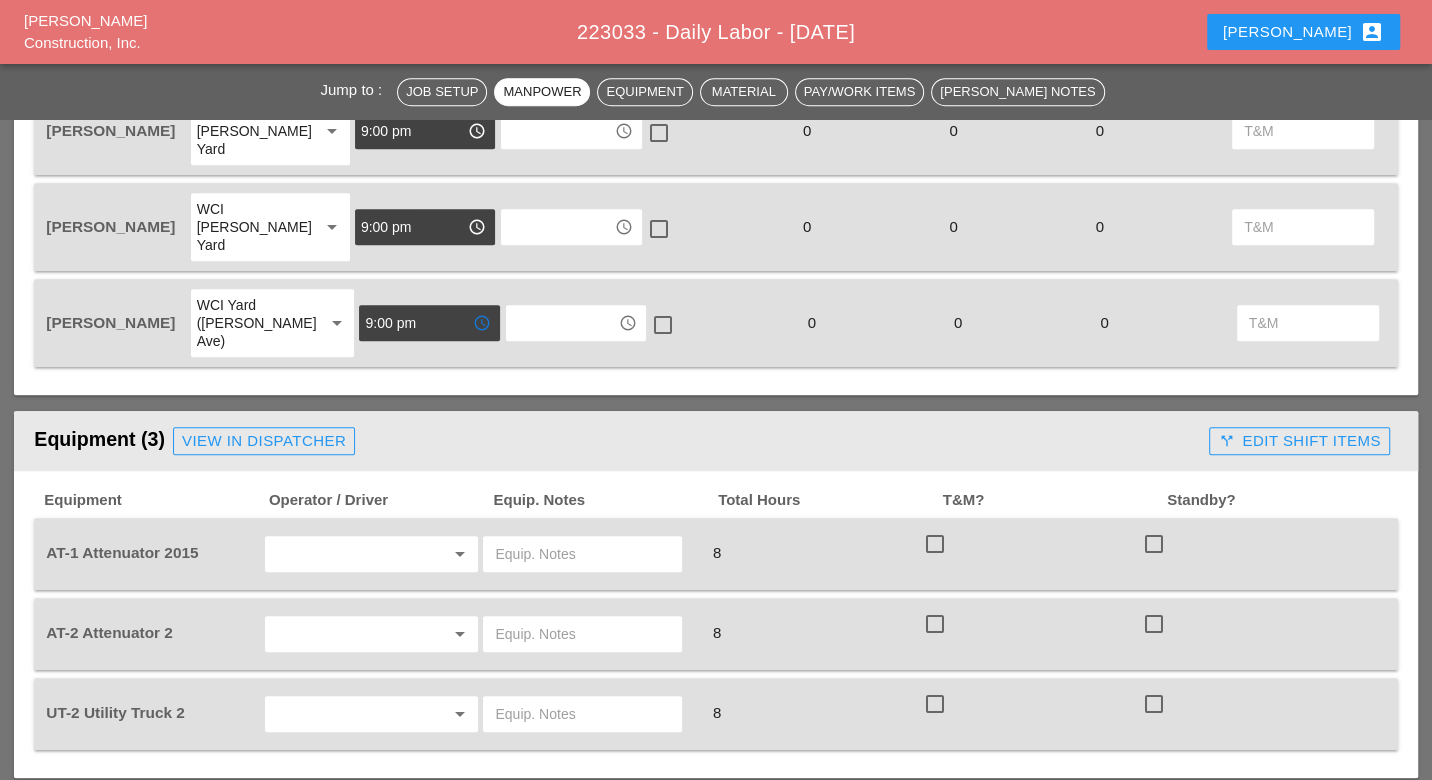 click at bounding box center [344, 554] 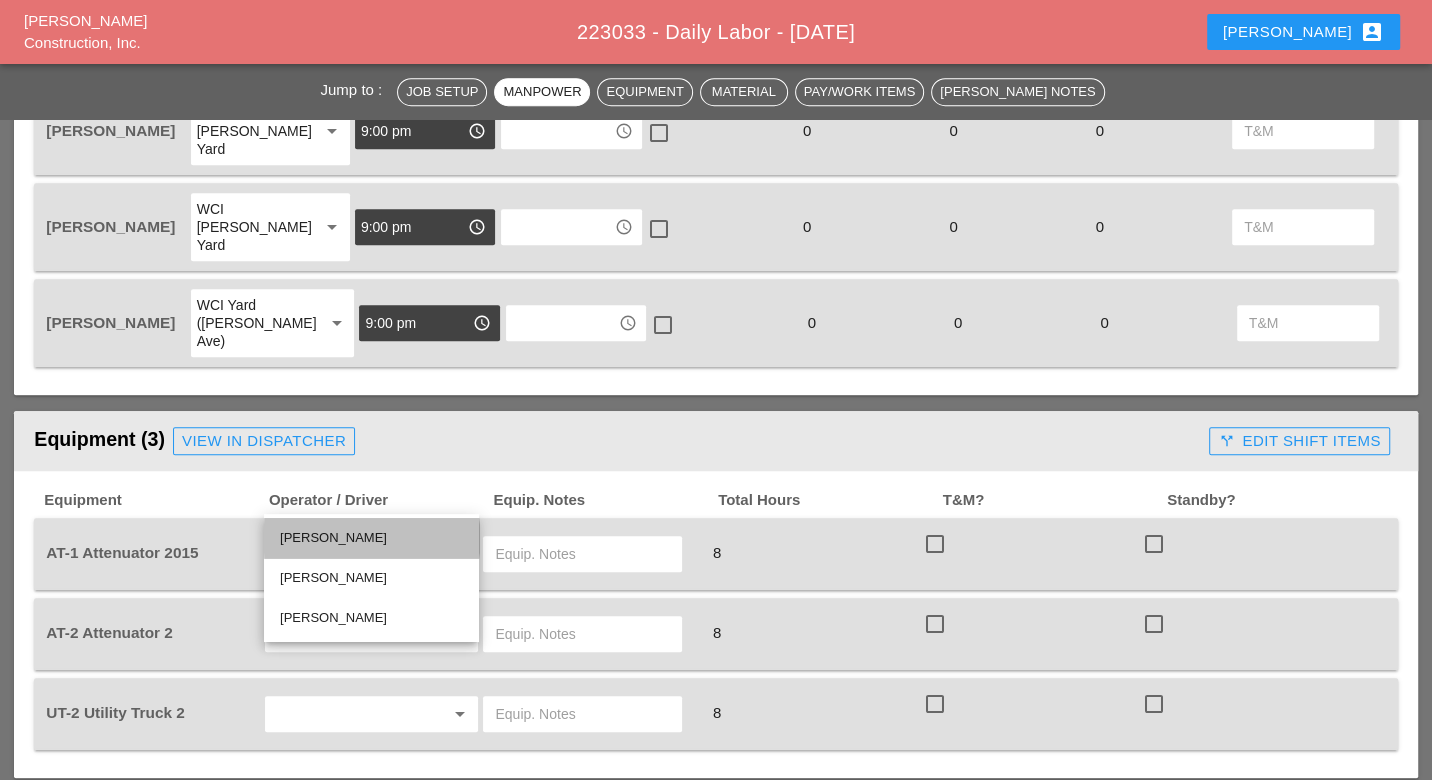 click on "Andon Lala" at bounding box center [371, 538] 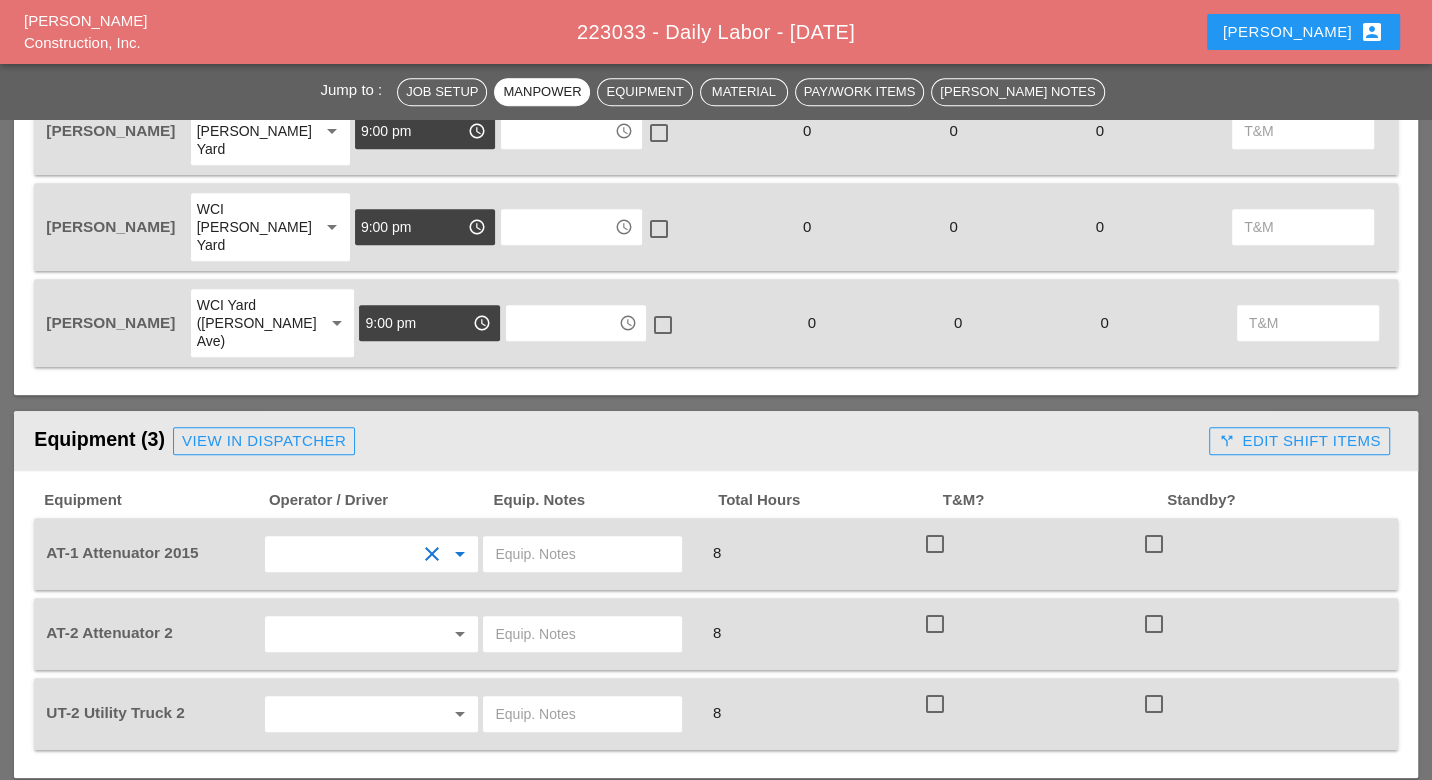 click at bounding box center [344, 634] 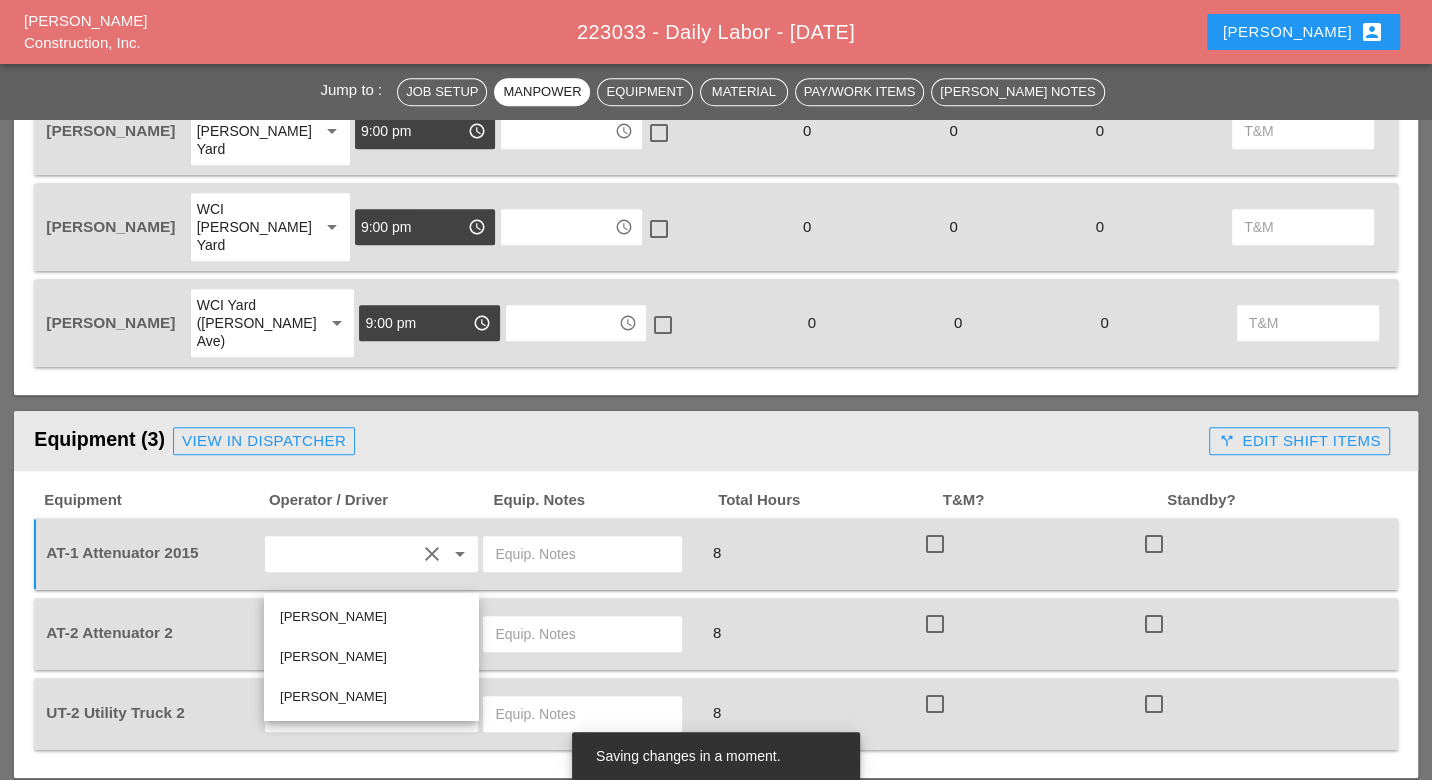 click on "Cristian Morillon" at bounding box center [371, 657] 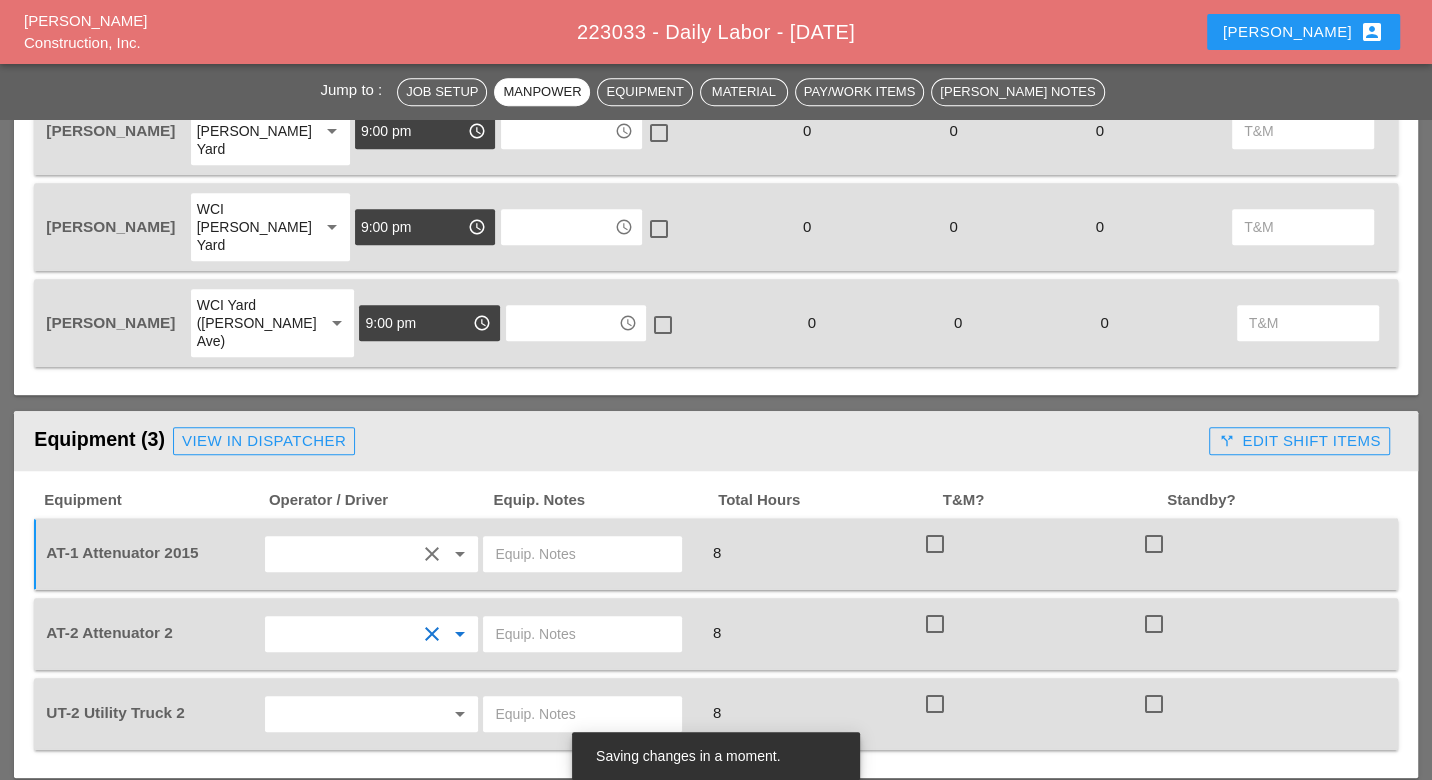 click at bounding box center [344, 714] 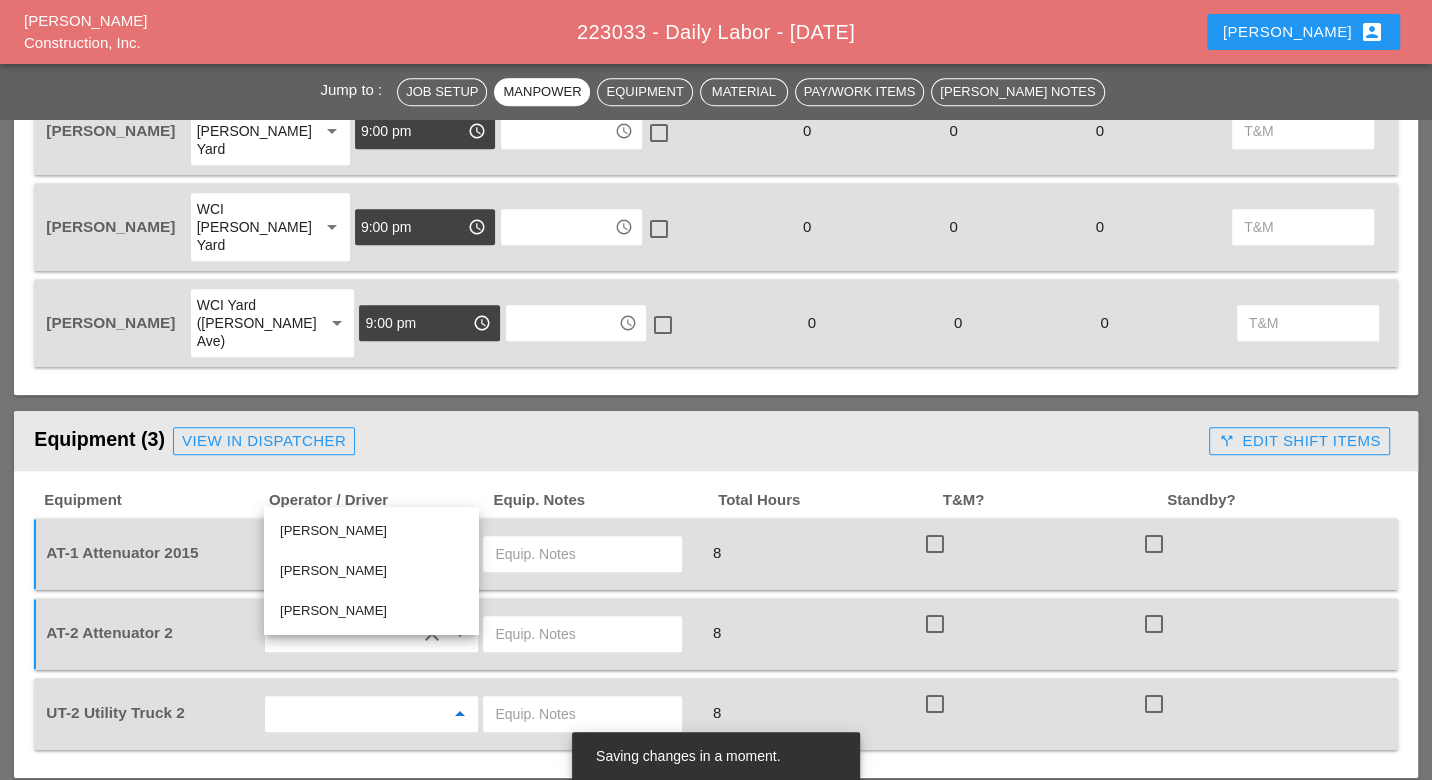 scroll, scrollTop: 1111, scrollLeft: 0, axis: vertical 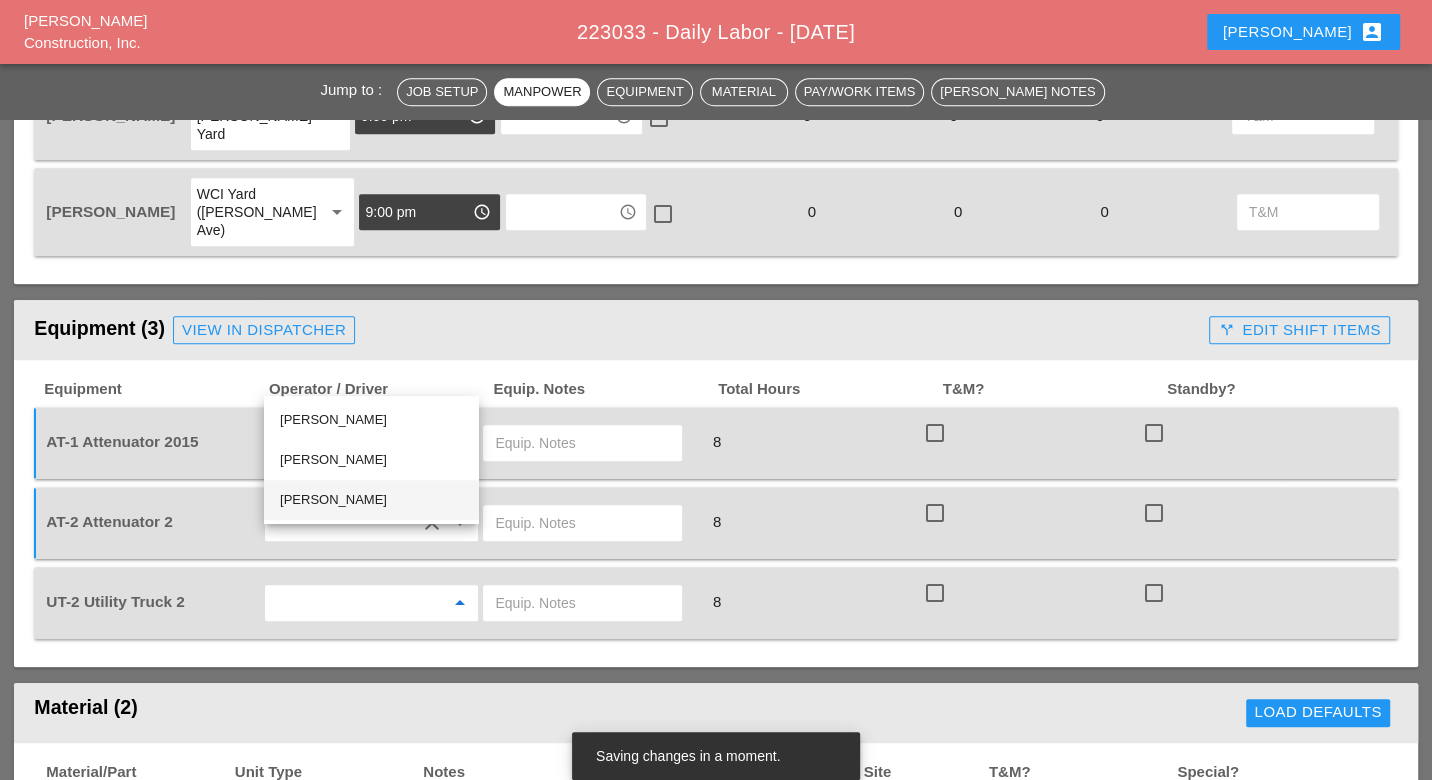 click on "Hugo Zambrano" at bounding box center [371, 500] 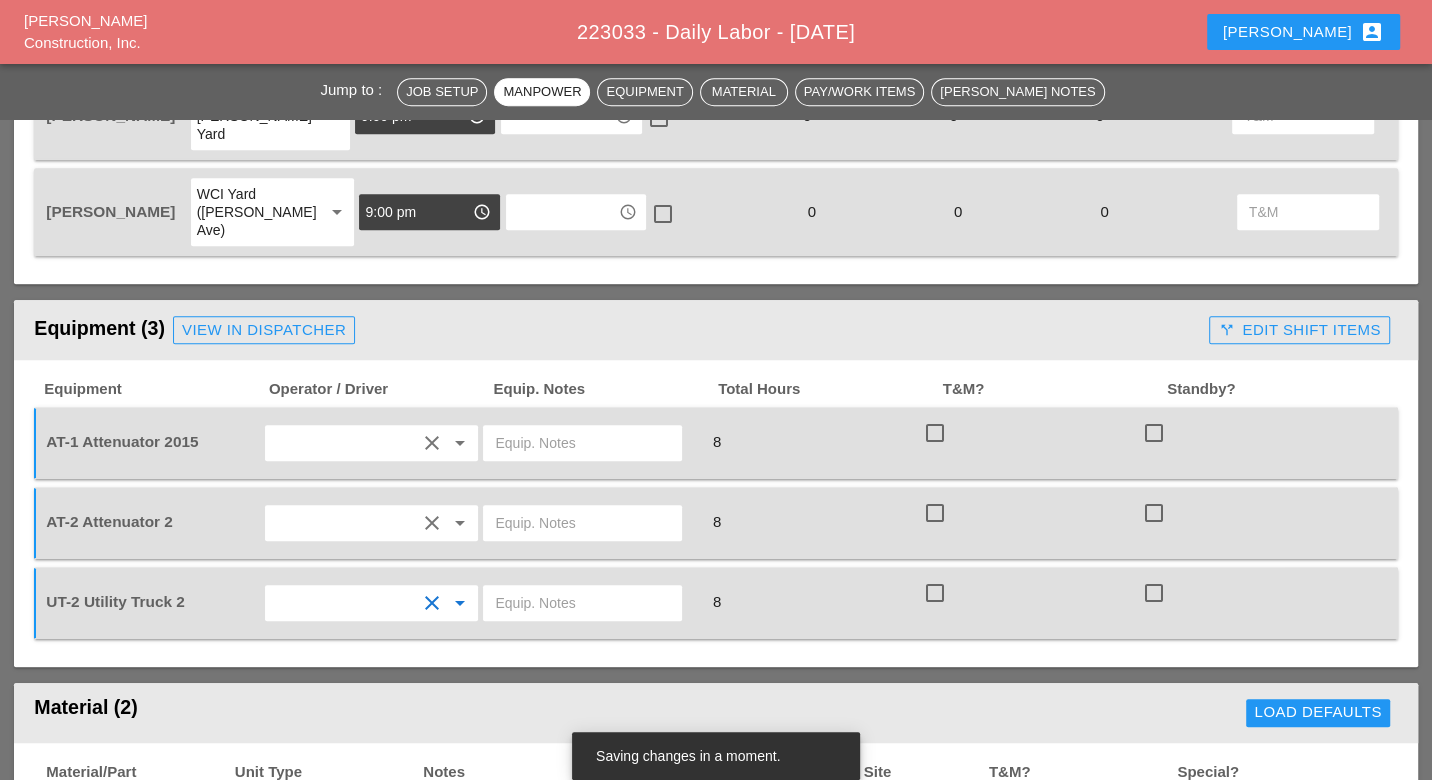 click at bounding box center (582, 603) 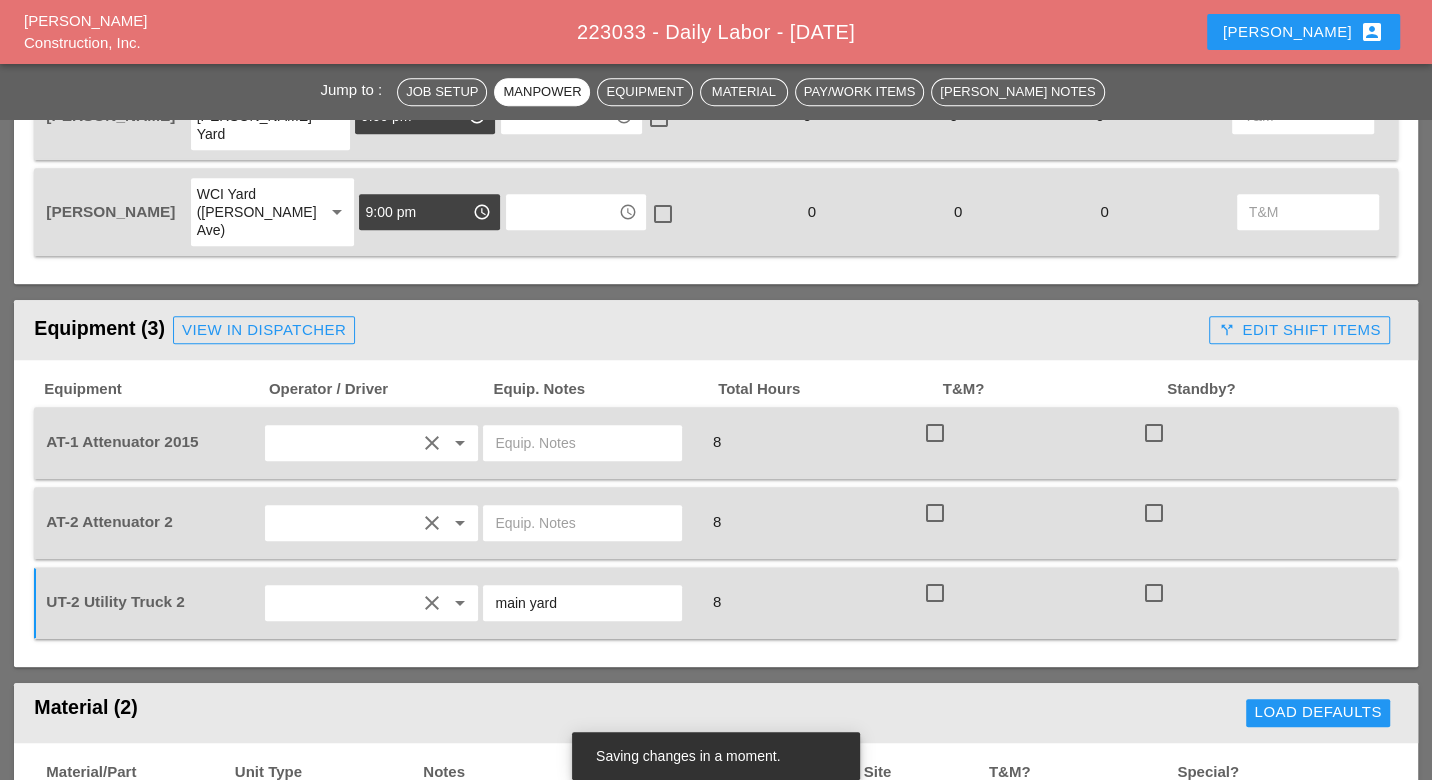 type on "main yard" 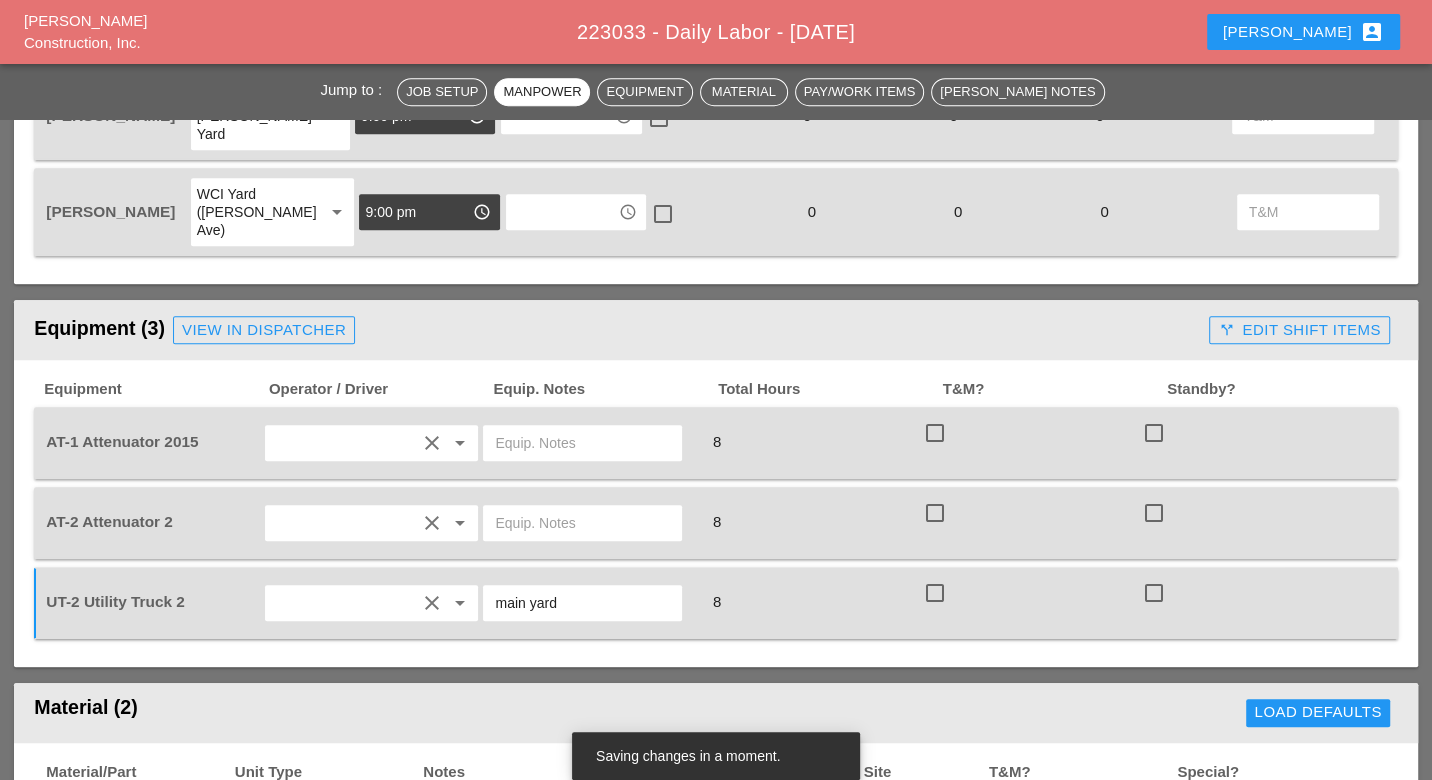 type on "V" 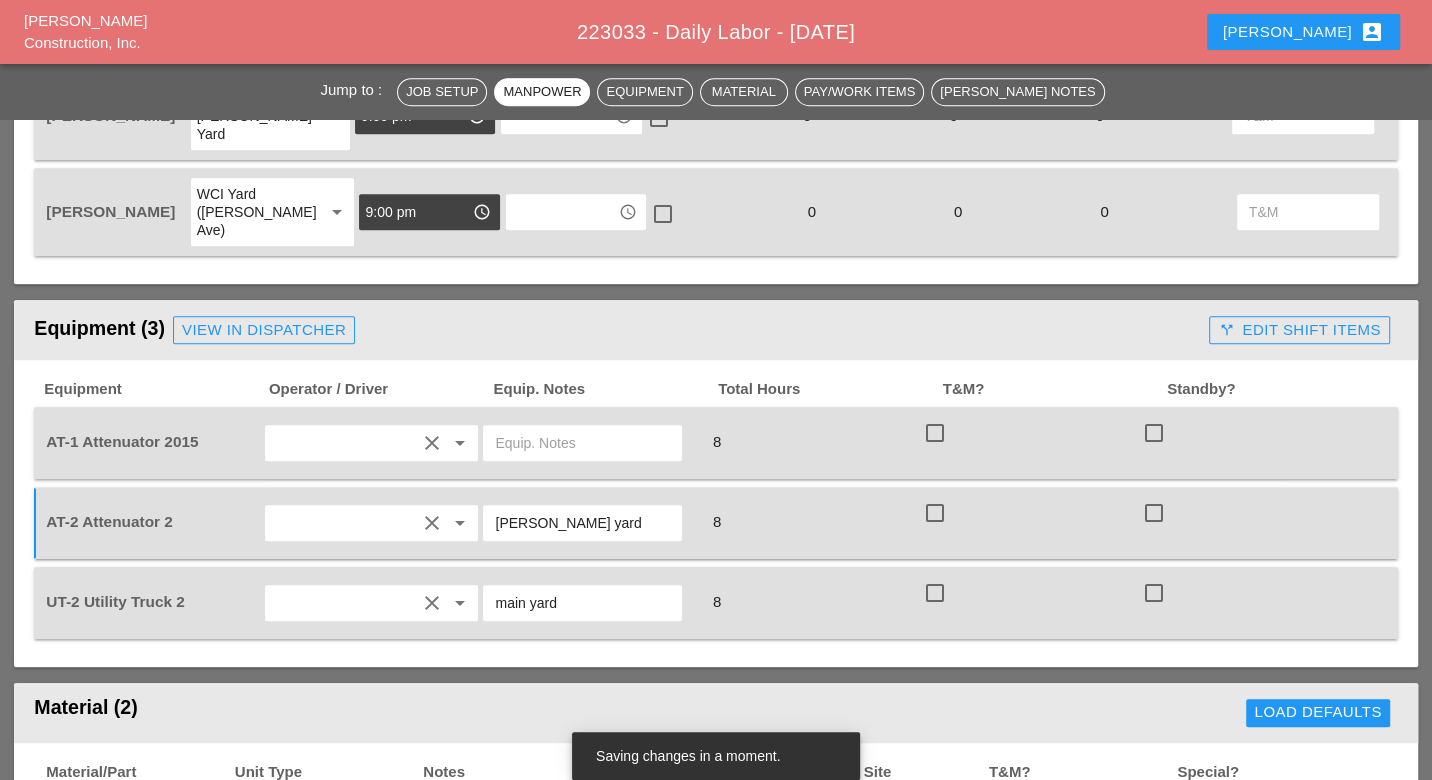 type on "[PERSON_NAME] yard" 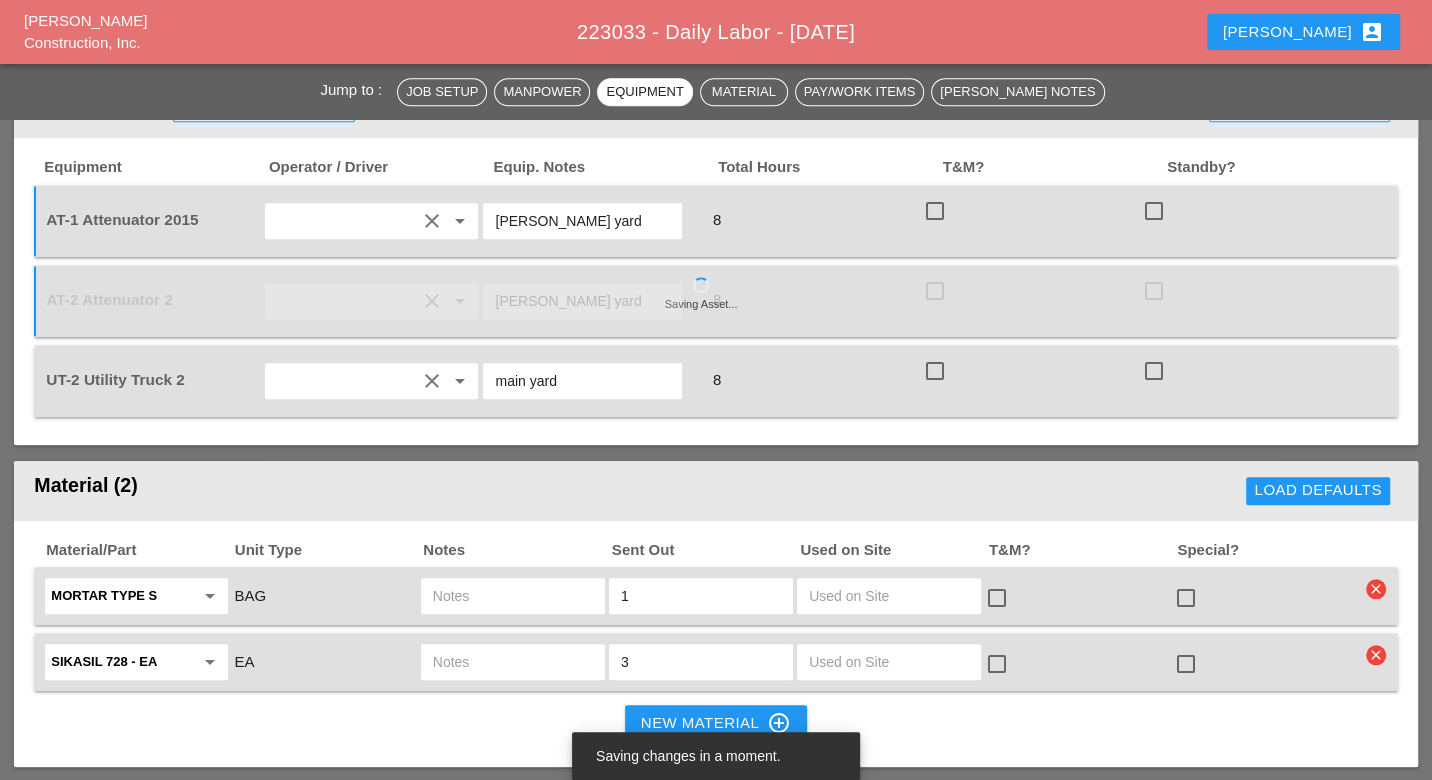 scroll, scrollTop: 1444, scrollLeft: 0, axis: vertical 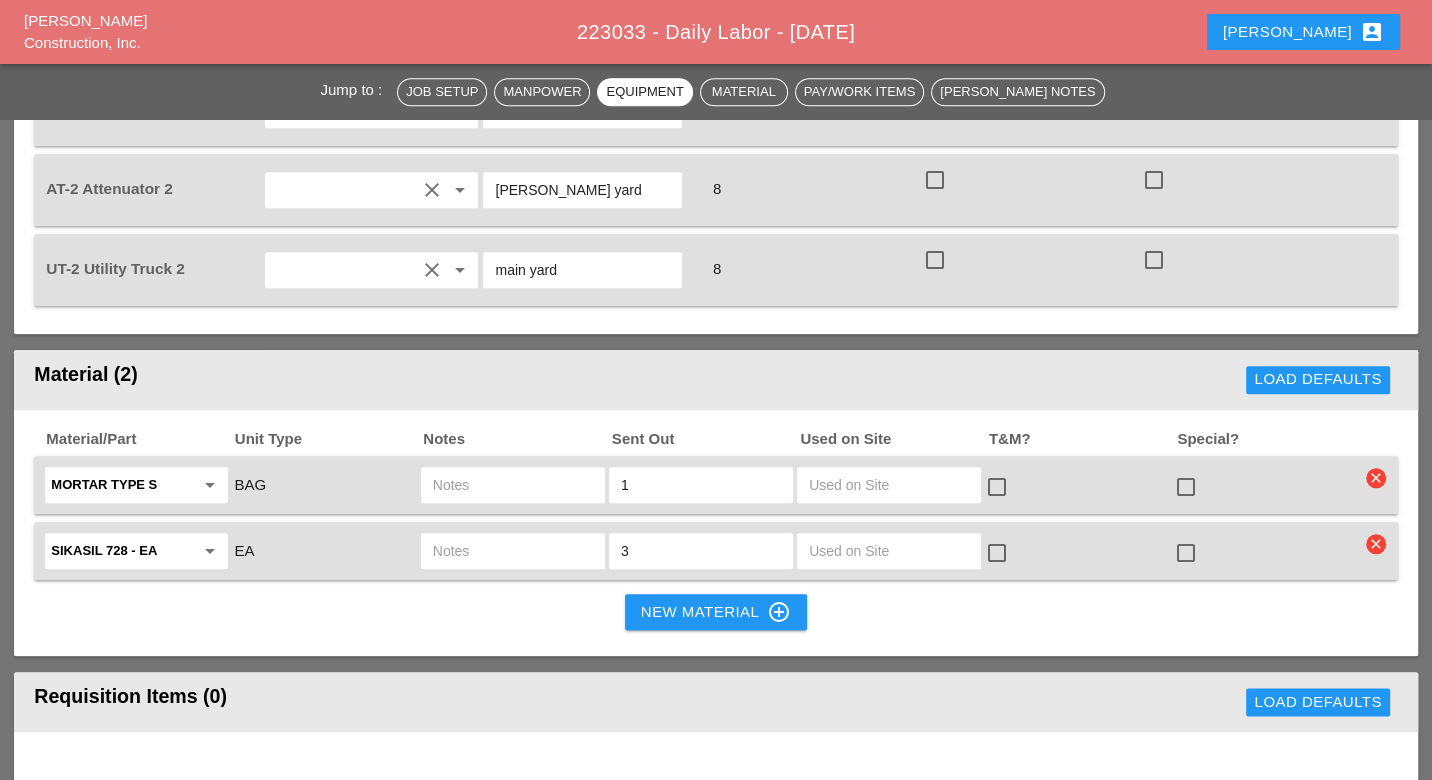 type on "[PERSON_NAME] yard" 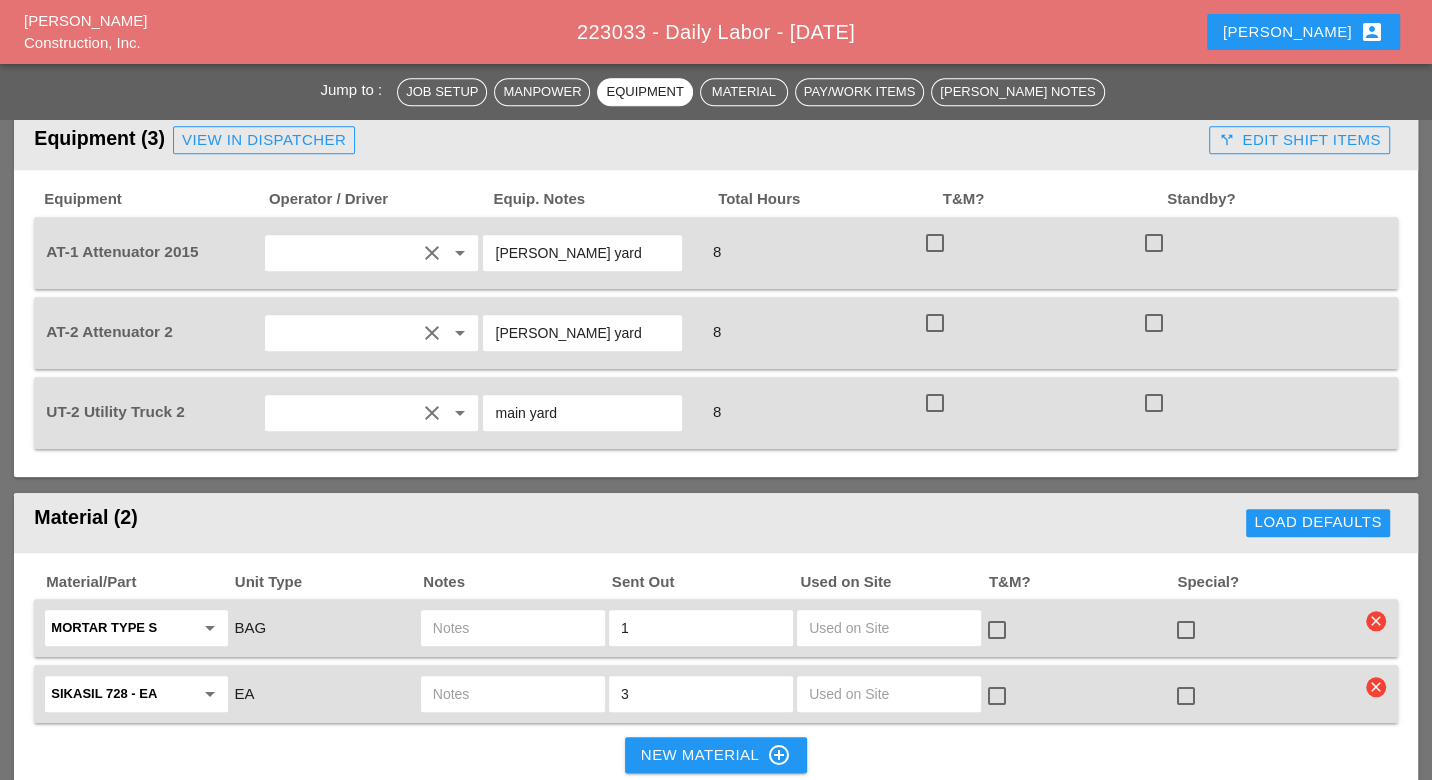 scroll, scrollTop: 1444, scrollLeft: 0, axis: vertical 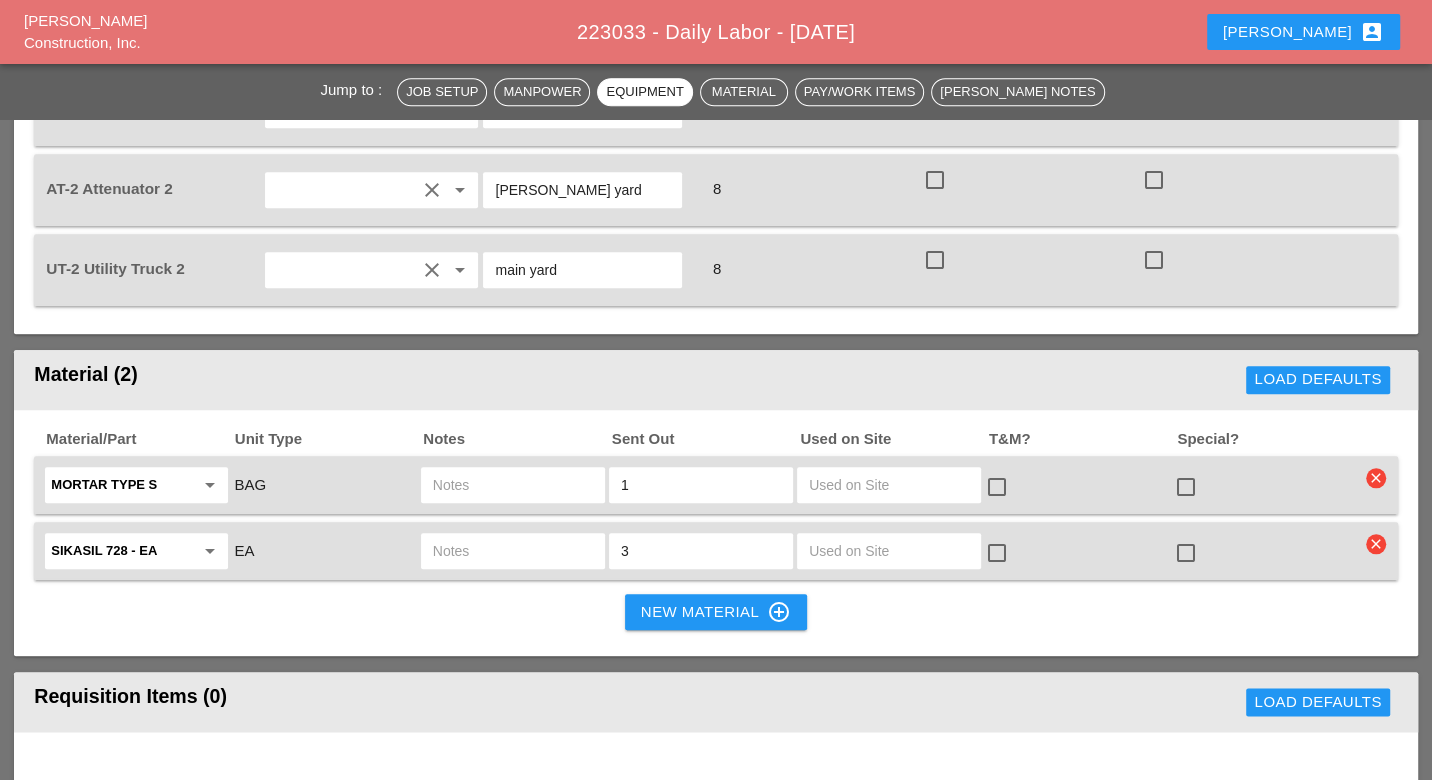 click on "New Material control_point" at bounding box center (716, 612) 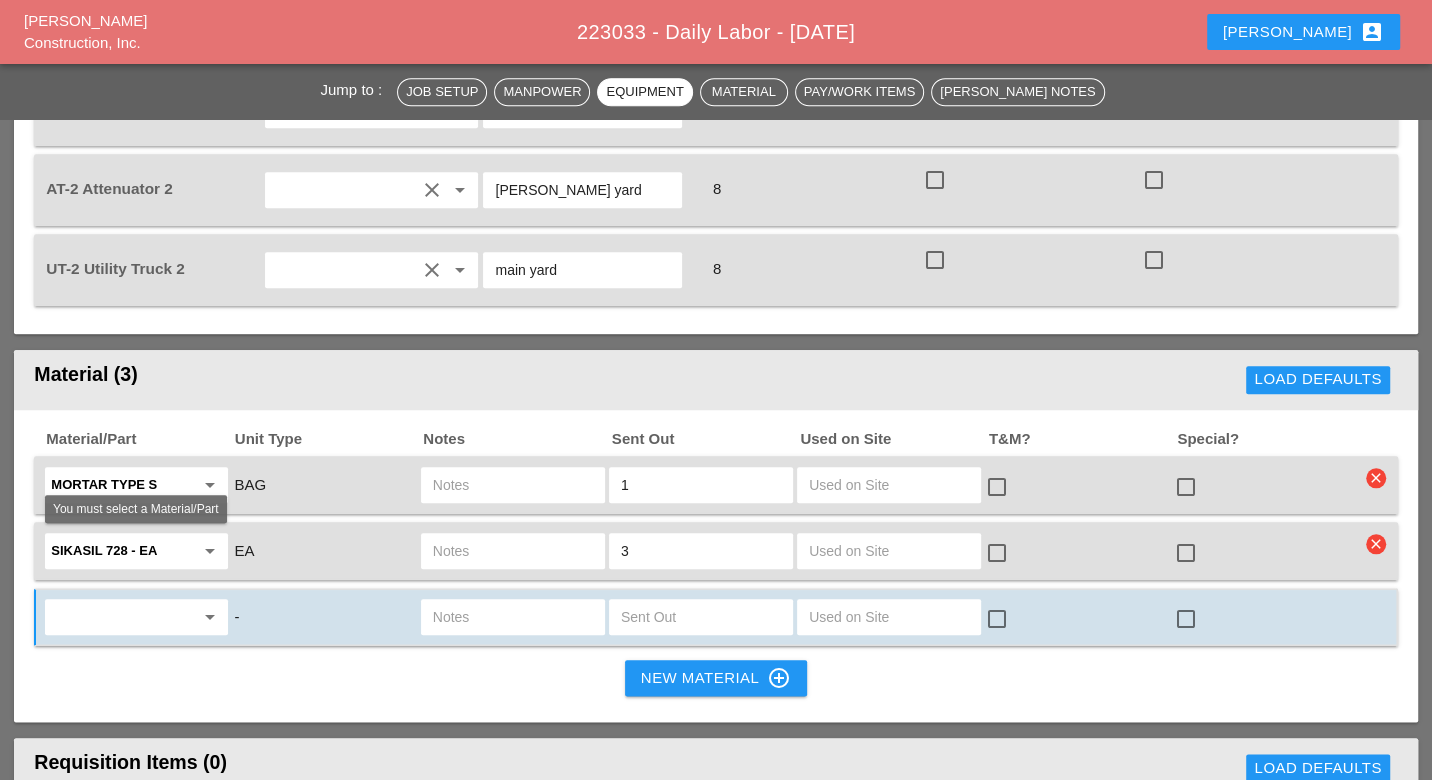 click at bounding box center [122, 617] 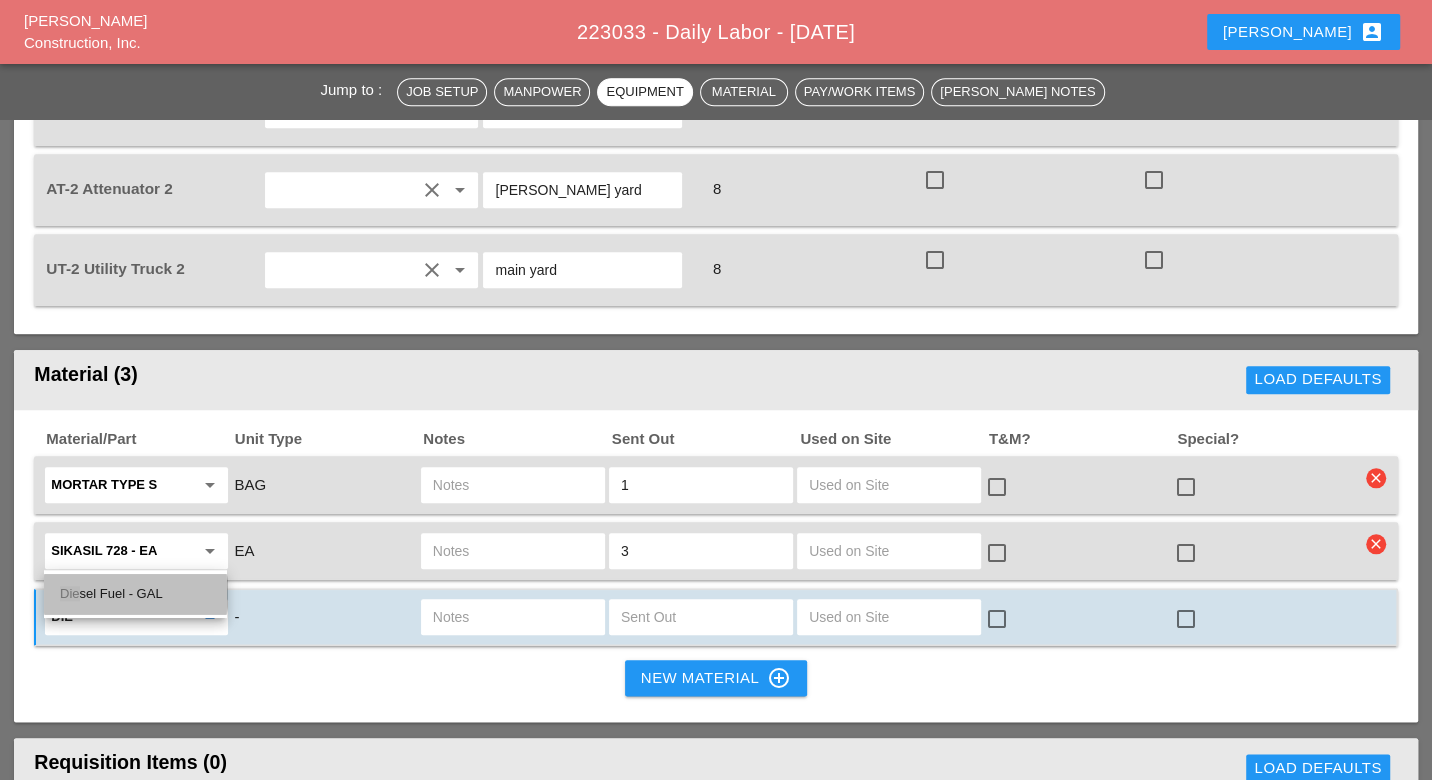 click on "Die sel Fuel - GAL" at bounding box center [135, 594] 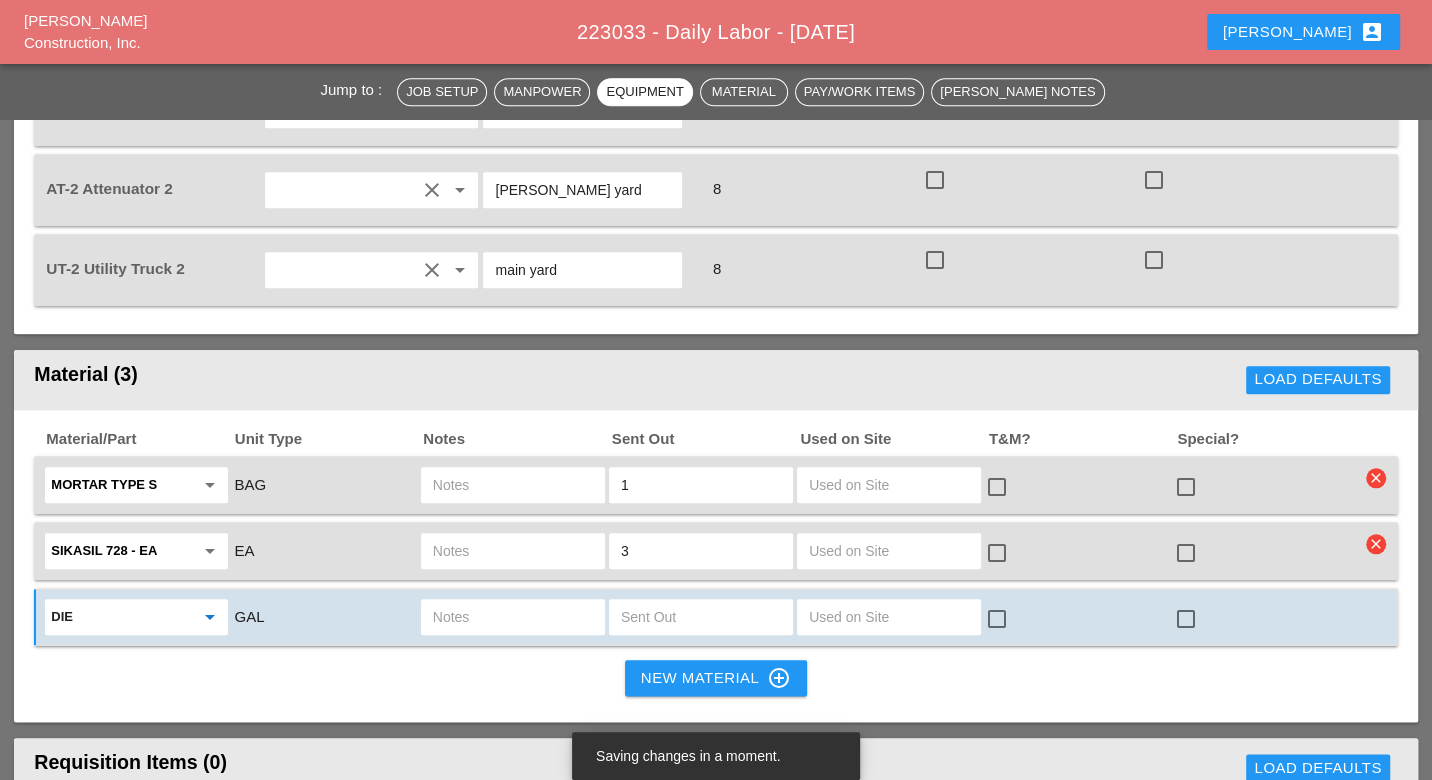 type on "Diesel Fuel - GAL" 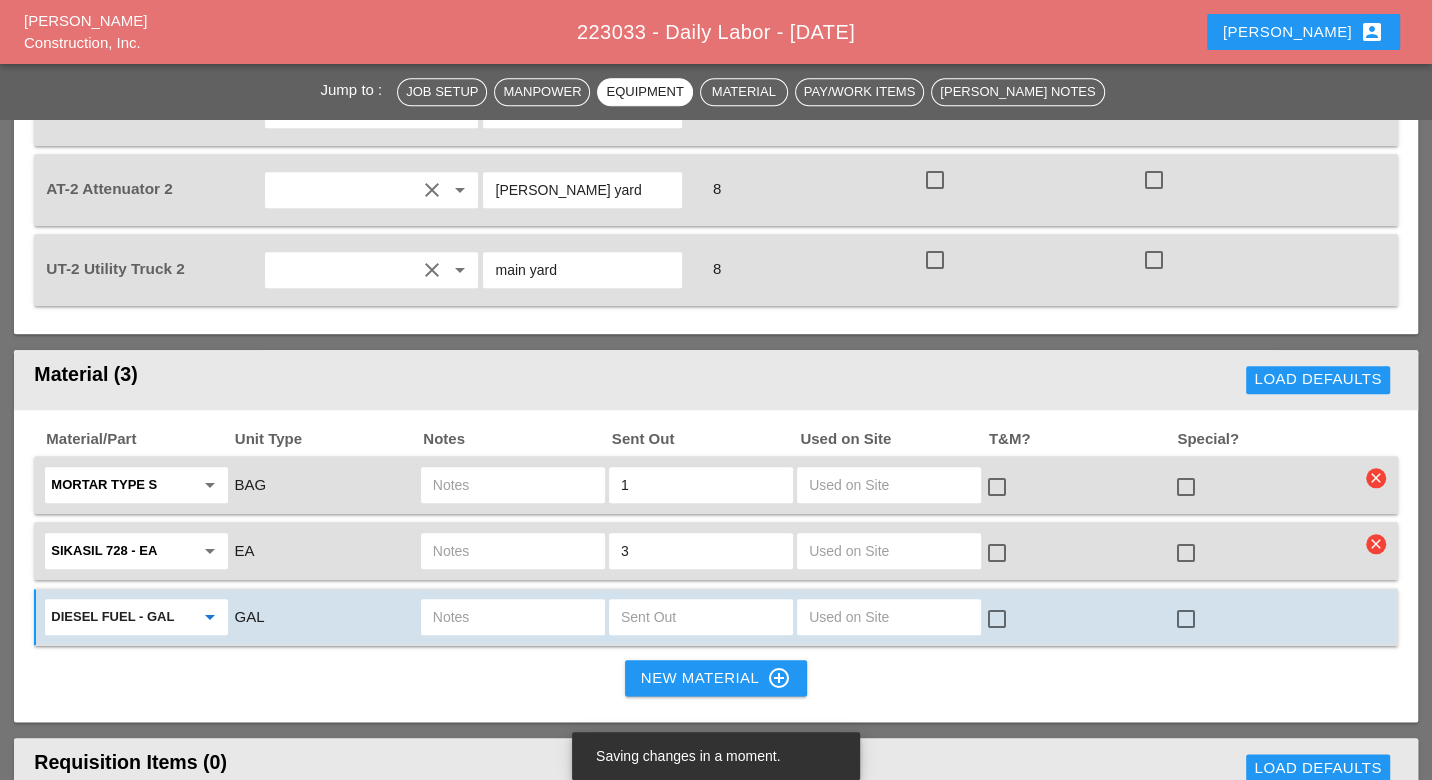 click at bounding box center [701, 617] 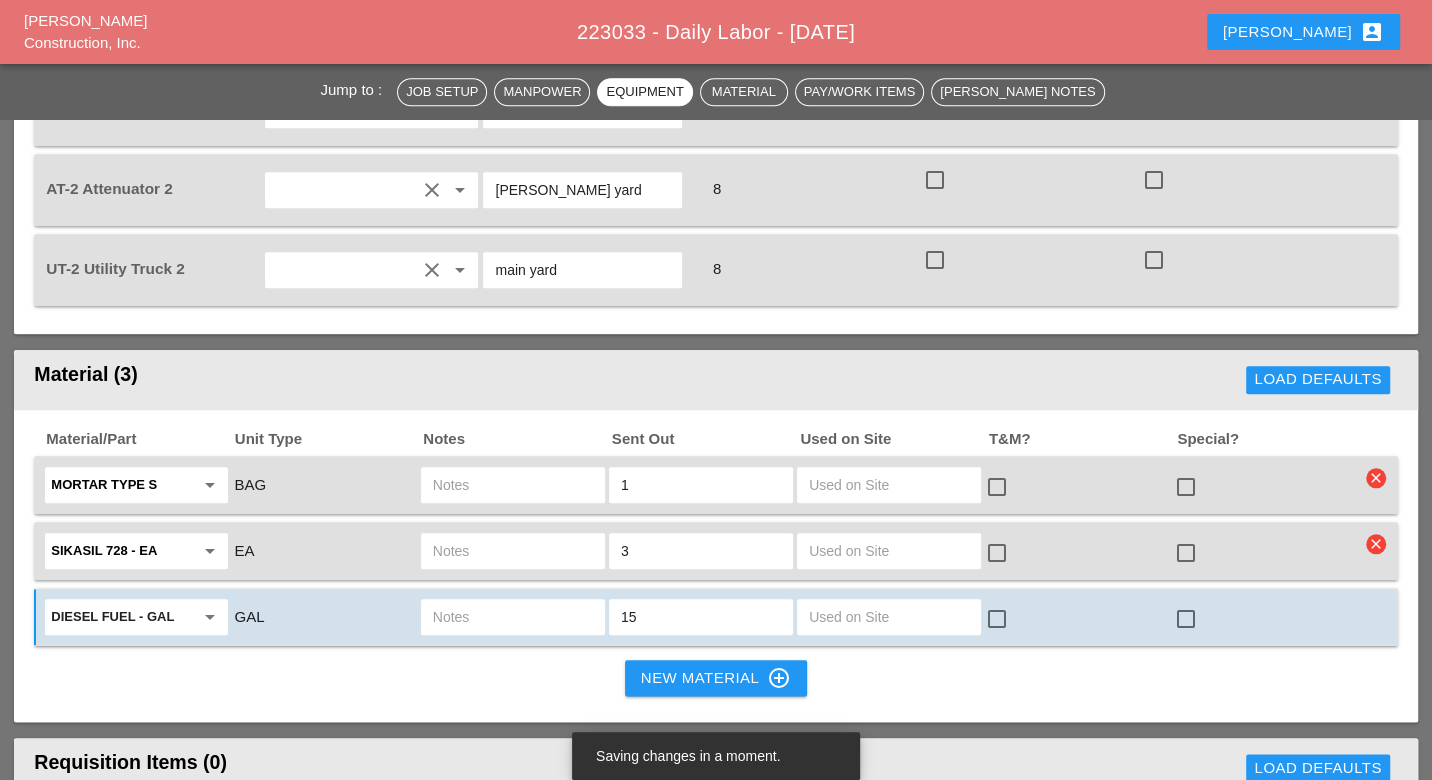 type on "15" 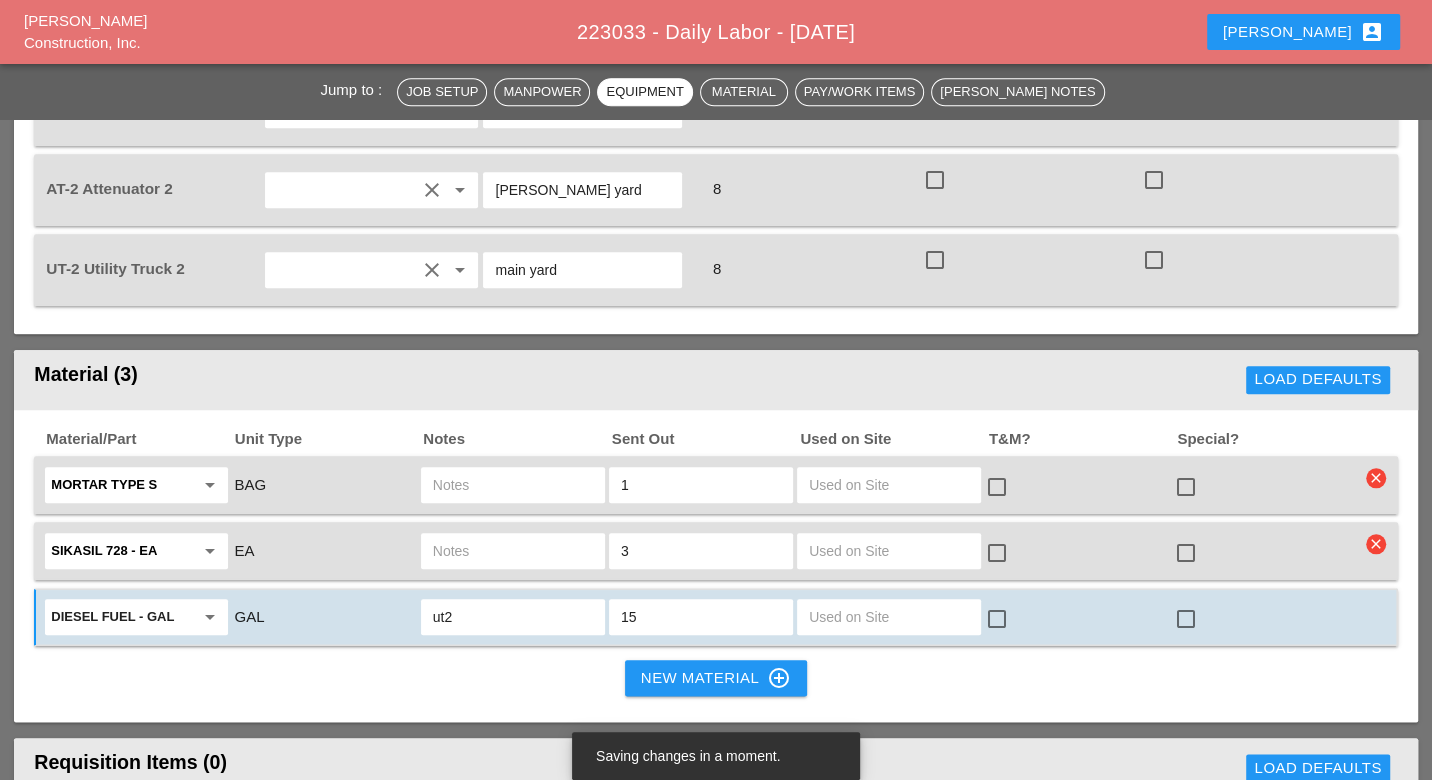 type on "ut2" 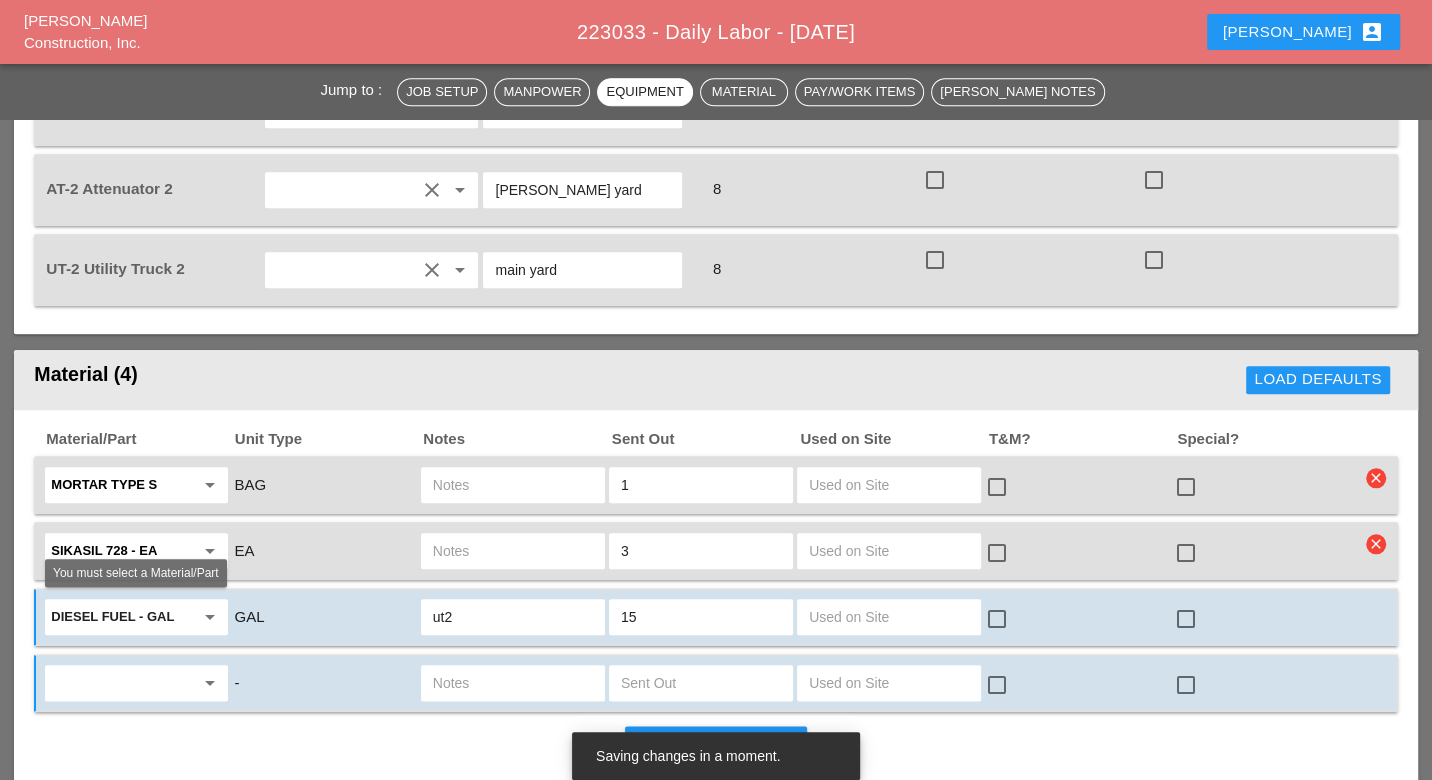 click at bounding box center [122, 683] 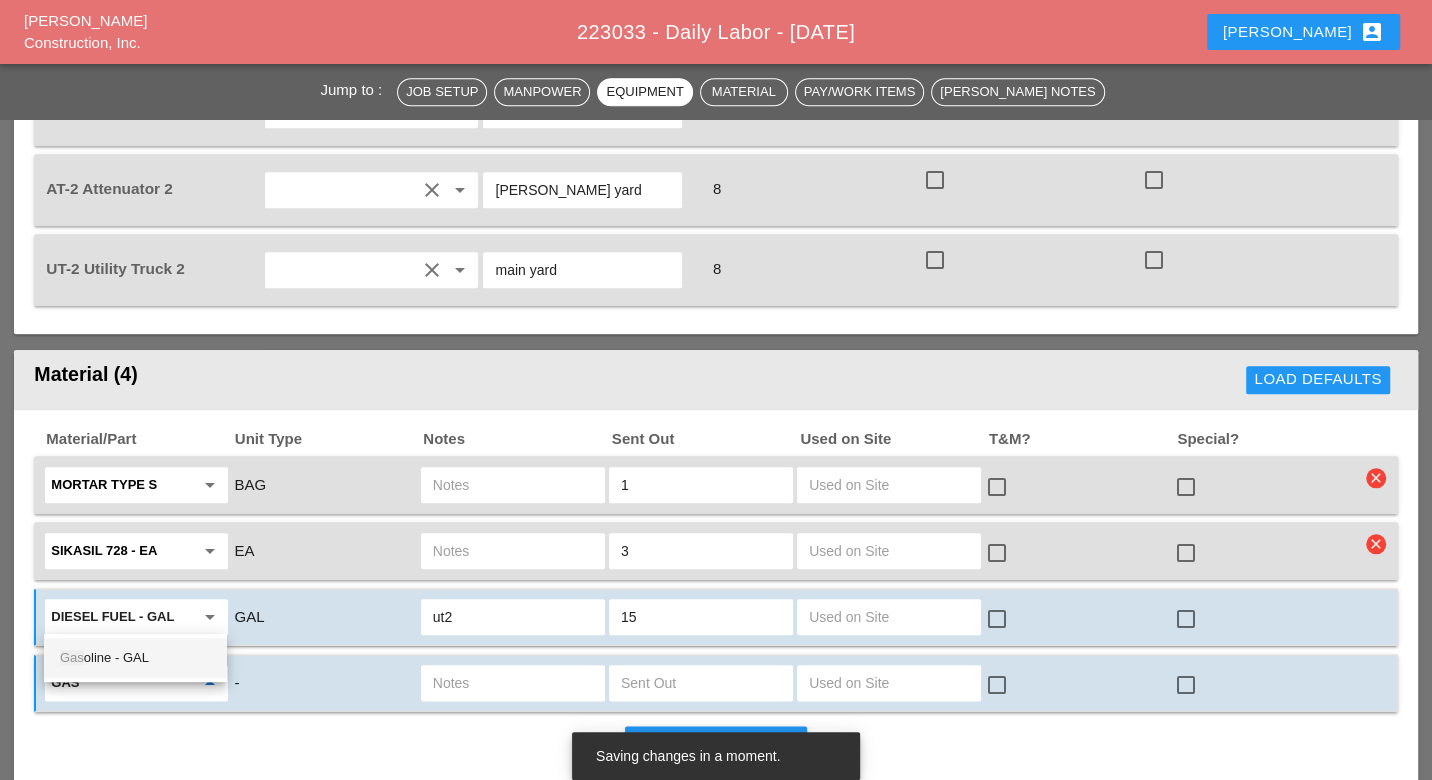 click on "Gas oline - GAL" at bounding box center (135, 658) 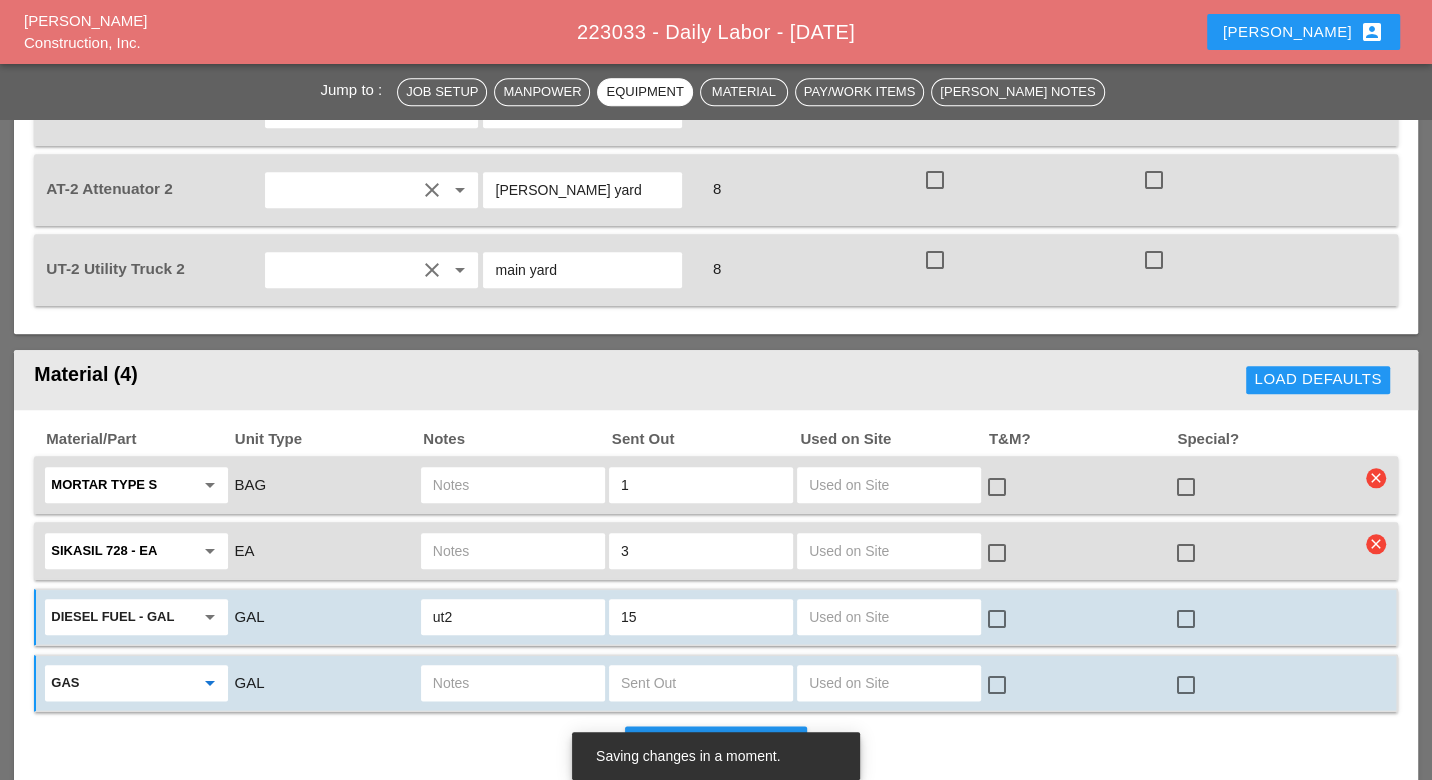 type on "Gasoline - GAL" 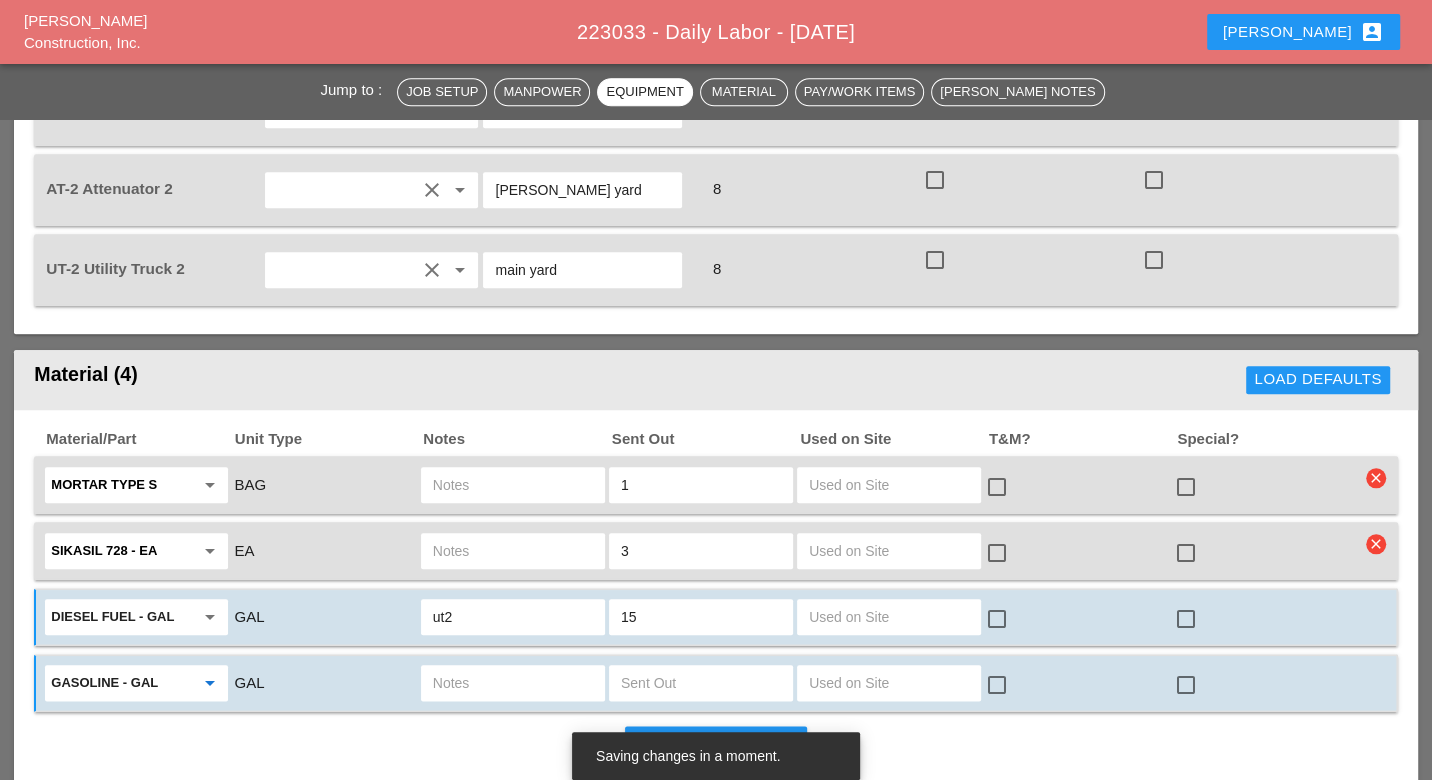 click at bounding box center [513, 683] 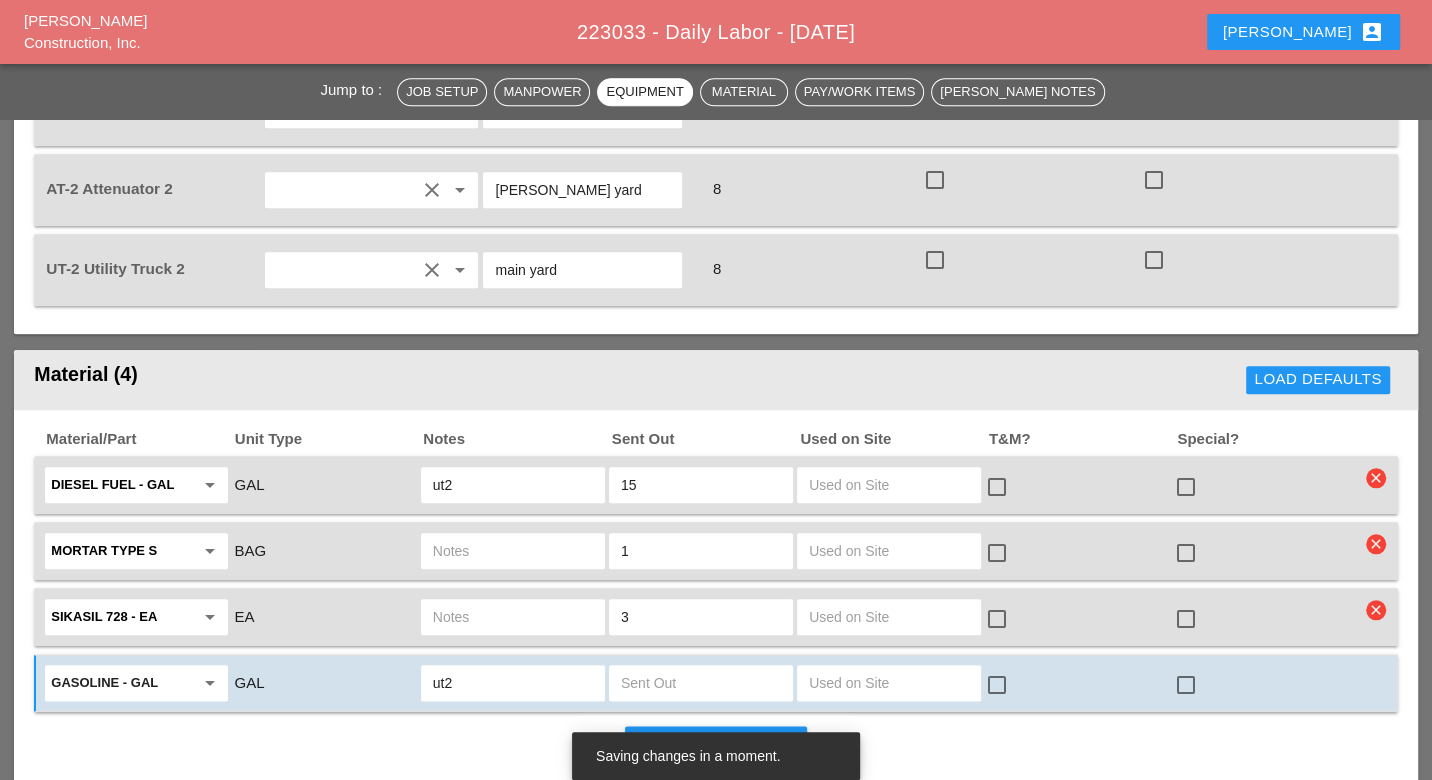 type on "ut2" 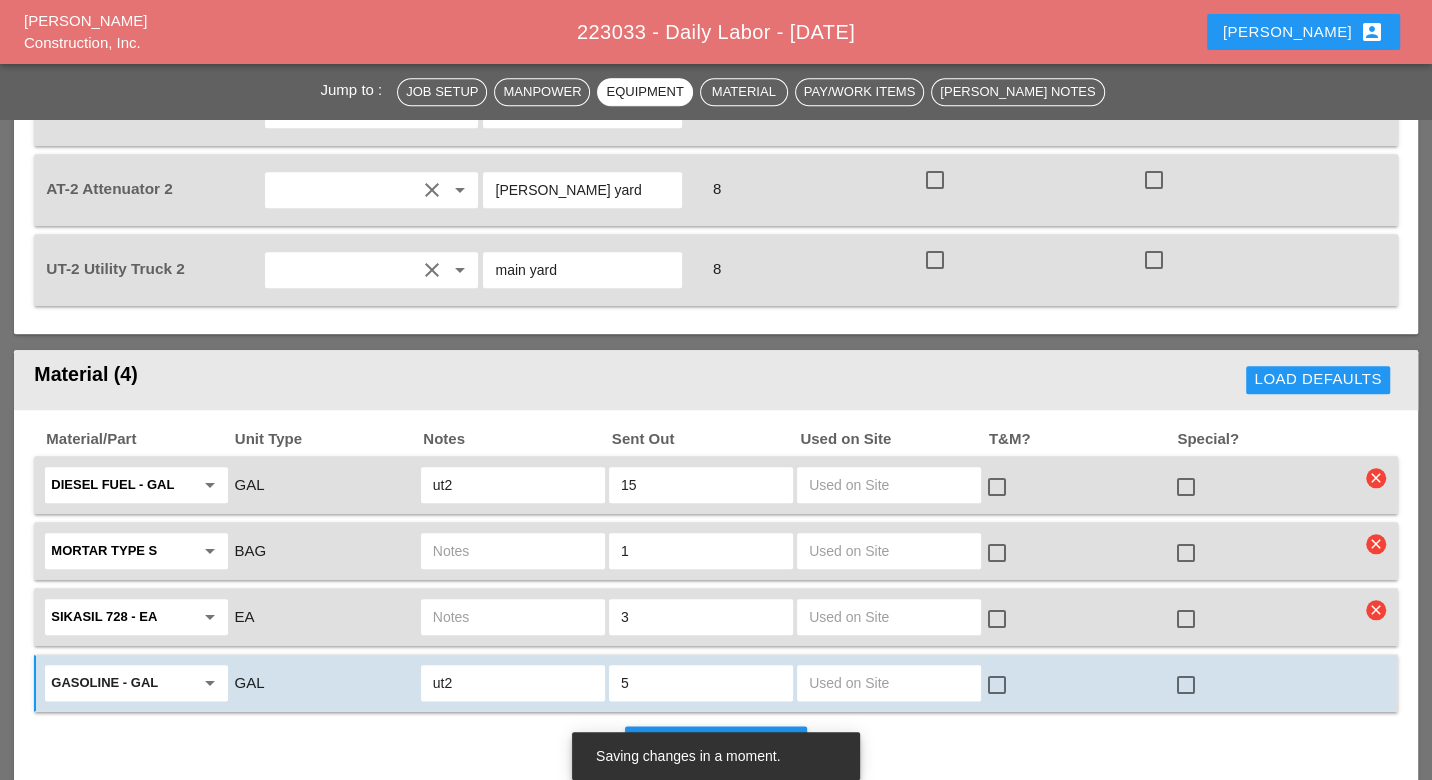 type on "5" 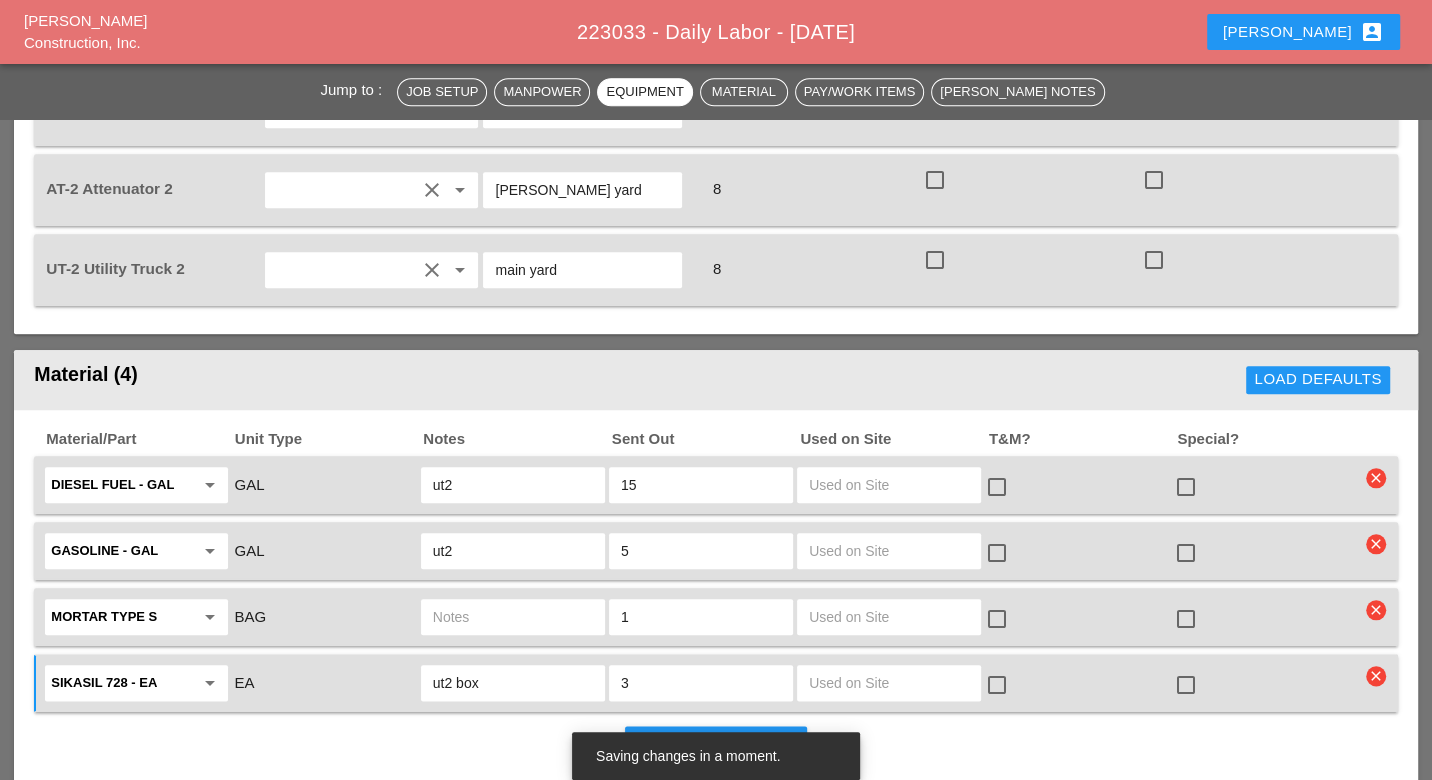 type on "ut2 box" 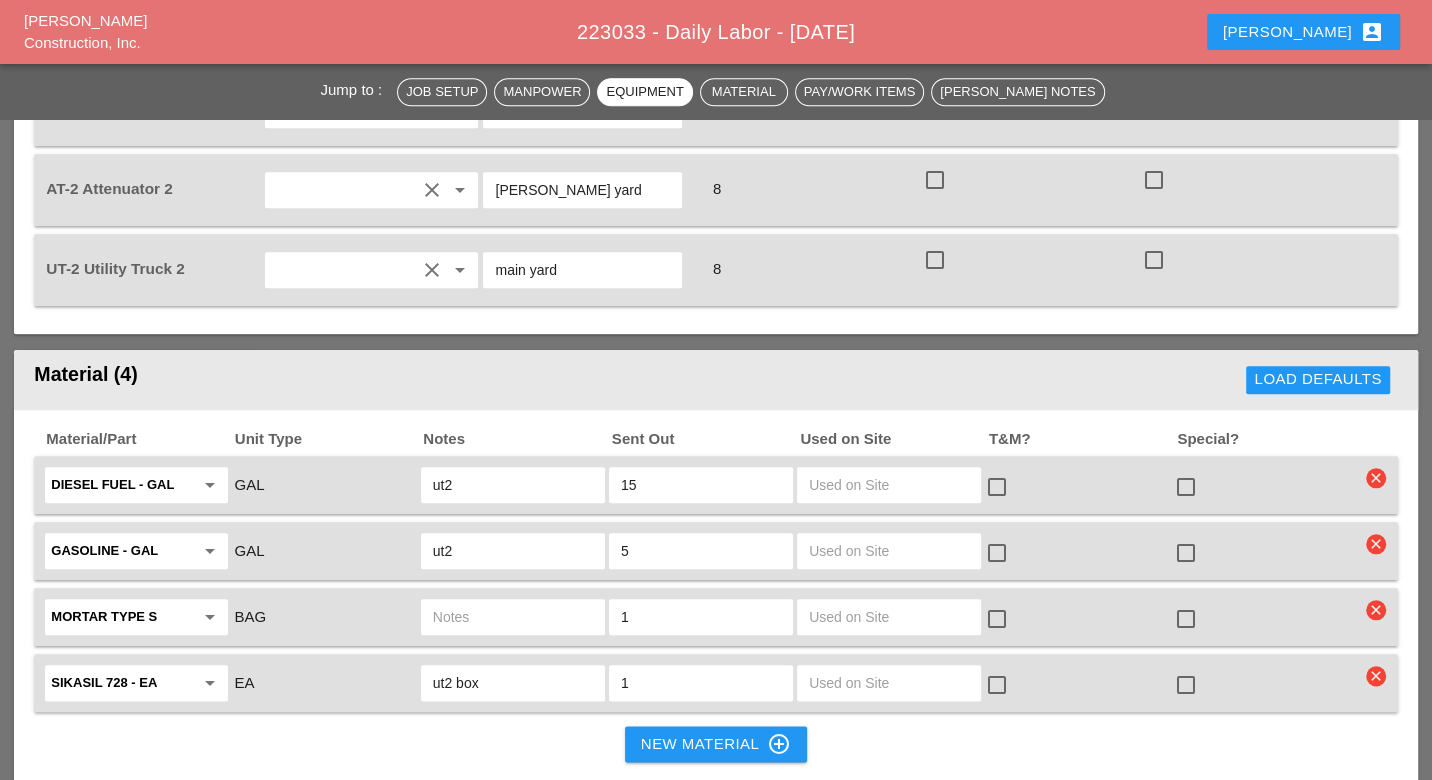 type on "1" 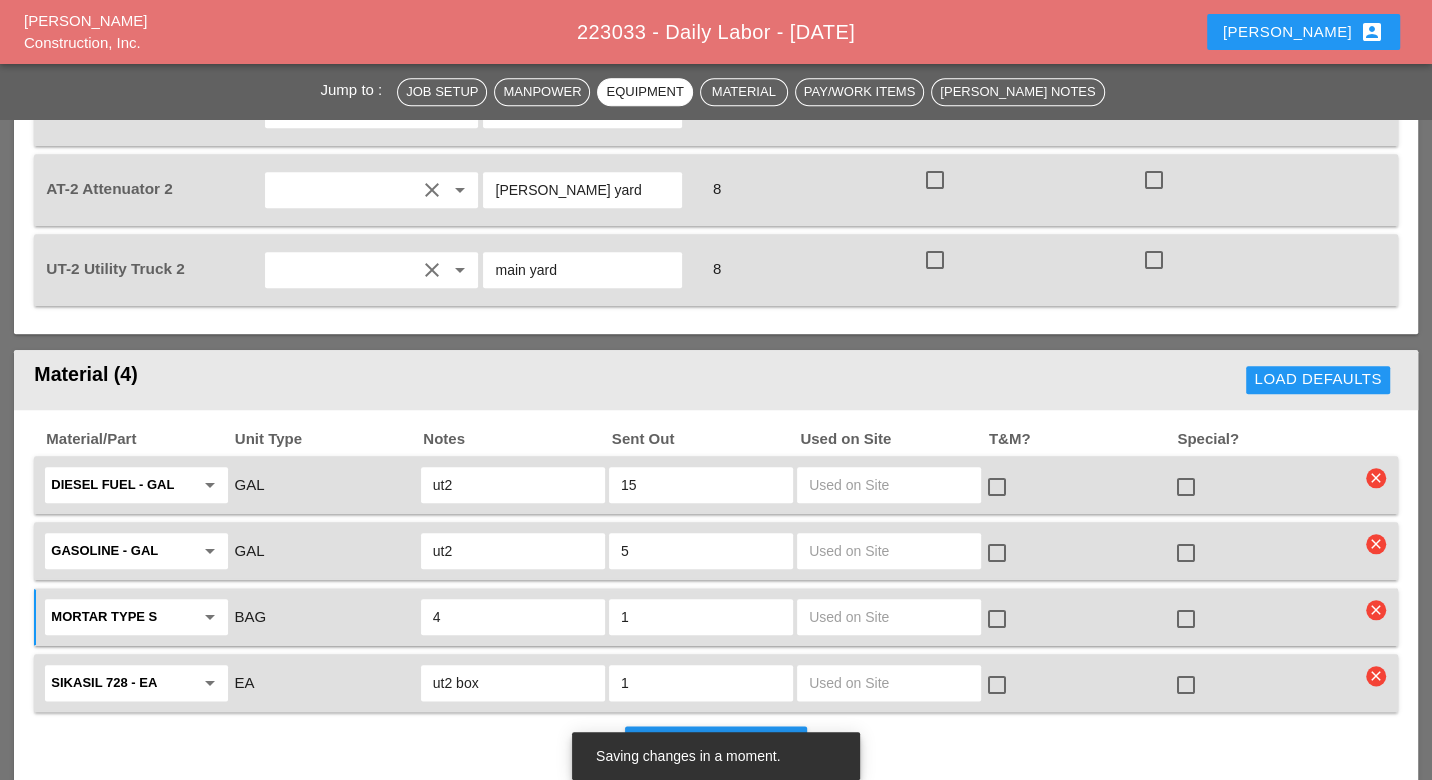 type on "4" 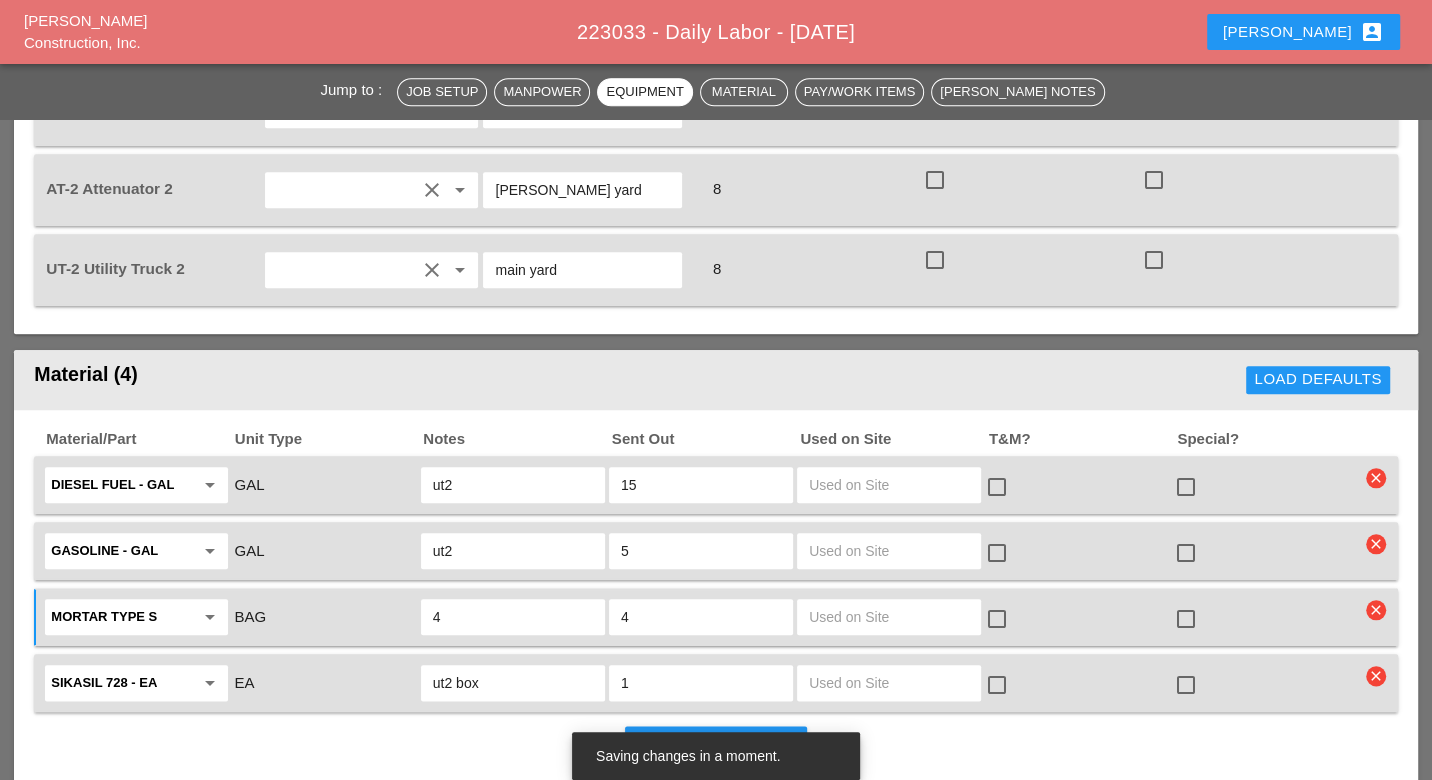 type on "4" 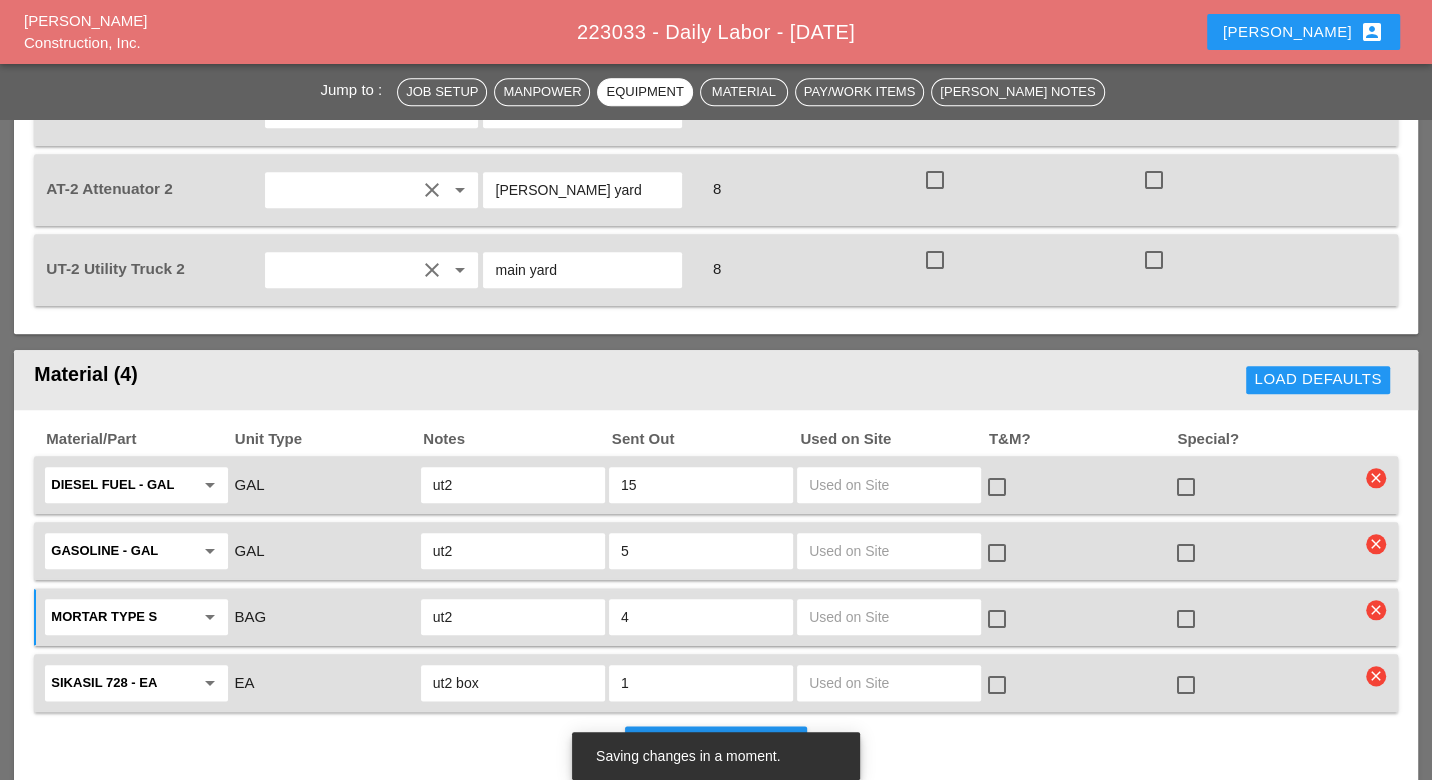 scroll, scrollTop: 1555, scrollLeft: 0, axis: vertical 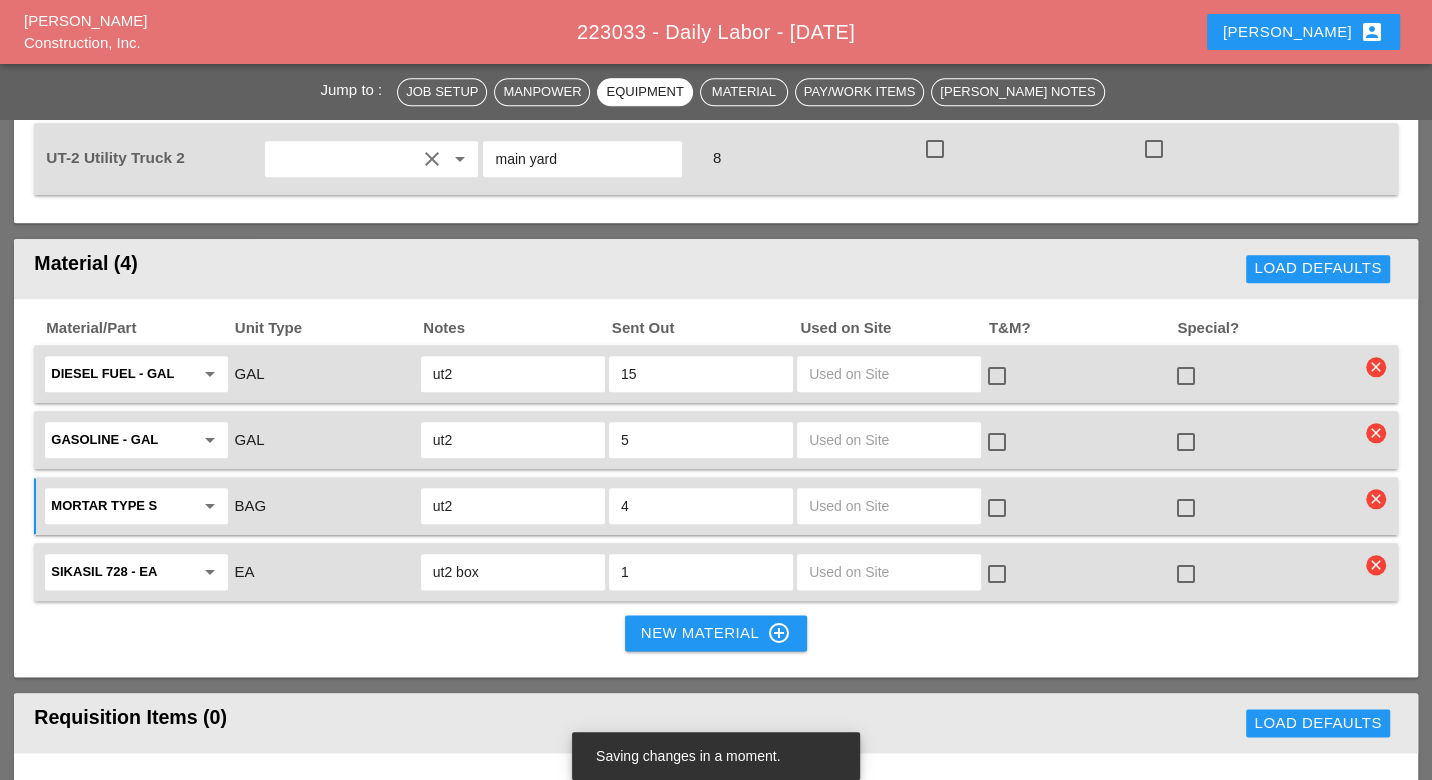 type on "ut2" 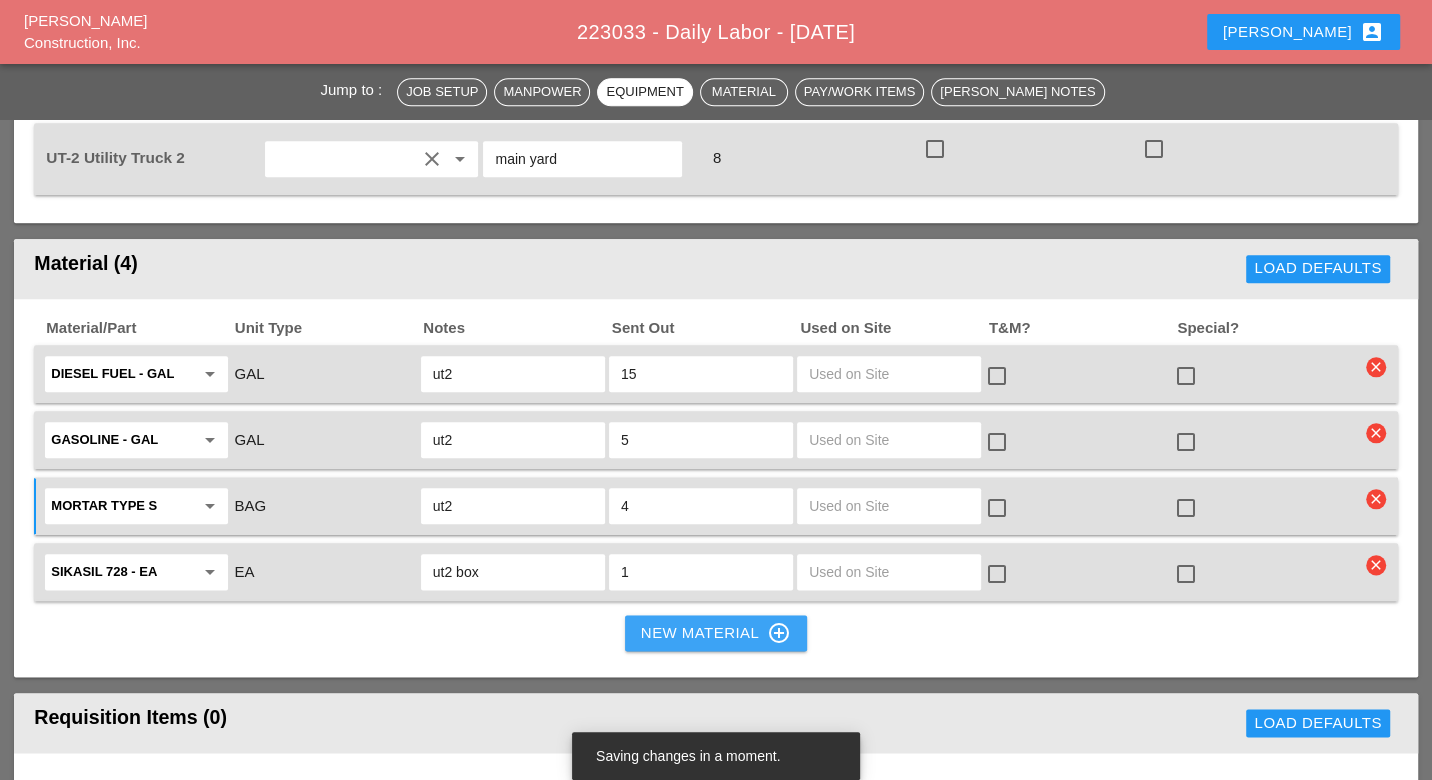 click on "New Material control_point" at bounding box center (716, 633) 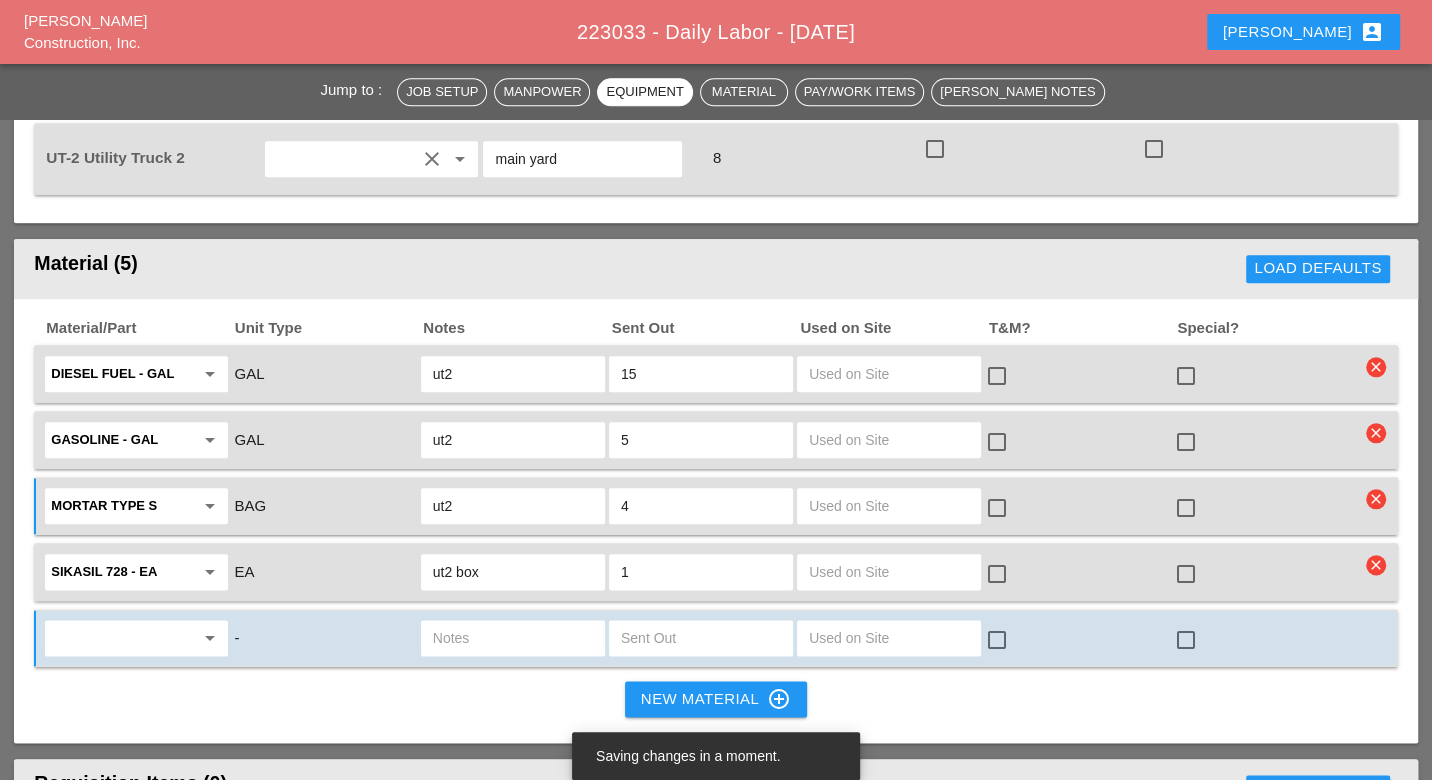 scroll, scrollTop: 1222, scrollLeft: 0, axis: vertical 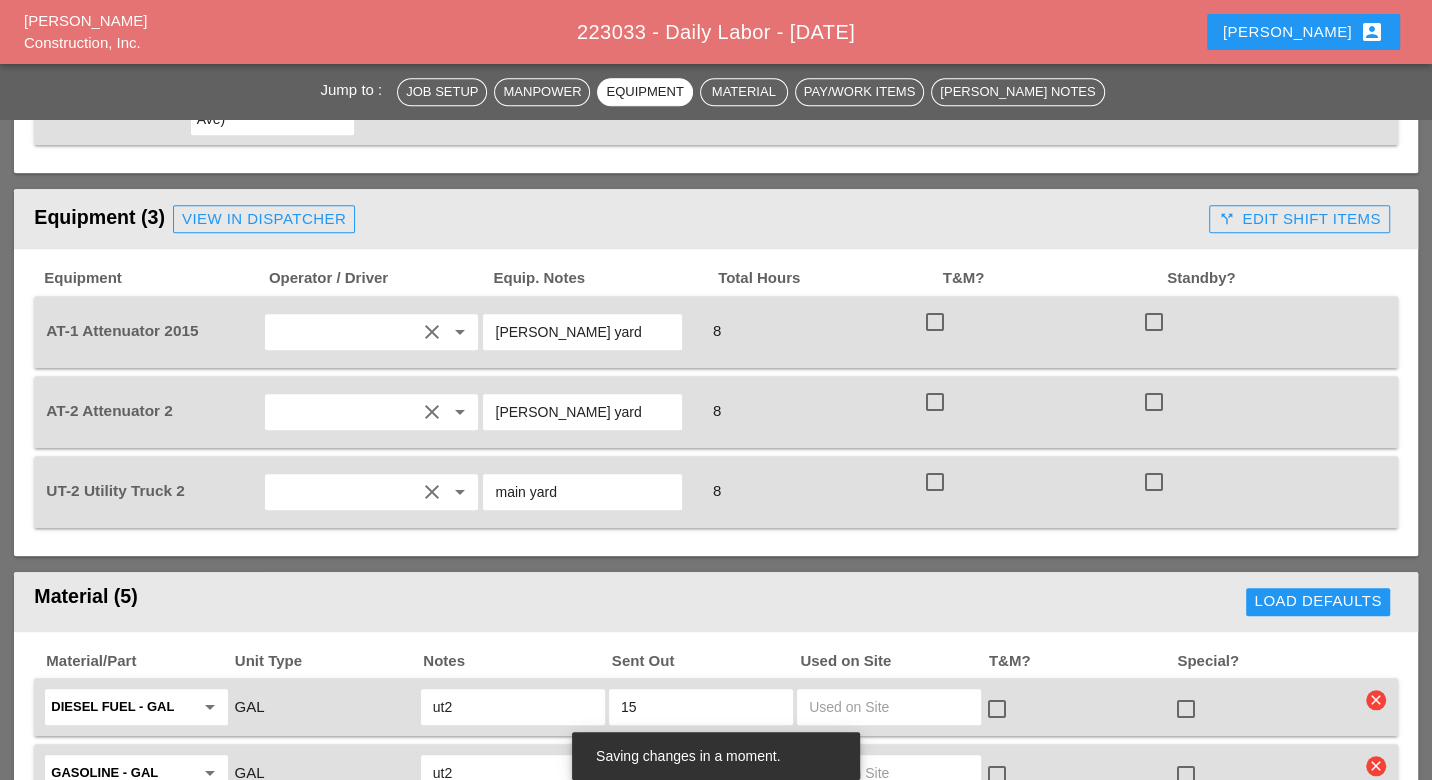 click on "Equipment (3)  View in Dispatcher" at bounding box center (617, 219) 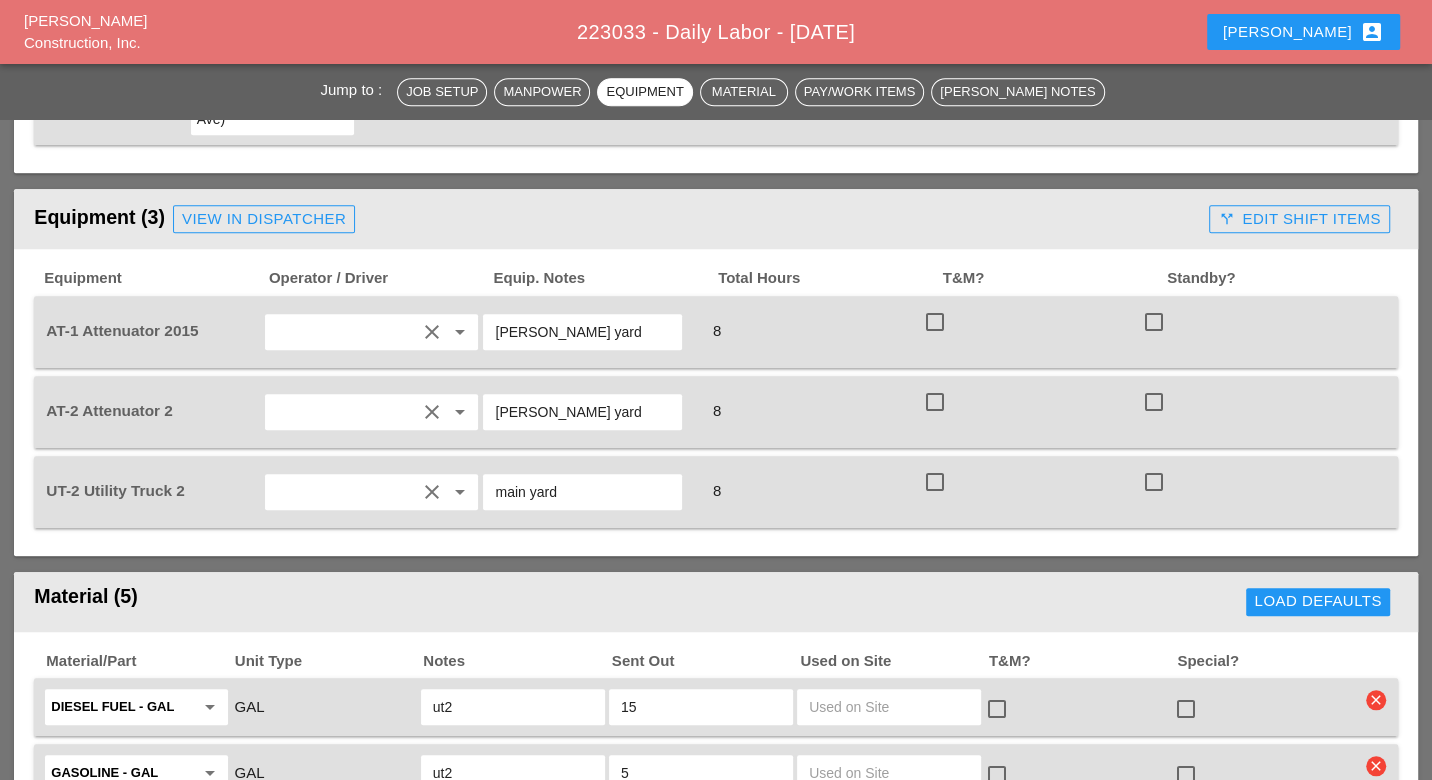 click on "View in Dispatcher" at bounding box center [264, 219] 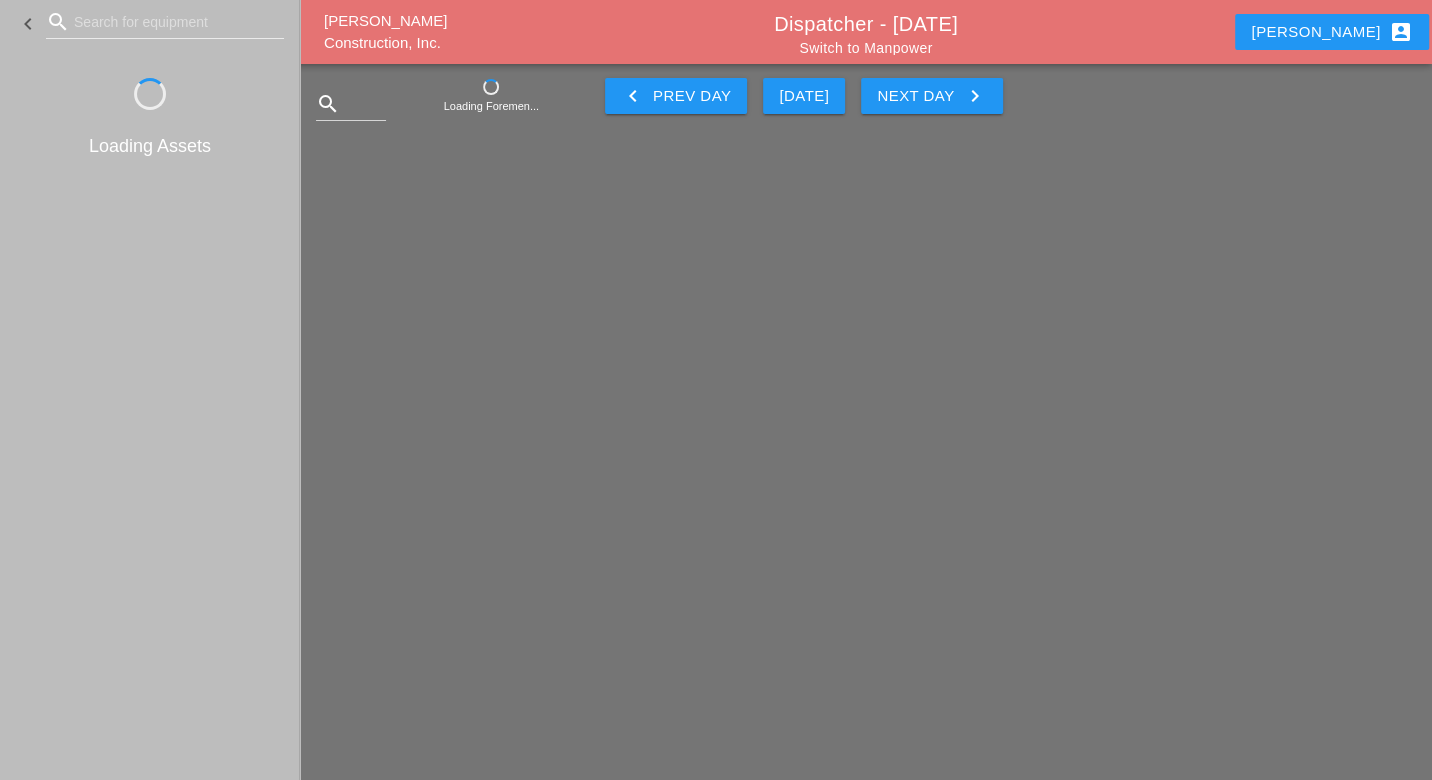 scroll, scrollTop: 0, scrollLeft: 0, axis: both 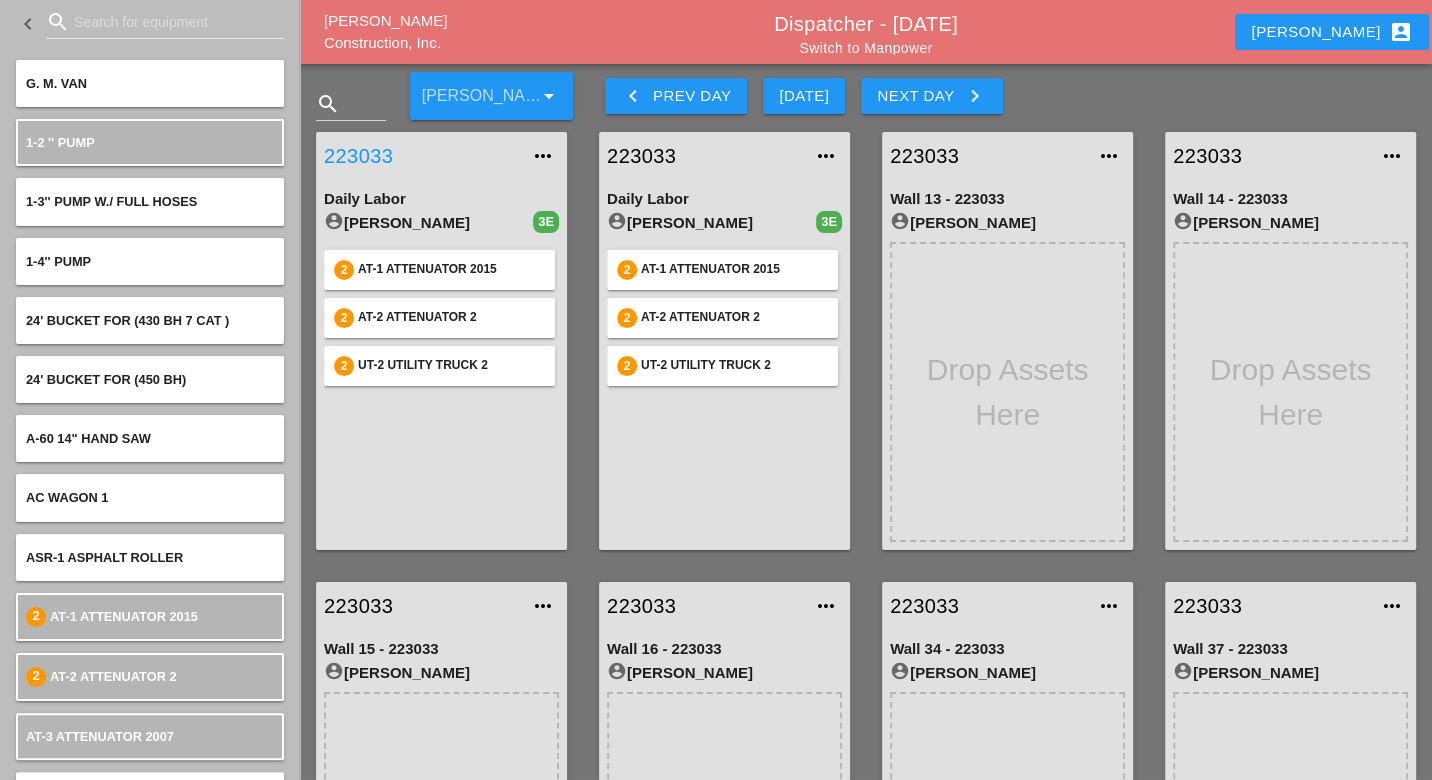 click on "223033" at bounding box center (421, 156) 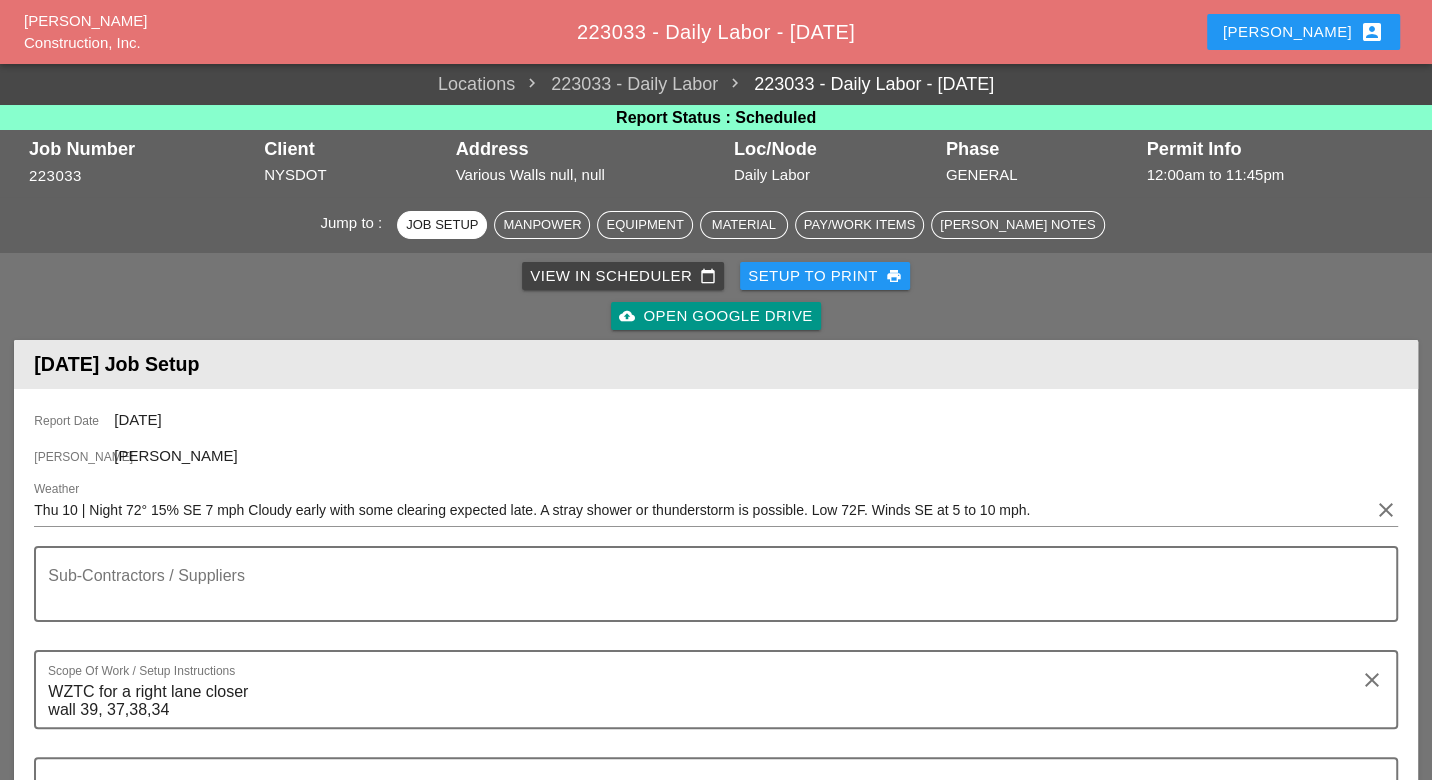 scroll, scrollTop: 111, scrollLeft: 0, axis: vertical 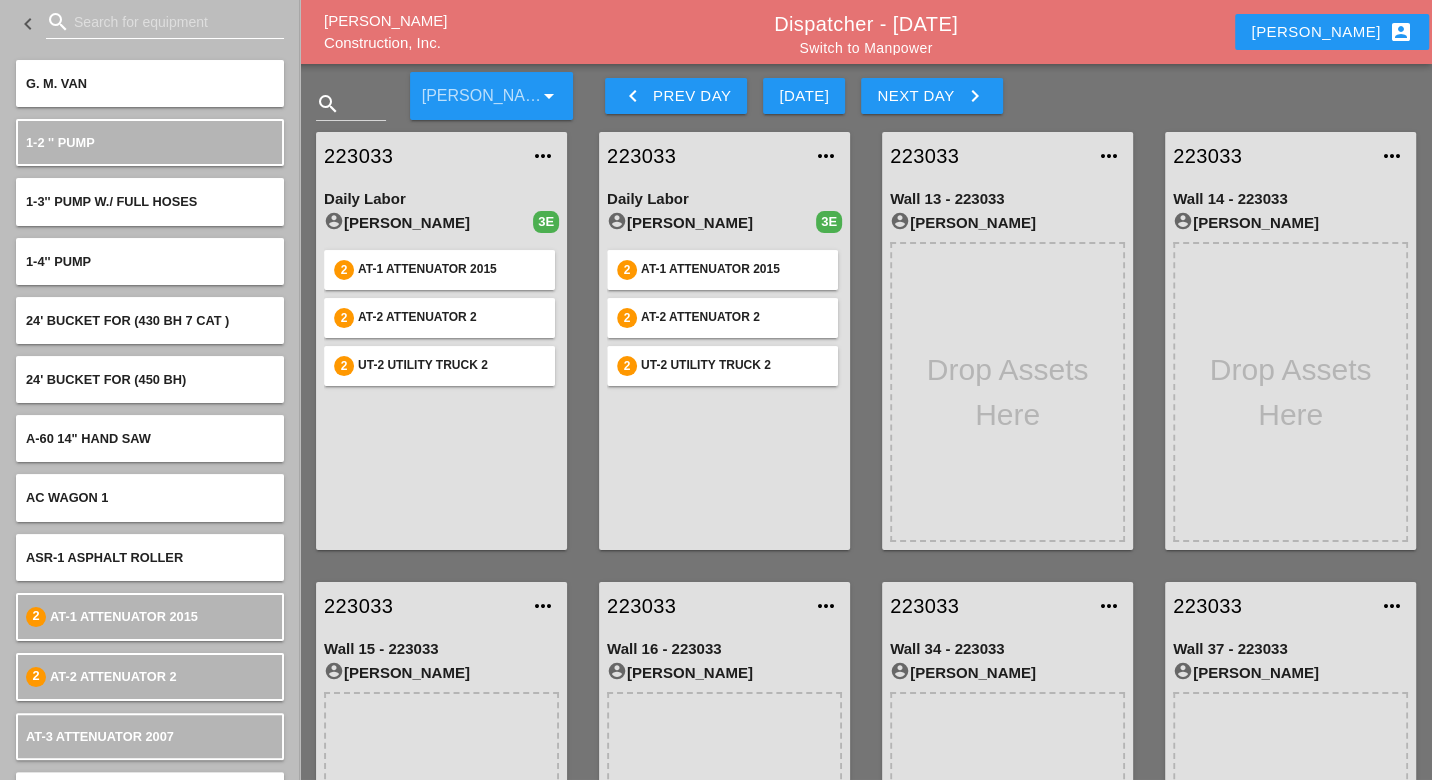 click at bounding box center (165, 22) 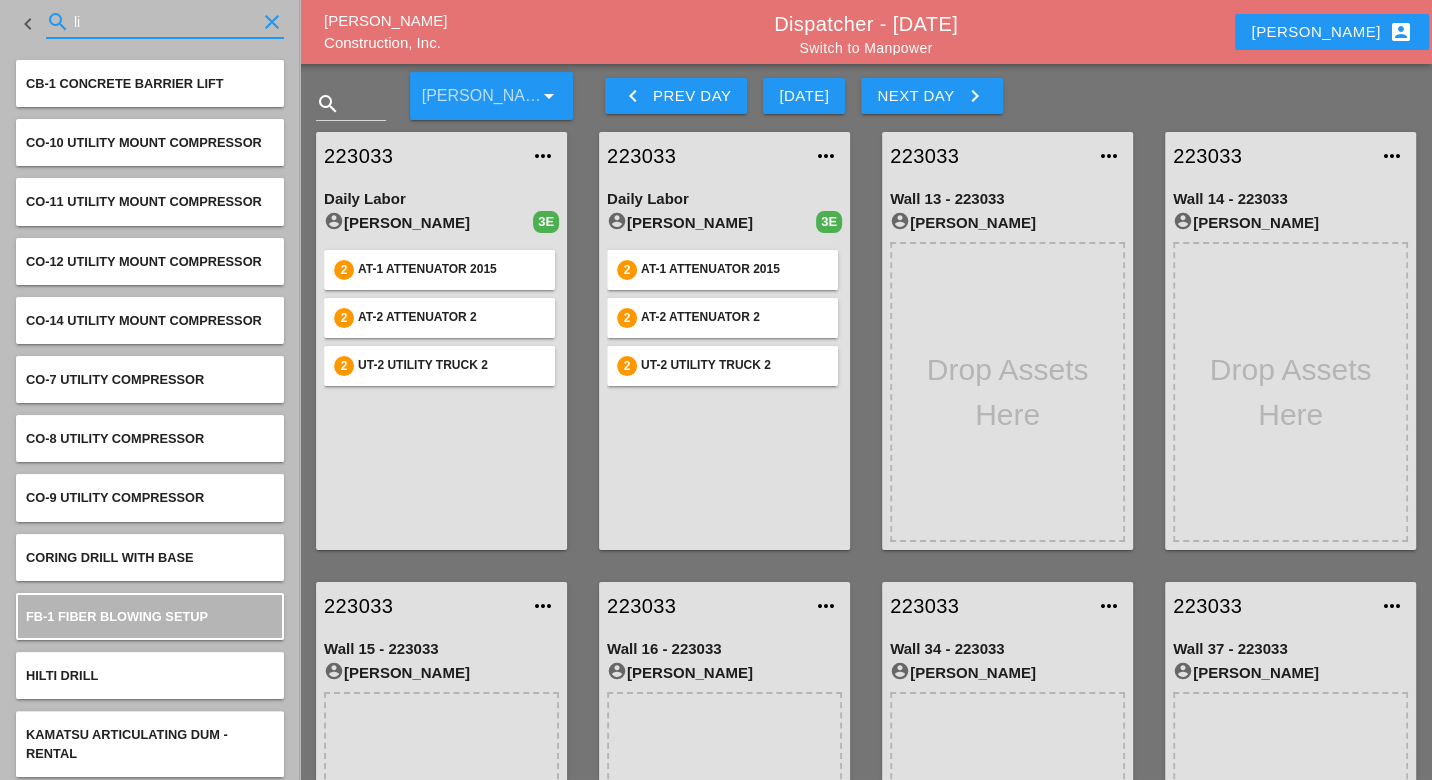 type on "l" 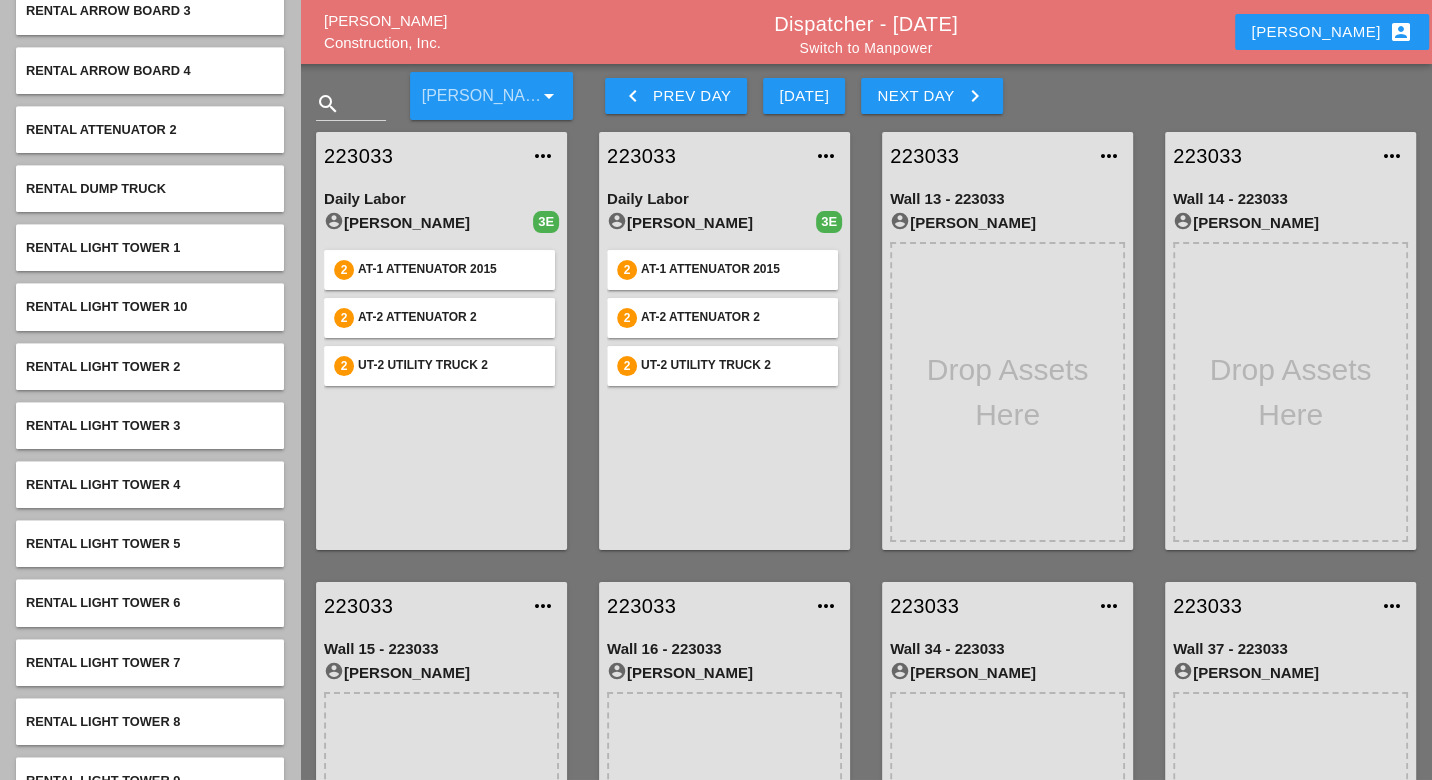scroll, scrollTop: 777, scrollLeft: 0, axis: vertical 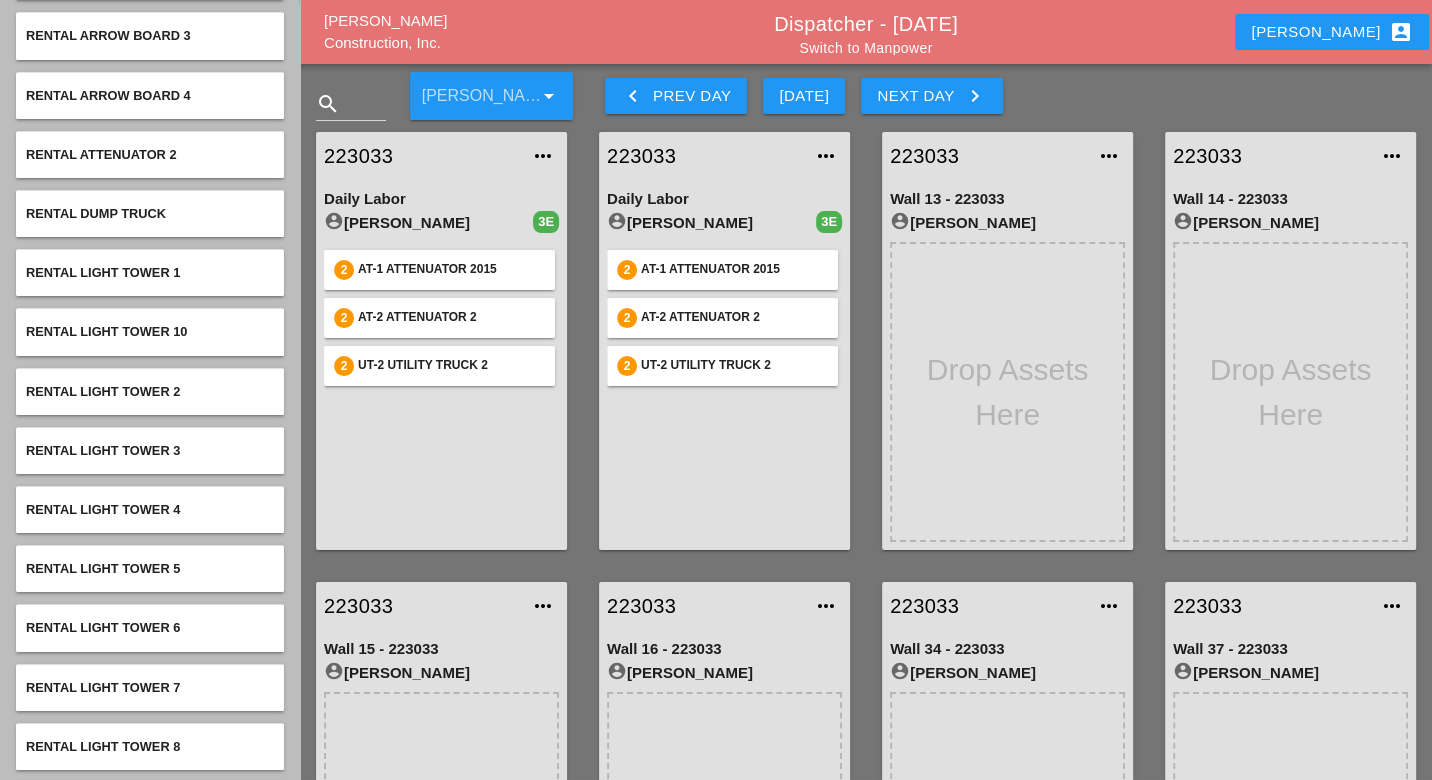 type on "rental" 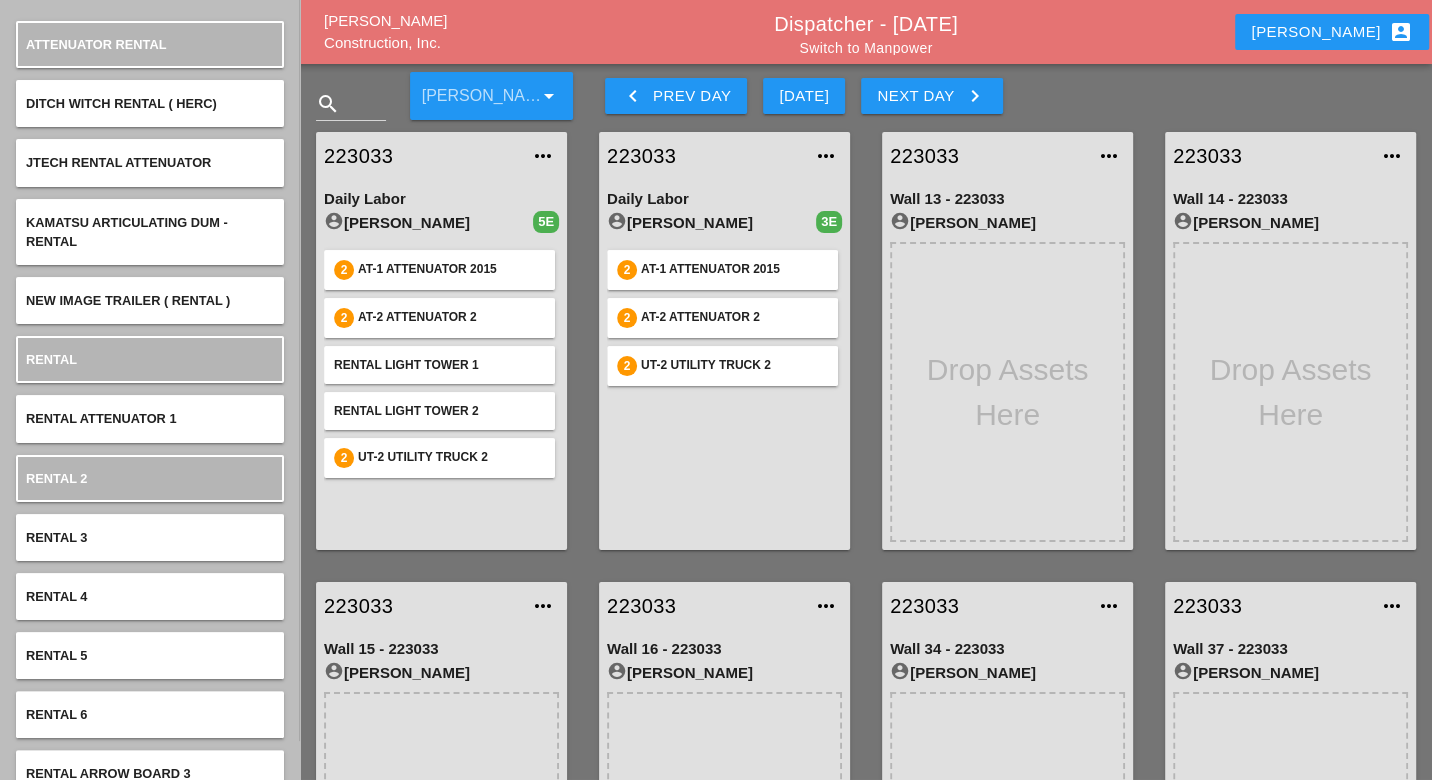 scroll, scrollTop: 0, scrollLeft: 0, axis: both 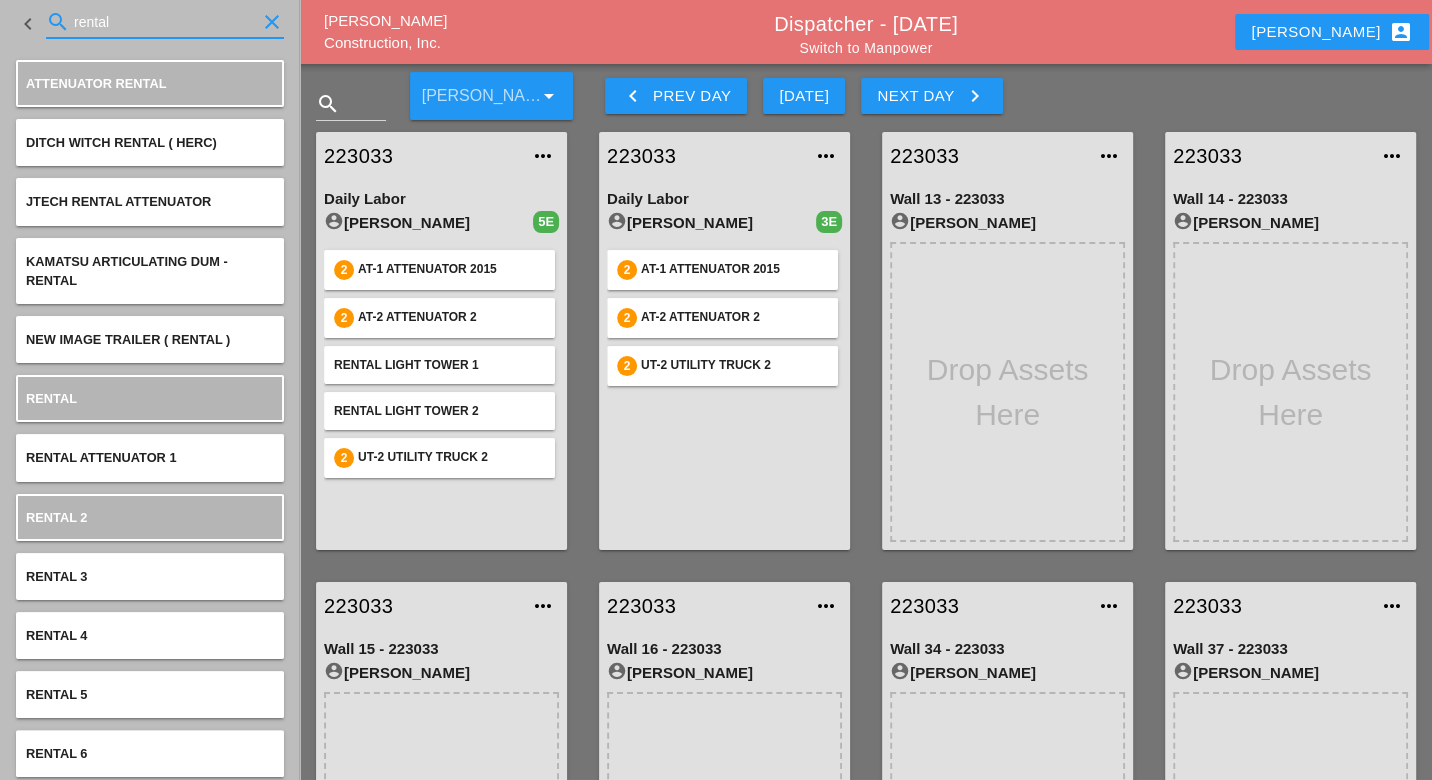 drag, startPoint x: 132, startPoint y: 17, endPoint x: 66, endPoint y: 13, distance: 66.1211 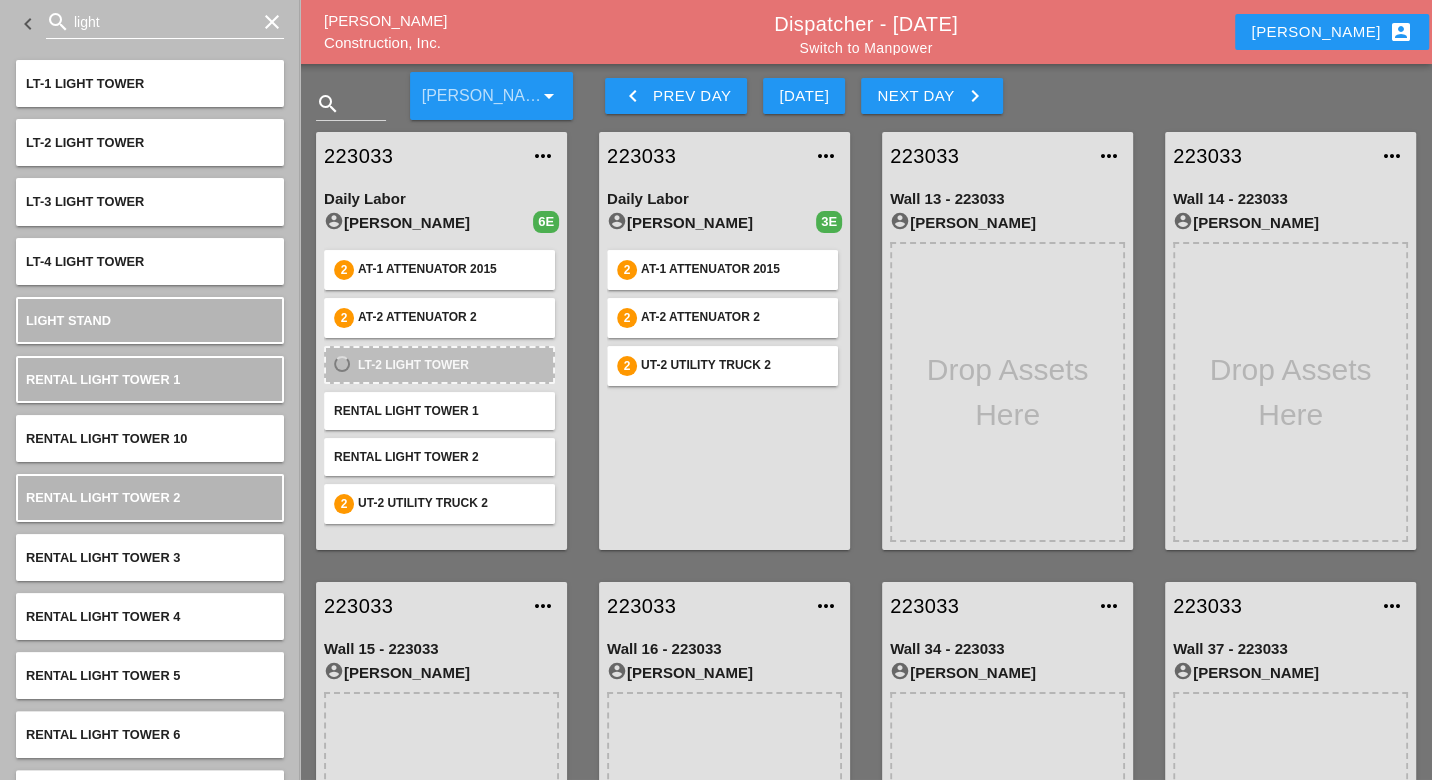 drag, startPoint x: 114, startPoint y: 19, endPoint x: 62, endPoint y: 16, distance: 52.086468 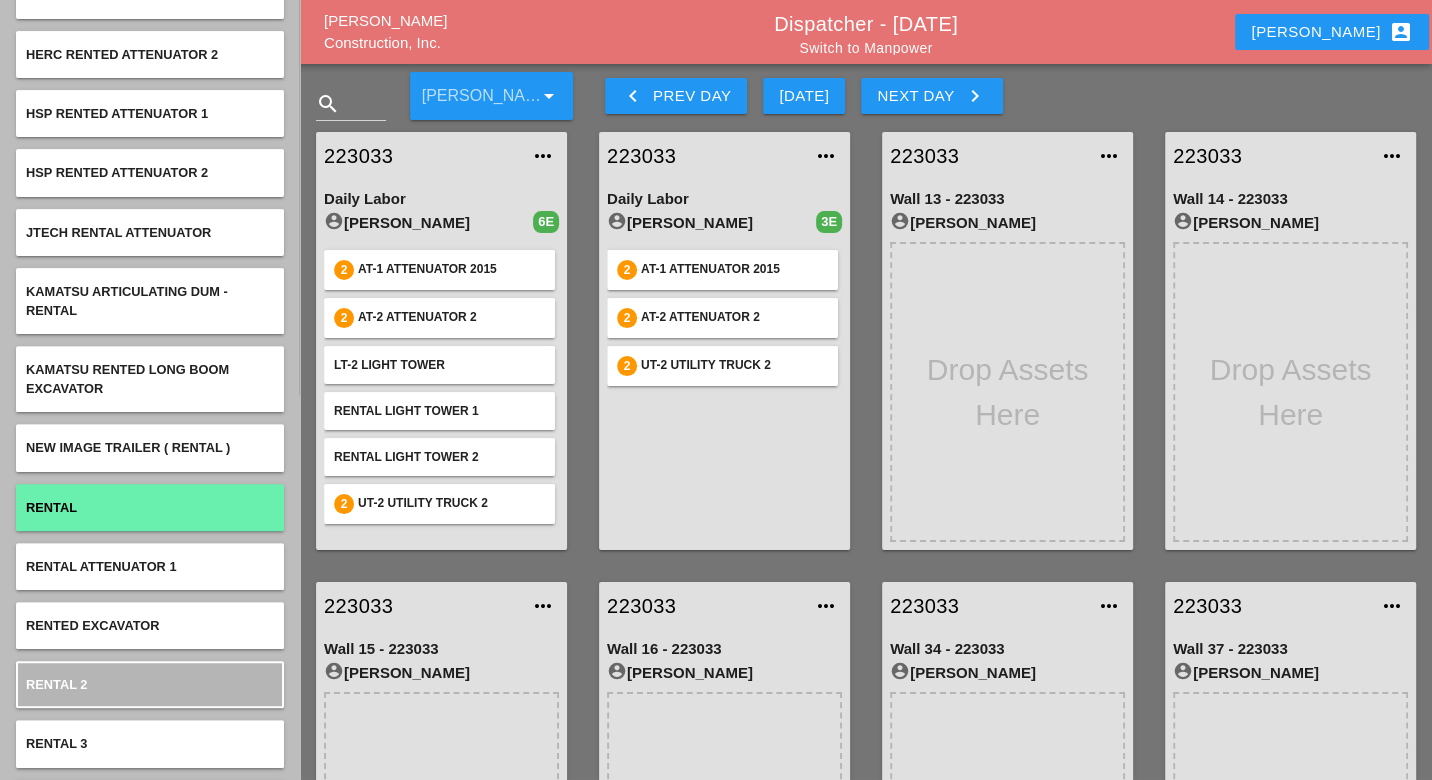 scroll, scrollTop: 444, scrollLeft: 0, axis: vertical 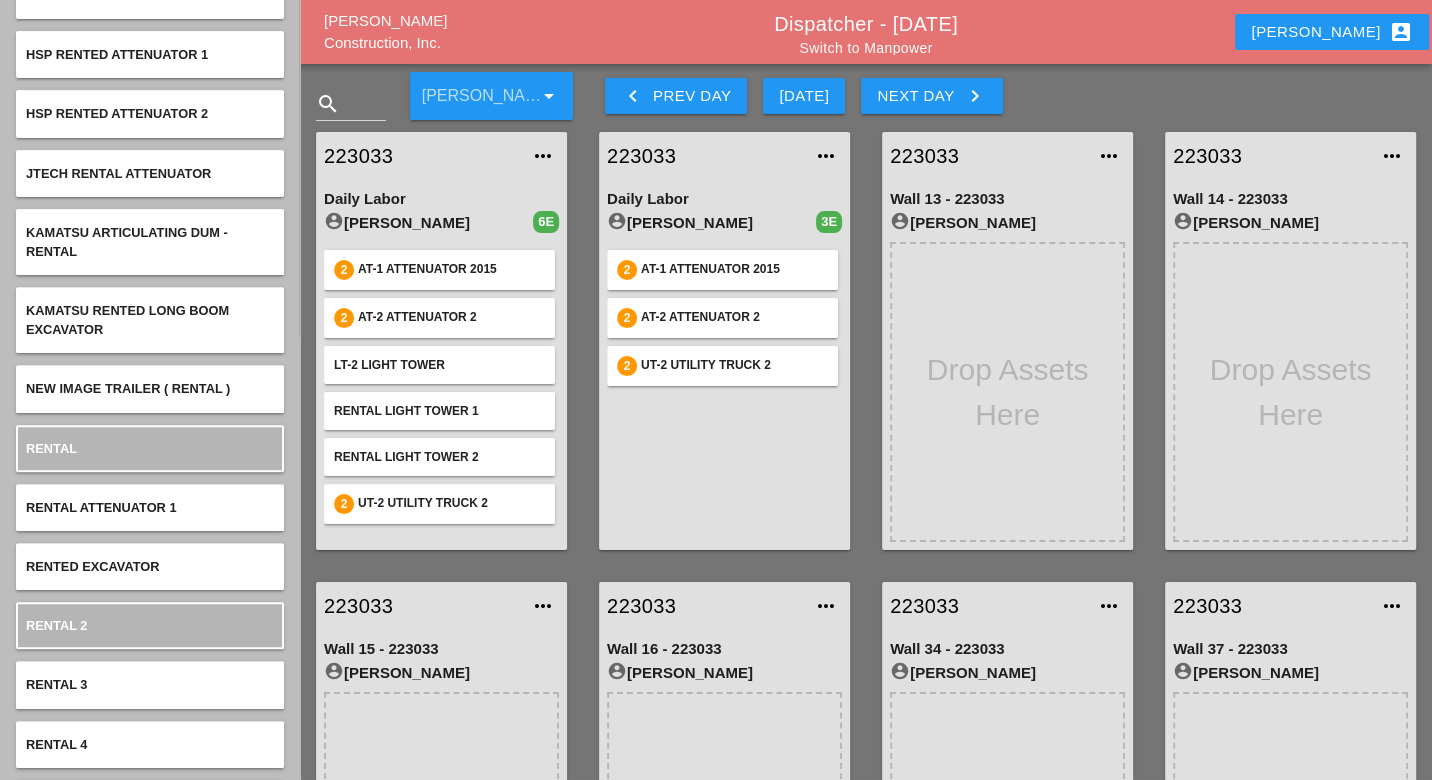 type on "rent" 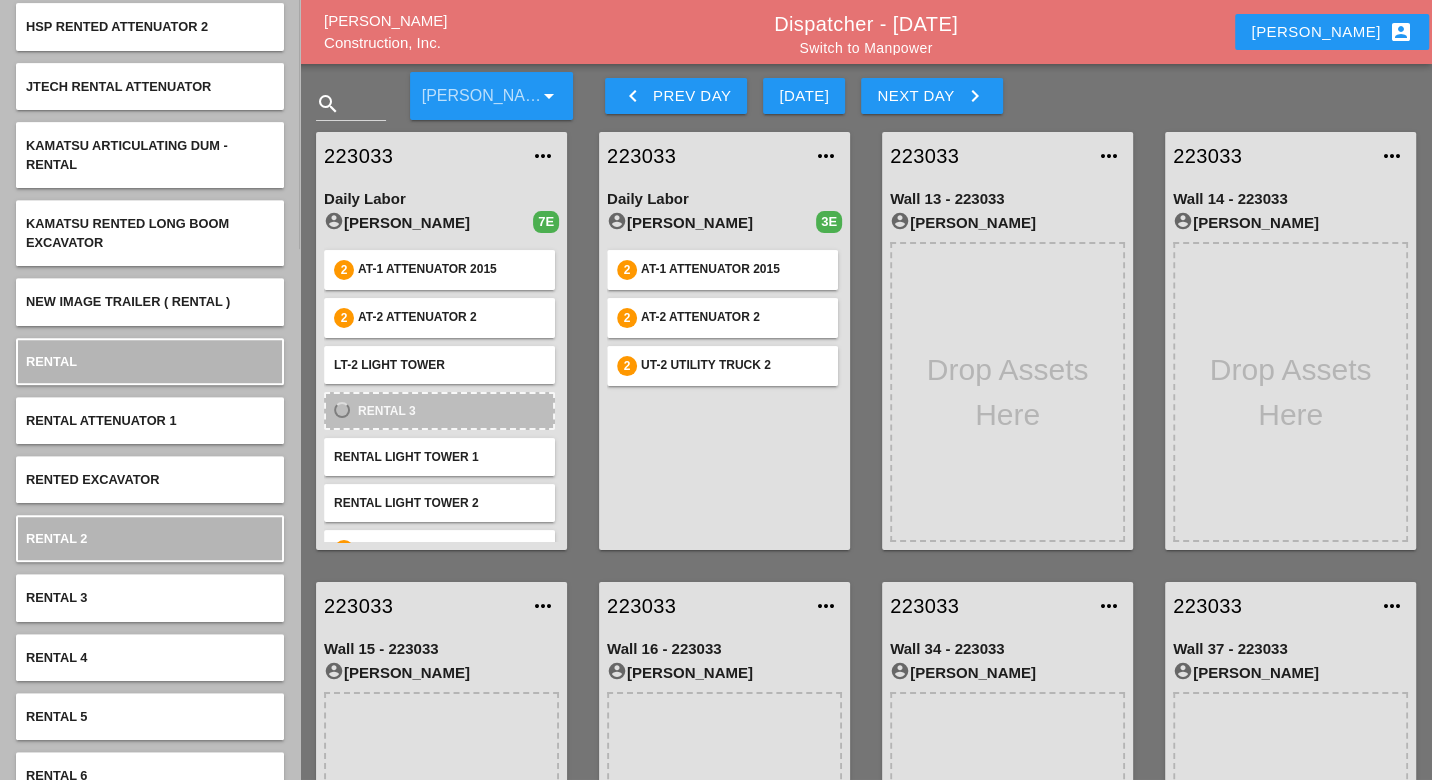 scroll, scrollTop: 555, scrollLeft: 0, axis: vertical 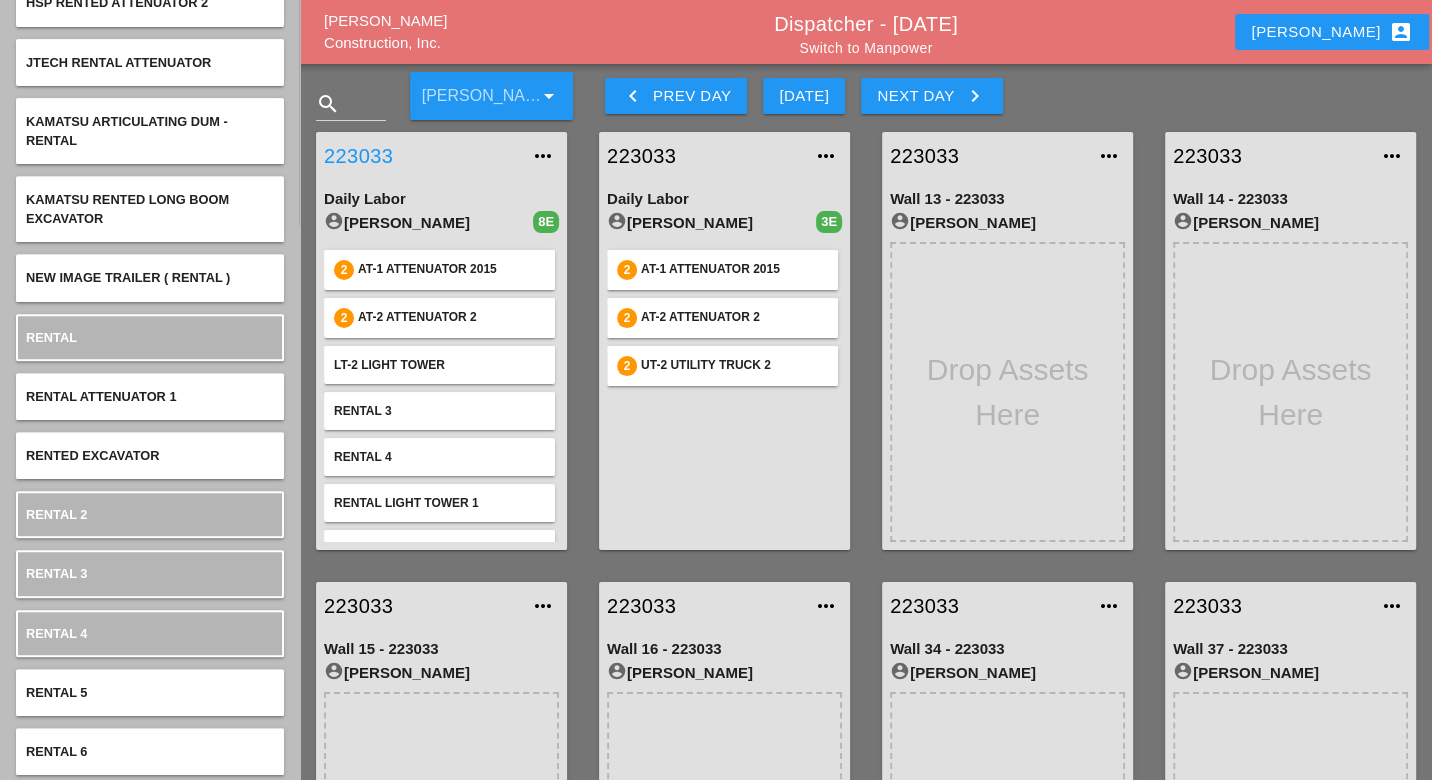 click on "223033" at bounding box center [421, 156] 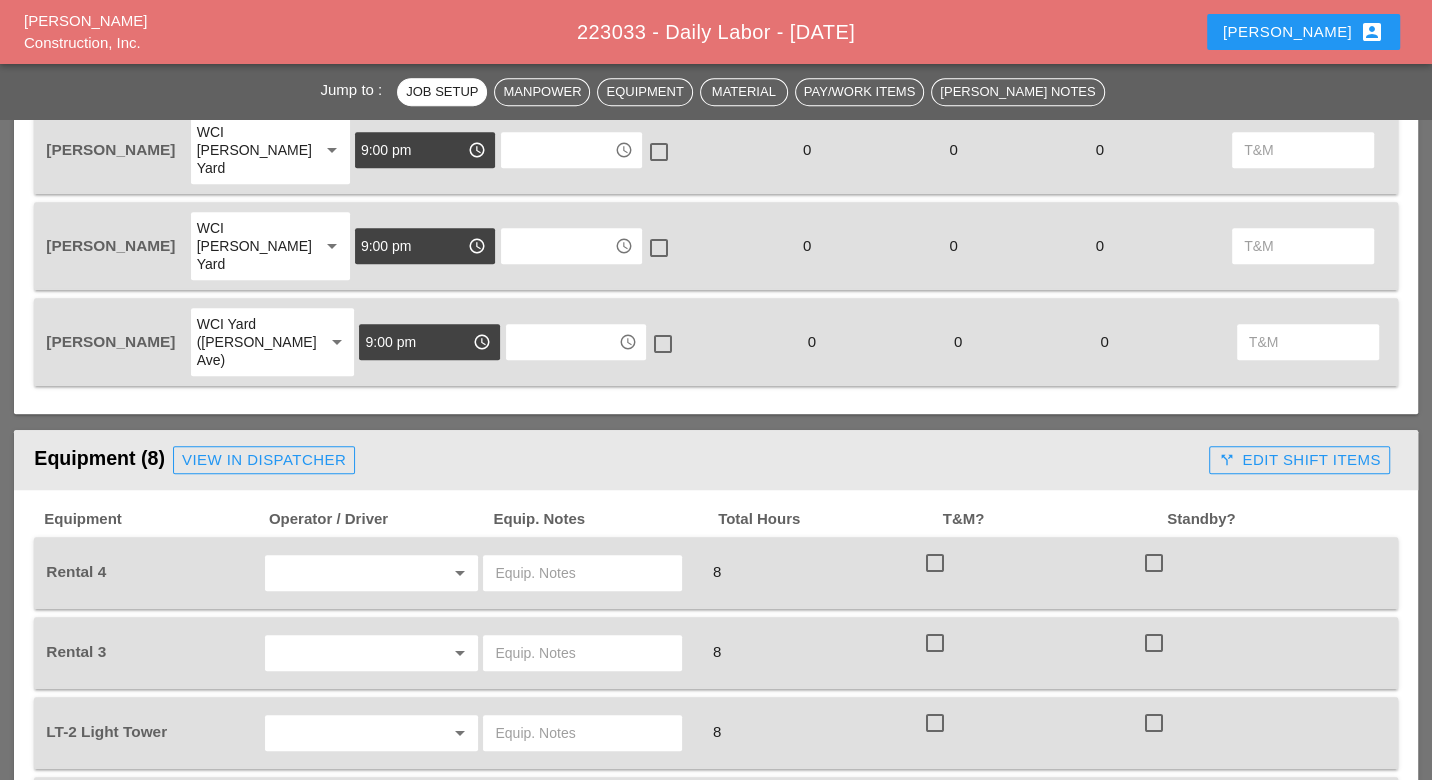 scroll, scrollTop: 1111, scrollLeft: 0, axis: vertical 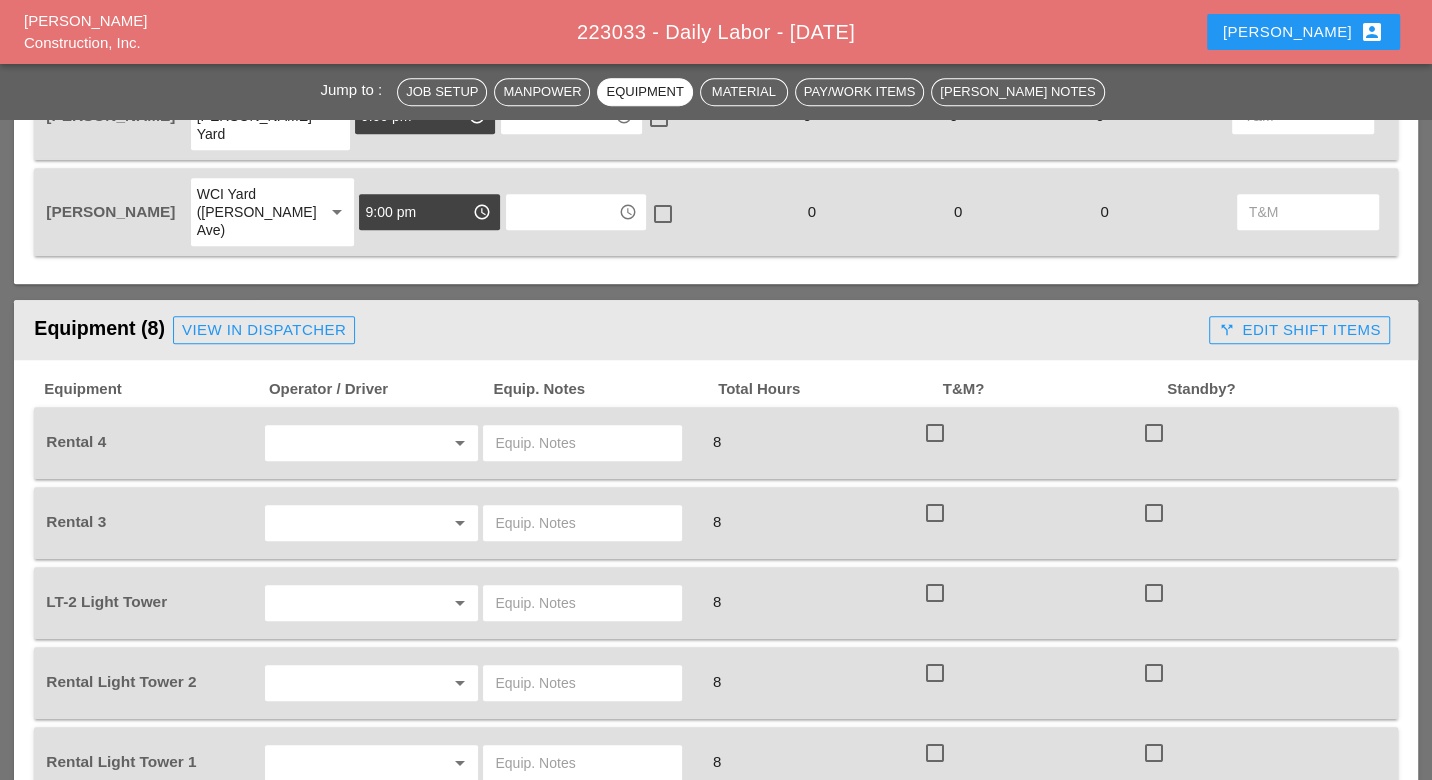 click at bounding box center (582, 443) 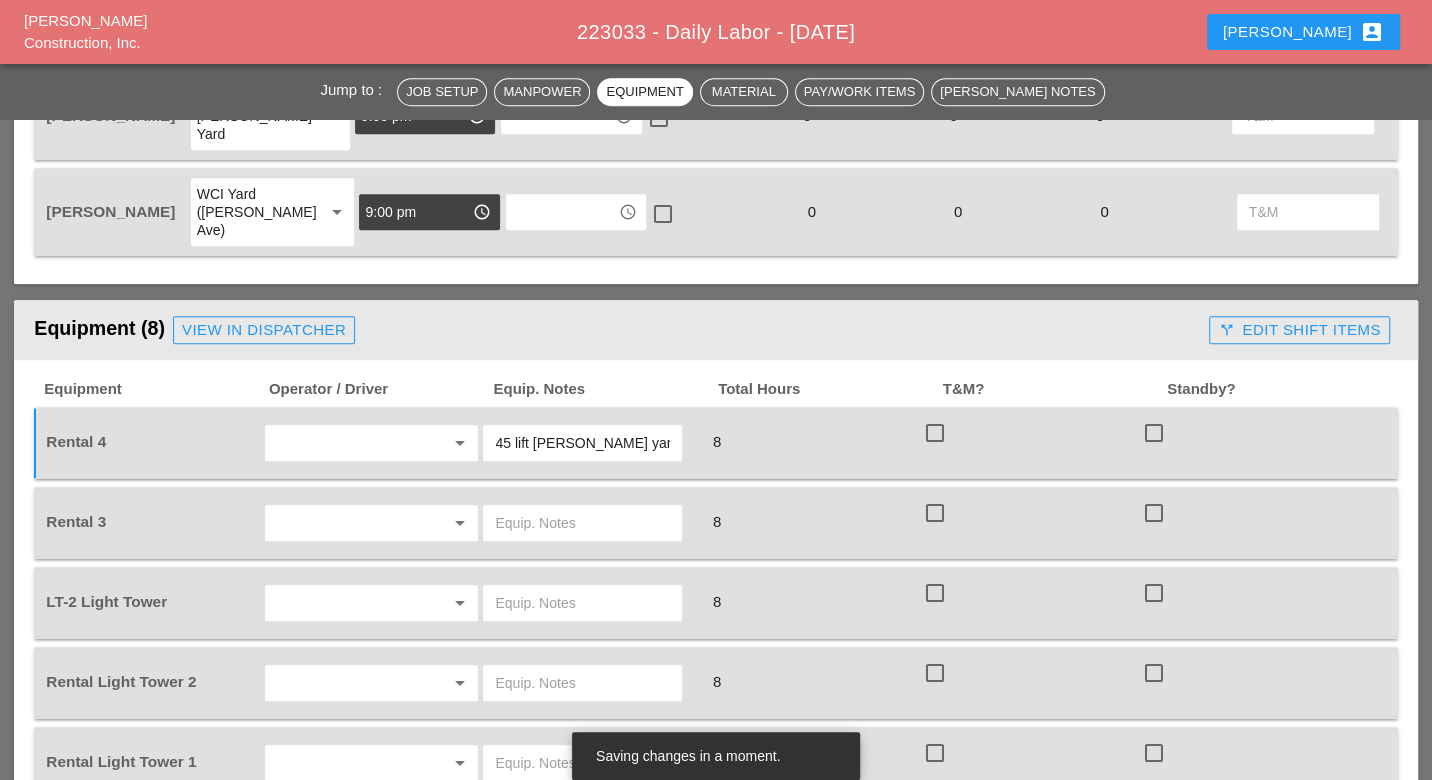 type on "45 lift Bruckner yard" 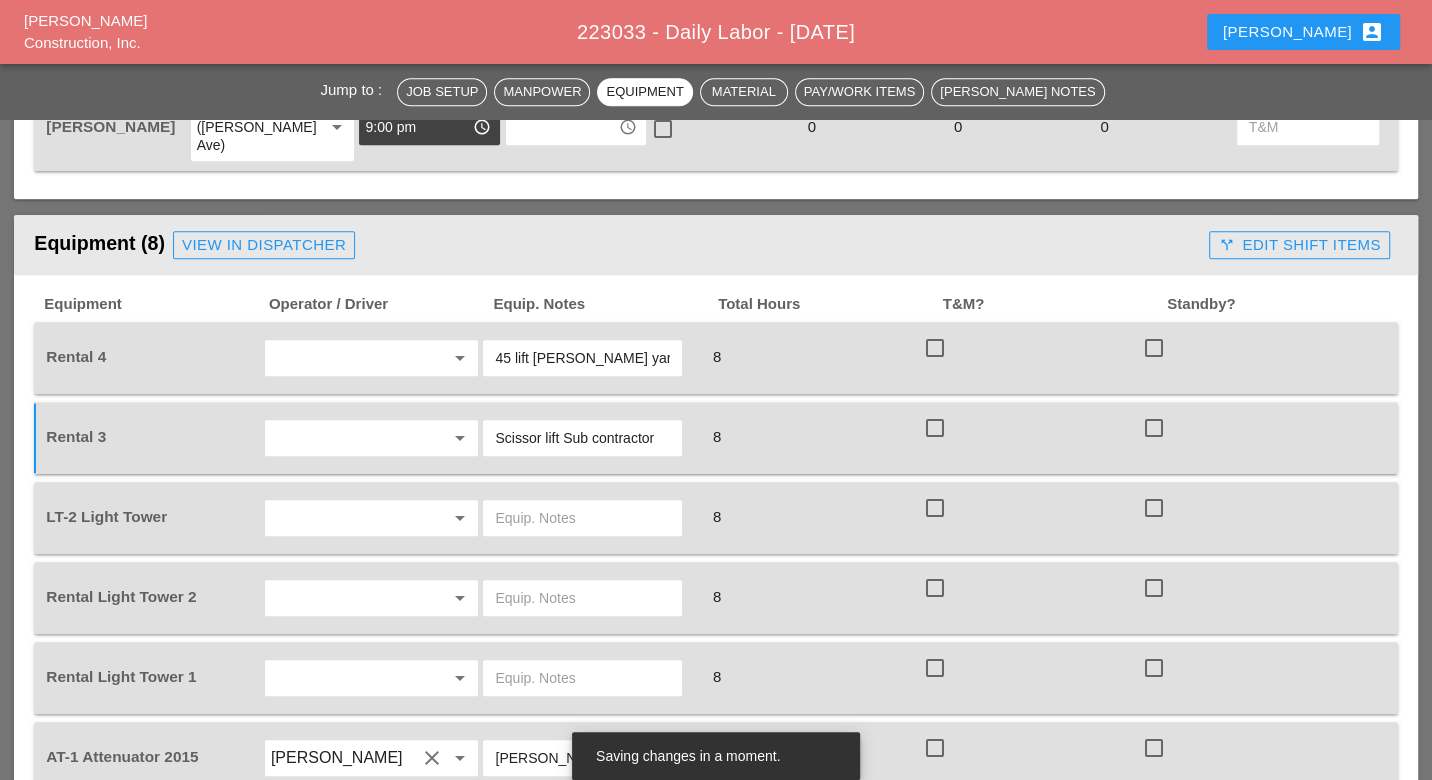 scroll, scrollTop: 1198, scrollLeft: 0, axis: vertical 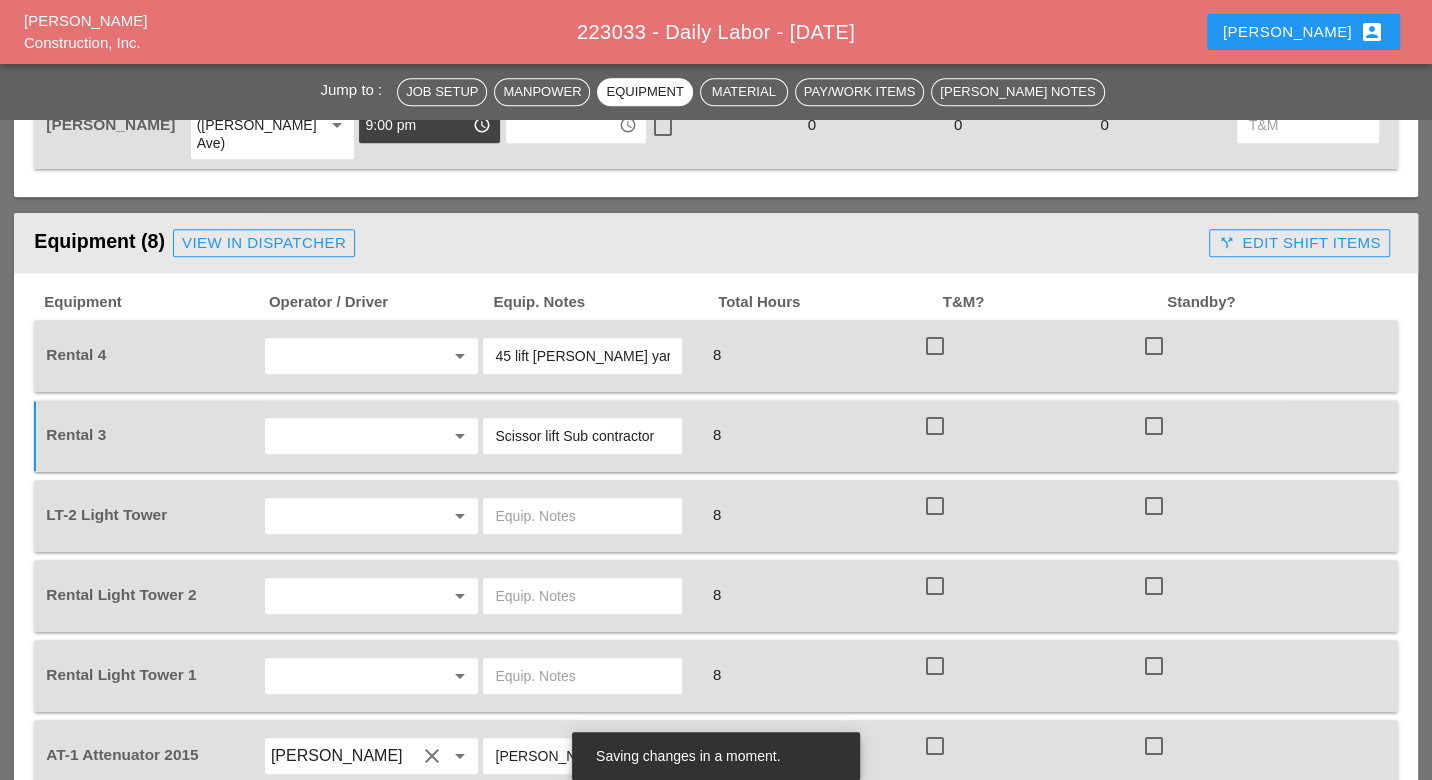 type on "Scissor lift Sub contractor" 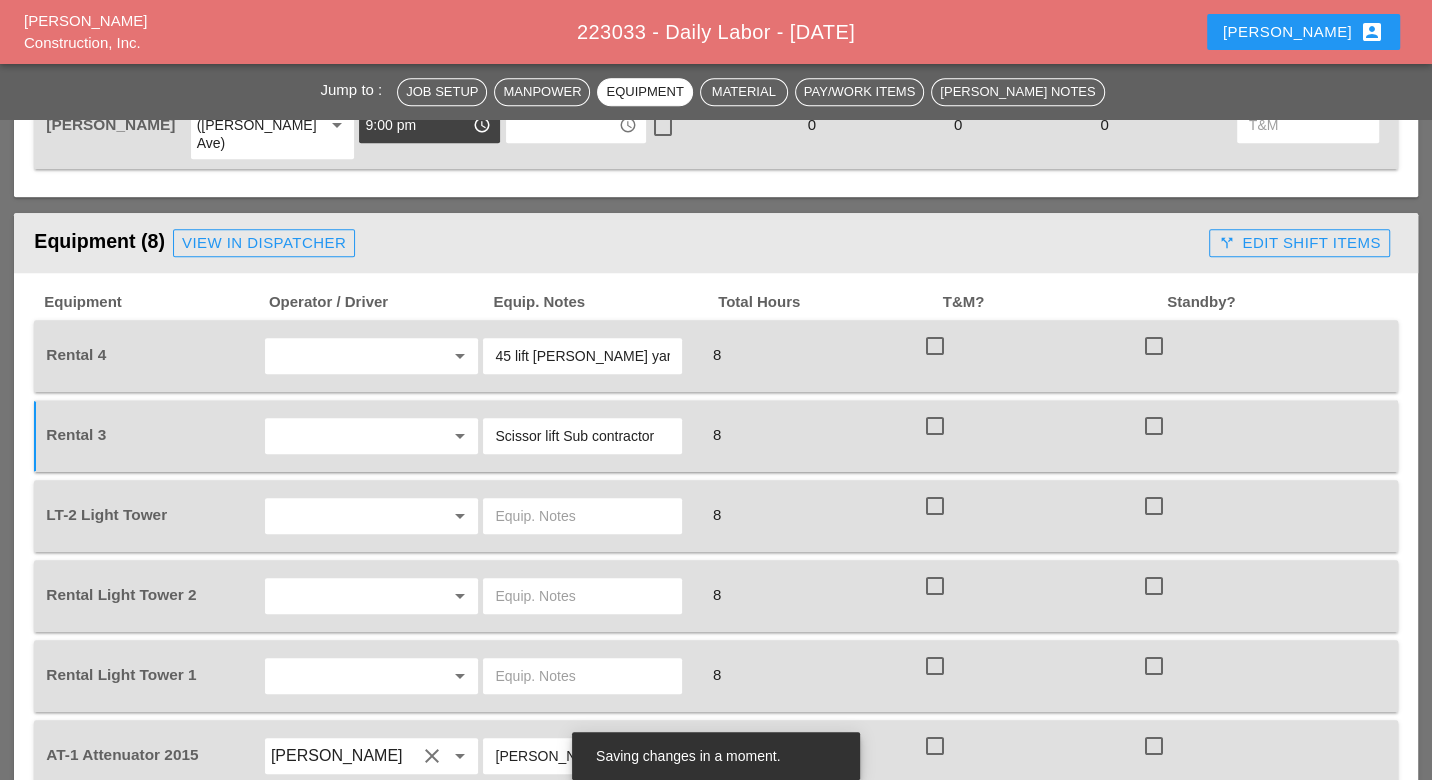 click at bounding box center (344, 516) 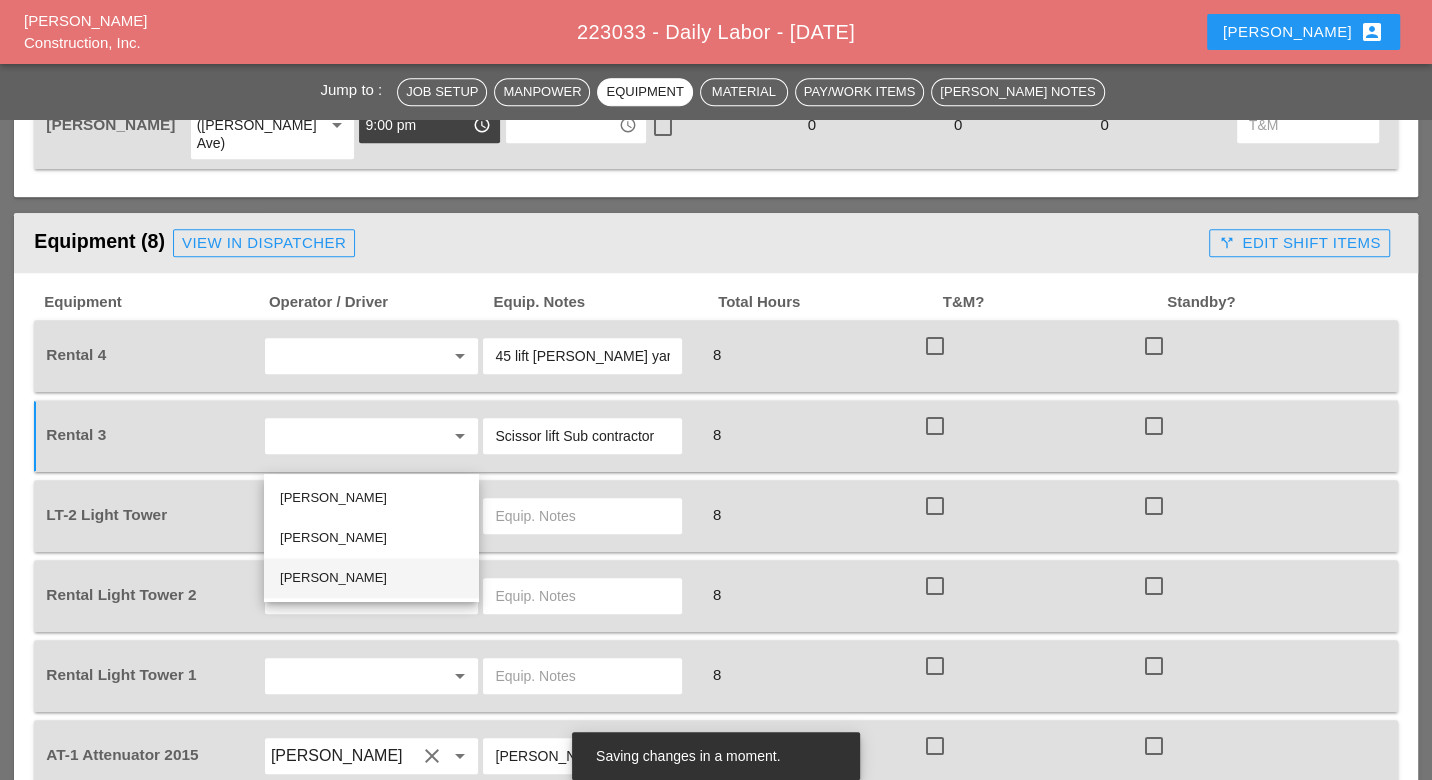 click on "Hugo Zambrano" at bounding box center (371, 578) 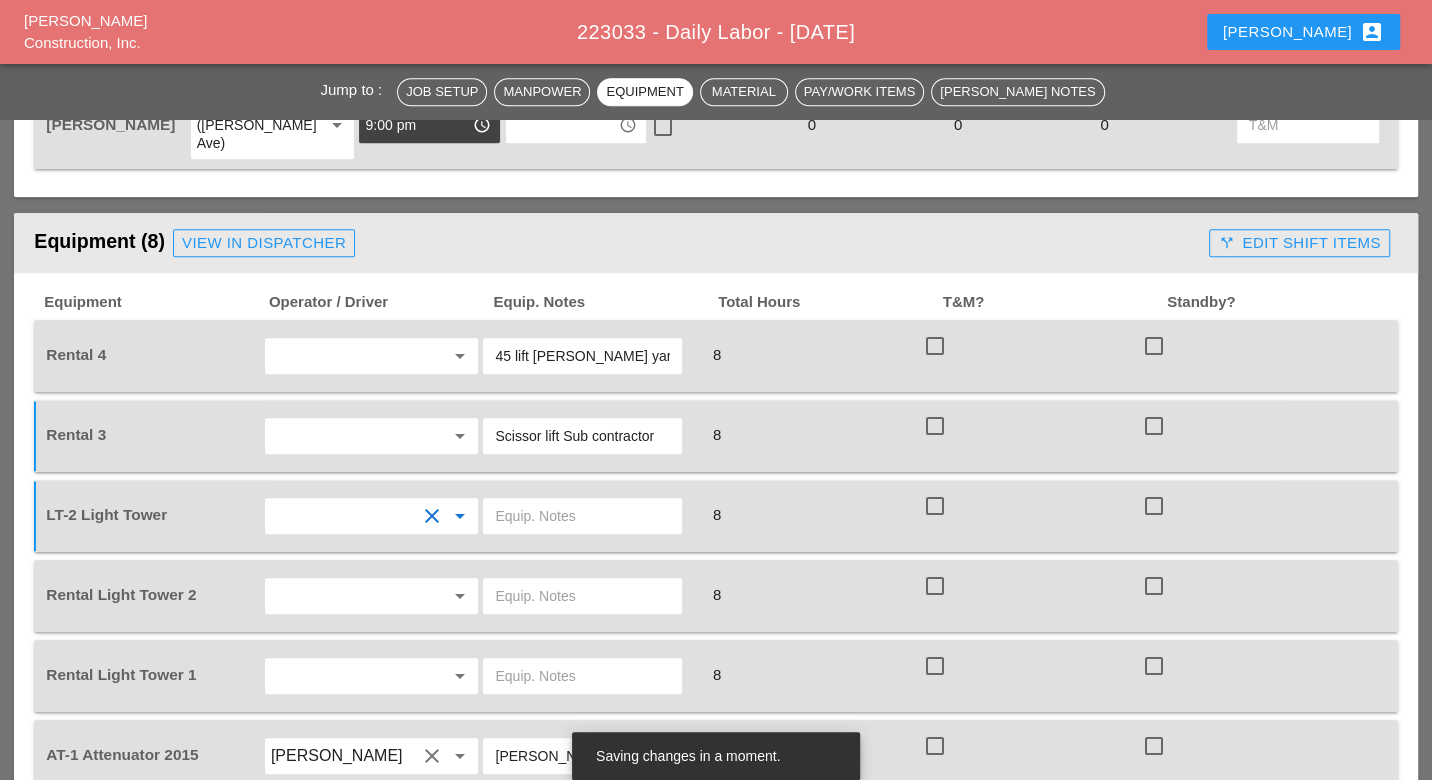 click at bounding box center (582, 516) 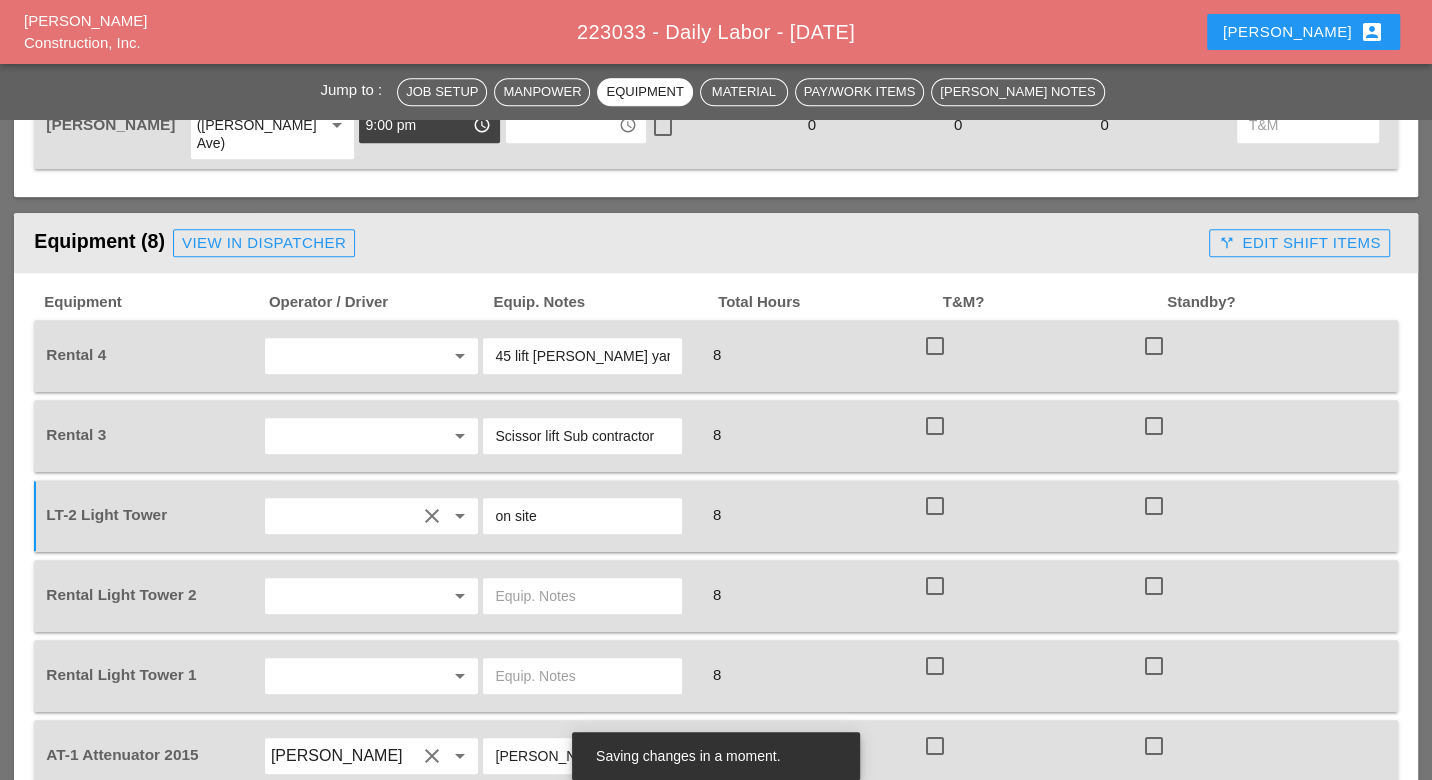 type on "on site" 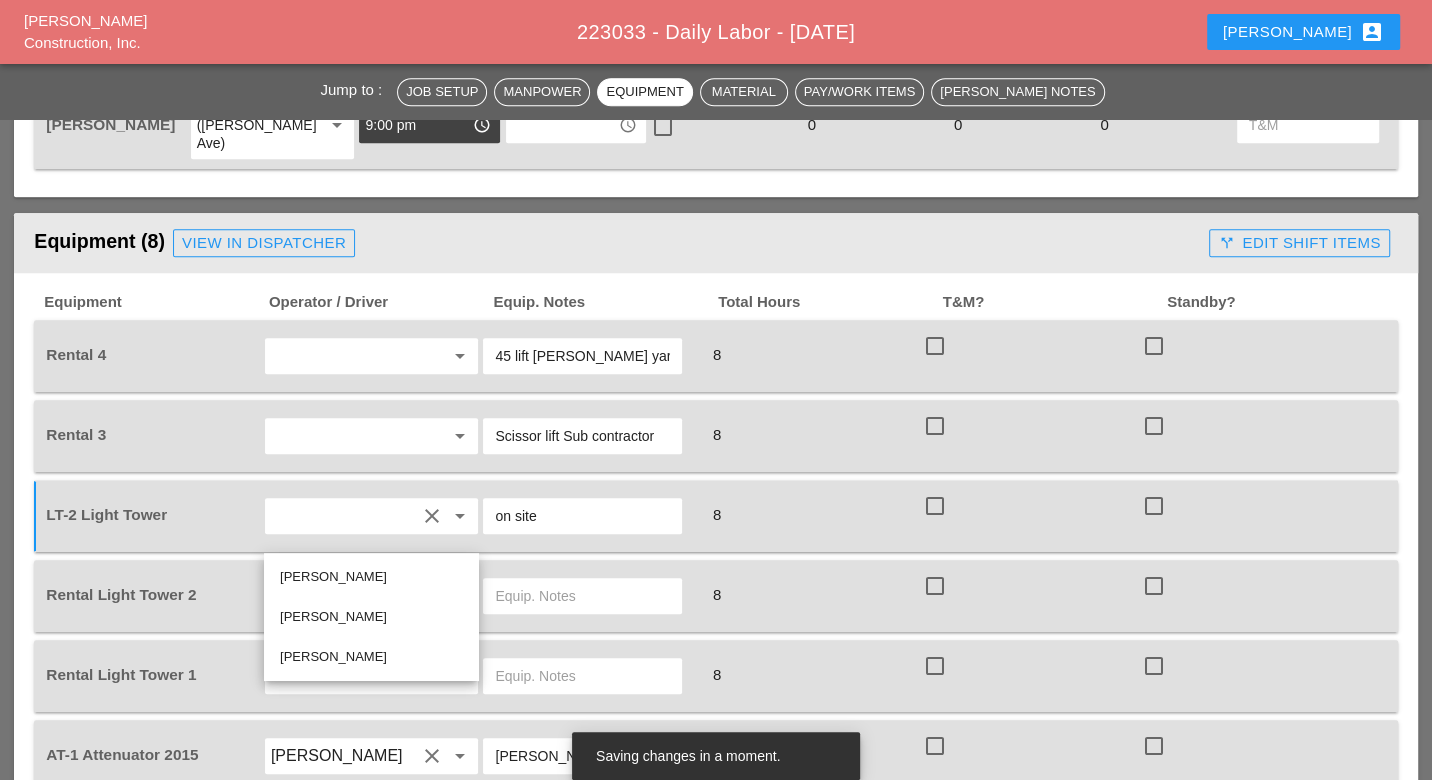 click on "Hugo Zambrano" at bounding box center (371, 657) 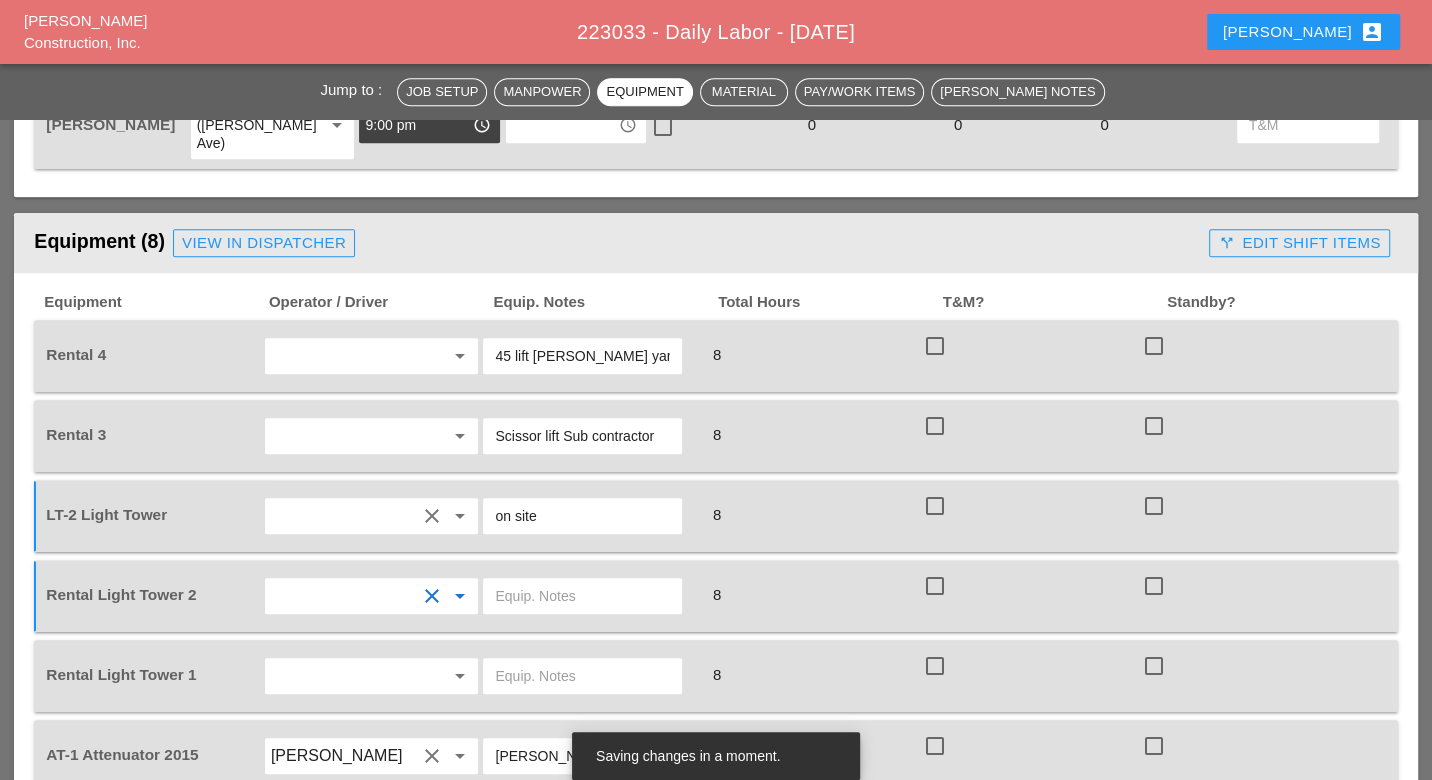 click at bounding box center (582, 596) 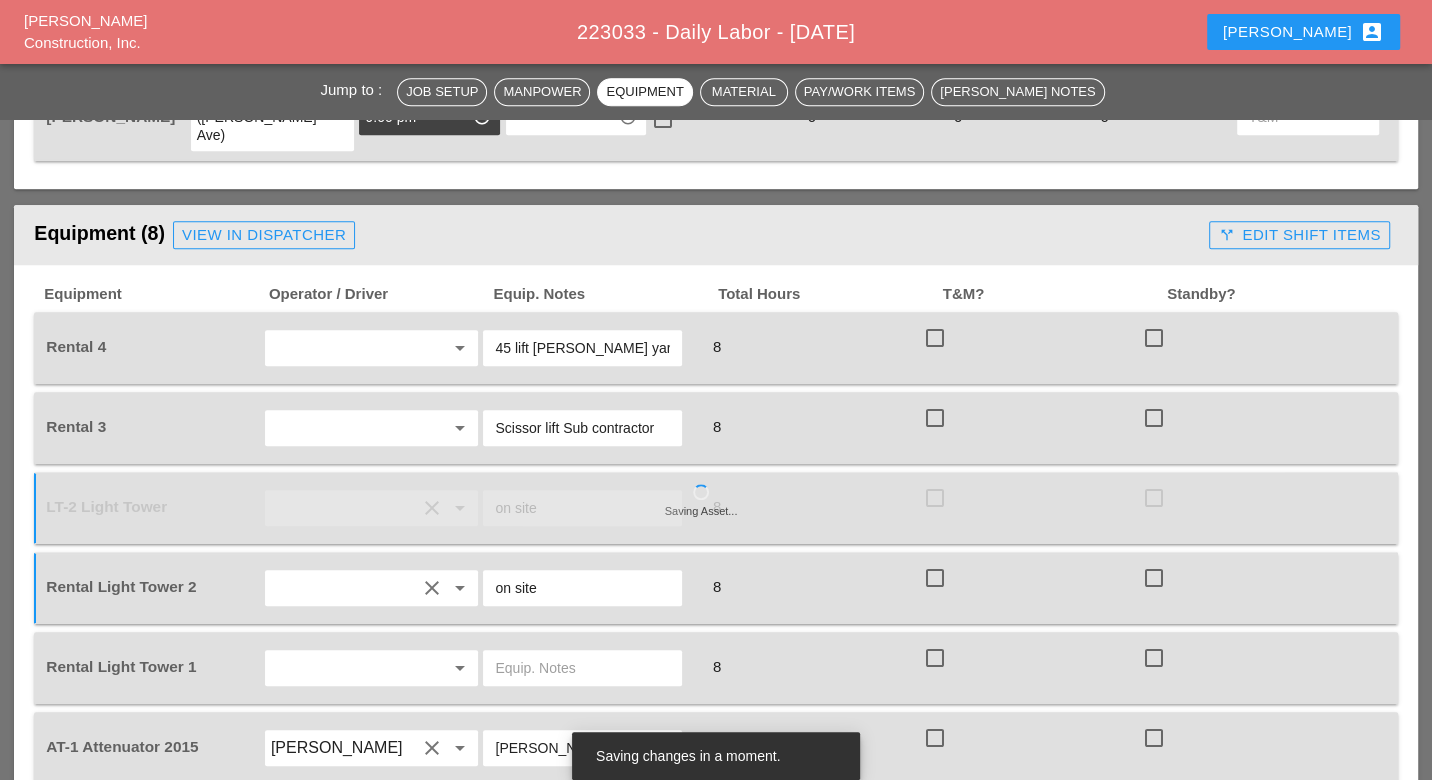 scroll, scrollTop: 1309, scrollLeft: 0, axis: vertical 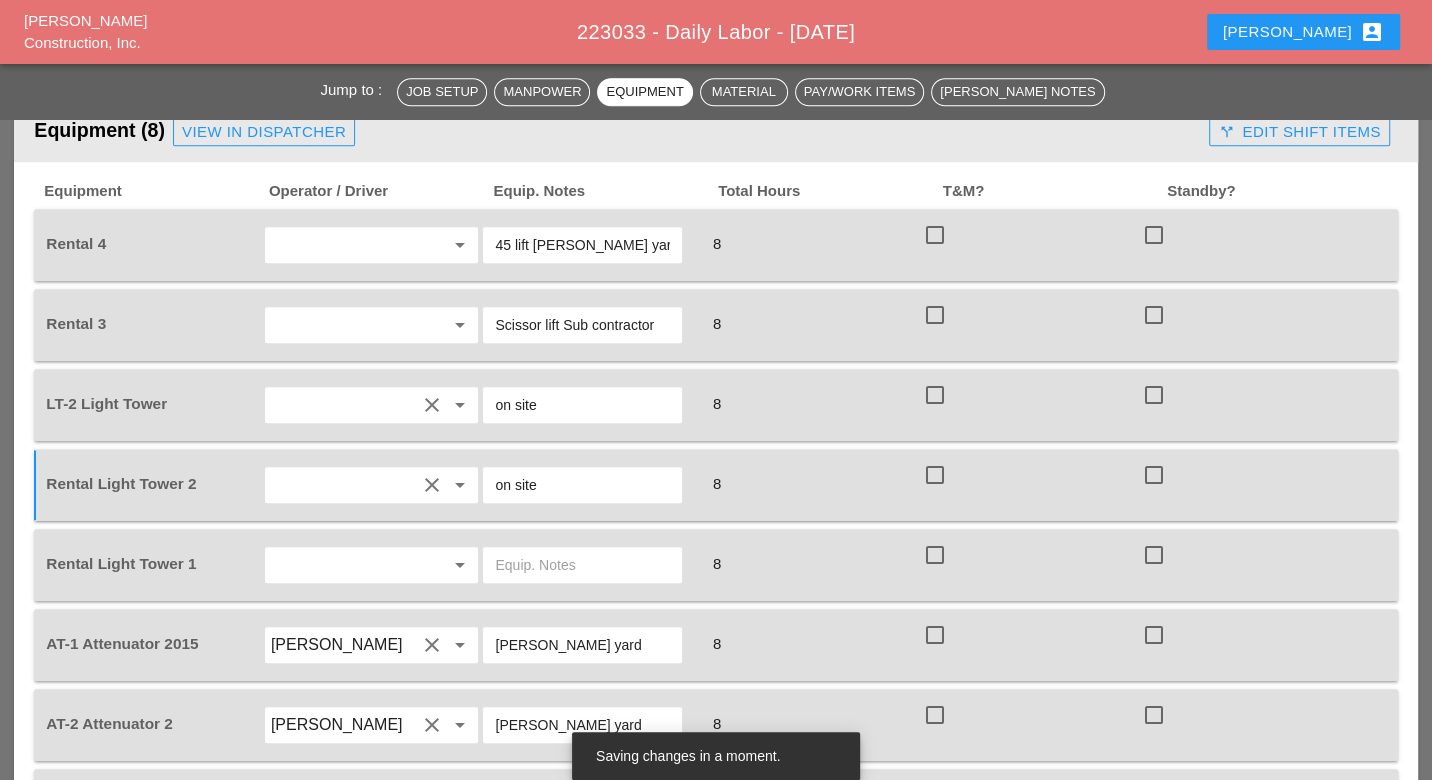 type on "on site" 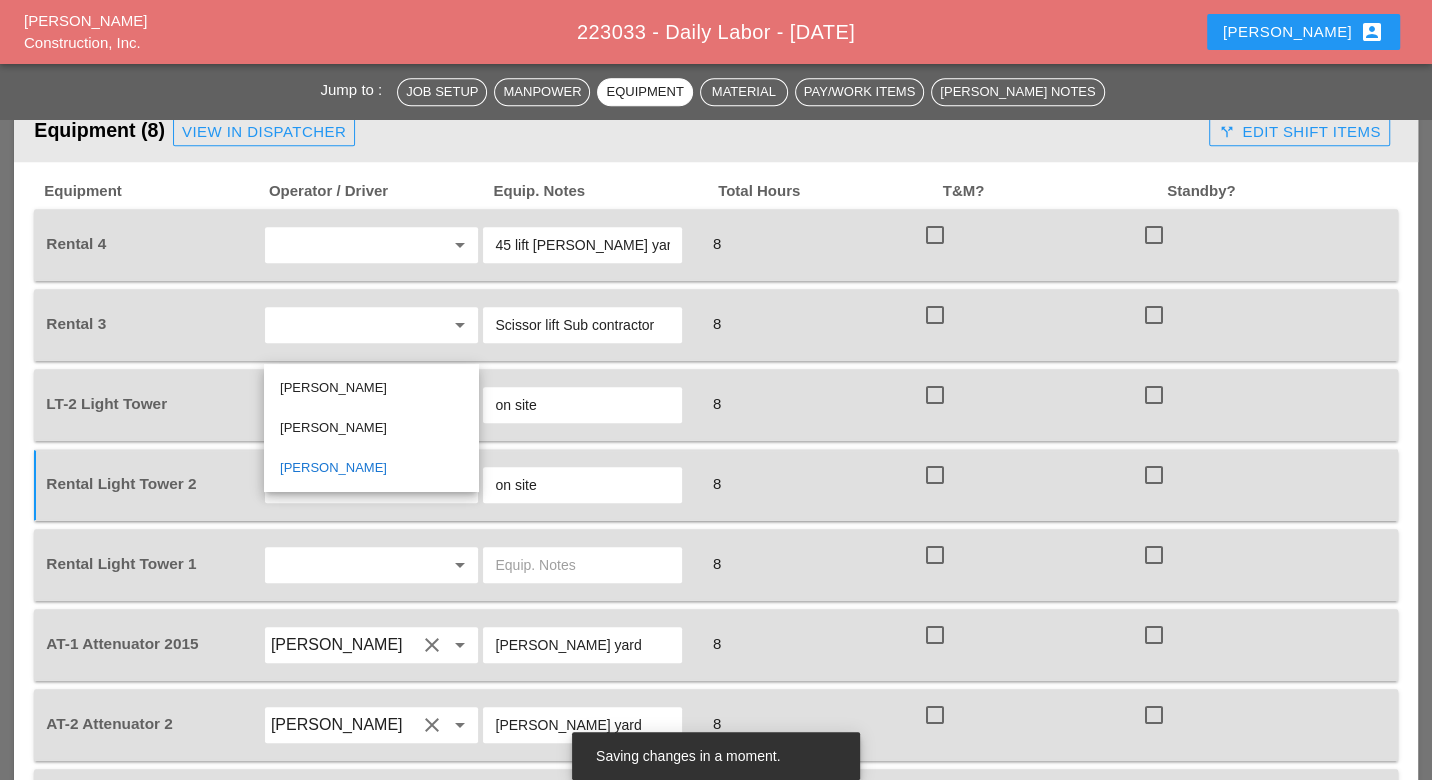 drag, startPoint x: 538, startPoint y: 336, endPoint x: 495, endPoint y: 341, distance: 43.289722 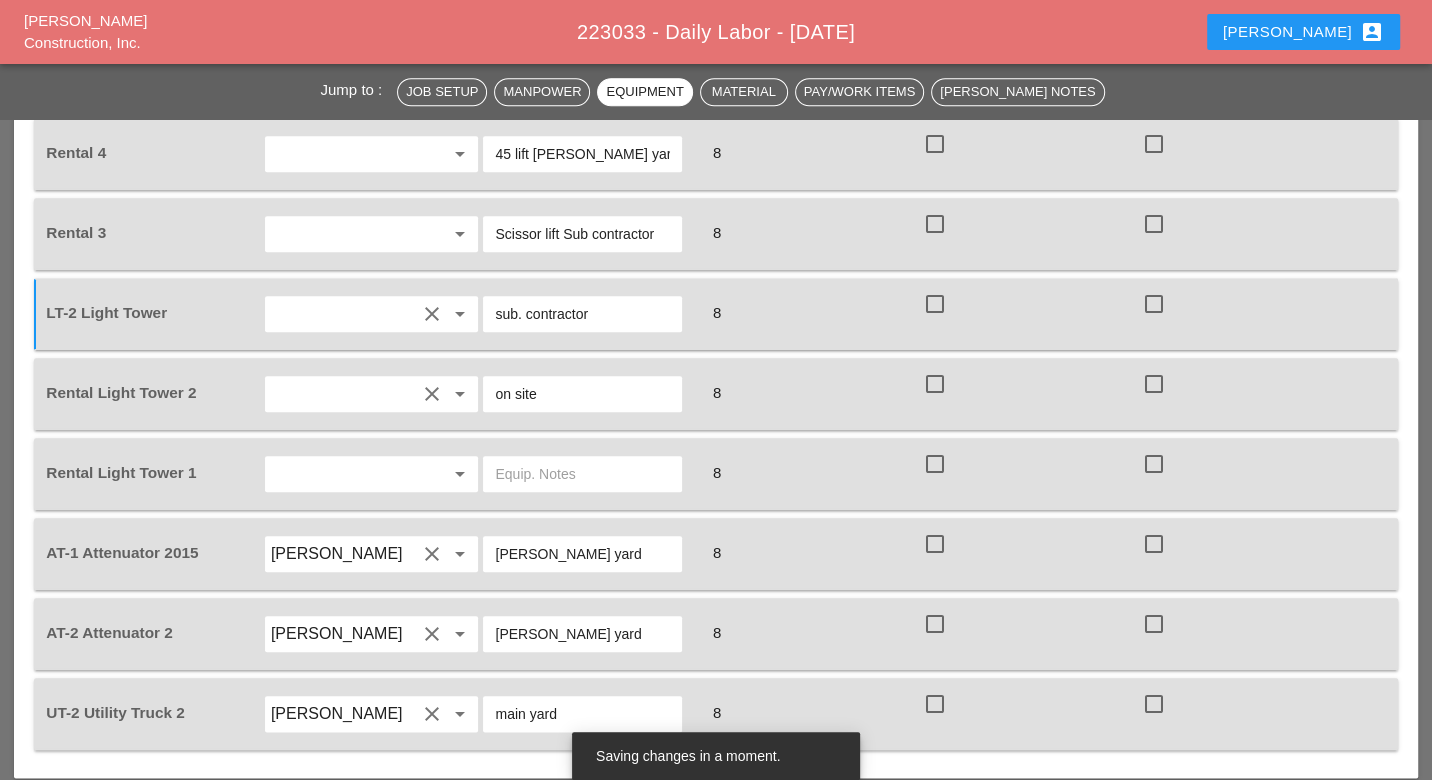 scroll, scrollTop: 1420, scrollLeft: 0, axis: vertical 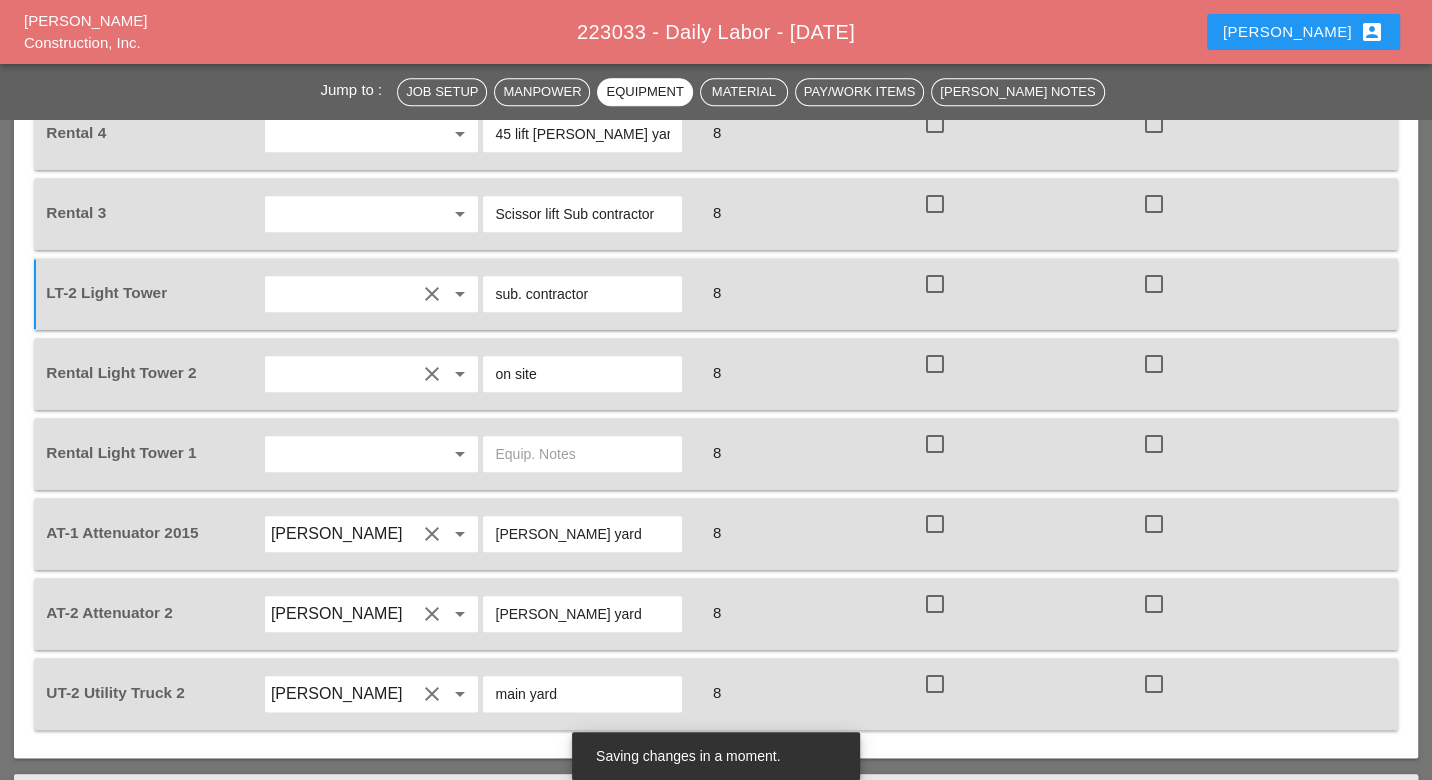 type on "sub. contractor" 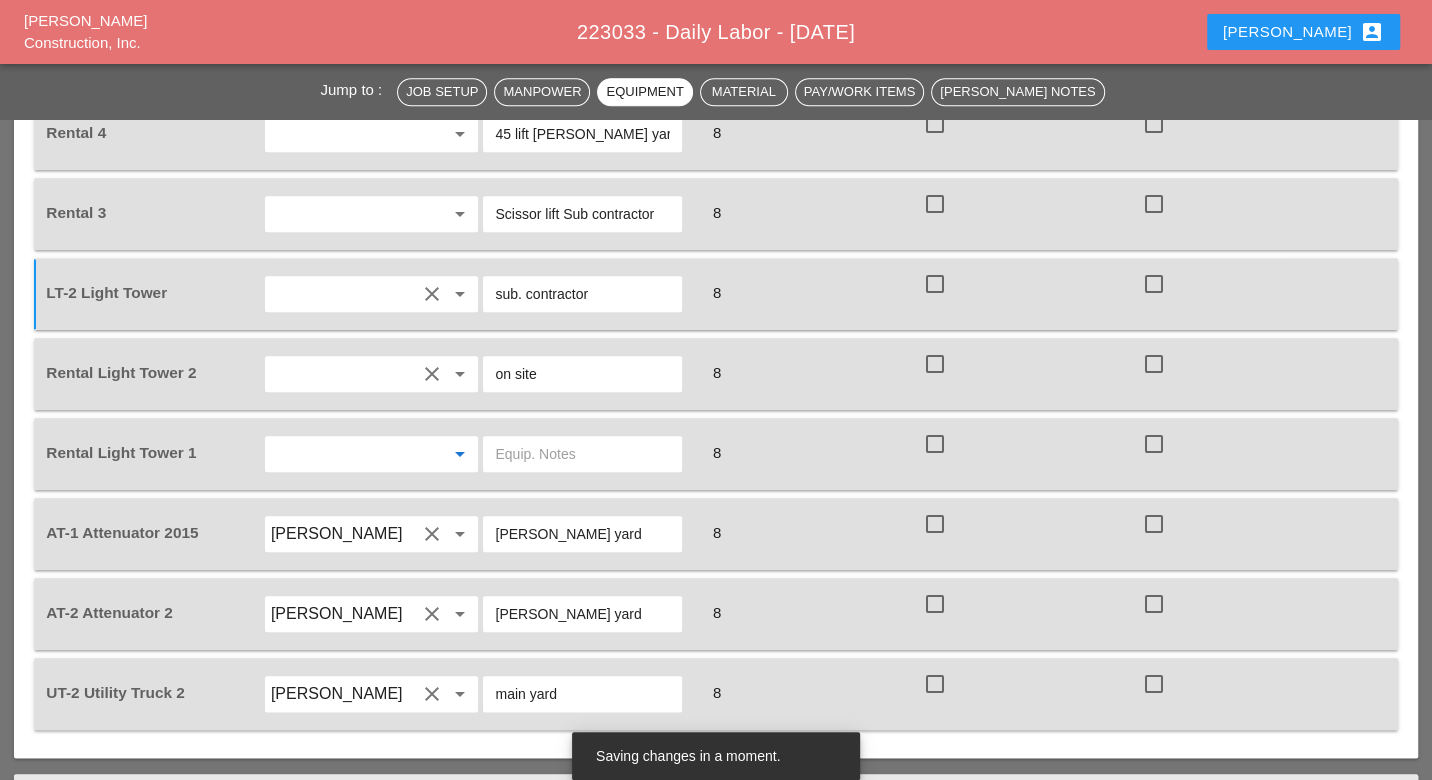 click at bounding box center (344, 454) 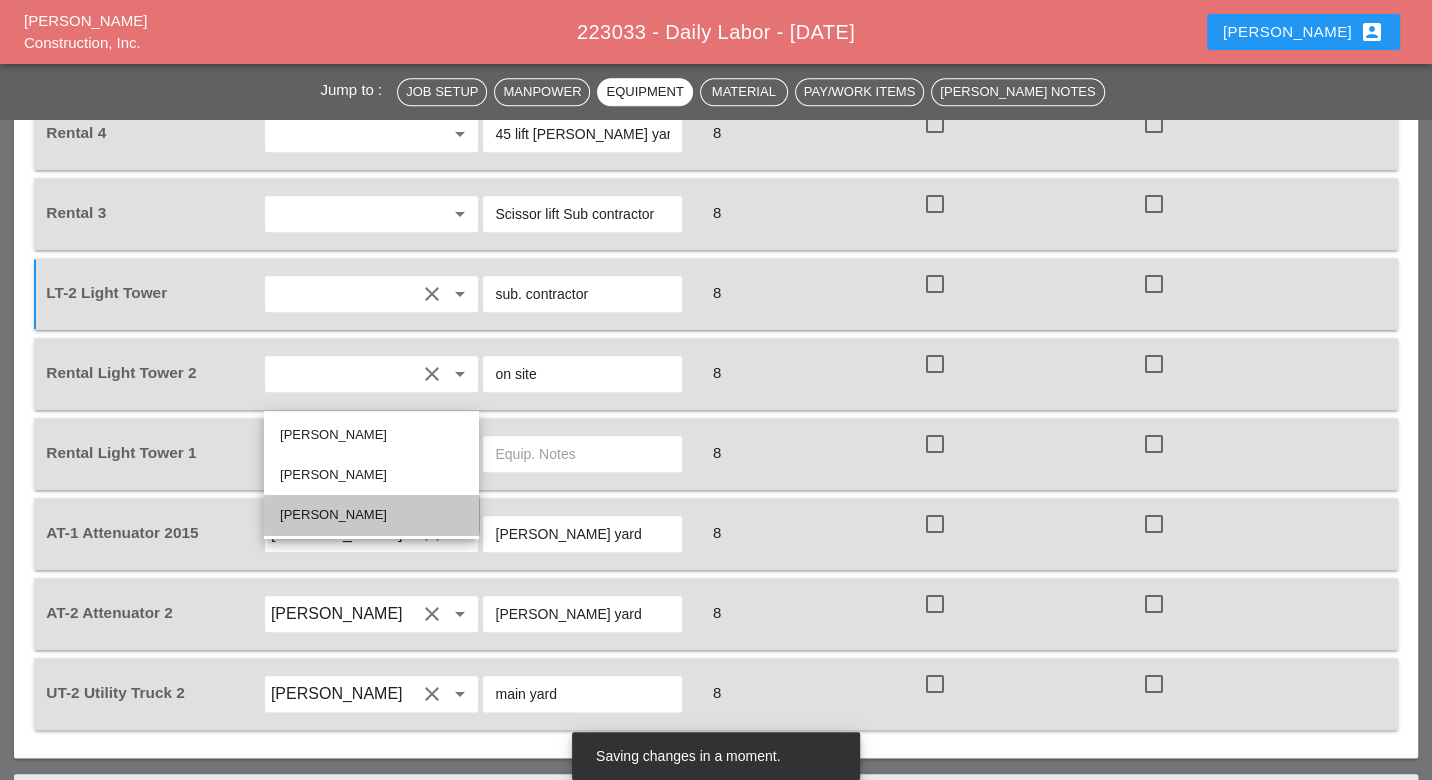 click on "Hugo Zambrano" at bounding box center [371, 515] 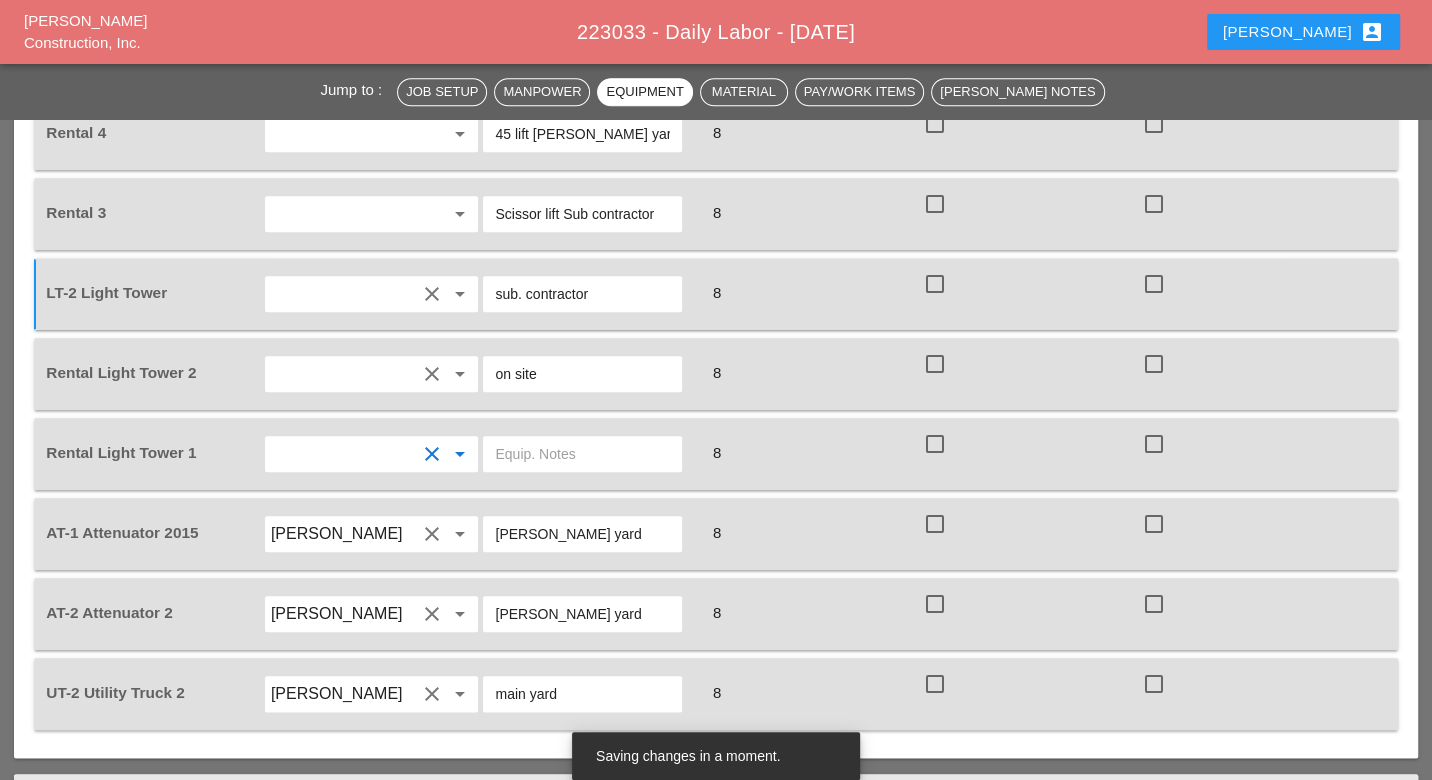 click at bounding box center (582, 454) 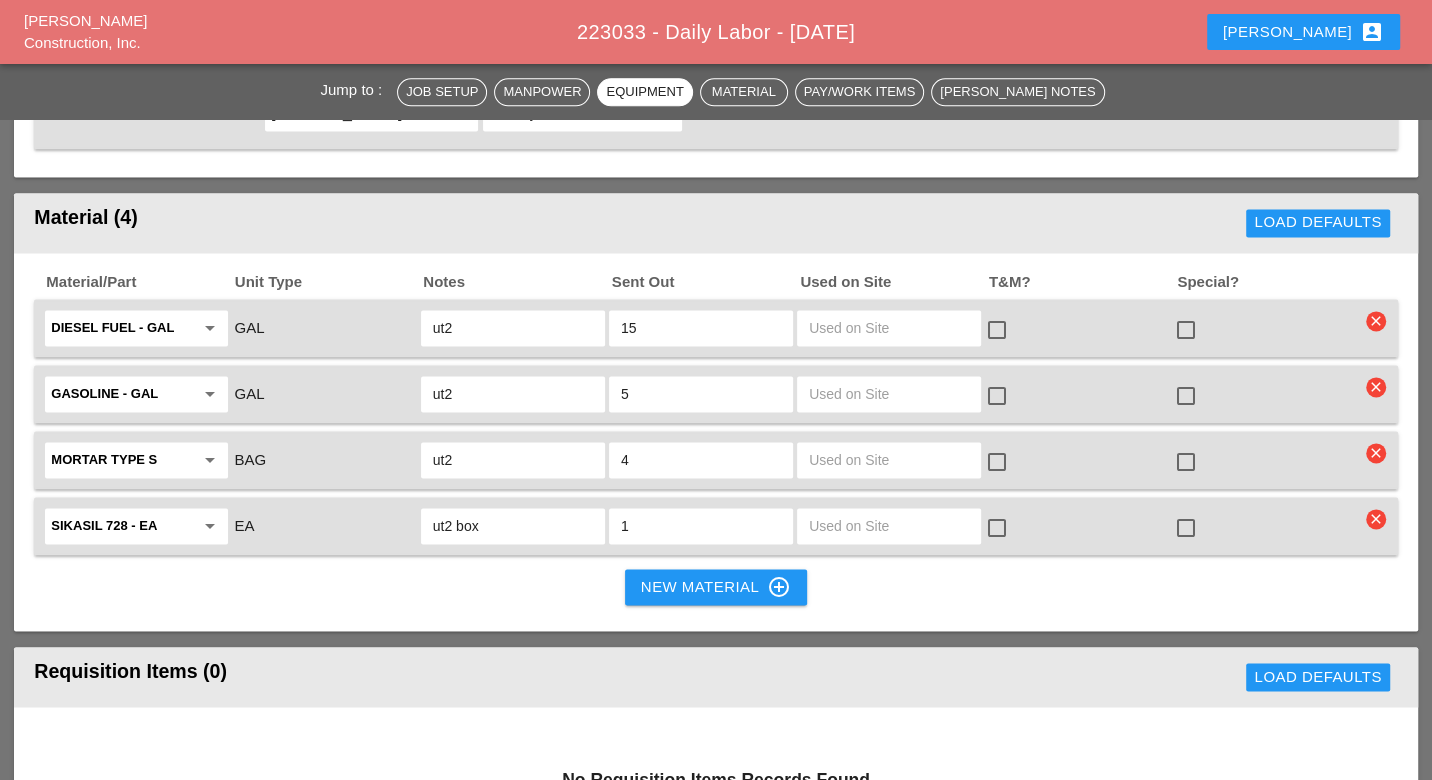 scroll, scrollTop: 2087, scrollLeft: 0, axis: vertical 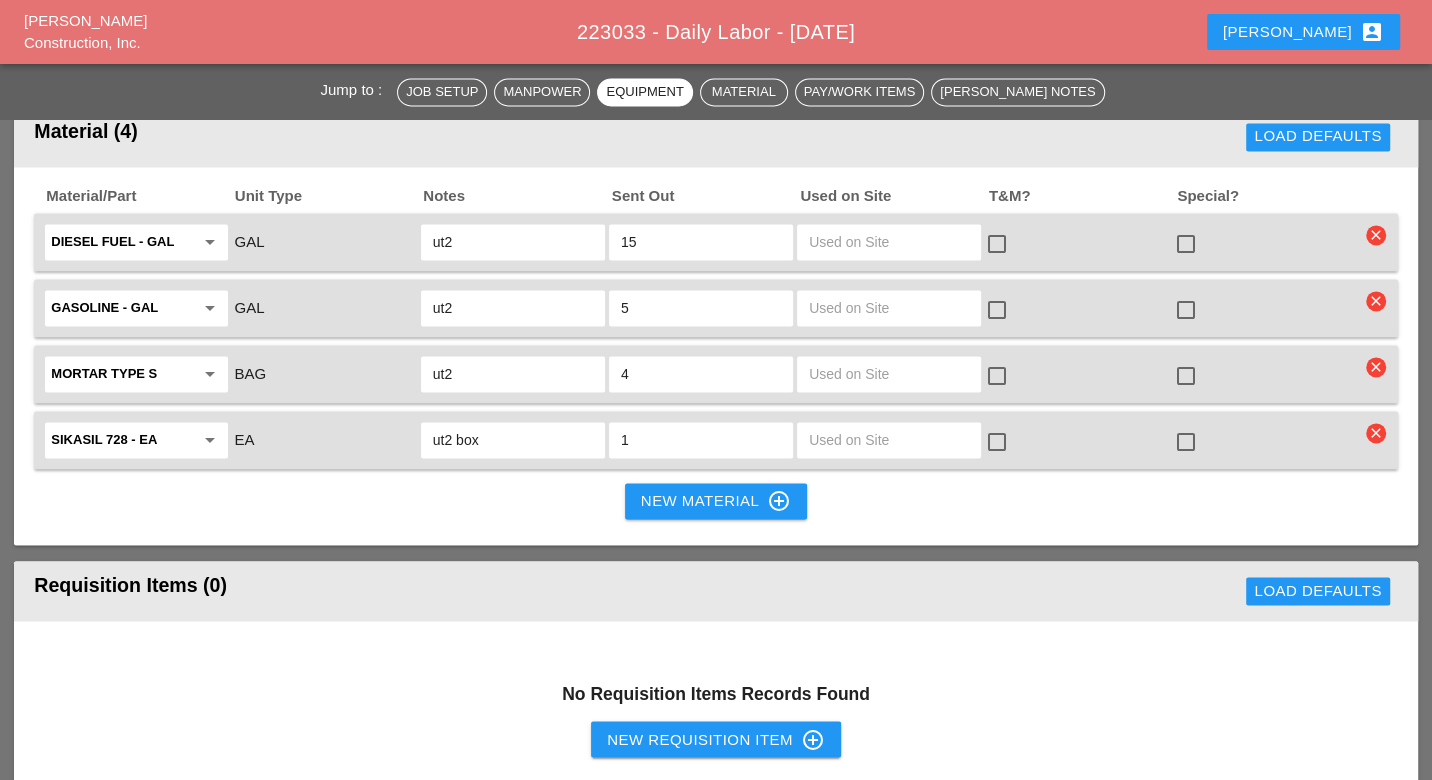type on "on site" 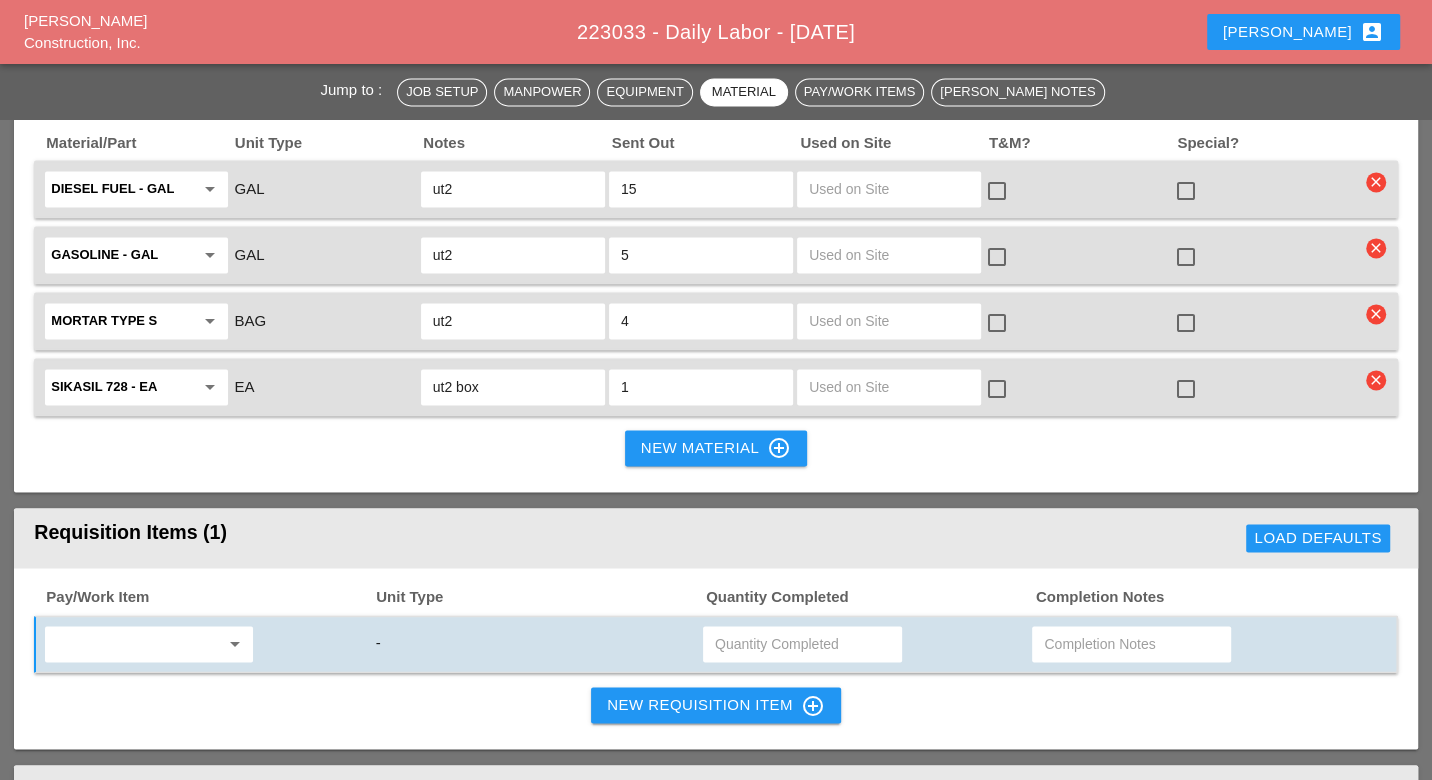 scroll, scrollTop: 2198, scrollLeft: 0, axis: vertical 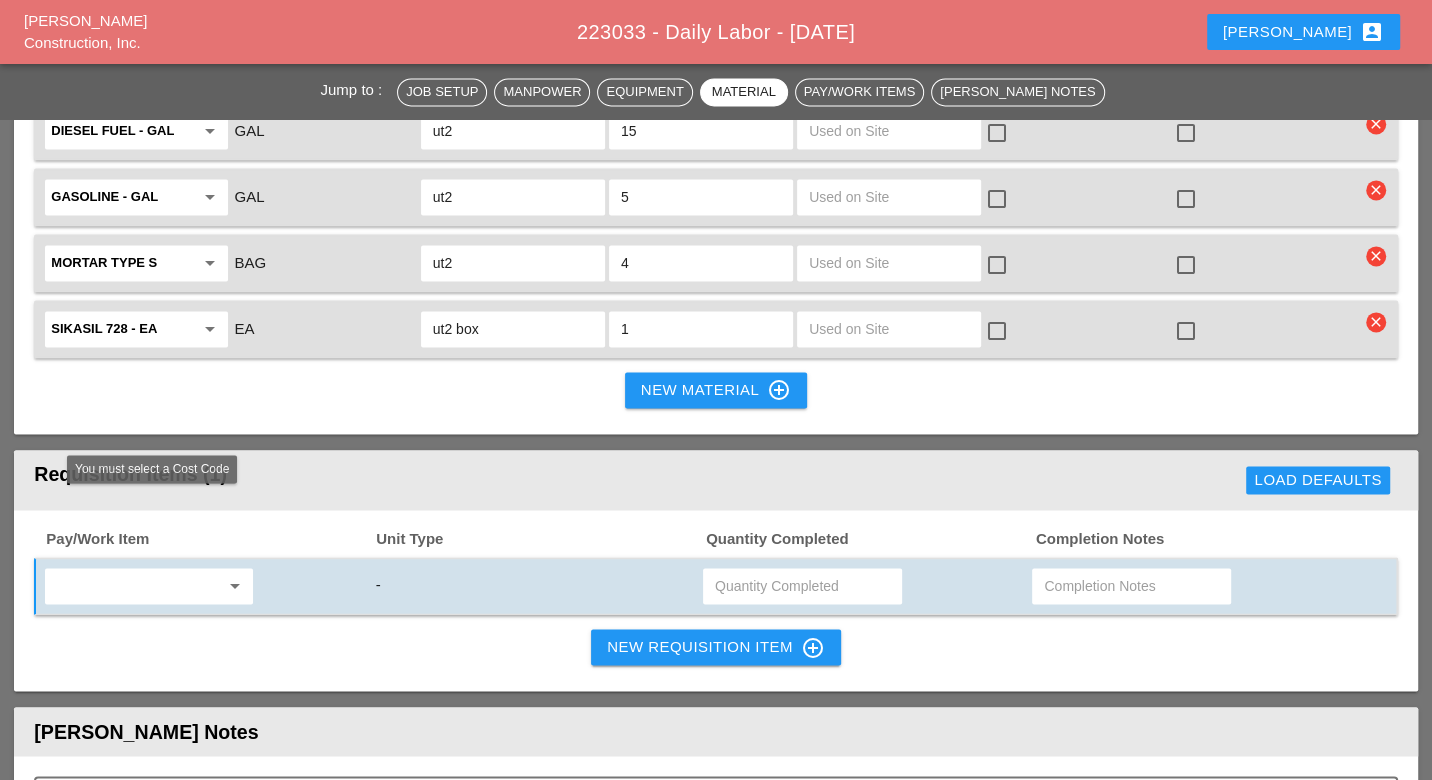click at bounding box center [135, 586] 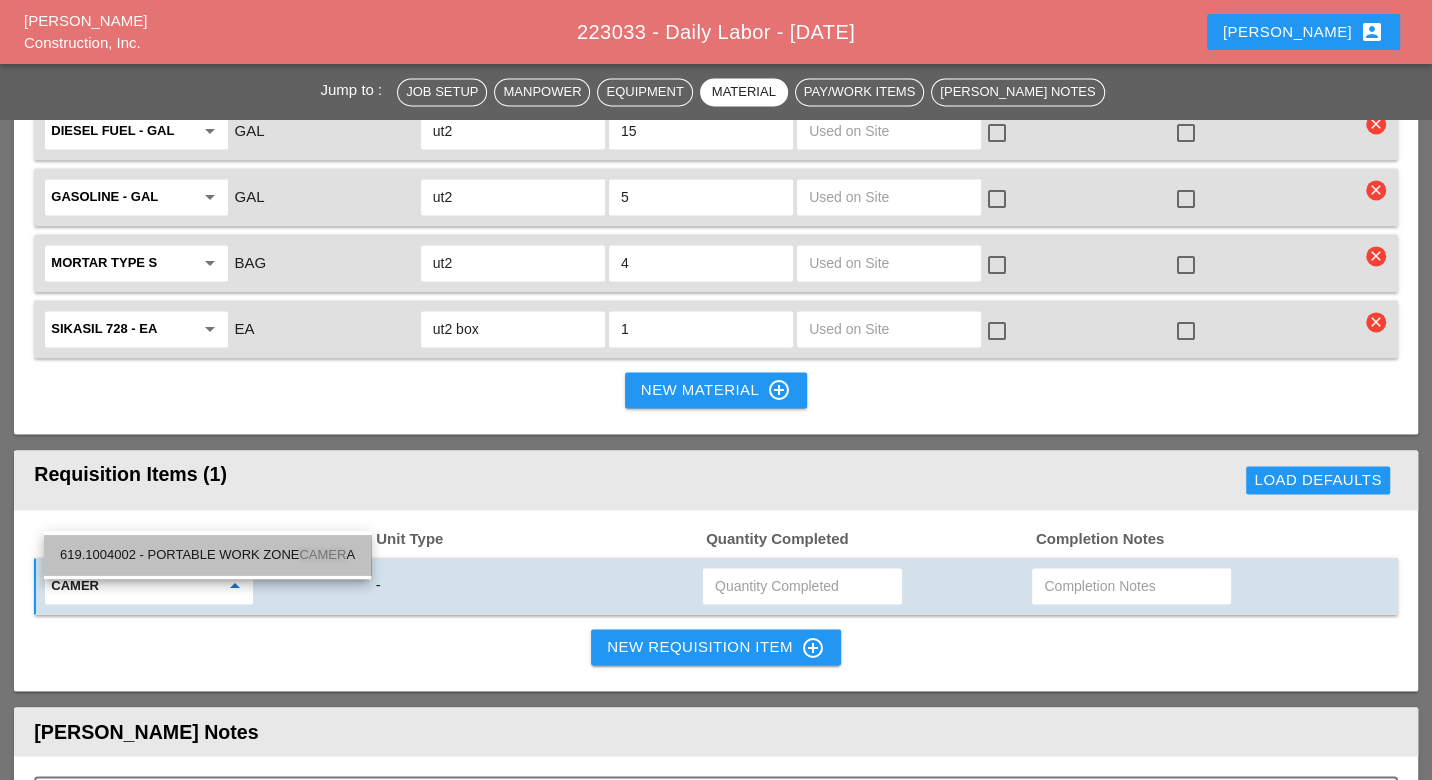 click on "619.1004002 - PORTABLE WORK ZONE  CAMER A" at bounding box center [207, 555] 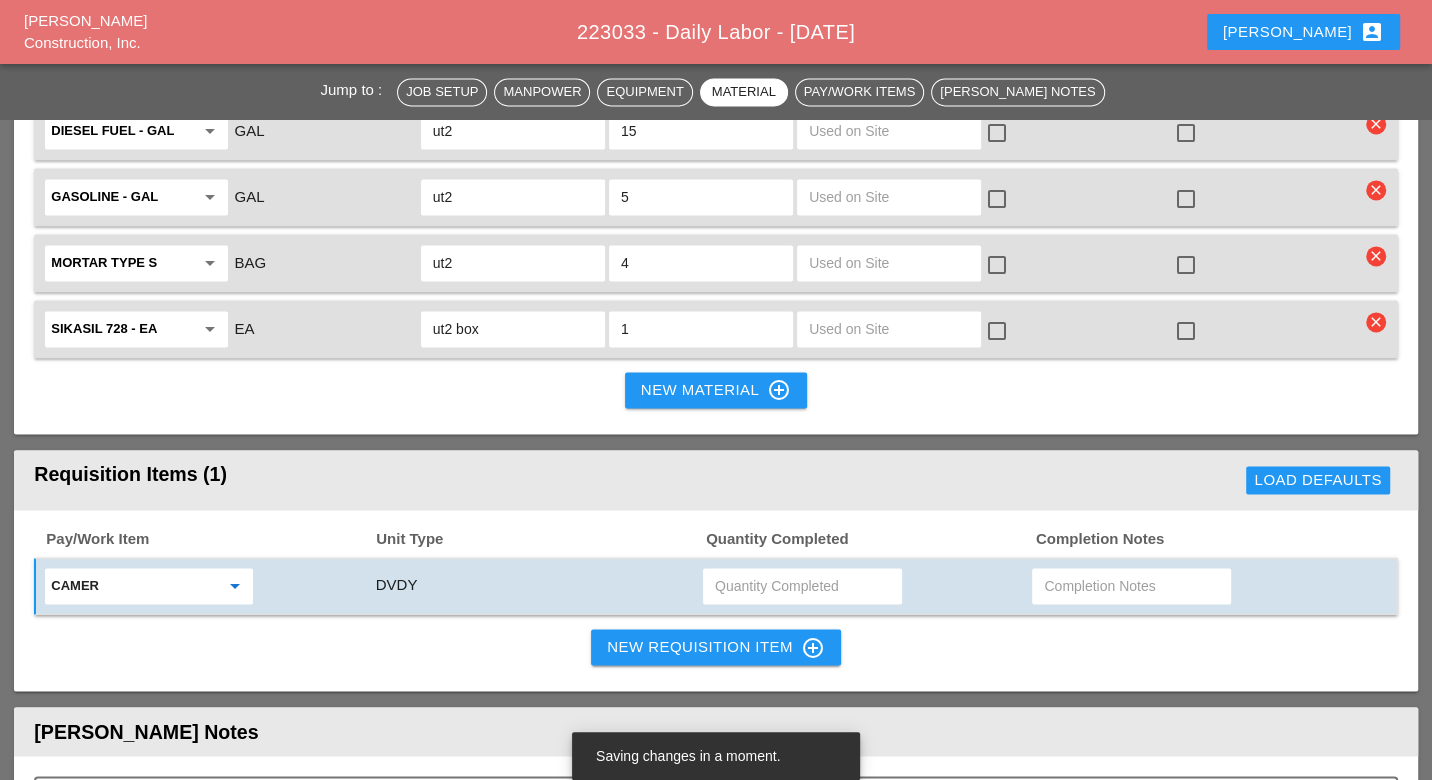 type on "619.1004002 - PORTABLE WORK ZONE CAMERA" 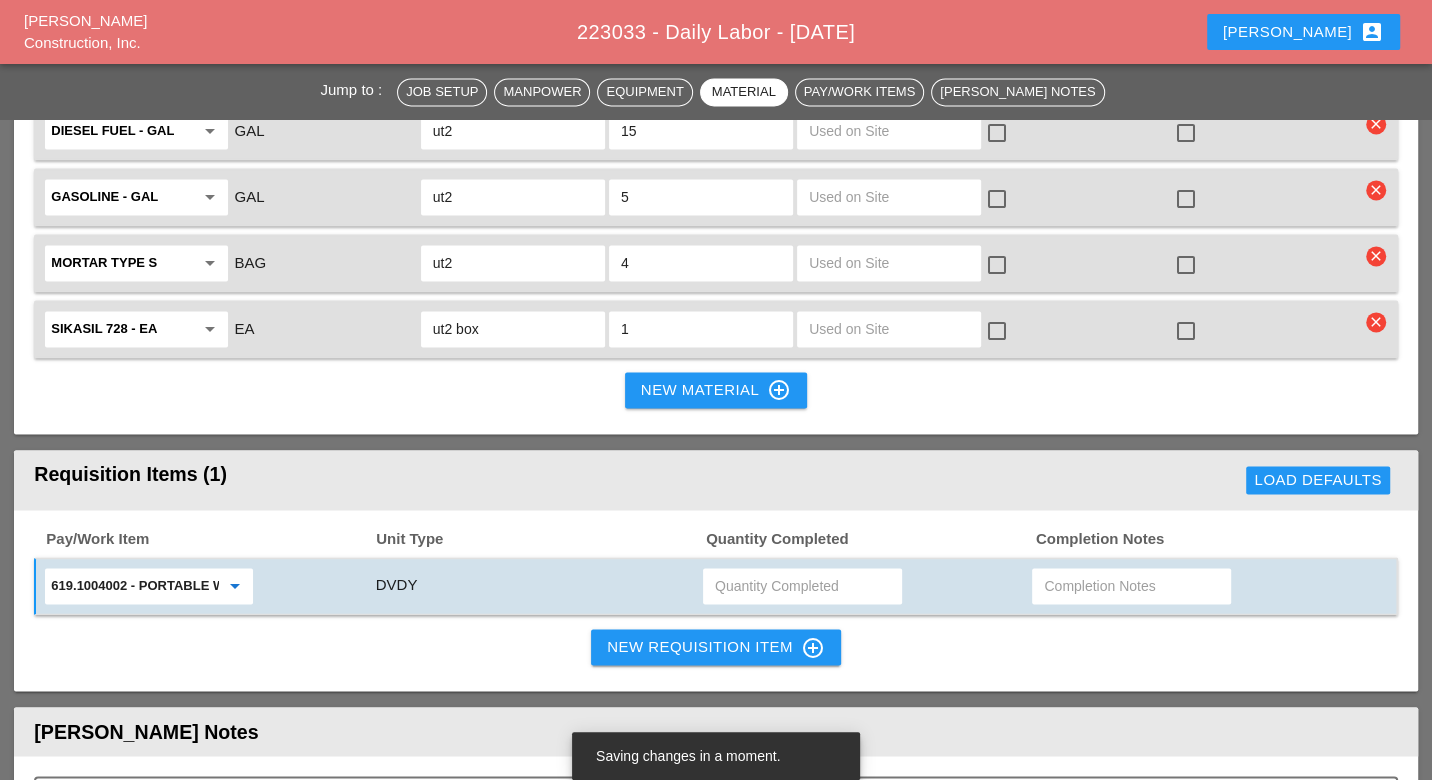 click at bounding box center [802, 586] 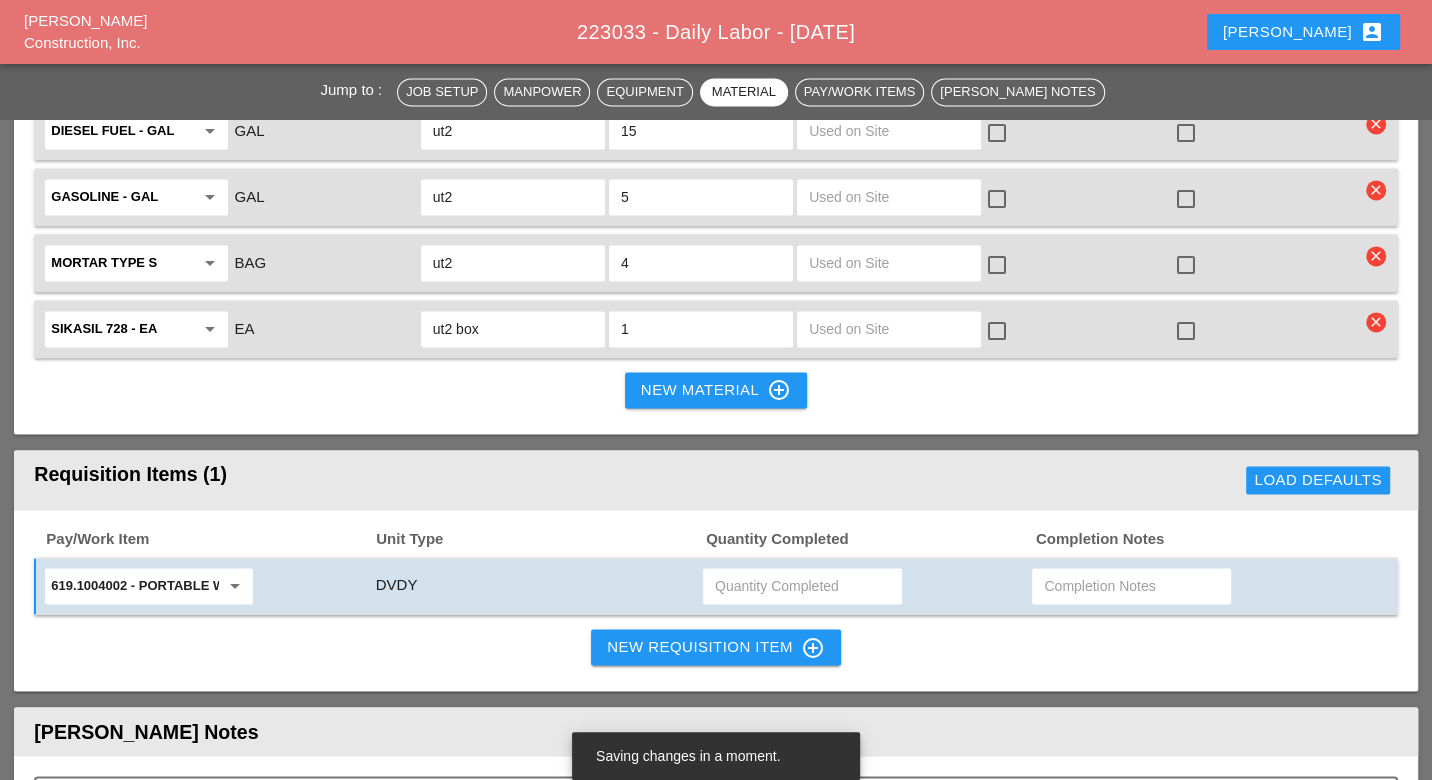 type on "2" 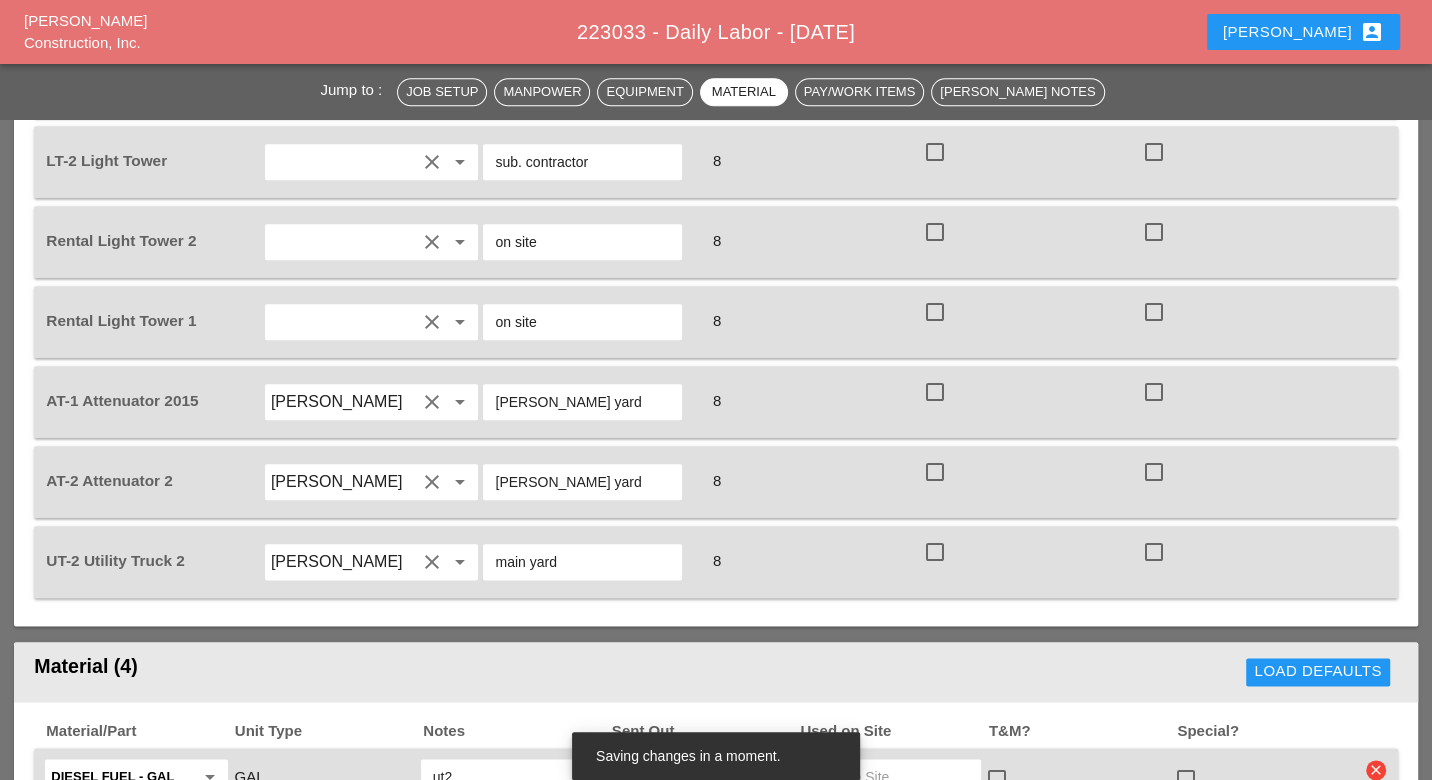 scroll, scrollTop: 1531, scrollLeft: 0, axis: vertical 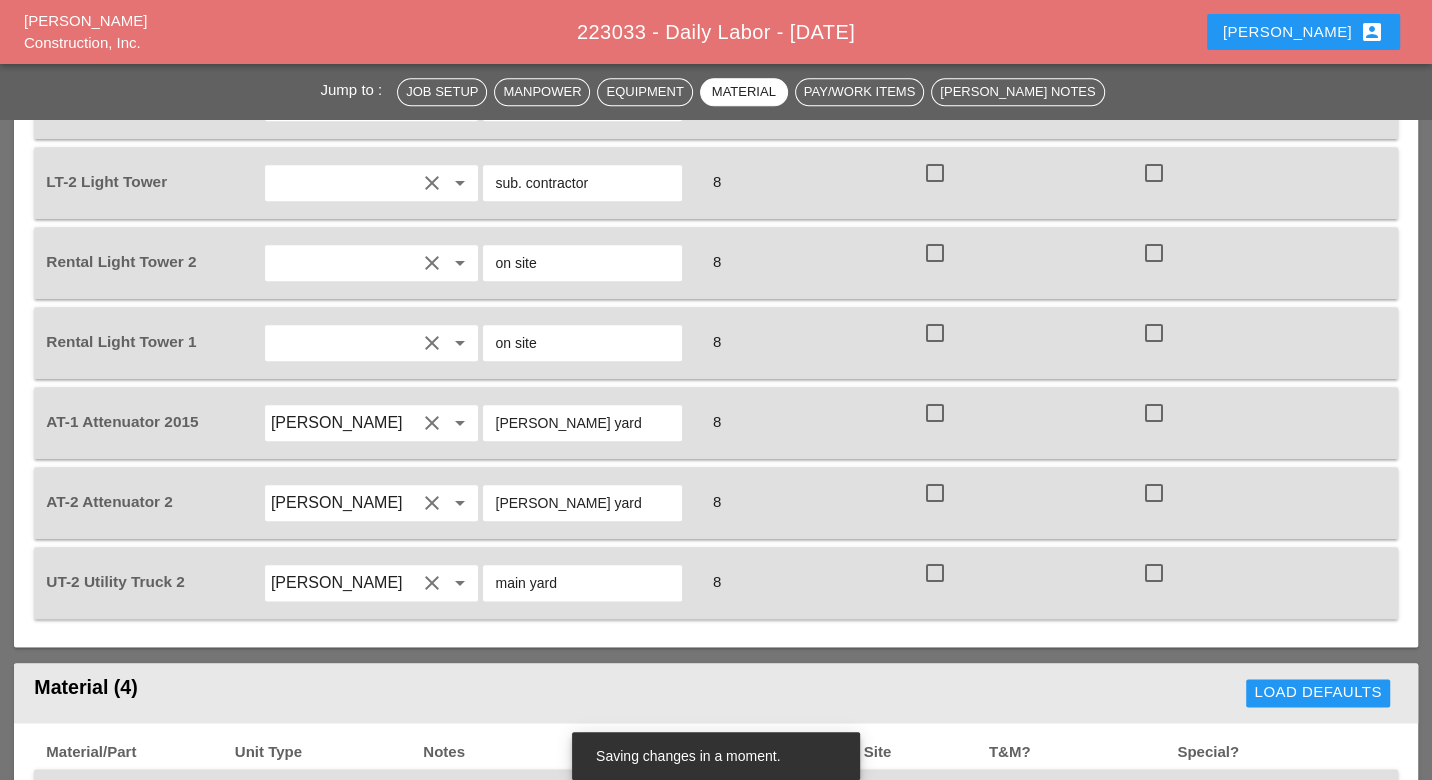 type on "4" 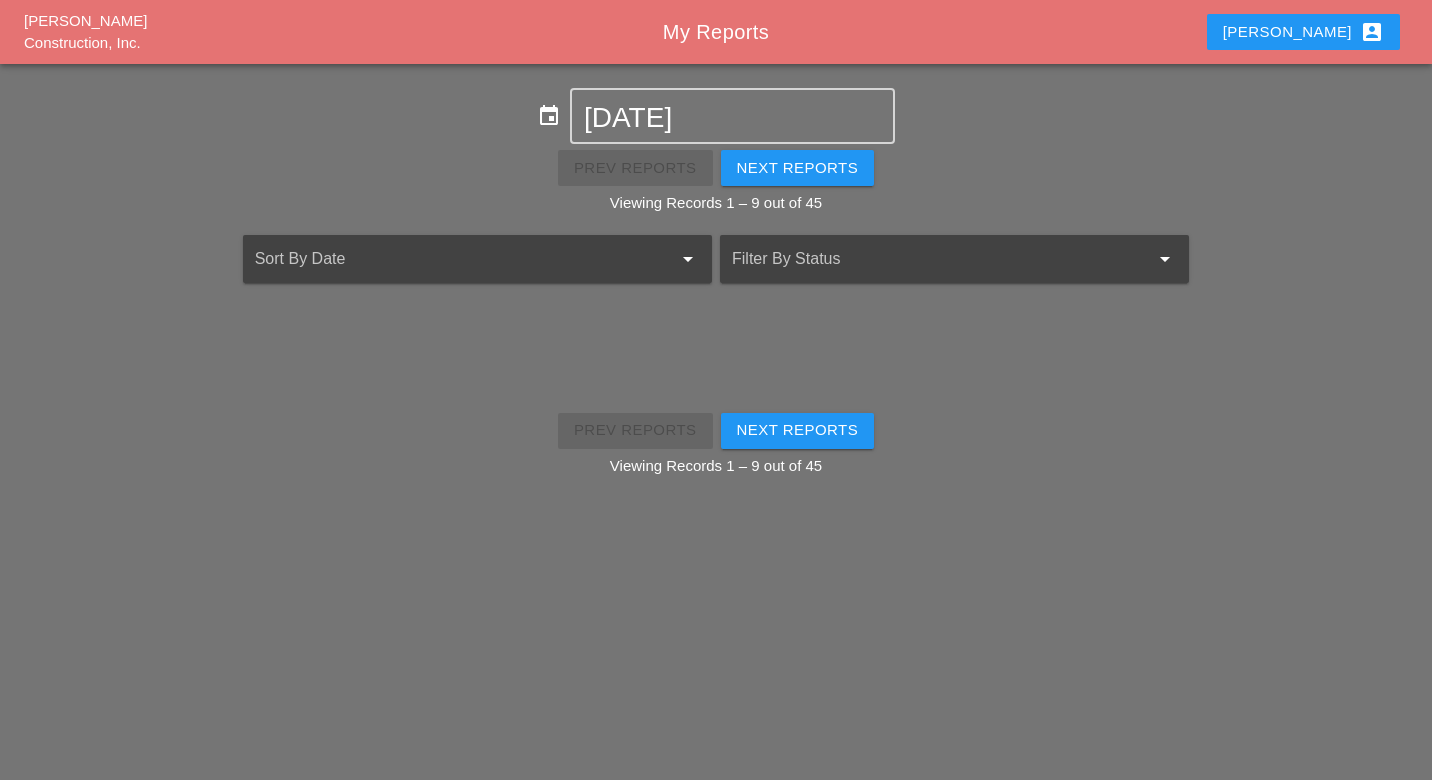 click on "Luca account_box" at bounding box center (1303, 32) 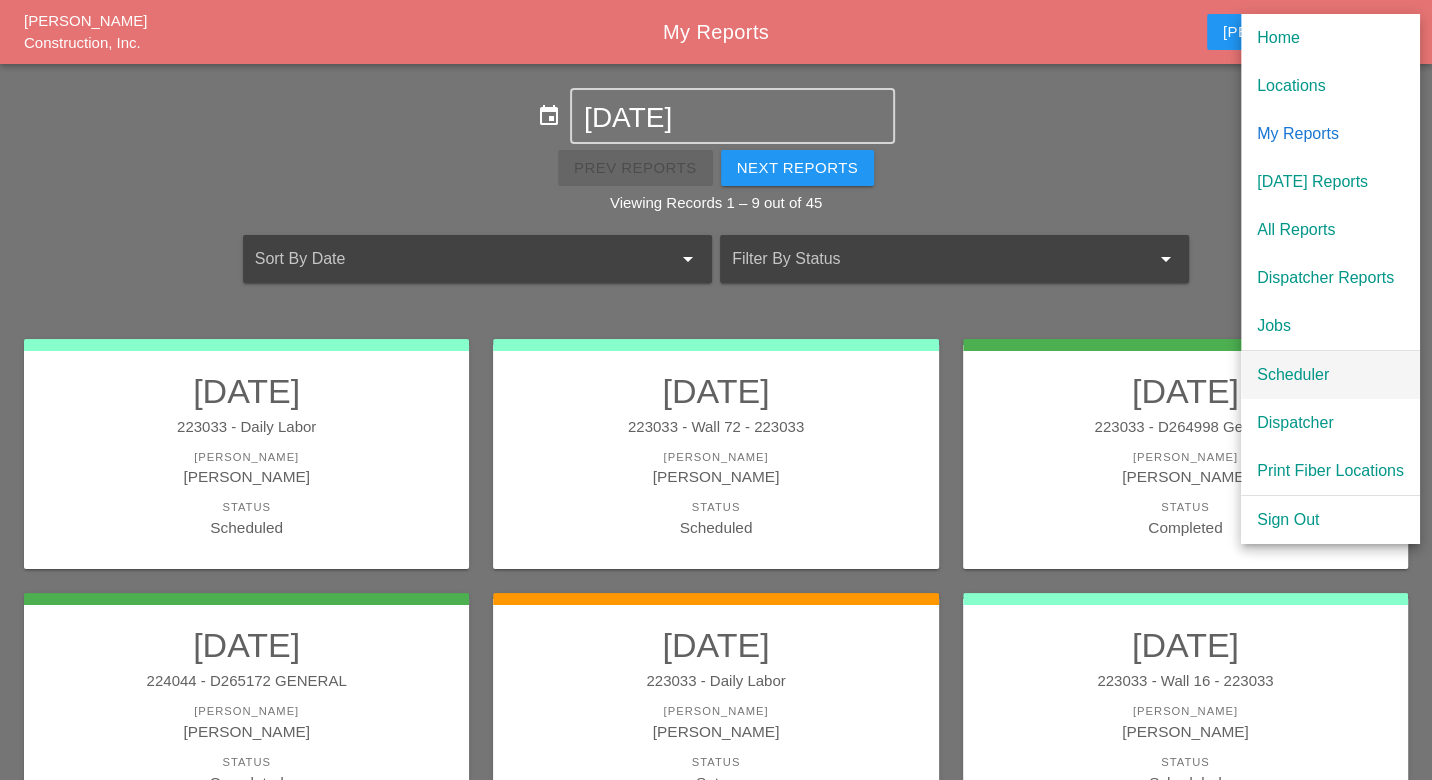 click on "Scheduler" at bounding box center (1330, 375) 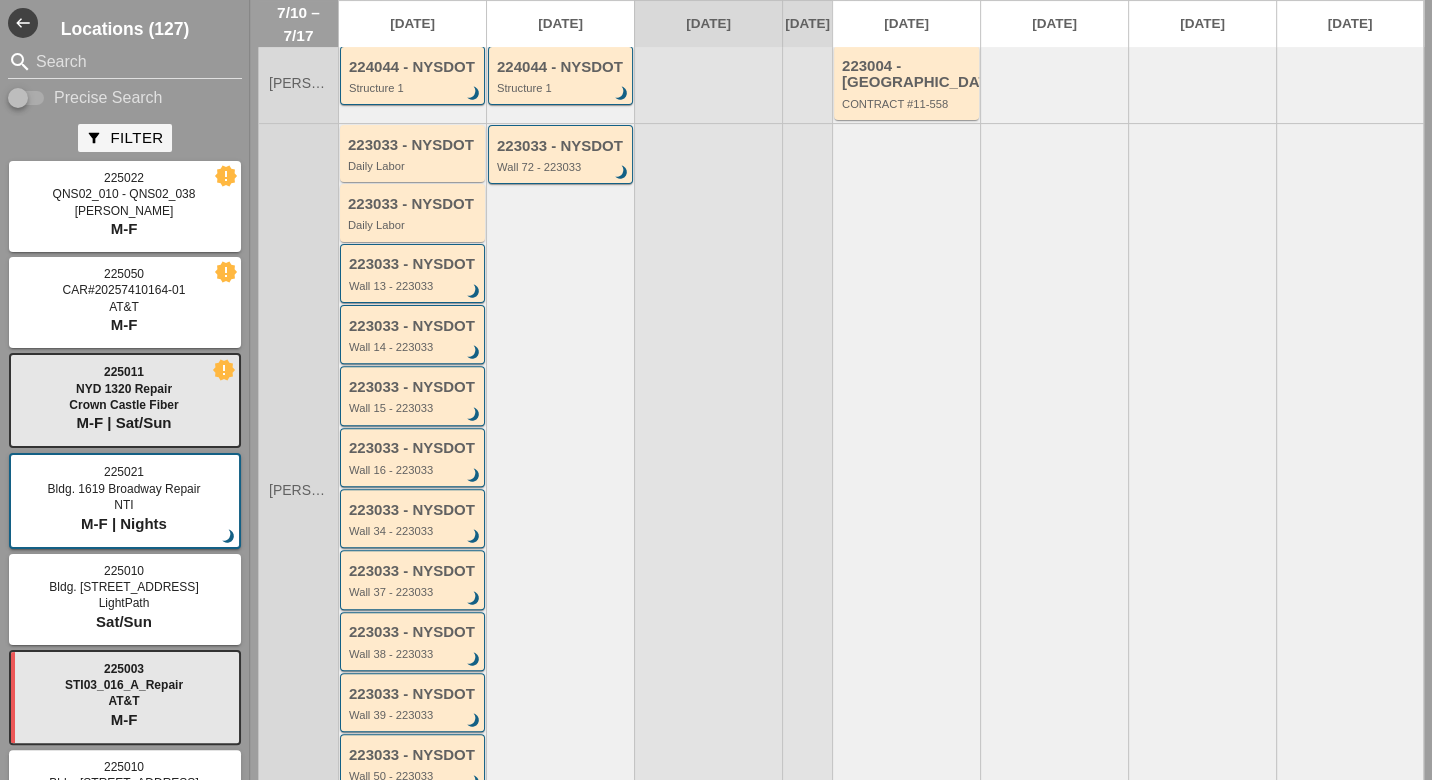scroll, scrollTop: 555, scrollLeft: 0, axis: vertical 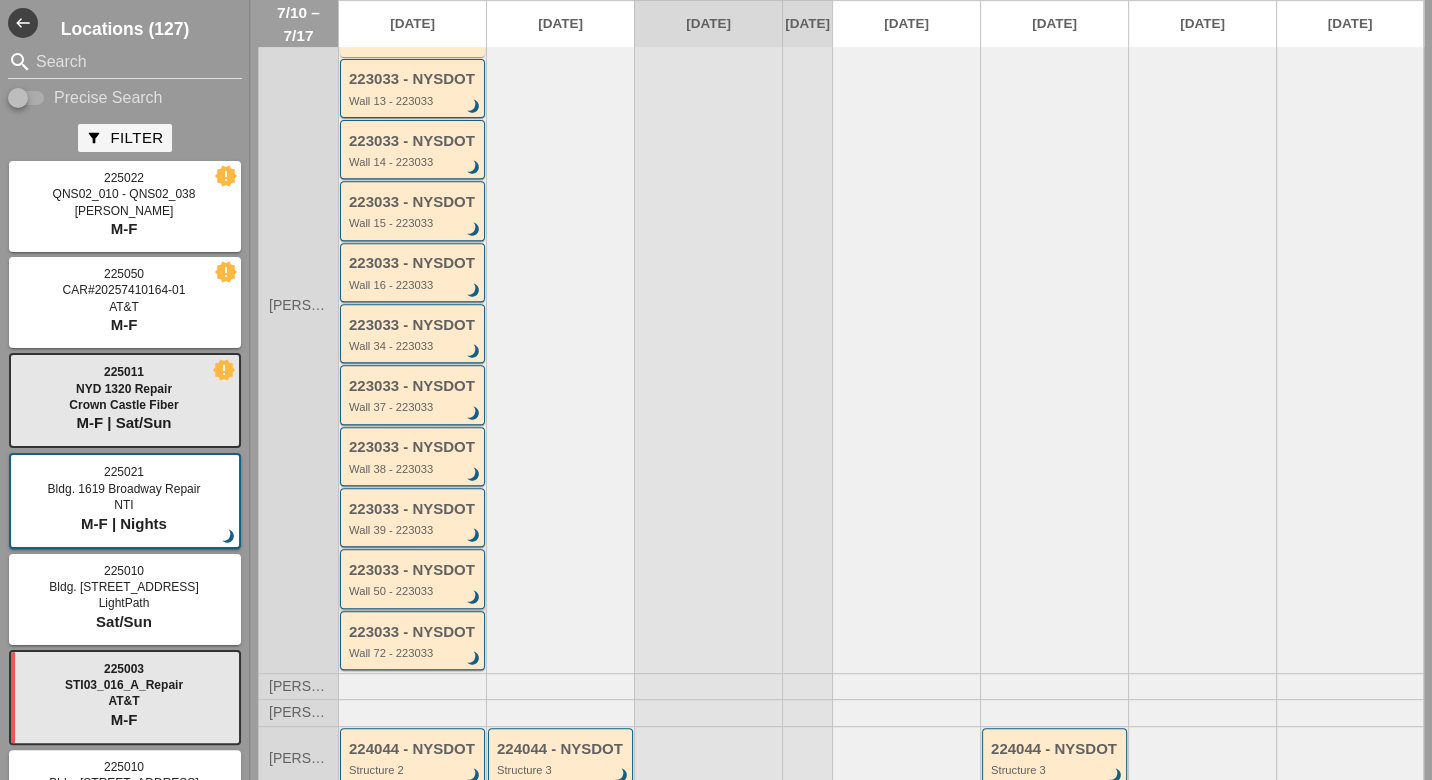 click on "223033 - NYSDOT  Wall 50 - 223033 brightness_3" at bounding box center (412, 578) 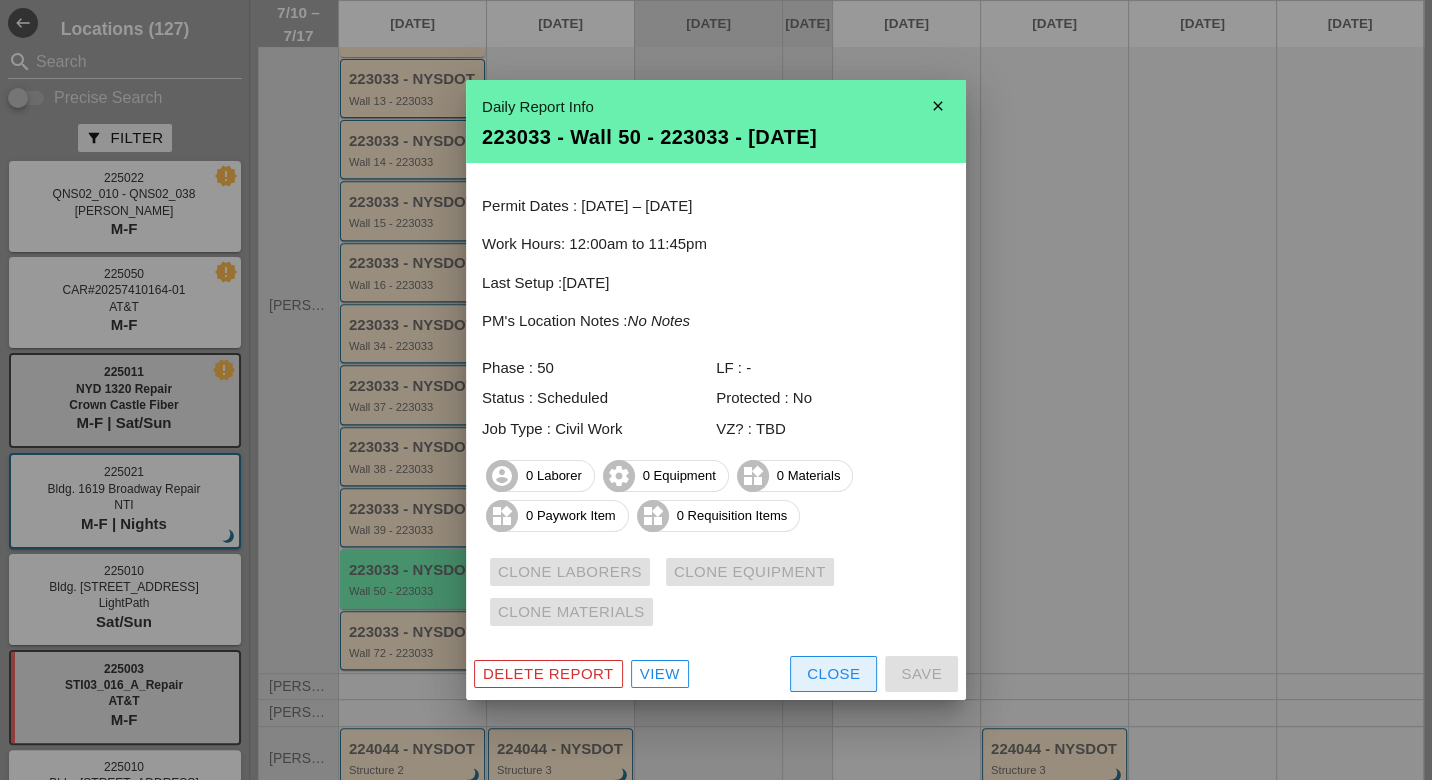 click on "Close" at bounding box center [833, 674] 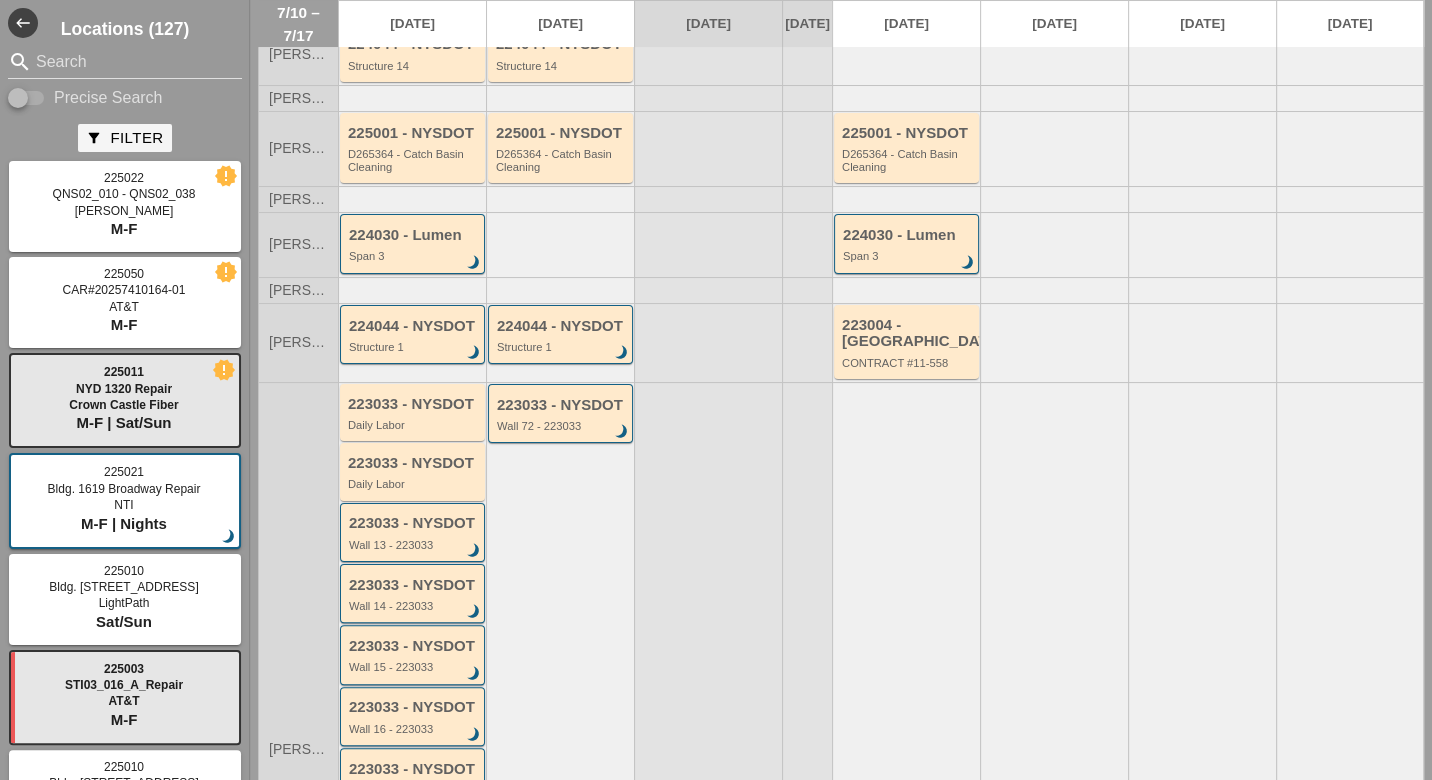 scroll, scrollTop: 0, scrollLeft: 0, axis: both 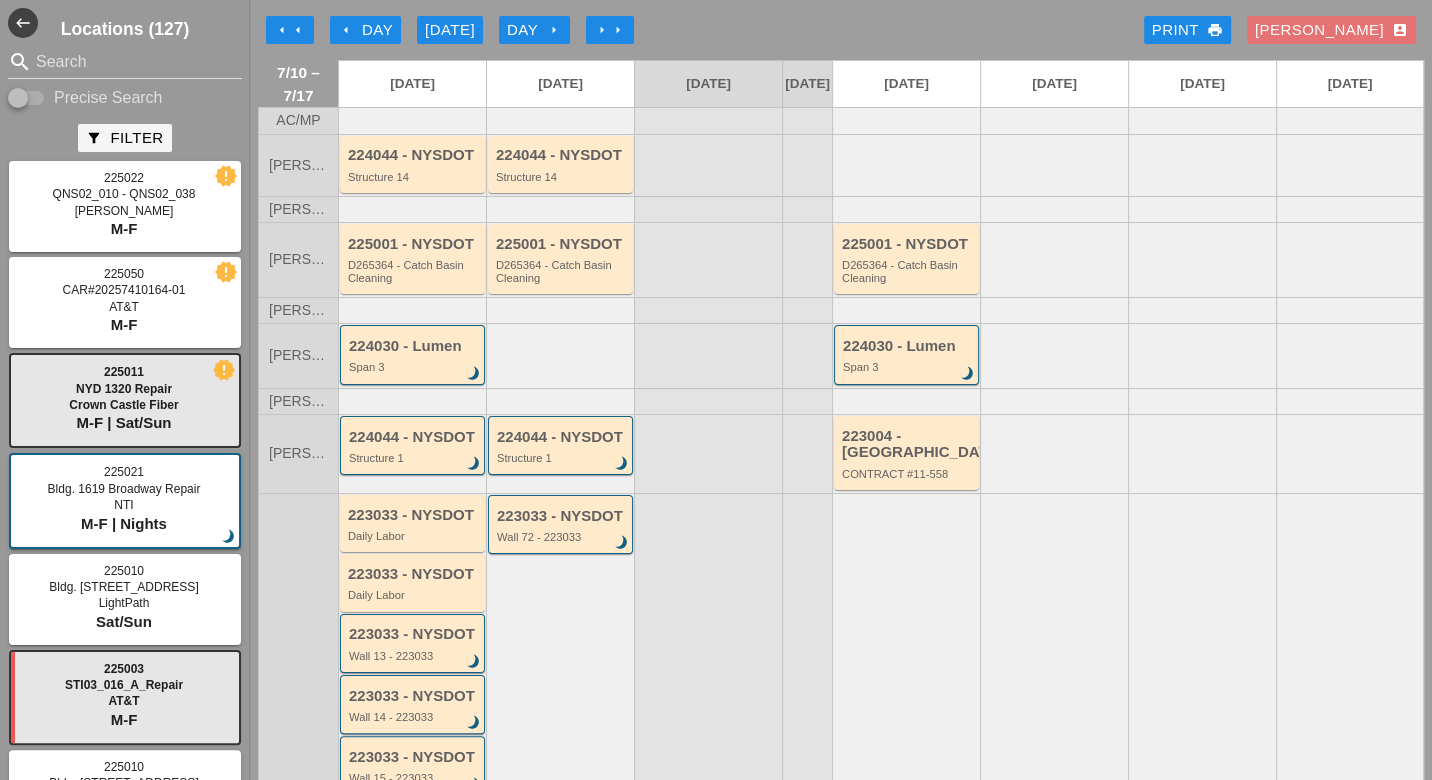 click on "arrow_left Day" at bounding box center [365, 30] 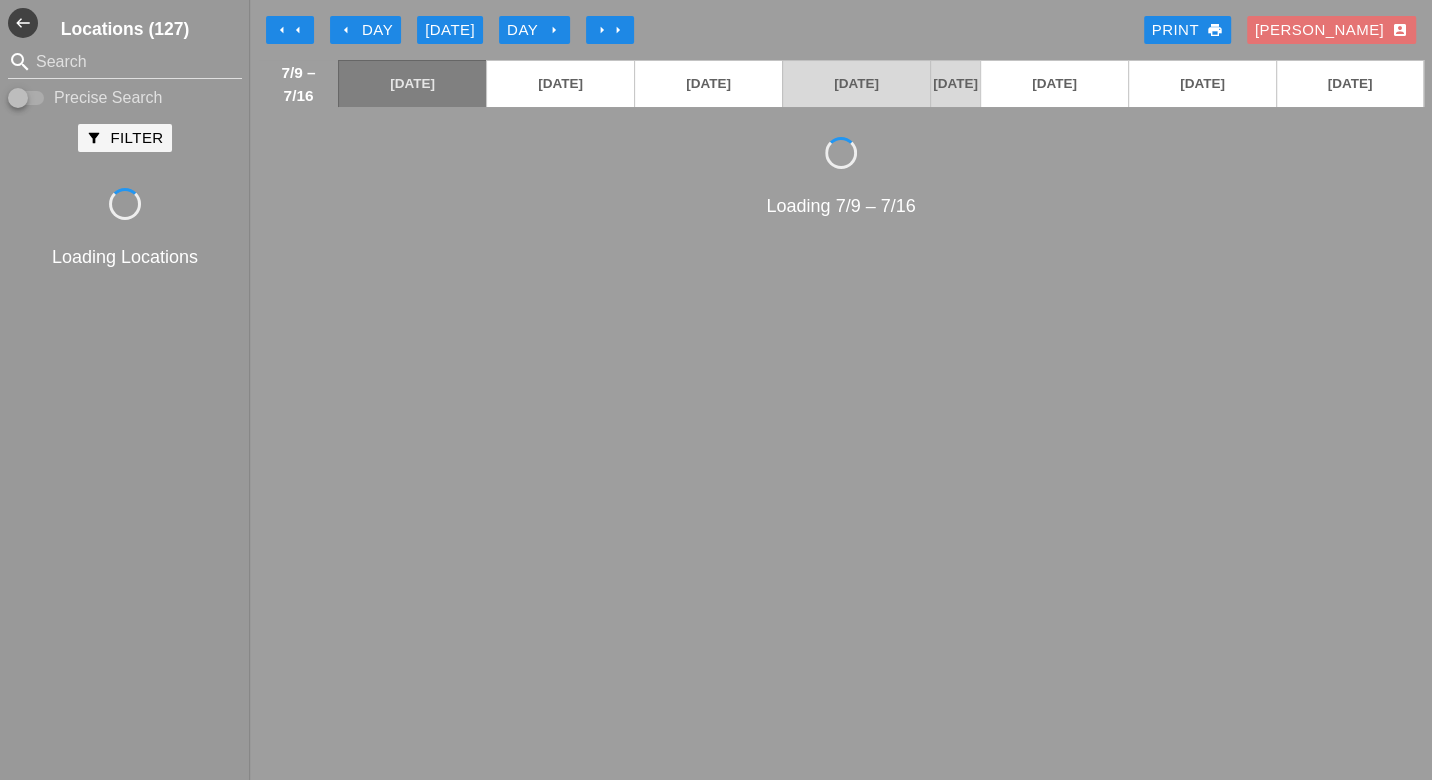 click on "arrow_left Day" at bounding box center [365, 30] 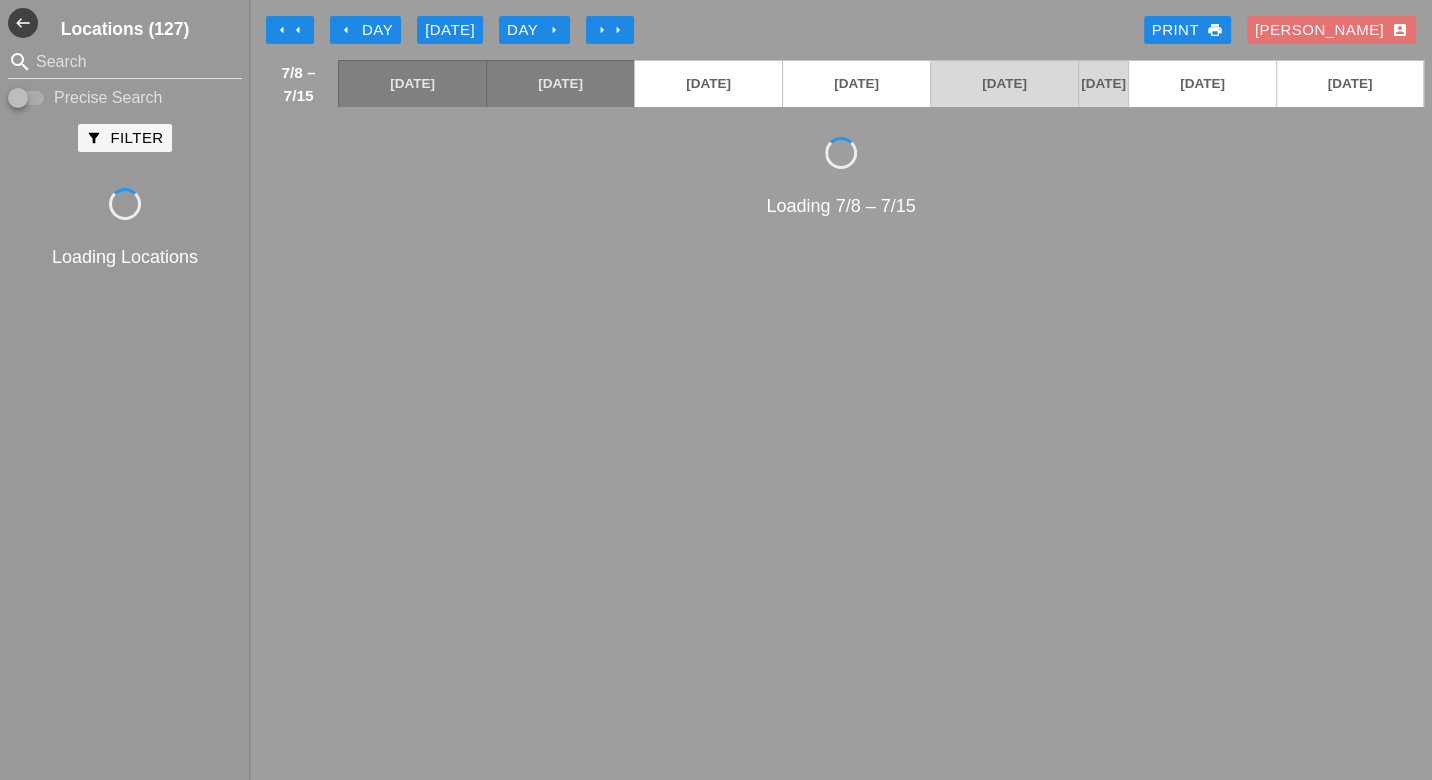click on "arrow_left Day" at bounding box center (365, 30) 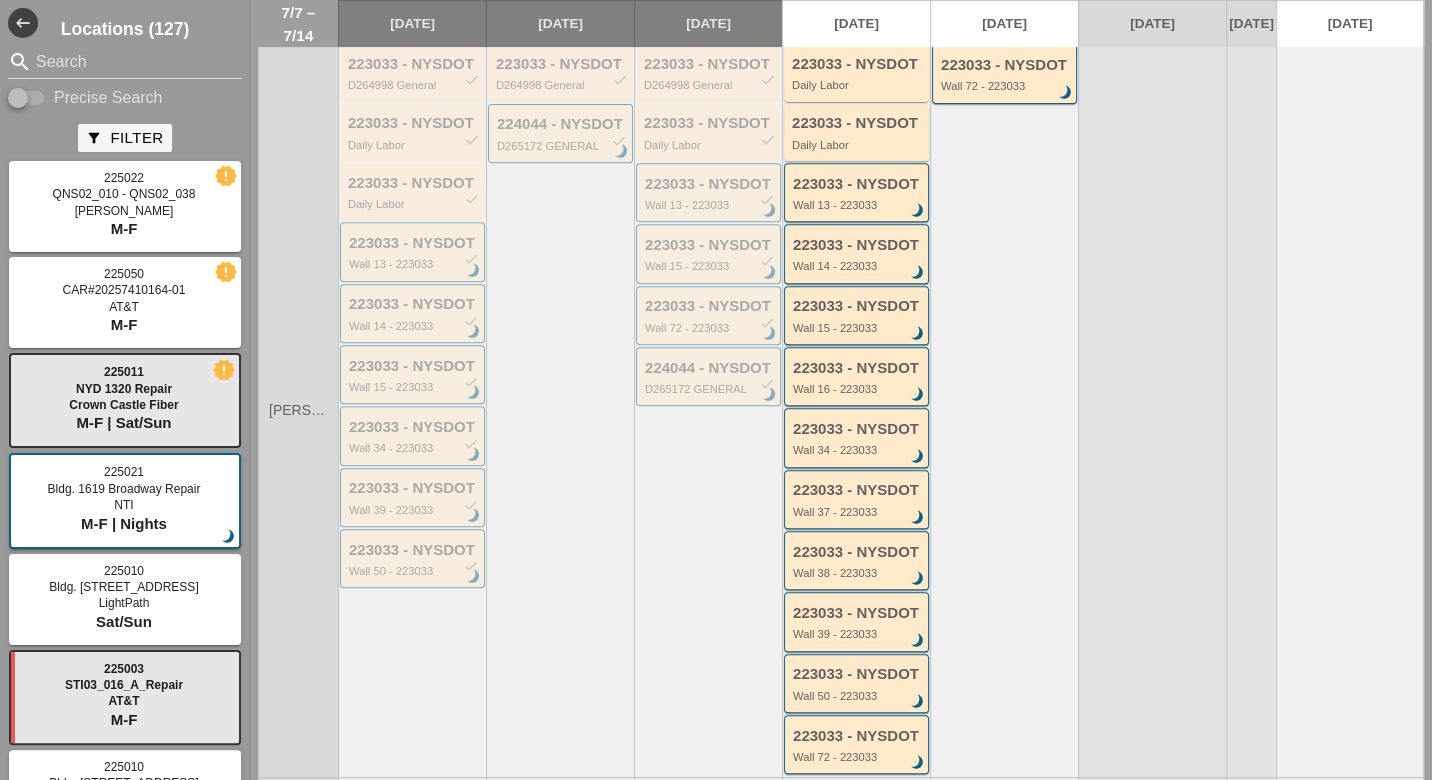 scroll, scrollTop: 555, scrollLeft: 0, axis: vertical 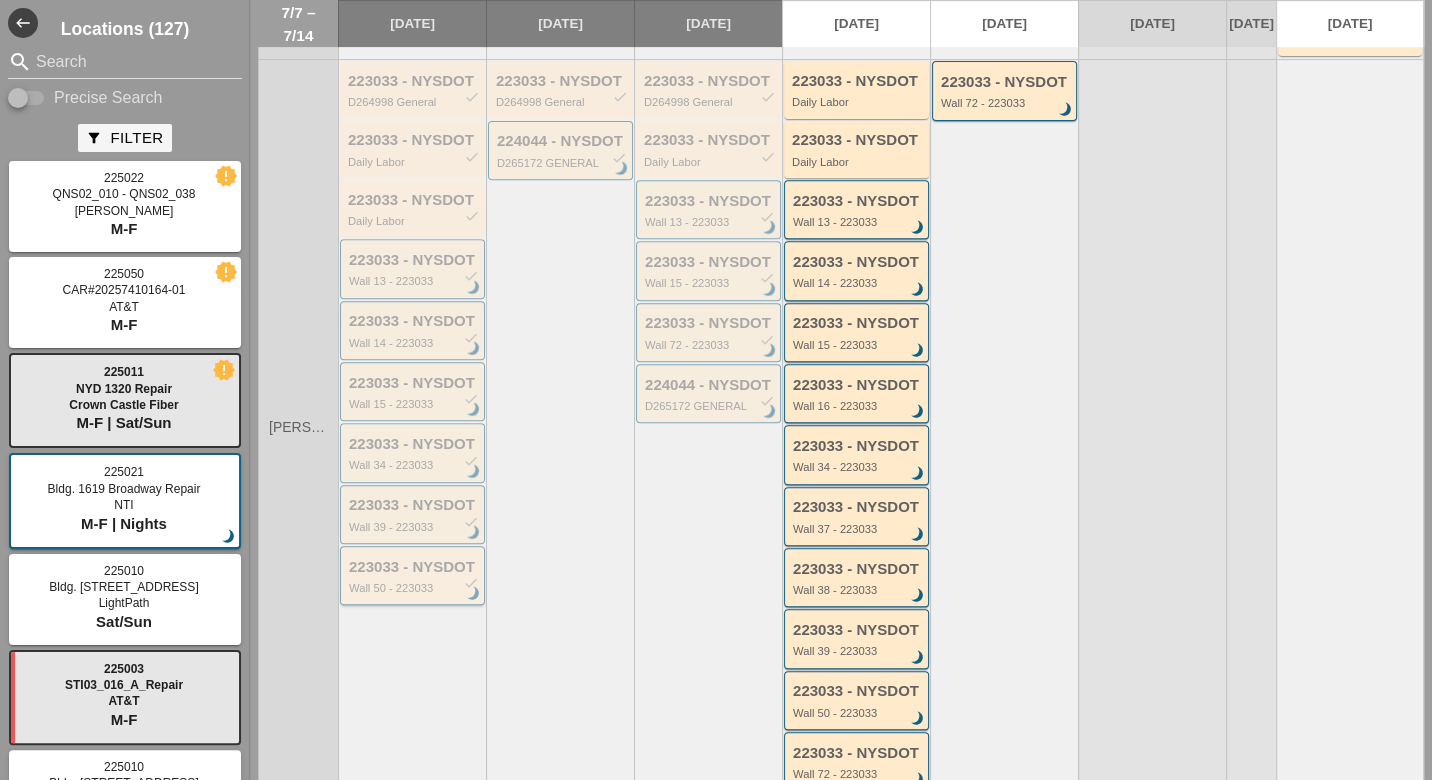 click on "223033 - NYSDOT  check" at bounding box center [414, 567] 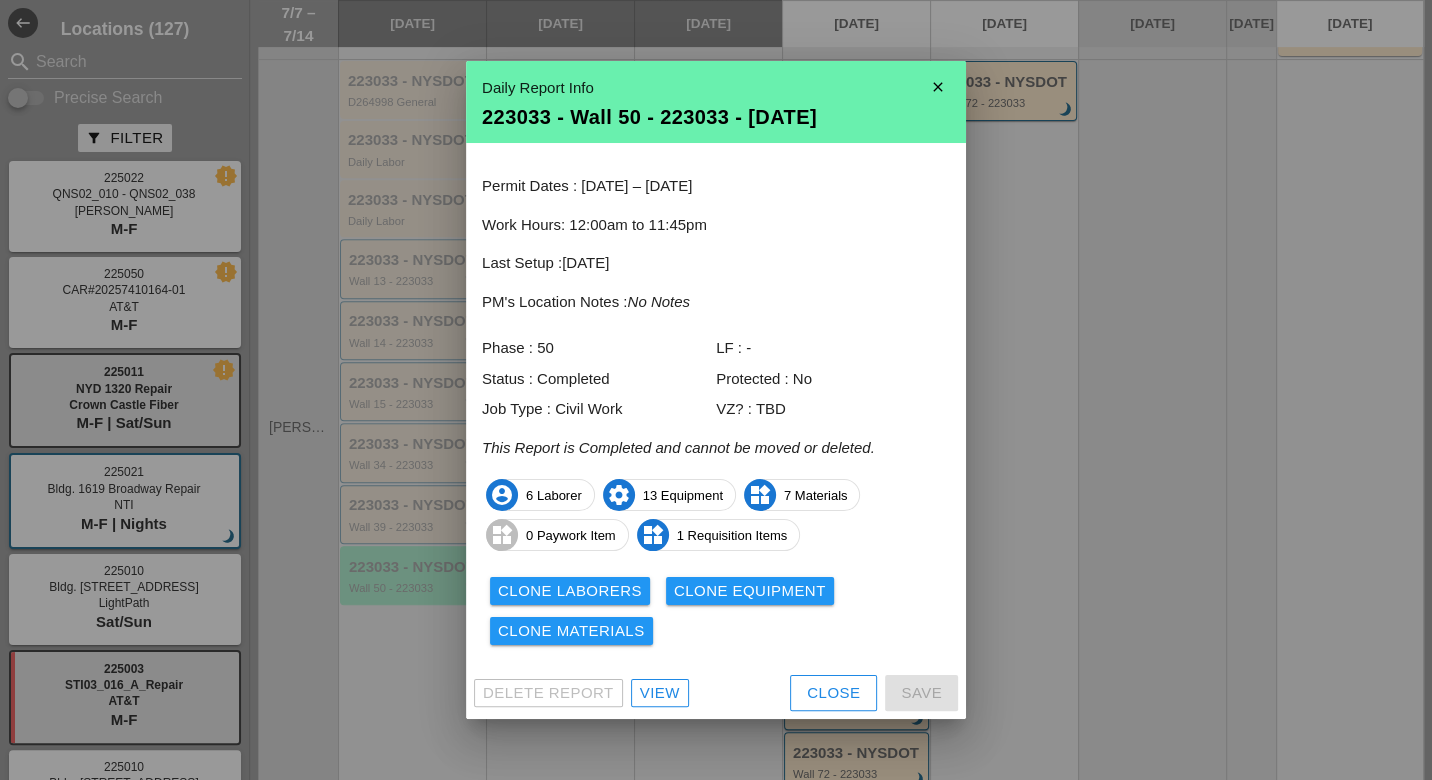 click on "Clone Laborers" at bounding box center (570, 591) 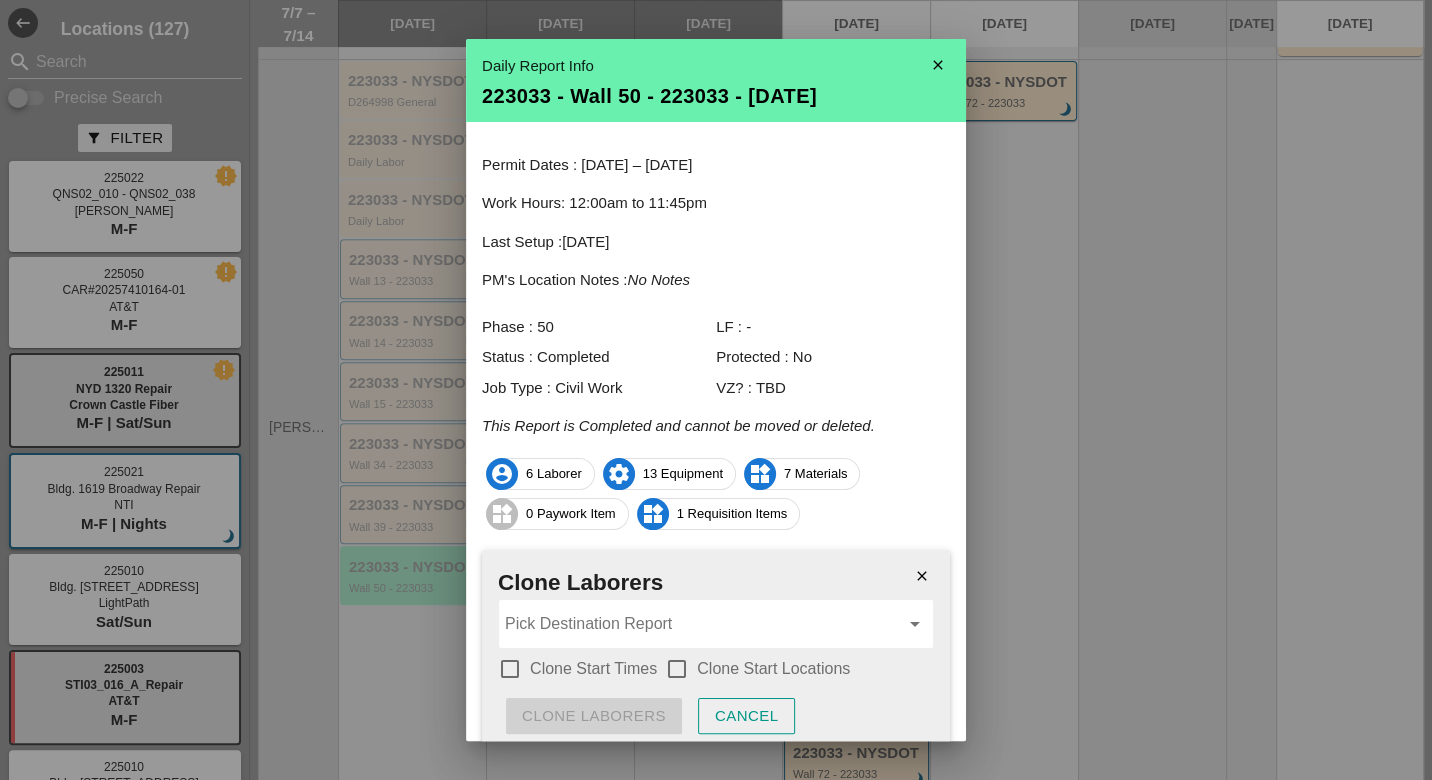 scroll, scrollTop: 80, scrollLeft: 0, axis: vertical 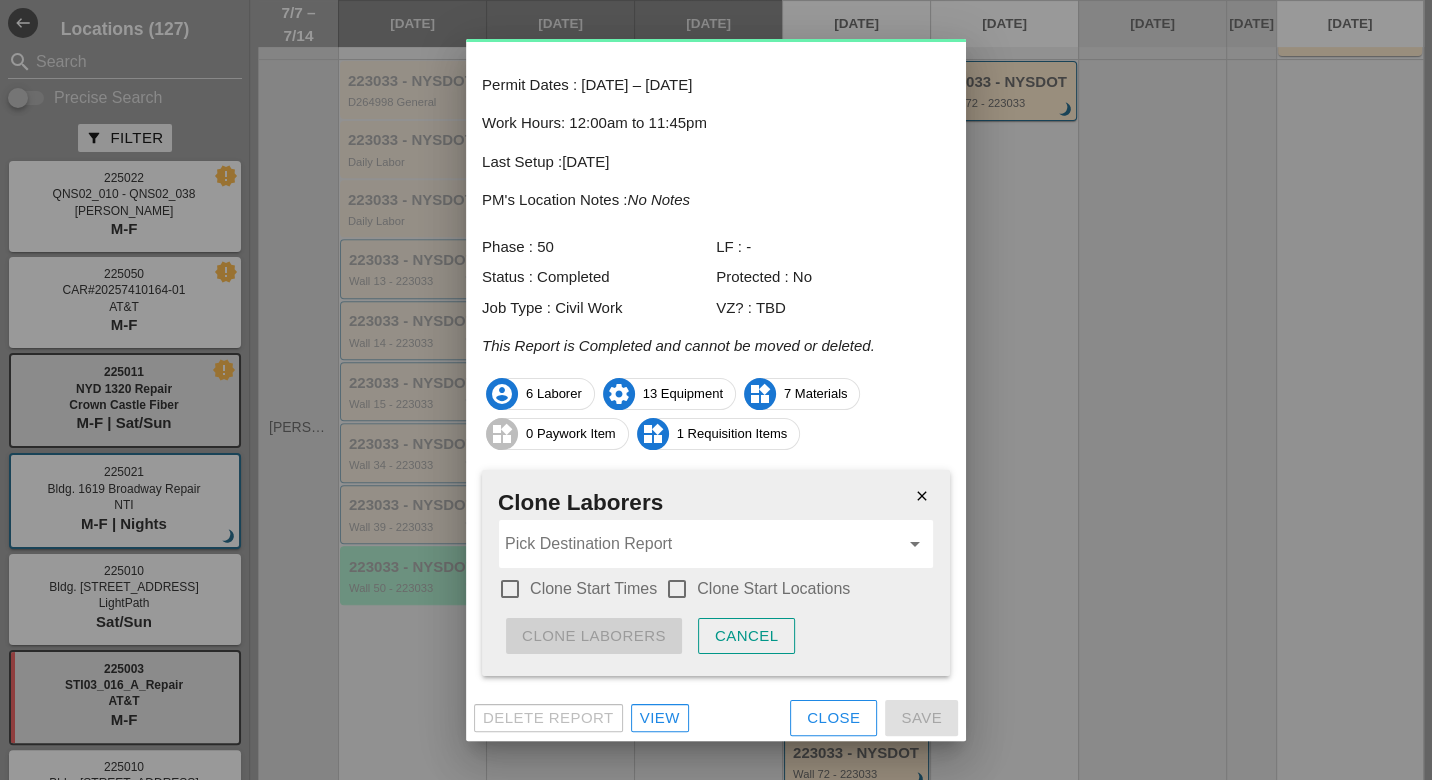 click at bounding box center [510, 589] 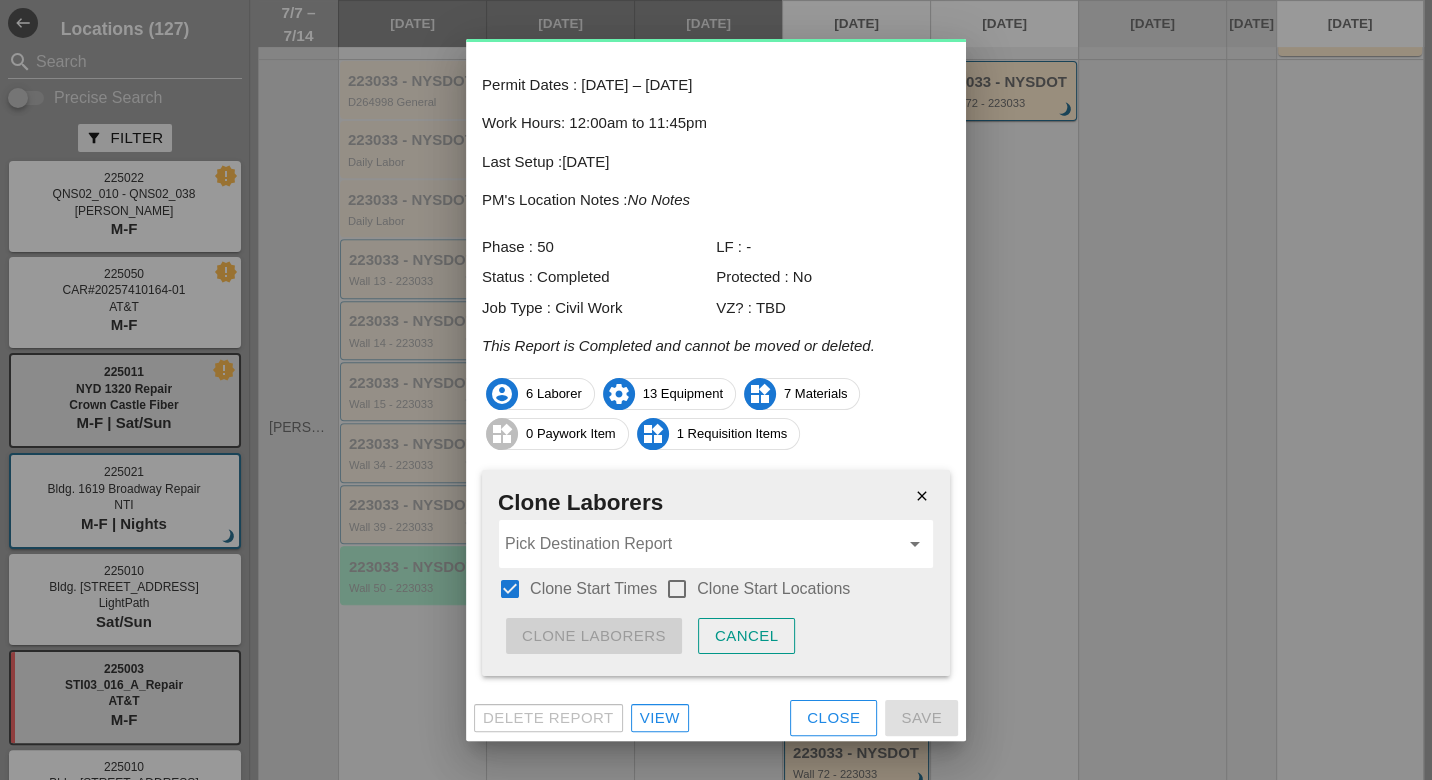 click at bounding box center [677, 589] 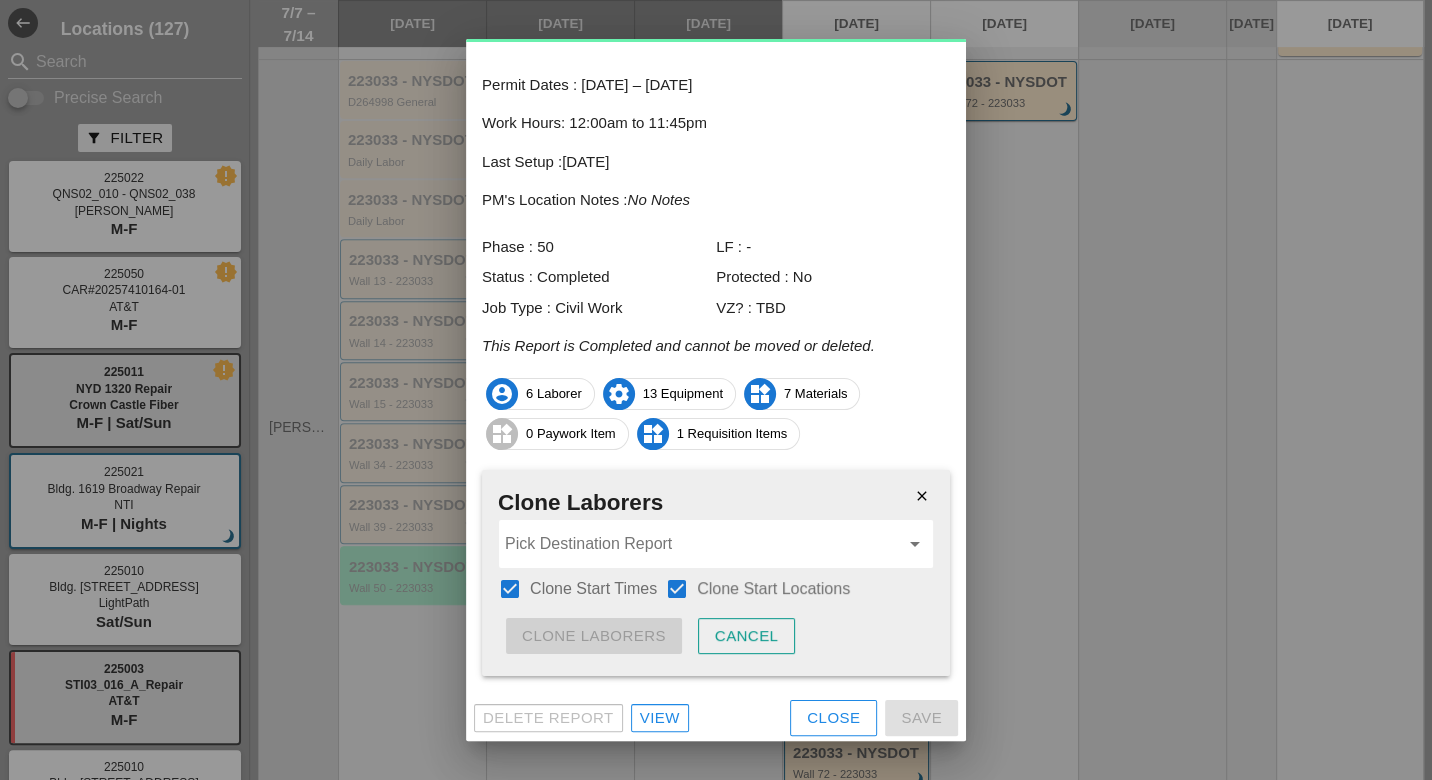 click at bounding box center (702, 544) 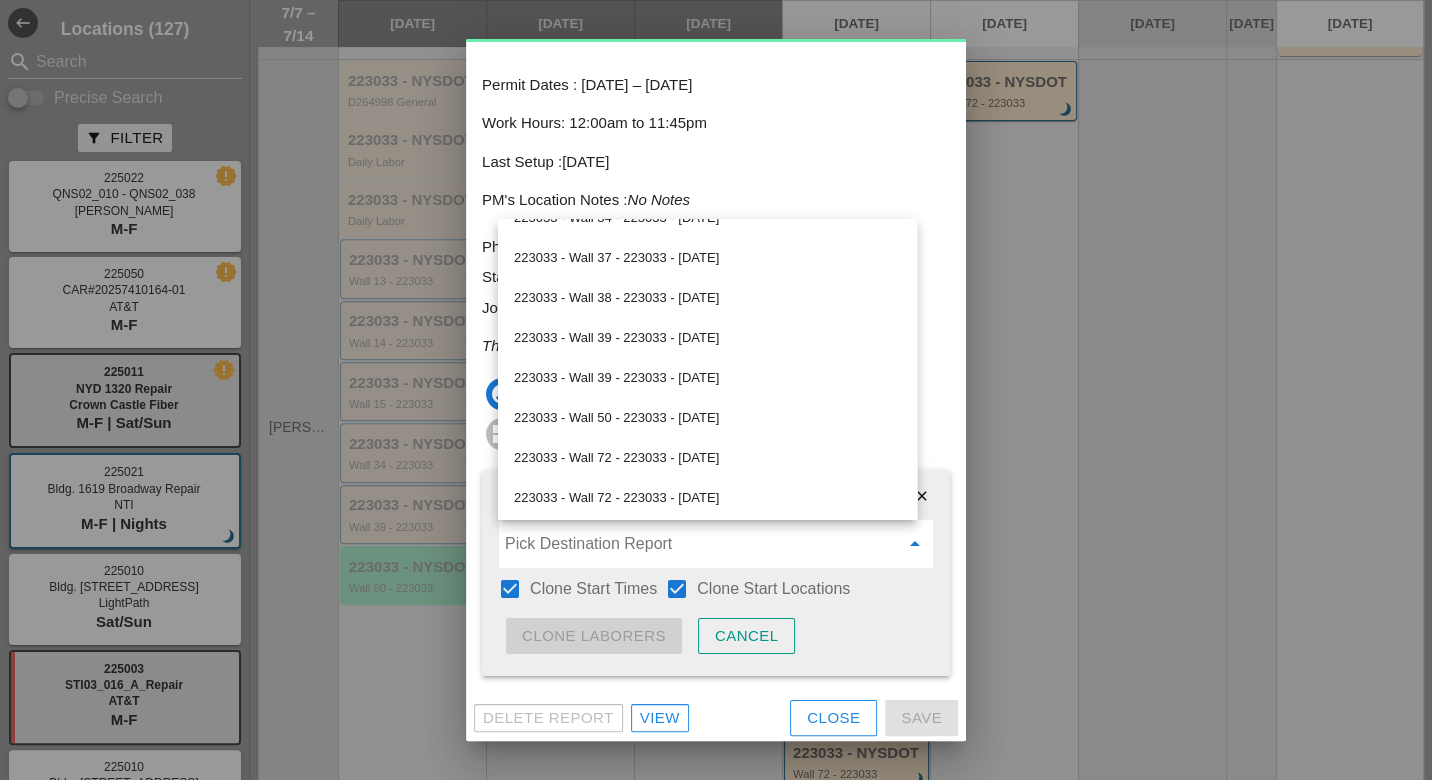 scroll, scrollTop: 863, scrollLeft: 0, axis: vertical 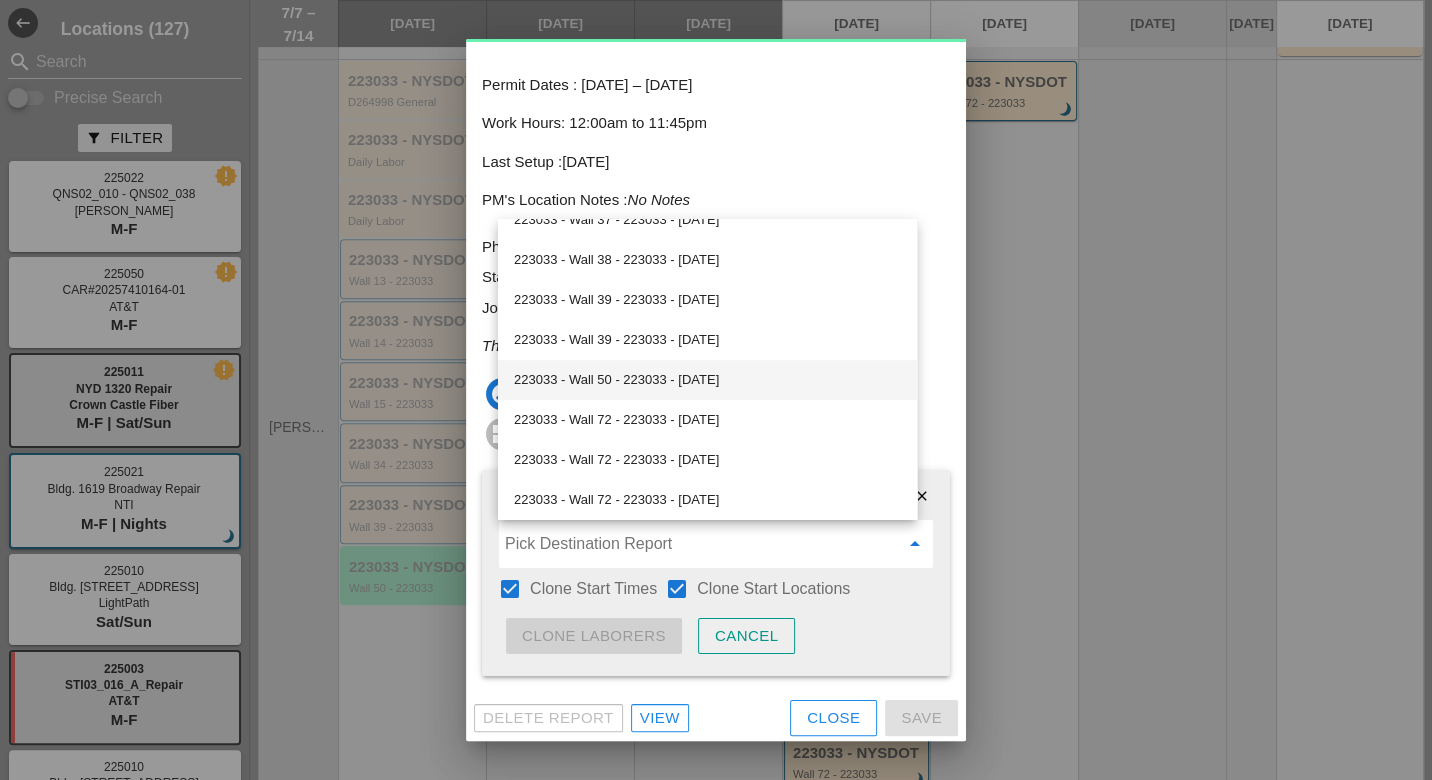 click on "223033 - Wall 50 - 223033 - 07/10/2025" at bounding box center [707, 380] 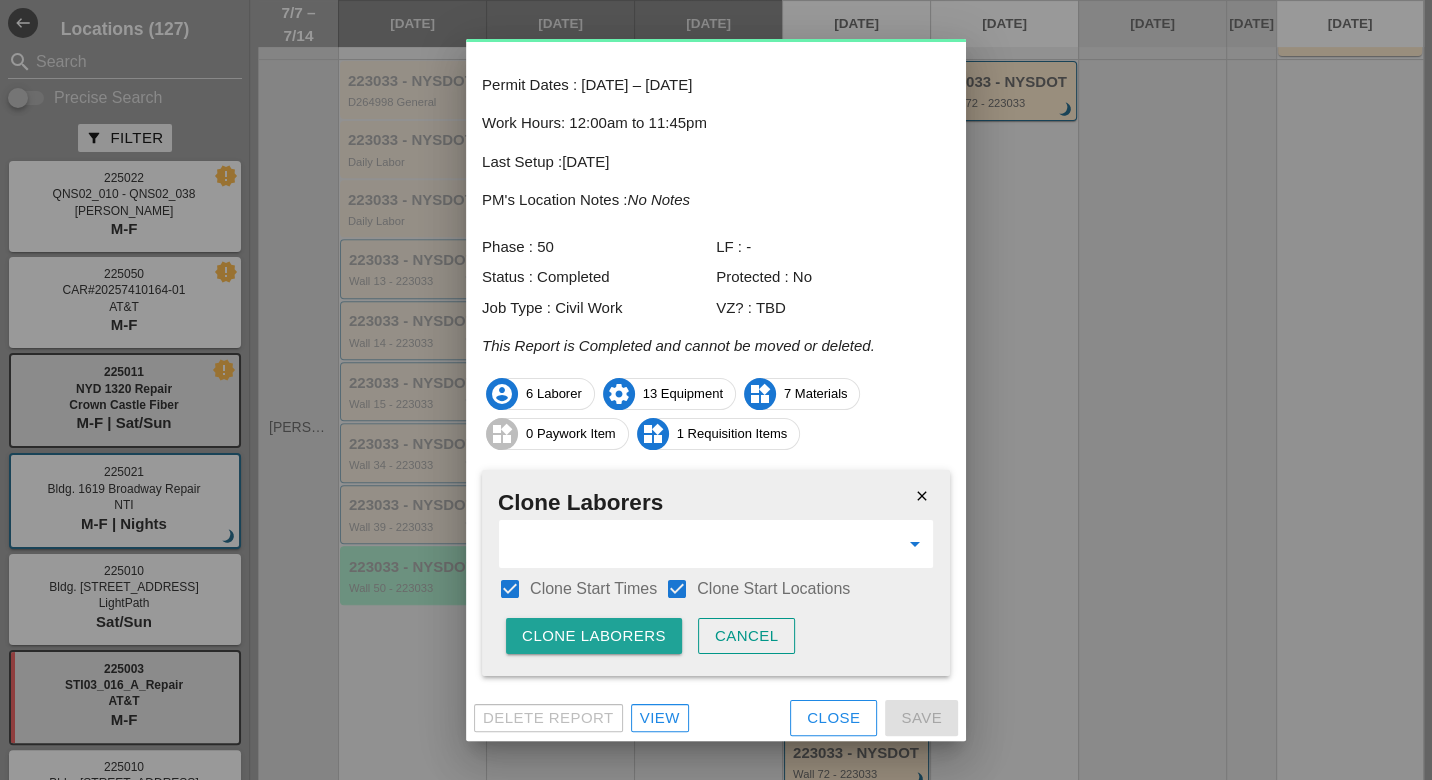 click on "Clone Laborers" at bounding box center (594, 636) 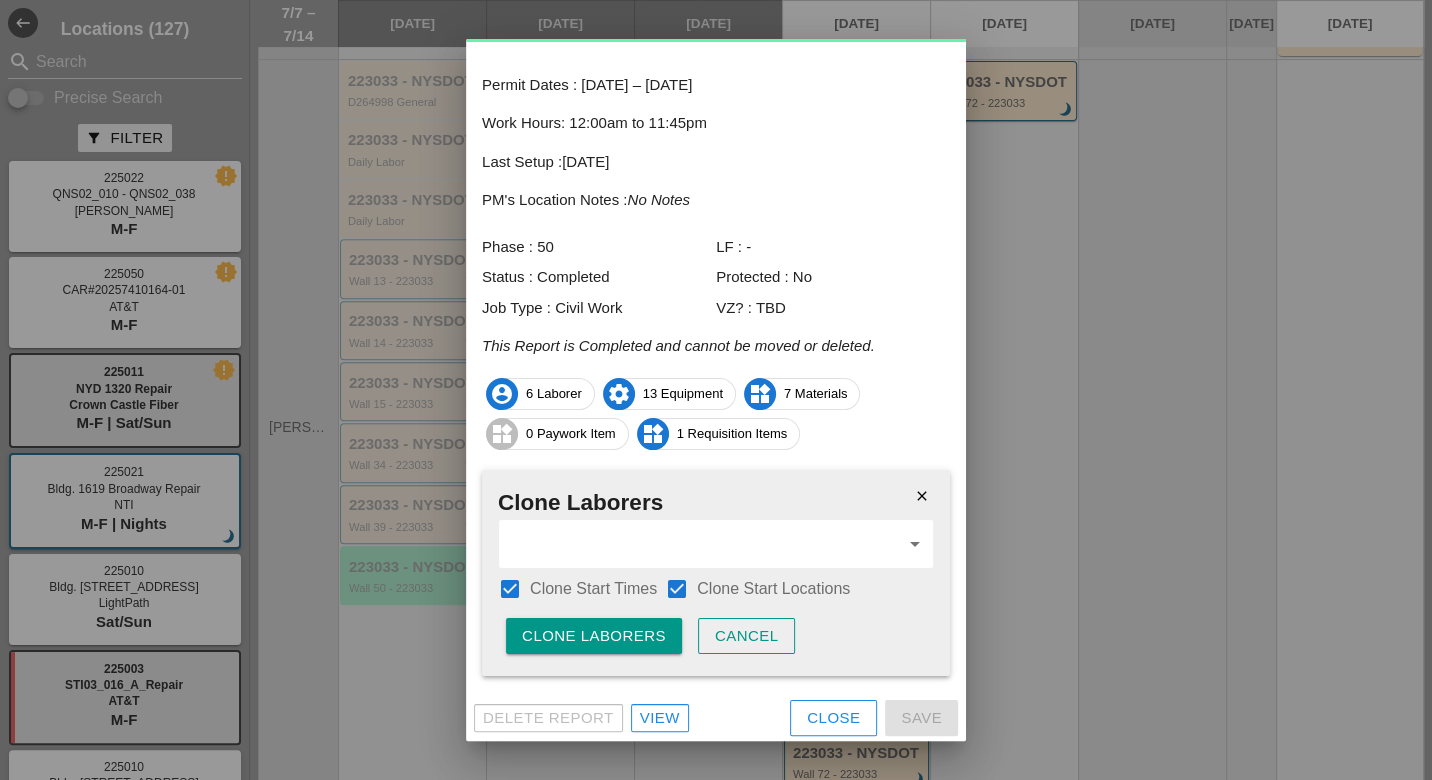 click on "Clone Laborers" at bounding box center (594, 636) 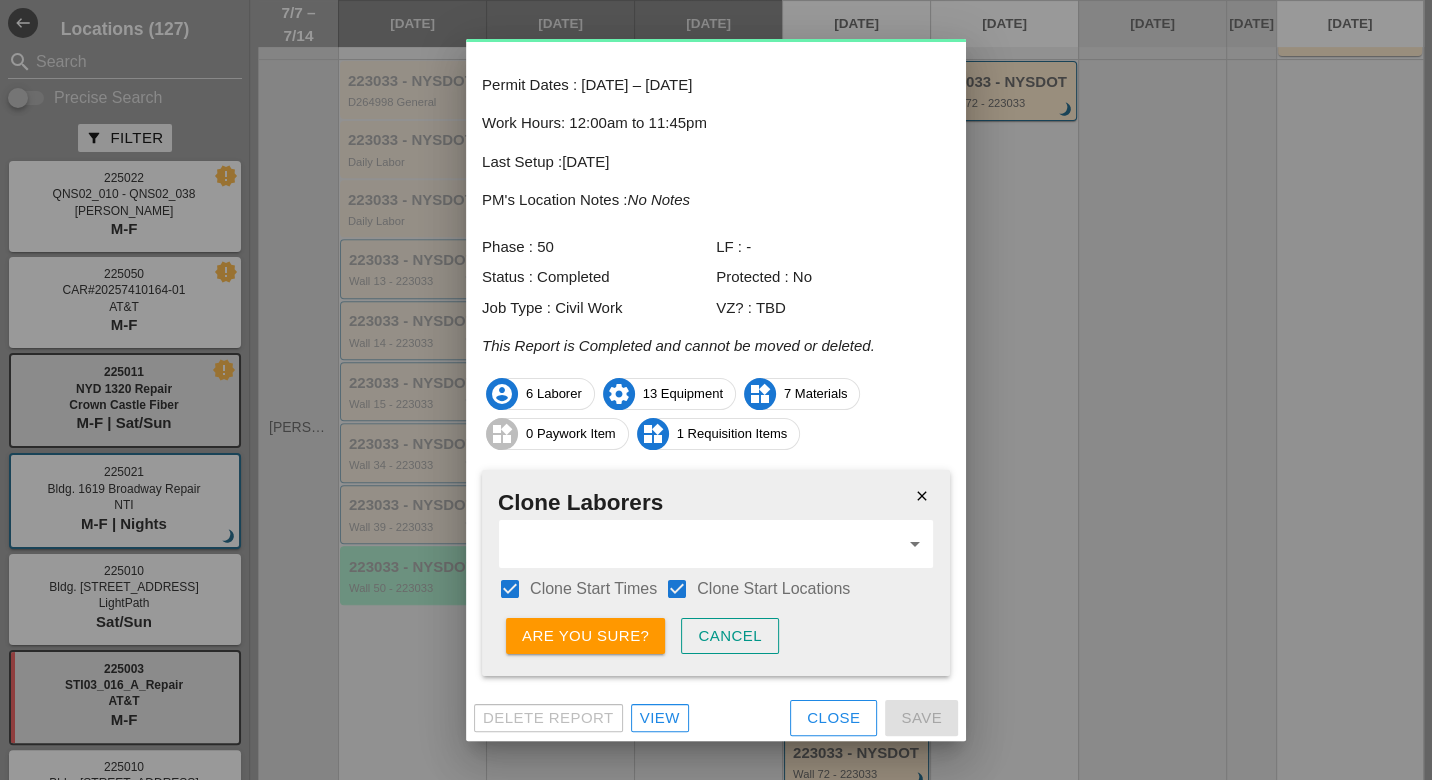 click on "Are you sure?" at bounding box center [585, 636] 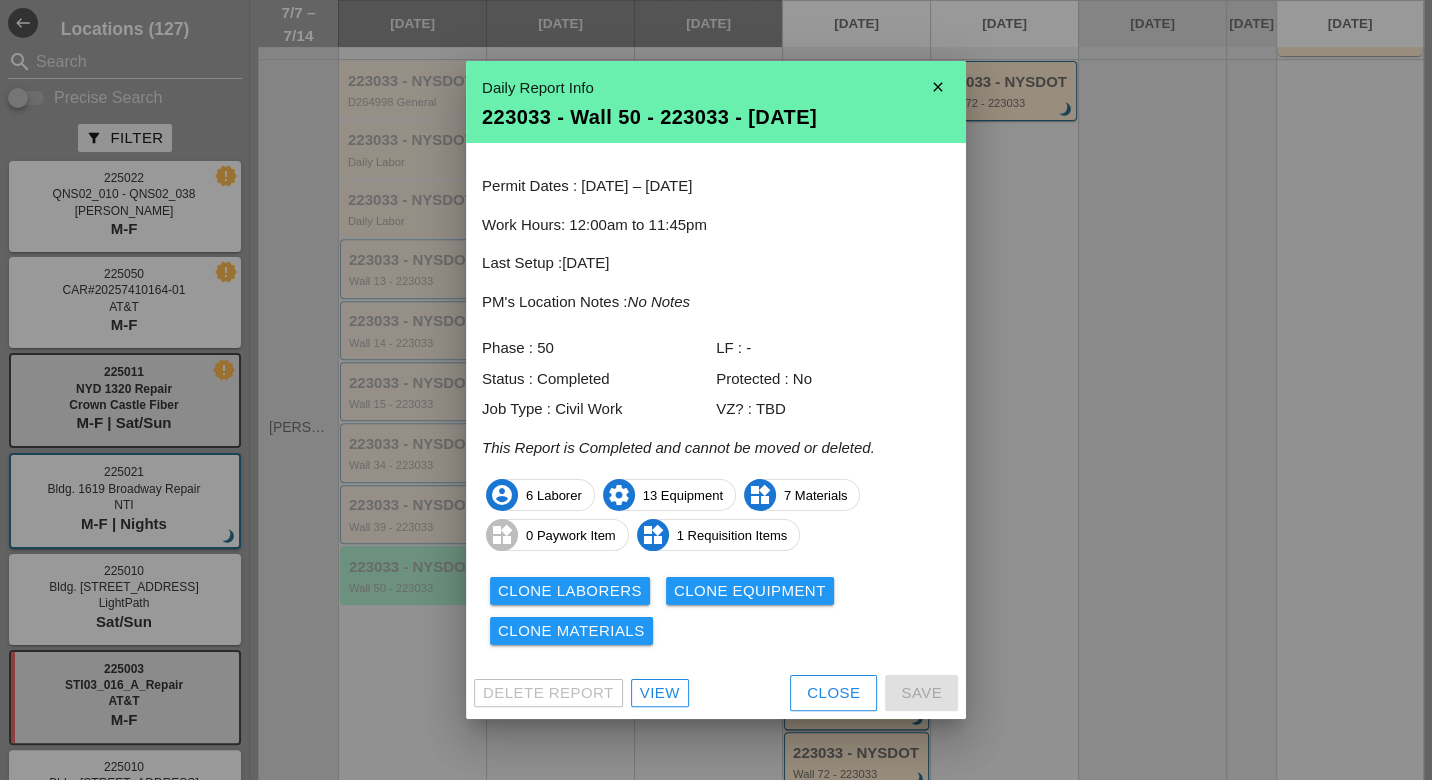 scroll, scrollTop: 0, scrollLeft: 0, axis: both 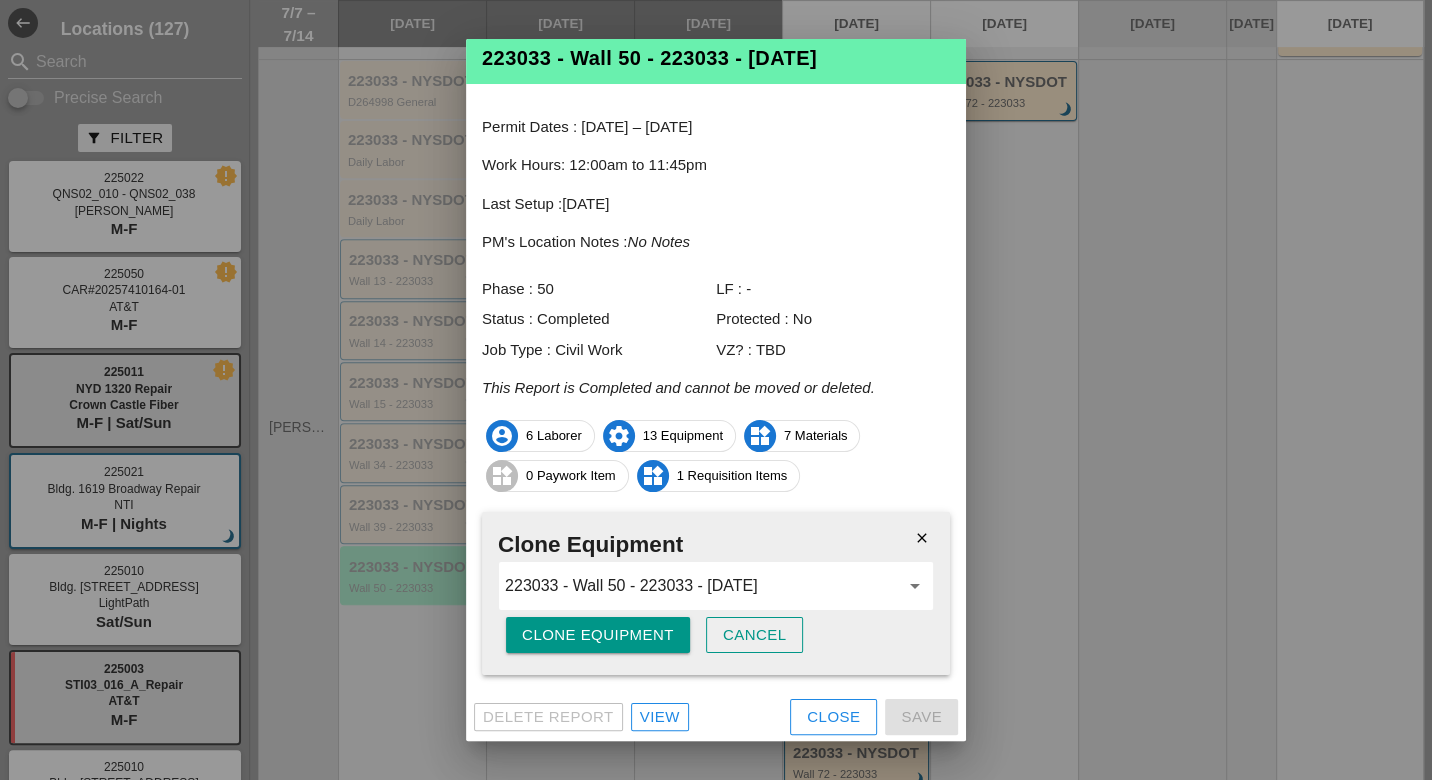 click on "Clone Equipment" at bounding box center [598, 635] 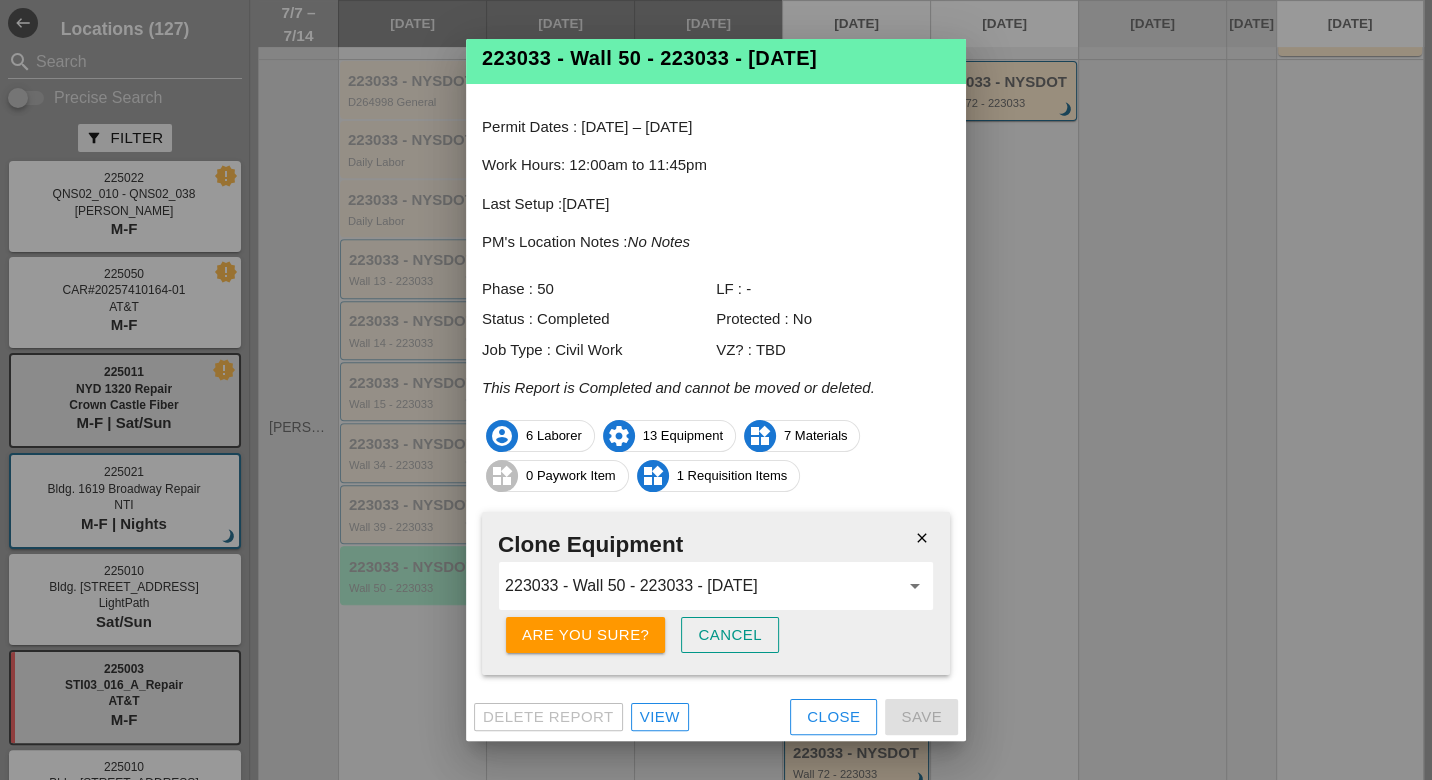 click on "Are you sure?" at bounding box center (585, 635) 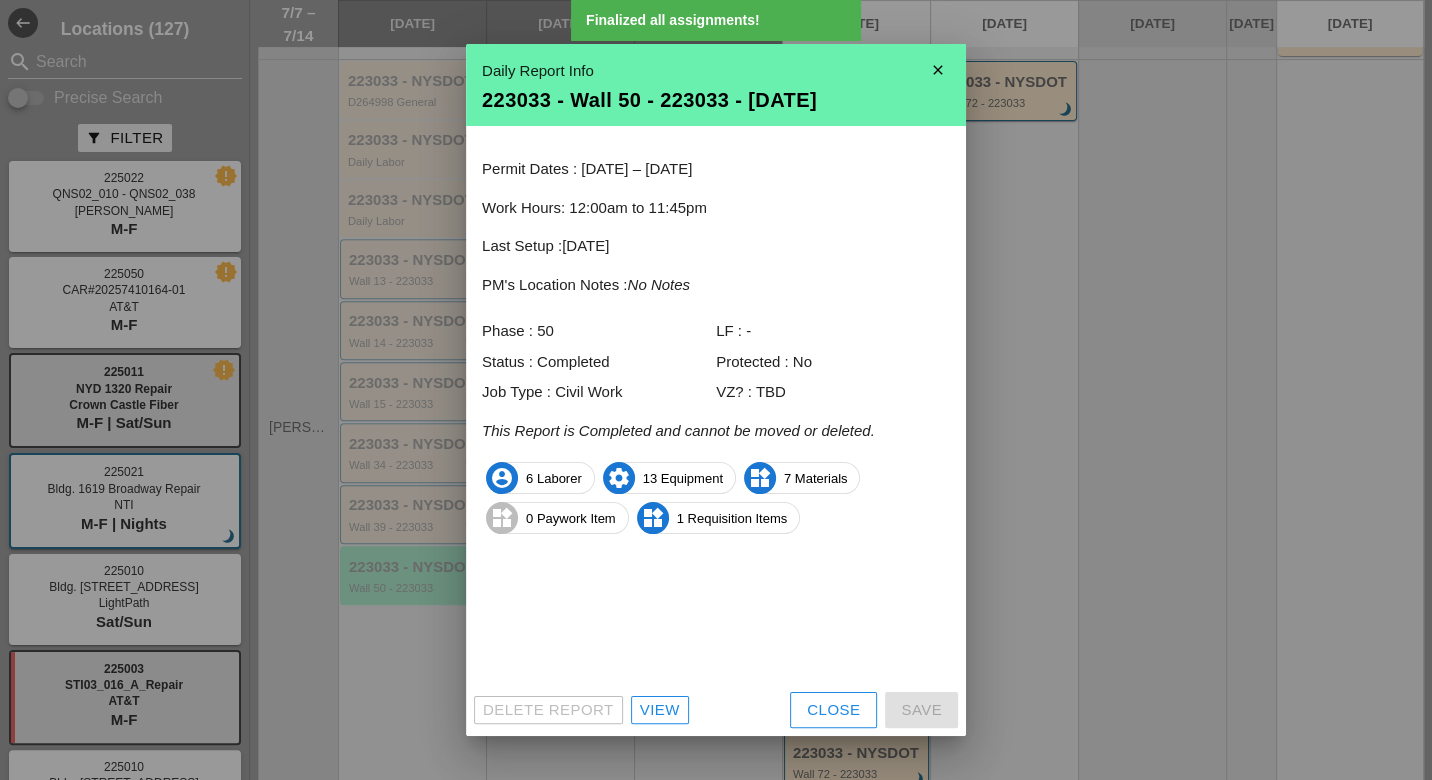 scroll, scrollTop: 0, scrollLeft: 0, axis: both 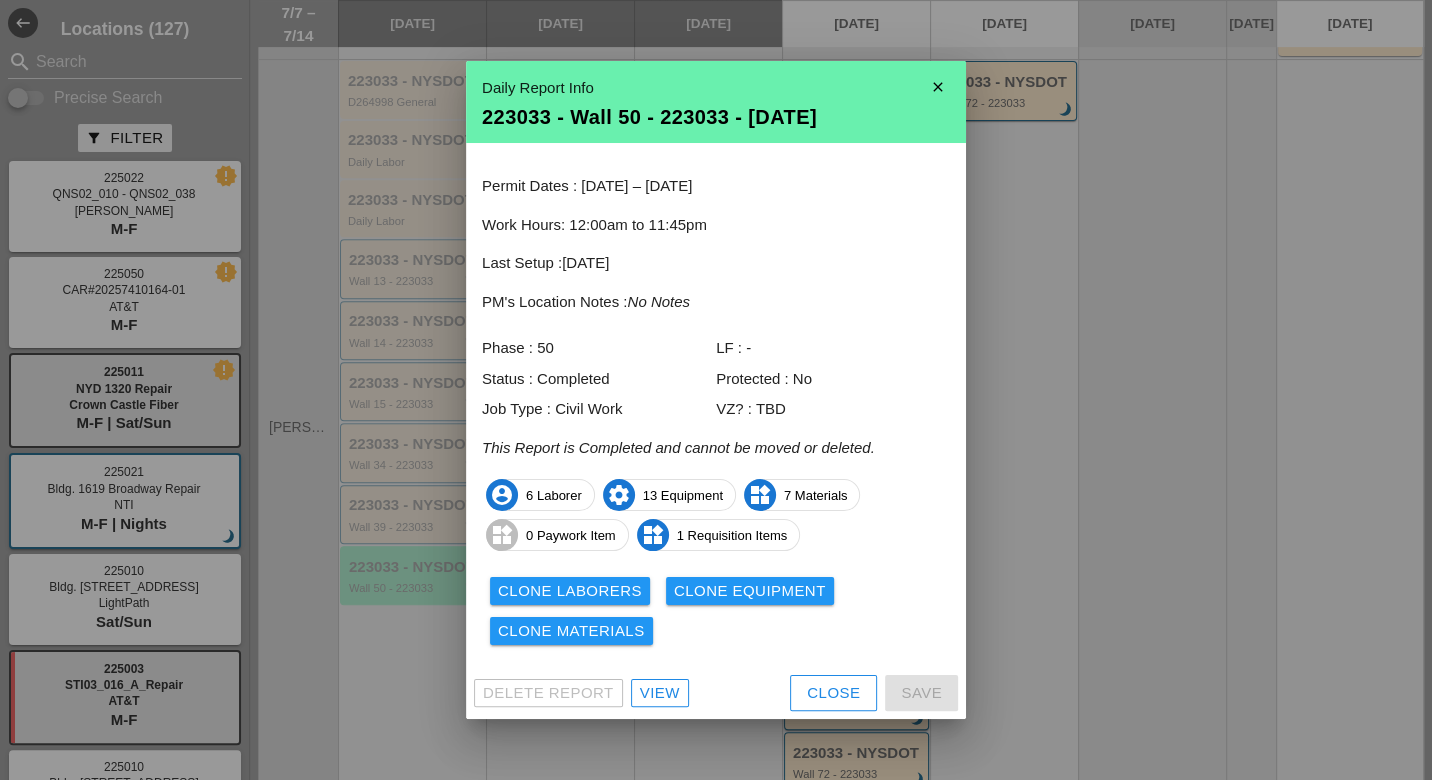 click on "Clone Materials" at bounding box center [571, 631] 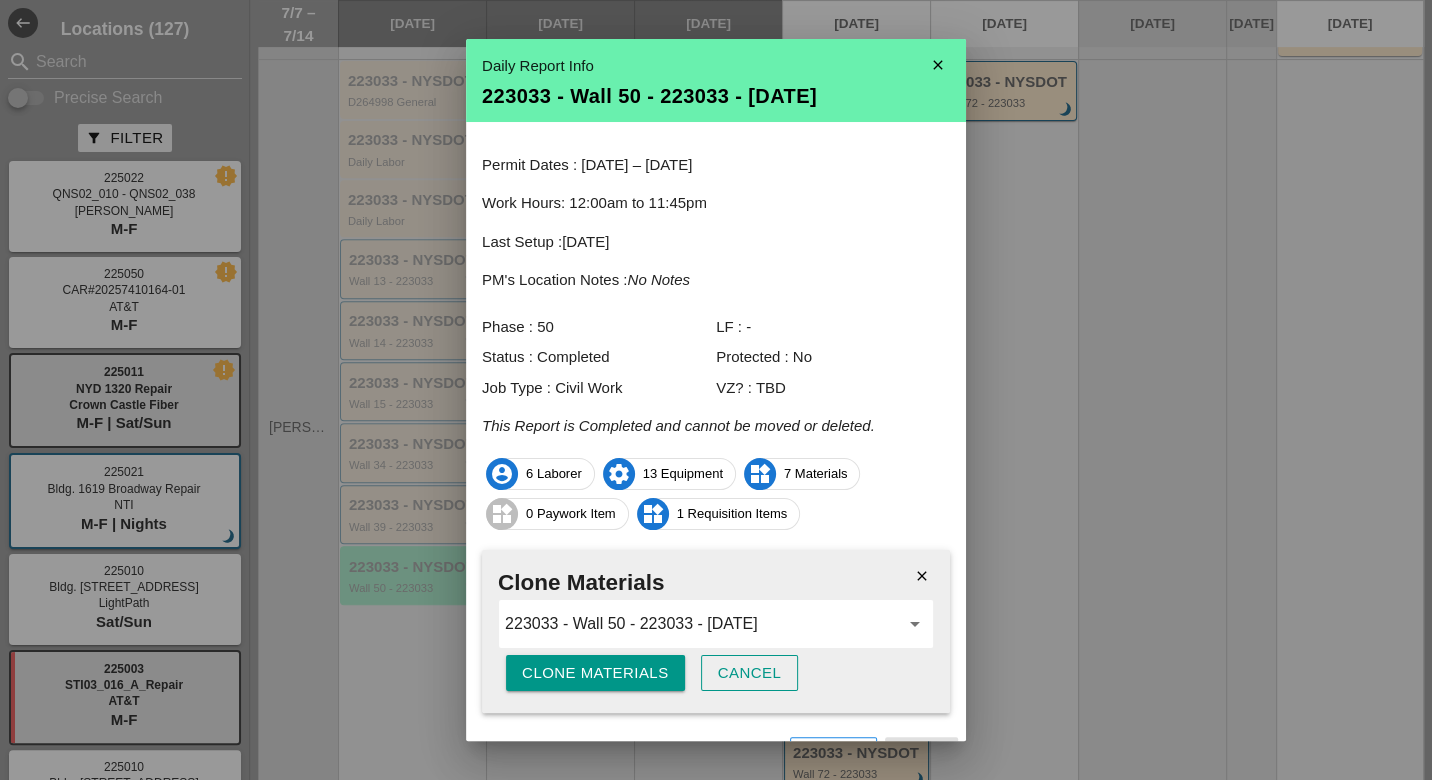 scroll, scrollTop: 38, scrollLeft: 0, axis: vertical 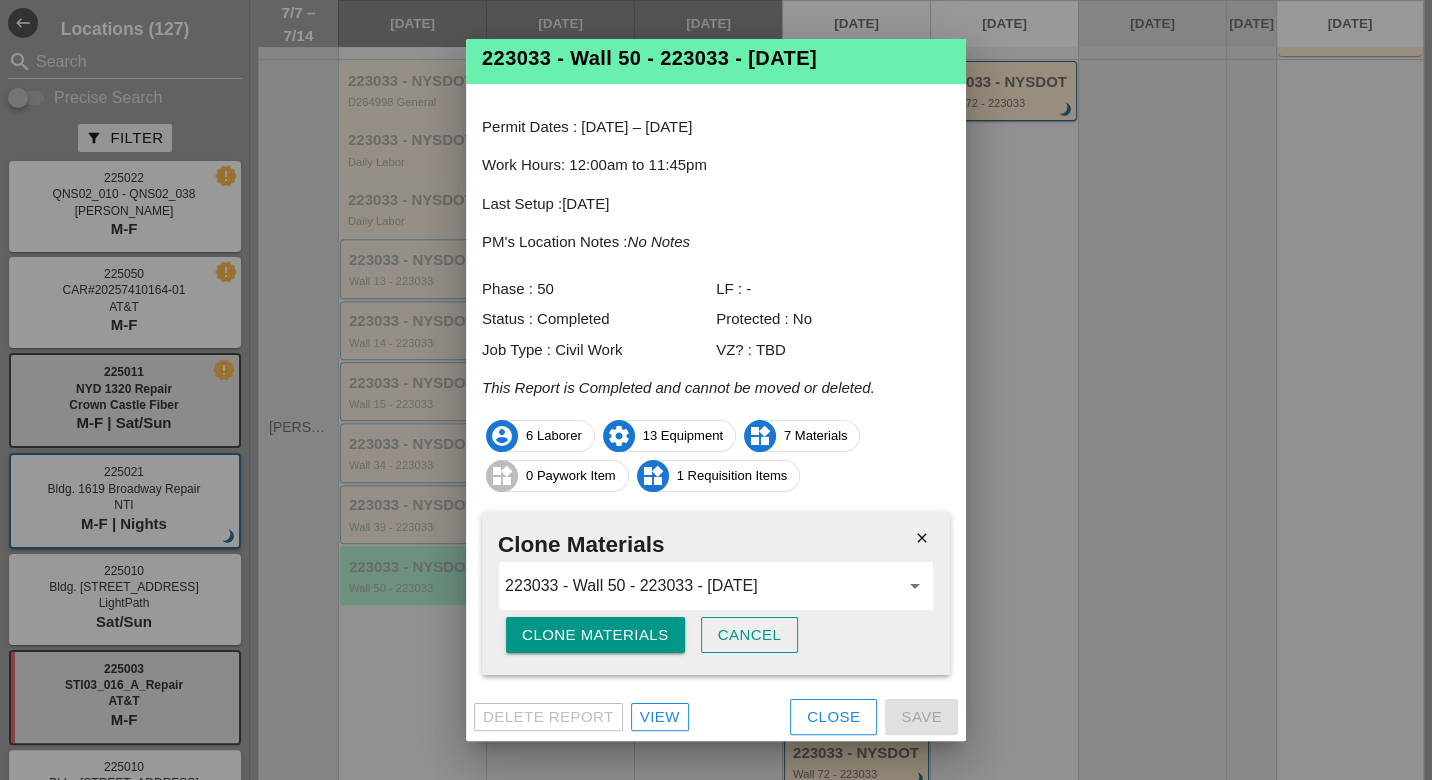 click on "Clone Materials" at bounding box center [595, 635] 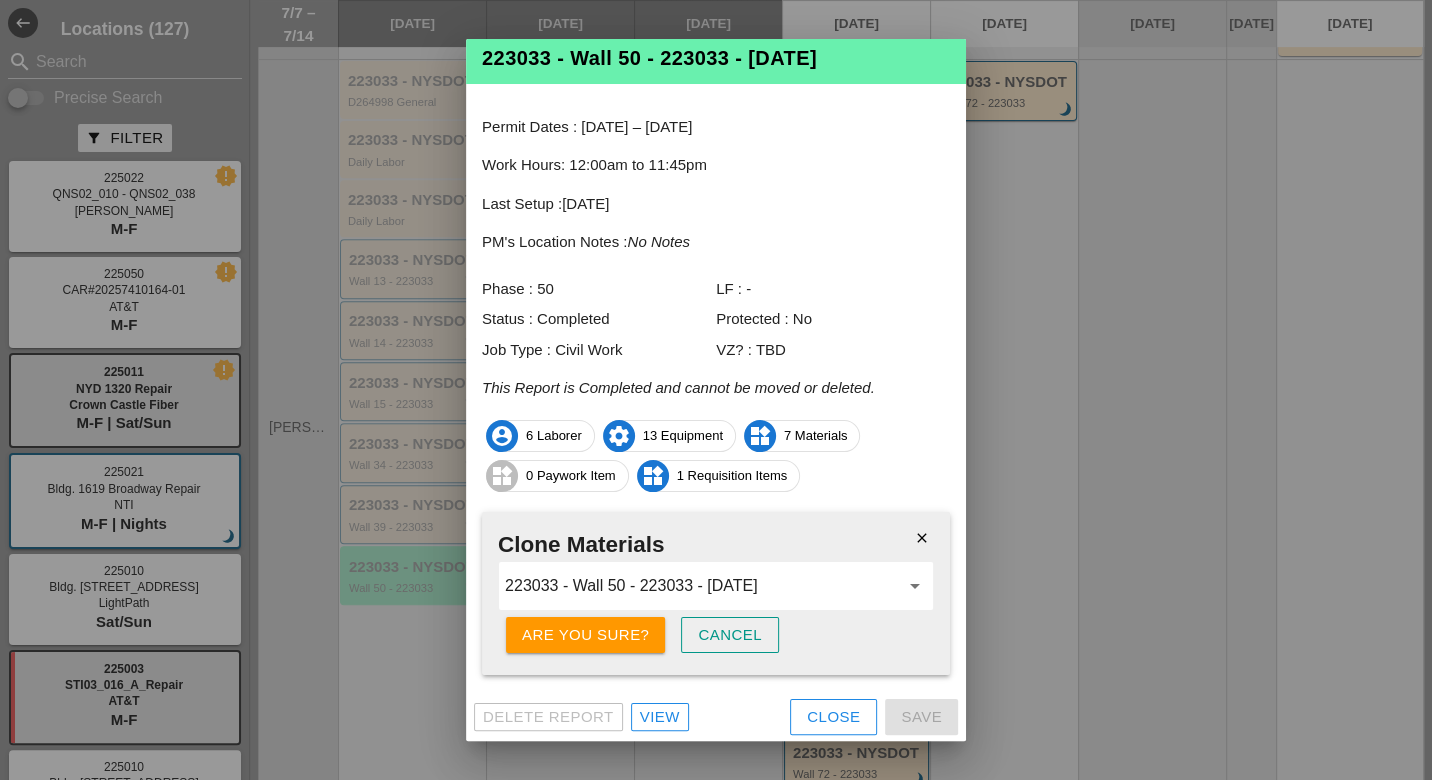 click on "Are you sure?" at bounding box center [585, 635] 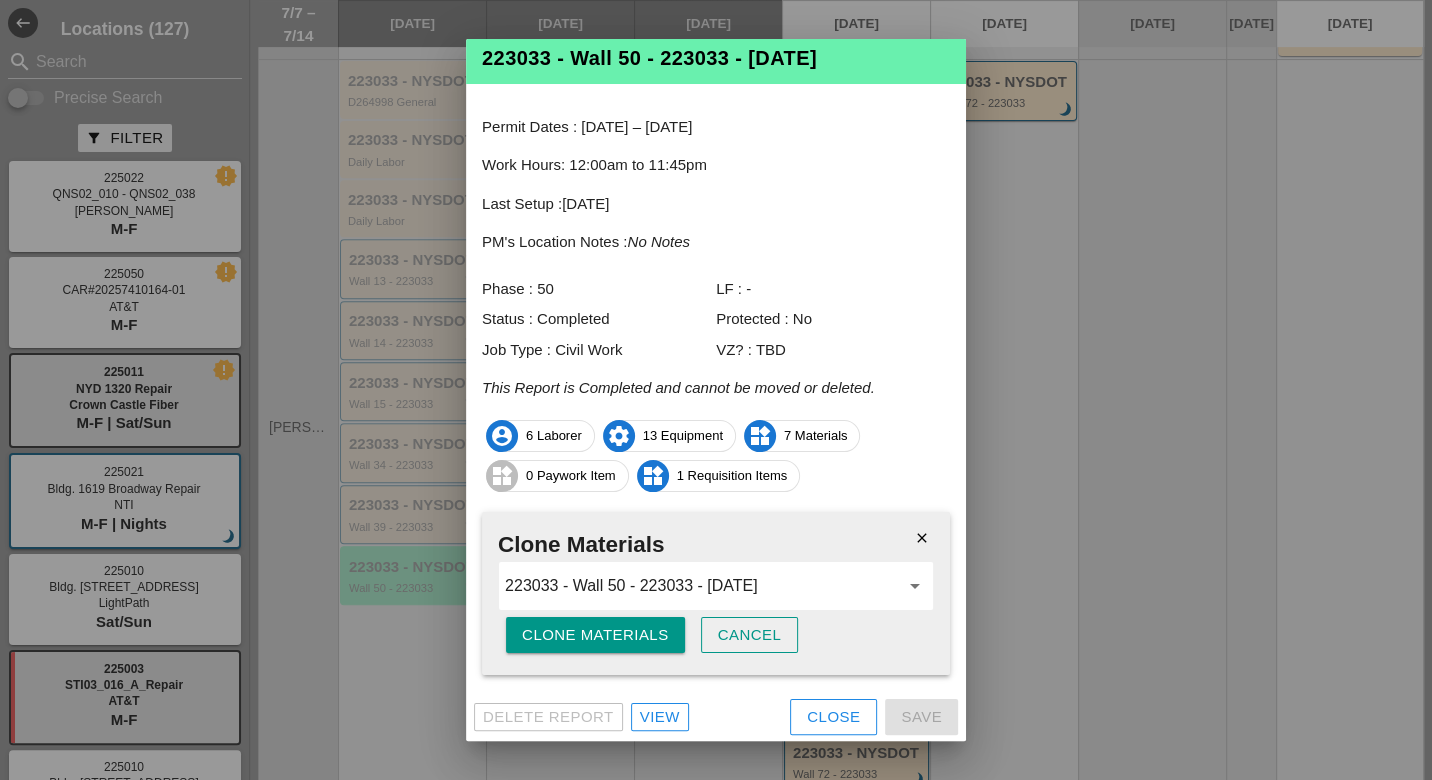 click on "Clone Materials" at bounding box center [595, 635] 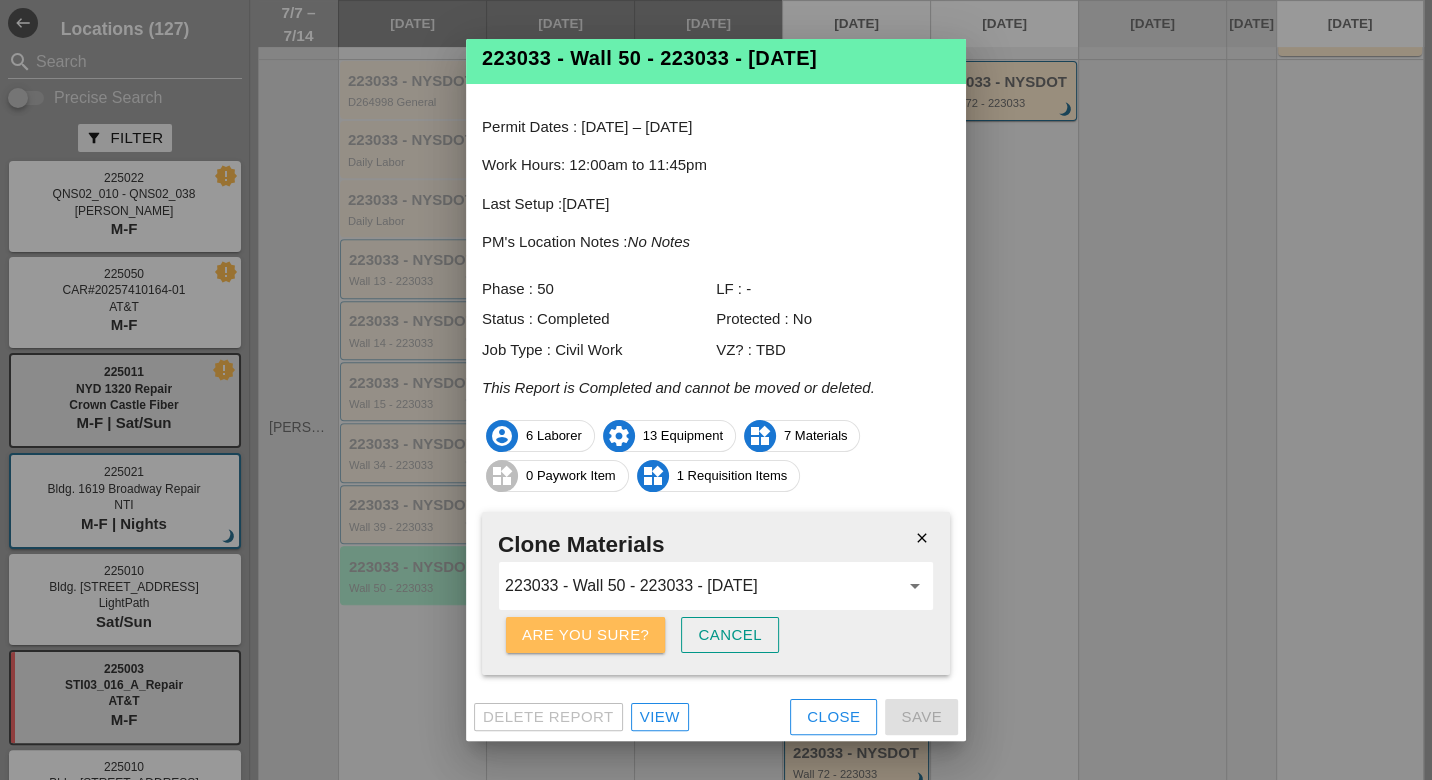 click on "Are you sure?" at bounding box center (585, 635) 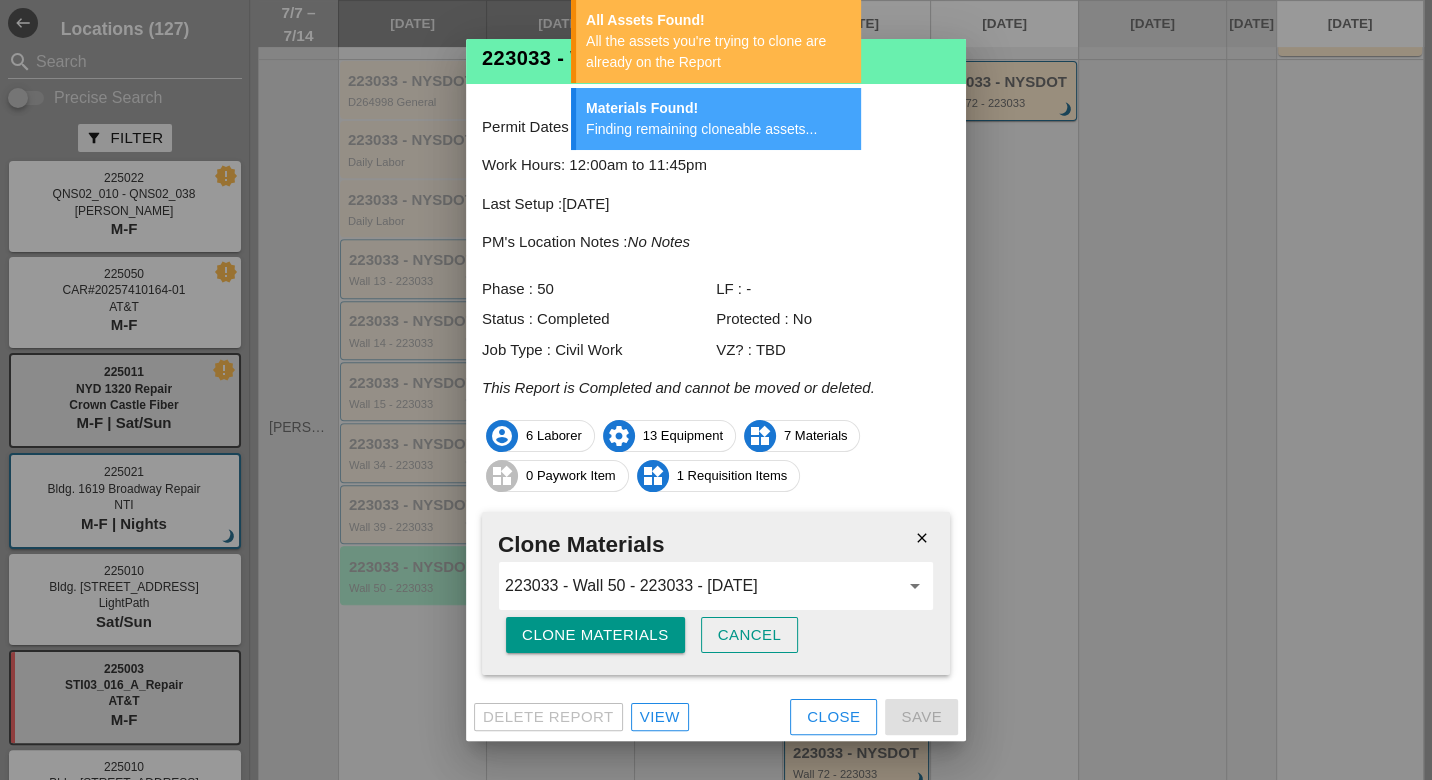 click on "Close" at bounding box center [833, 717] 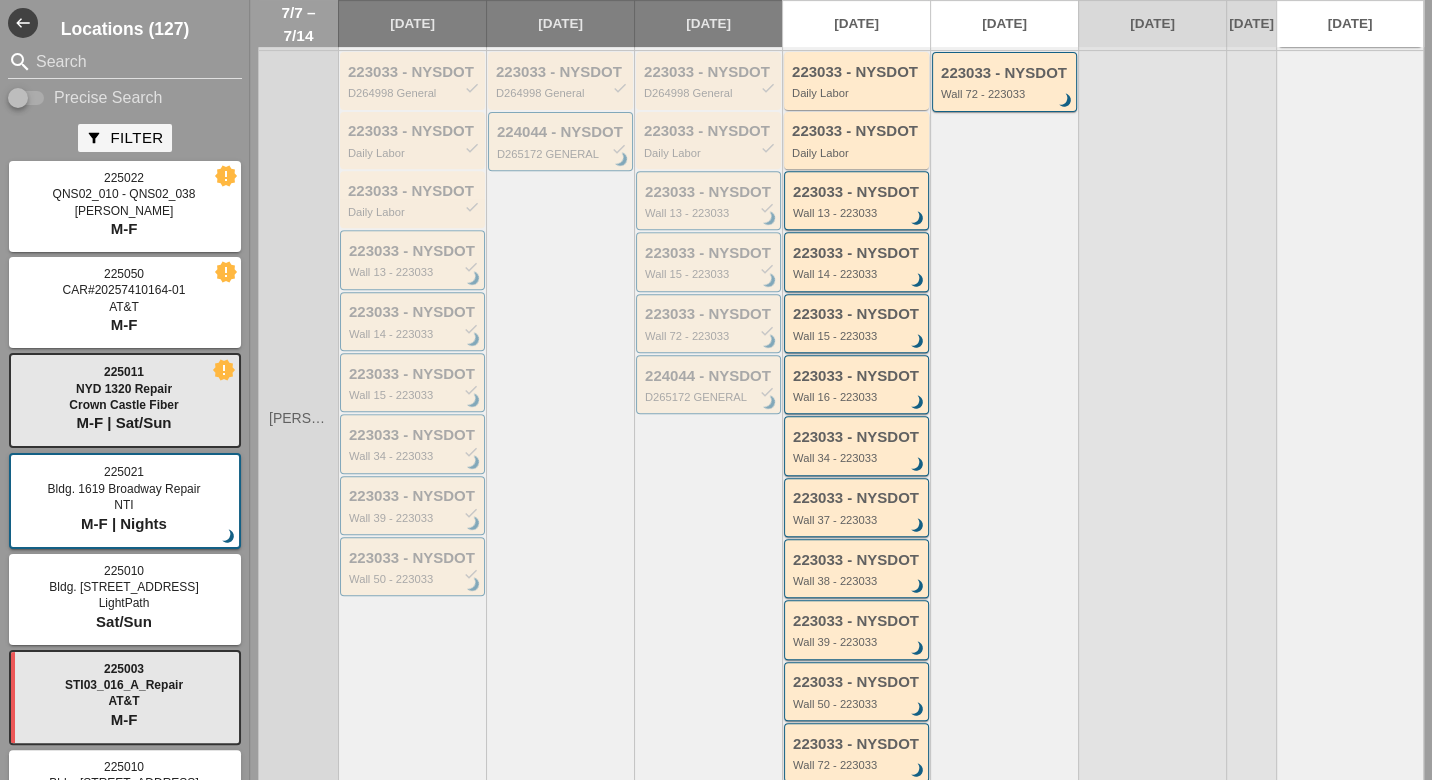 scroll, scrollTop: 666, scrollLeft: 0, axis: vertical 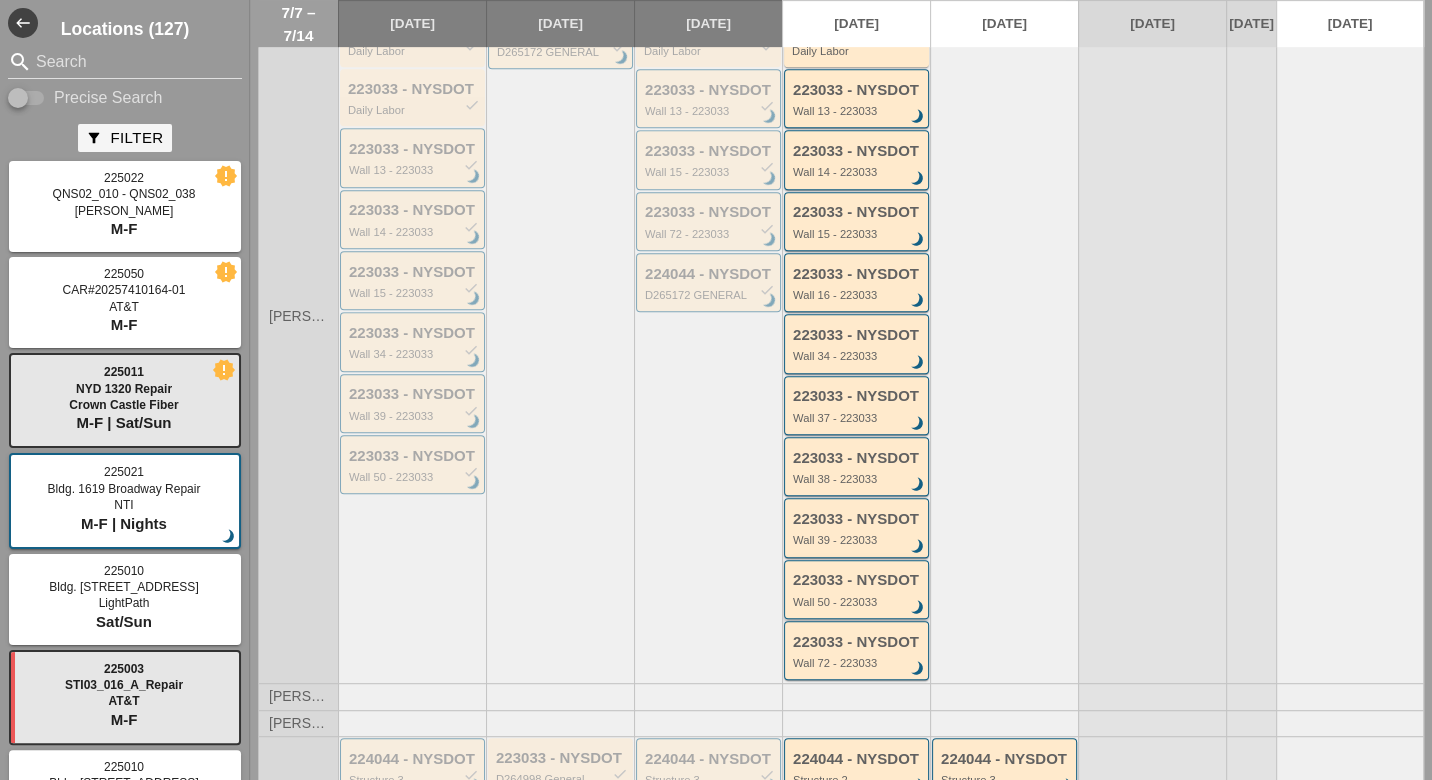 click on "Wall 50 - 223033" at bounding box center [858, 602] 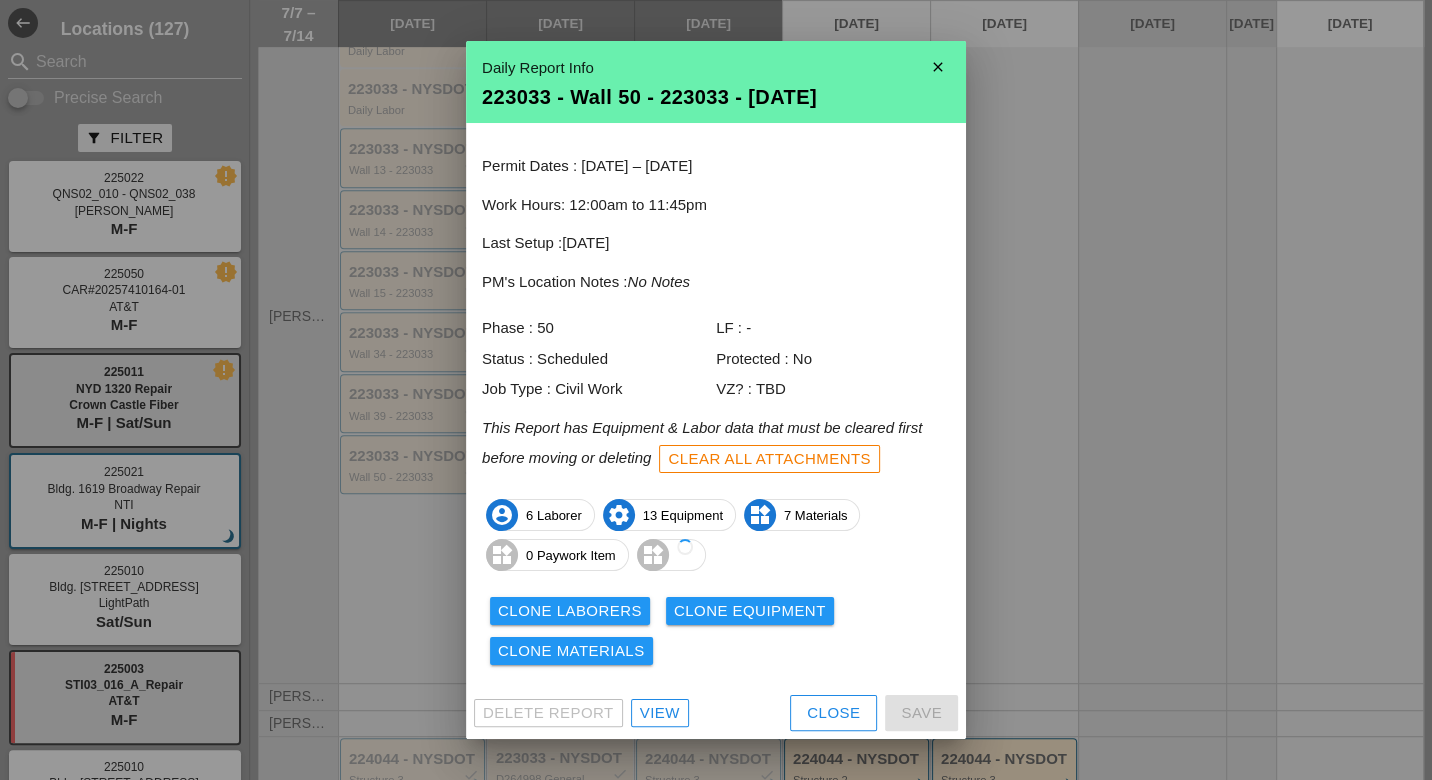 click on "View" at bounding box center (660, 713) 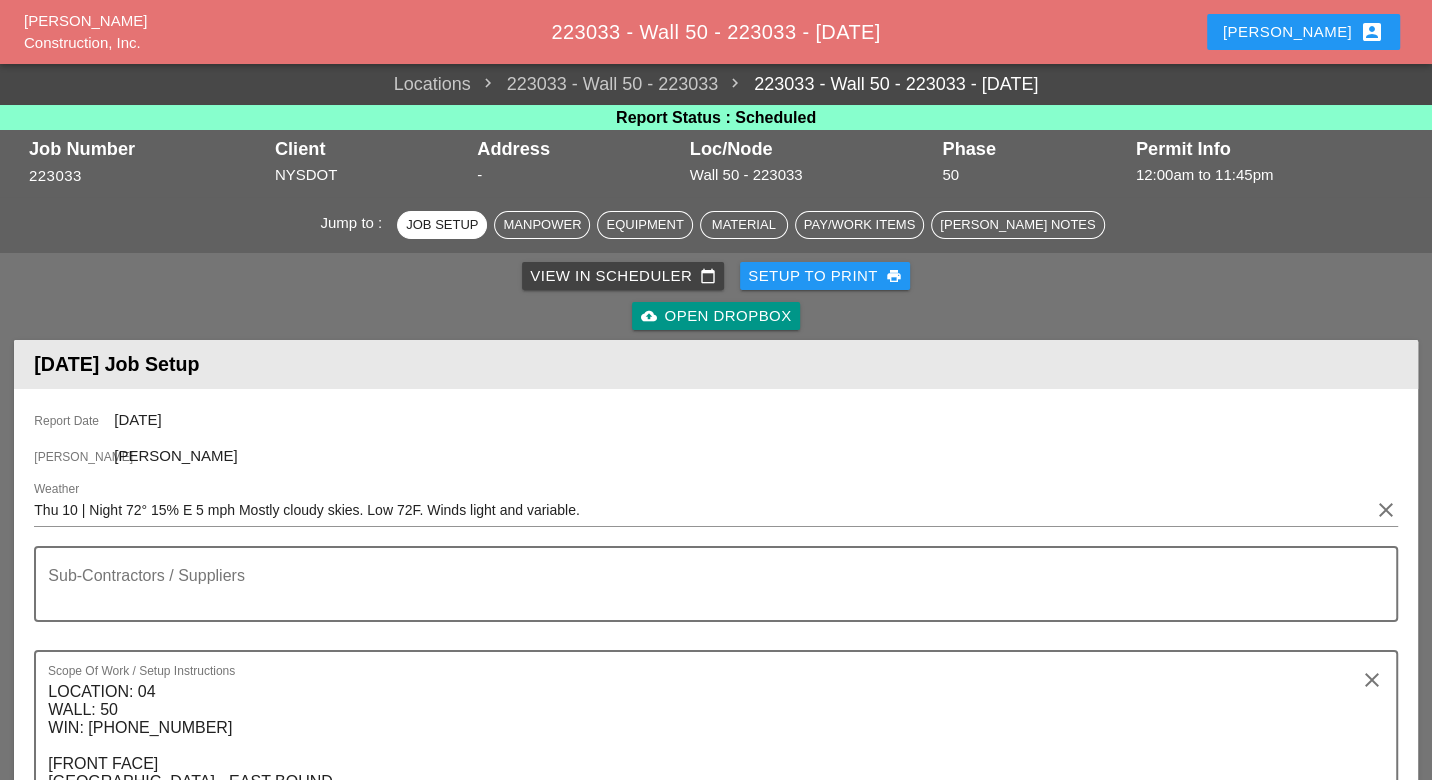 click on "WCI [PERSON_NAME] Yard" at bounding box center (250, 1329) 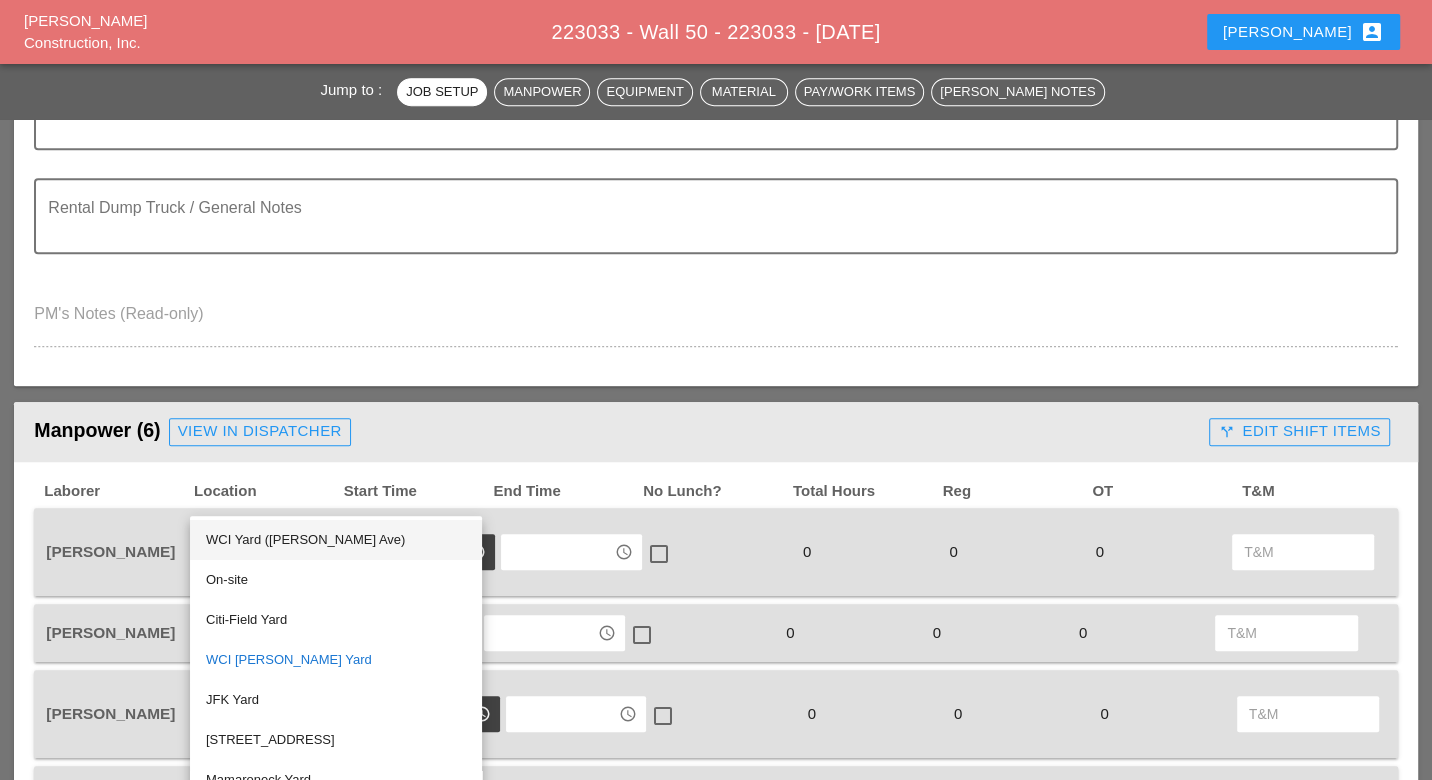 scroll, scrollTop: 888, scrollLeft: 0, axis: vertical 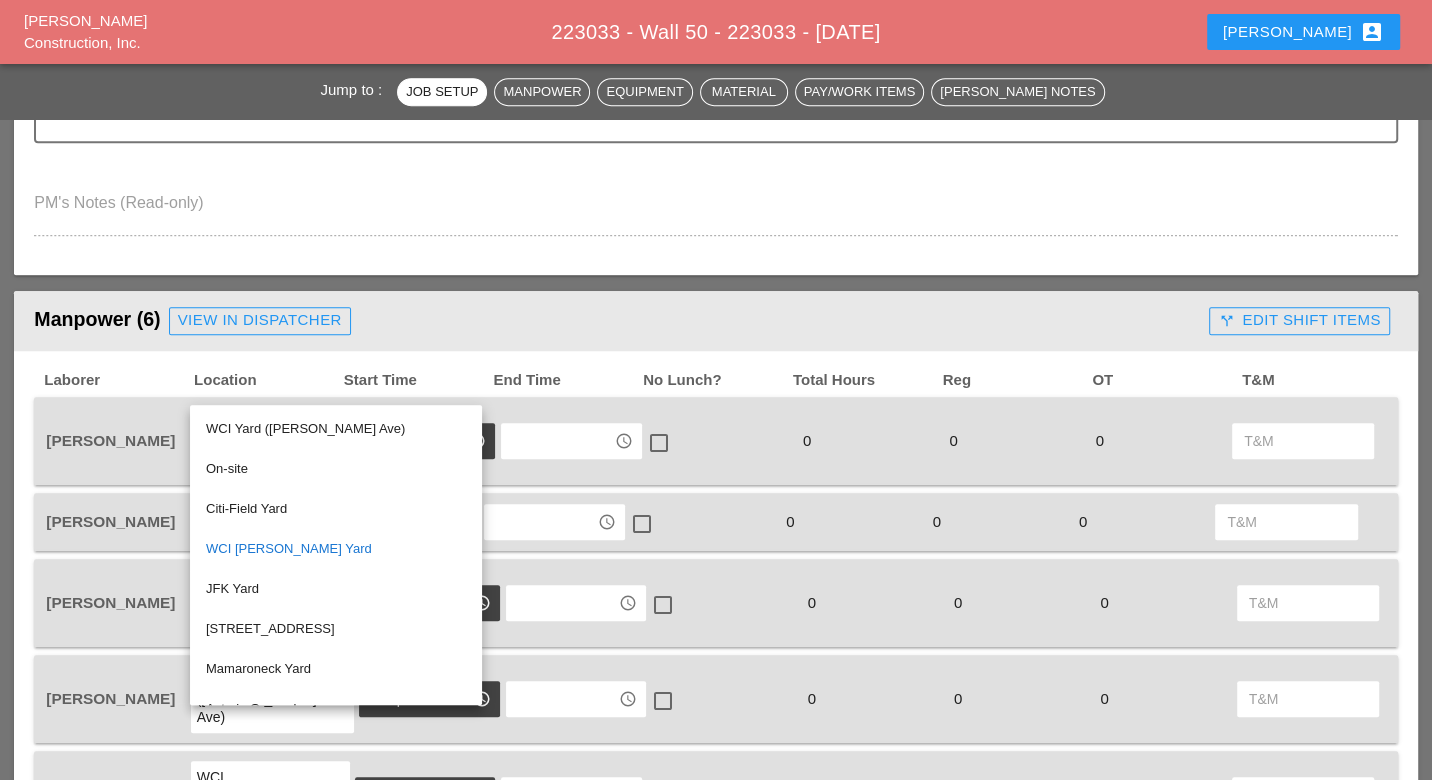 click on "Manpower (6)  View in Dispatcher  - All Workers Must Show up 15 Minutes Before Start Time!" at bounding box center (617, 321) 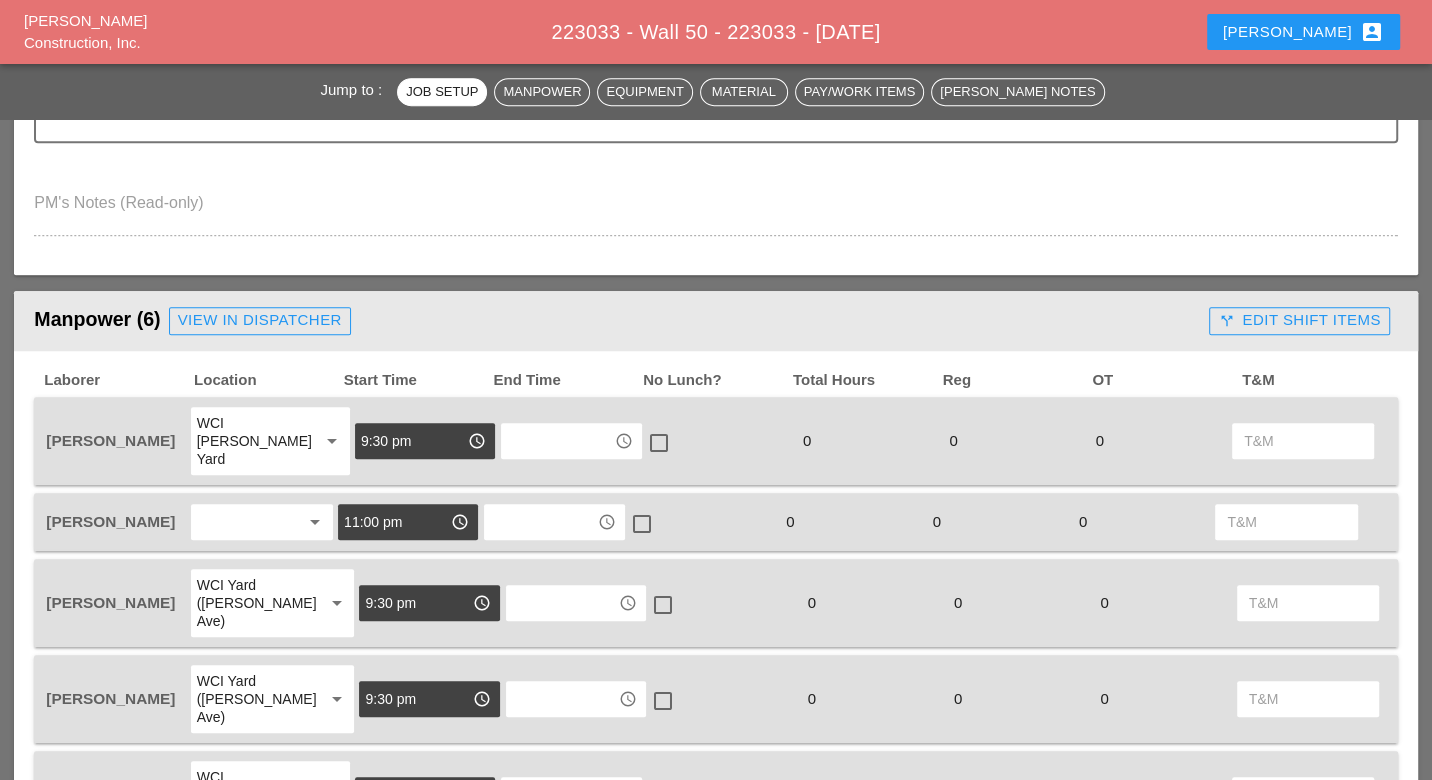 click on "View in Dispatcher" at bounding box center (260, 320) 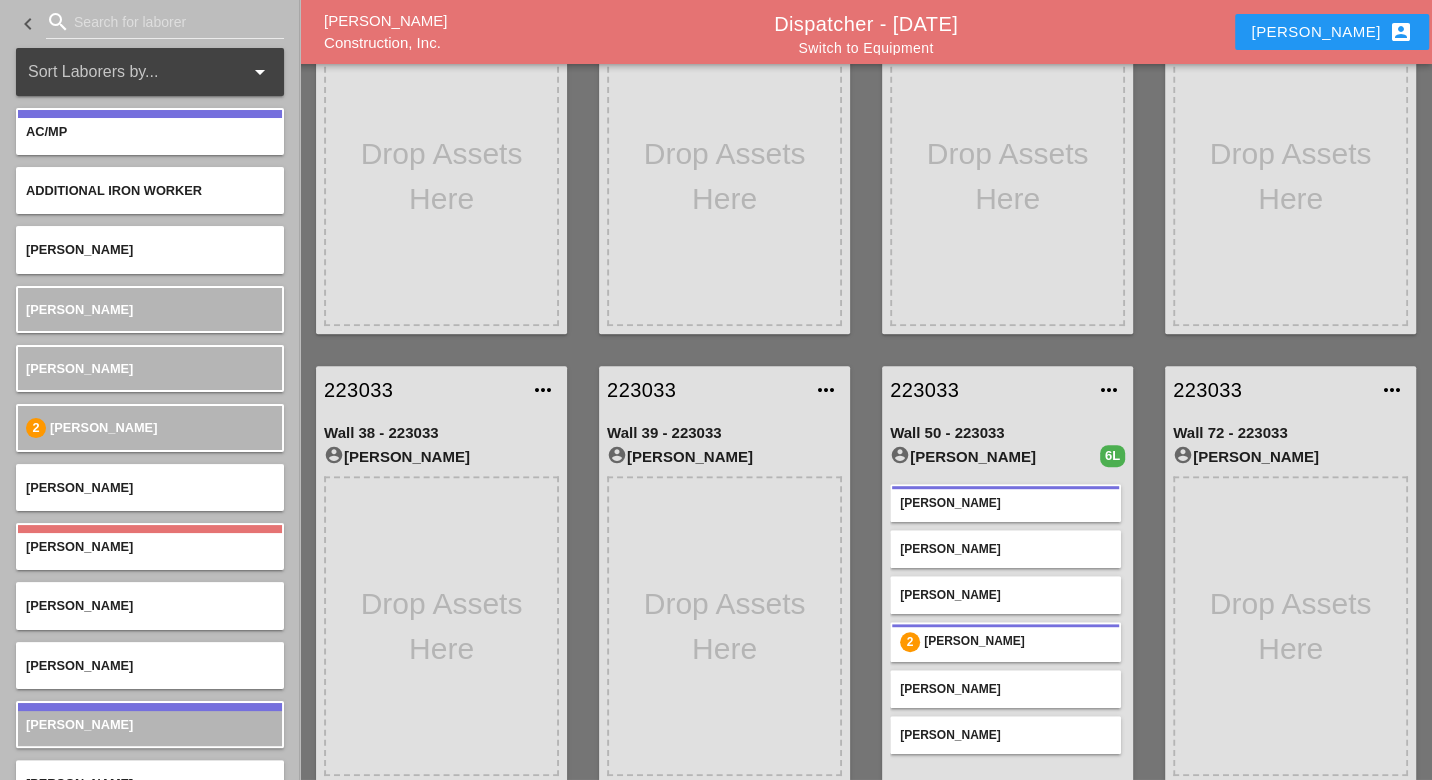 scroll, scrollTop: 888, scrollLeft: 0, axis: vertical 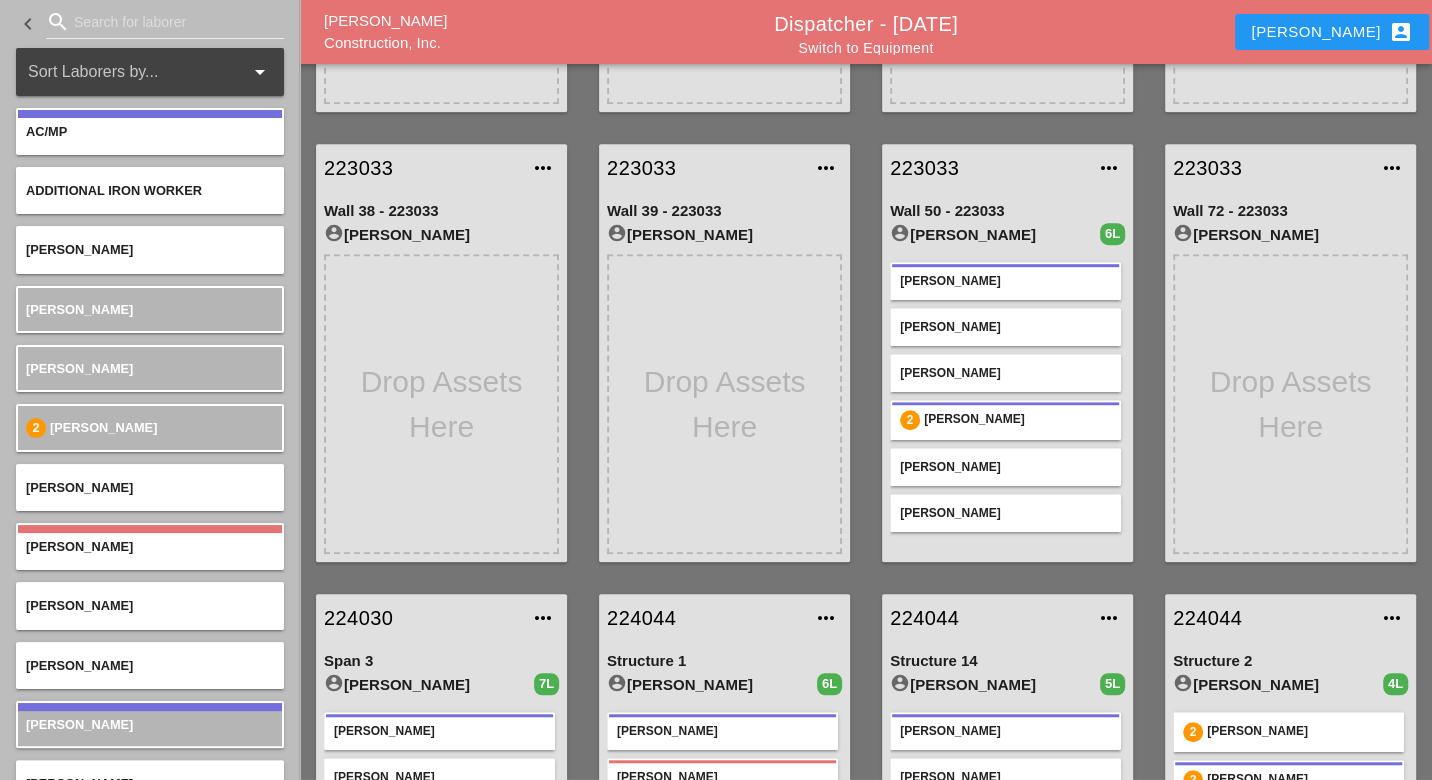 type 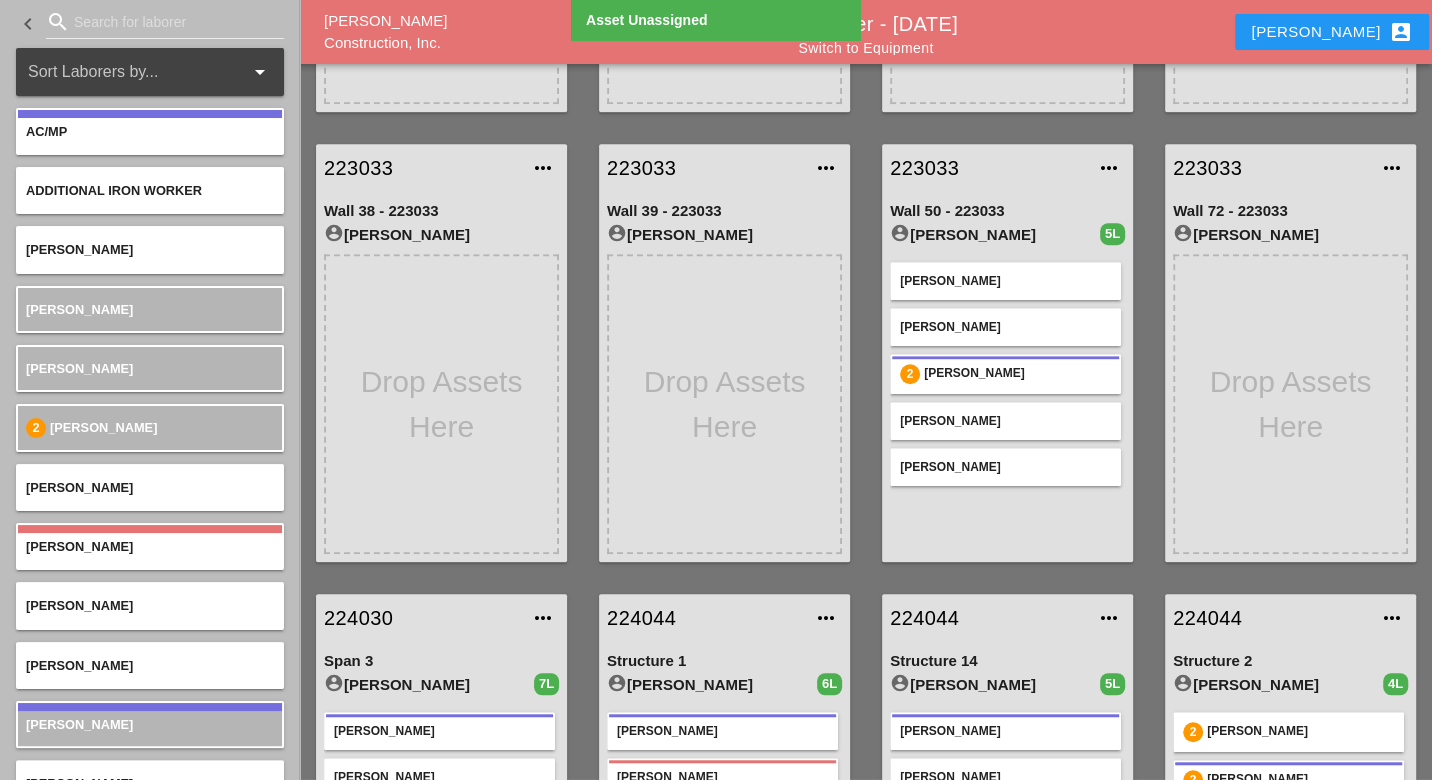 drag, startPoint x: 955, startPoint y: 163, endPoint x: 691, endPoint y: 293, distance: 294.27197 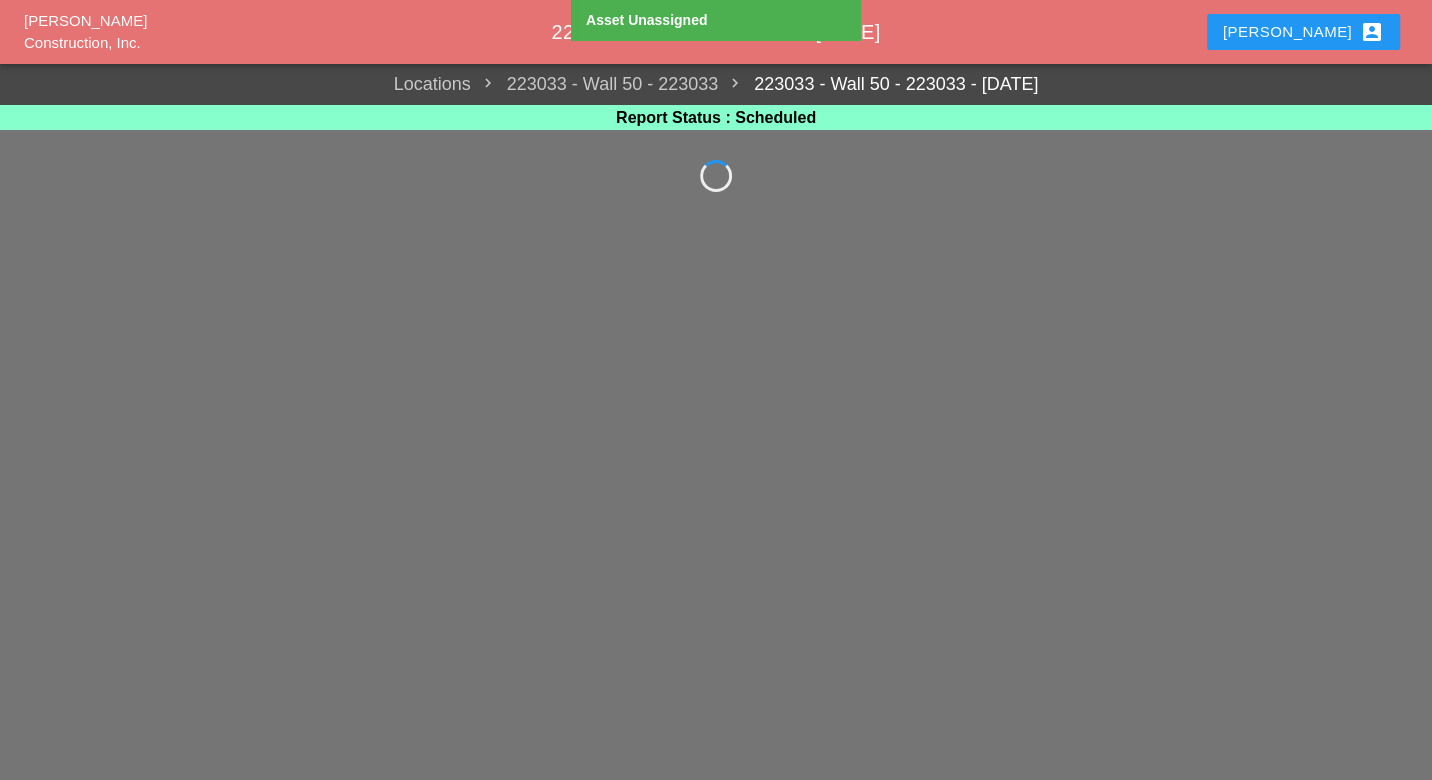 scroll, scrollTop: 0, scrollLeft: 0, axis: both 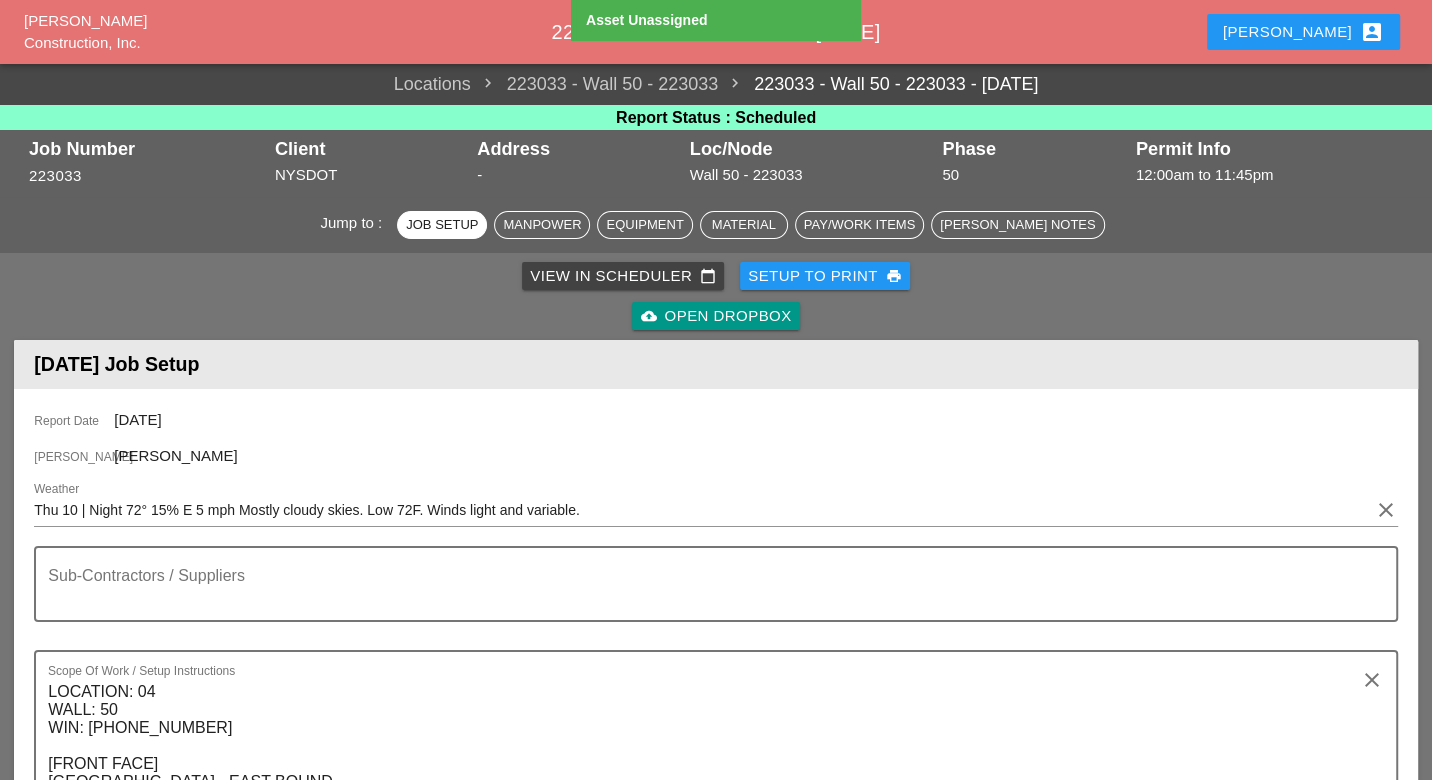 click on "View in Dispatcher" at bounding box center [260, 1208] 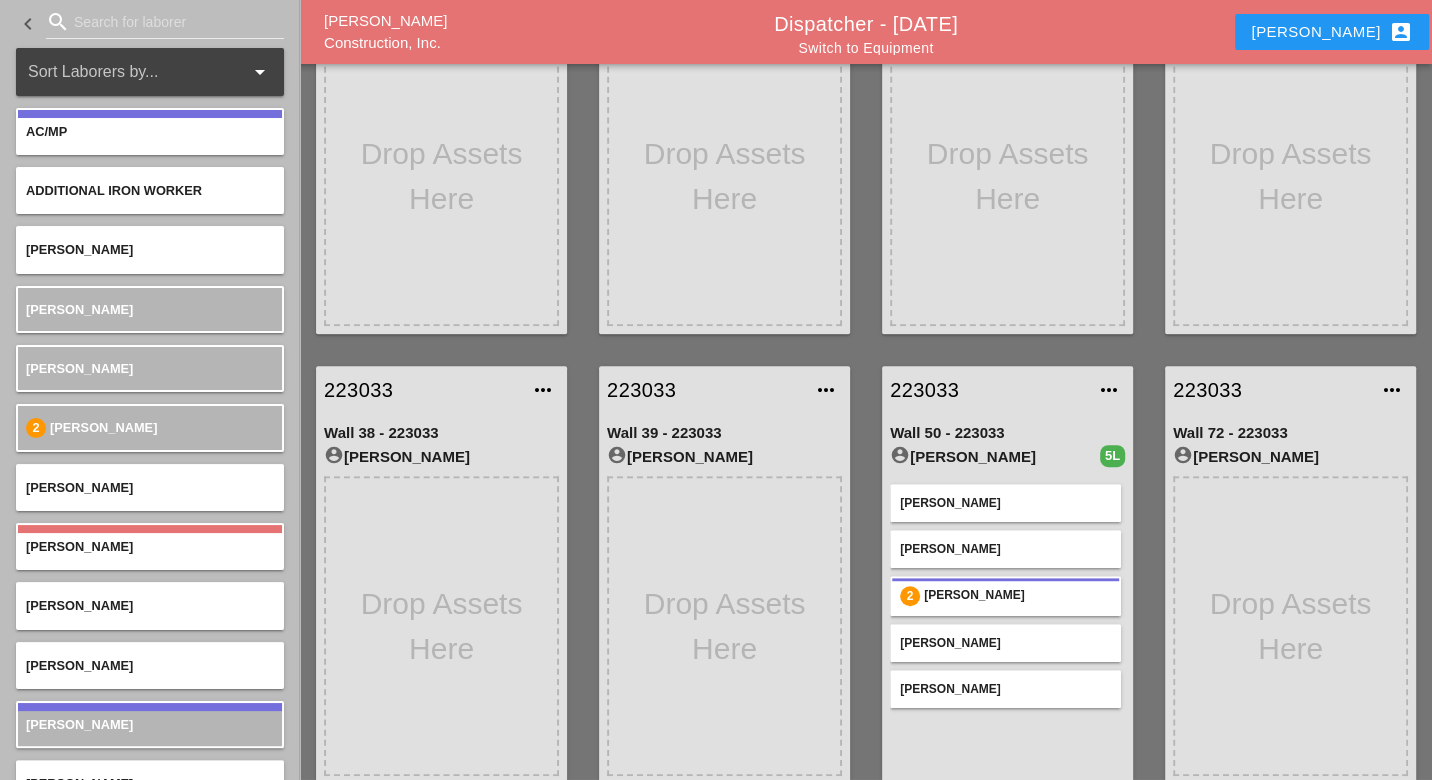 scroll, scrollTop: 888, scrollLeft: 0, axis: vertical 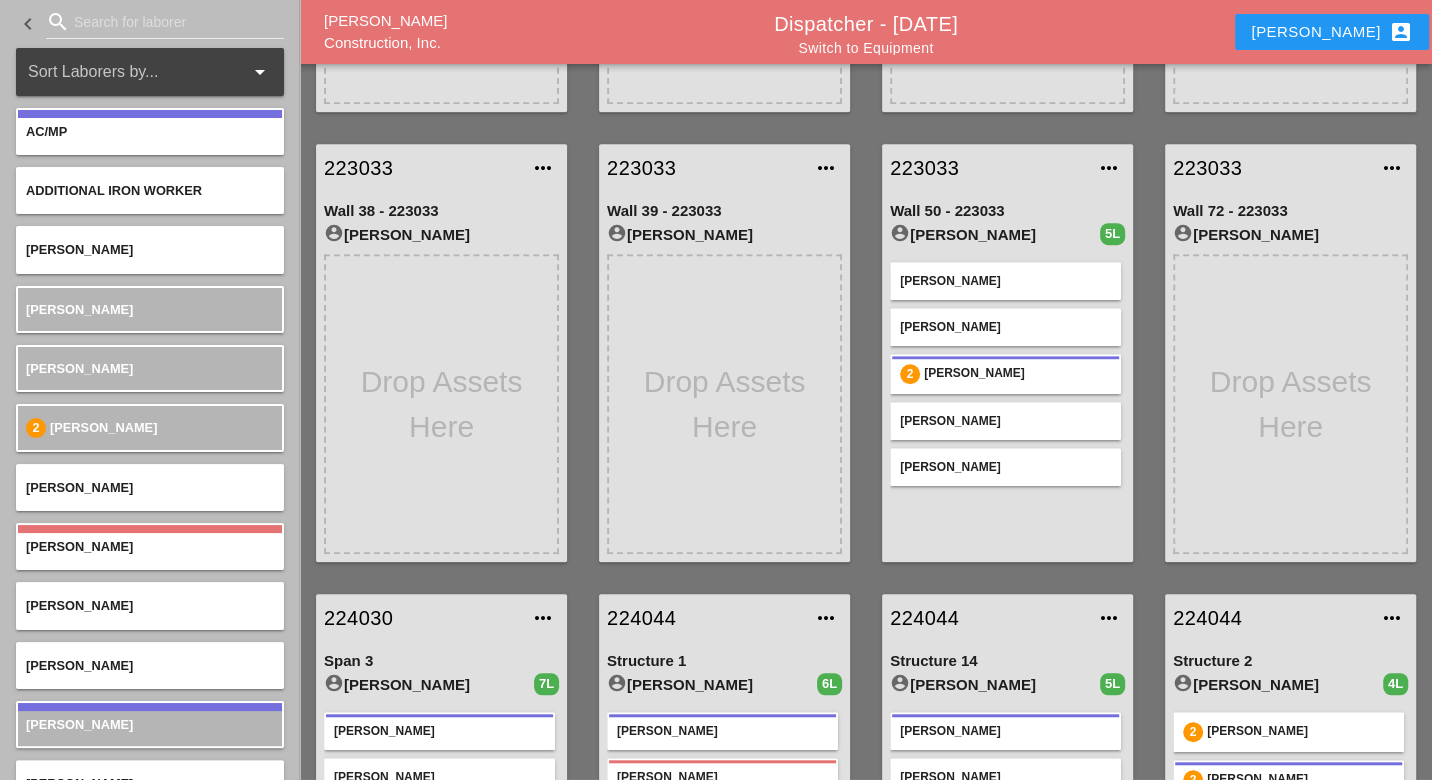 type 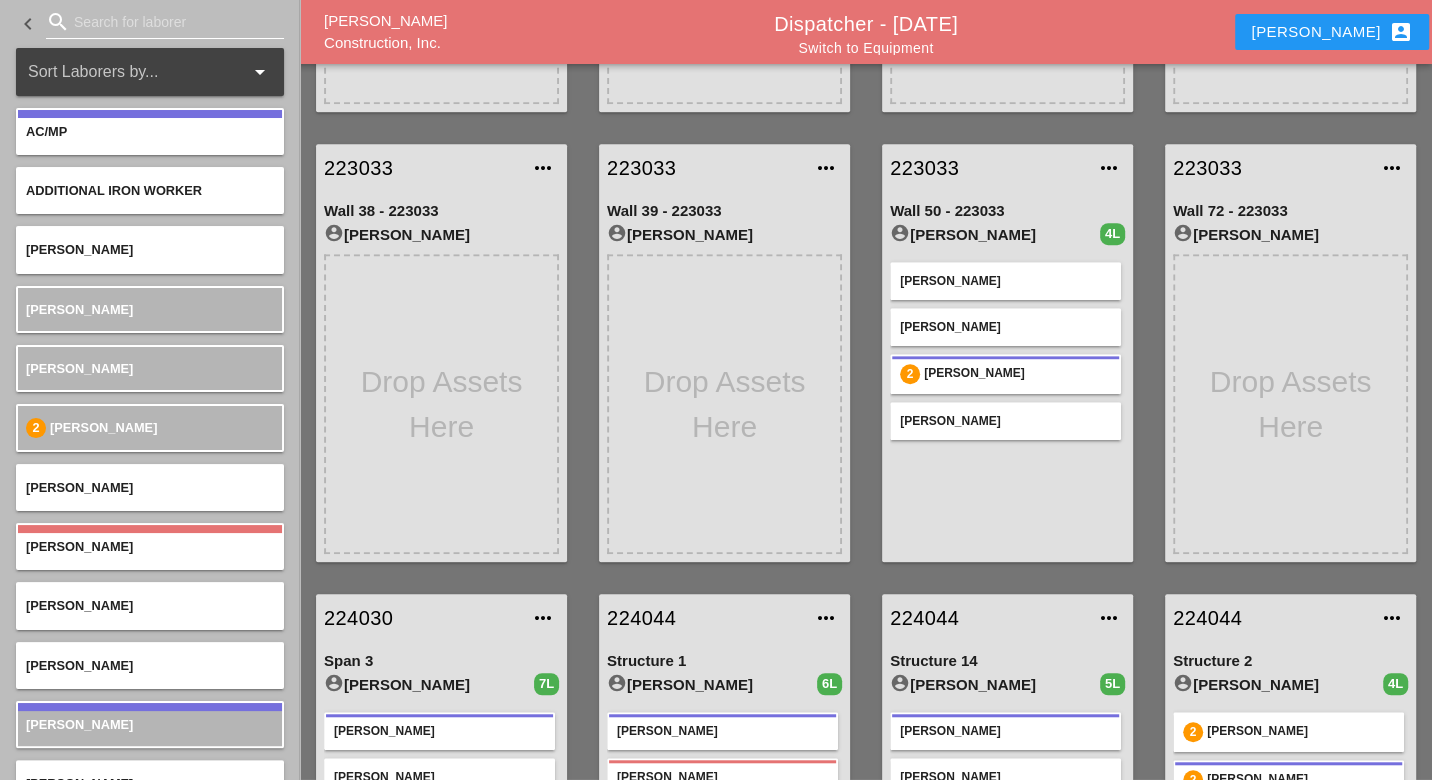 click at bounding box center (165, 22) 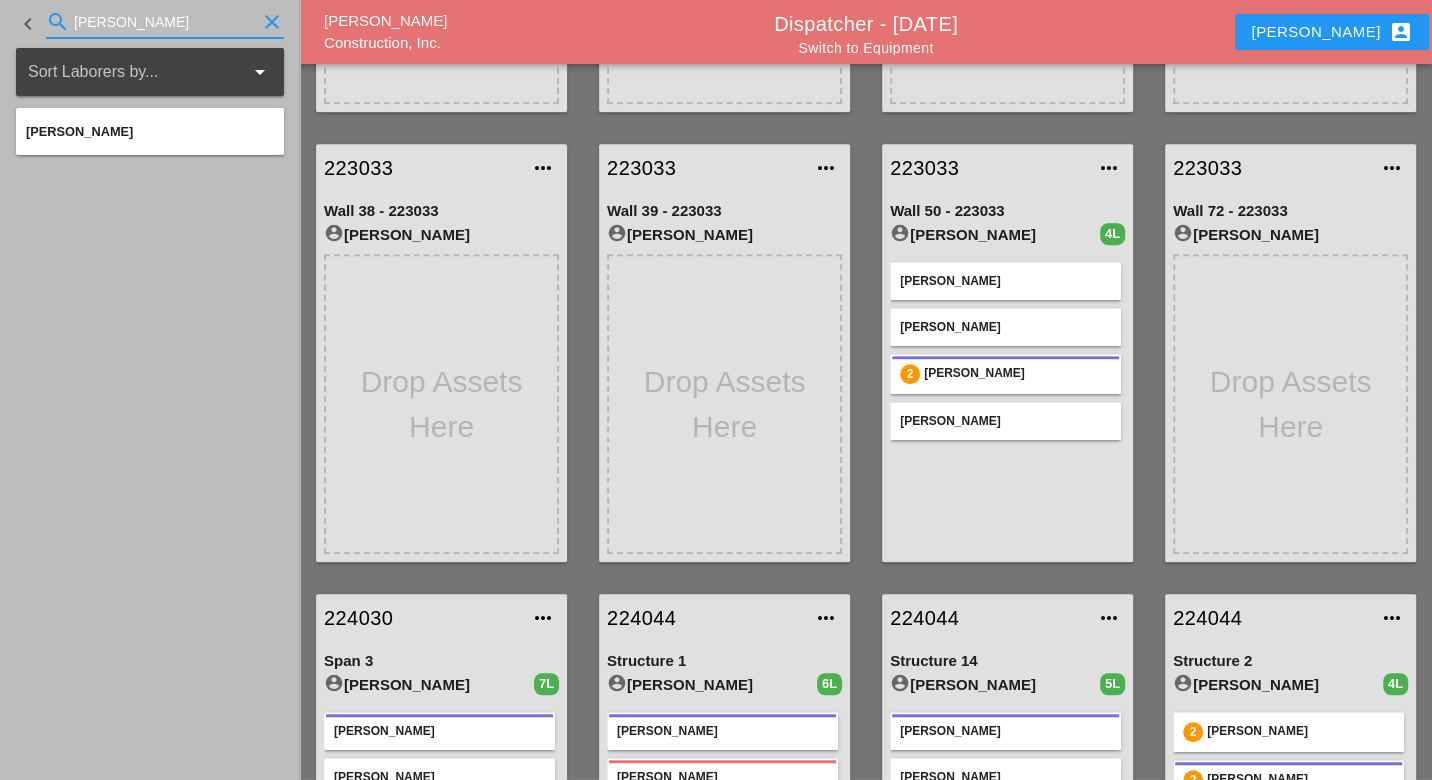 type on "roberto" 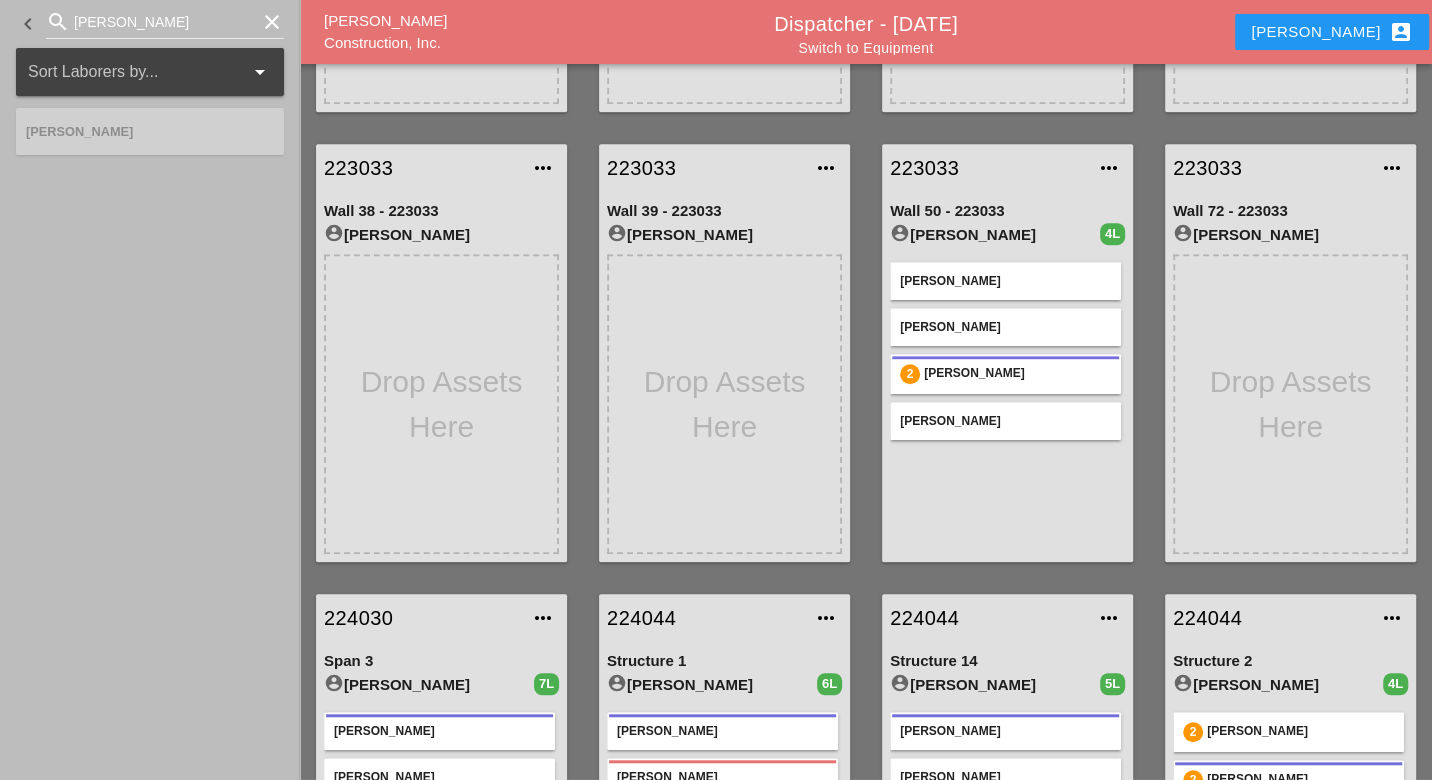 type 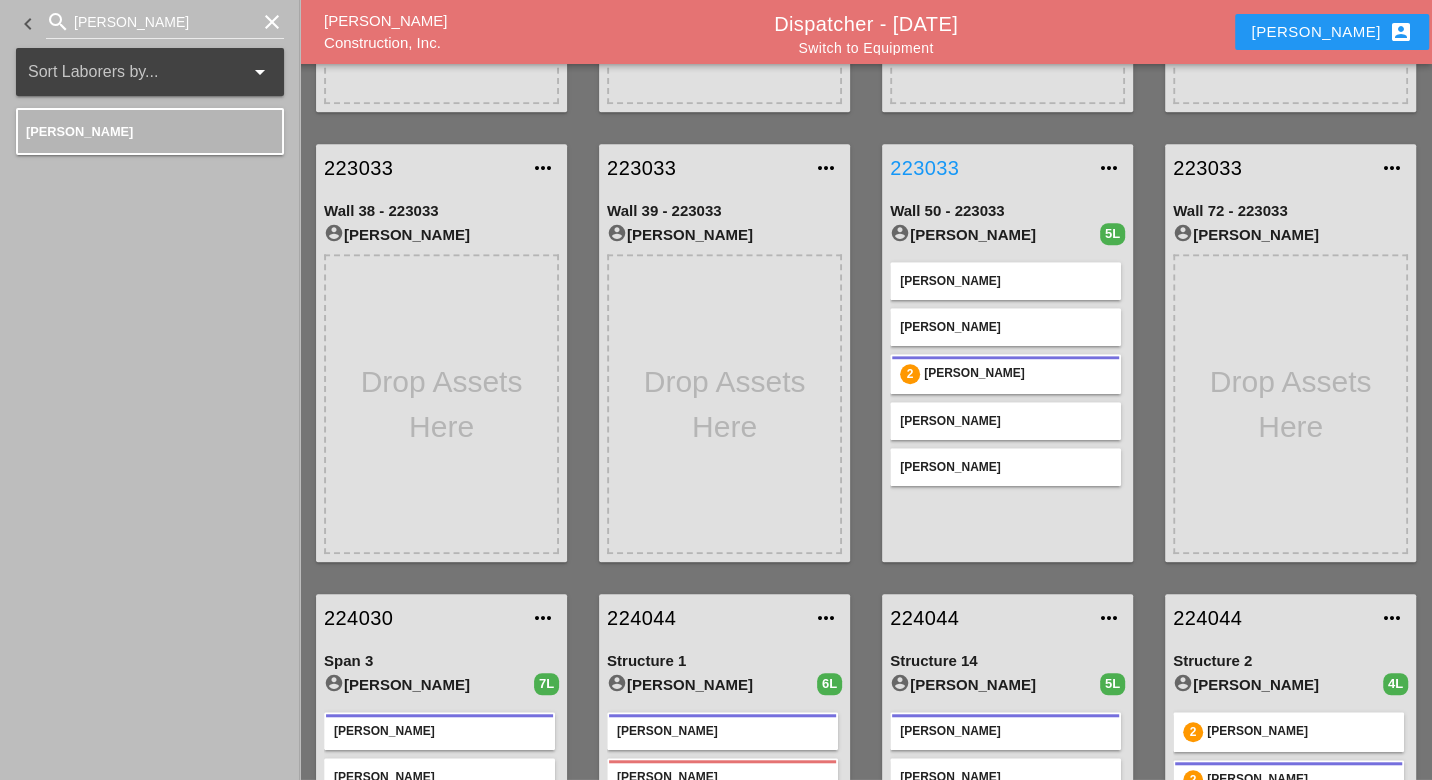 click on "223033" at bounding box center (987, 168) 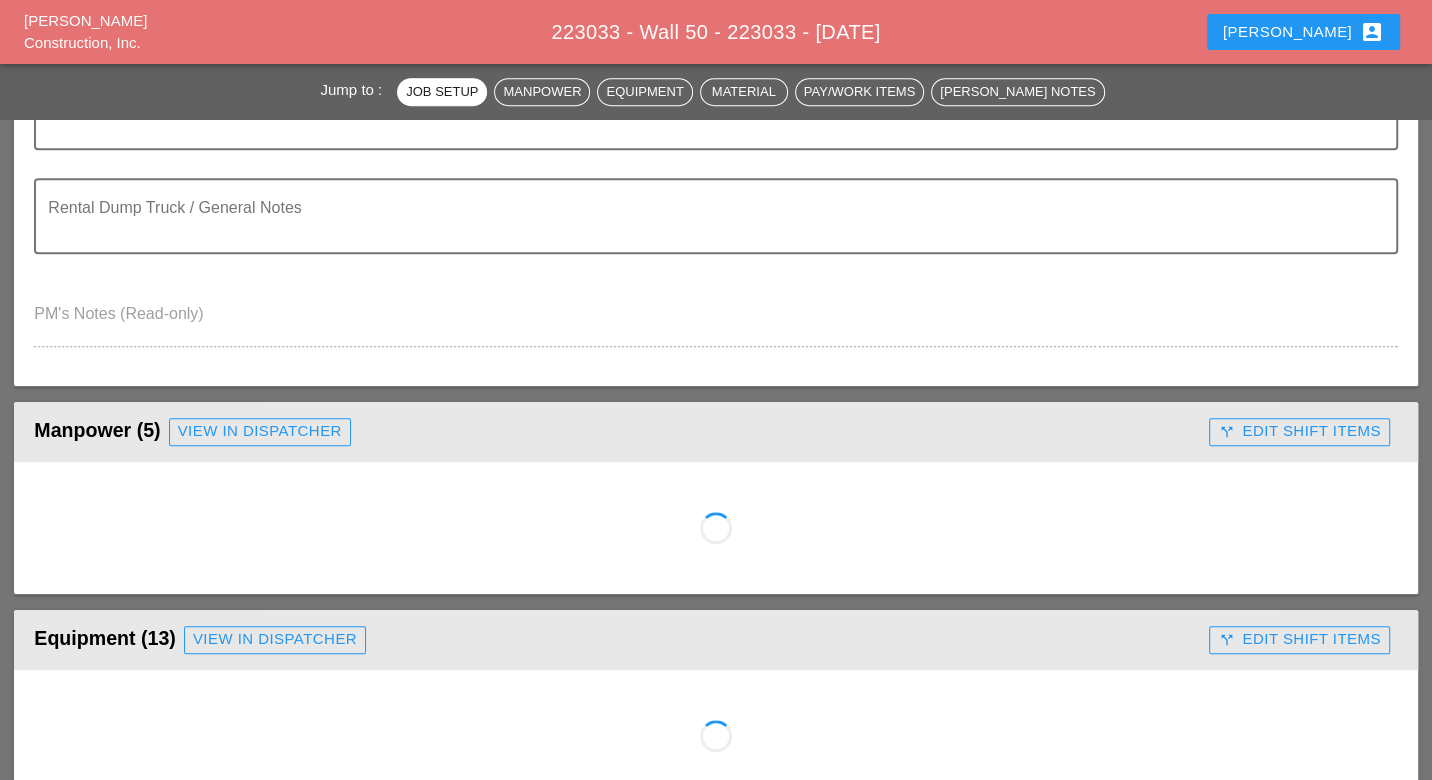 scroll, scrollTop: 1000, scrollLeft: 0, axis: vertical 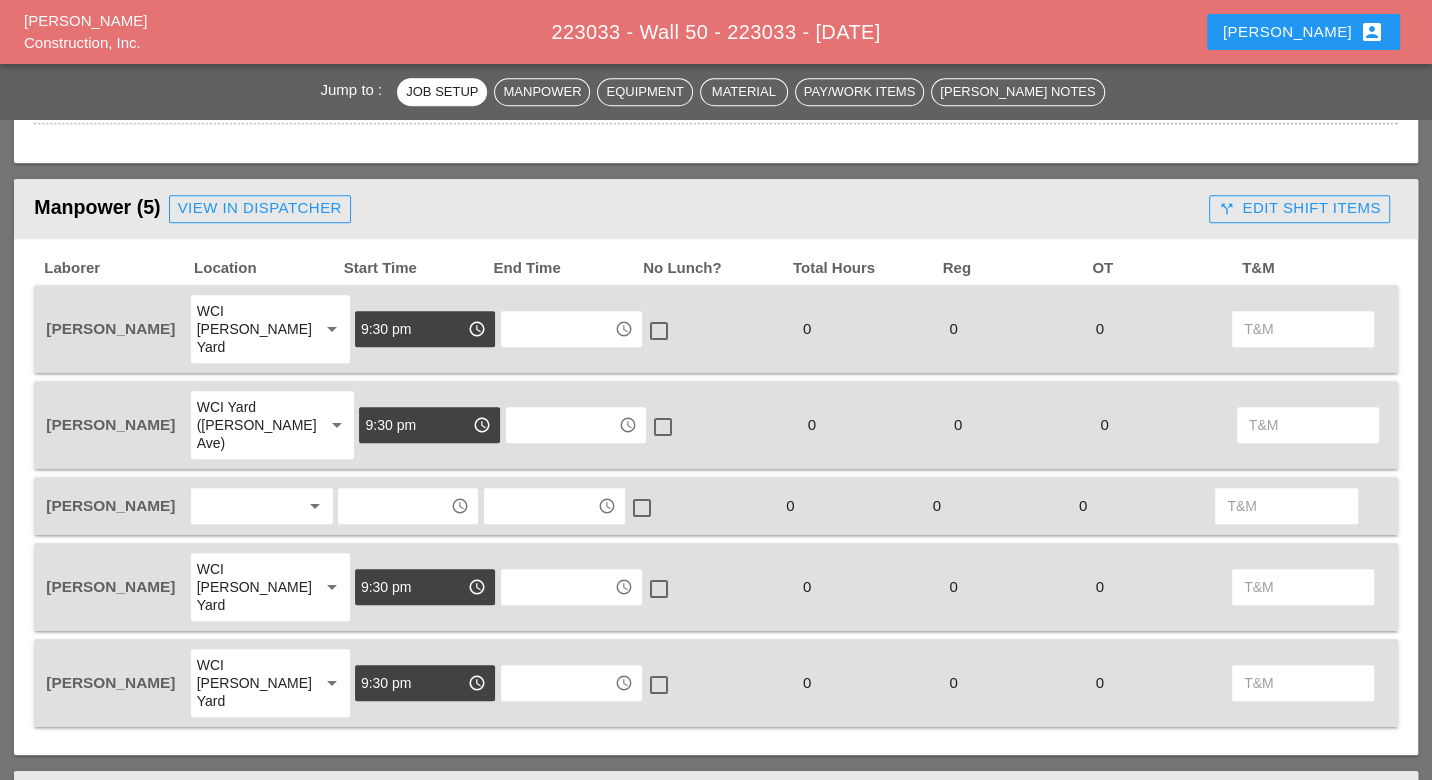 click at bounding box center [248, 506] 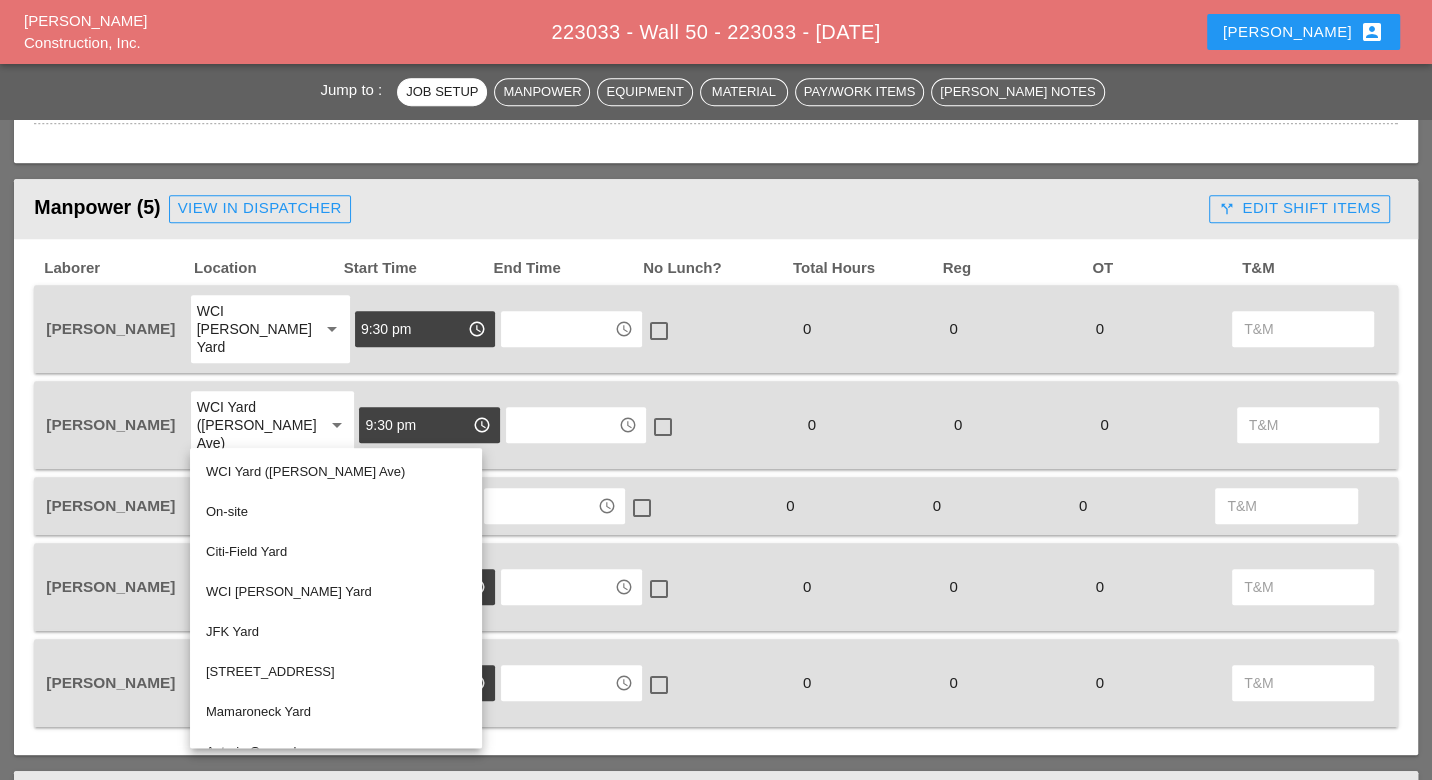 click on "WCI [PERSON_NAME] Yard" at bounding box center [336, 592] 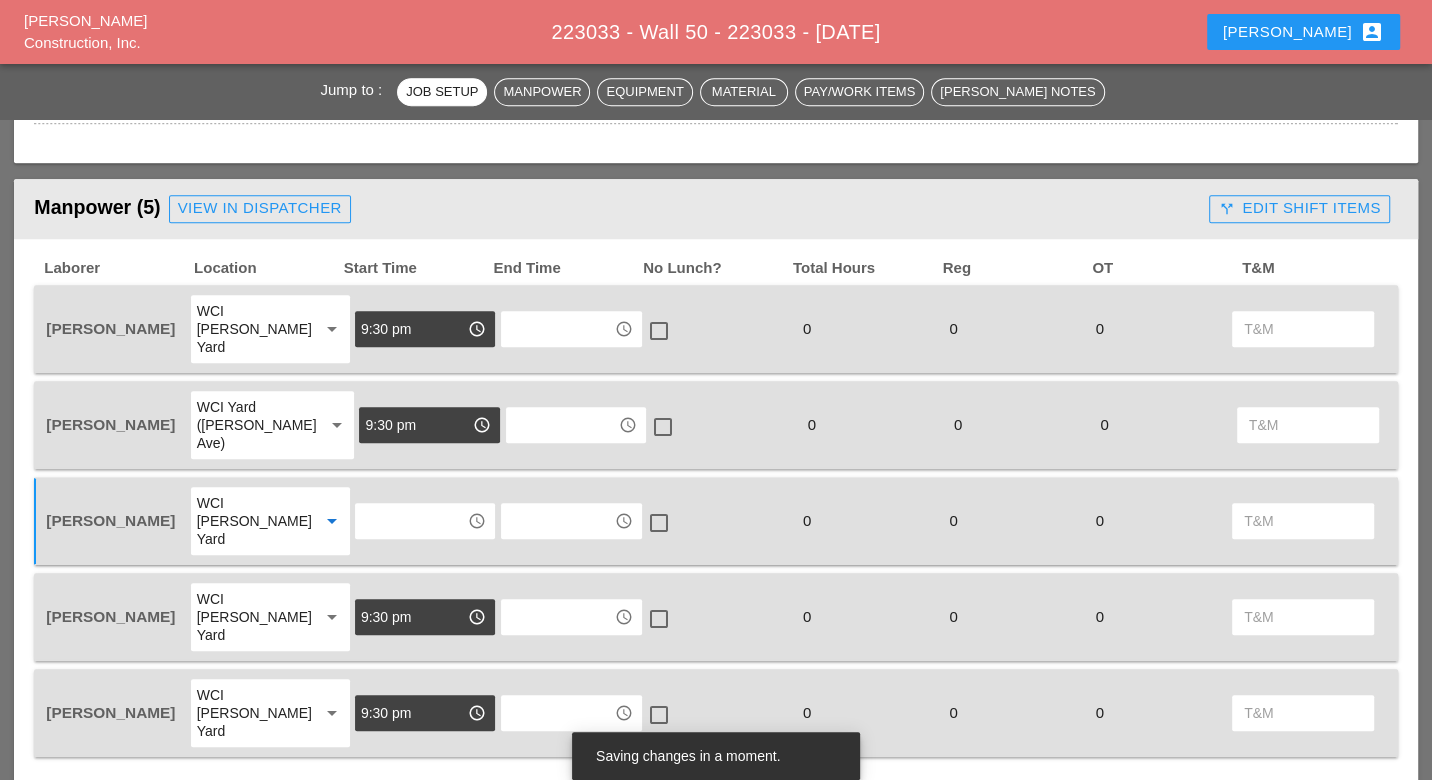 click at bounding box center [411, 521] 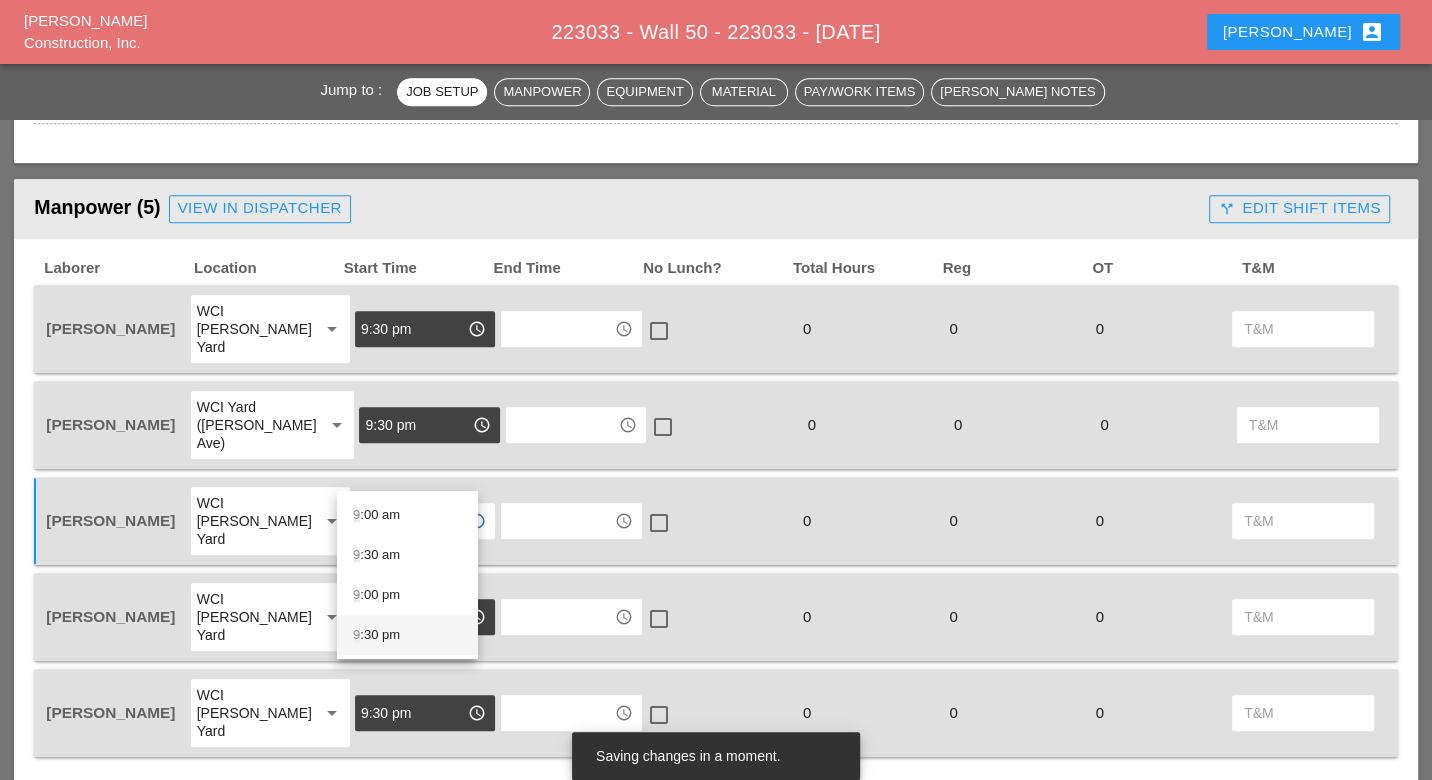 click on "9 :30 pm" at bounding box center [407, 635] 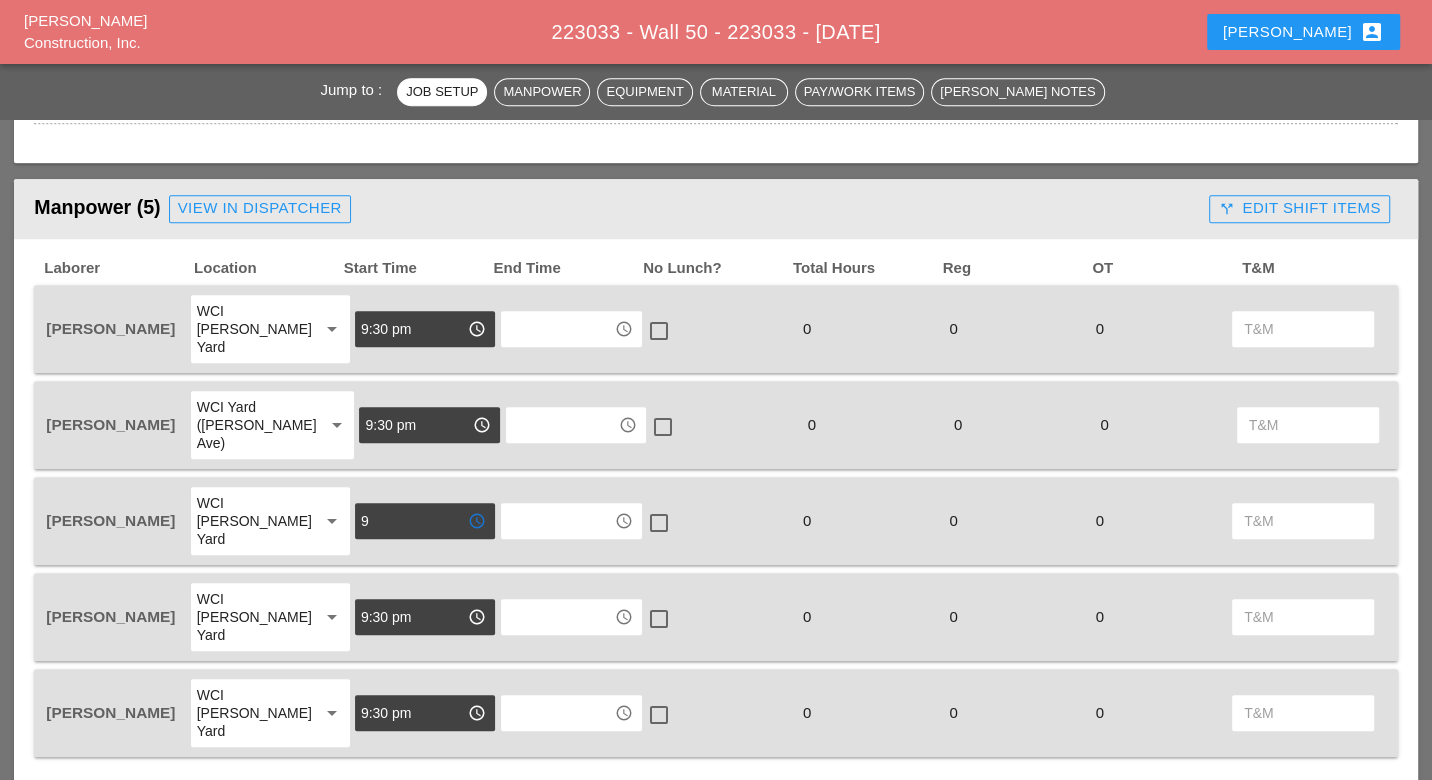 type on "9:30 pm" 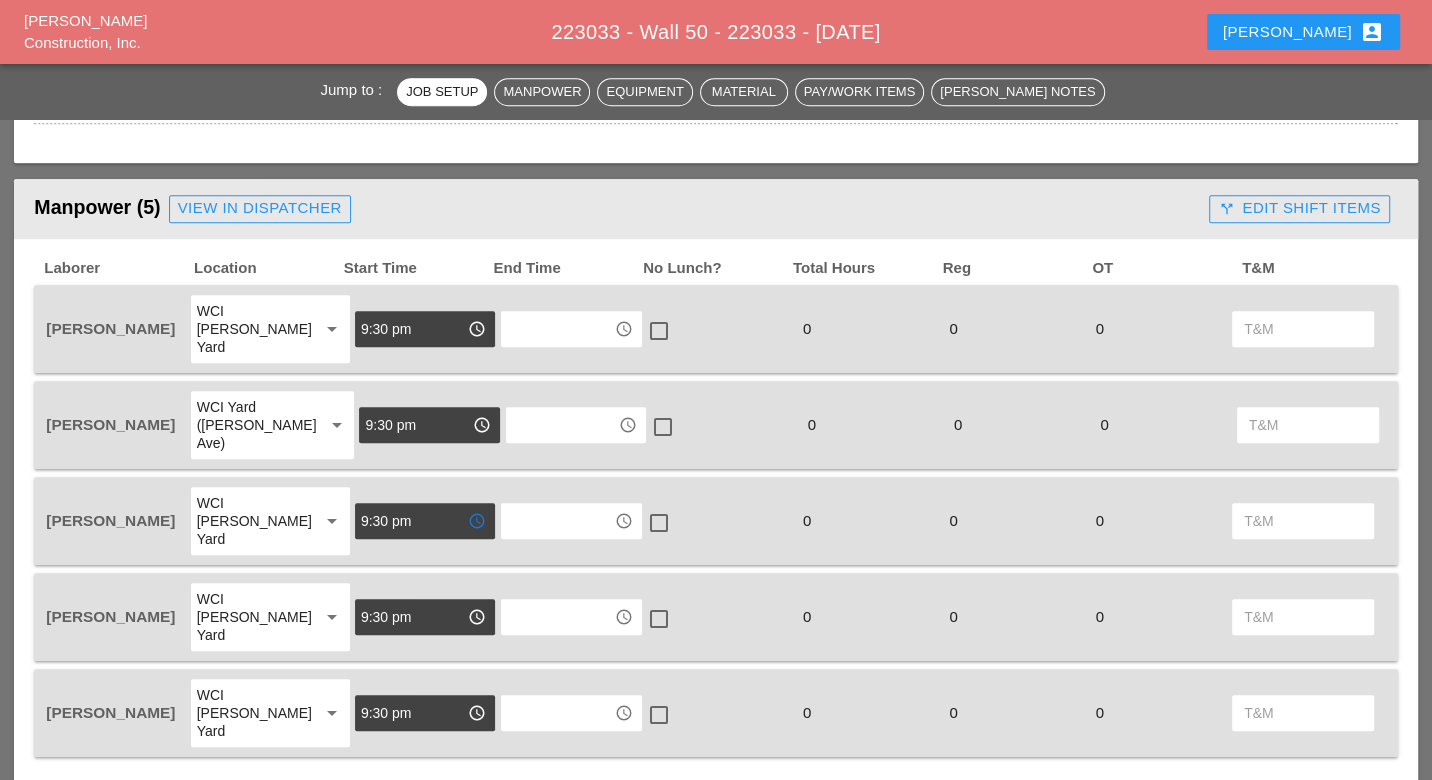 click on "View in Dispatcher" at bounding box center (260, 208) 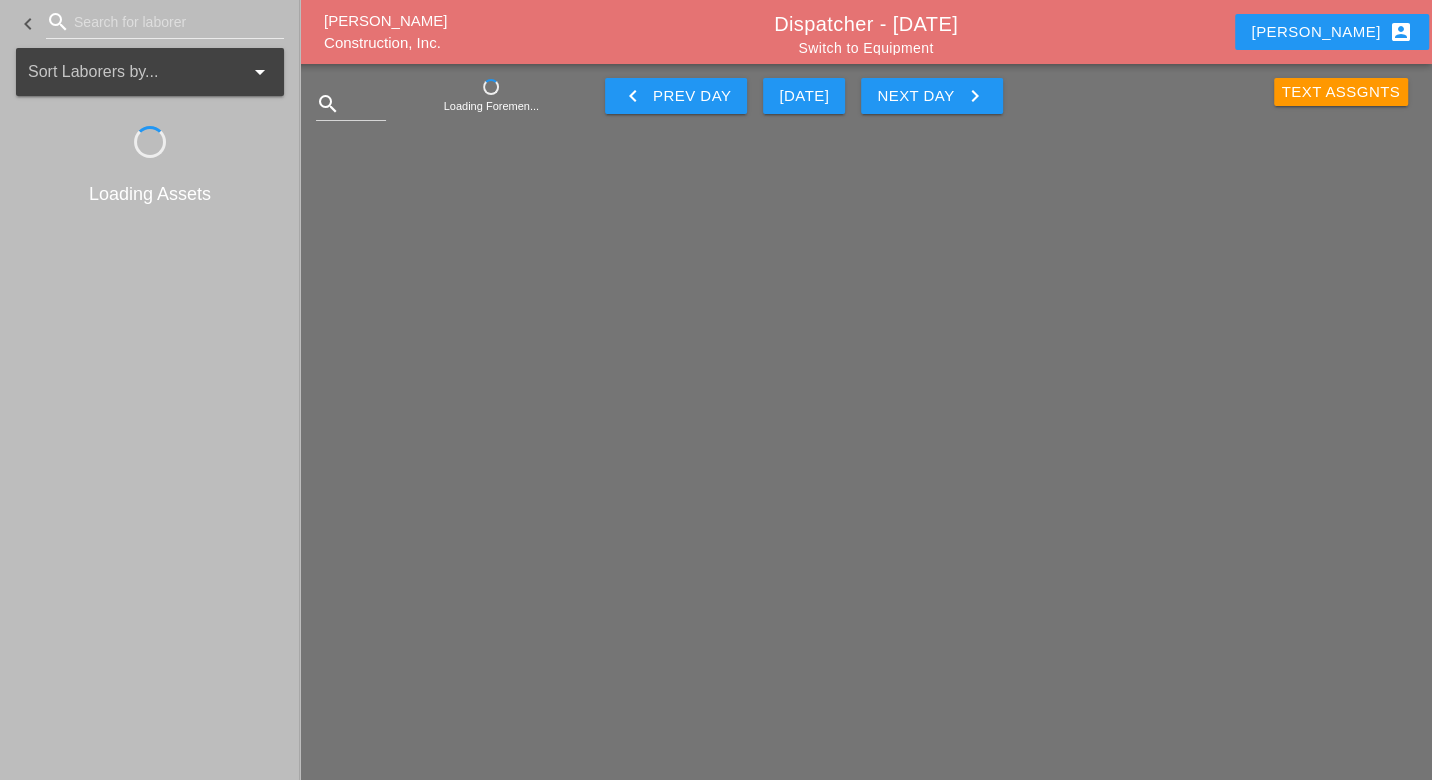 scroll, scrollTop: 0, scrollLeft: 0, axis: both 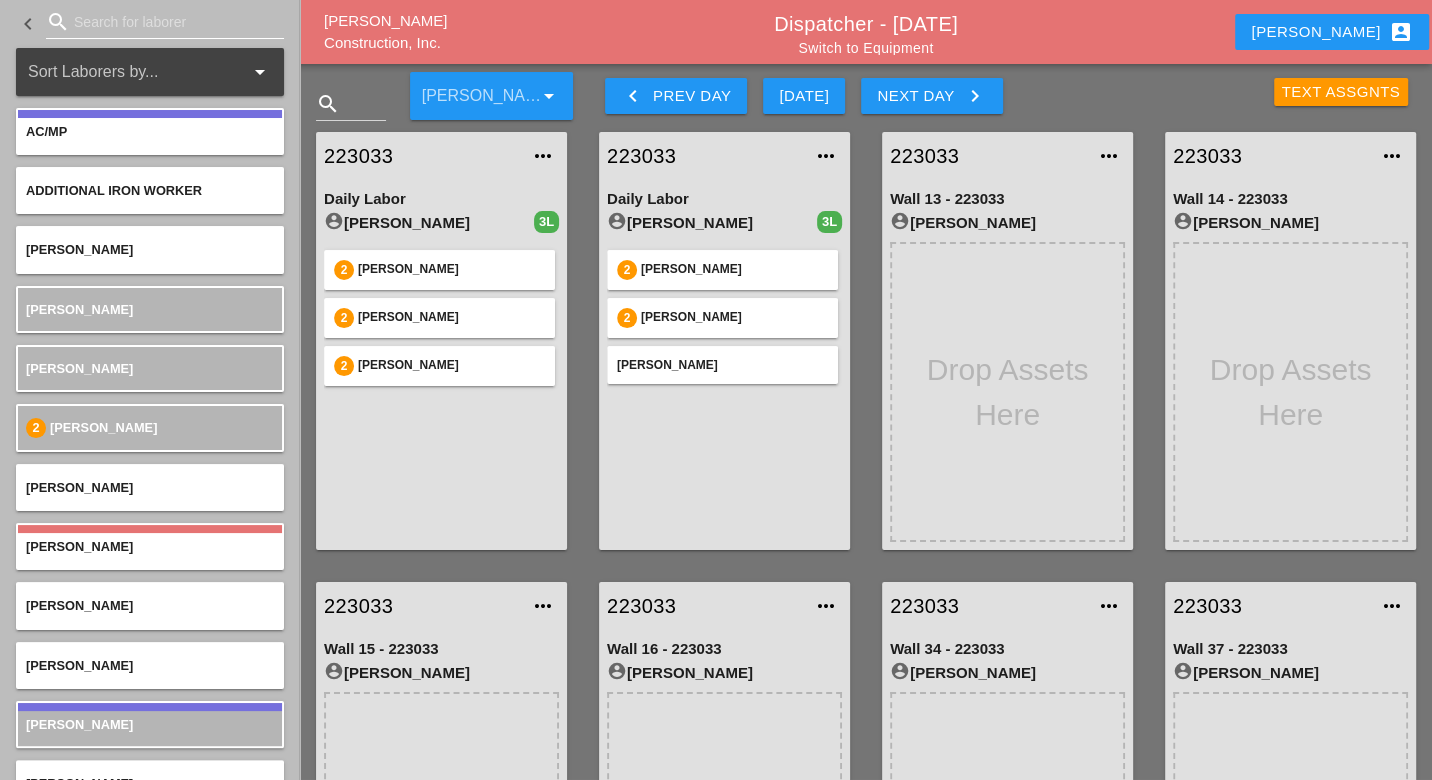click at bounding box center [165, 22] 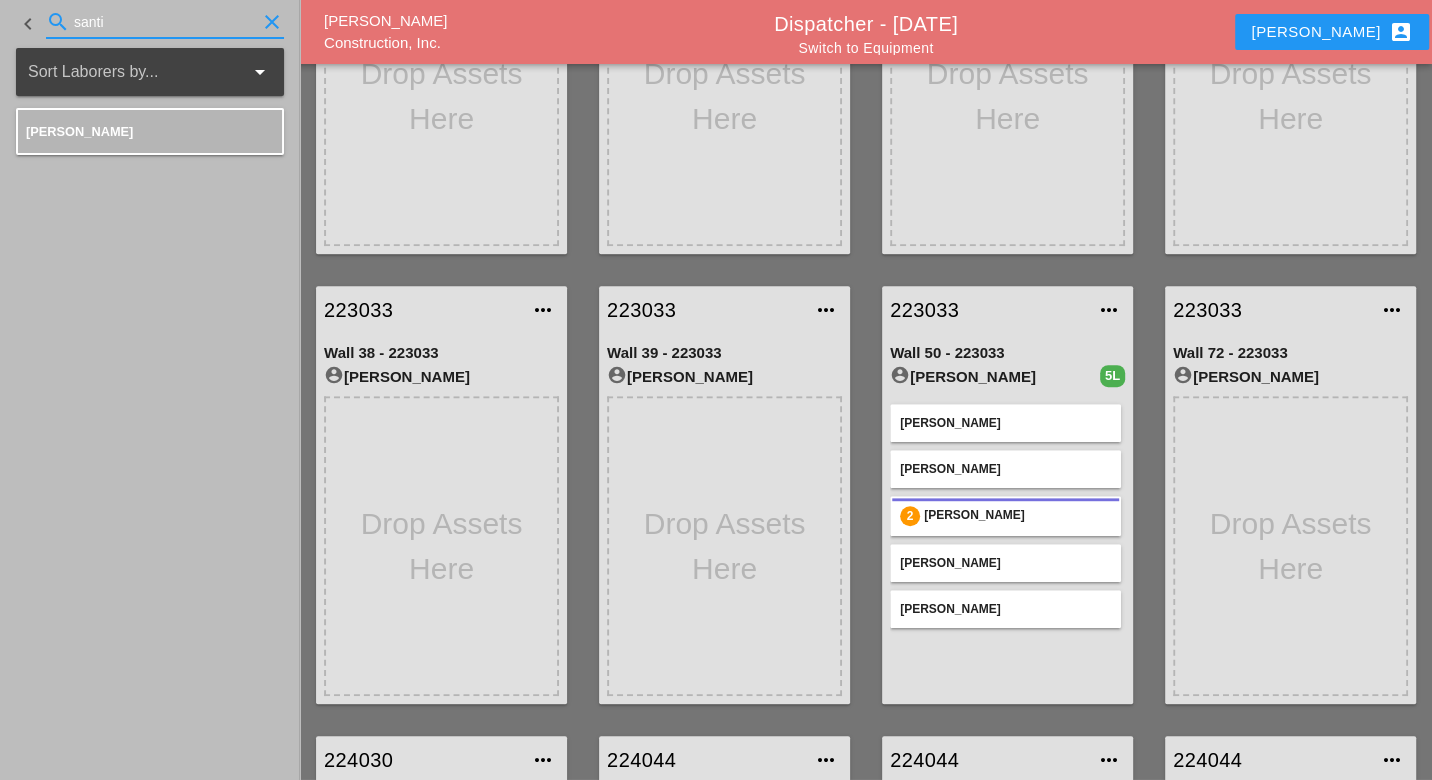 scroll, scrollTop: 777, scrollLeft: 0, axis: vertical 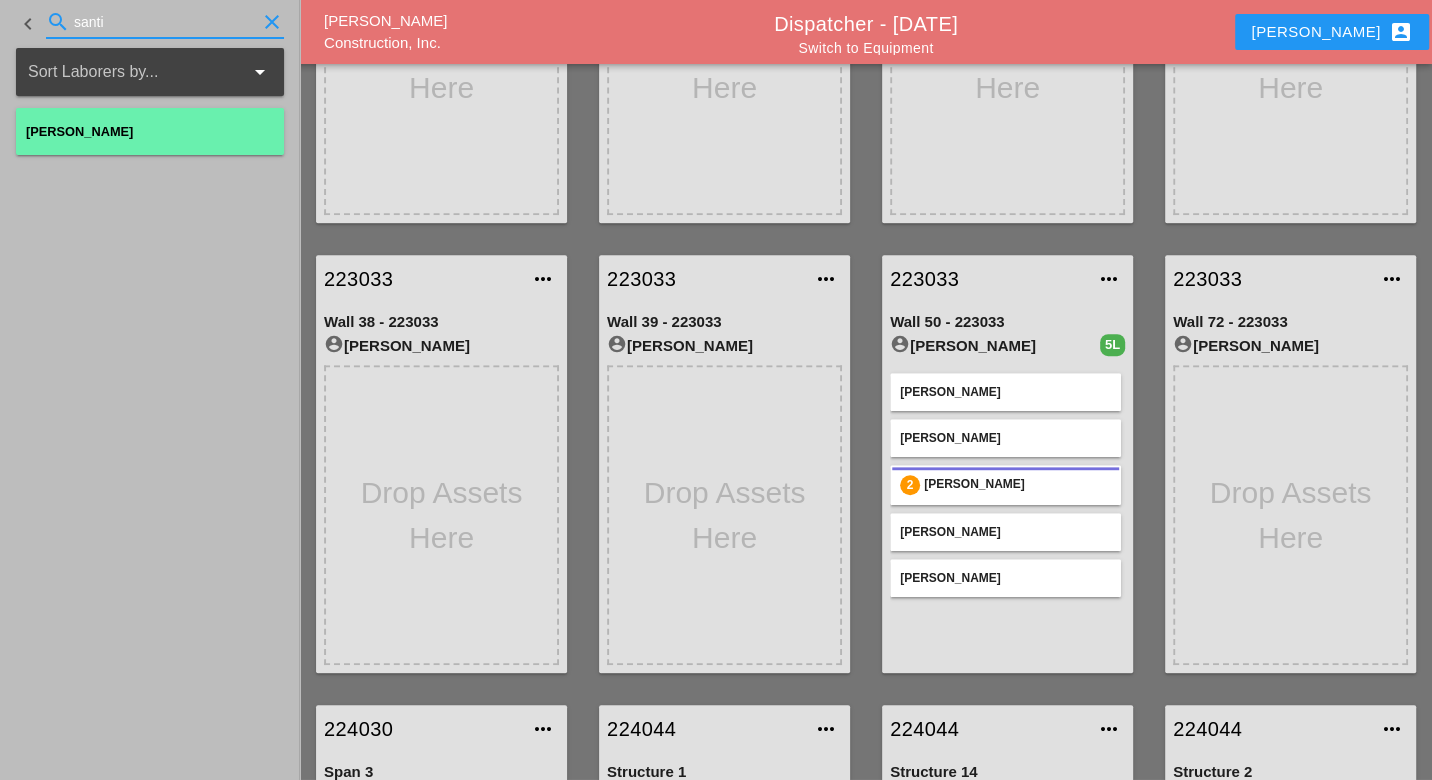 type on "santi" 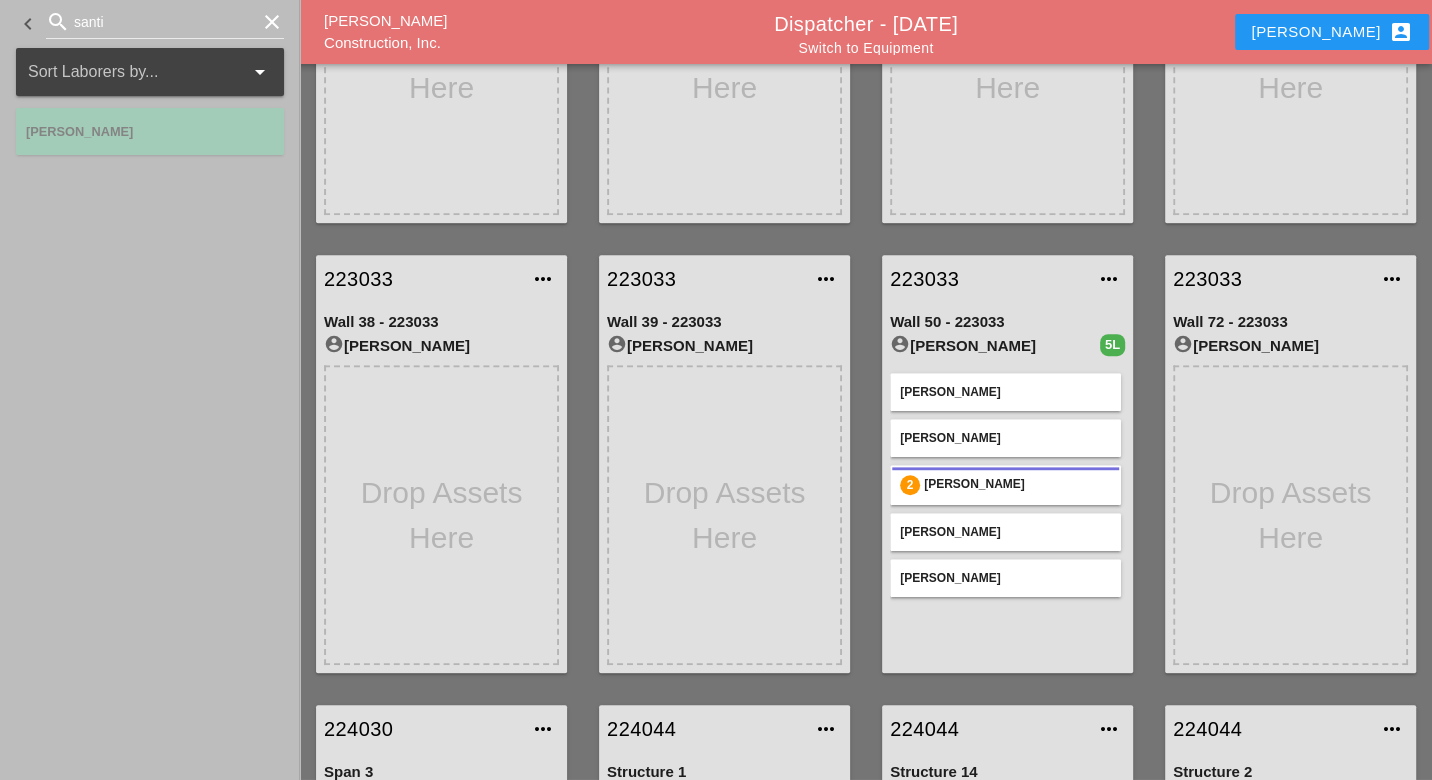 type 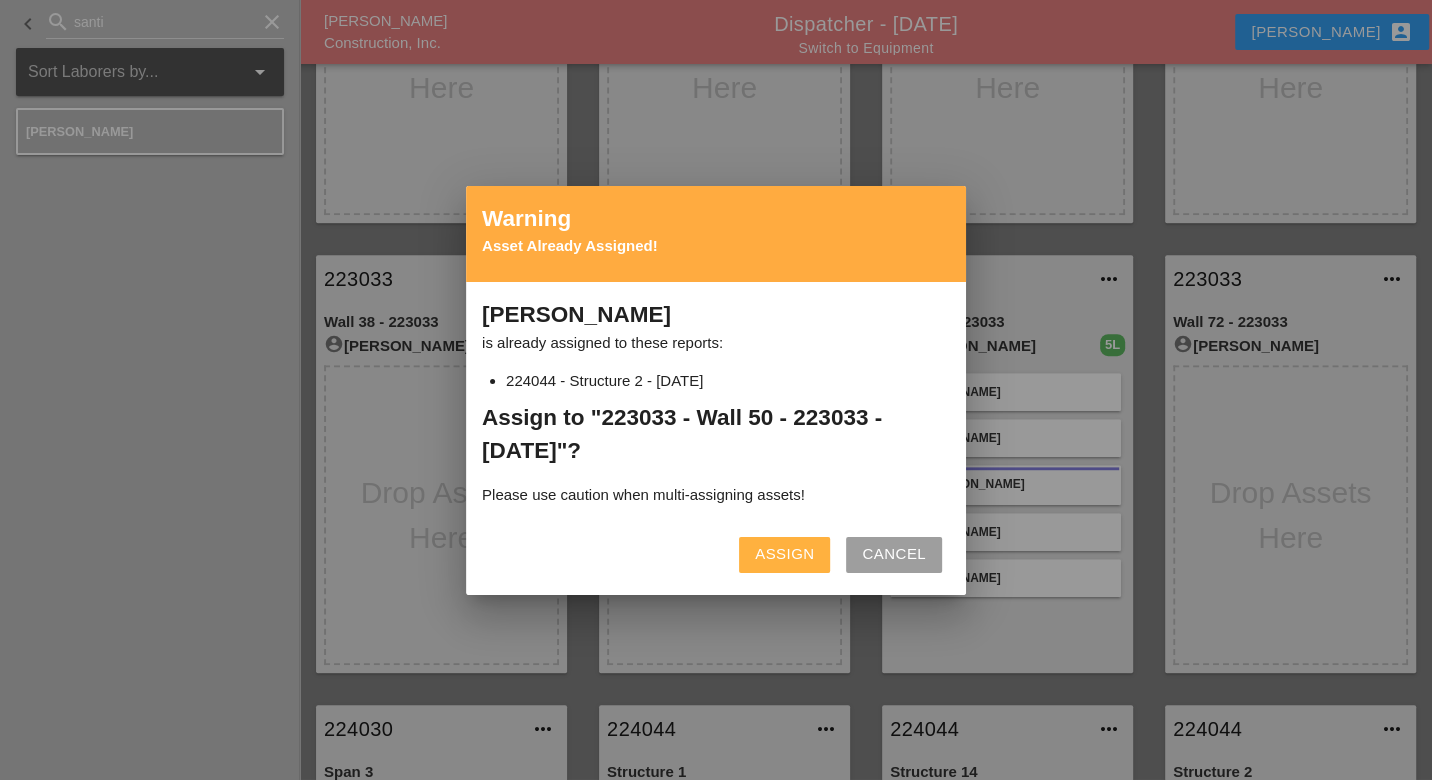 click on "Assign" at bounding box center [784, 554] 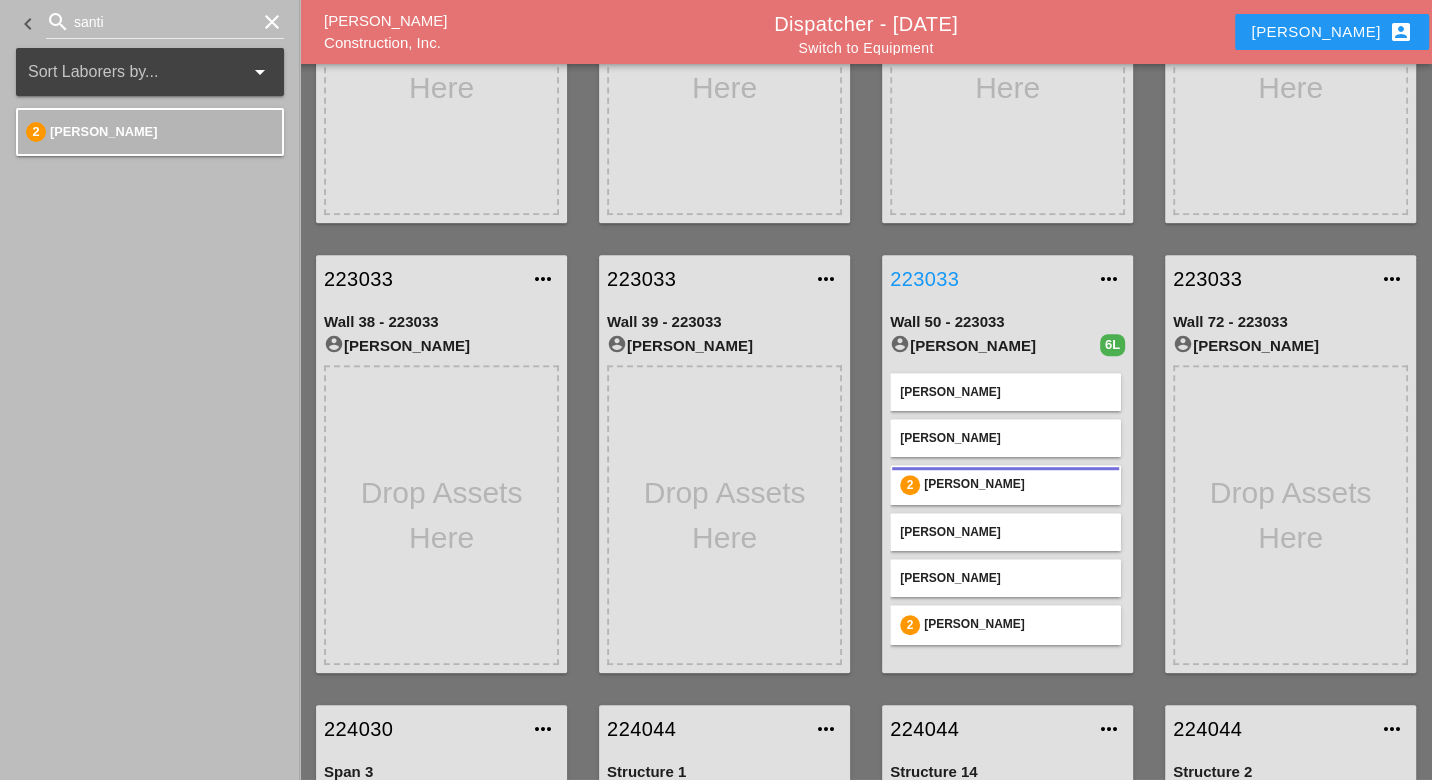 click on "223033" at bounding box center (987, 279) 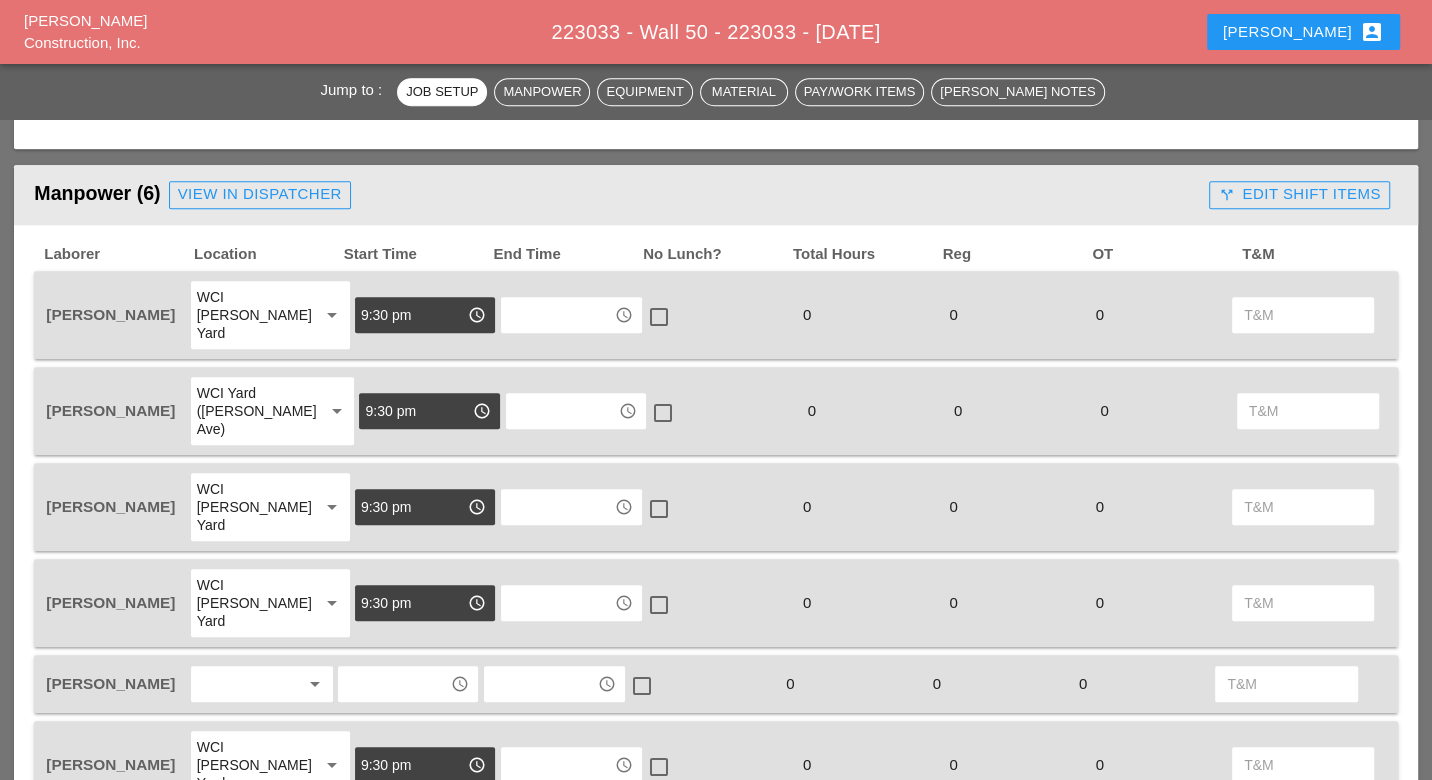 scroll, scrollTop: 1111, scrollLeft: 0, axis: vertical 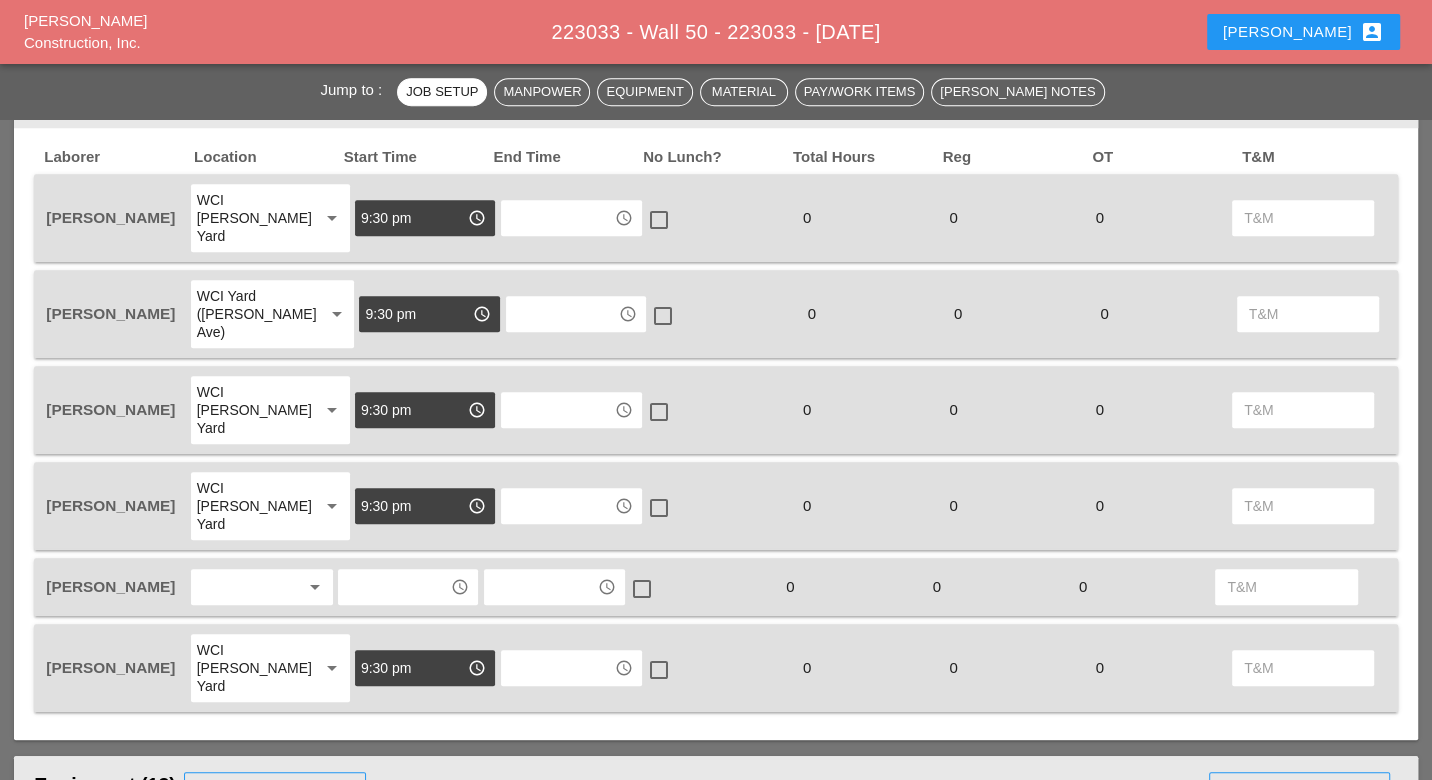 click at bounding box center [248, 587] 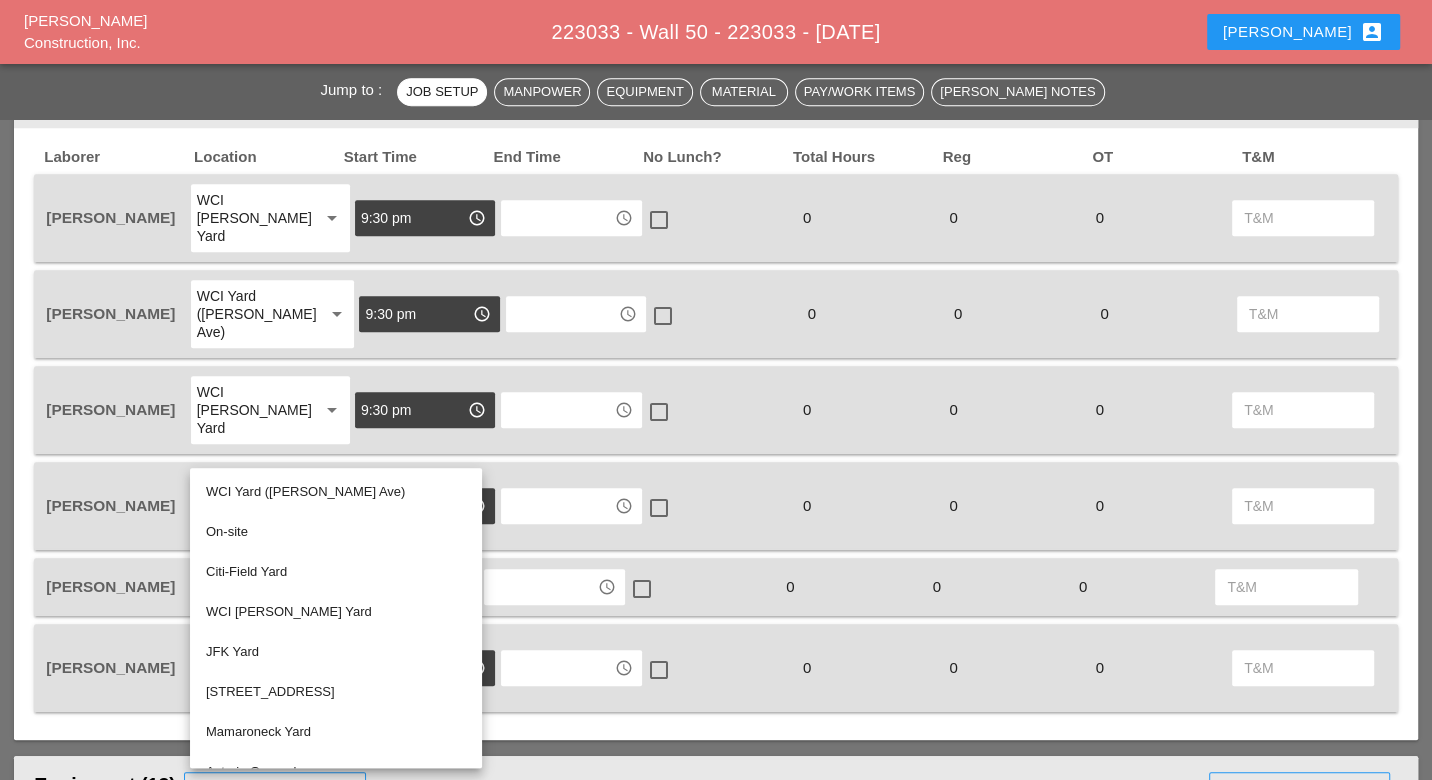 drag, startPoint x: 295, startPoint y: 488, endPoint x: 335, endPoint y: 508, distance: 44.72136 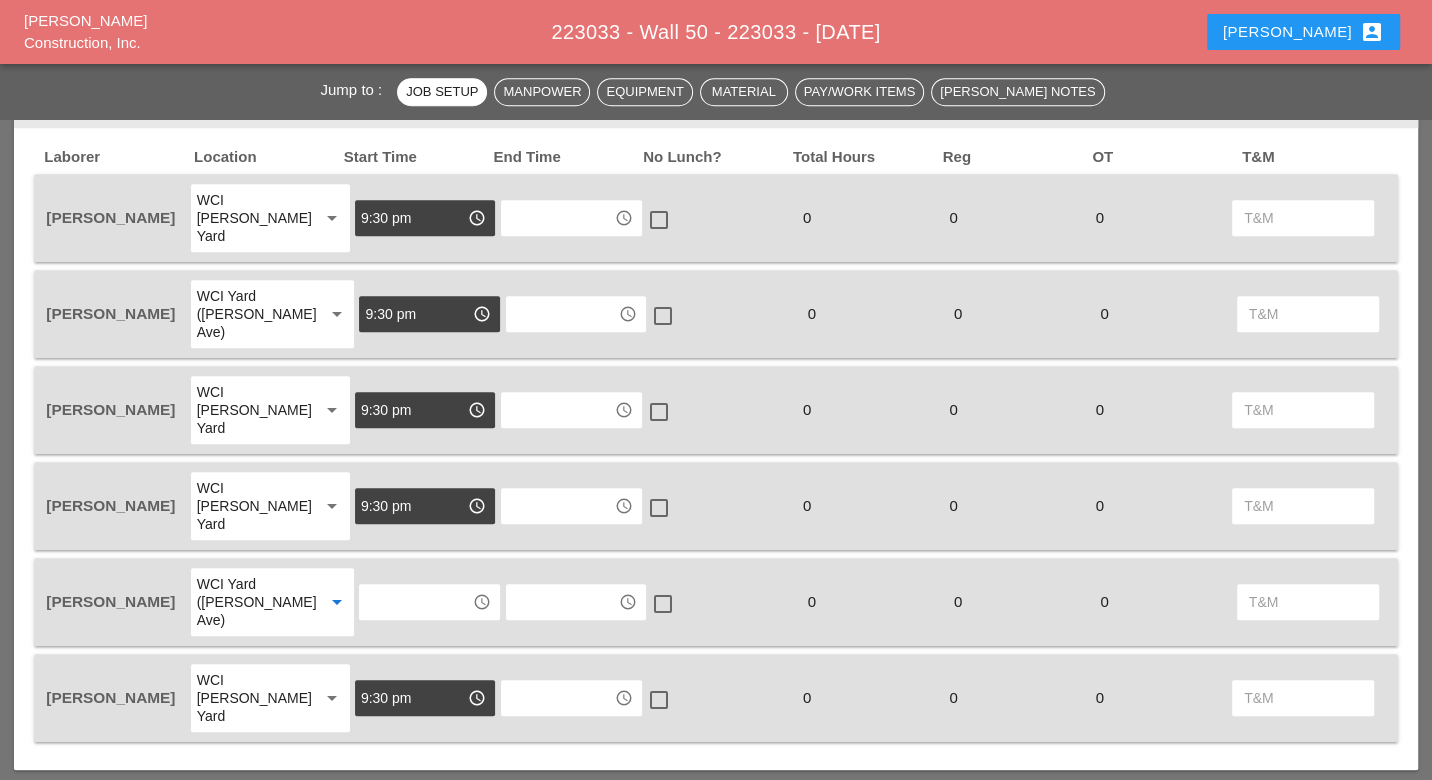 click at bounding box center (415, 602) 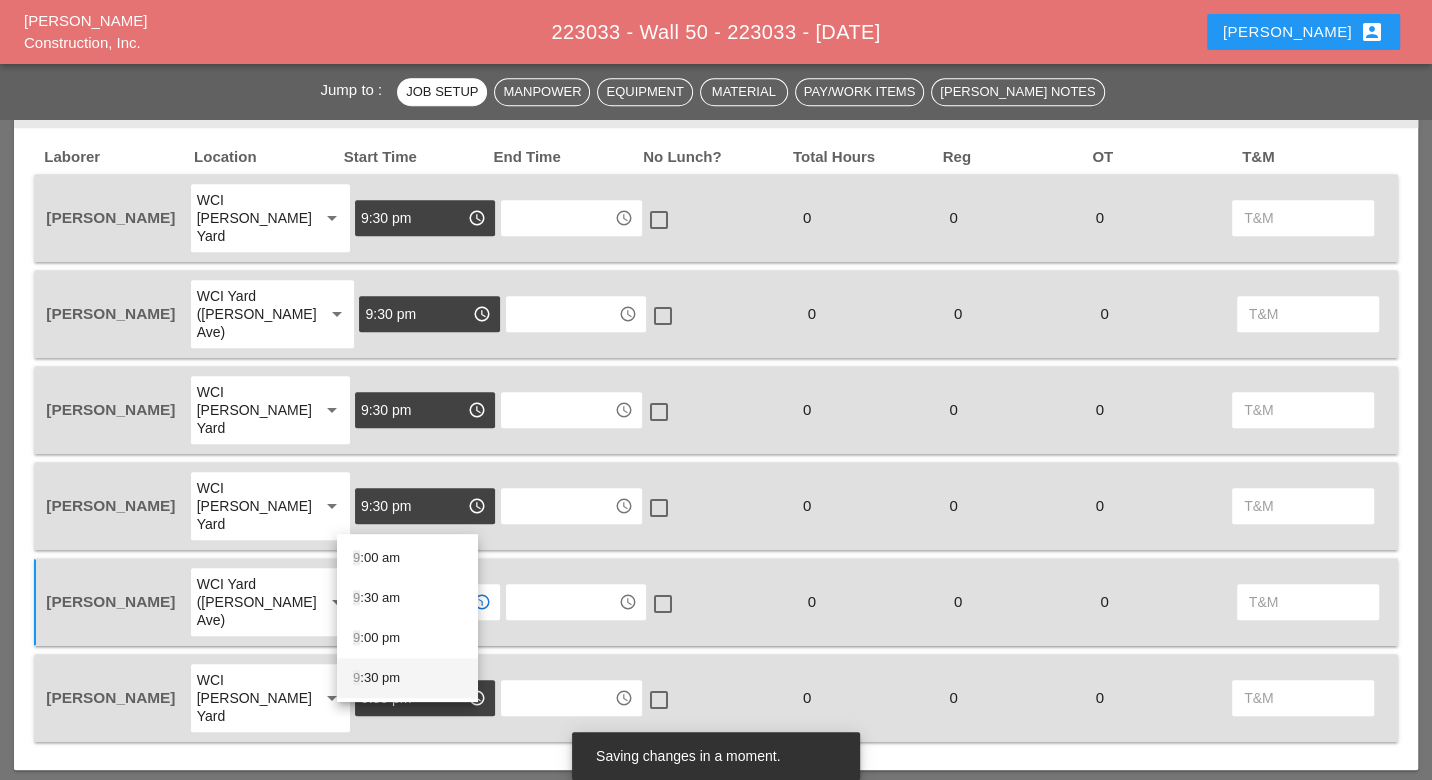 click on "9 :30 pm" at bounding box center [407, 678] 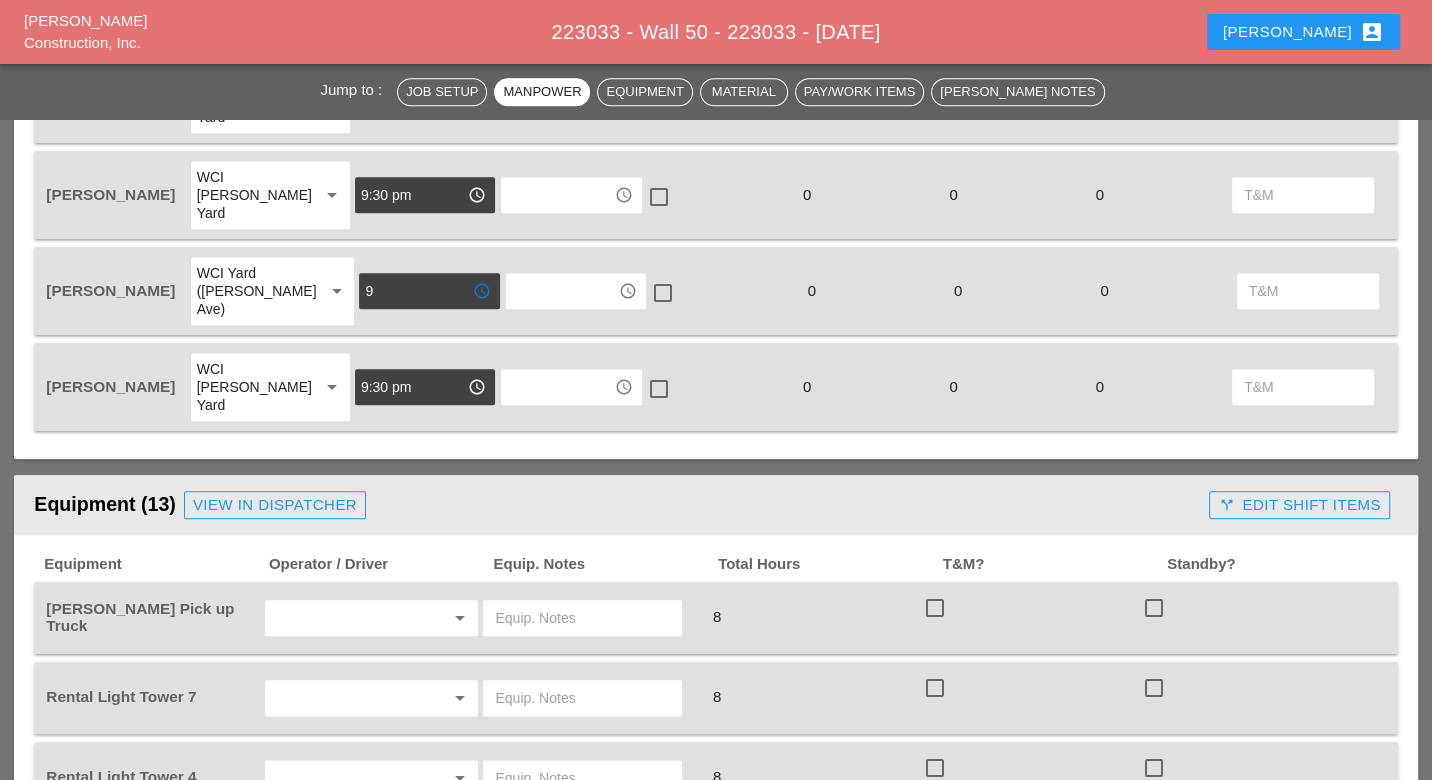 scroll, scrollTop: 1444, scrollLeft: 0, axis: vertical 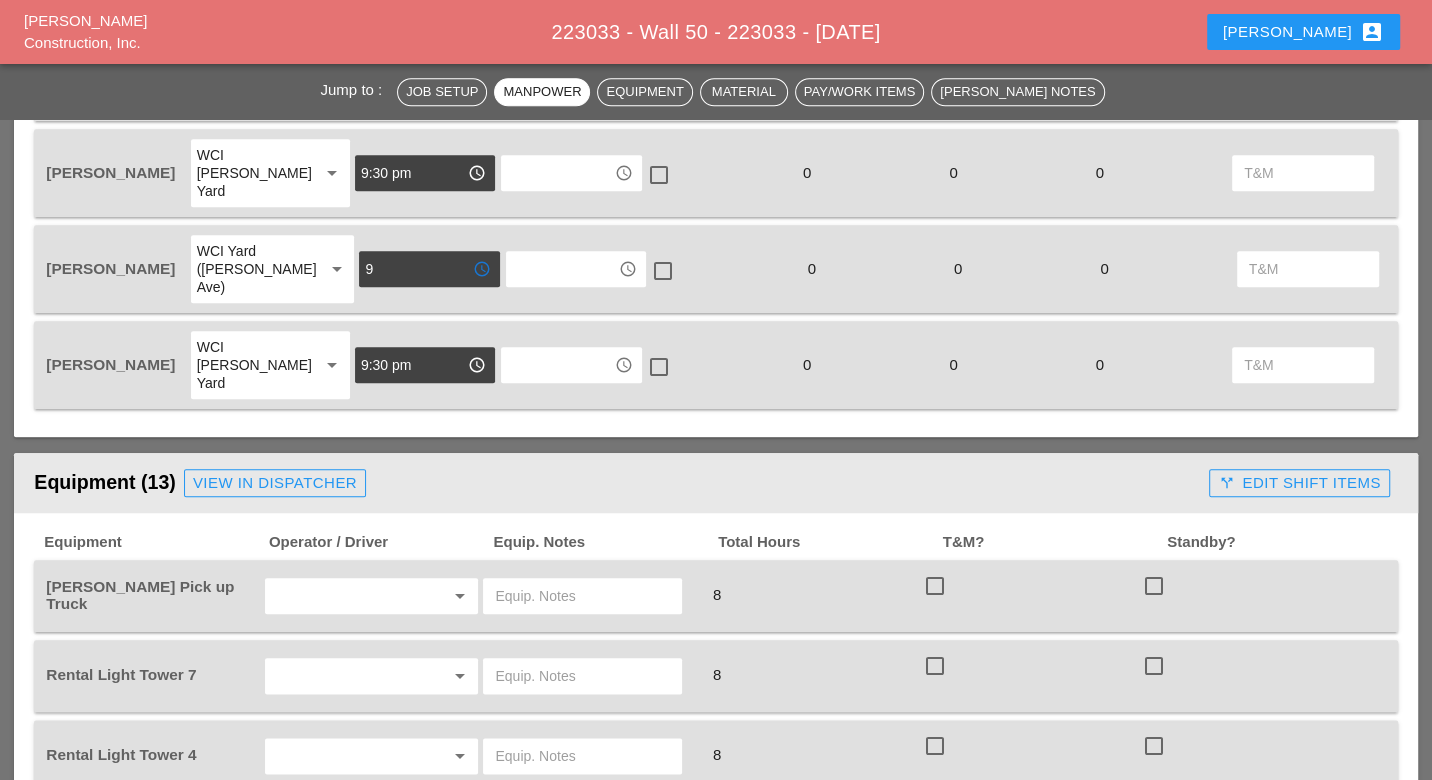 type on "9:30 pm" 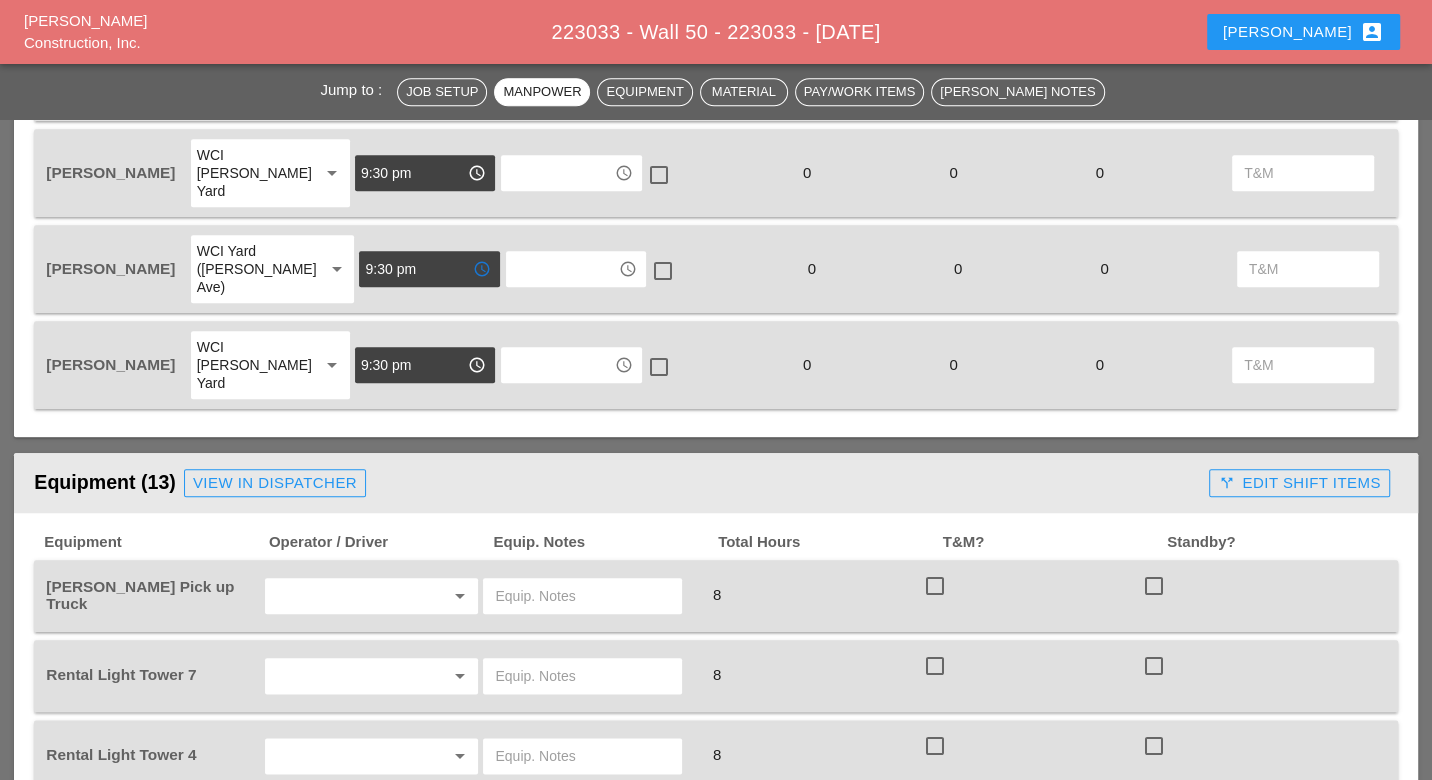 click at bounding box center [344, 596] 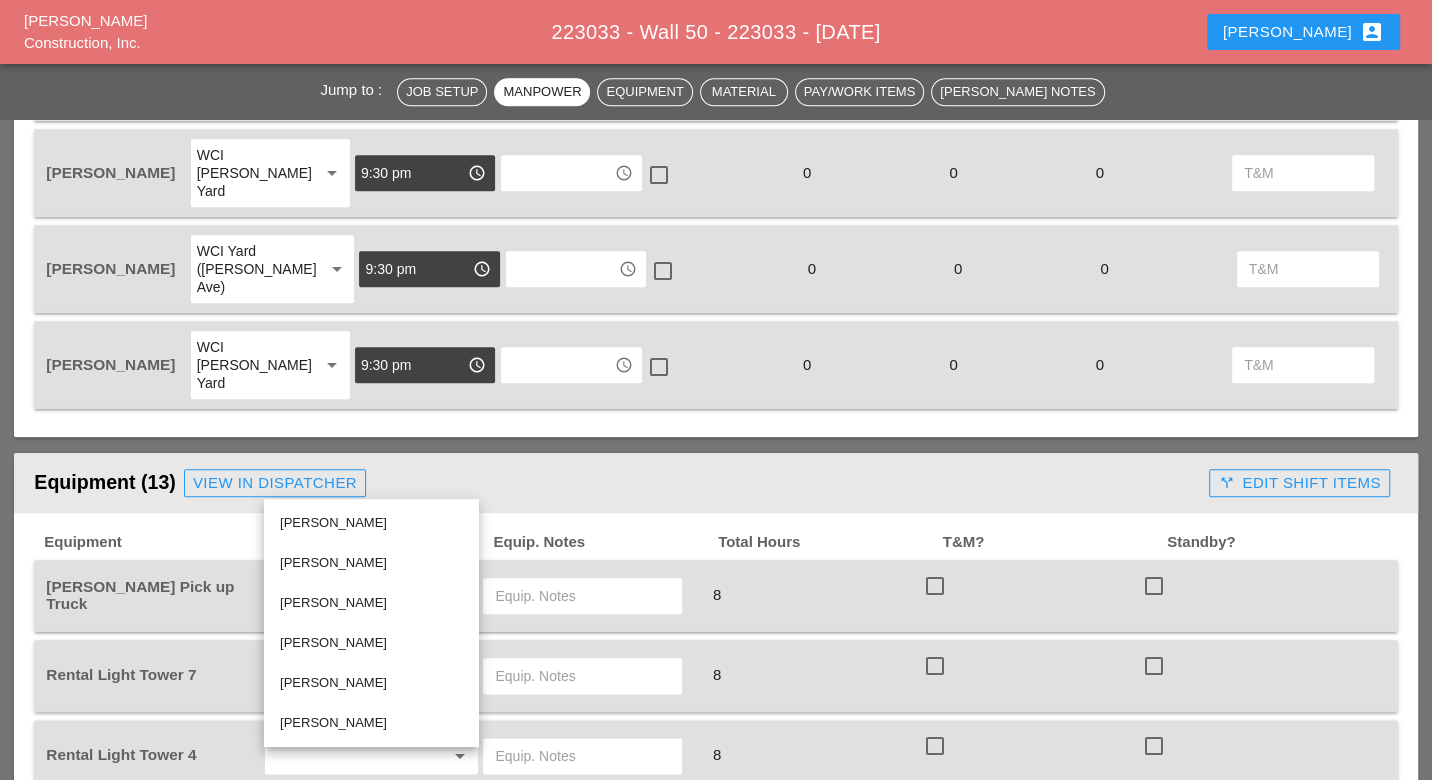 click on "Iwan Belfor" at bounding box center (371, 563) 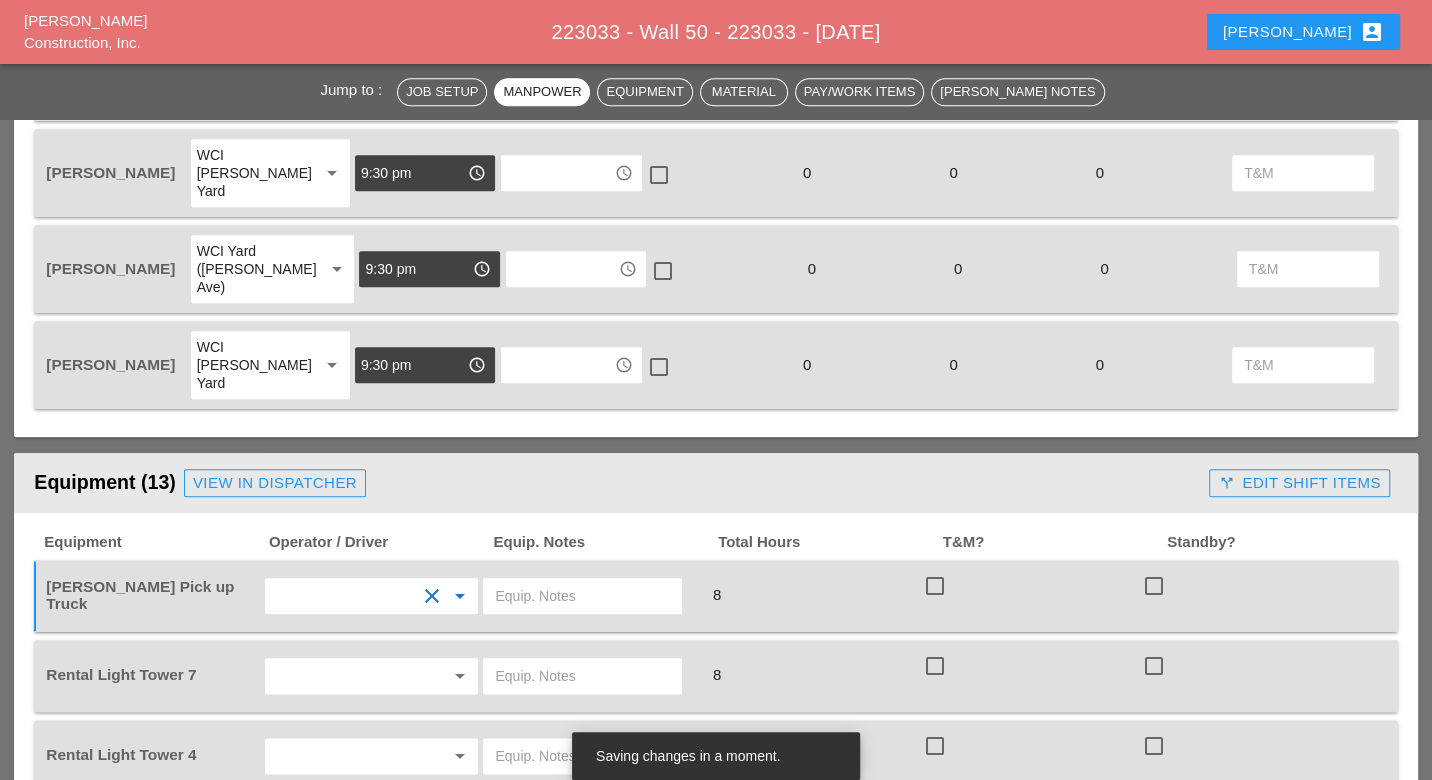 scroll, scrollTop: 1555, scrollLeft: 0, axis: vertical 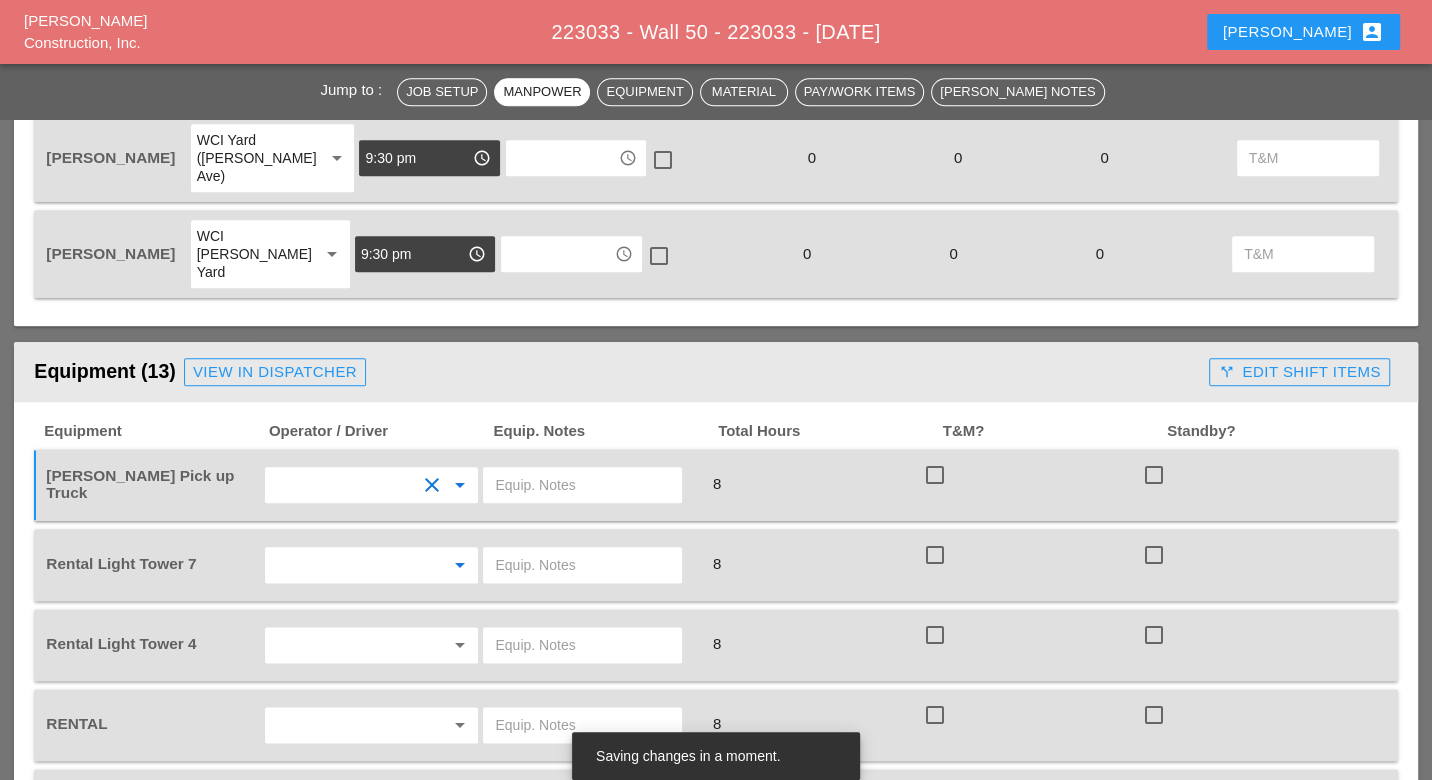 click at bounding box center (344, 565) 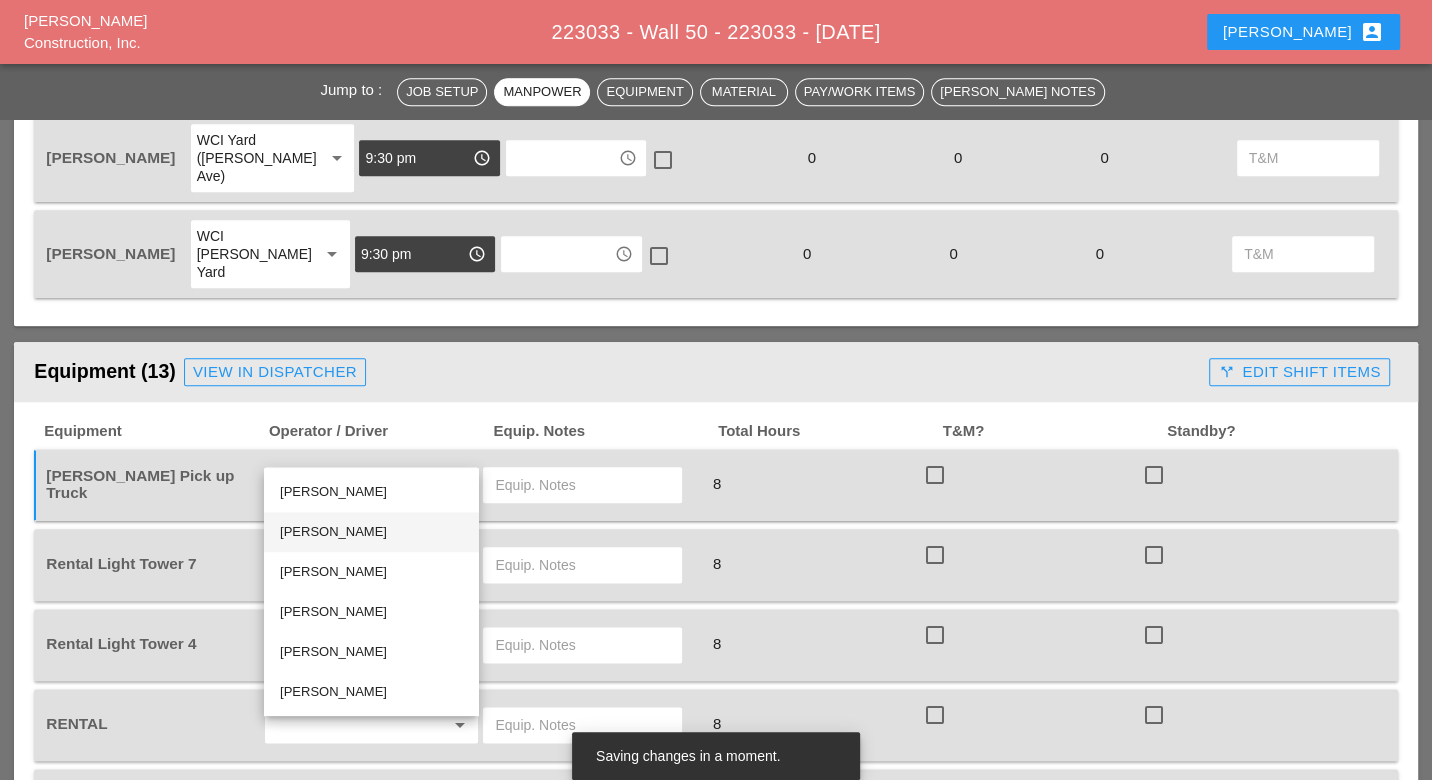click on "Iwan Belfor" at bounding box center [371, 532] 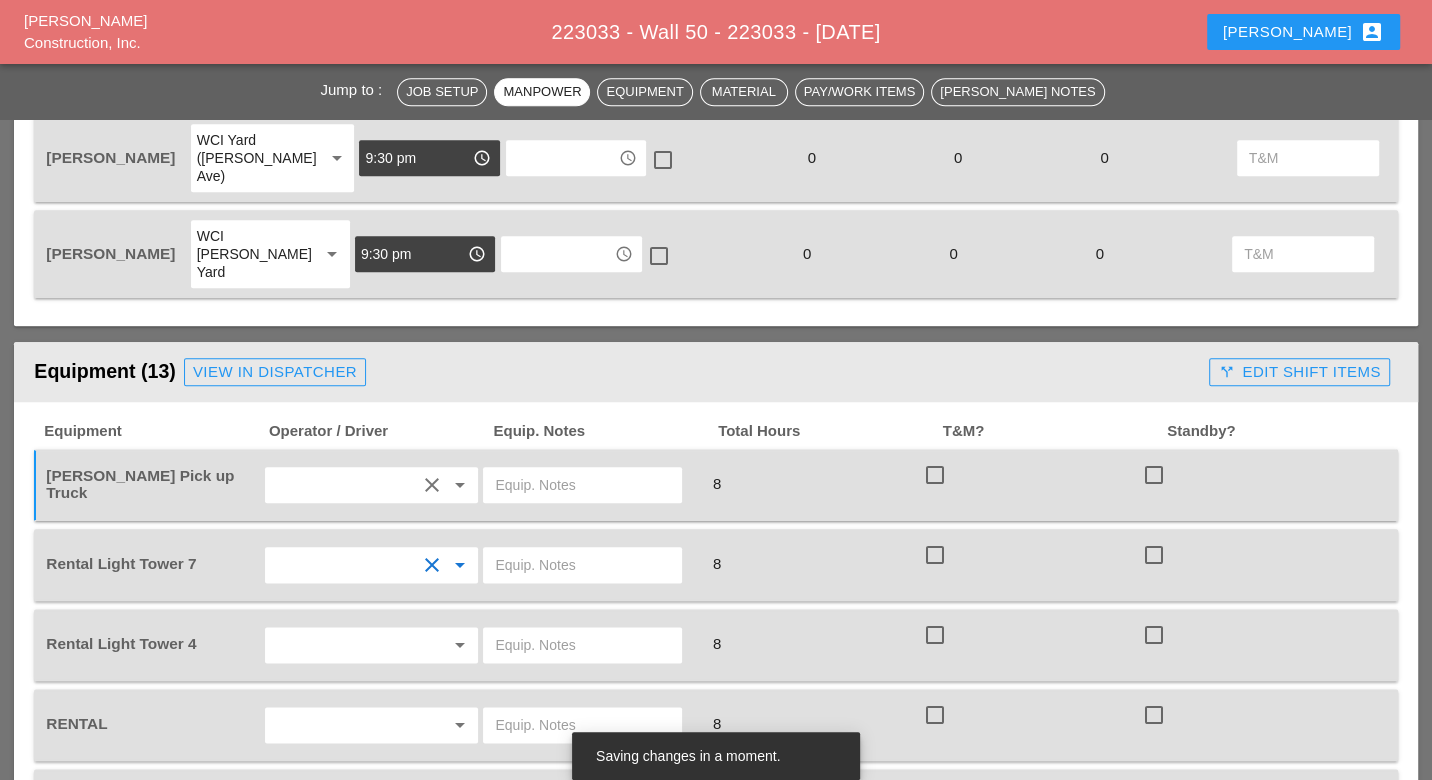 click at bounding box center [344, 645] 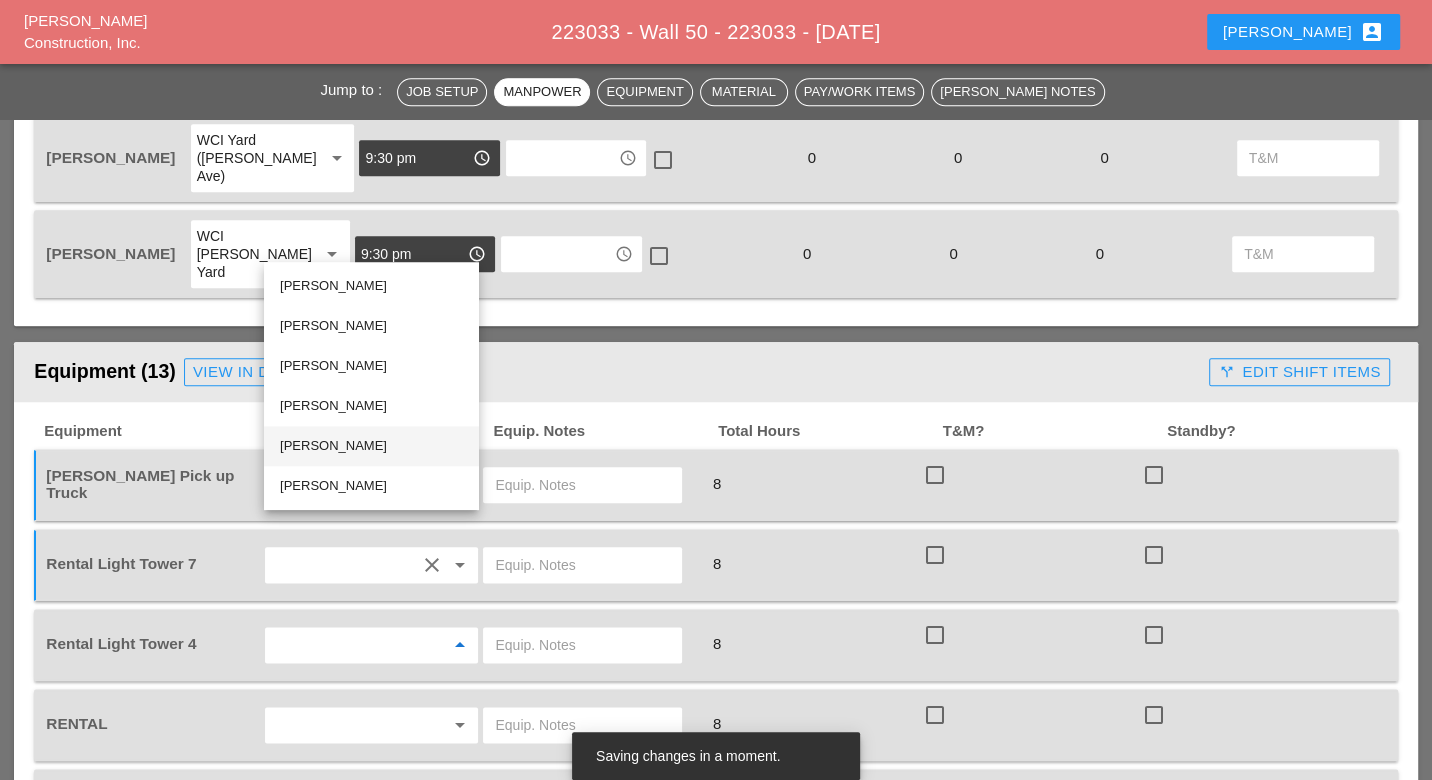 click on "Santiago Suarez" at bounding box center [371, 446] 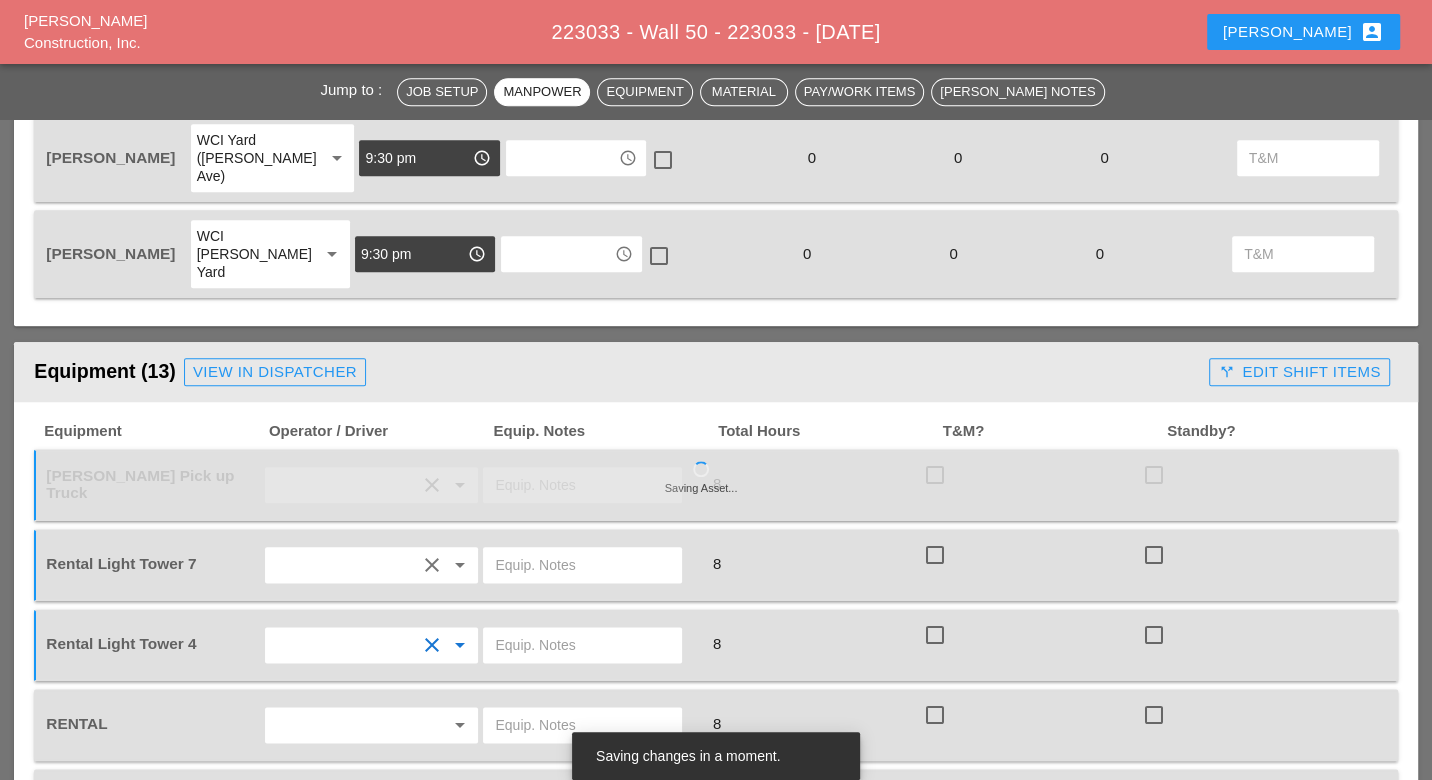 click at bounding box center (582, 645) 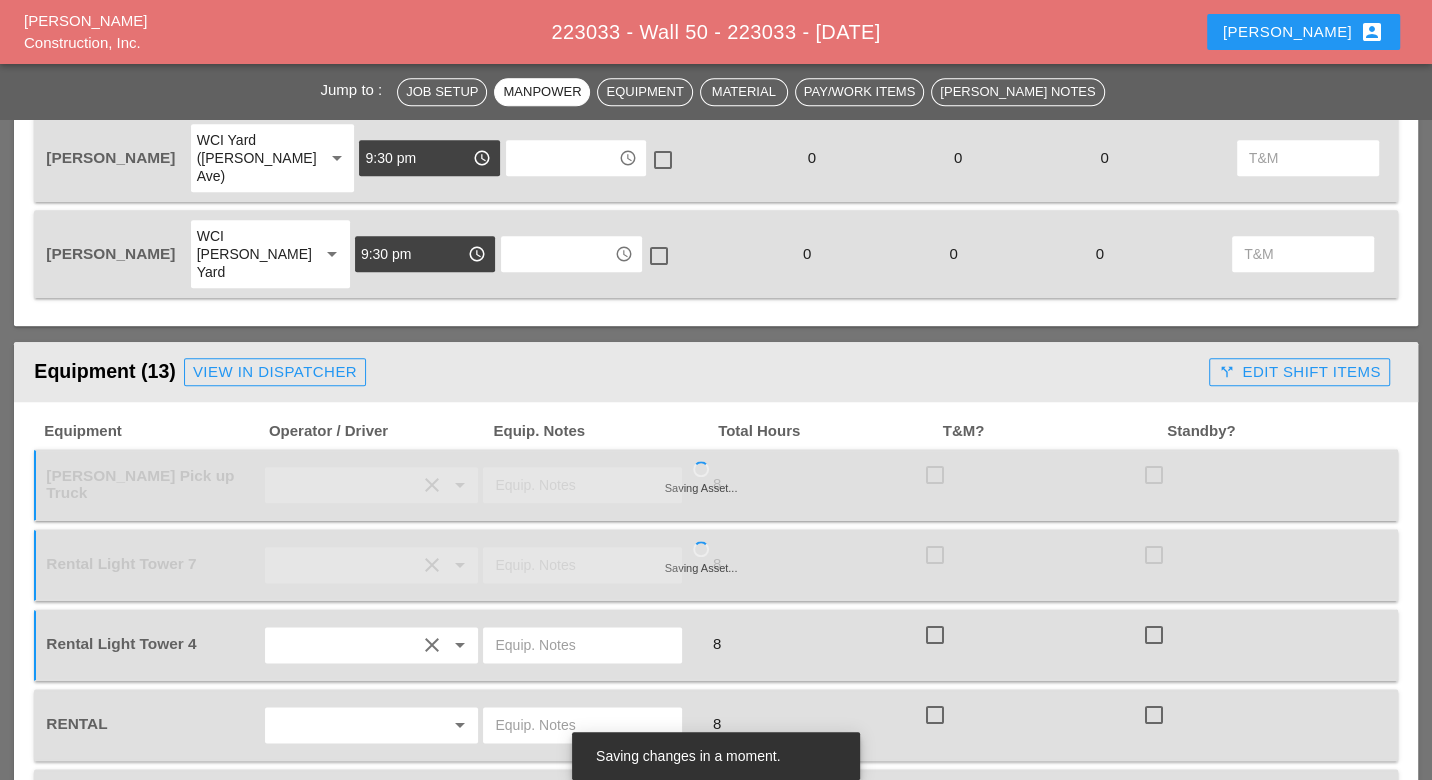 paste on "Thu 10 | Night 72° 15% SE 7 mph Cloudy early with some clearing expected late. A stray shower or thunderstorm is possible. Low 72F. Winds SE at 5 to 10 mph." 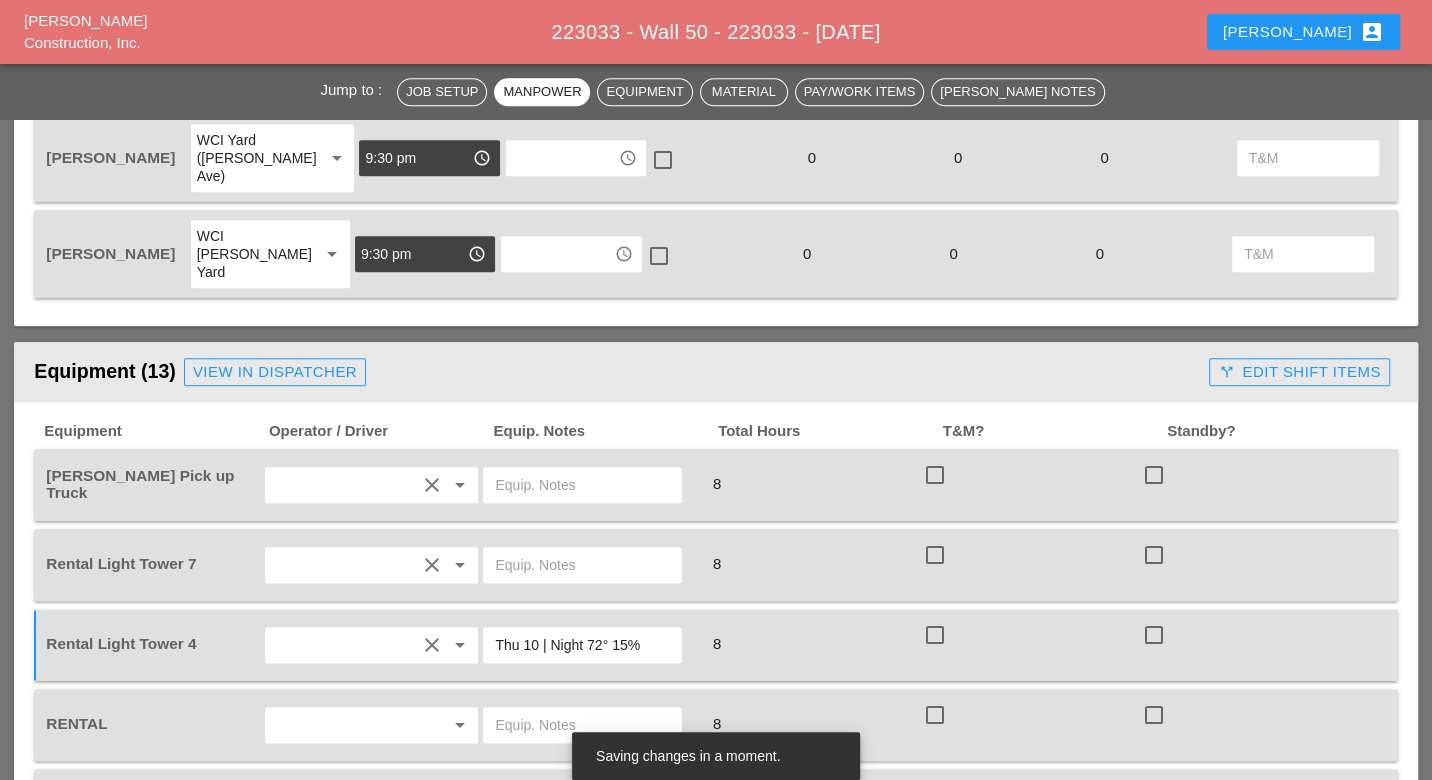 scroll, scrollTop: 0, scrollLeft: 0, axis: both 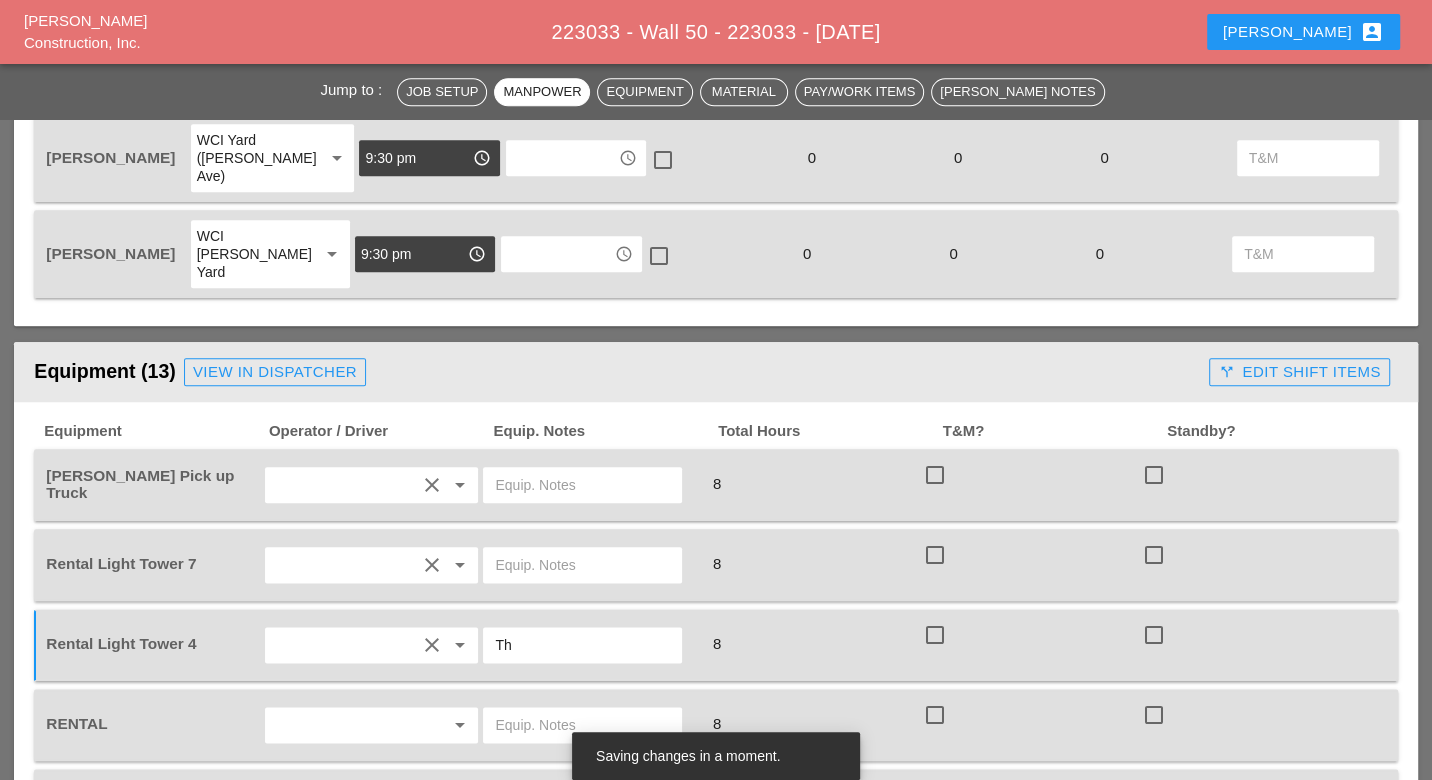 type on "T" 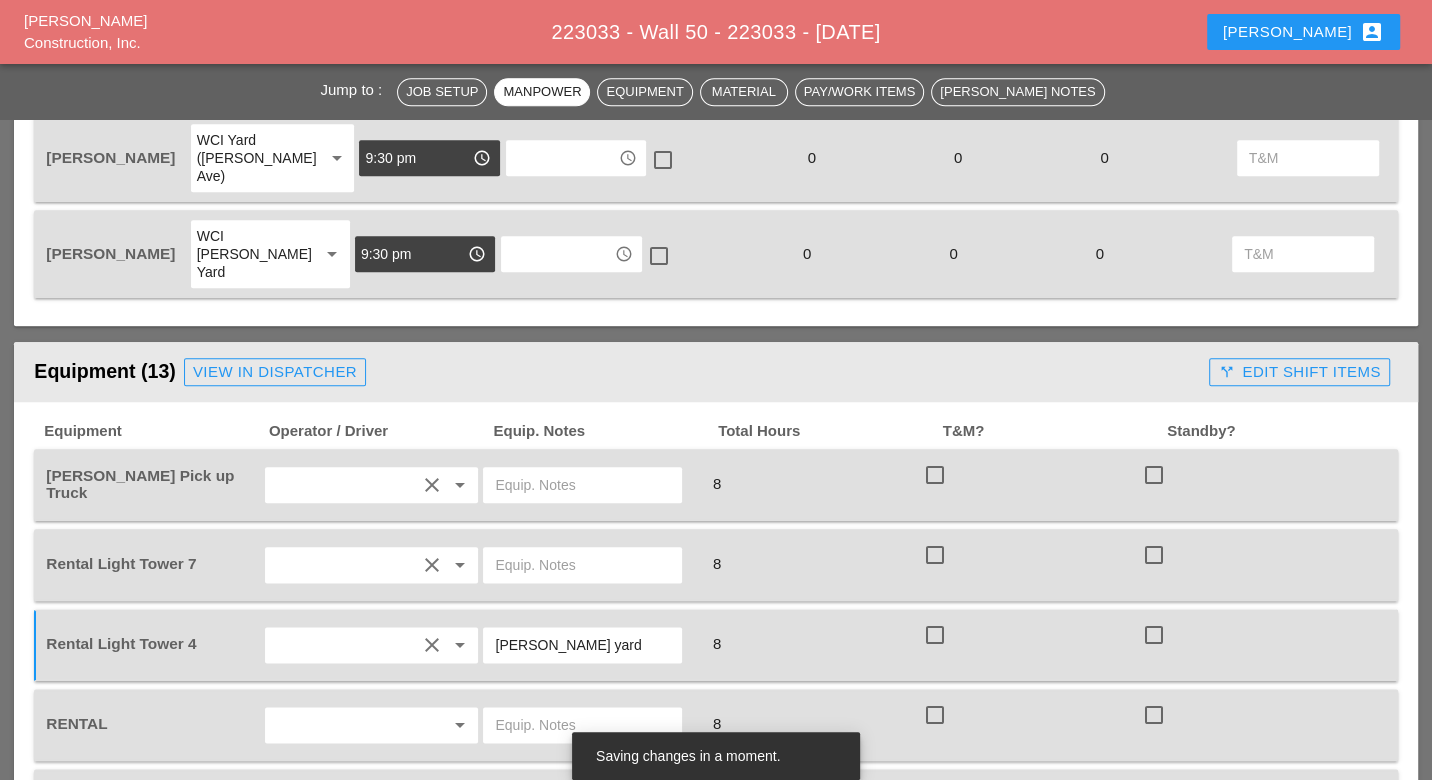 drag, startPoint x: 589, startPoint y: 518, endPoint x: 496, endPoint y: 525, distance: 93.26307 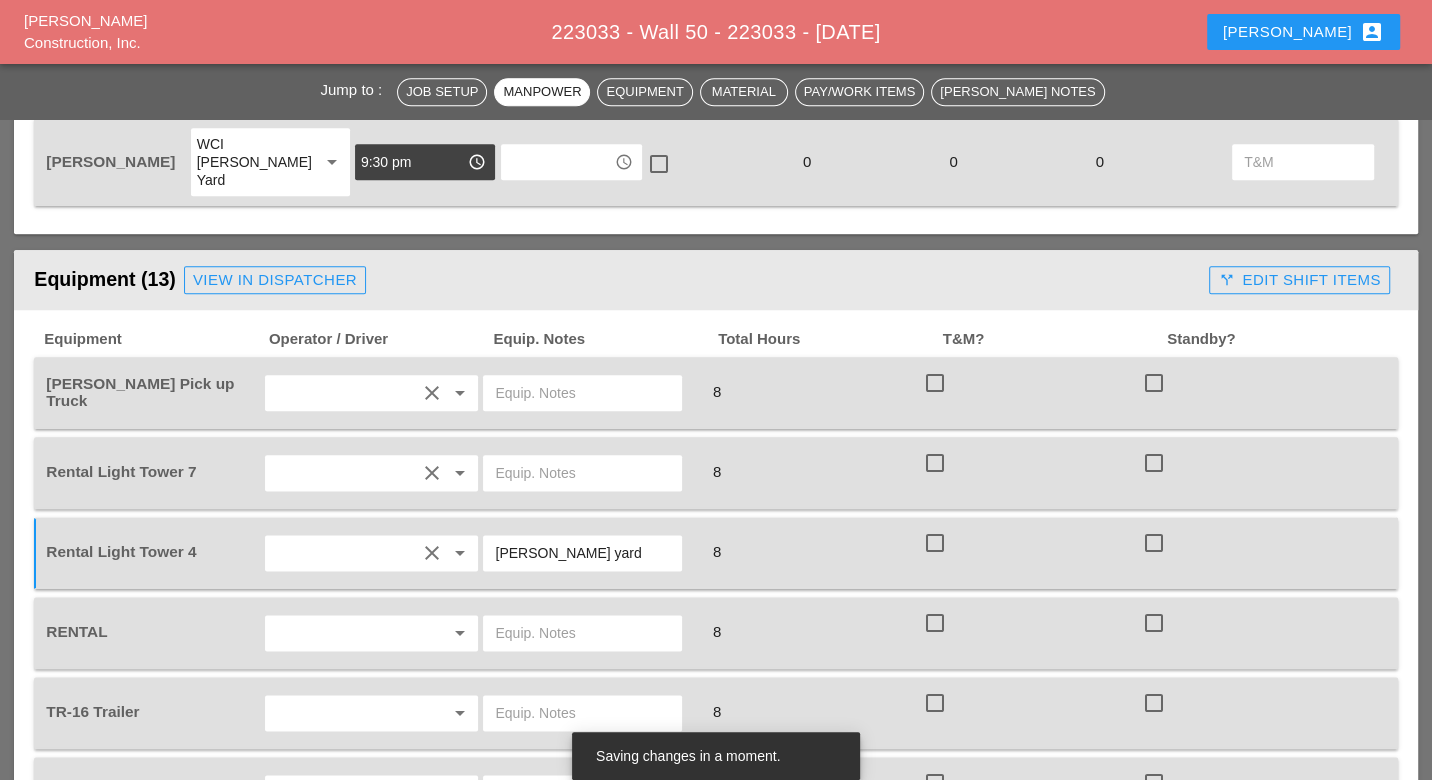 scroll, scrollTop: 1666, scrollLeft: 0, axis: vertical 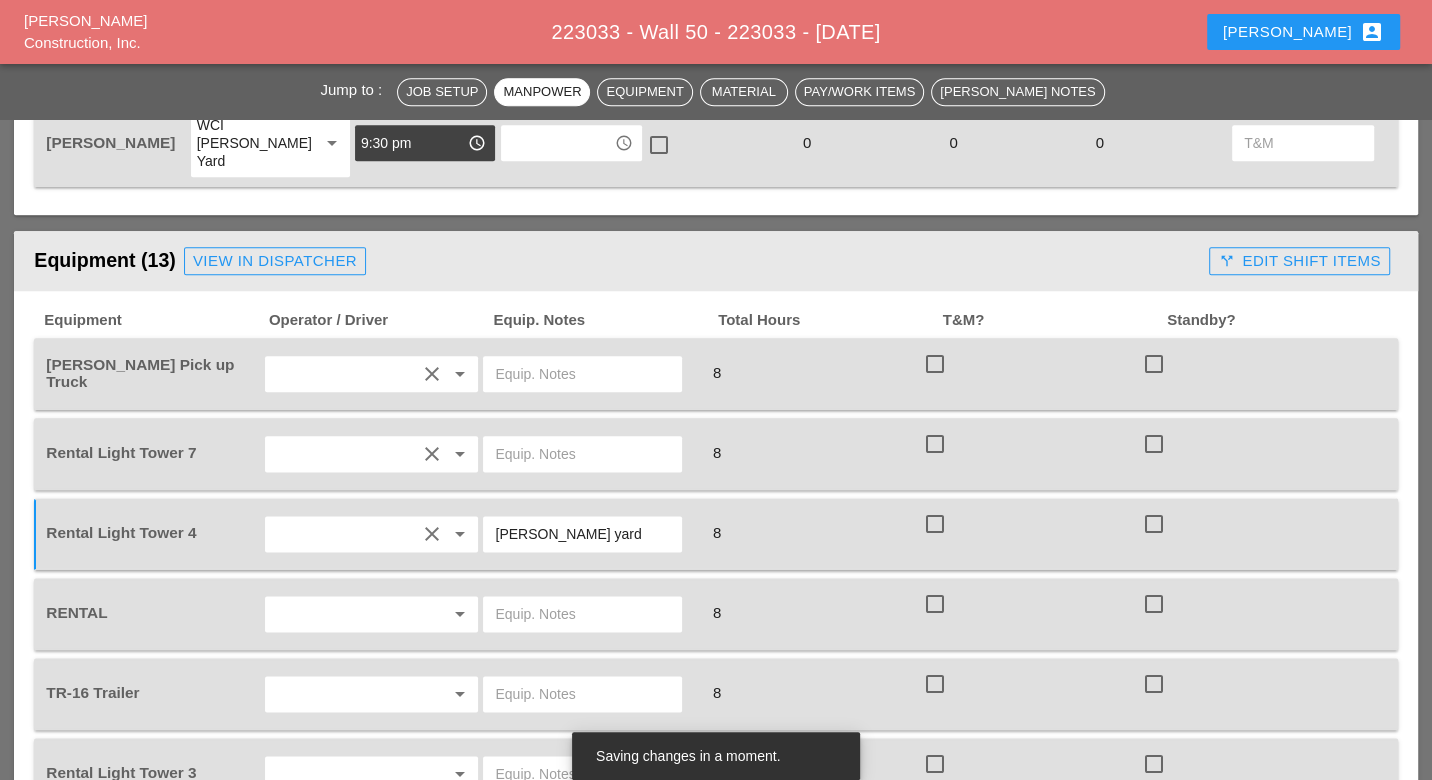 type on "[PERSON_NAME] yard" 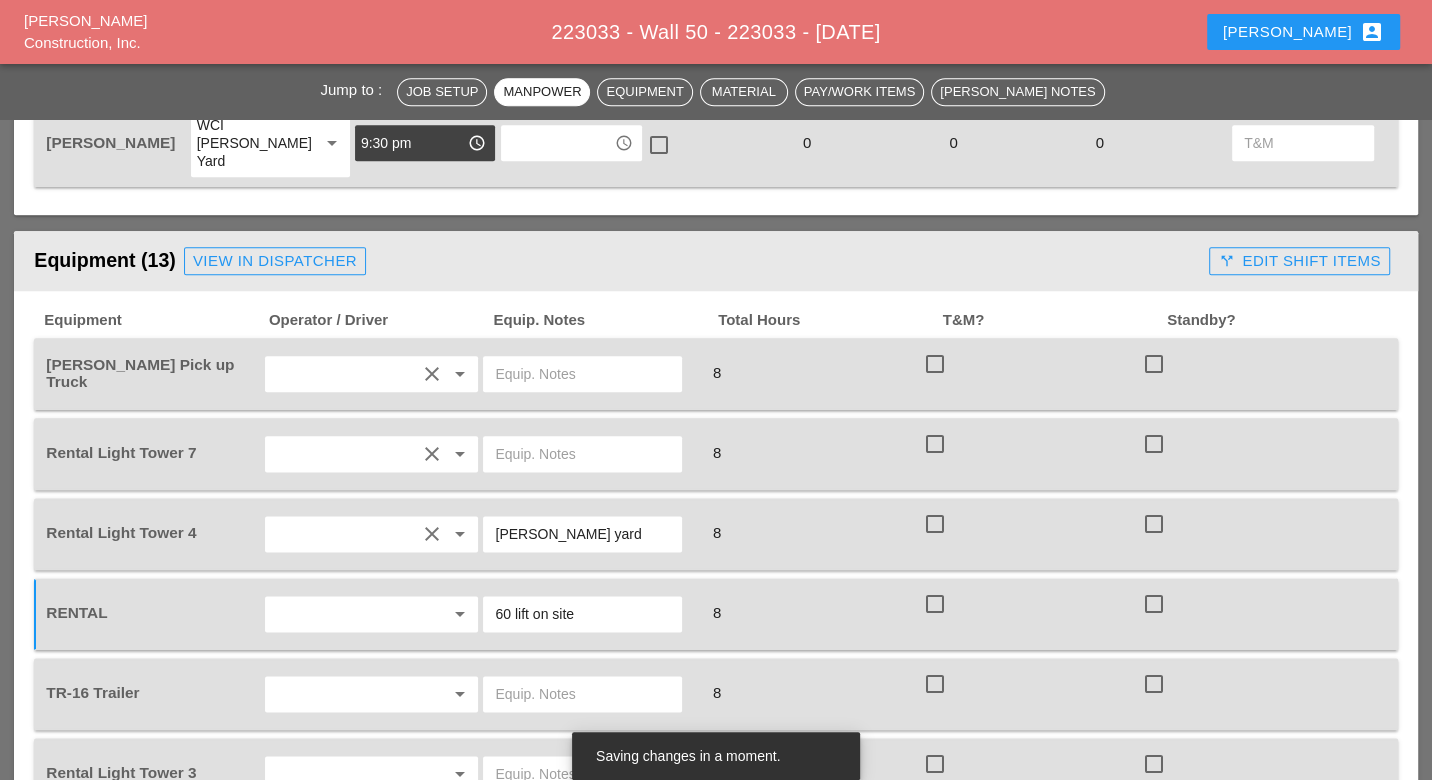 type on "60 lift on site" 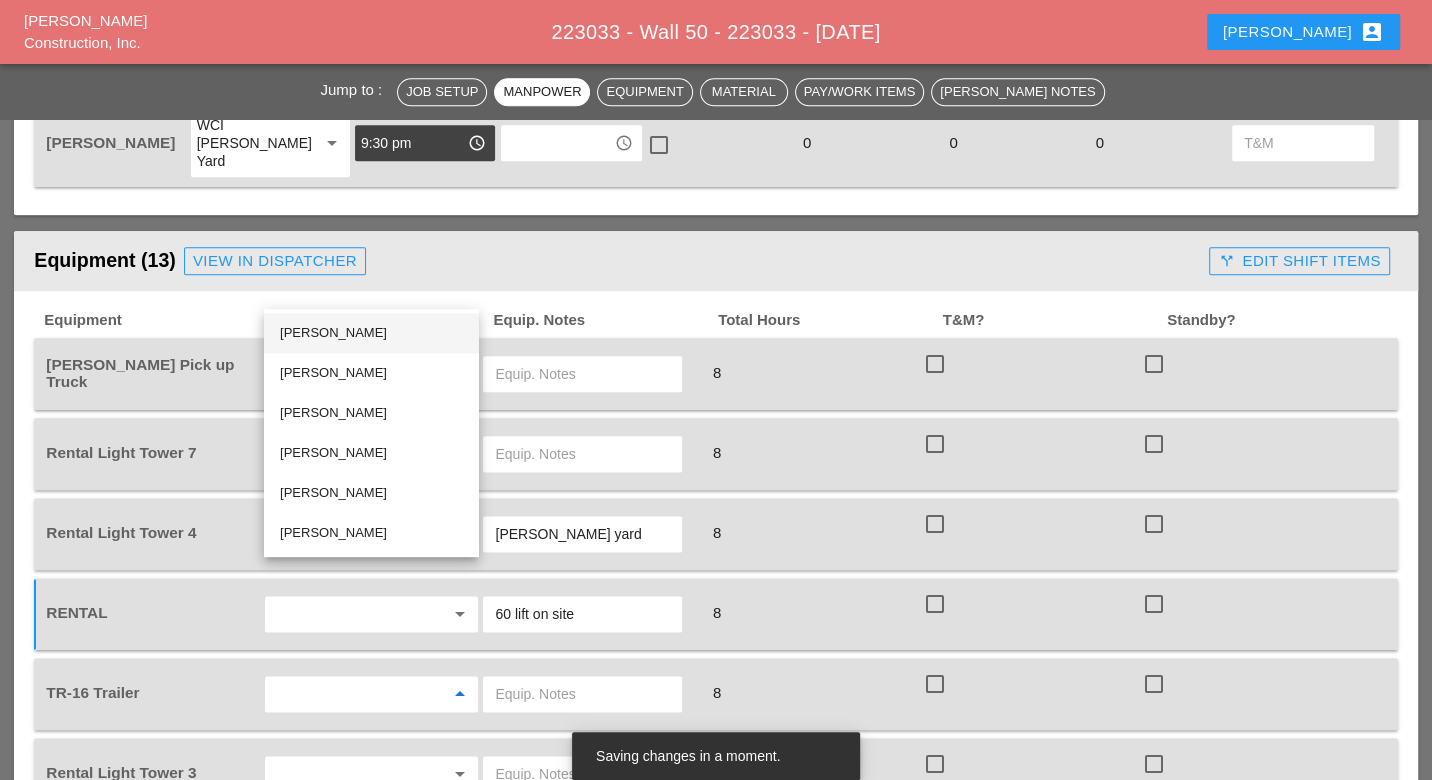 click on "Joshua Baker" at bounding box center [371, 333] 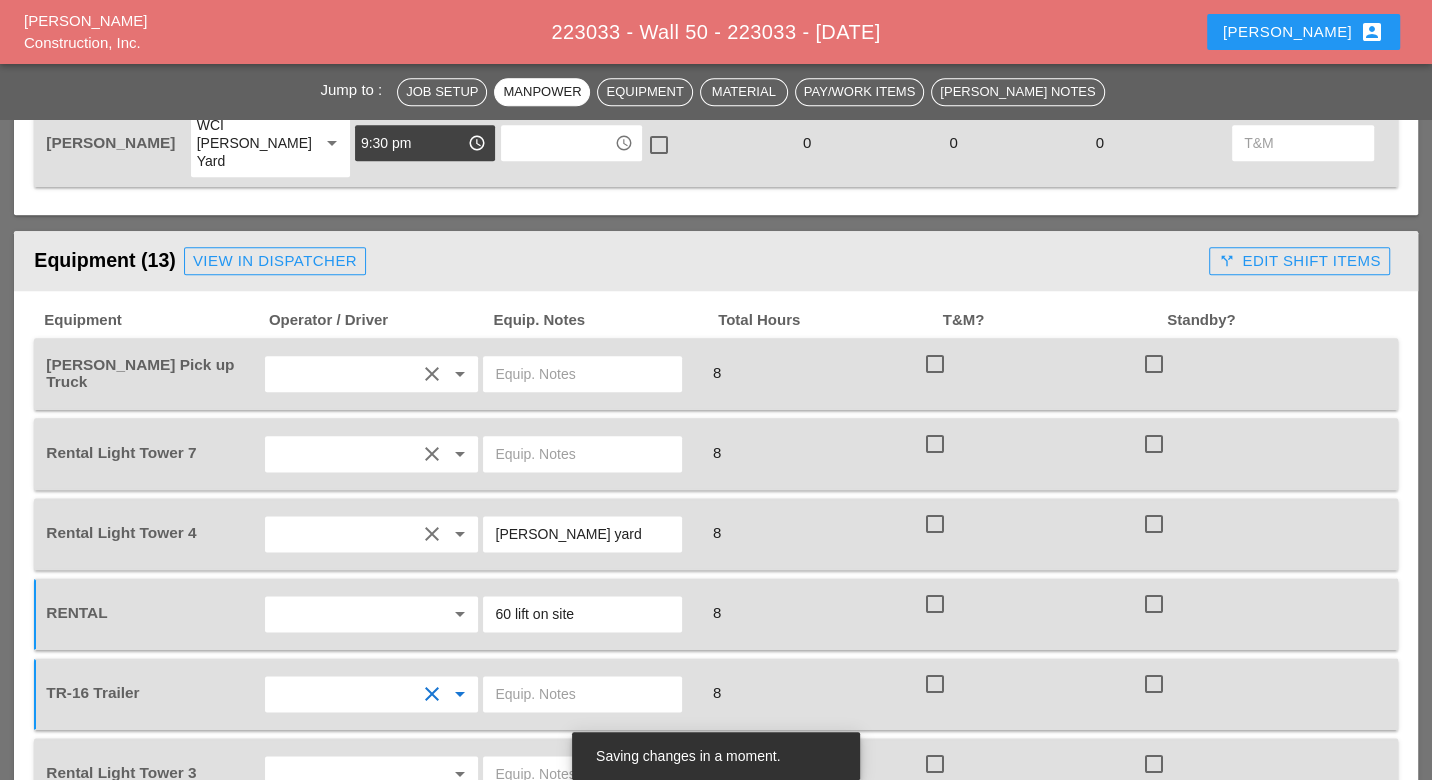 click at bounding box center (582, 694) 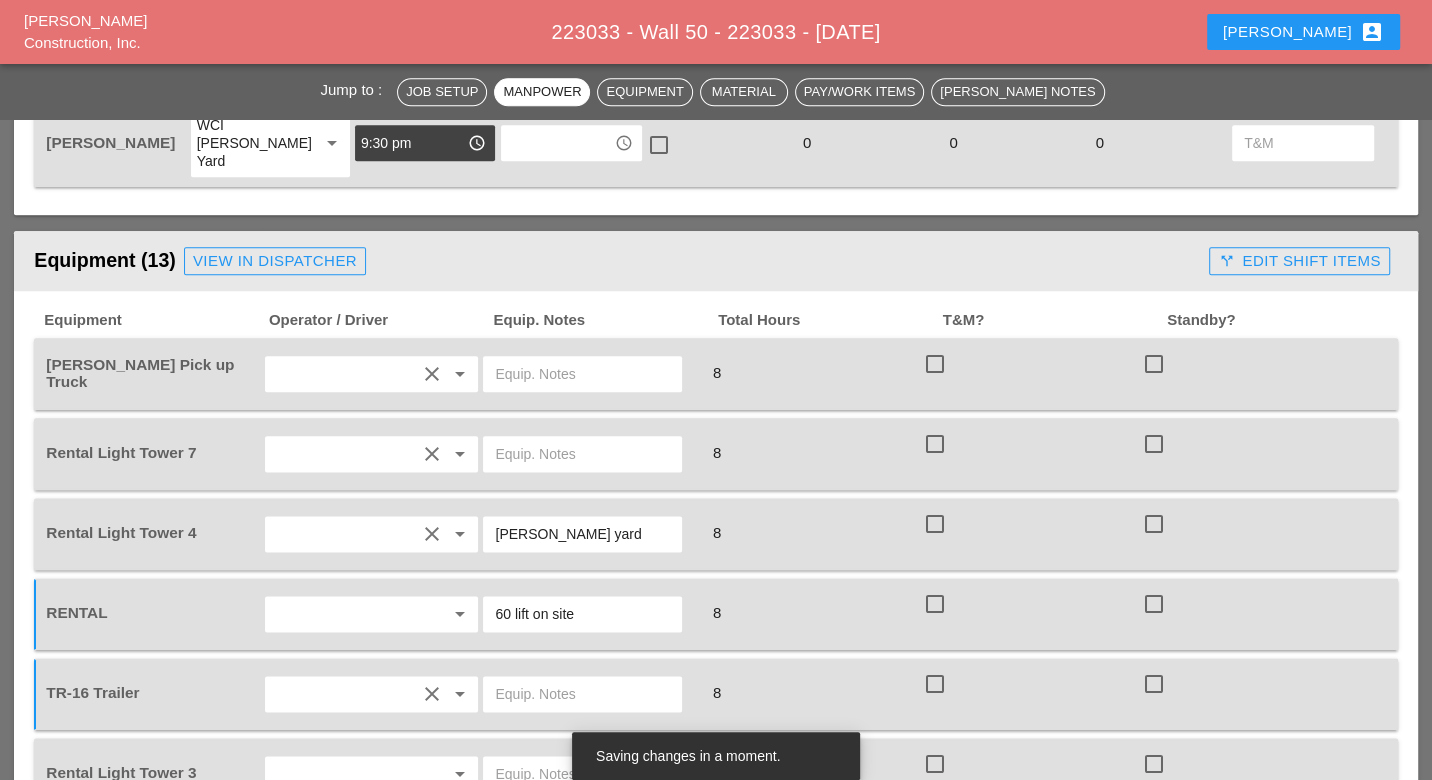 paste on "[PERSON_NAME] yard" 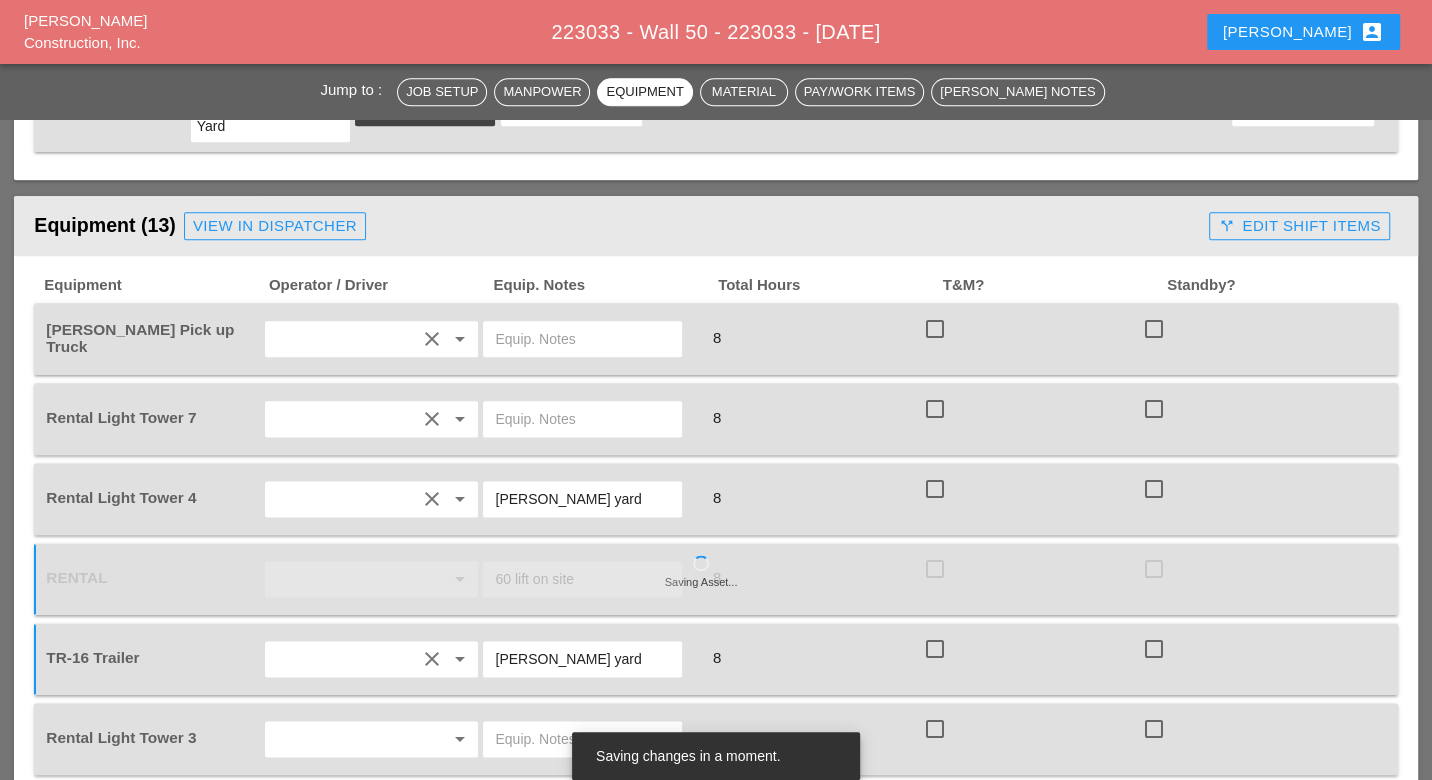 scroll, scrollTop: 1777, scrollLeft: 0, axis: vertical 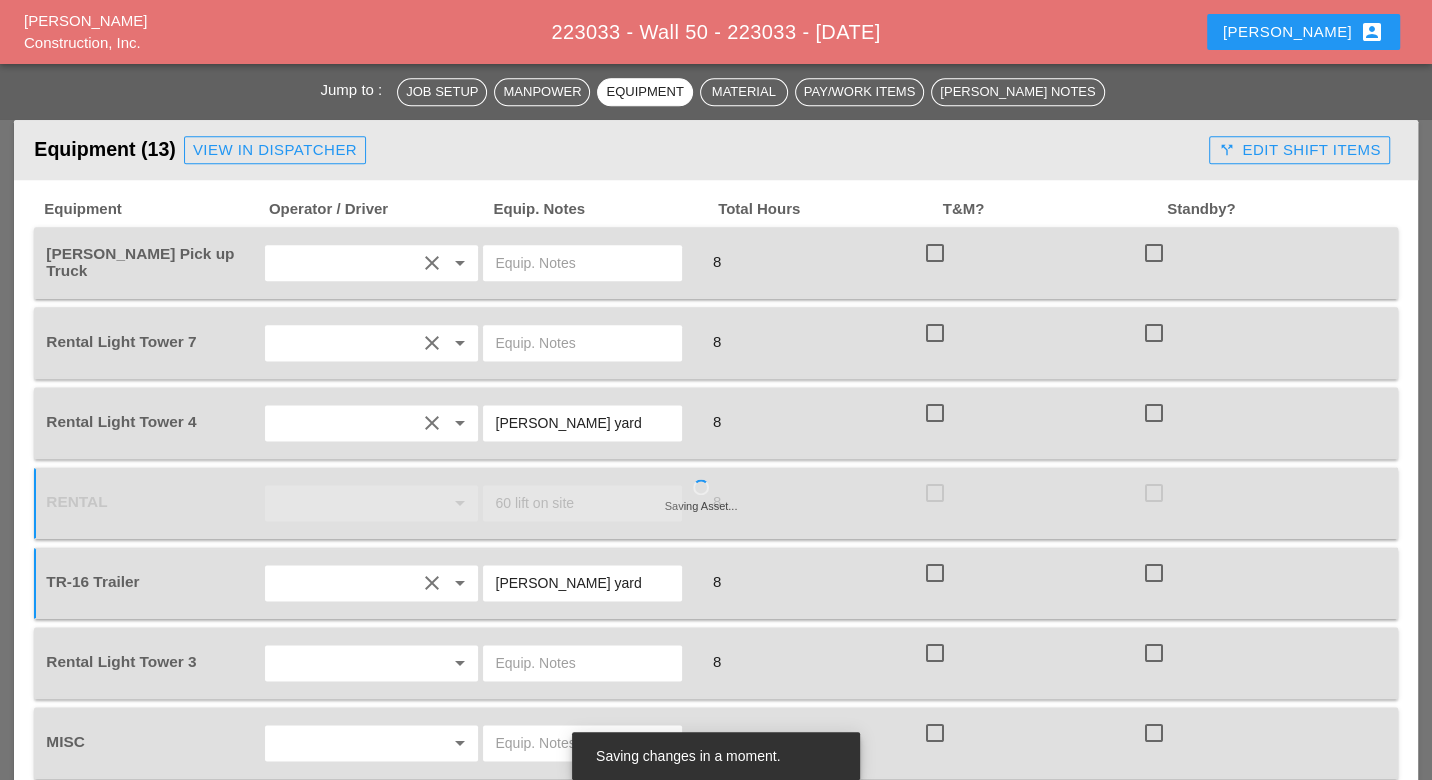 type on "[PERSON_NAME] yard" 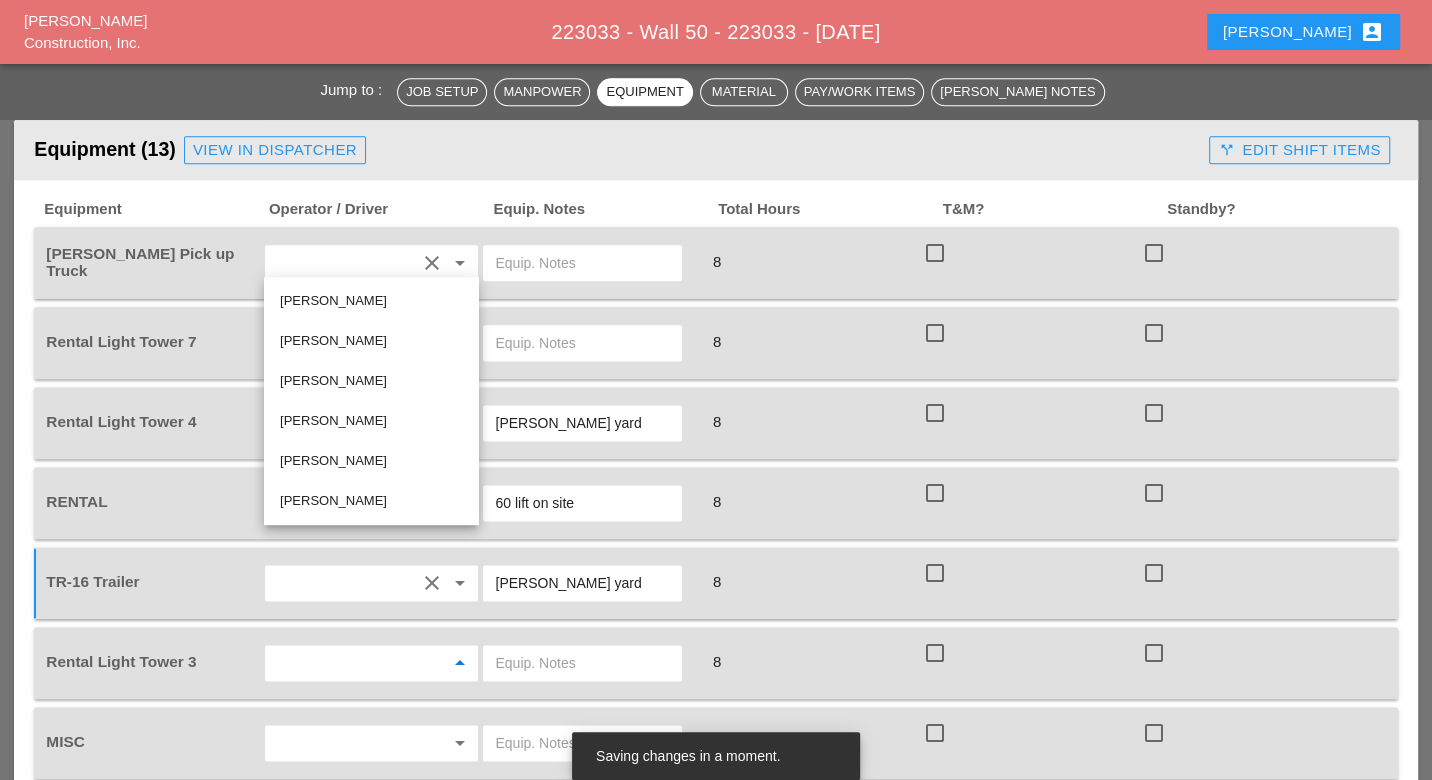 drag, startPoint x: 311, startPoint y: 338, endPoint x: 320, endPoint y: 374, distance: 37.107952 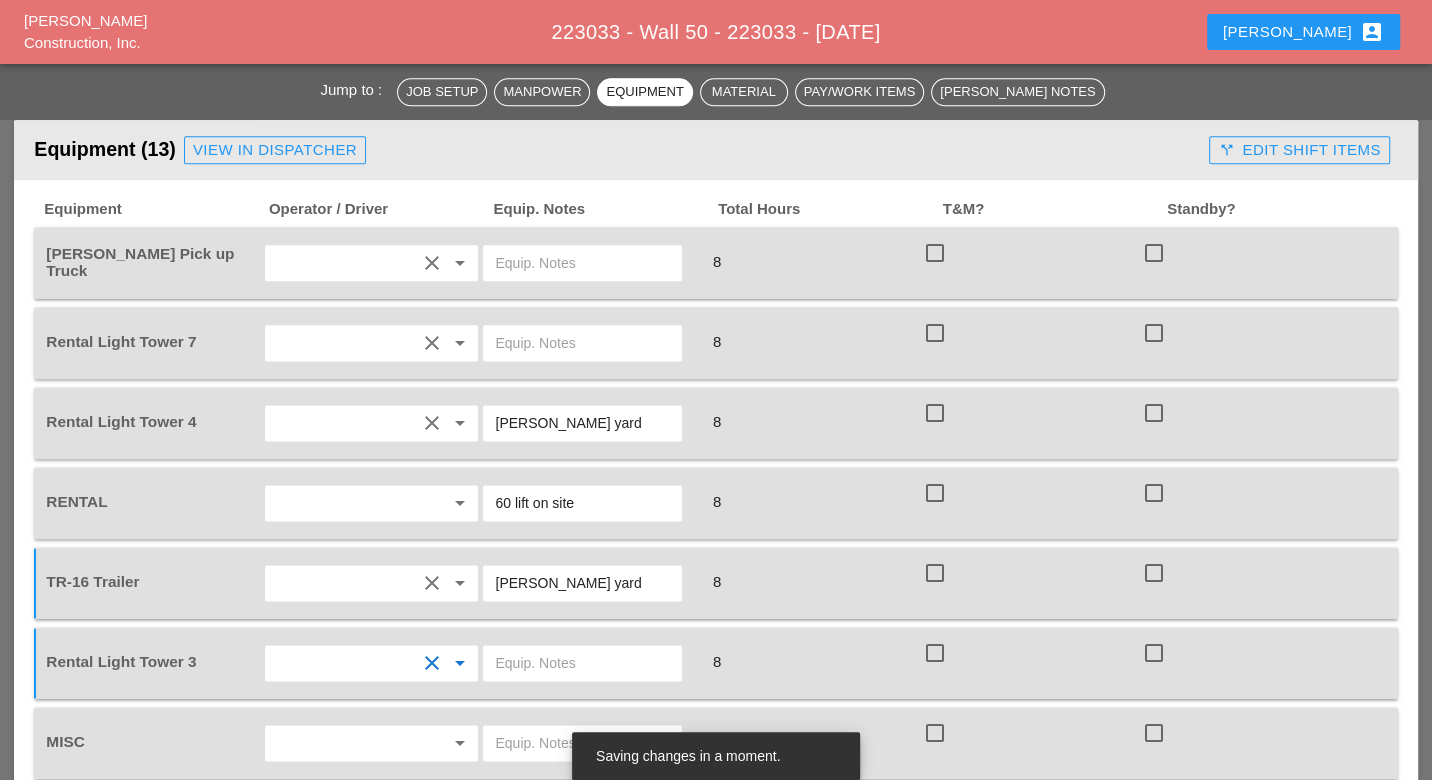 click at bounding box center (582, 663) 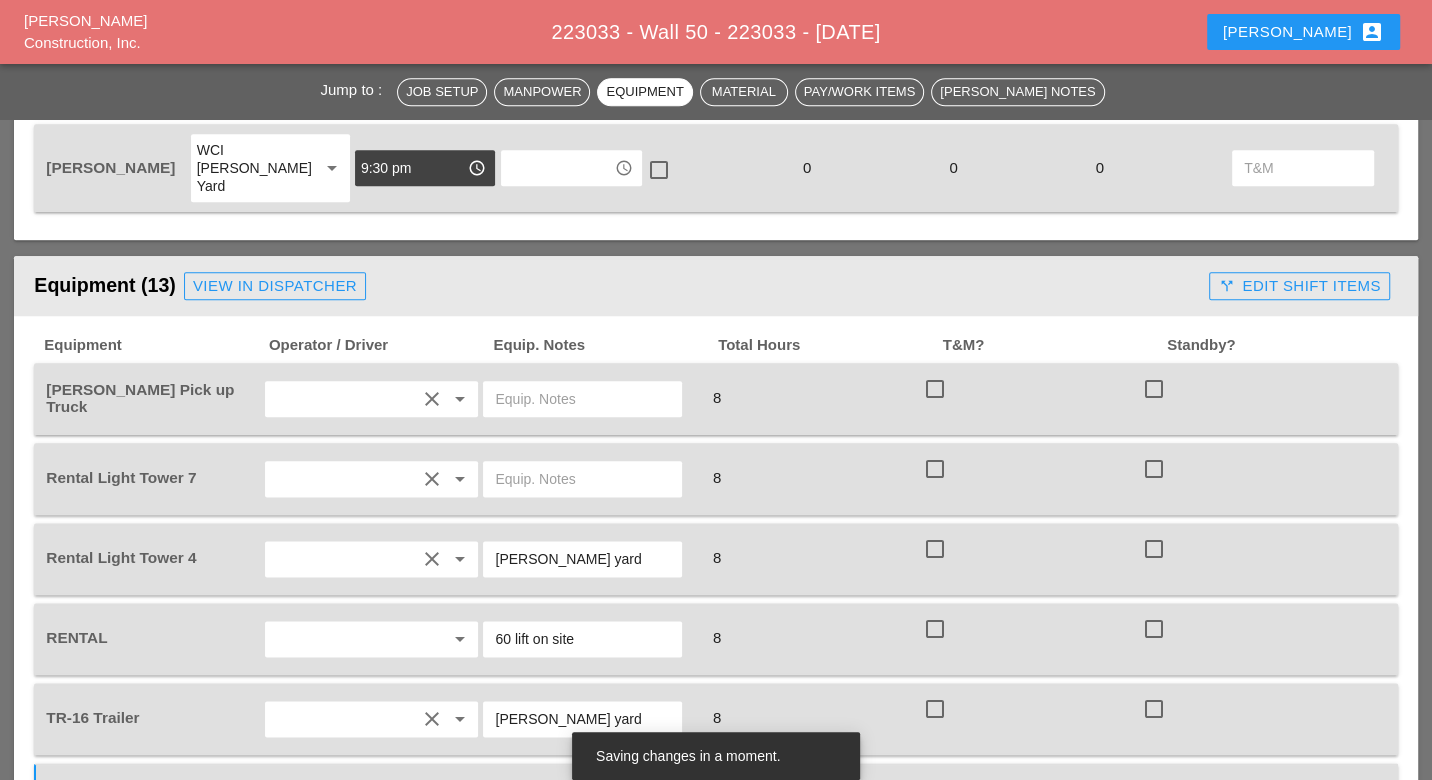 scroll, scrollTop: 1666, scrollLeft: 0, axis: vertical 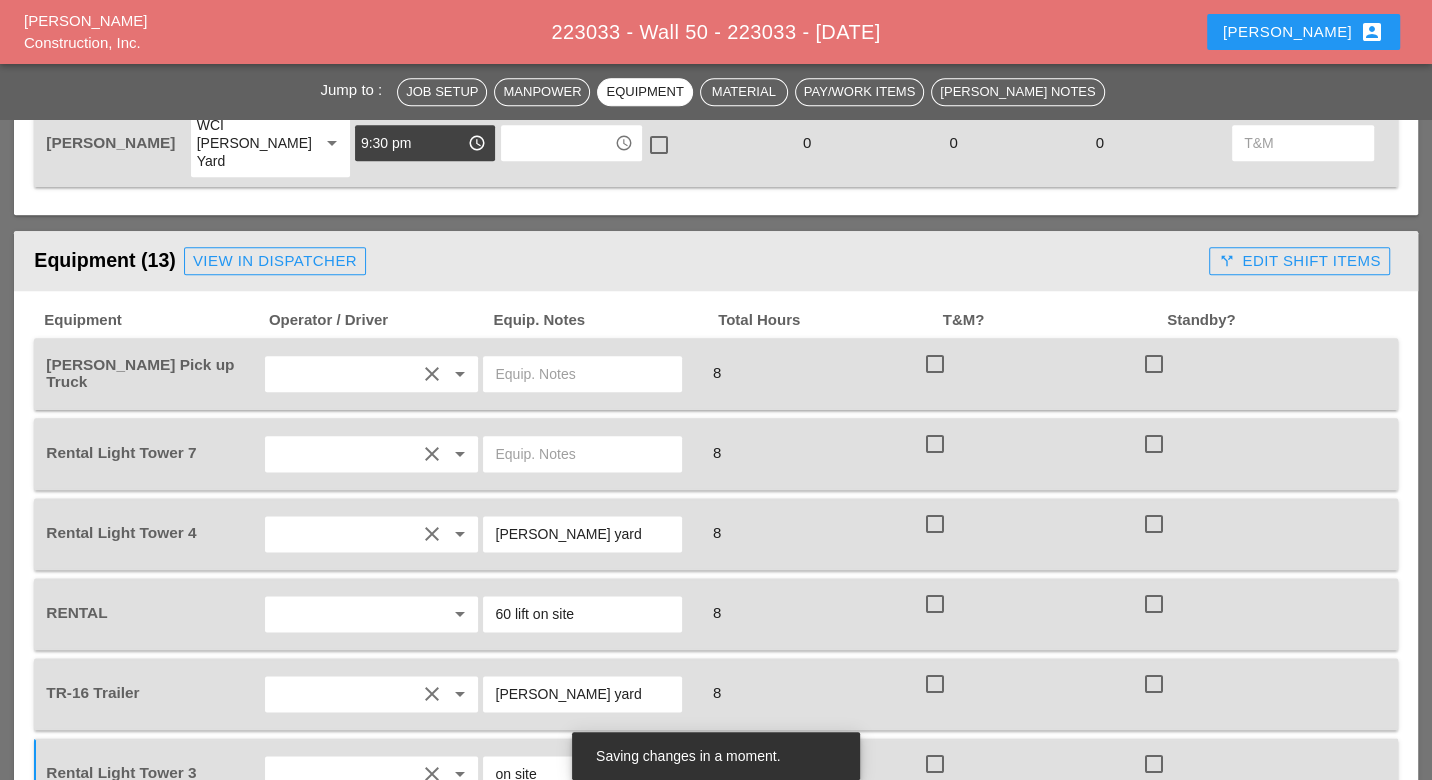 type on "on site" 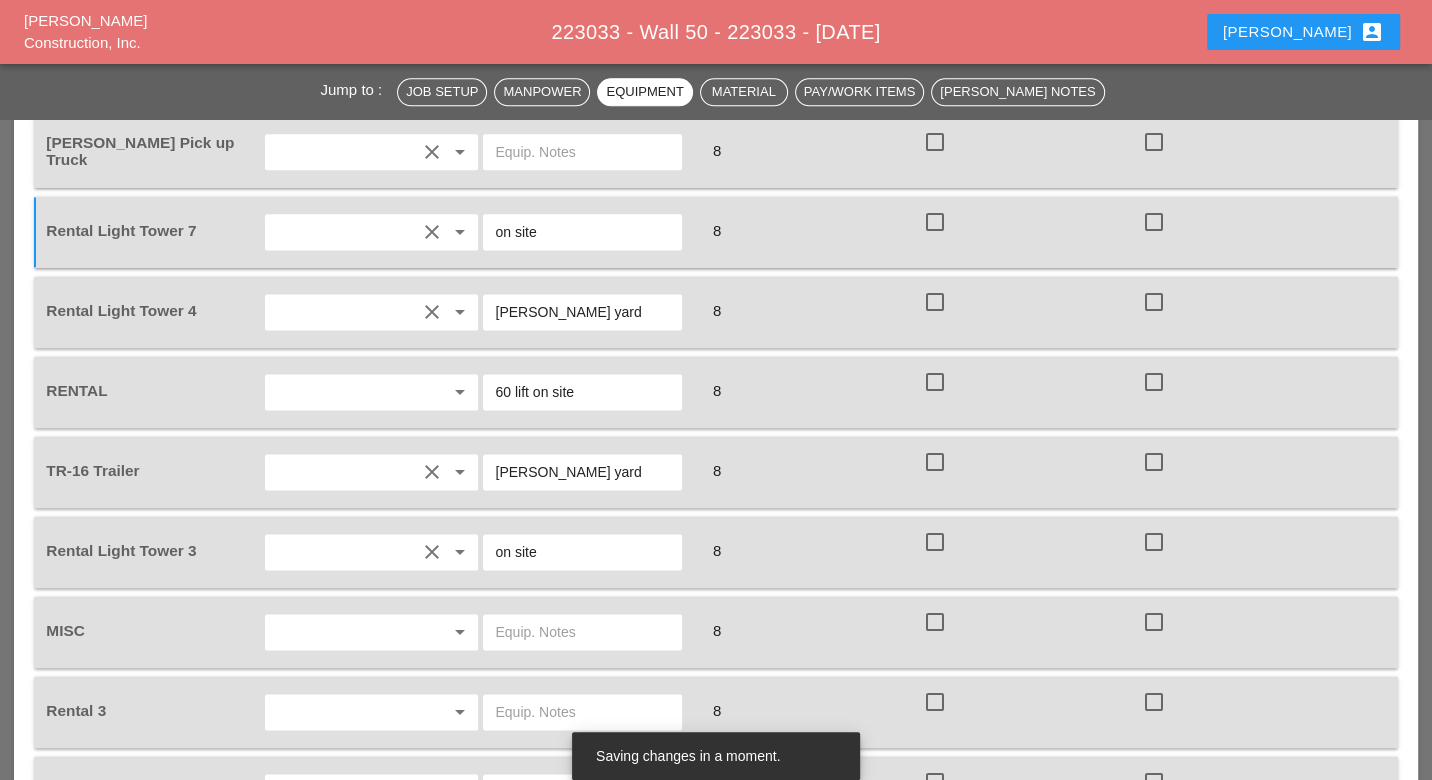 scroll, scrollTop: 1777, scrollLeft: 0, axis: vertical 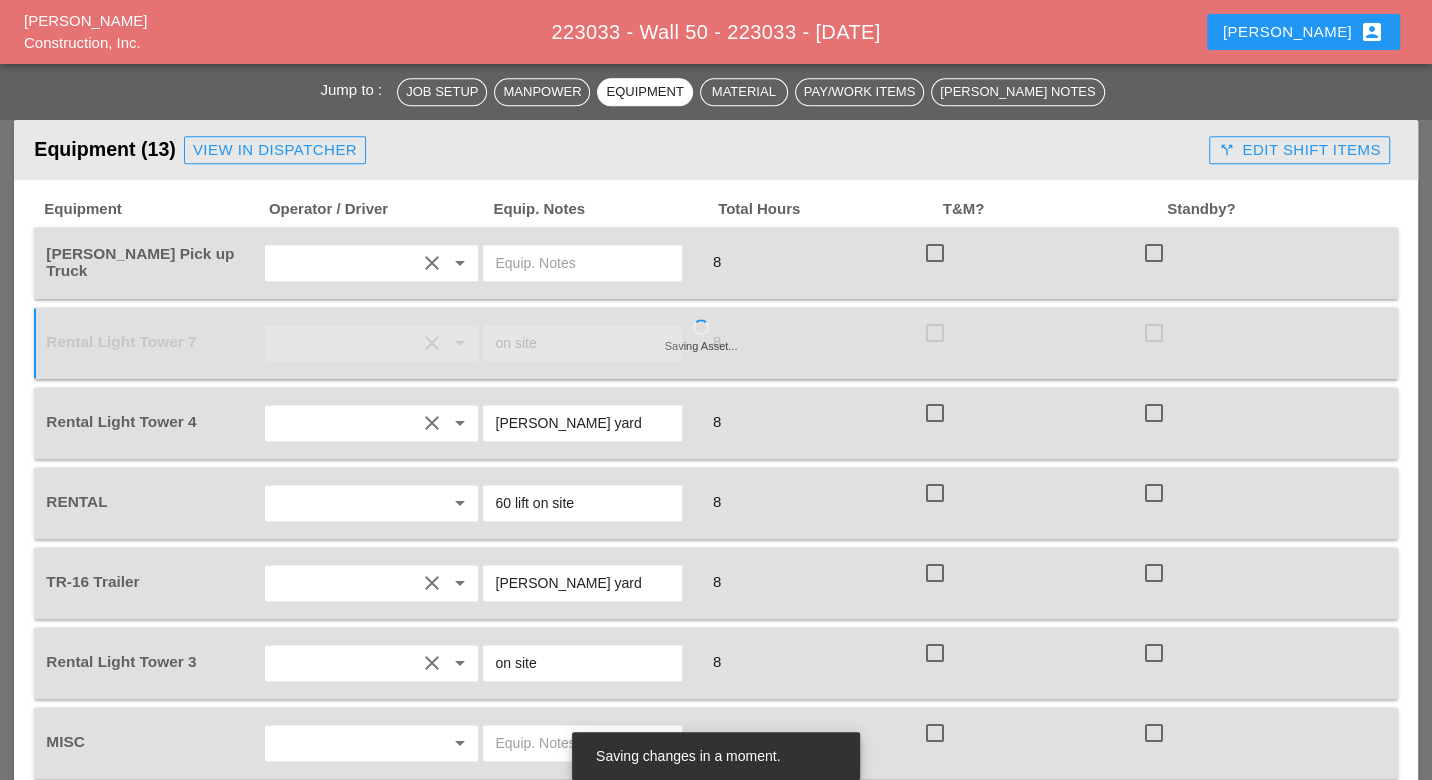 type on "on site" 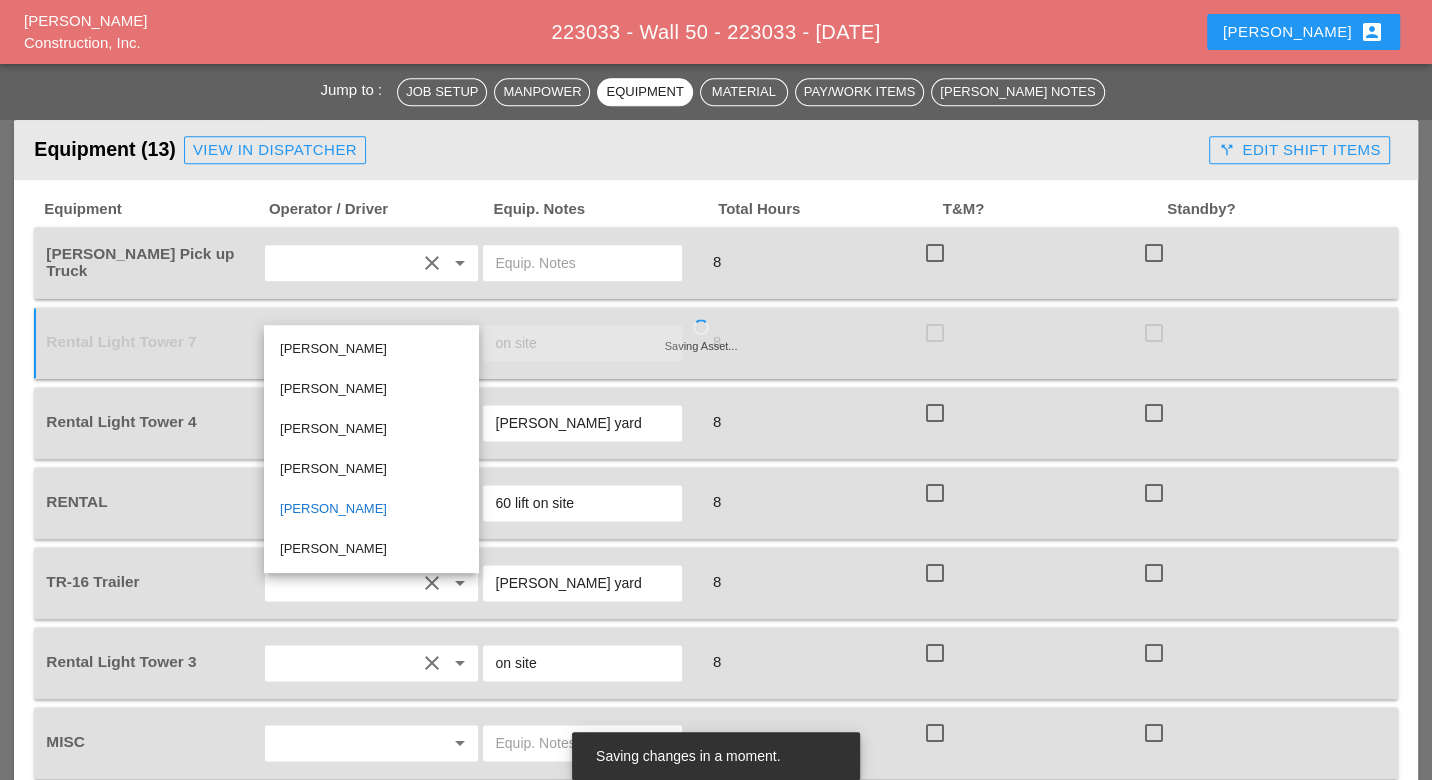 drag, startPoint x: 338, startPoint y: 384, endPoint x: 358, endPoint y: 374, distance: 22.36068 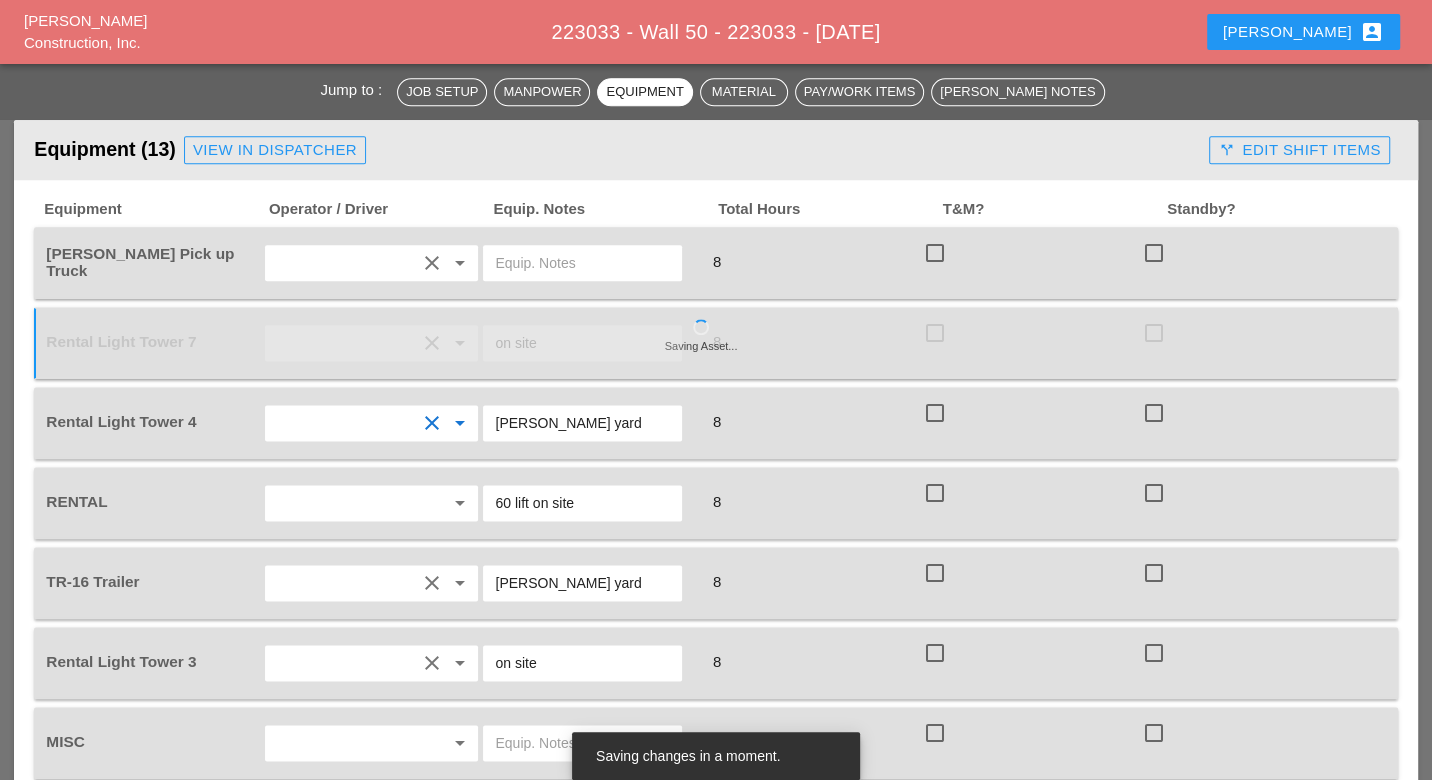 click on "[PERSON_NAME] yard" at bounding box center [582, 423] 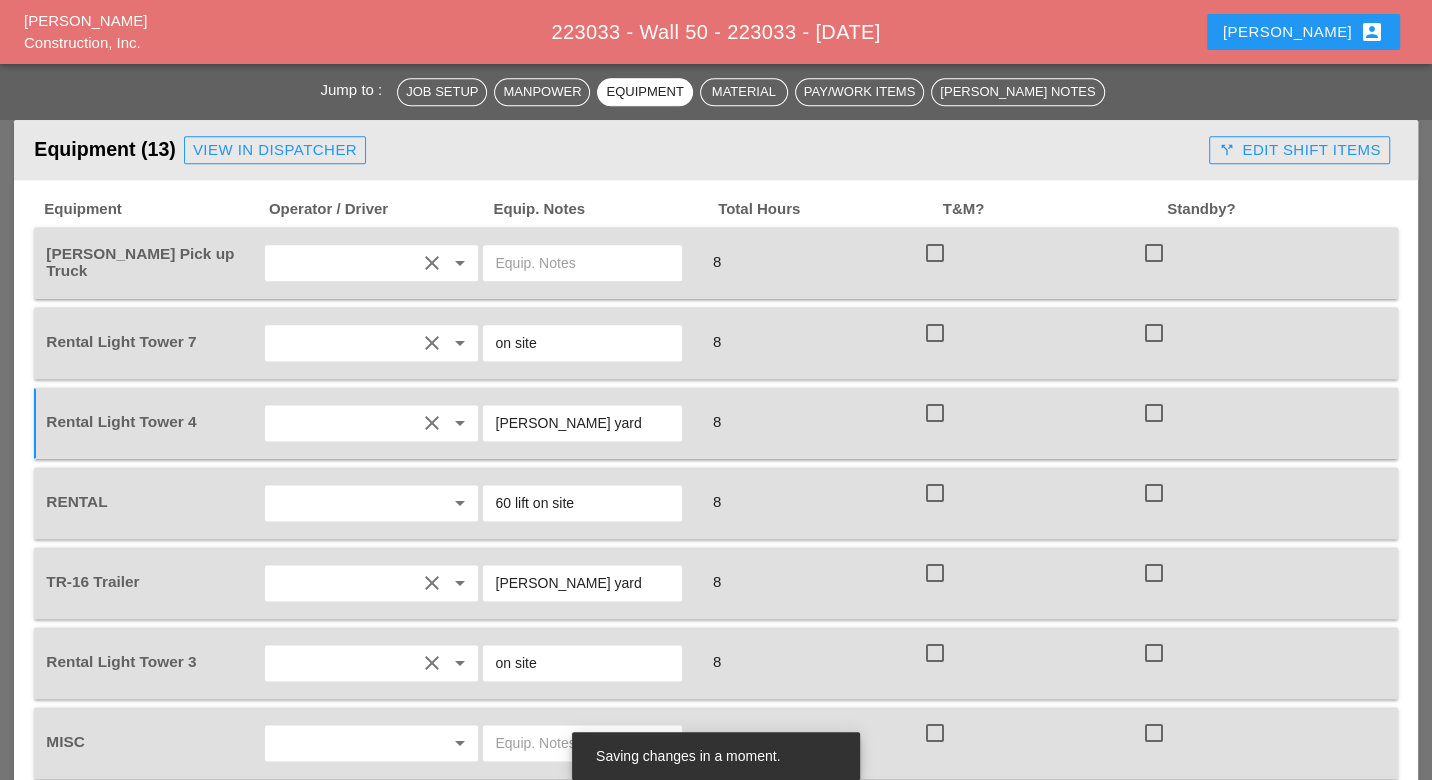 drag, startPoint x: 578, startPoint y: 307, endPoint x: 482, endPoint y: 309, distance: 96.02083 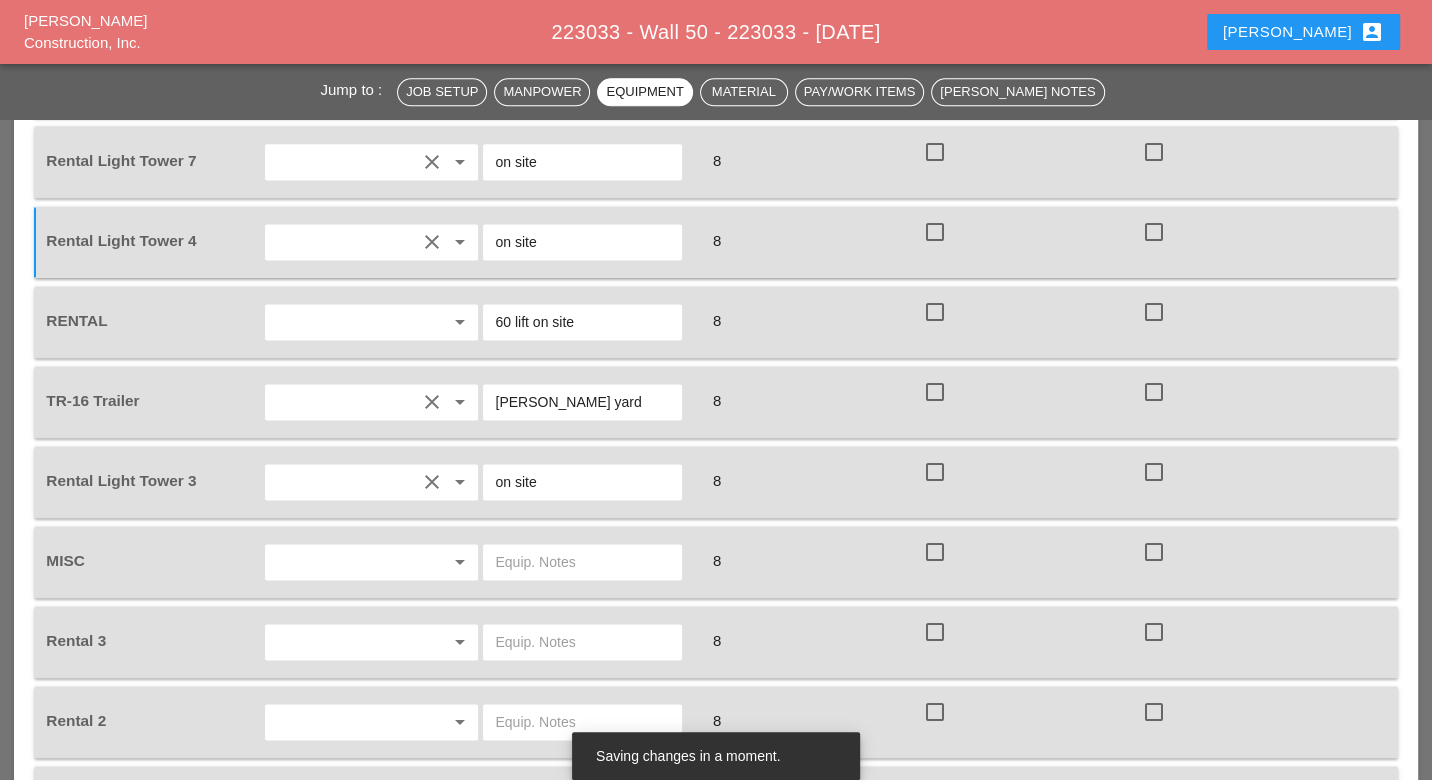 scroll, scrollTop: 2000, scrollLeft: 0, axis: vertical 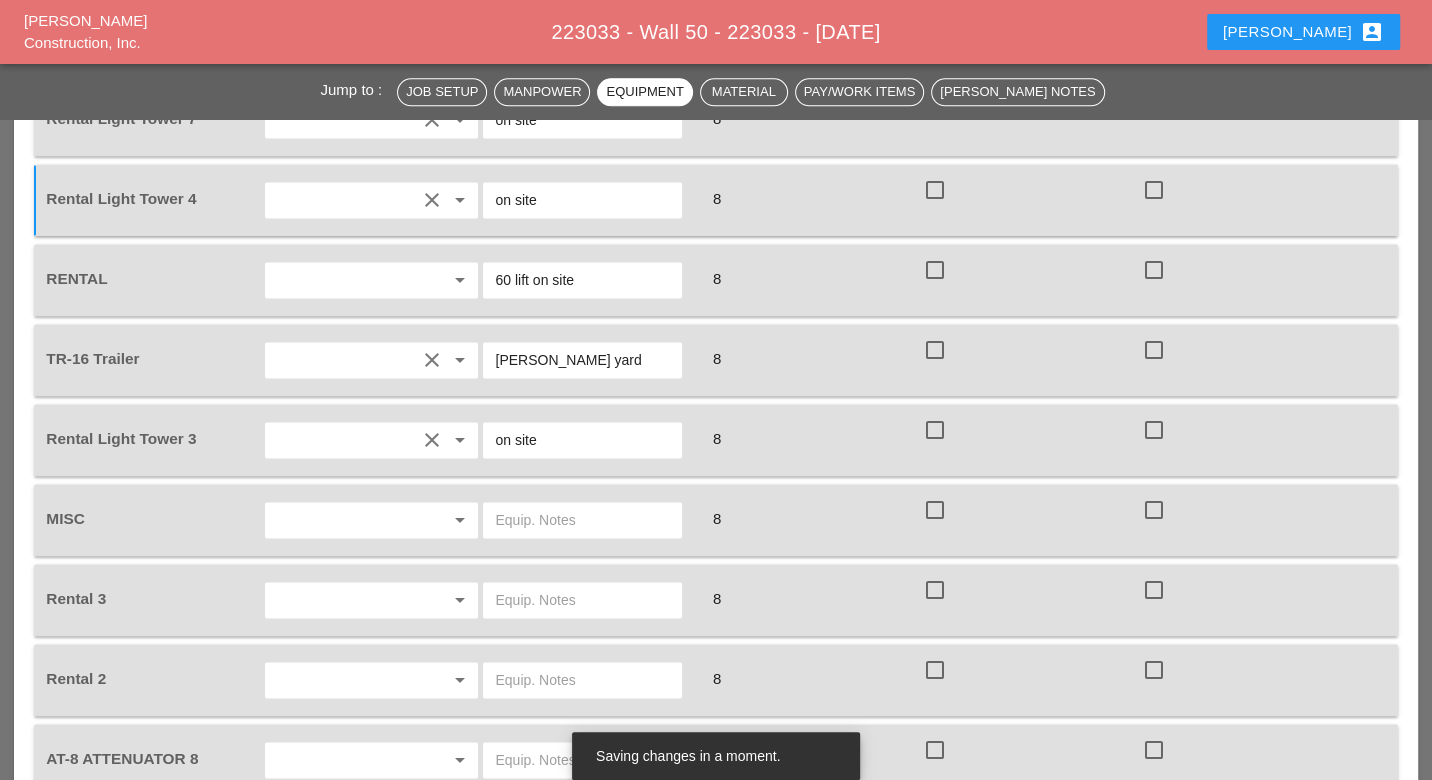 type on "on site" 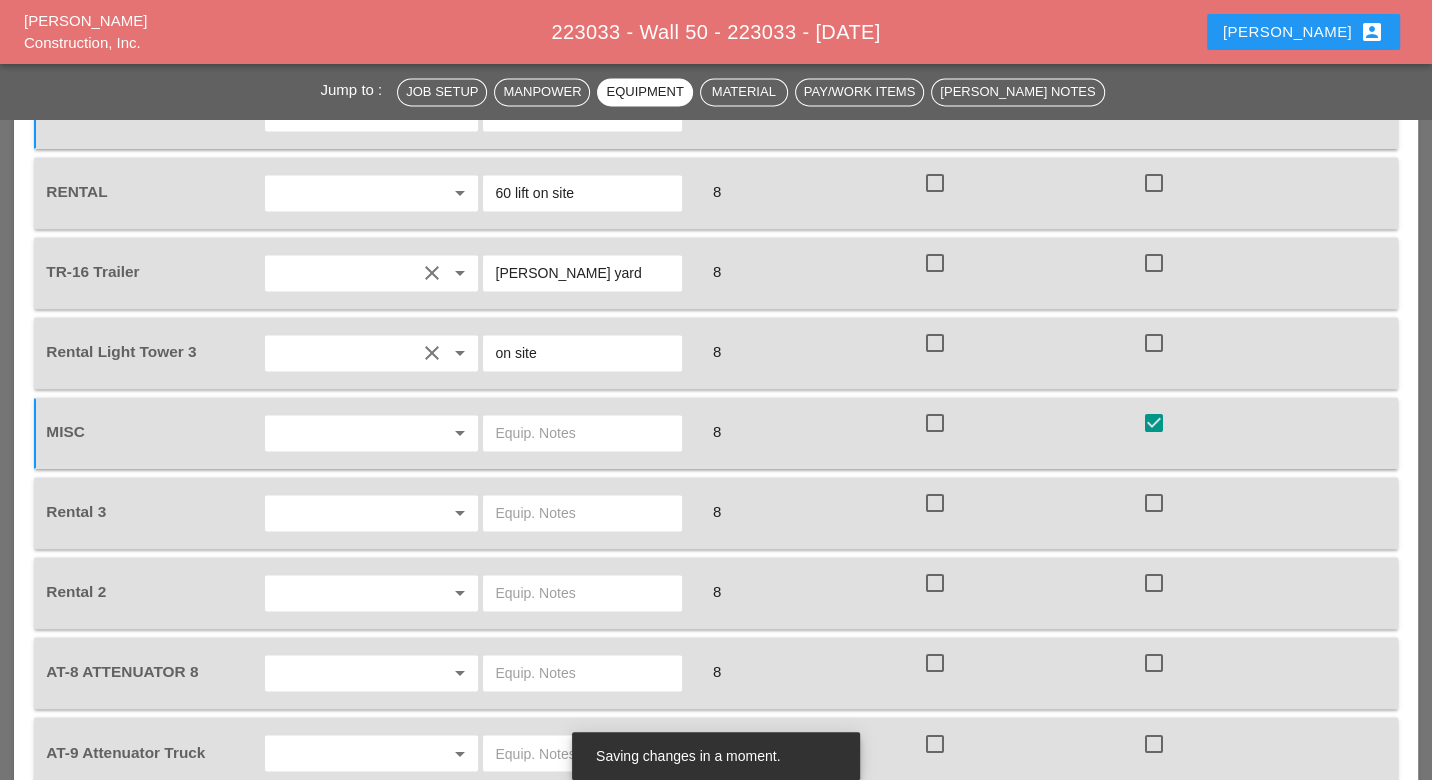 scroll, scrollTop: 2111, scrollLeft: 0, axis: vertical 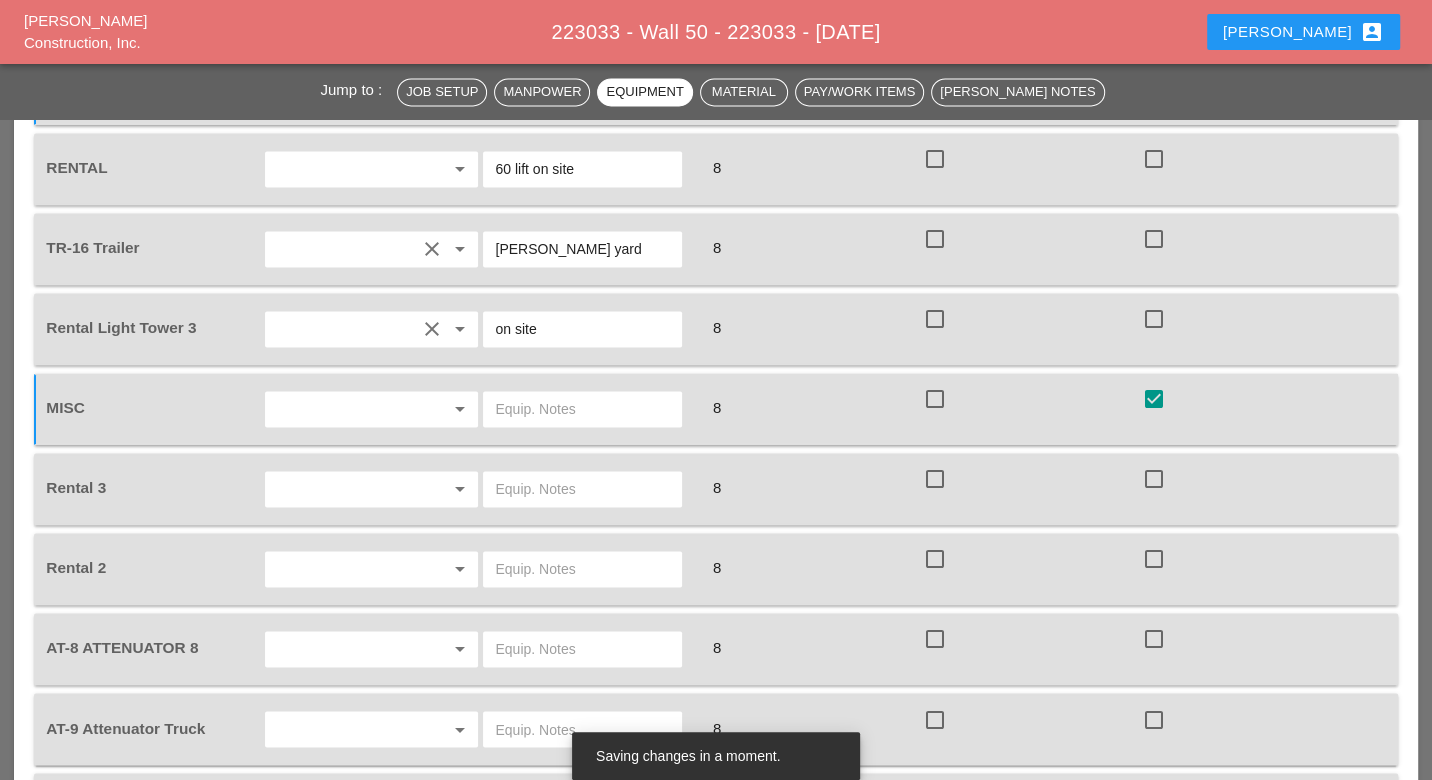click at bounding box center (582, 489) 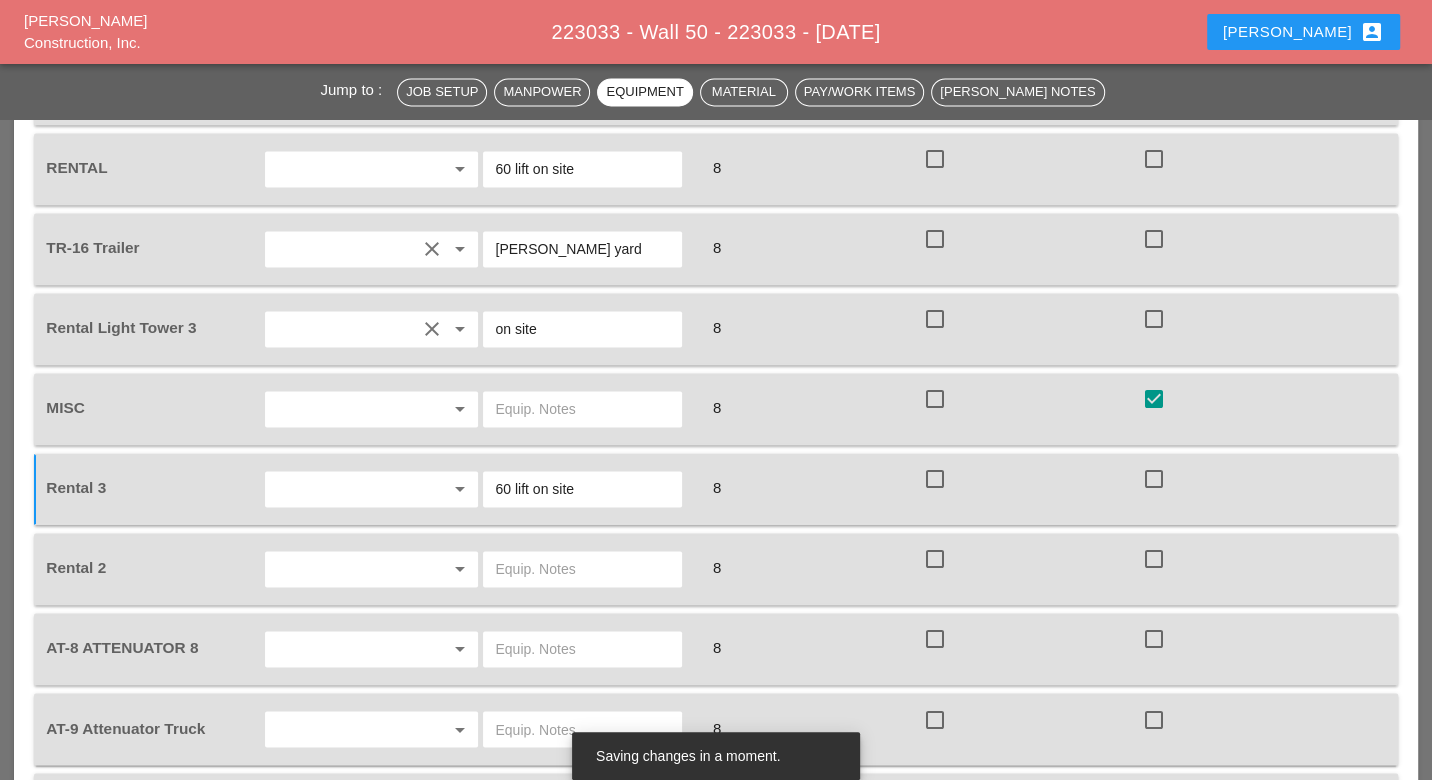 type on "60 lift on site" 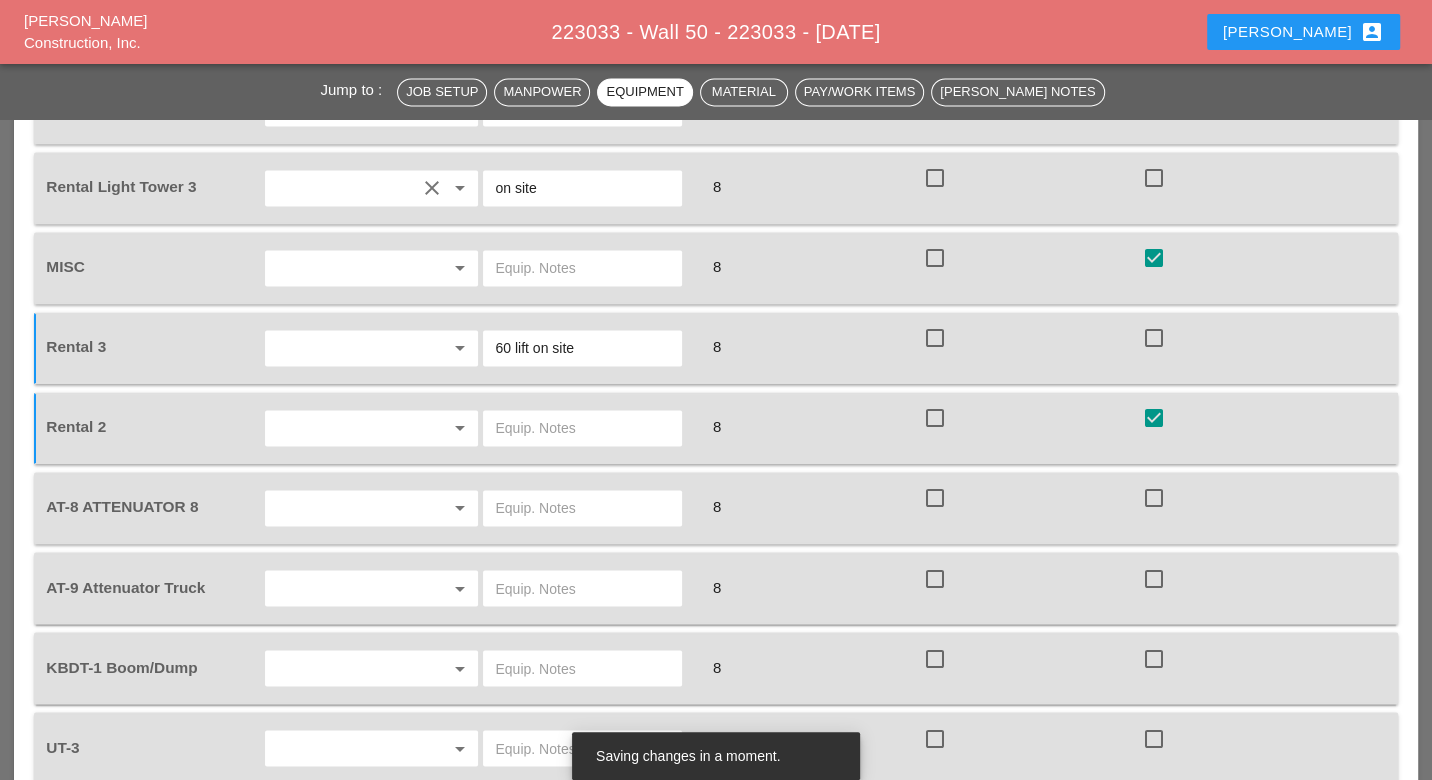 scroll, scrollTop: 2333, scrollLeft: 0, axis: vertical 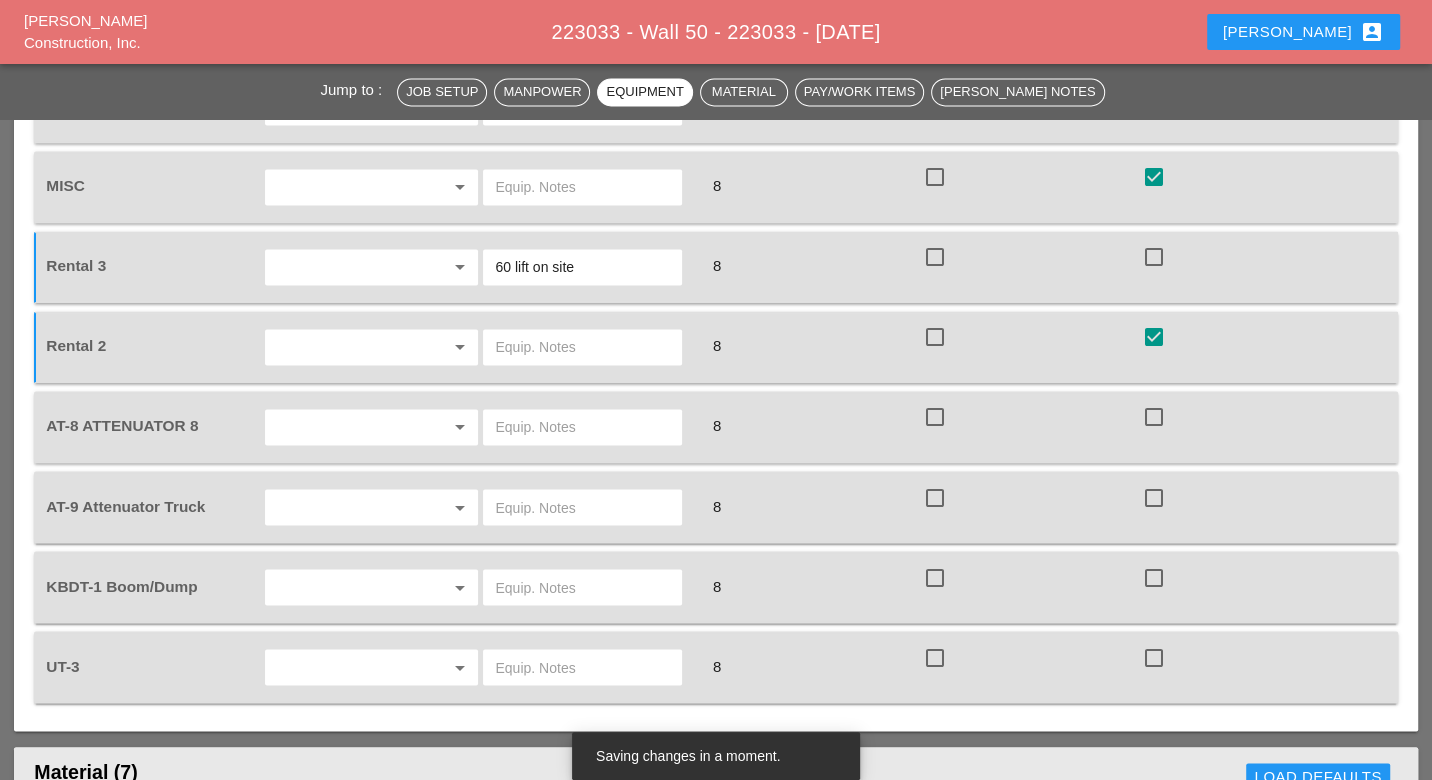 click at bounding box center [344, 427] 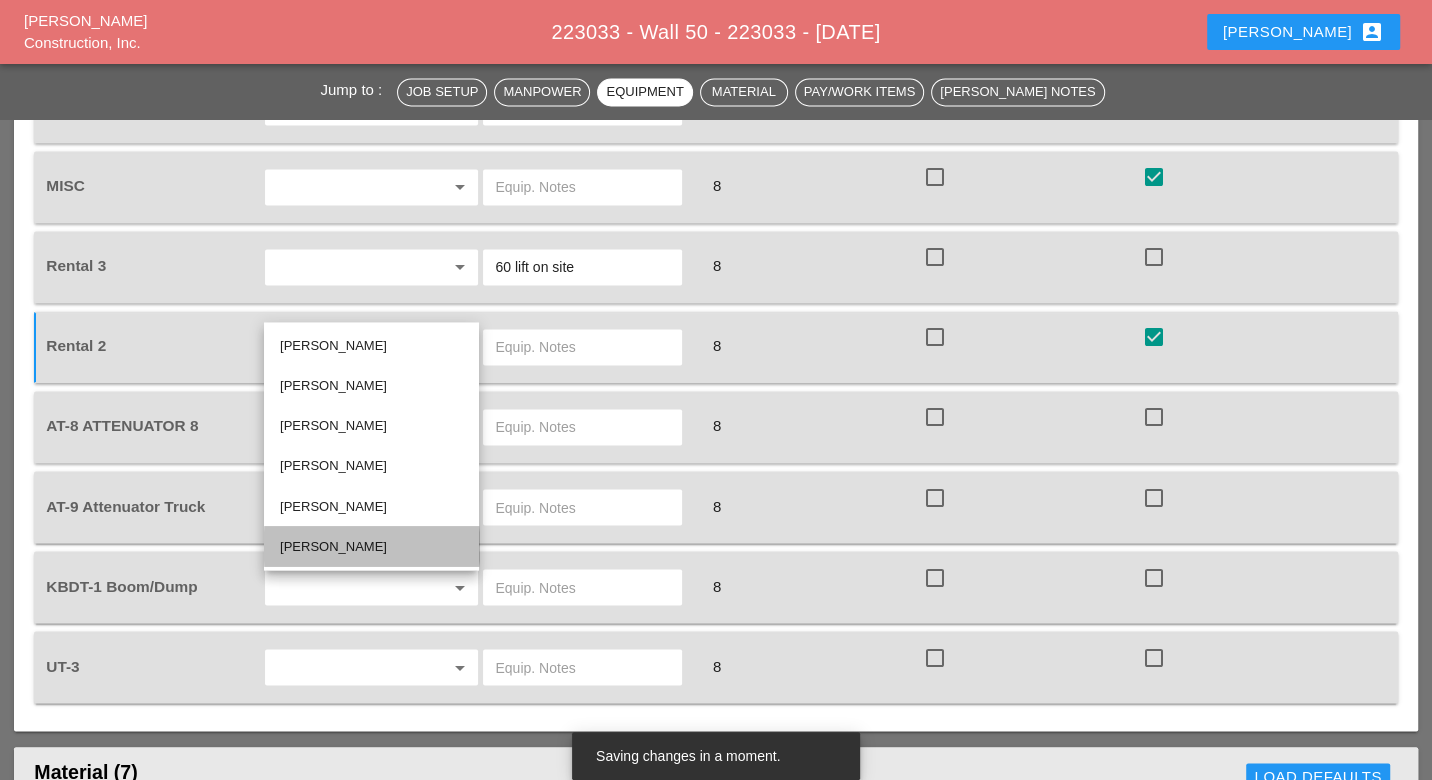 click on "Freddie Rodas Torres" at bounding box center (371, 546) 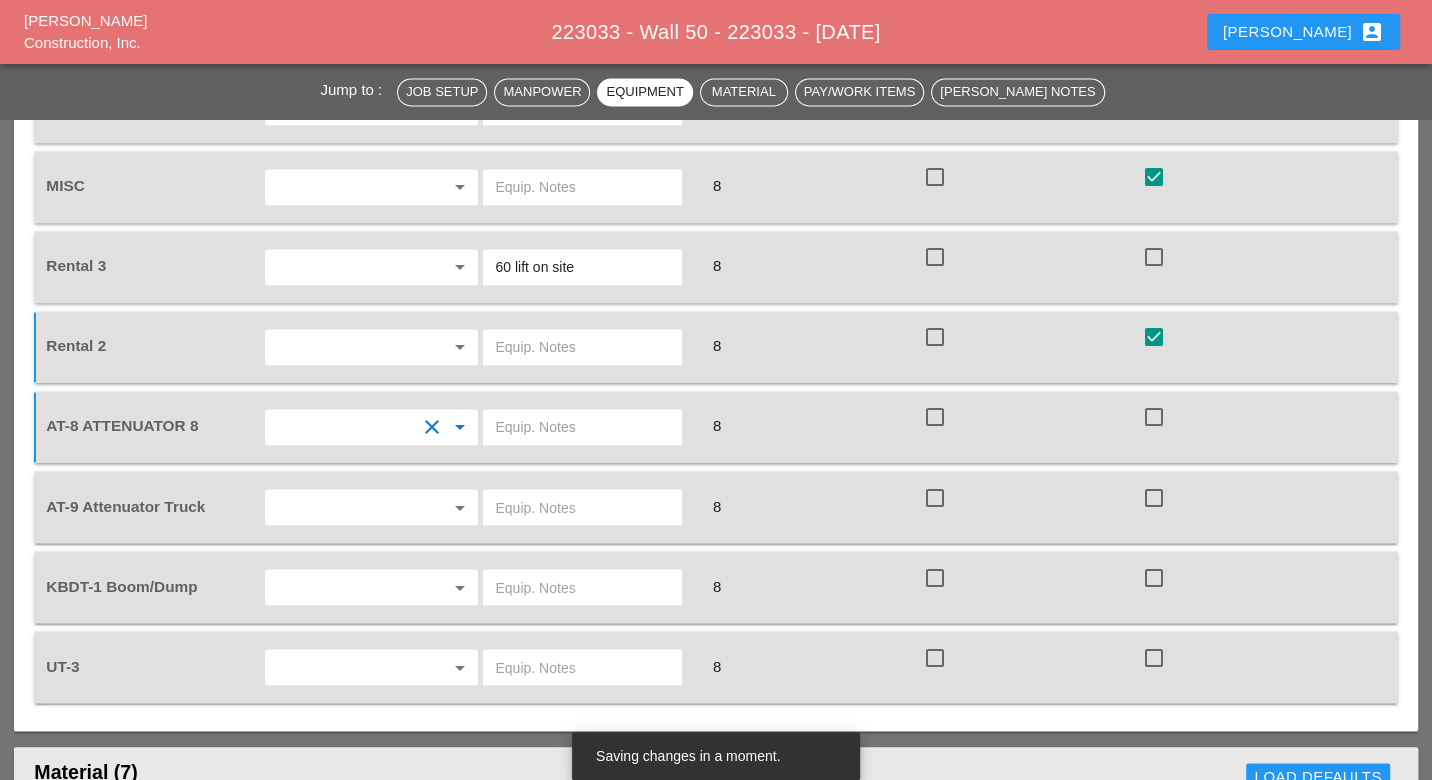 click at bounding box center (582, 427) 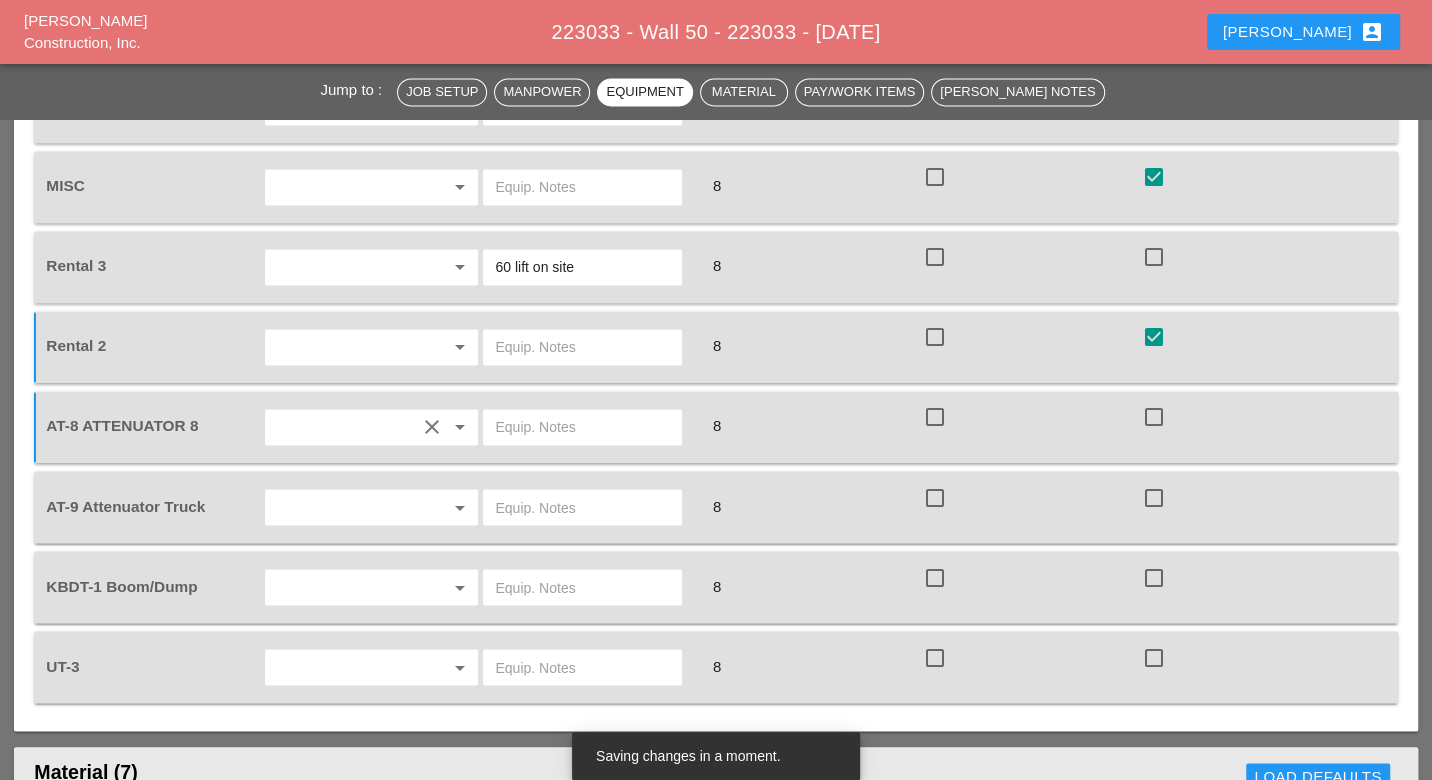 paste on "[PERSON_NAME] yard" 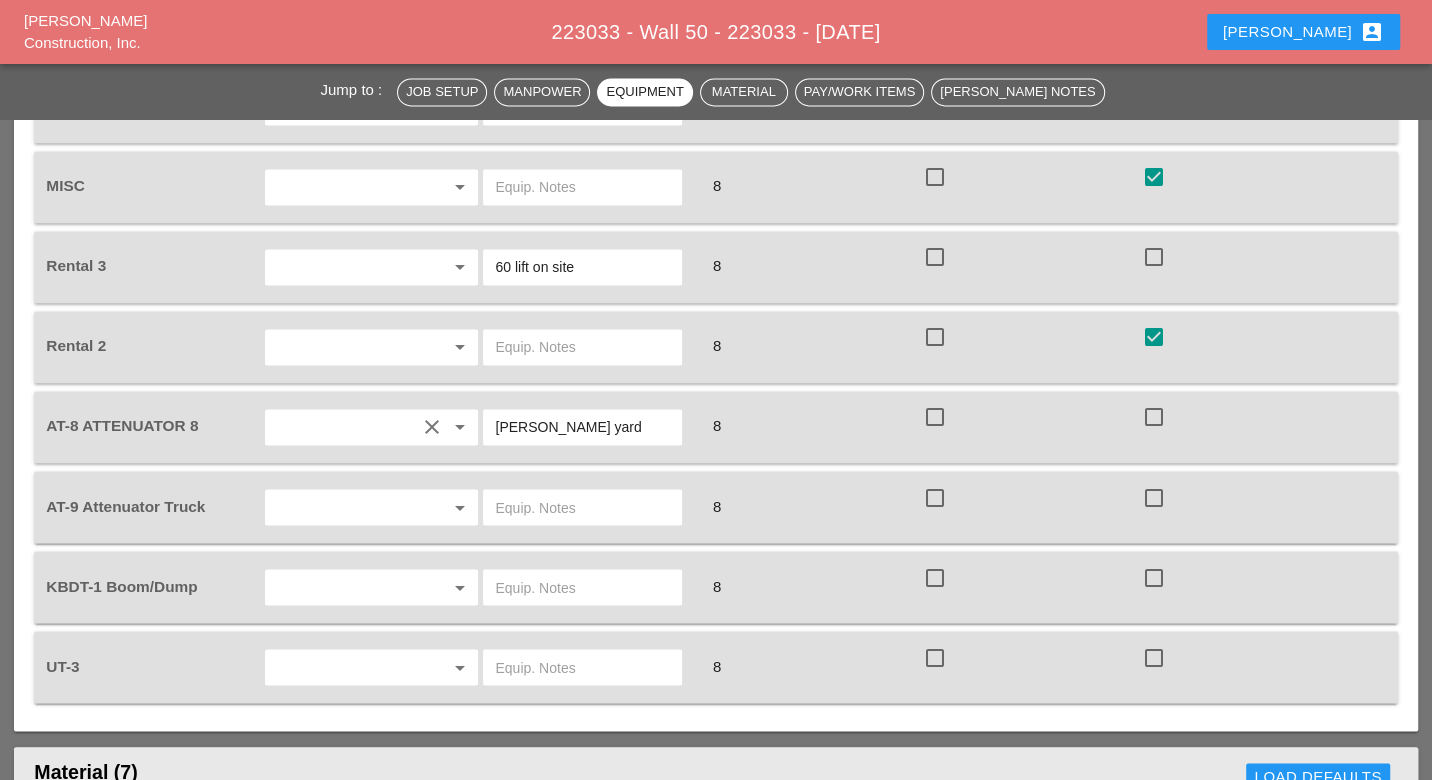 type on "[PERSON_NAME] yard" 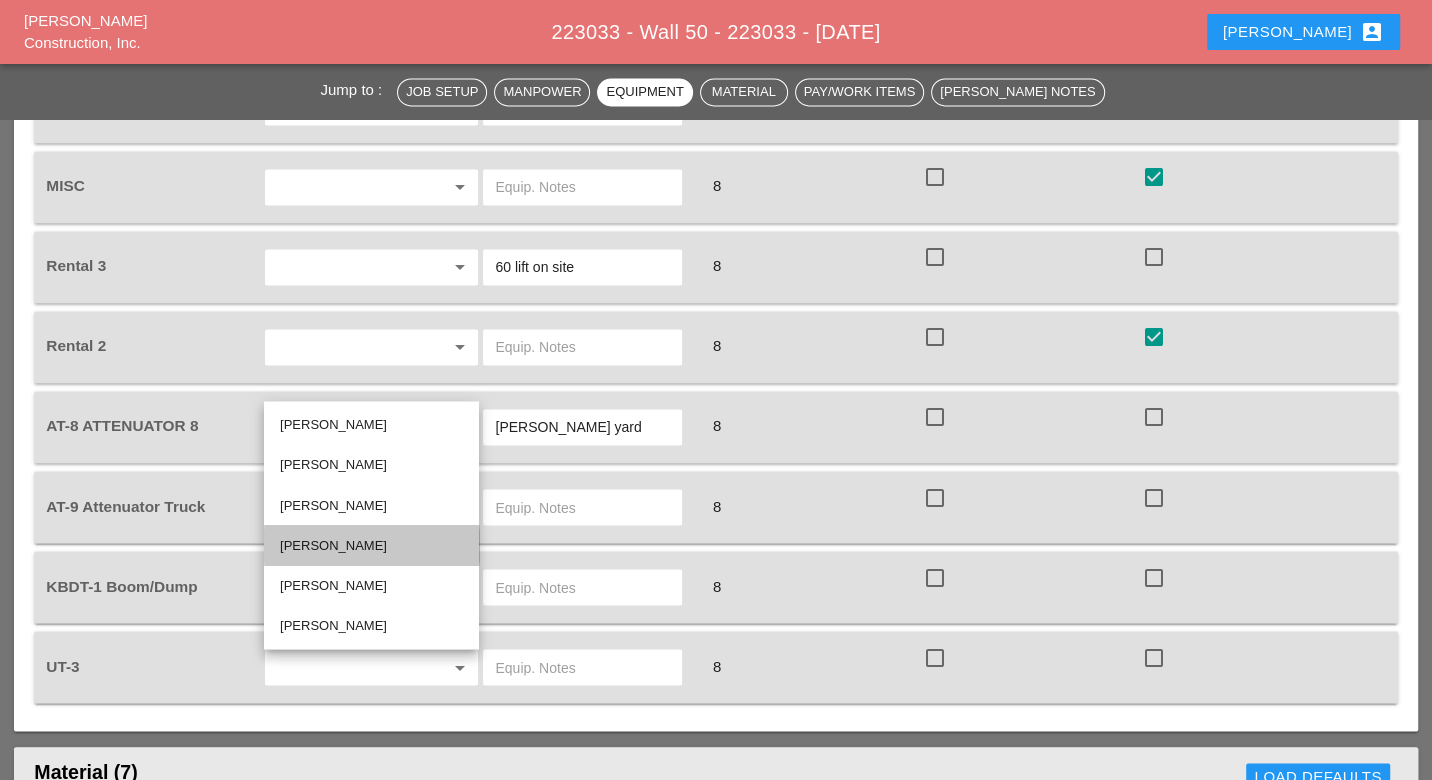 click on "Fernando De Souza" at bounding box center (371, 545) 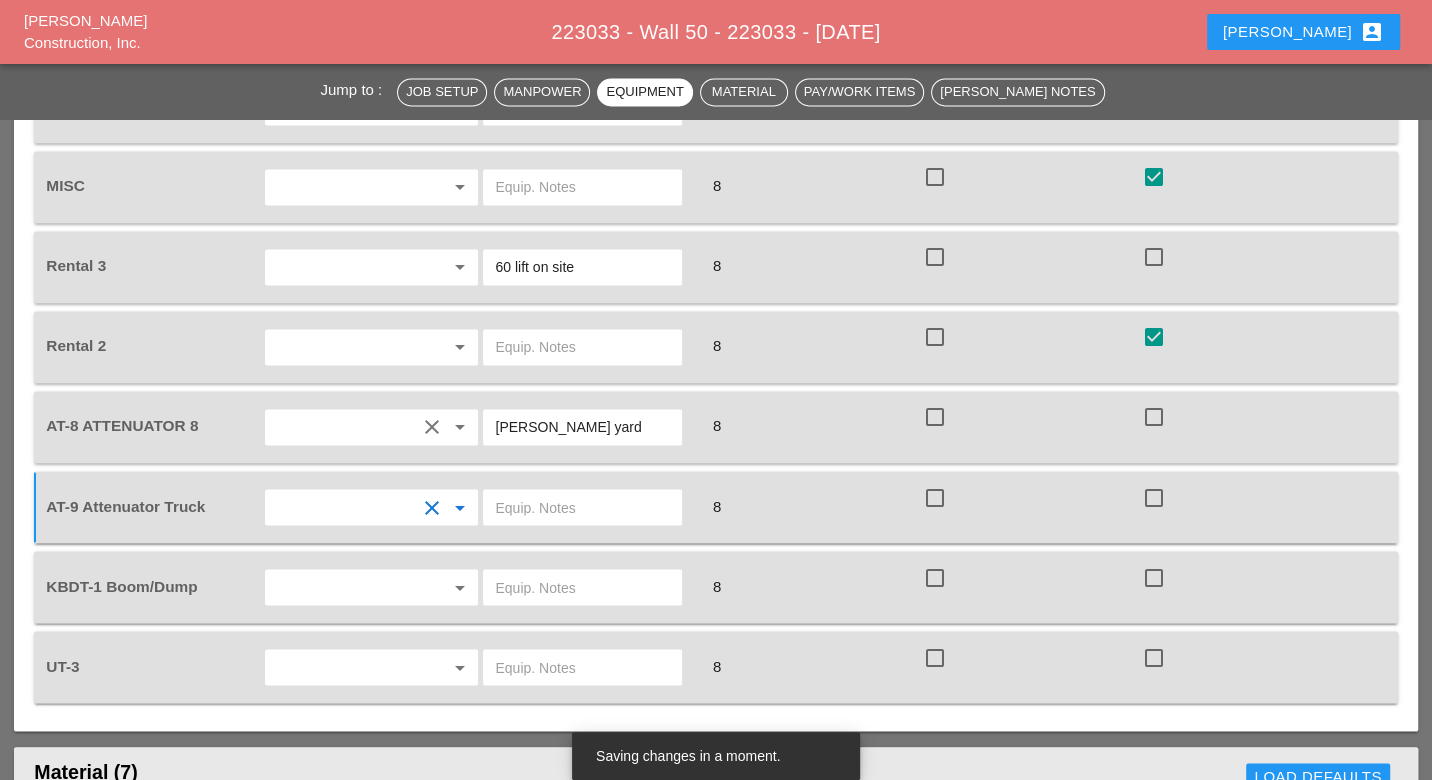 click at bounding box center (582, 507) 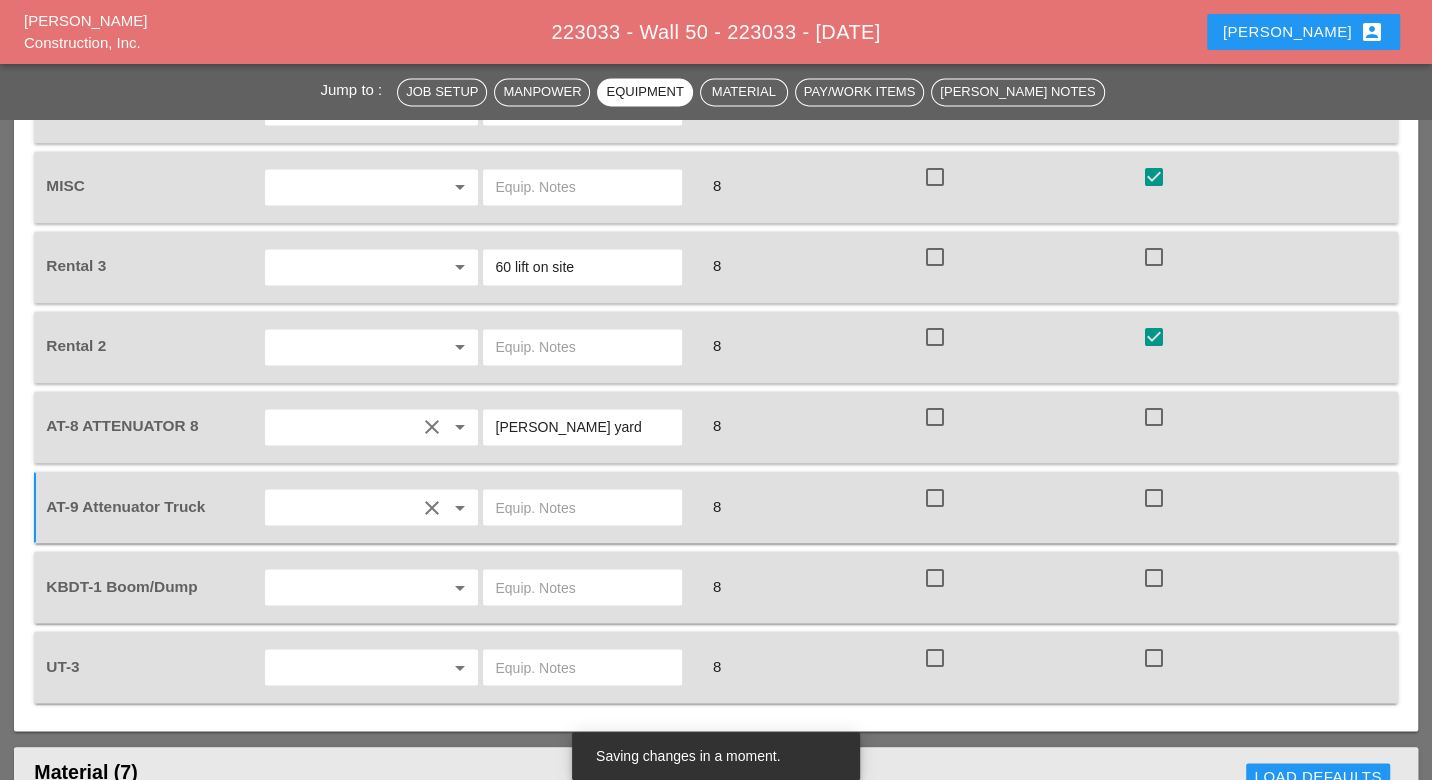 paste on "[PERSON_NAME] yard" 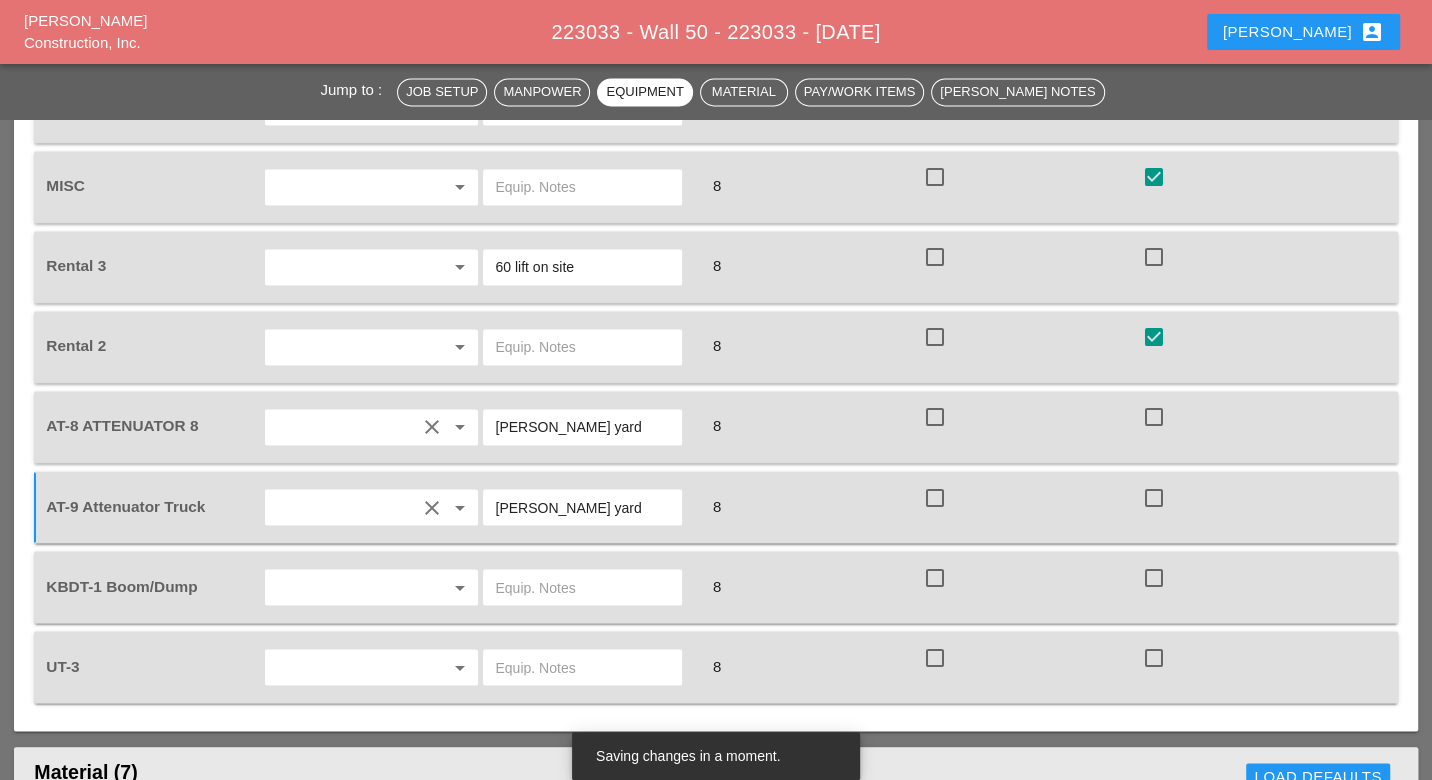type on "[PERSON_NAME] yard" 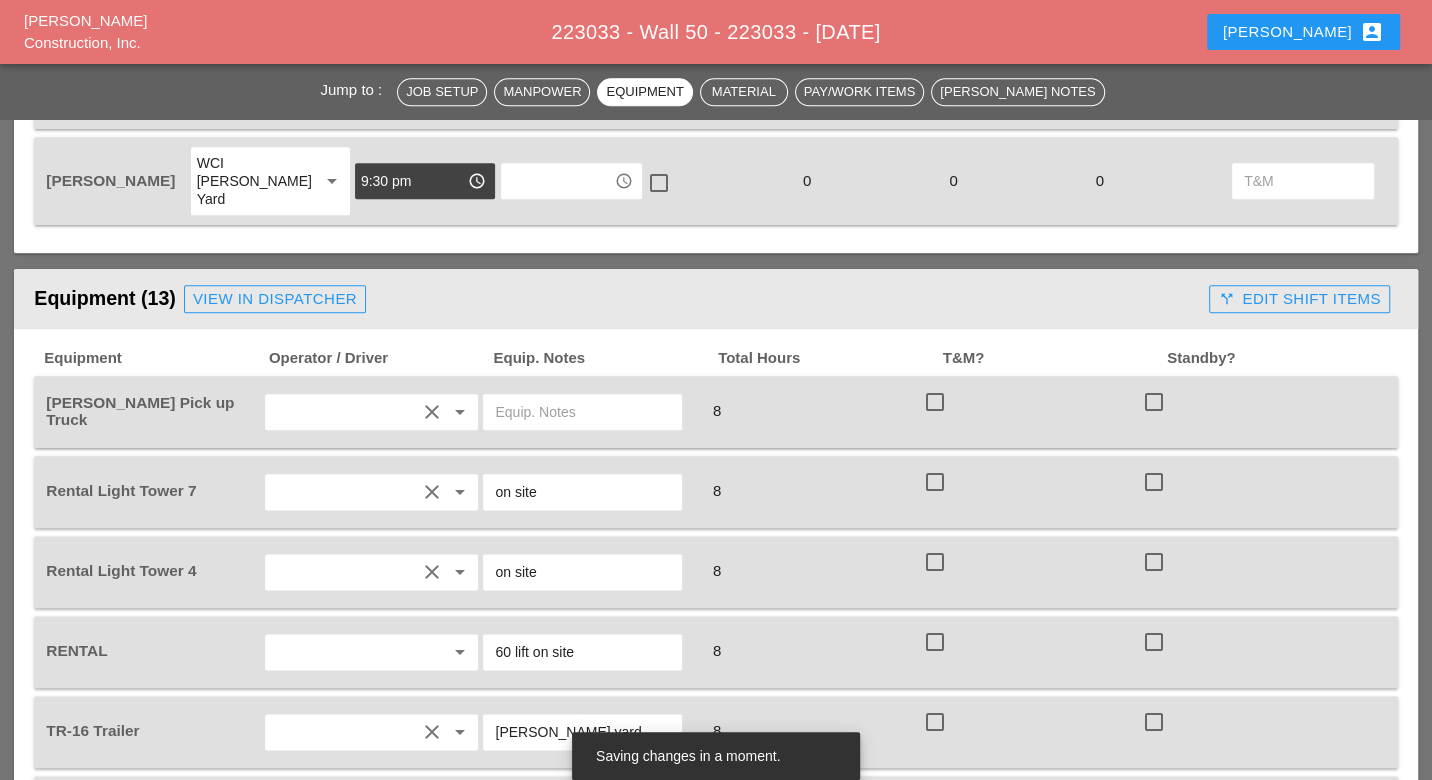 scroll, scrollTop: 1444, scrollLeft: 0, axis: vertical 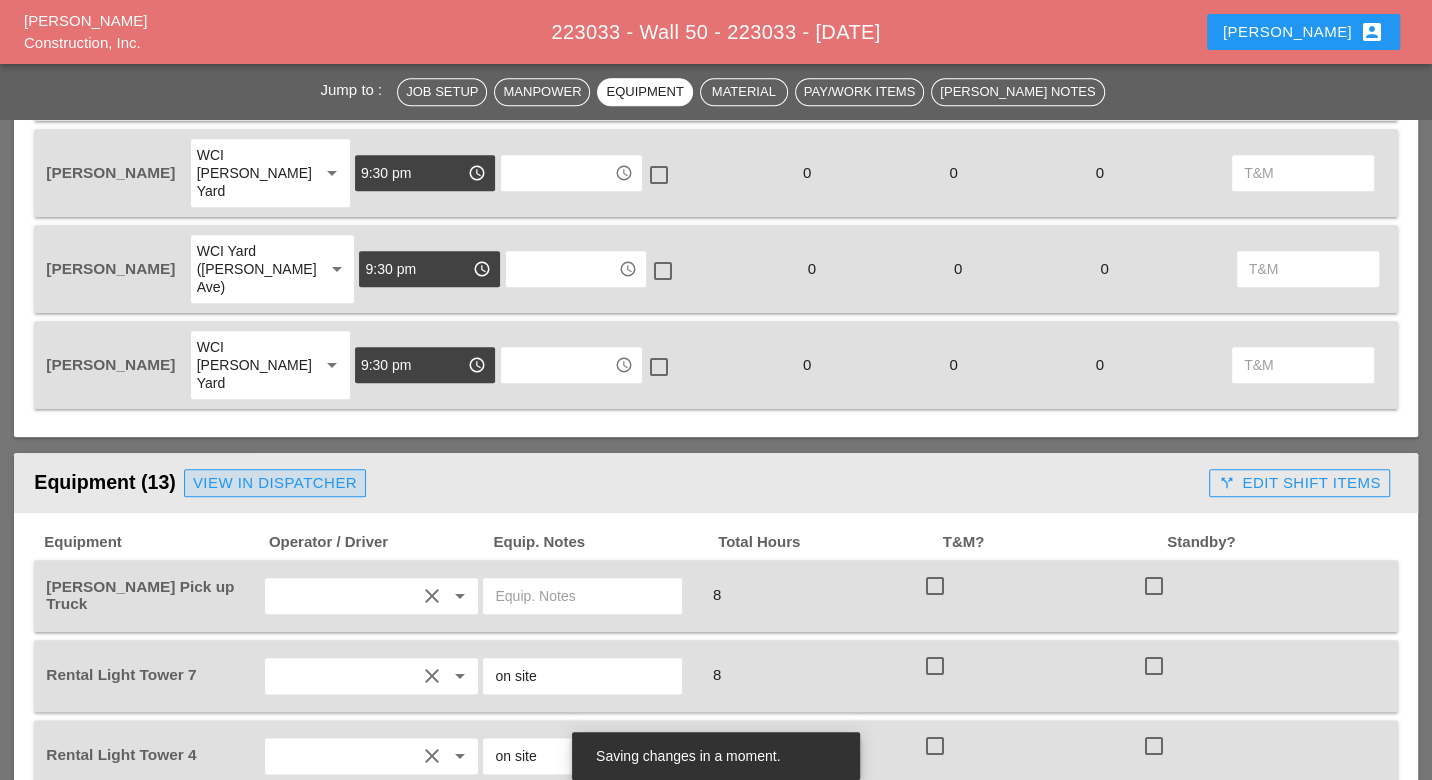drag, startPoint x: 322, startPoint y: 365, endPoint x: 591, endPoint y: 408, distance: 272.41513 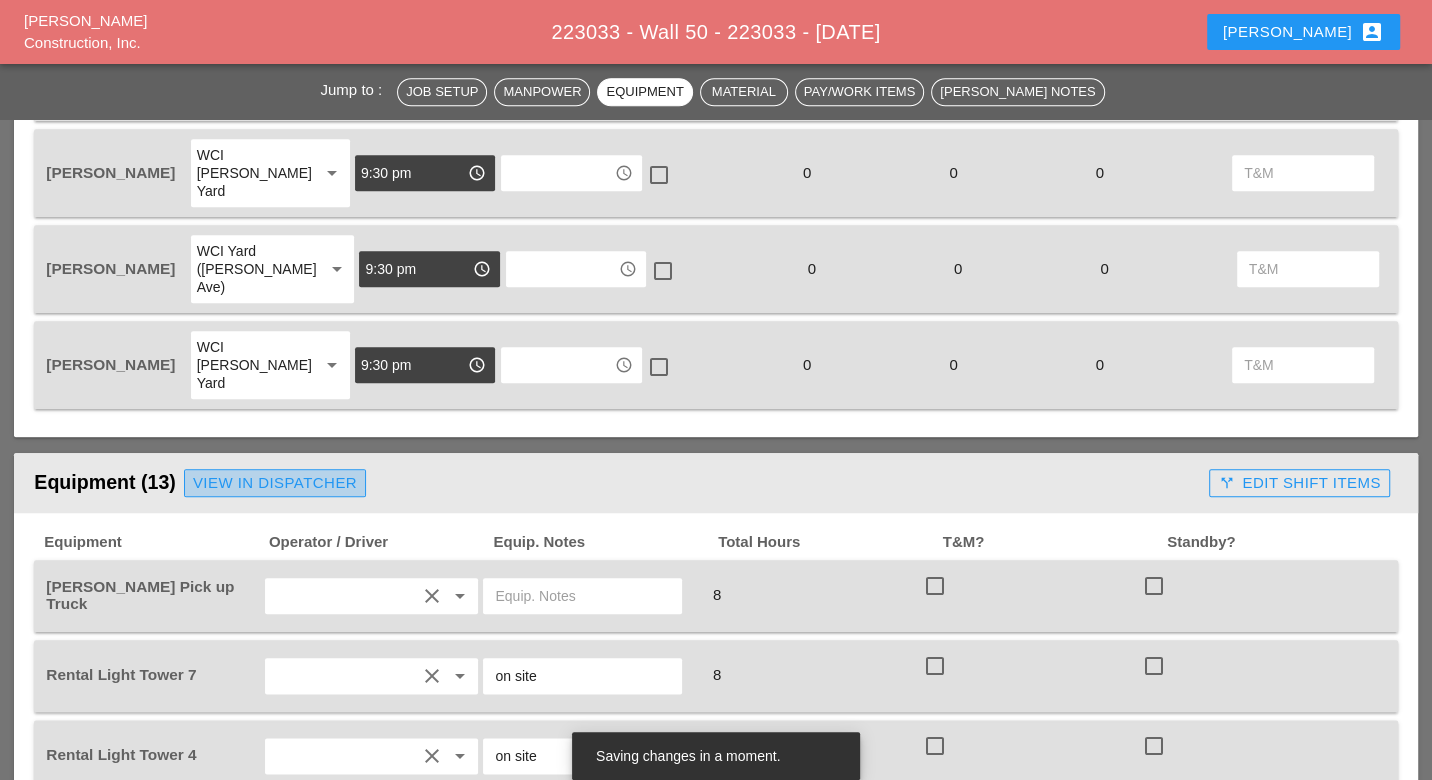 scroll, scrollTop: 0, scrollLeft: 0, axis: both 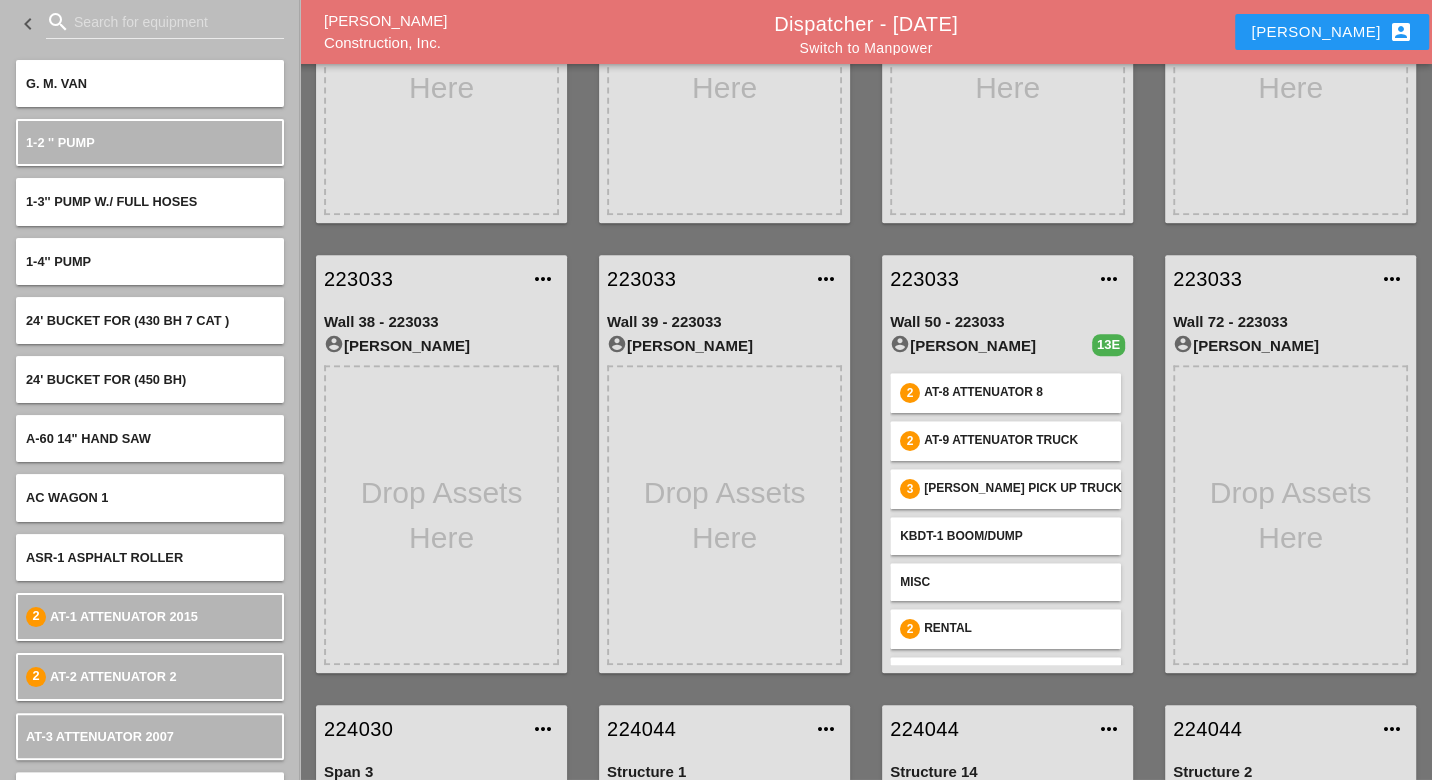 type 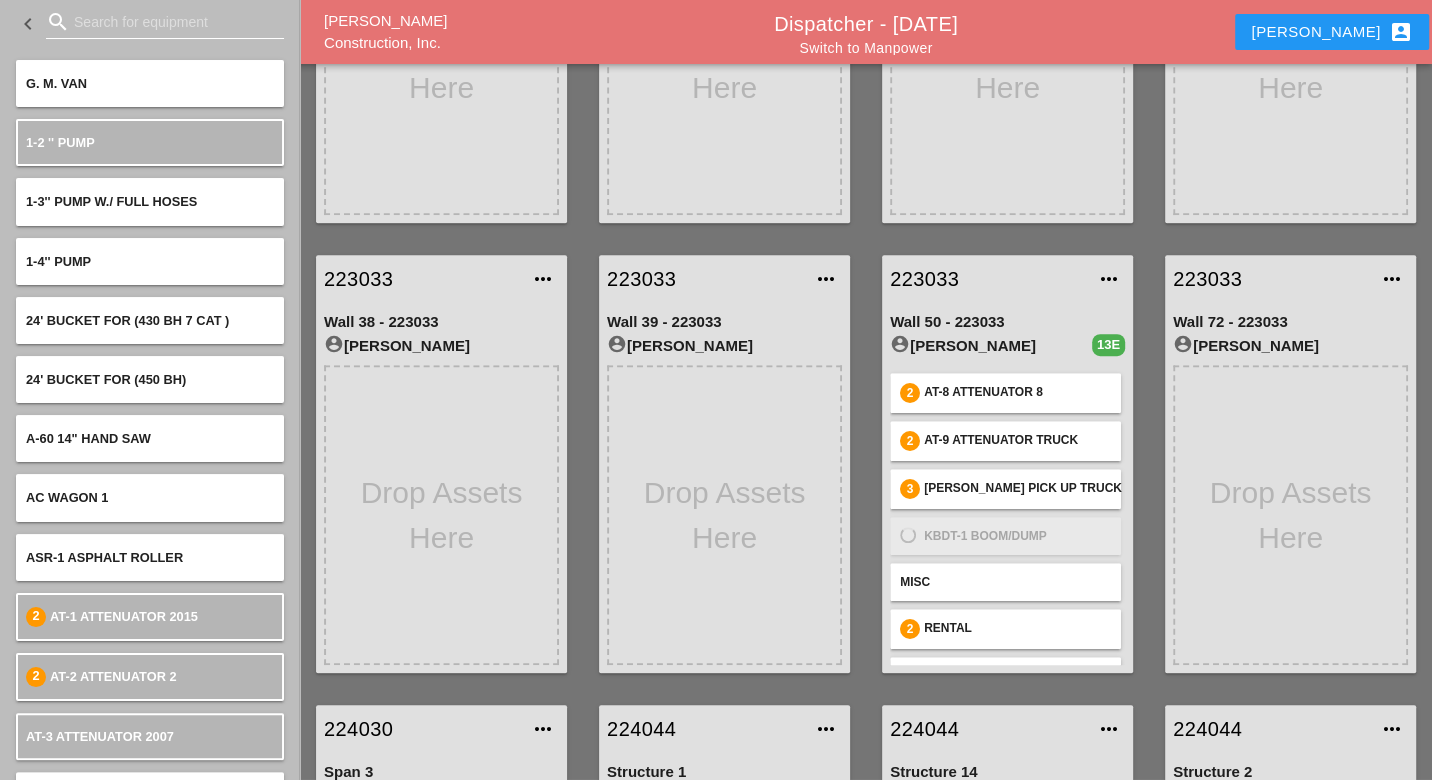 click at bounding box center [165, 22] 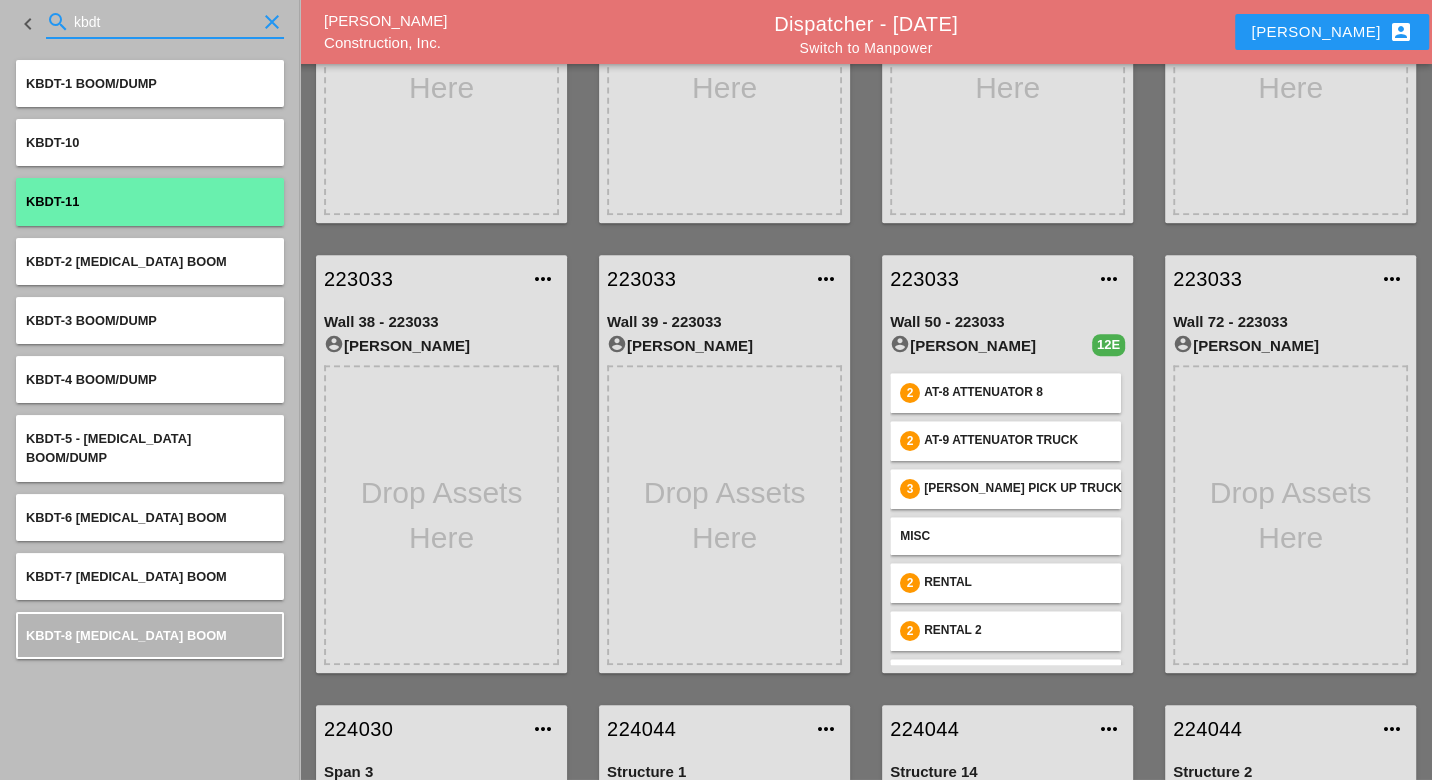type on "kbdt" 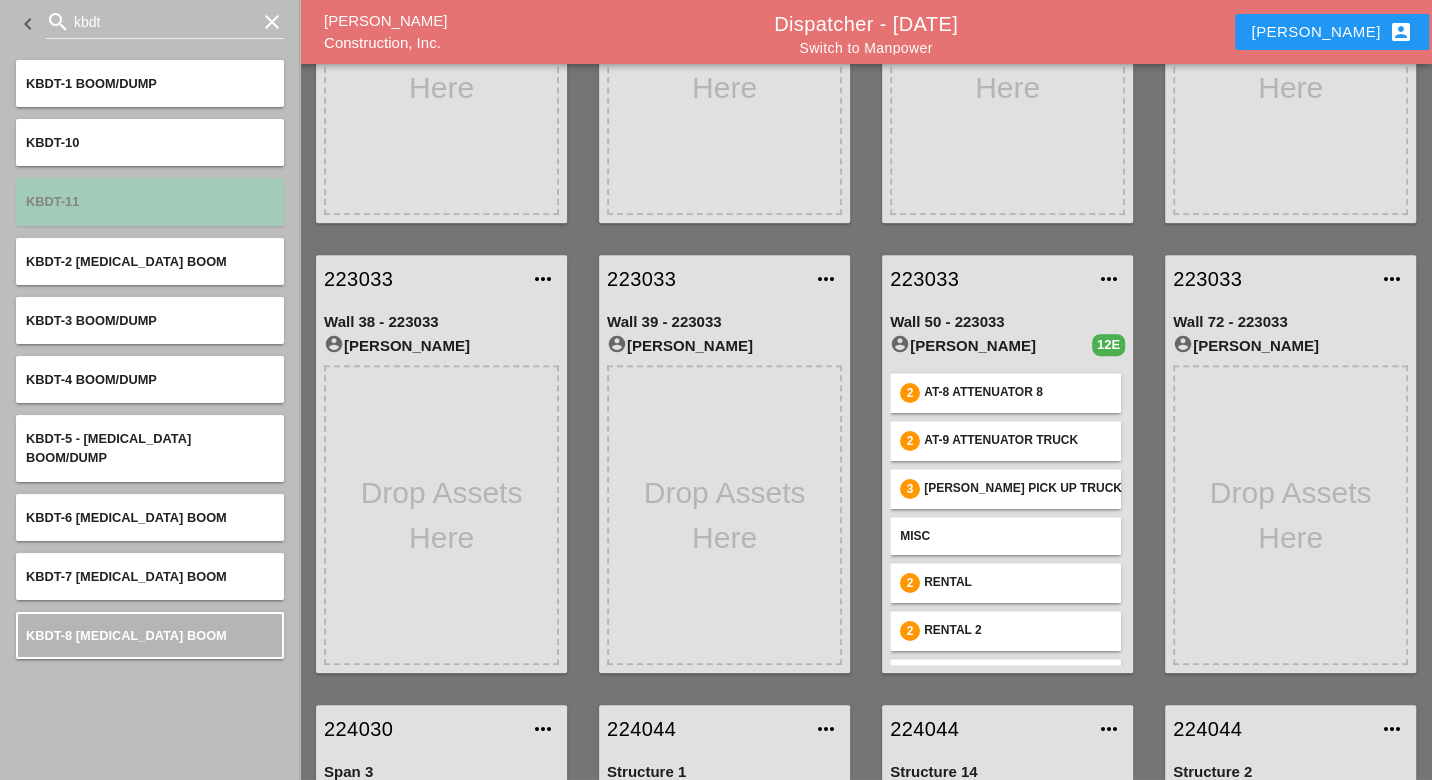 type 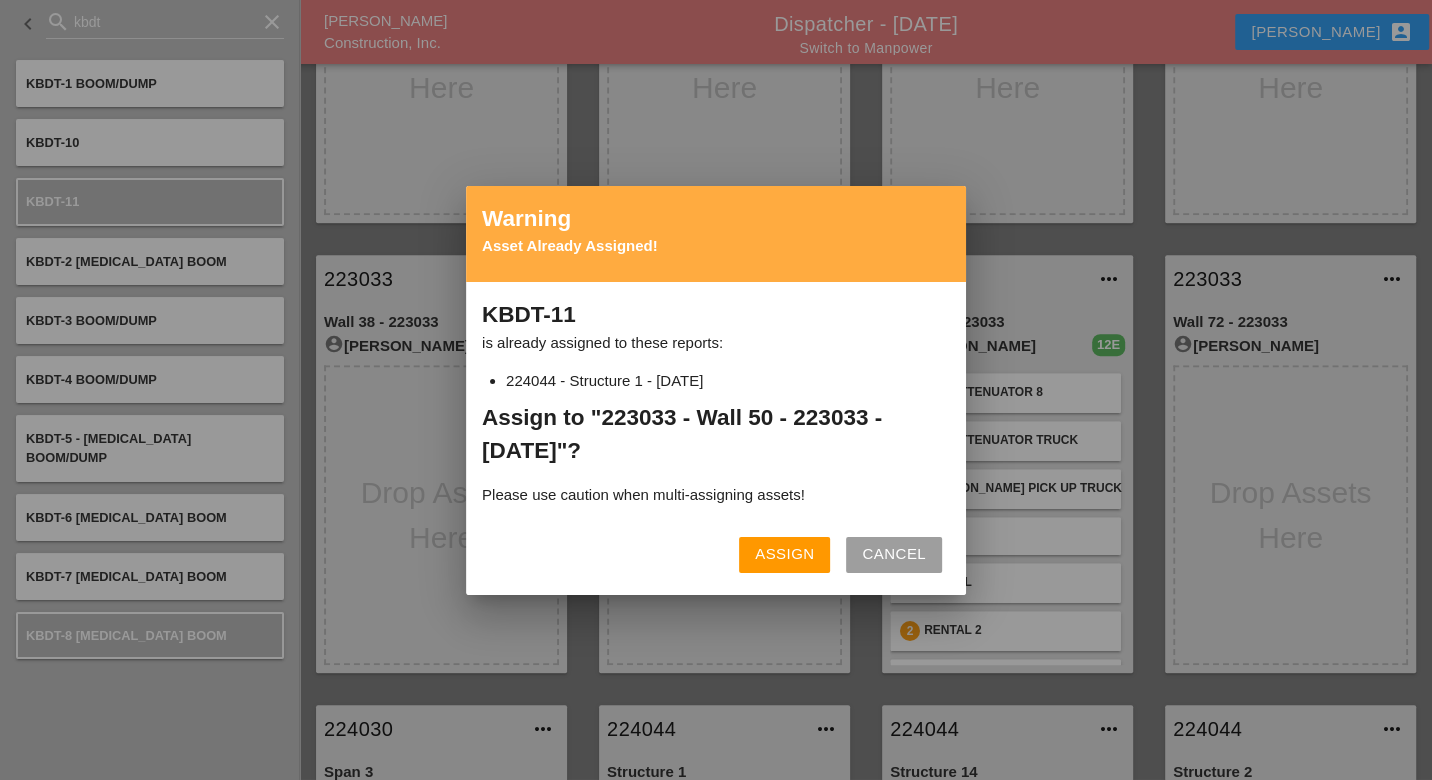 click on "Assign" at bounding box center [784, 555] 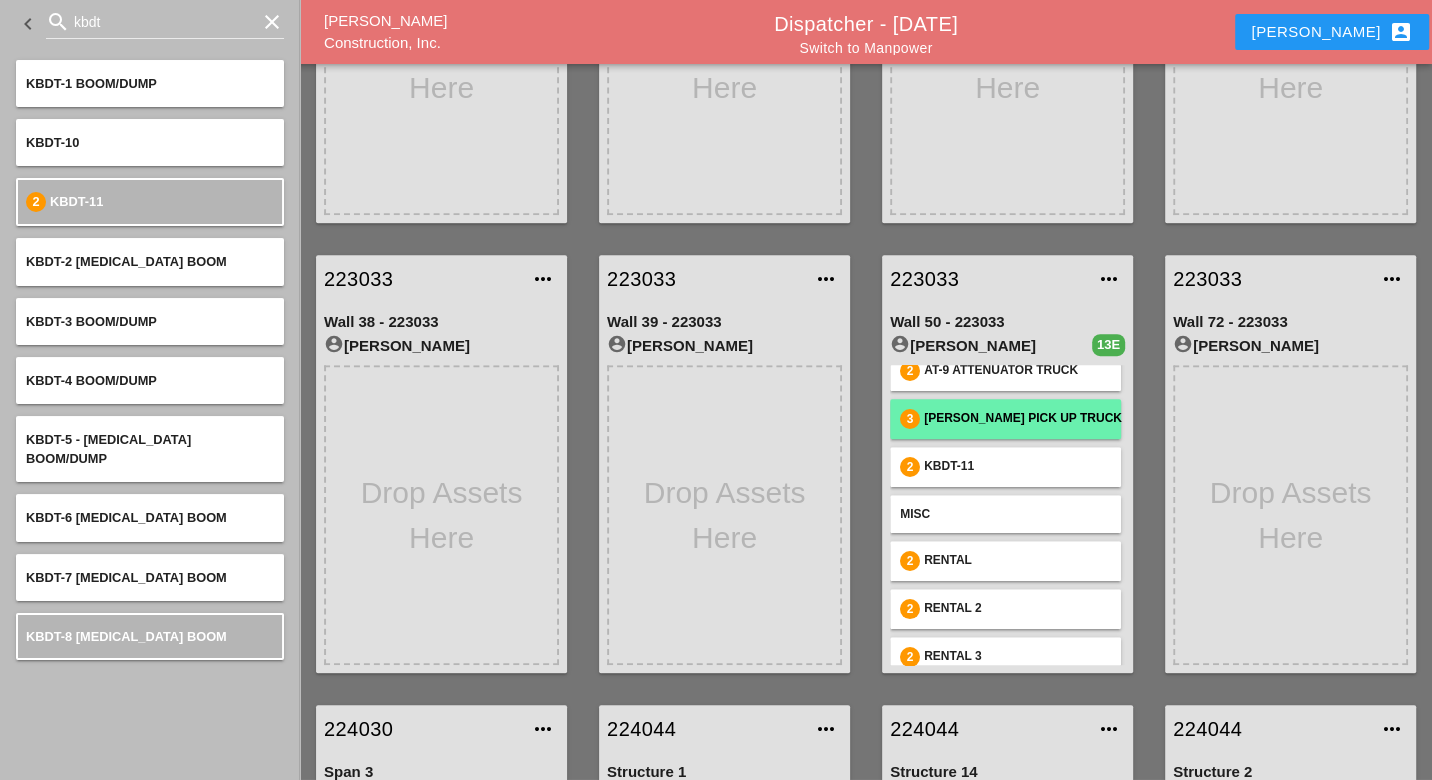 scroll, scrollTop: 111, scrollLeft: 0, axis: vertical 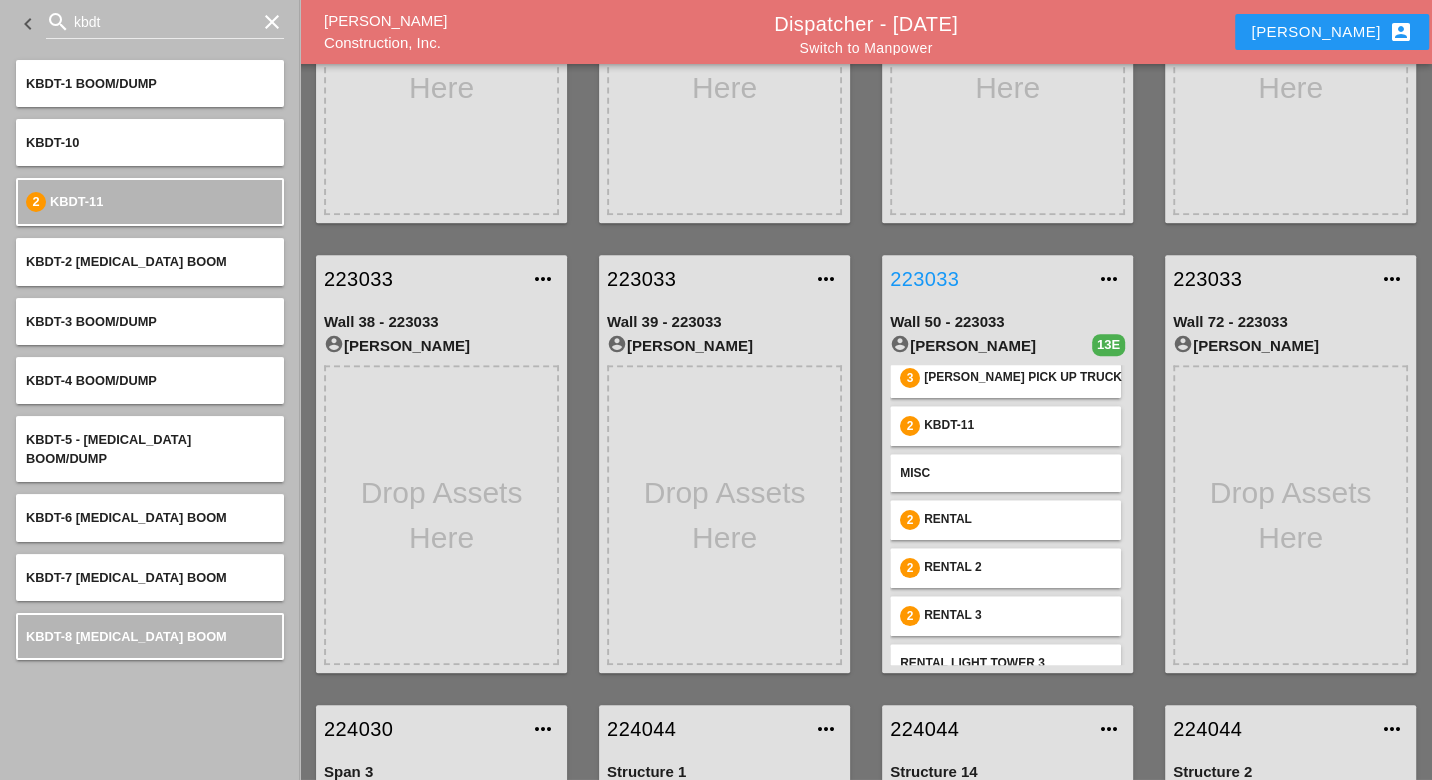 click on "223033" at bounding box center (987, 279) 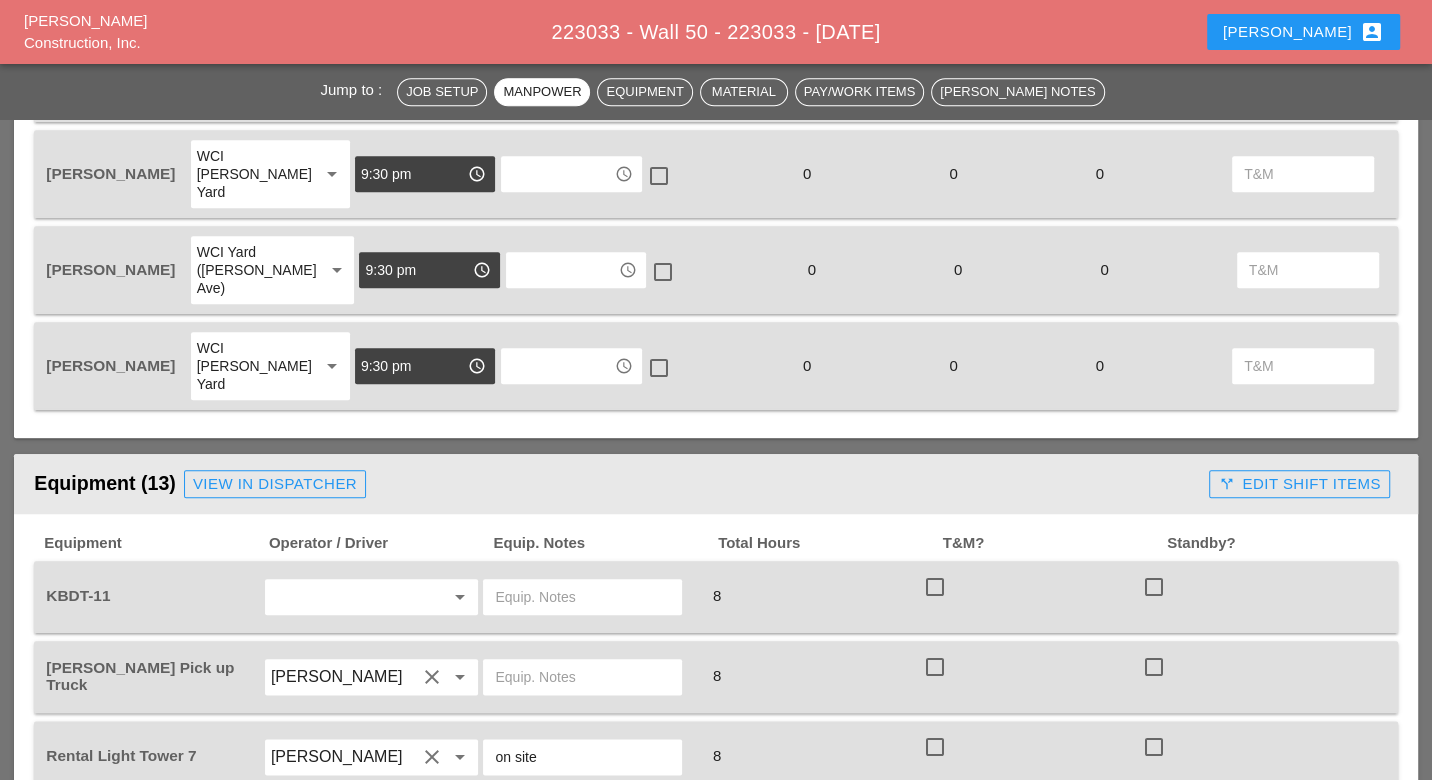 scroll, scrollTop: 1555, scrollLeft: 0, axis: vertical 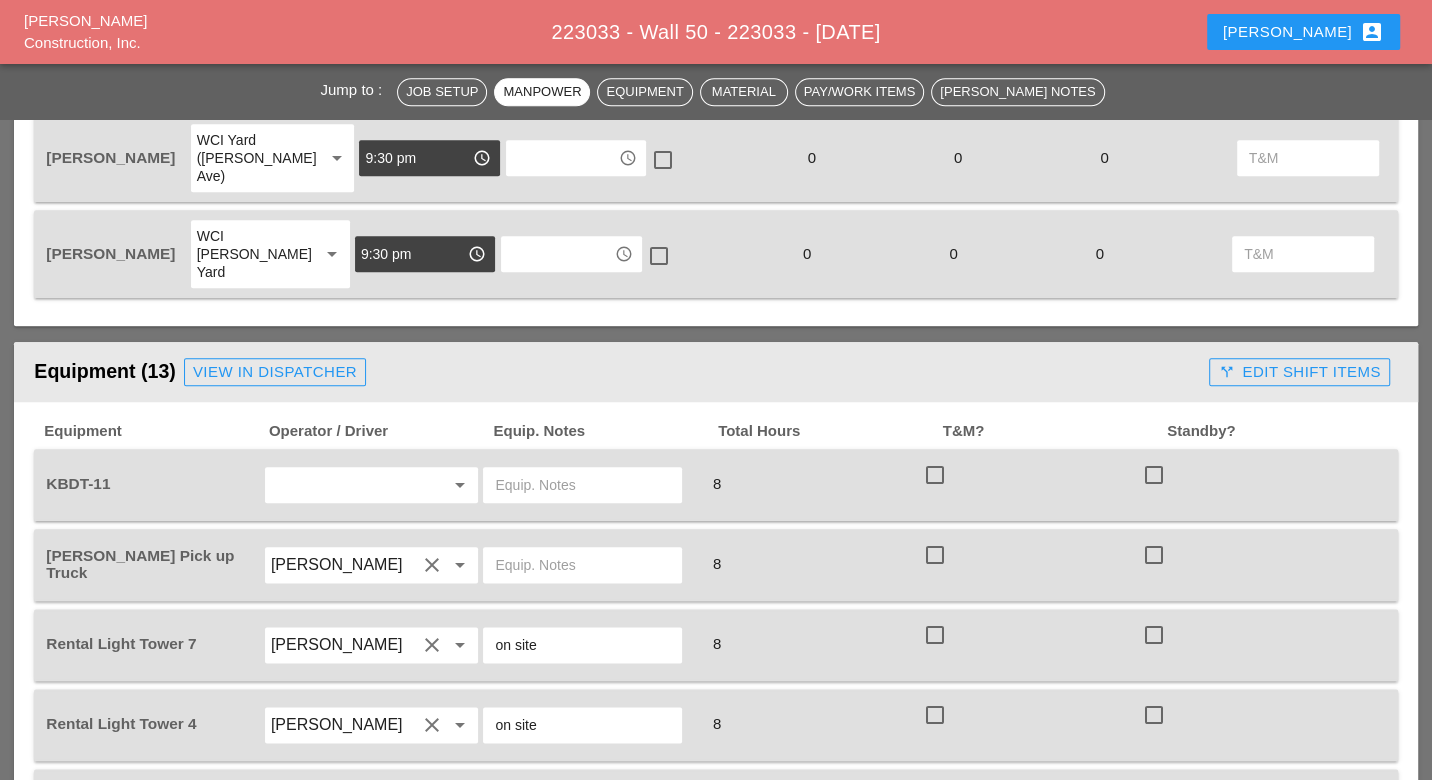 click at bounding box center (344, 485) 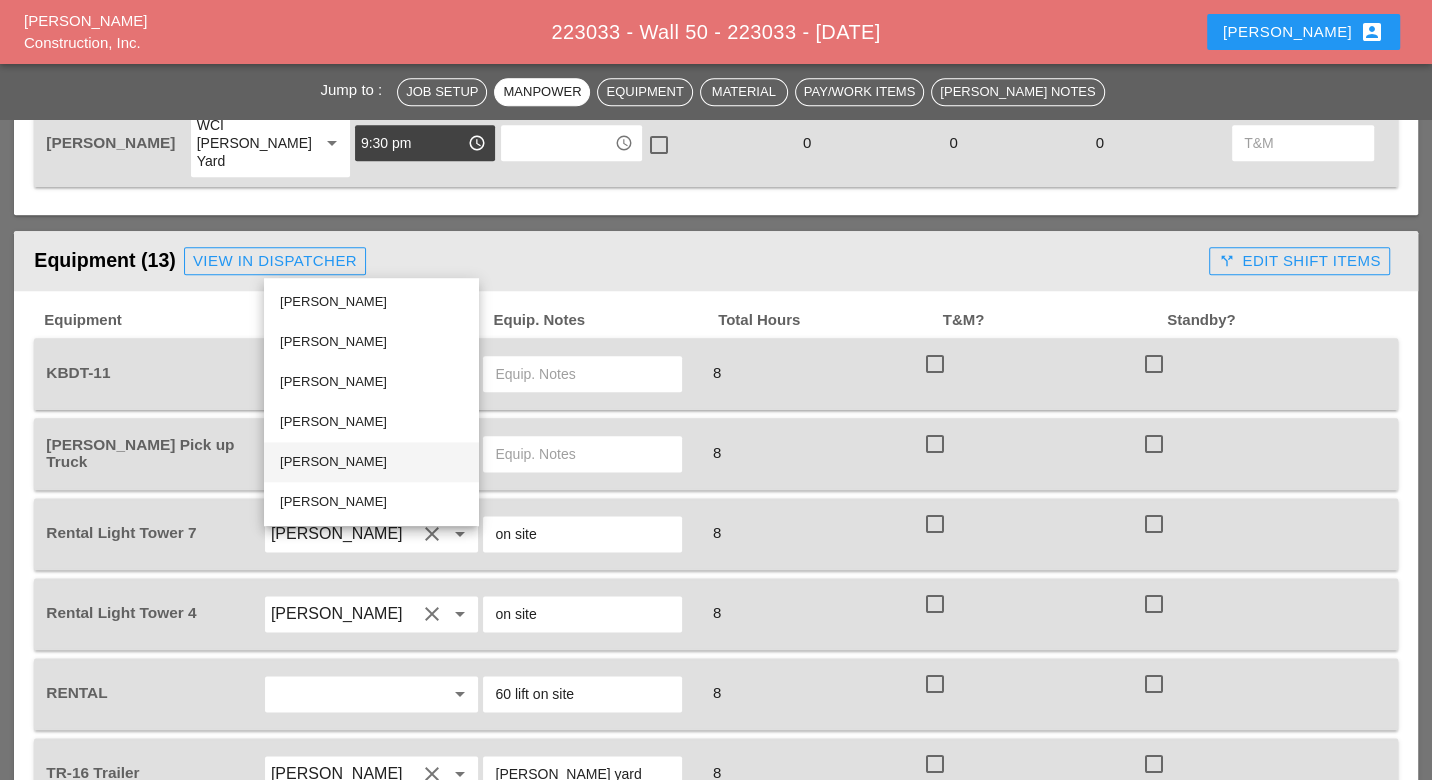 scroll, scrollTop: 1555, scrollLeft: 0, axis: vertical 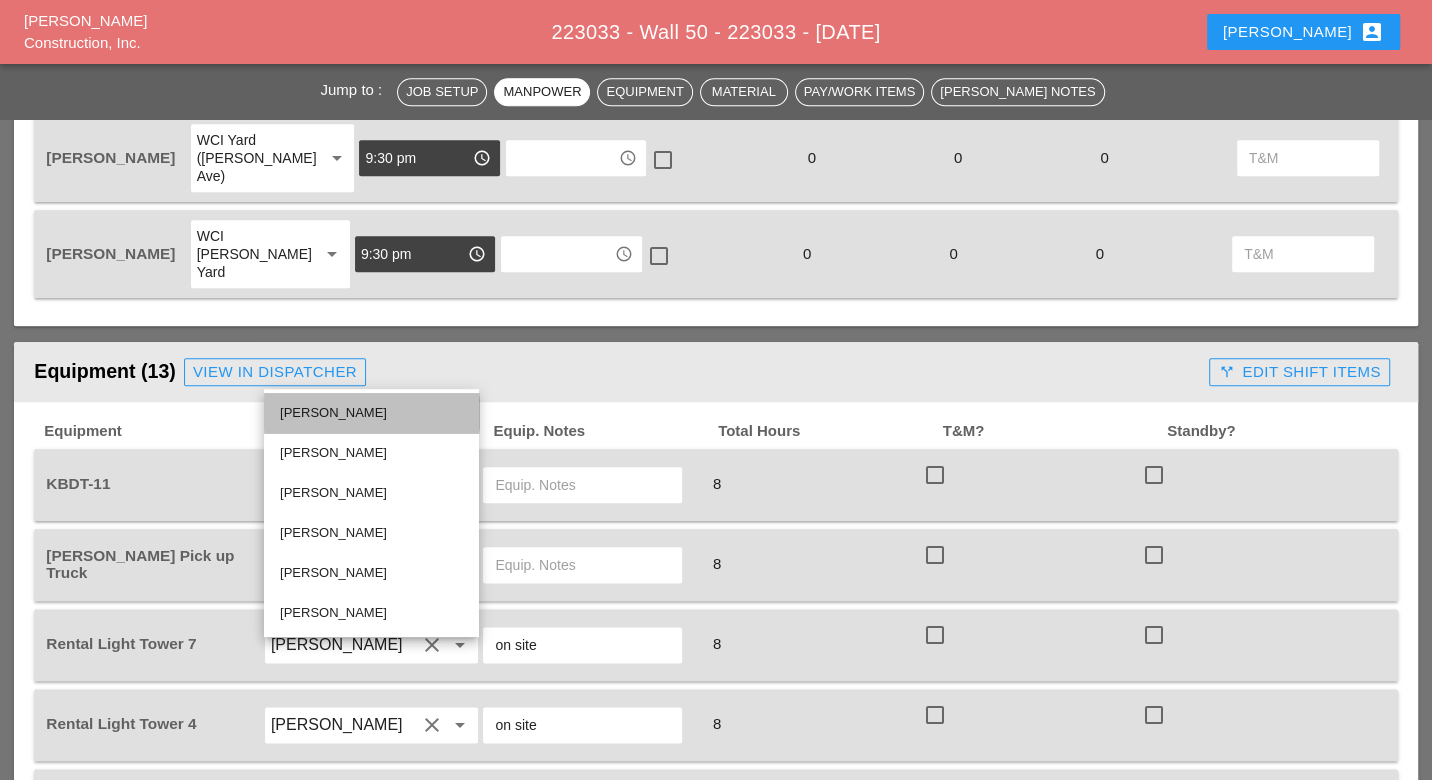click on "Joshua Baker" at bounding box center (371, 413) 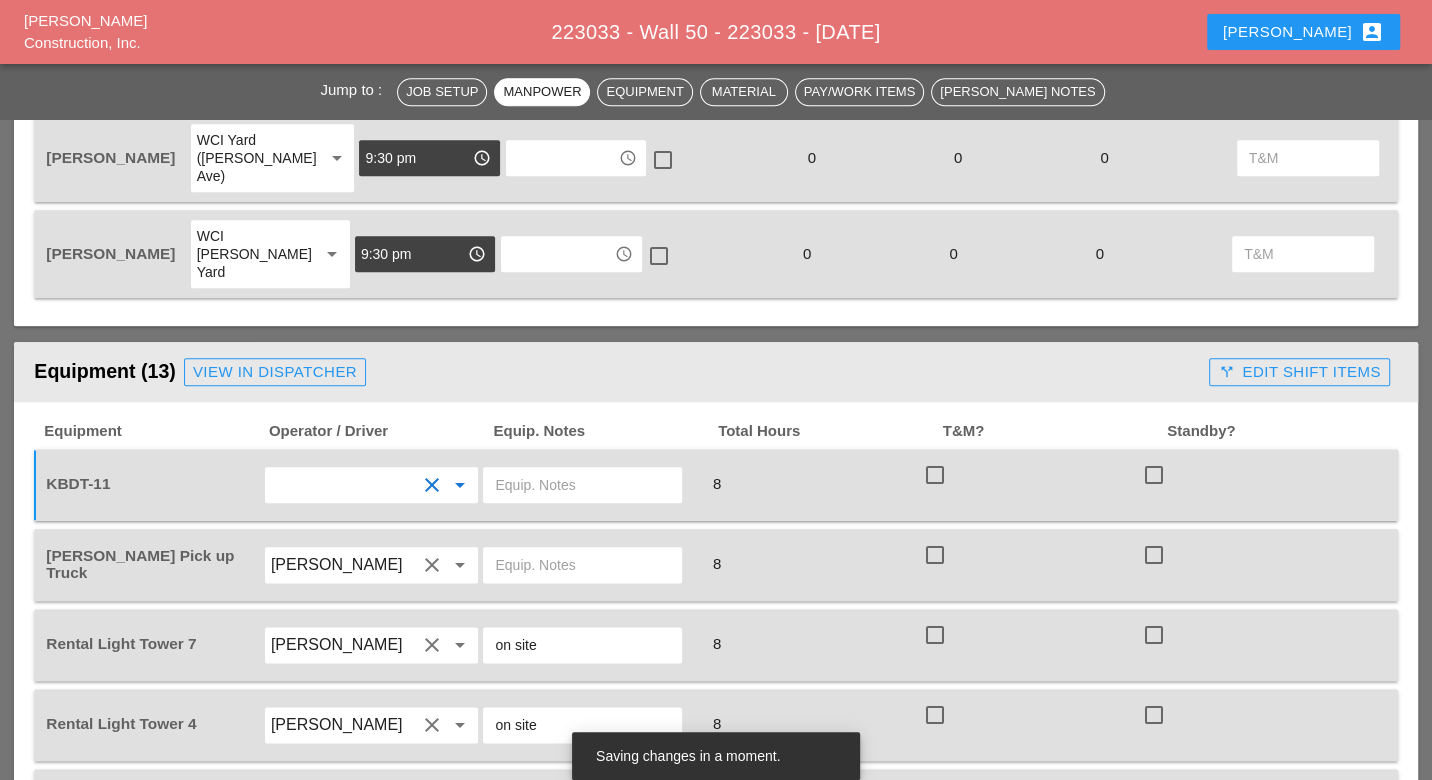 click at bounding box center (582, 485) 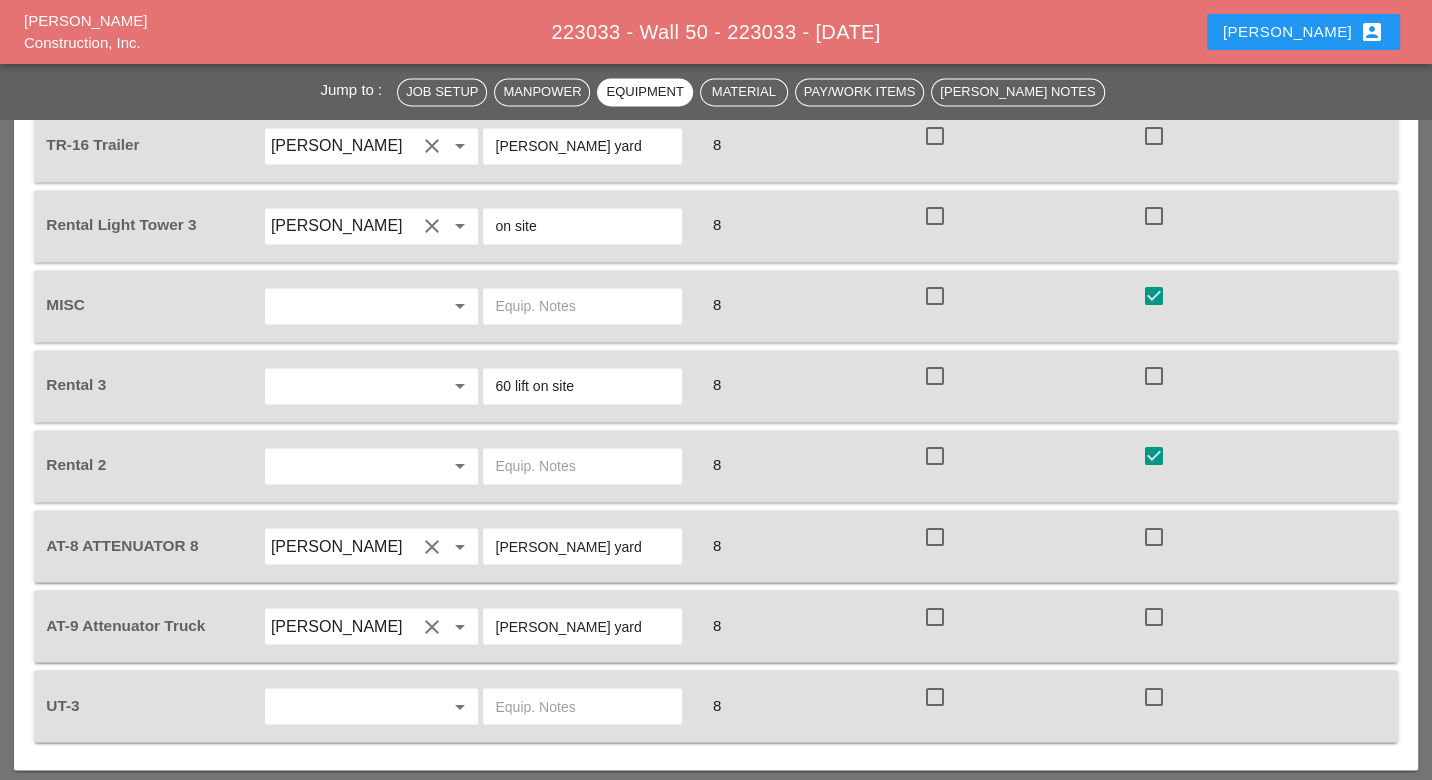 scroll, scrollTop: 2333, scrollLeft: 0, axis: vertical 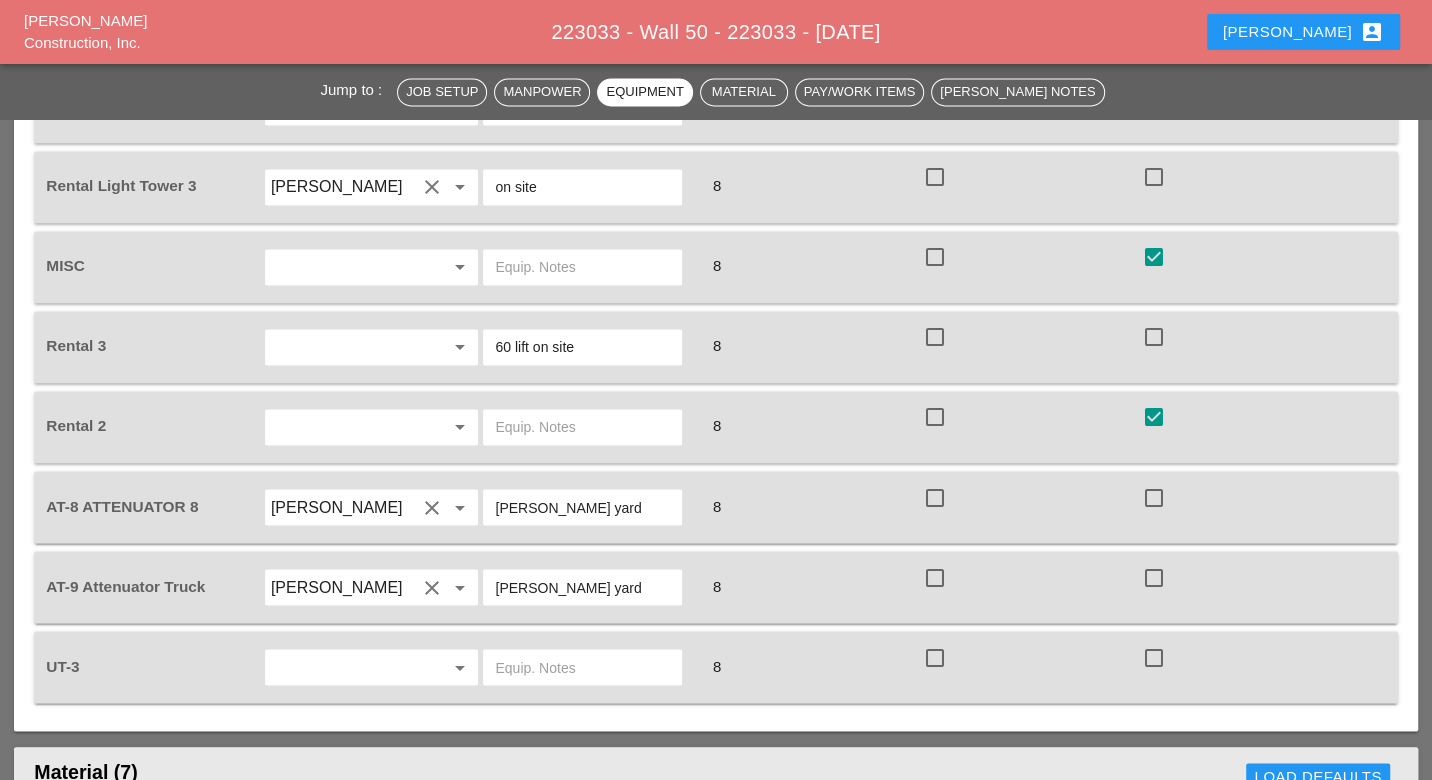 type on "main yard" 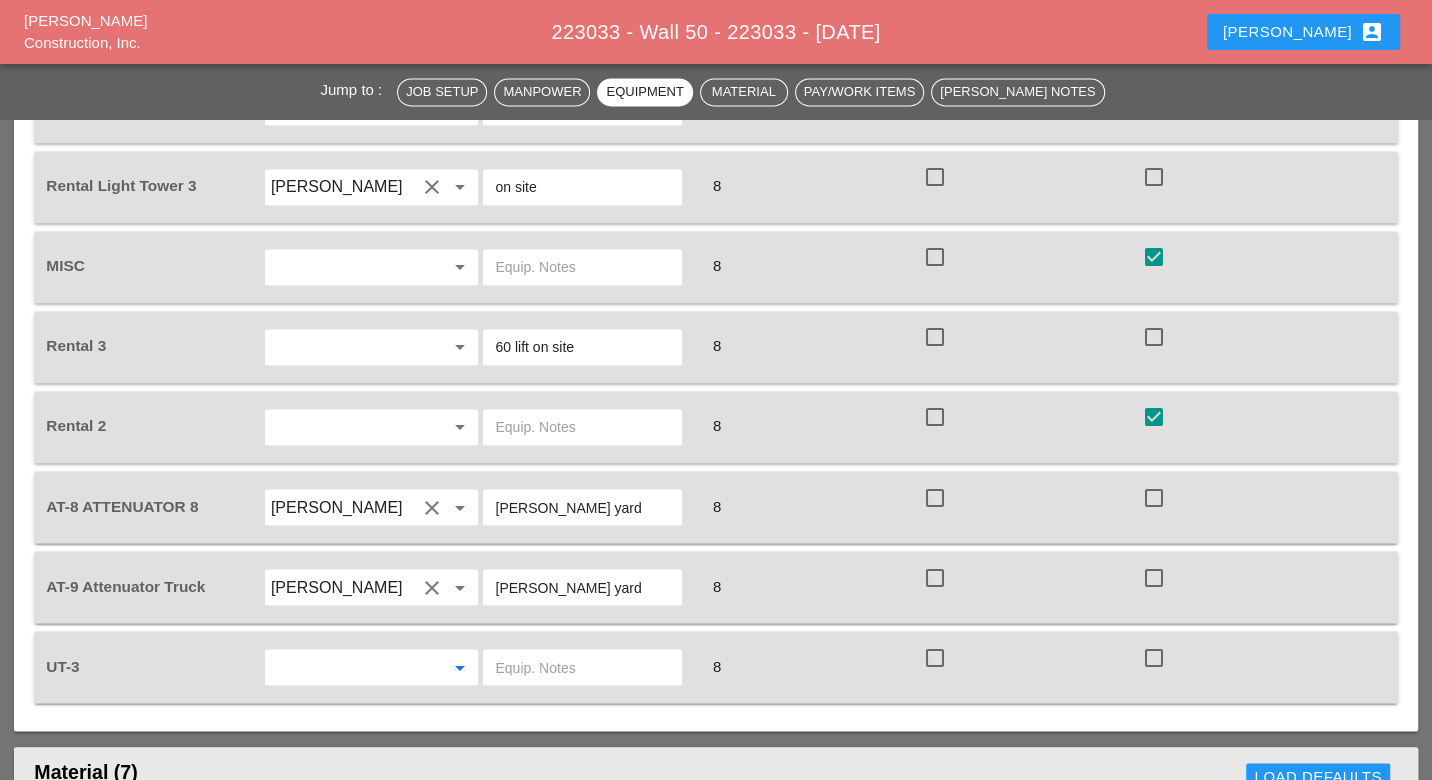 click at bounding box center [344, 667] 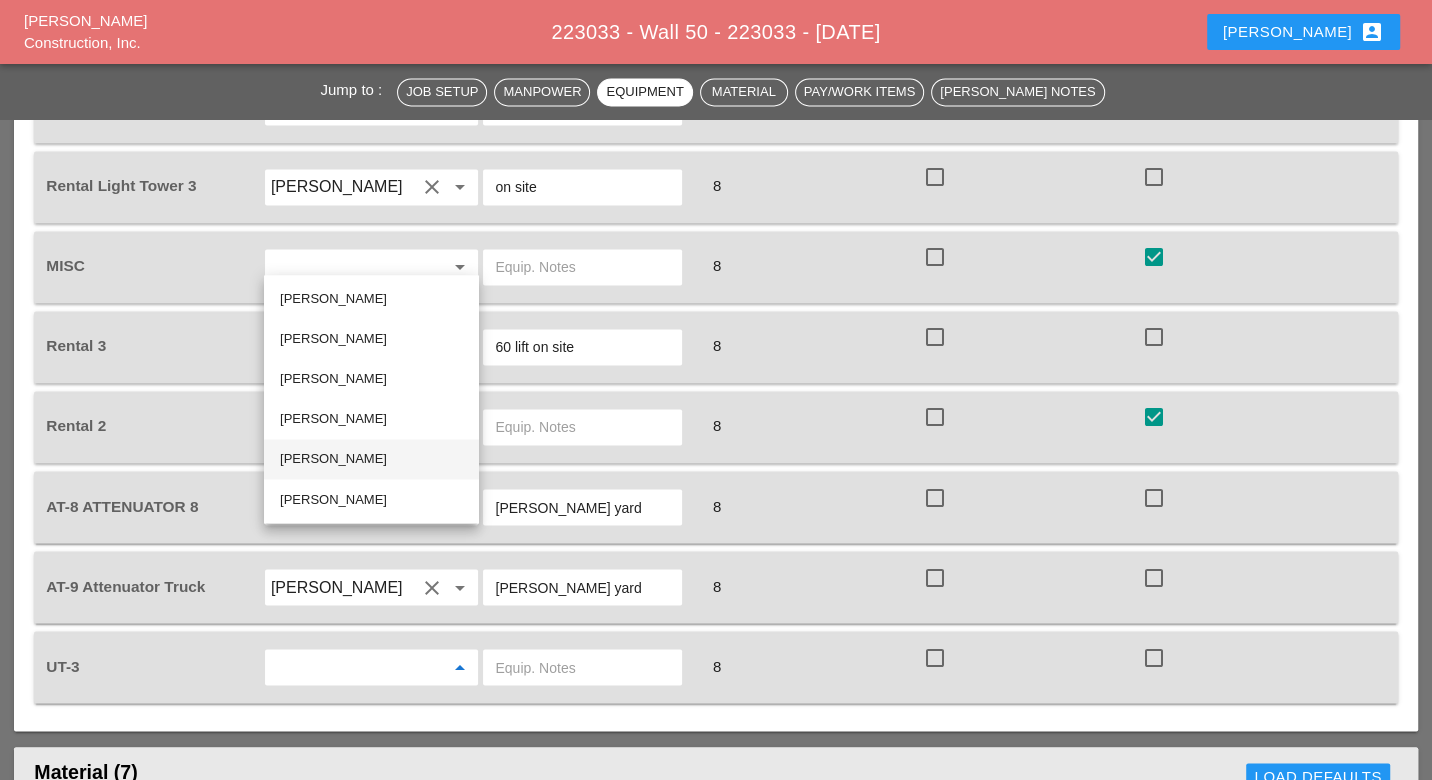 click on "Santiago Suarez" at bounding box center (371, 459) 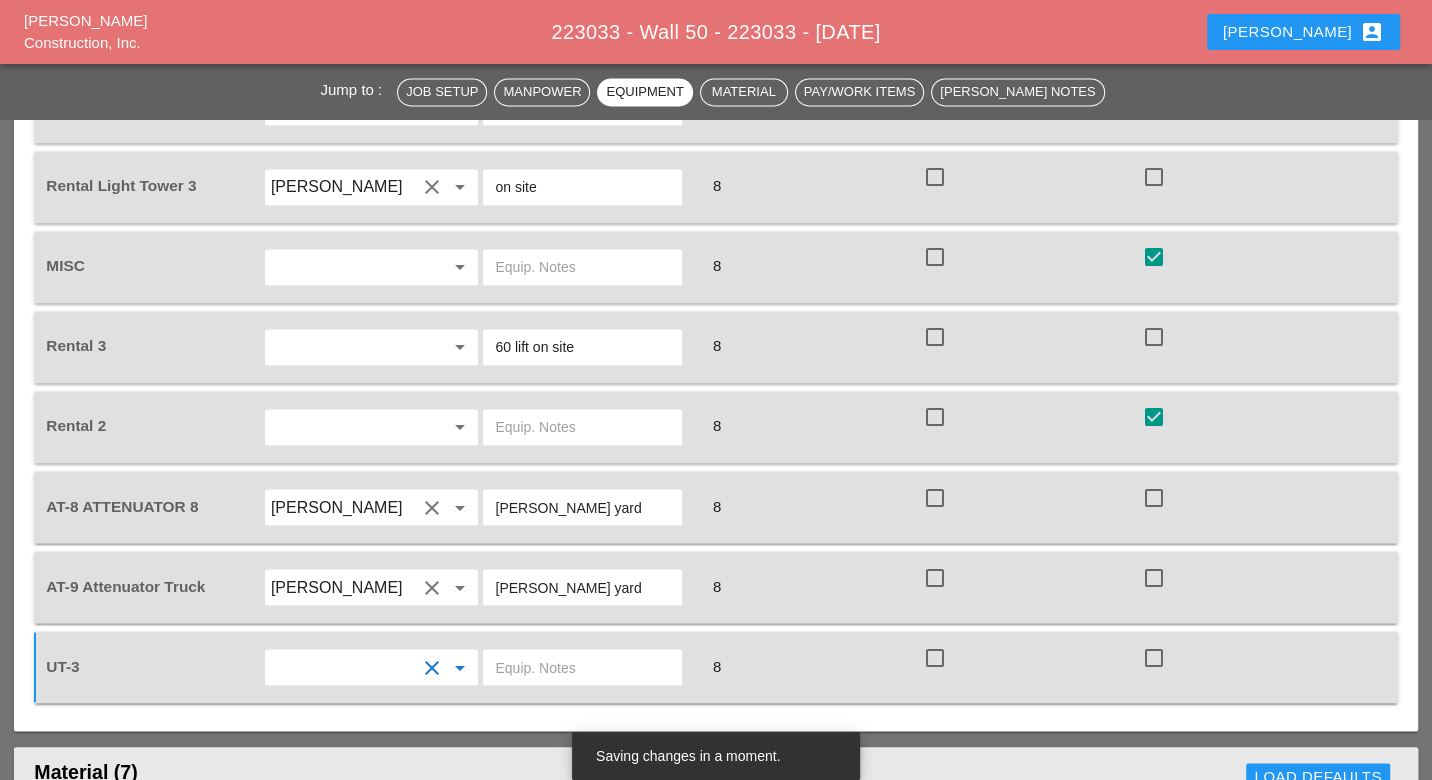 click at bounding box center [582, 667] 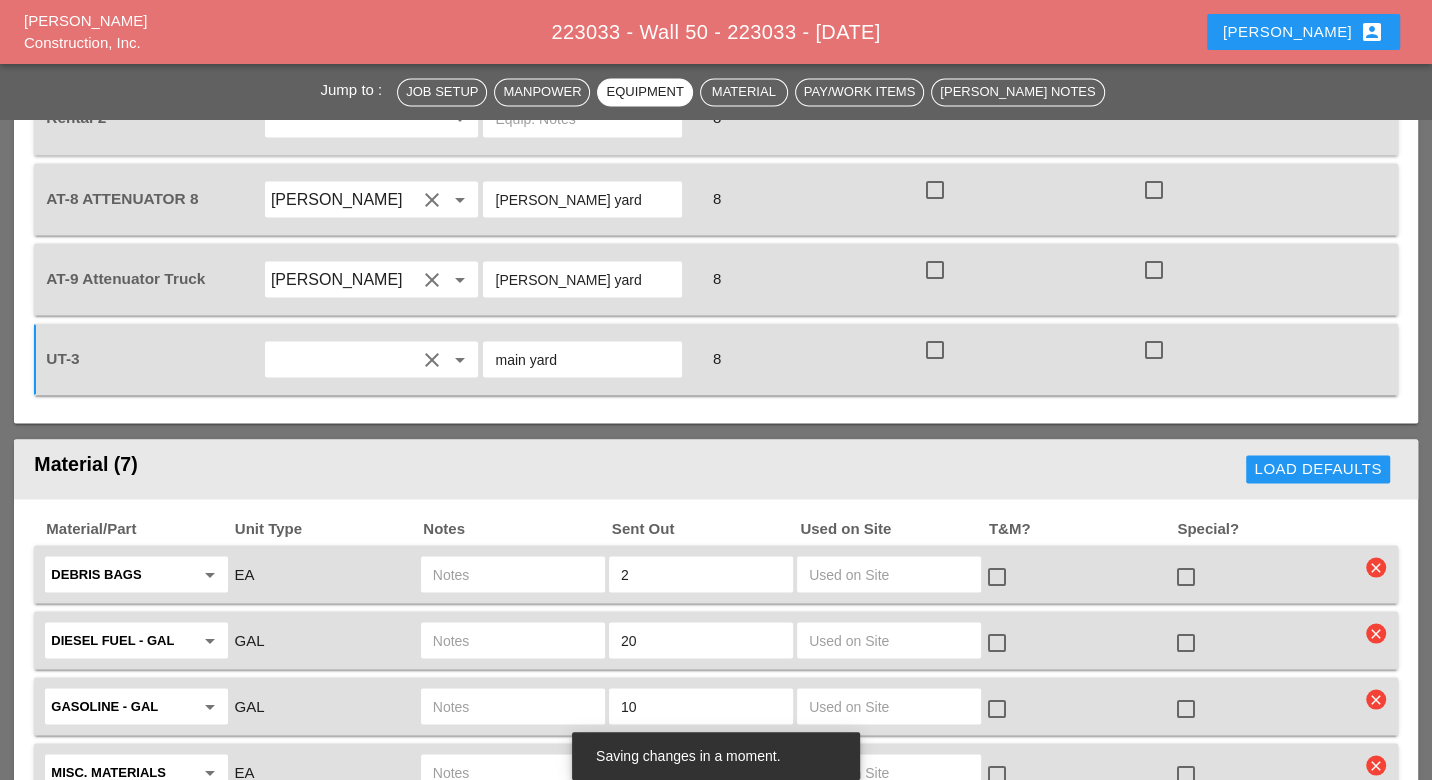 scroll, scrollTop: 2666, scrollLeft: 0, axis: vertical 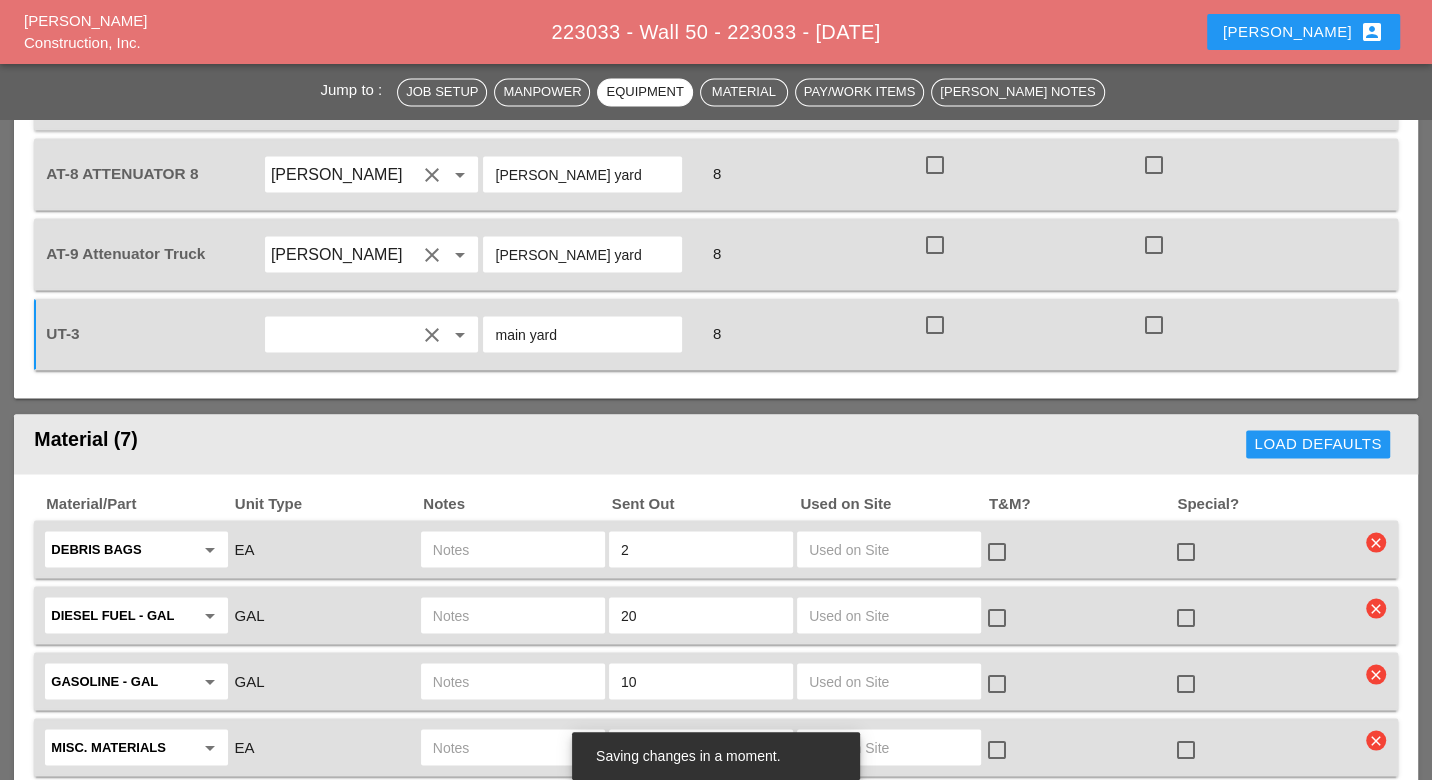 type on "main yard" 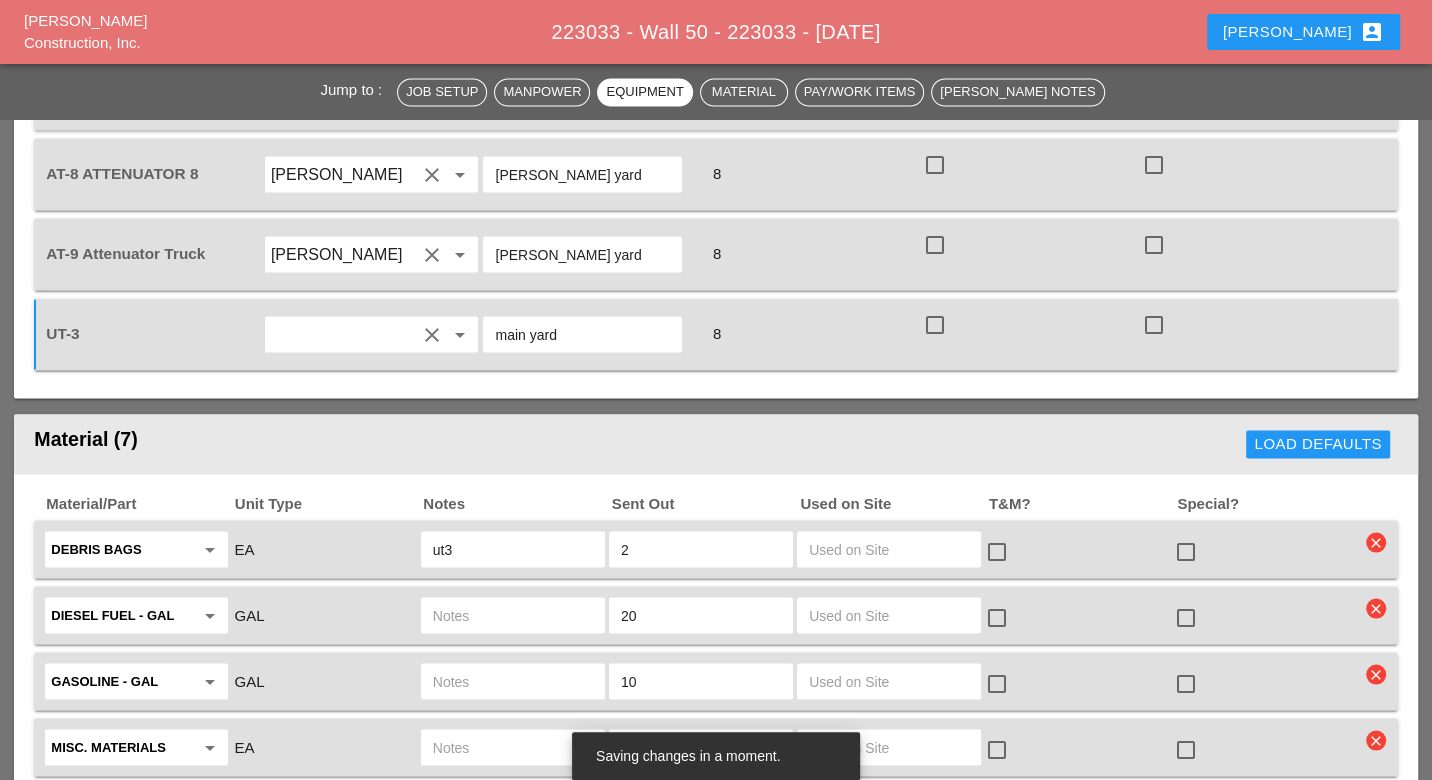 type on "ut3" 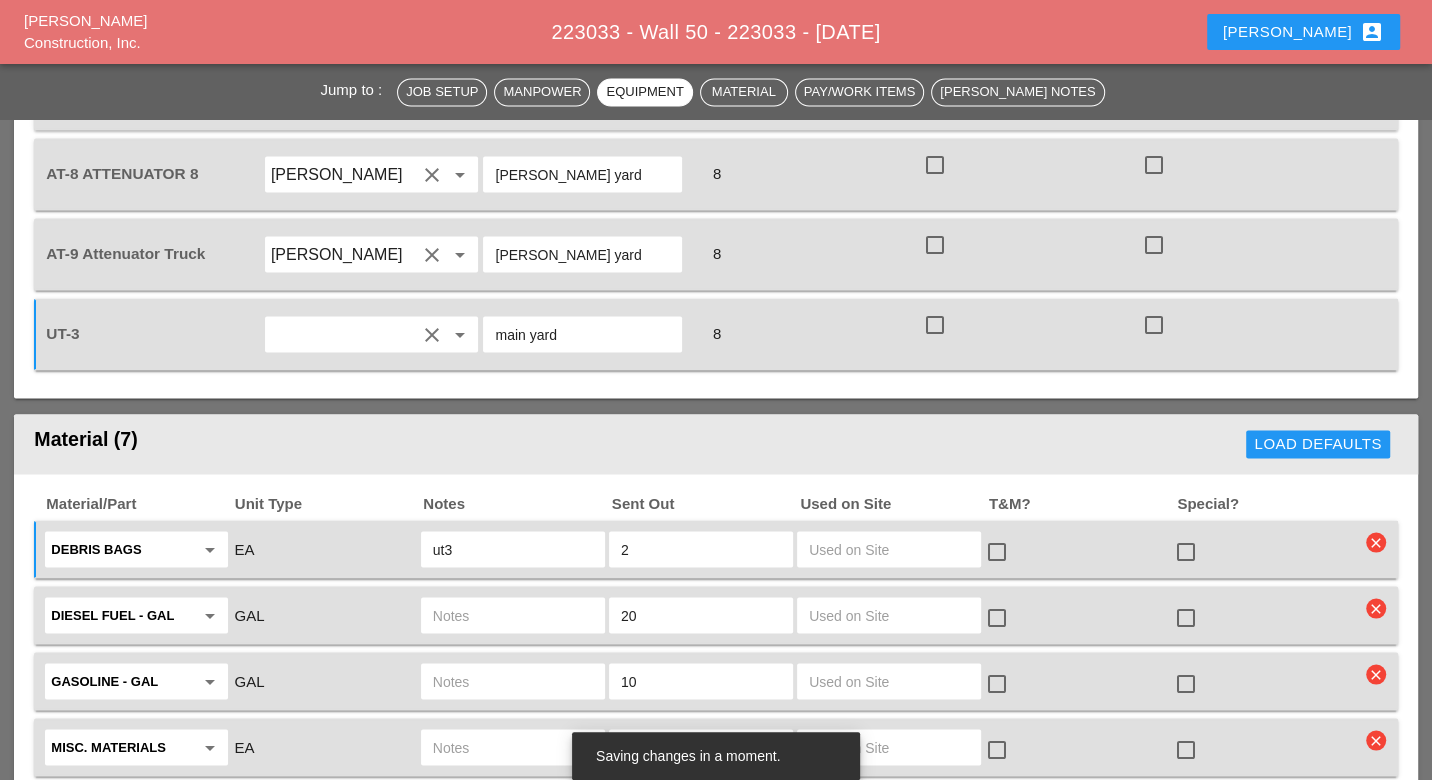 click at bounding box center [513, 615] 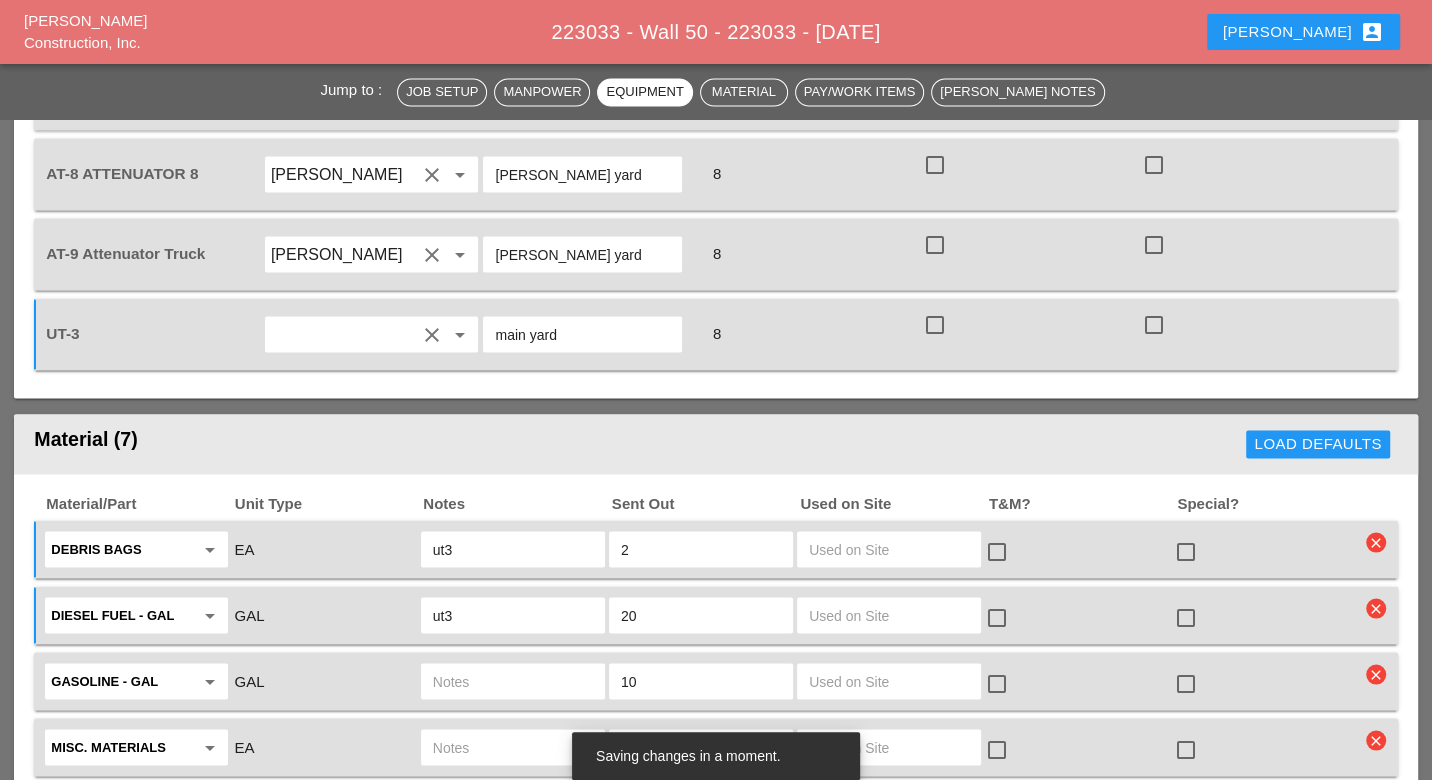 type on "ut3" 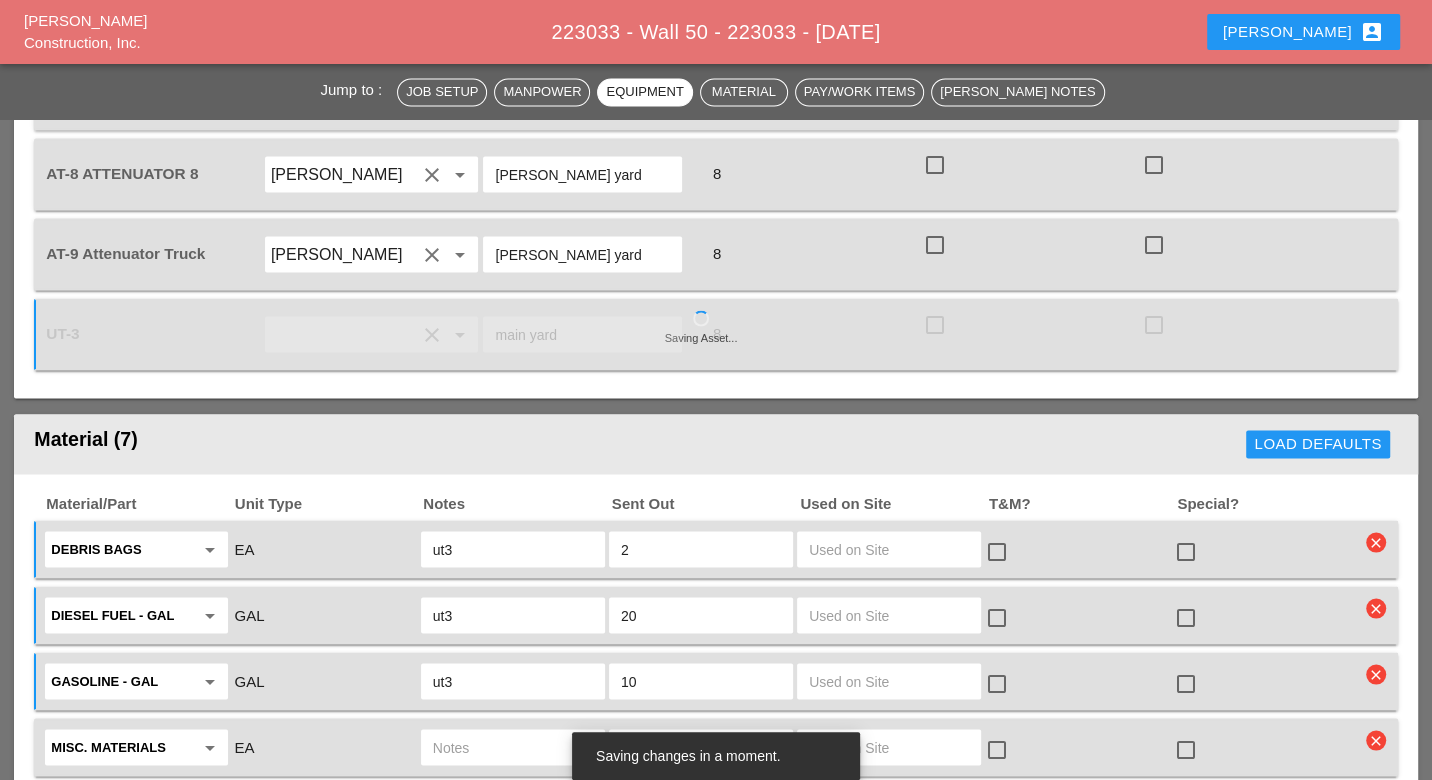 scroll, scrollTop: 2777, scrollLeft: 0, axis: vertical 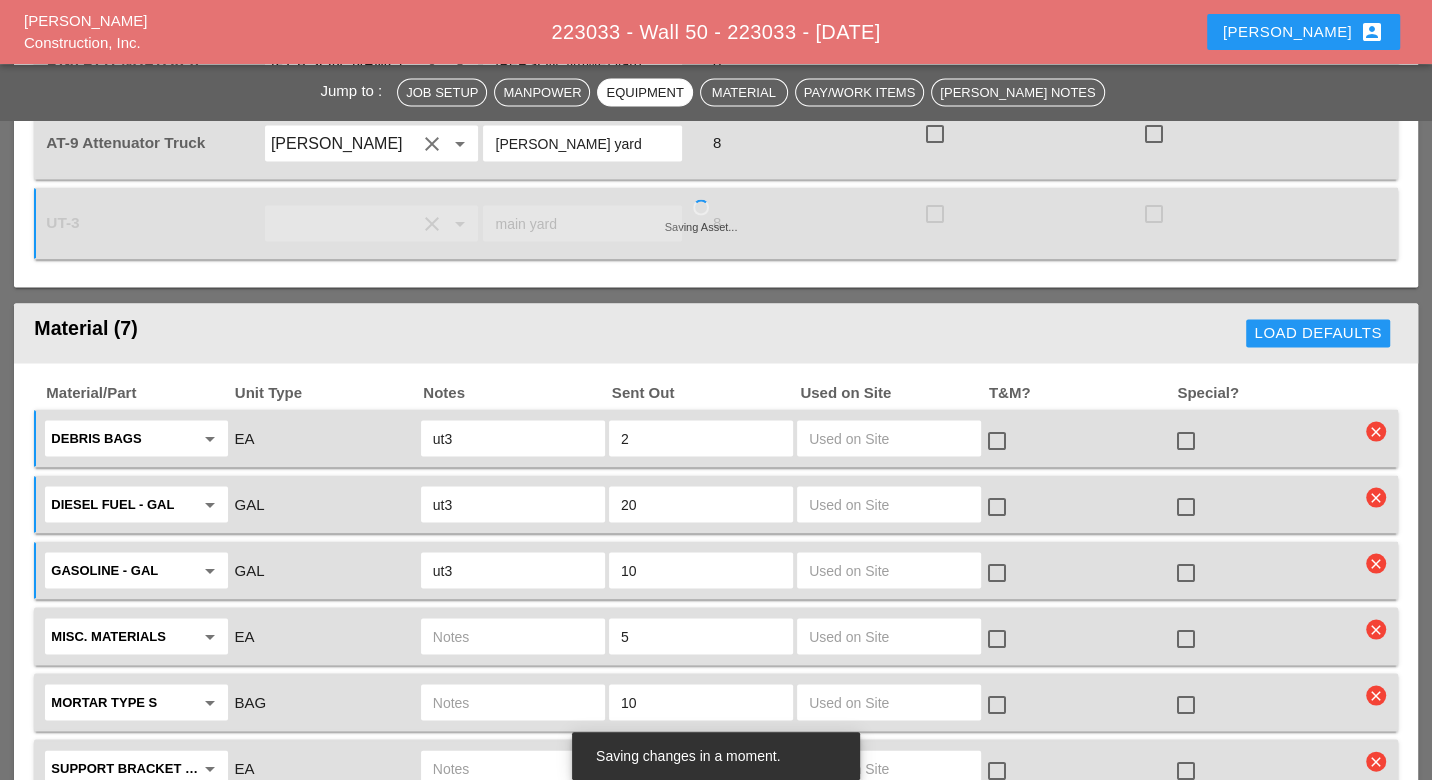 type on "ut3" 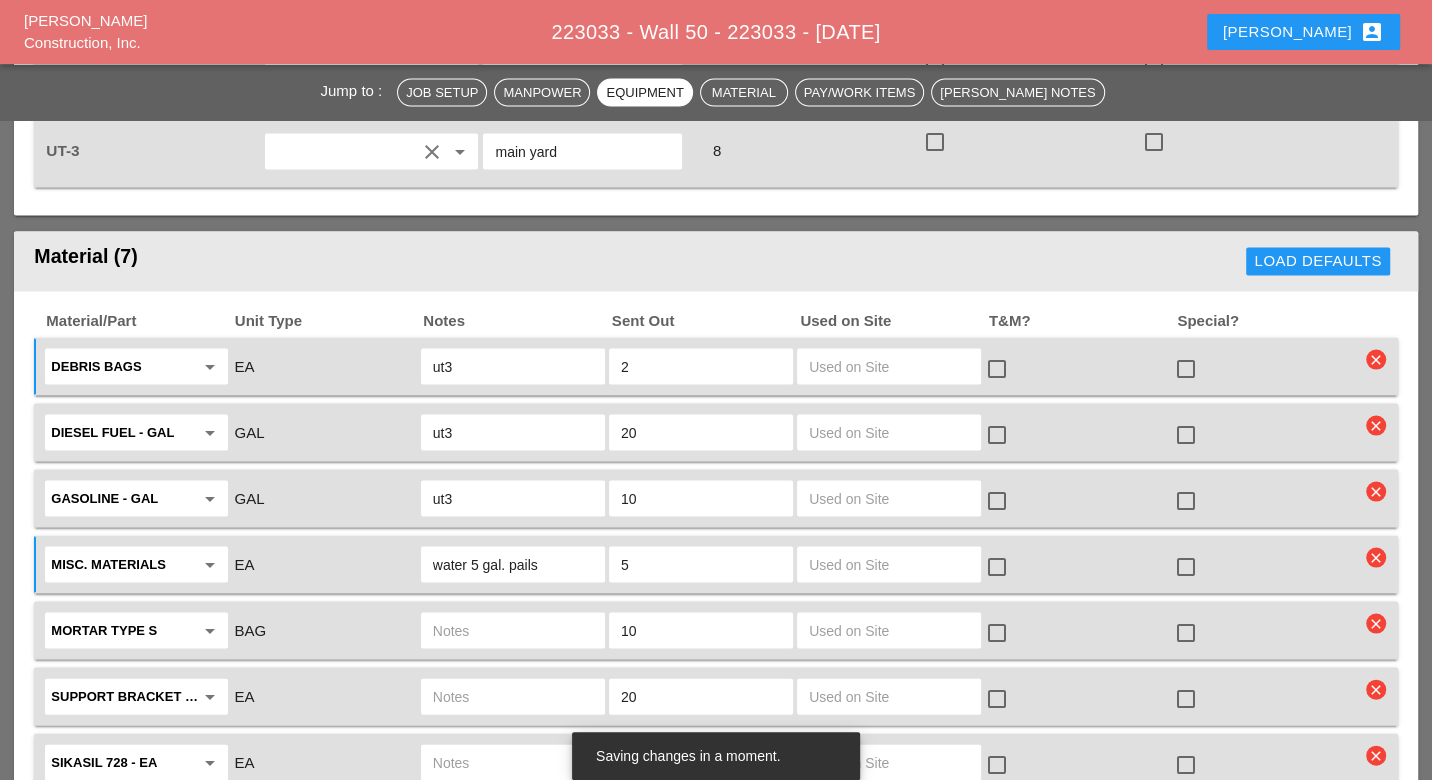 scroll, scrollTop: 2888, scrollLeft: 0, axis: vertical 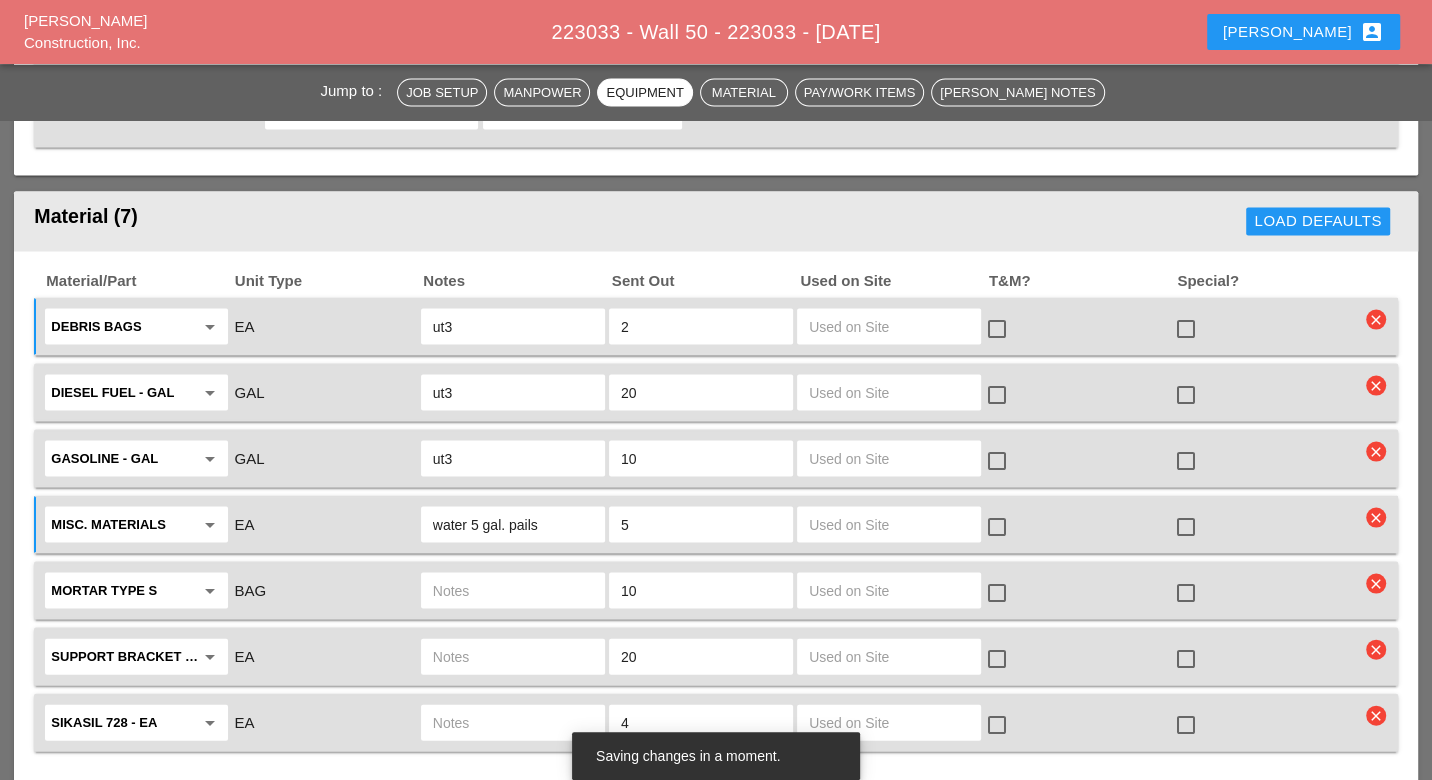 type on "water 5 gal. pails" 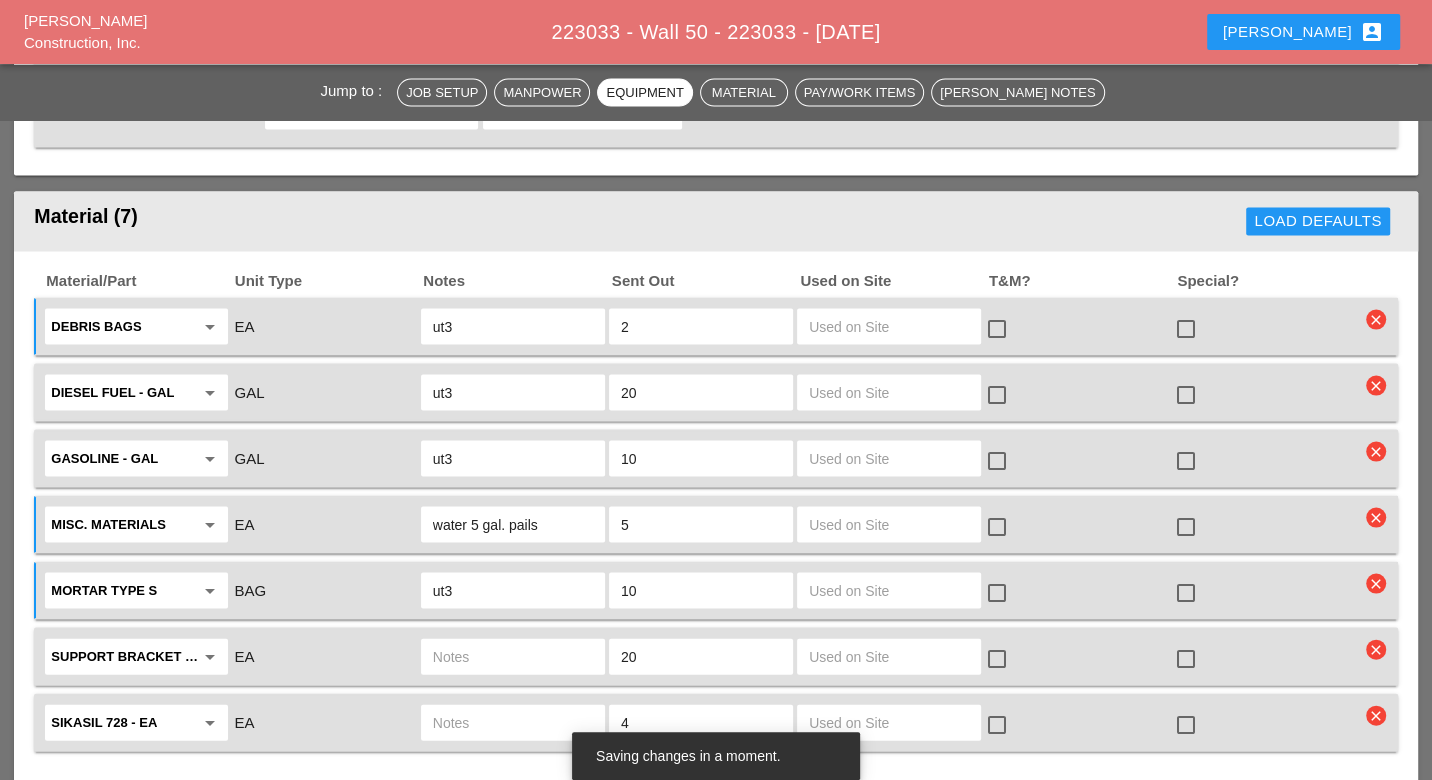type on "ut3" 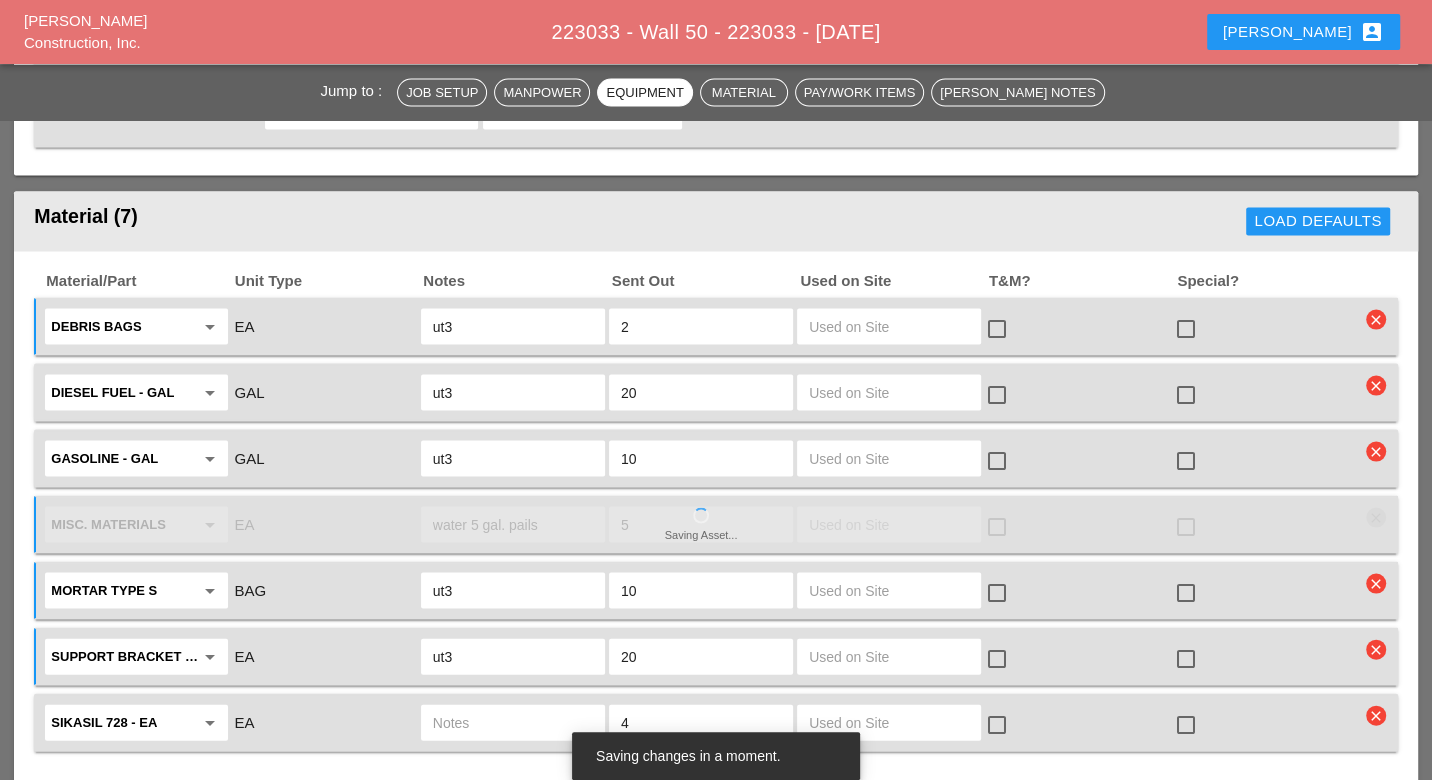 type on "ut3" 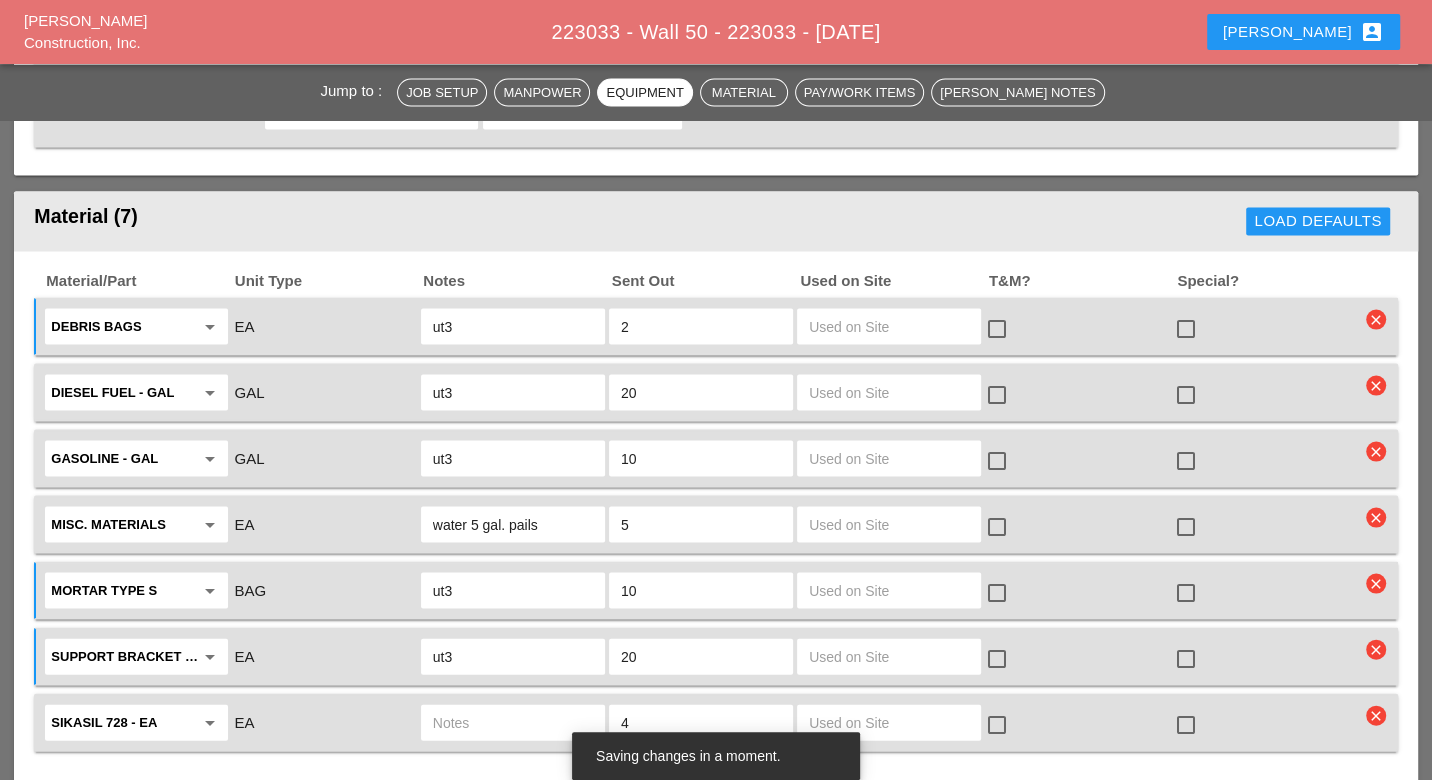 click at bounding box center [513, 723] 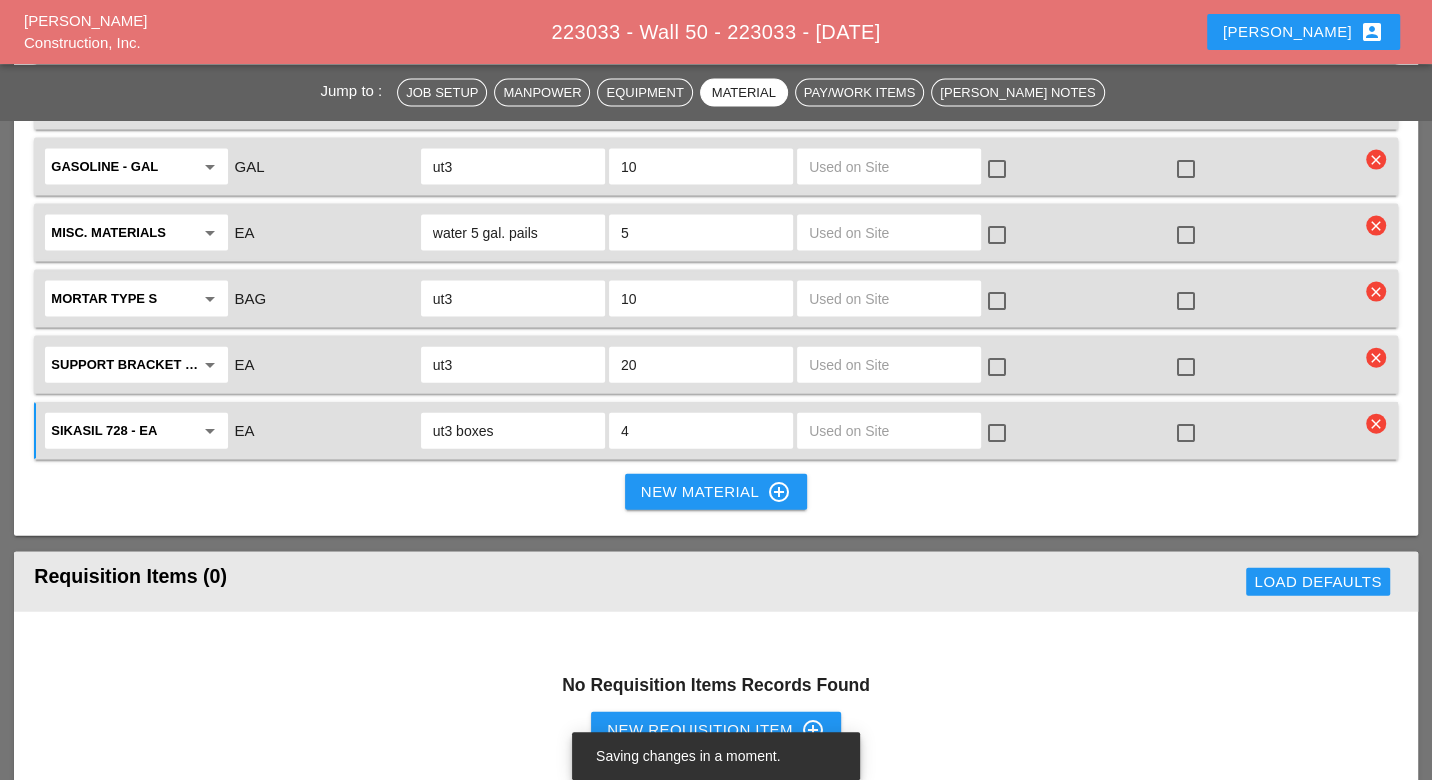scroll, scrollTop: 3222, scrollLeft: 0, axis: vertical 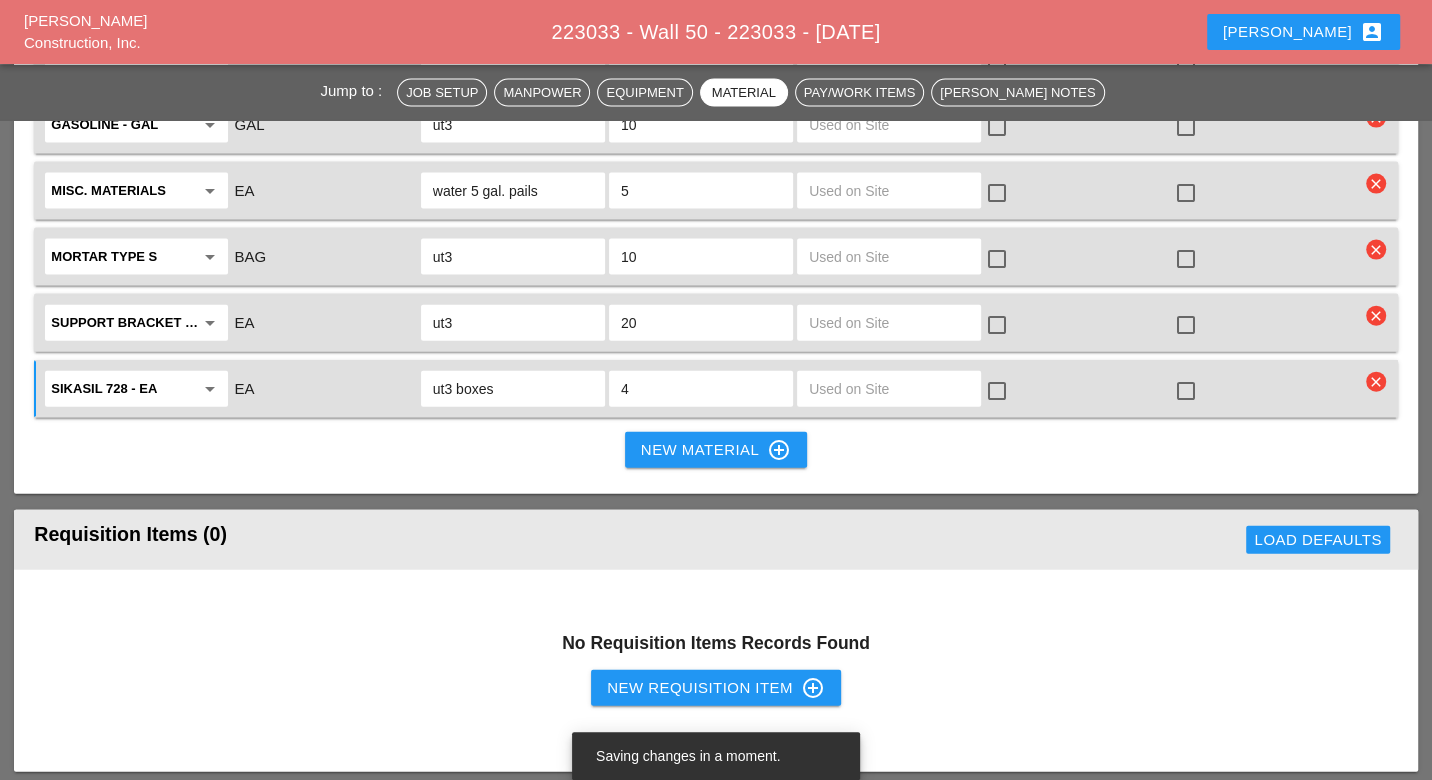 type on "ut3 boxes" 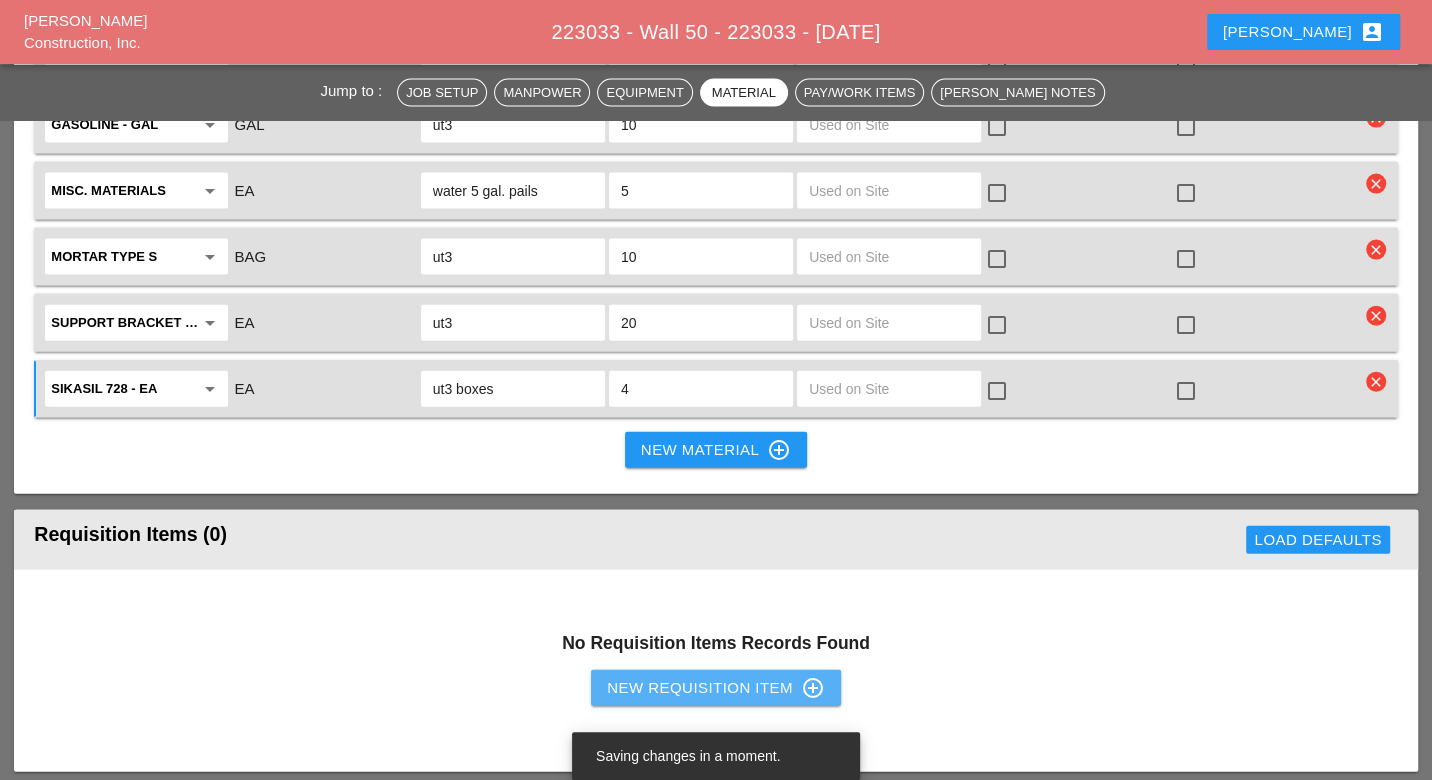 click on "New Requisition Item control_point" at bounding box center (716, 688) 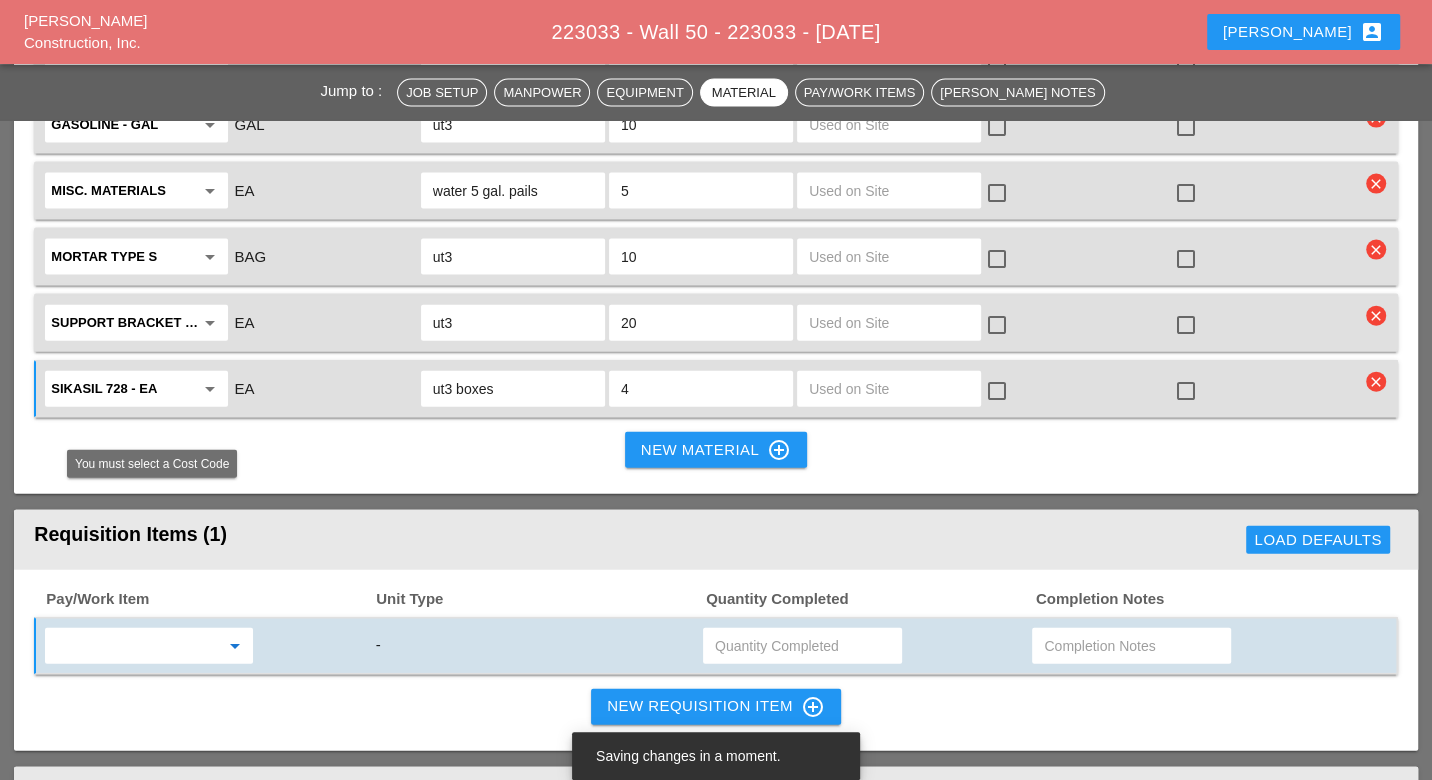 click at bounding box center (135, 646) 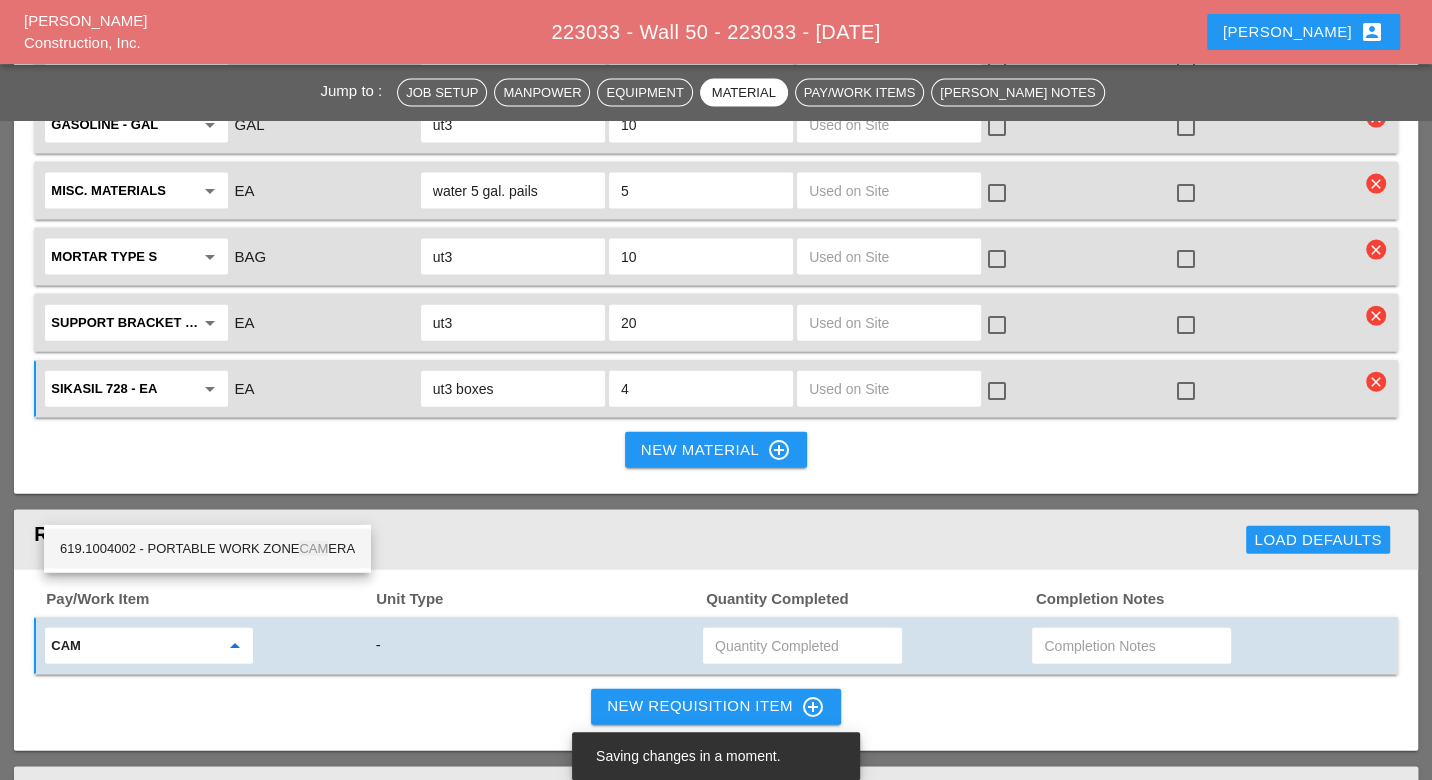 click on "619.1004002 - PORTABLE WORK ZONE  CAM ERA" at bounding box center [207, 549] 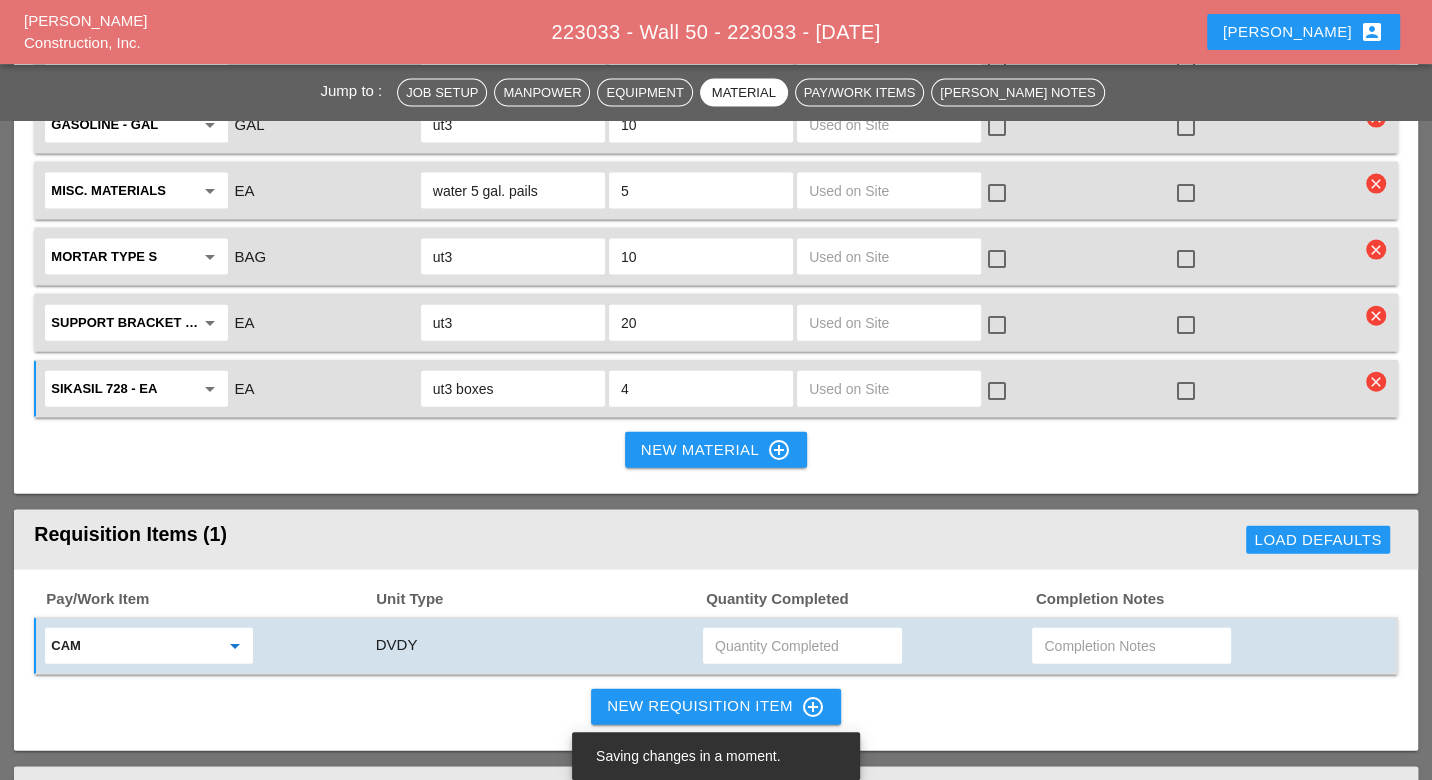 type on "619.1004002 - PORTABLE WORK ZONE CAMERA" 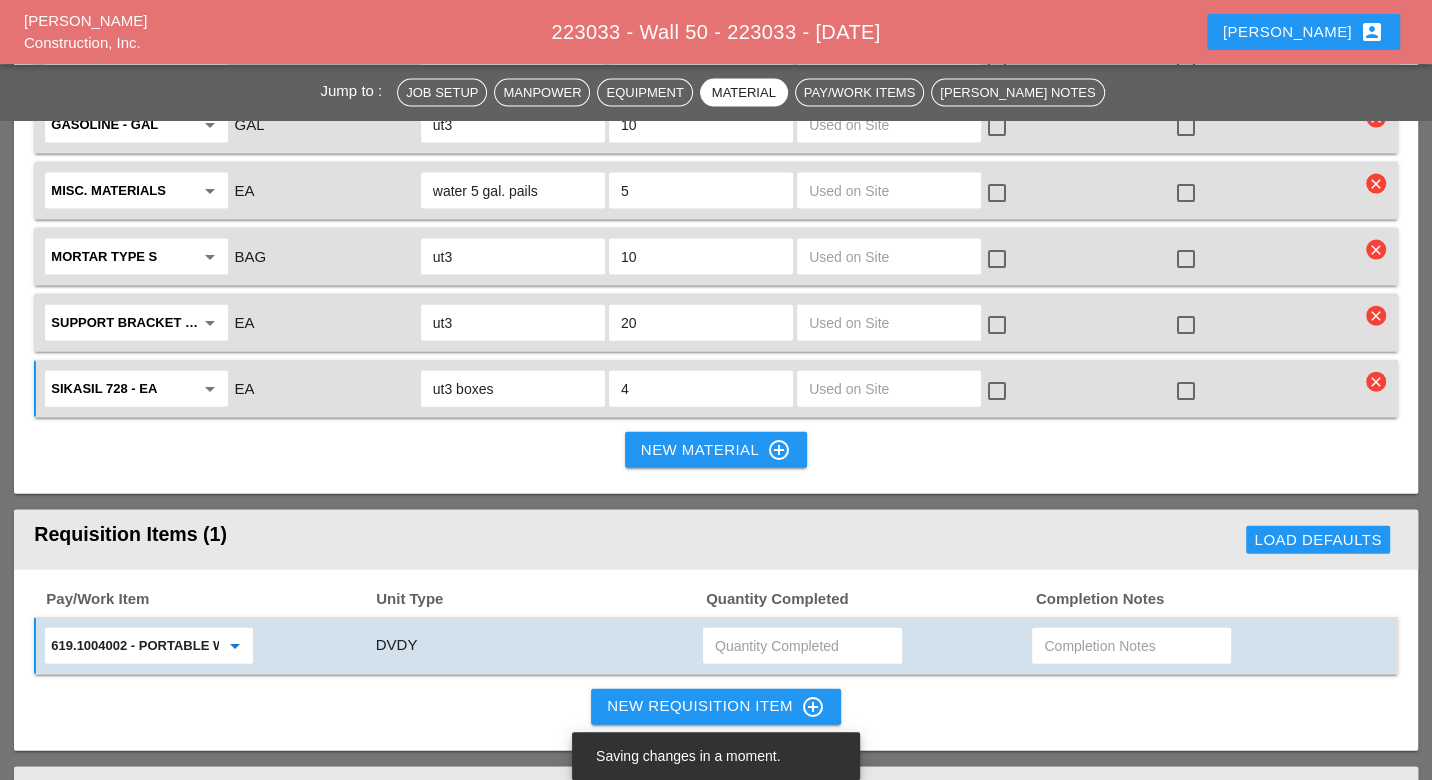 click at bounding box center (802, 646) 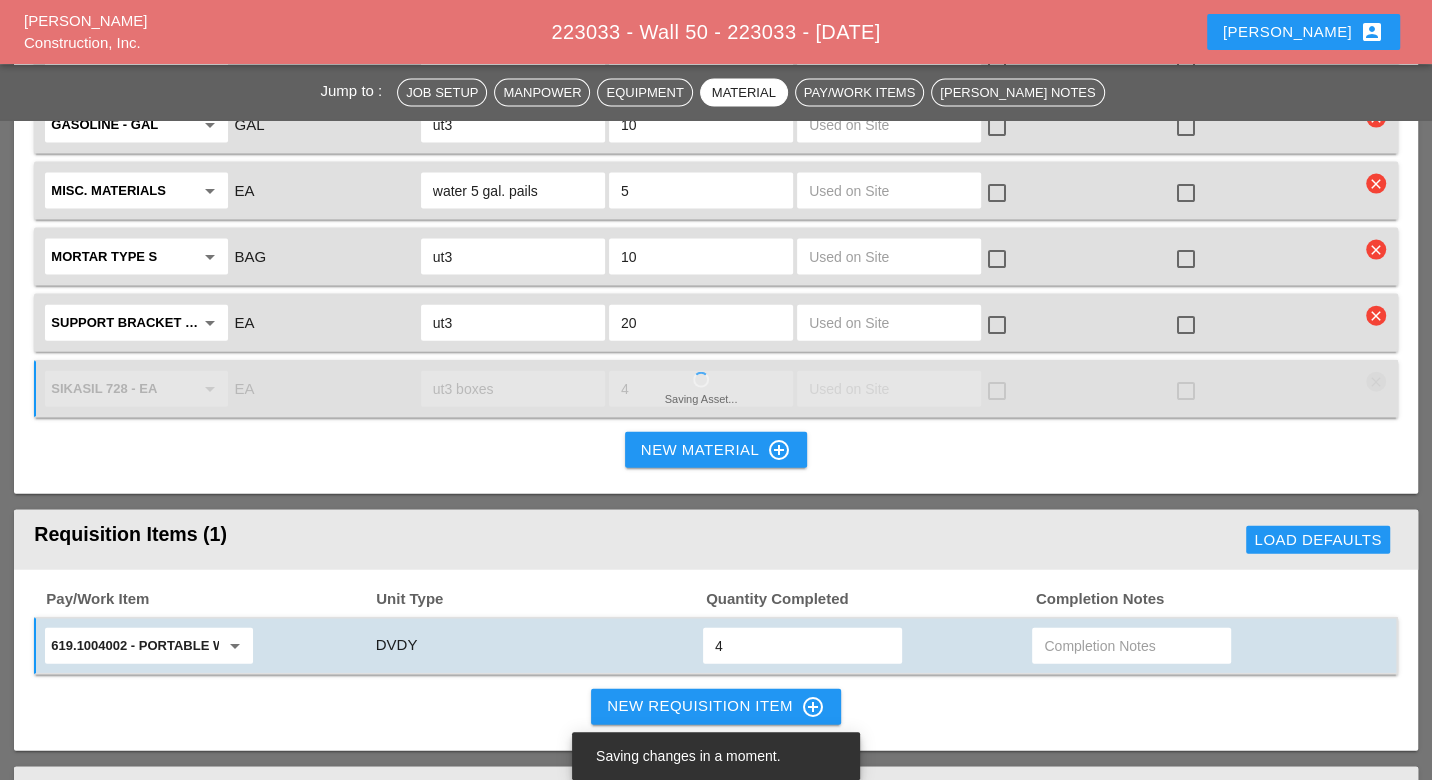 type on "4" 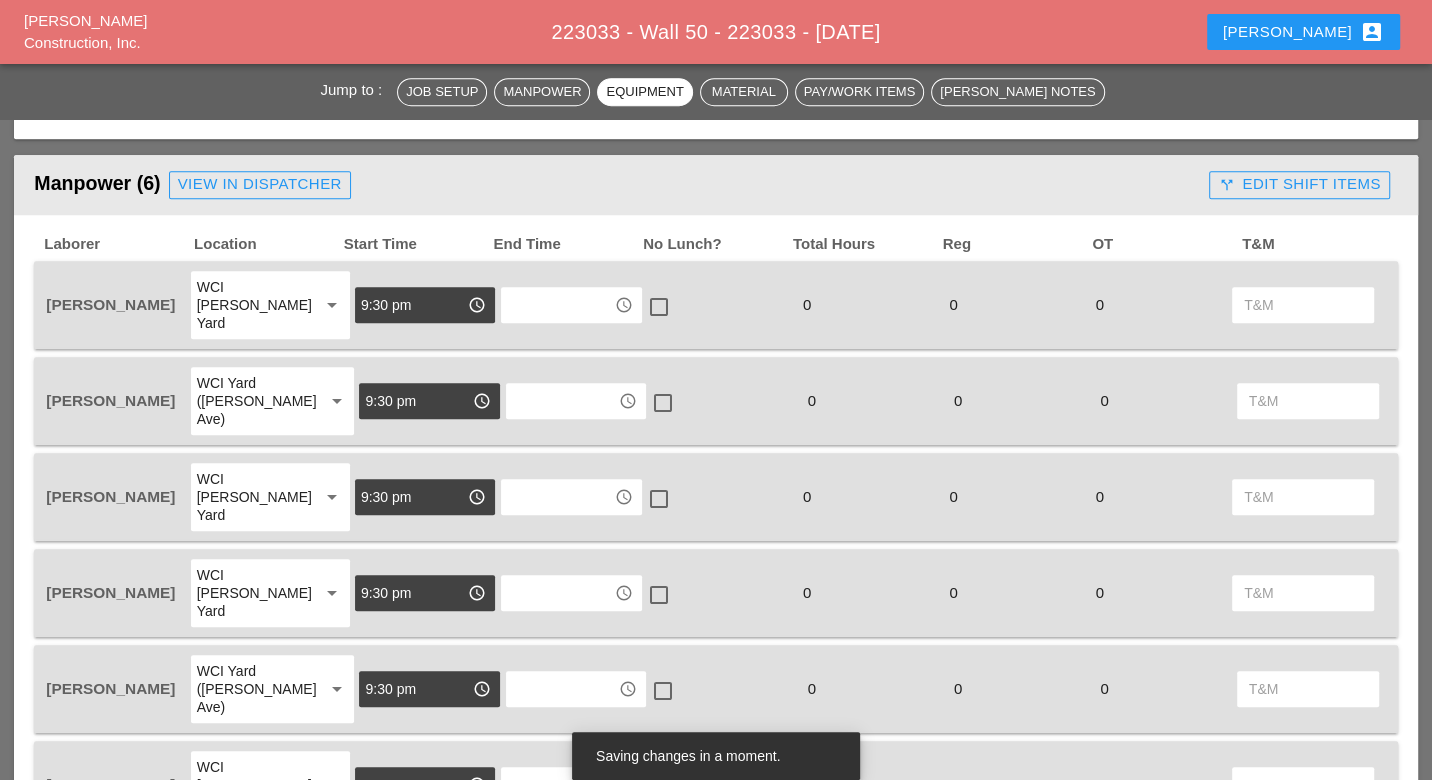 scroll, scrollTop: 1000, scrollLeft: 0, axis: vertical 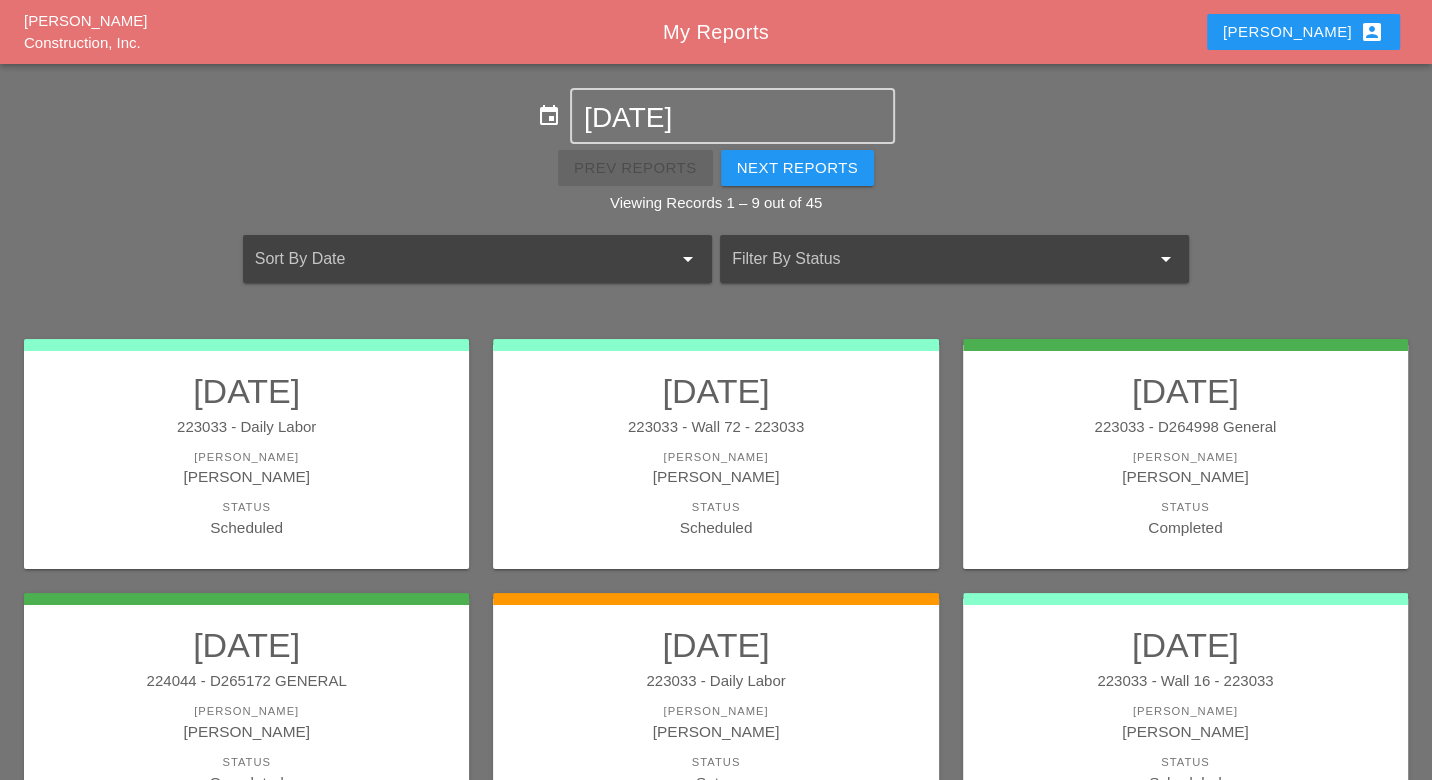 click on "Luca account_box" at bounding box center (1303, 32) 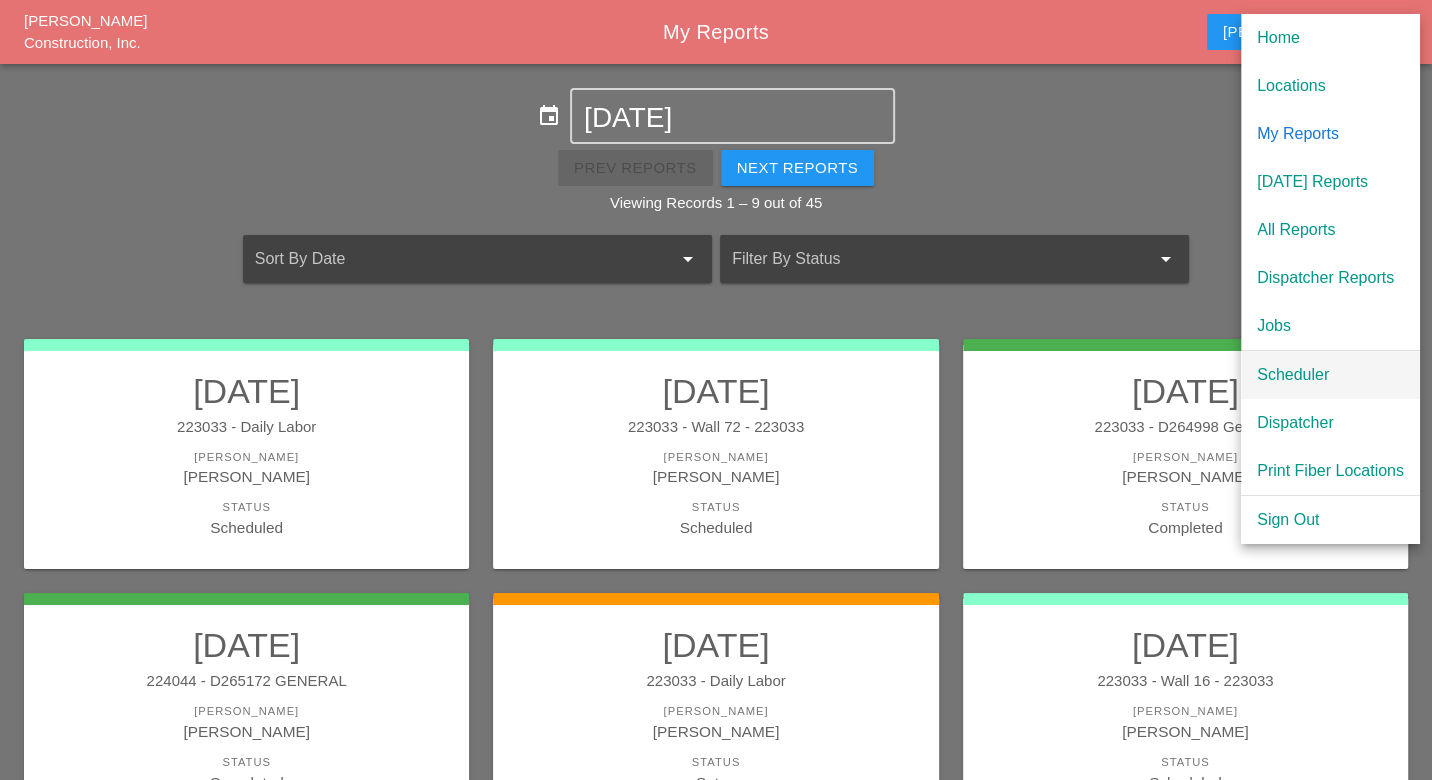 click on "Scheduler" at bounding box center (1330, 375) 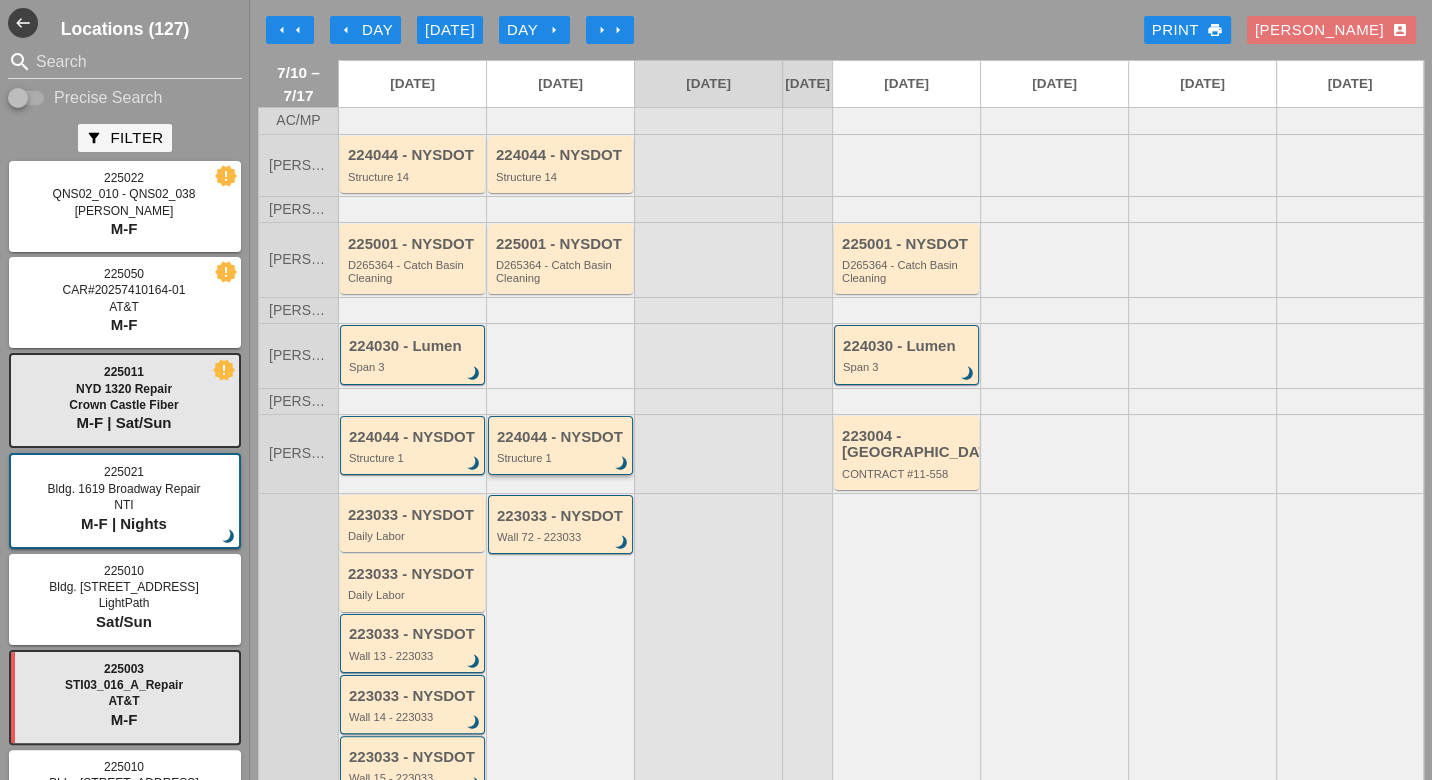 click on "224044 - NYSDOT  Structure 1 brightness_3" at bounding box center [562, 447] 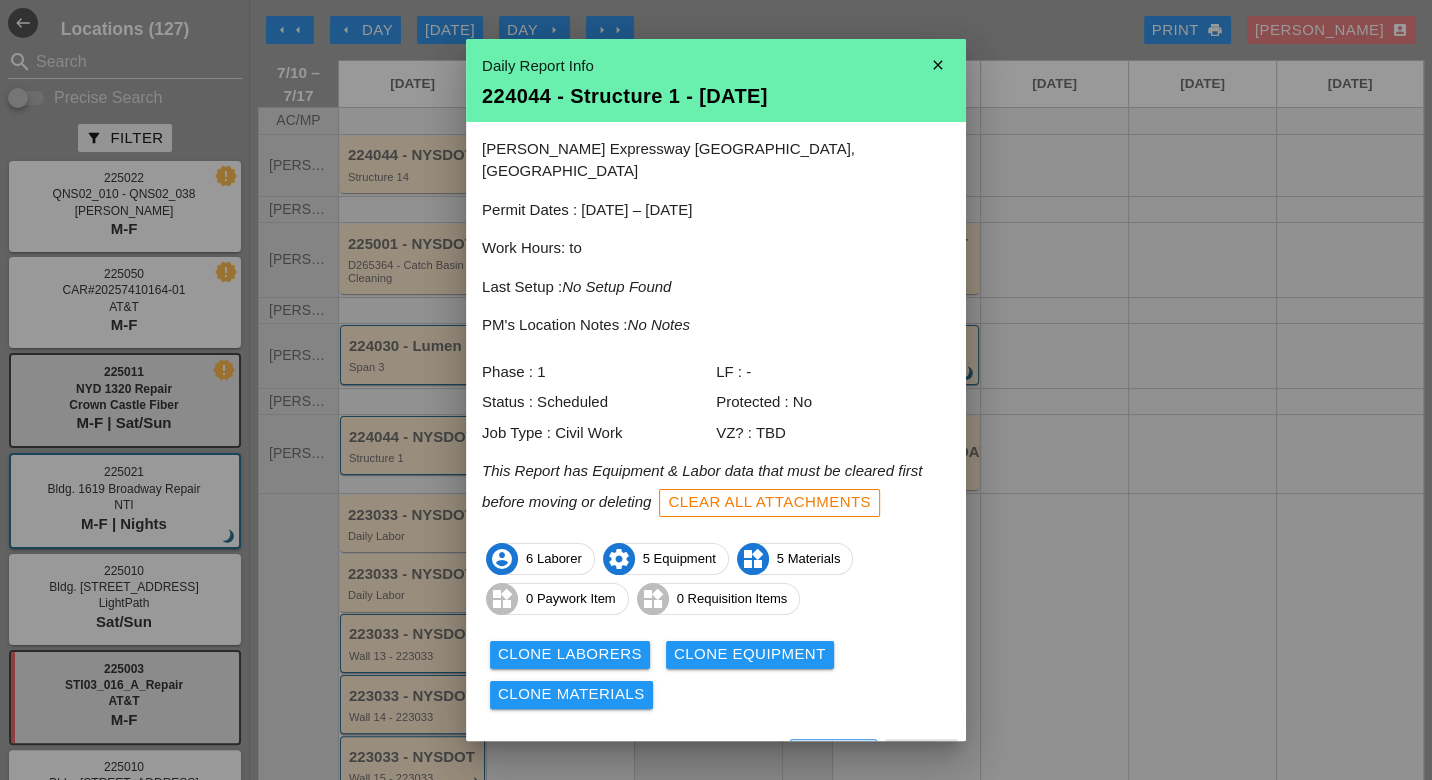 click on "View" at bounding box center (660, 757) 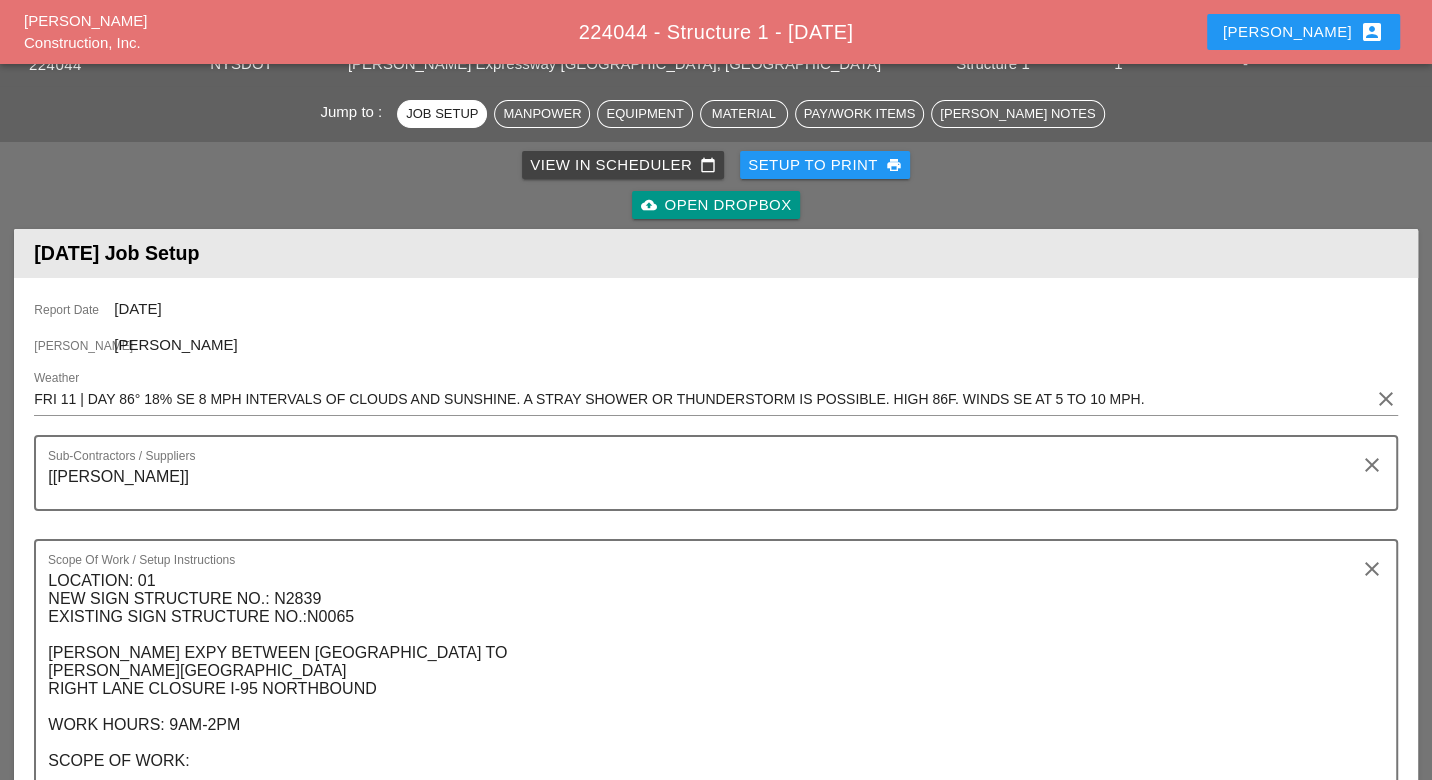 scroll, scrollTop: 1000, scrollLeft: 0, axis: vertical 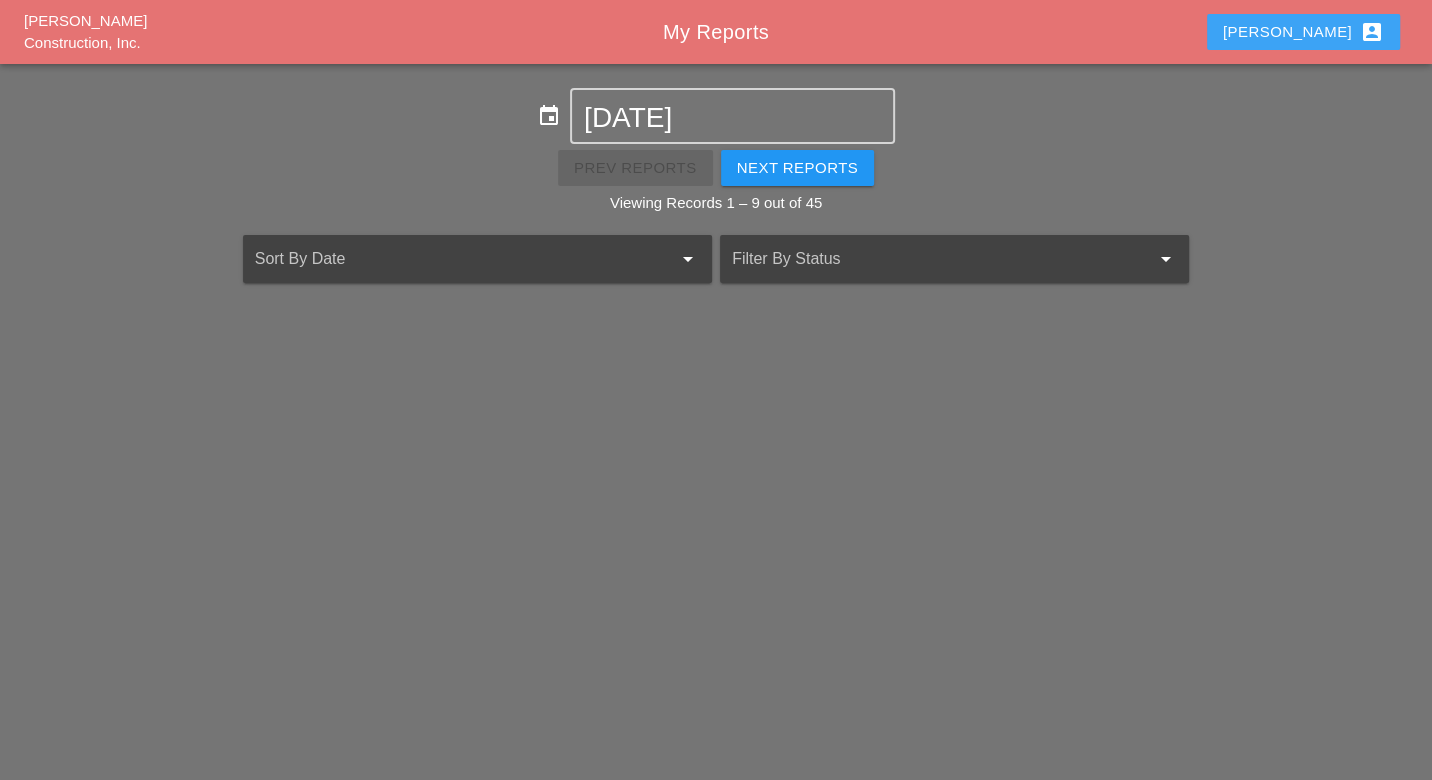 click on "Luca account_box" at bounding box center [1303, 32] 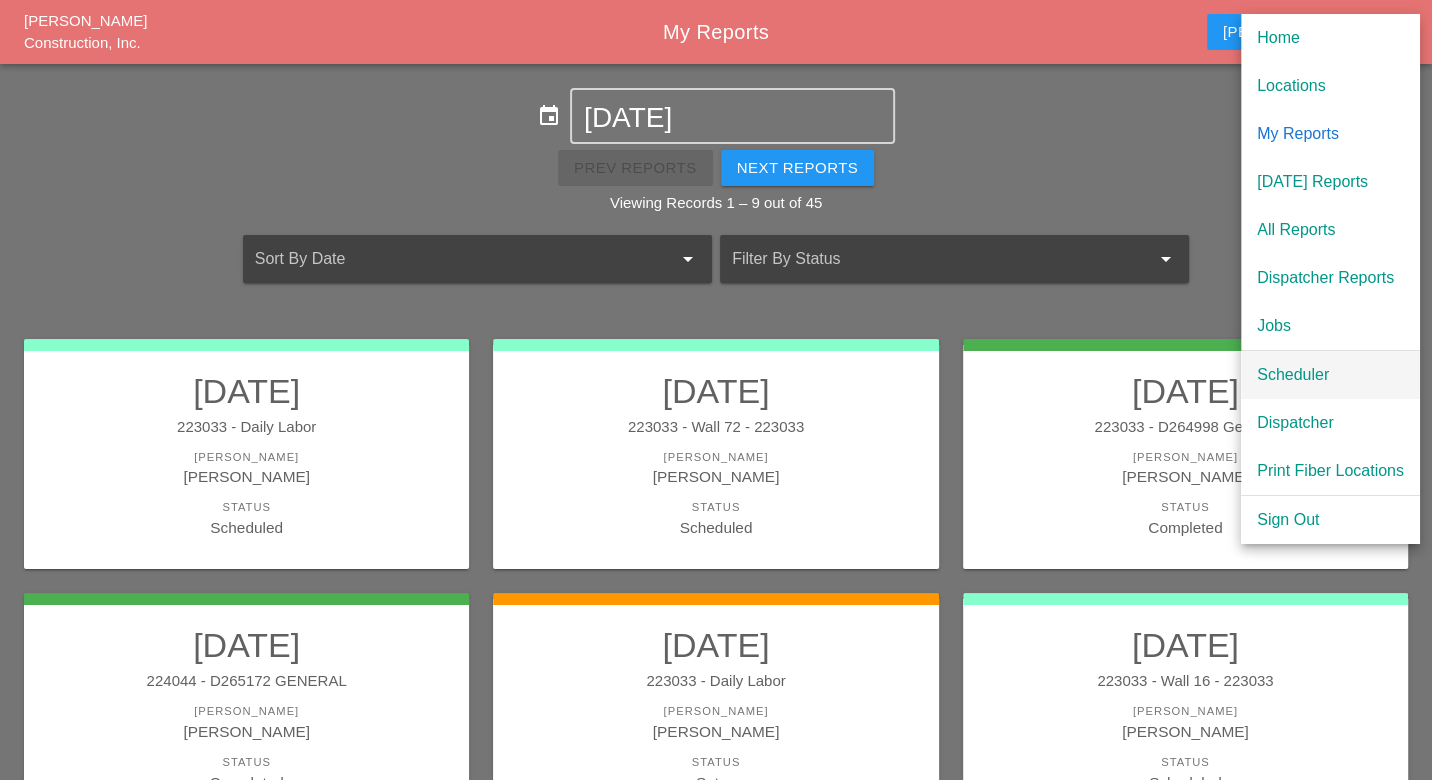click on "Scheduler" at bounding box center (1330, 375) 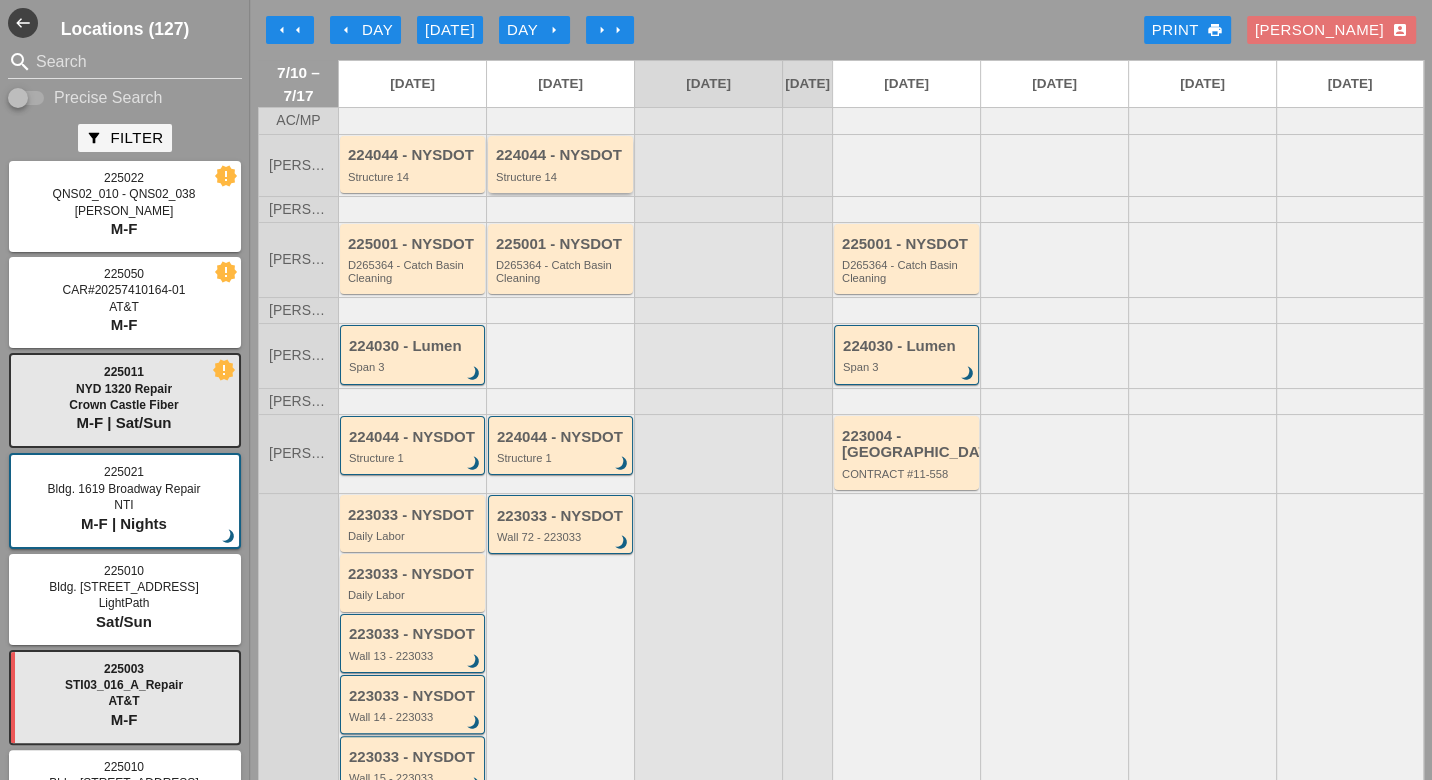 click on "224044 - NYSDOT" at bounding box center (562, 155) 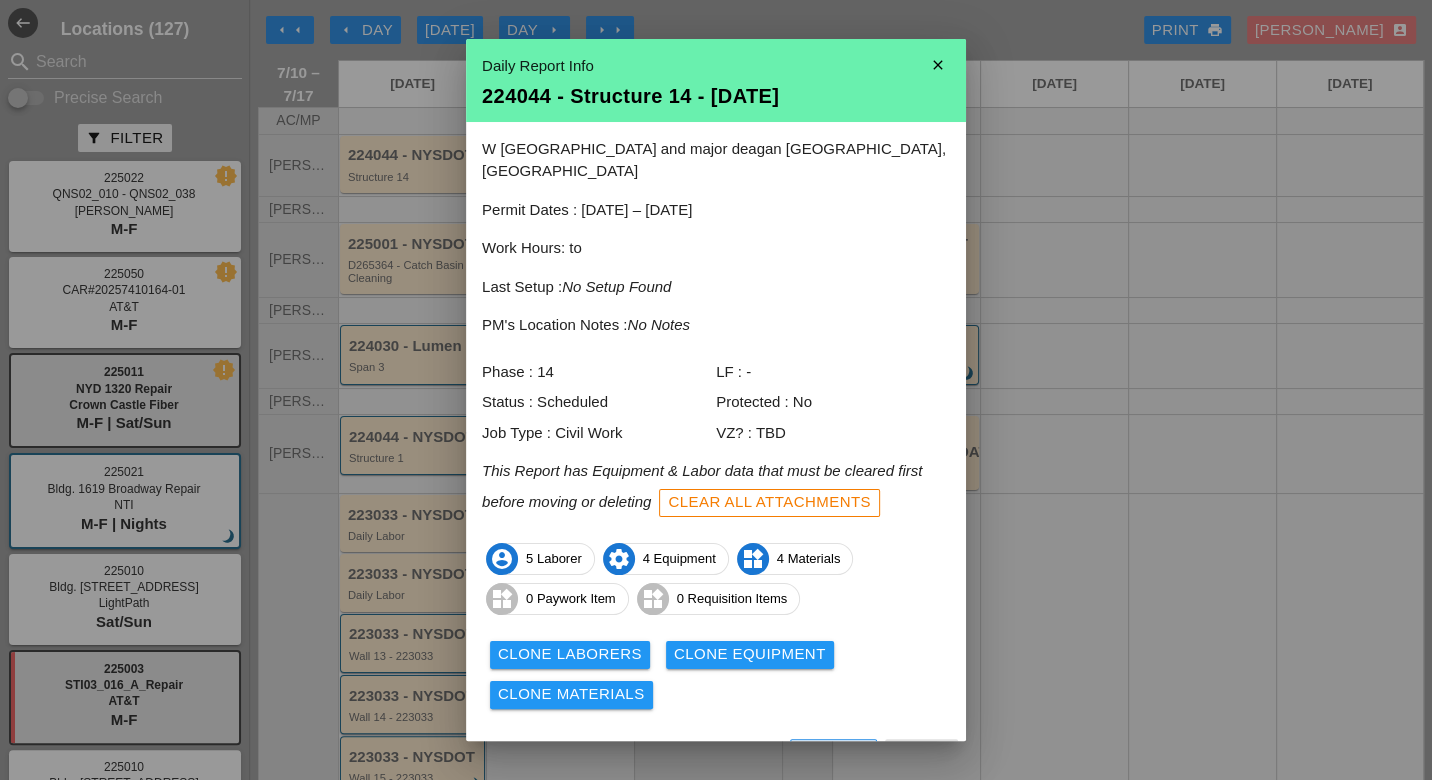 click on "View" at bounding box center (660, 756) 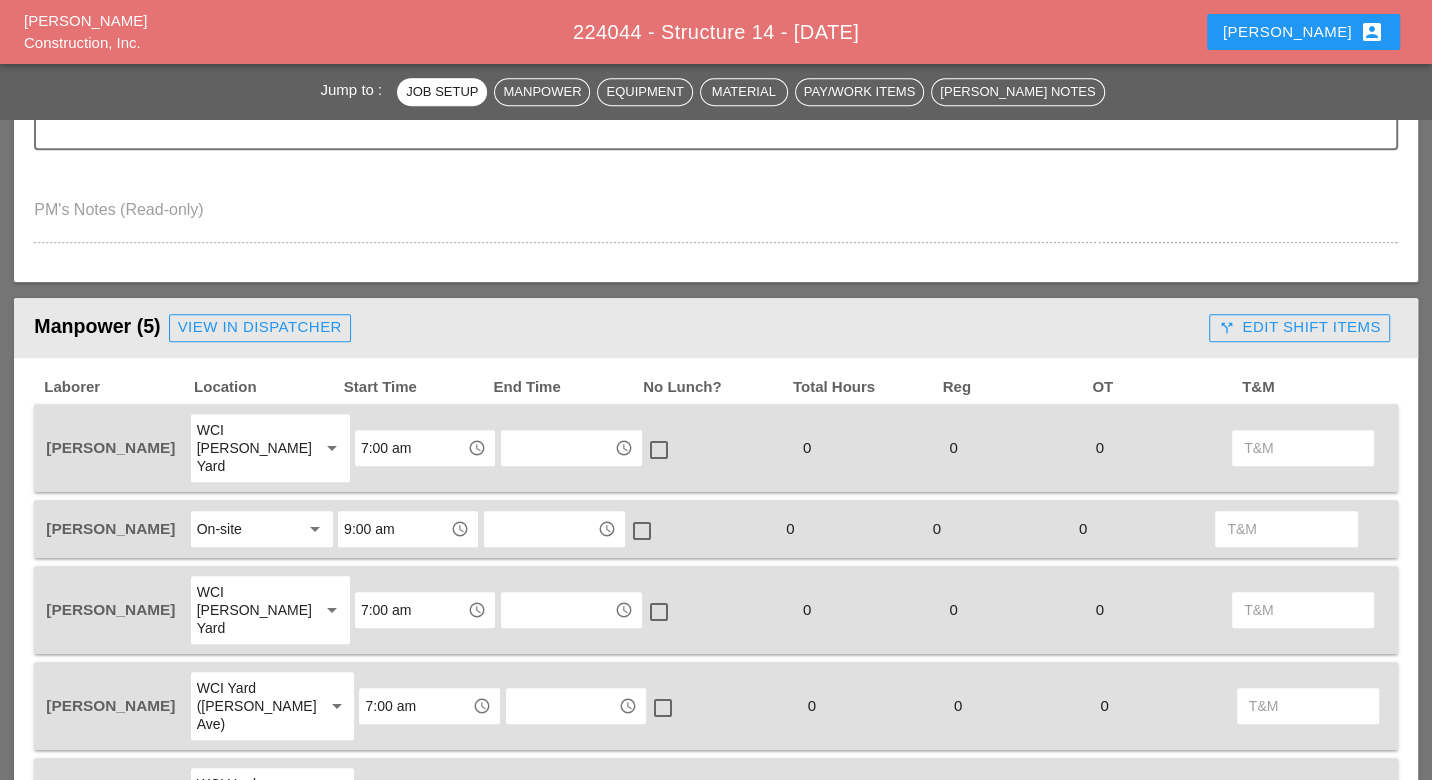 scroll, scrollTop: 888, scrollLeft: 0, axis: vertical 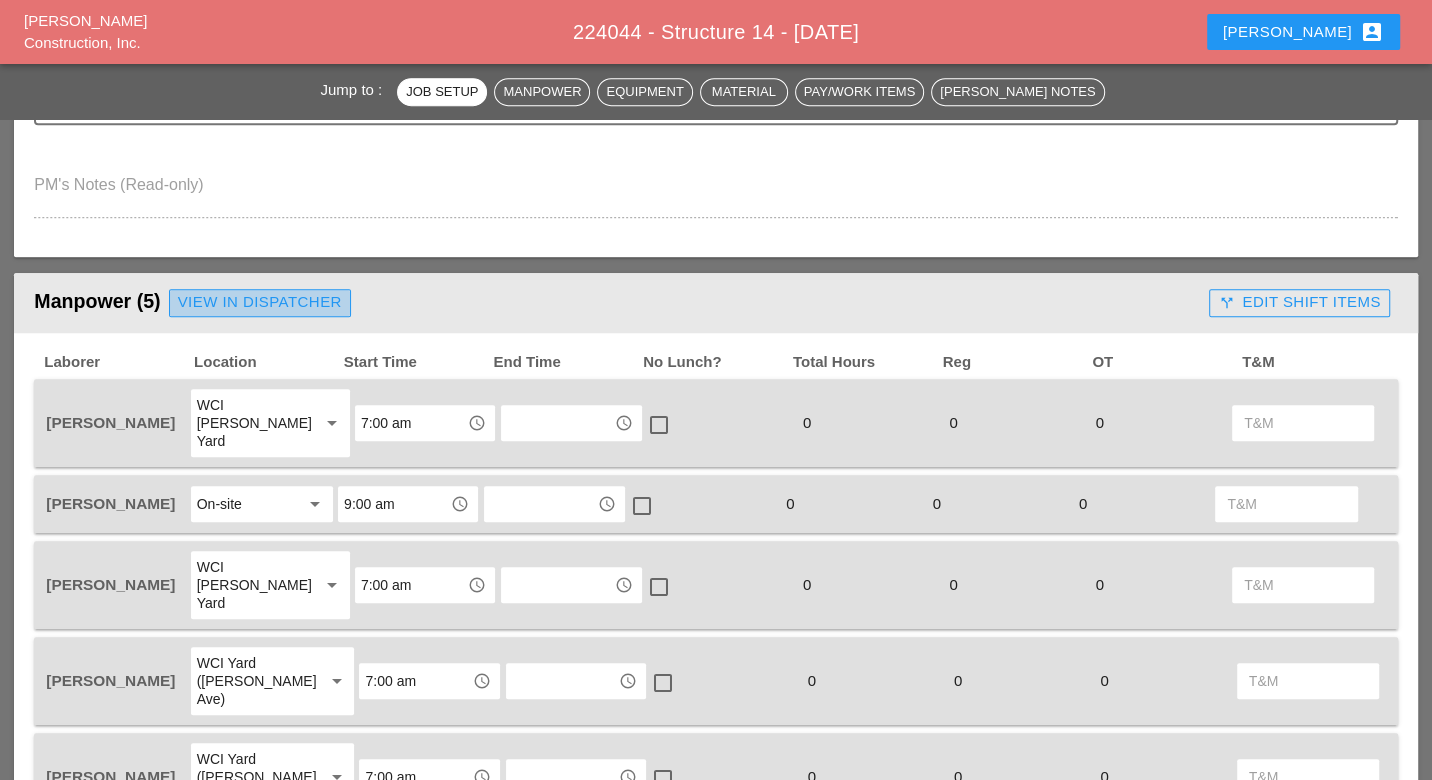 click on "View in Dispatcher" at bounding box center (260, 302) 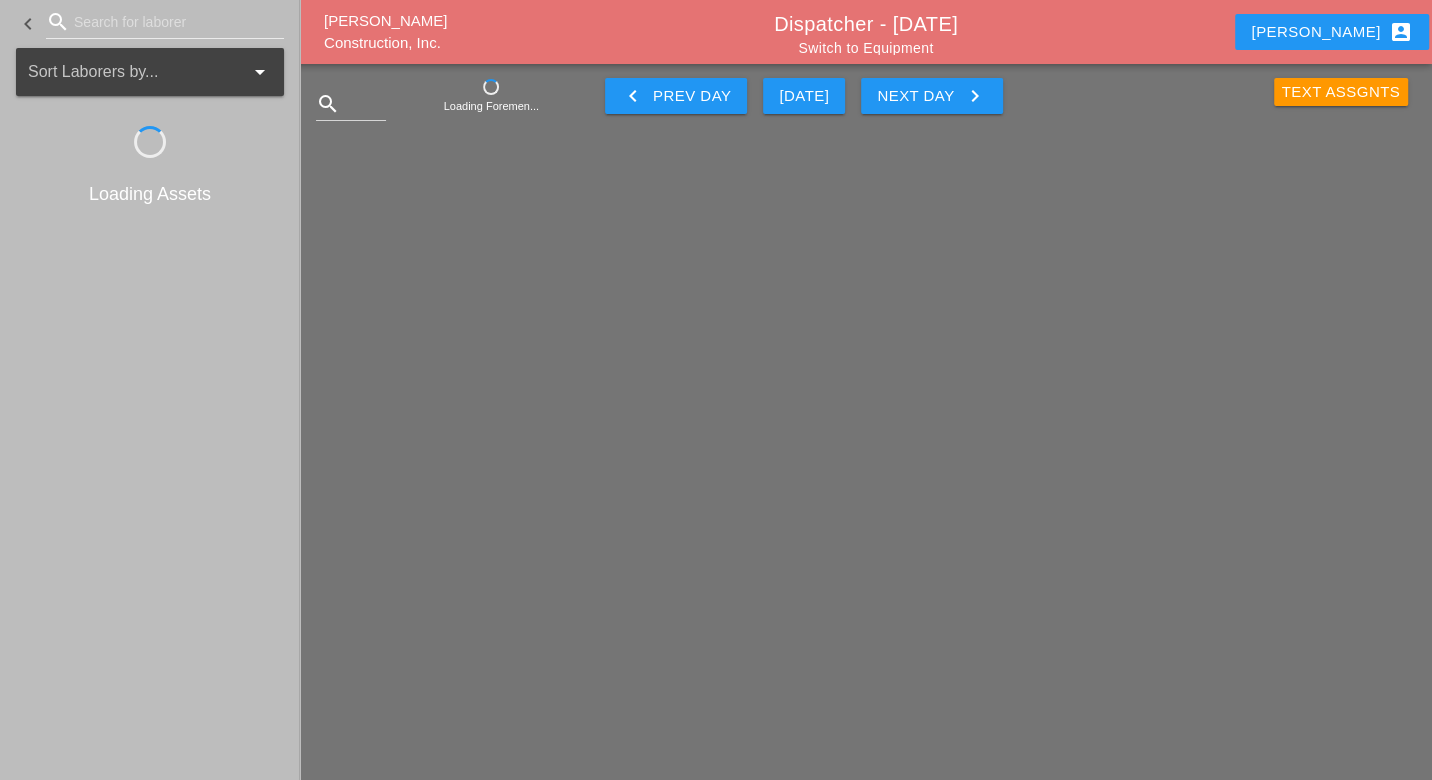 scroll, scrollTop: 0, scrollLeft: 0, axis: both 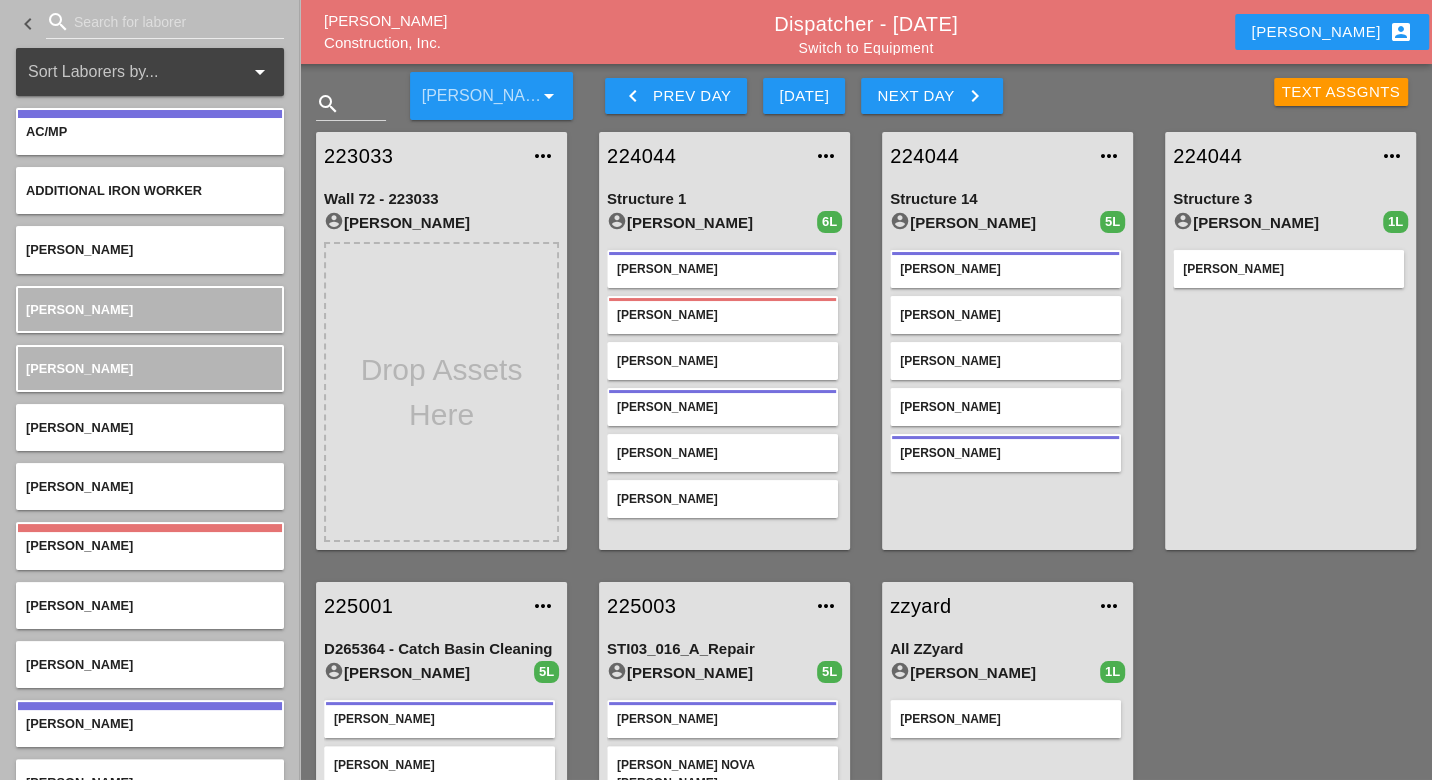 type 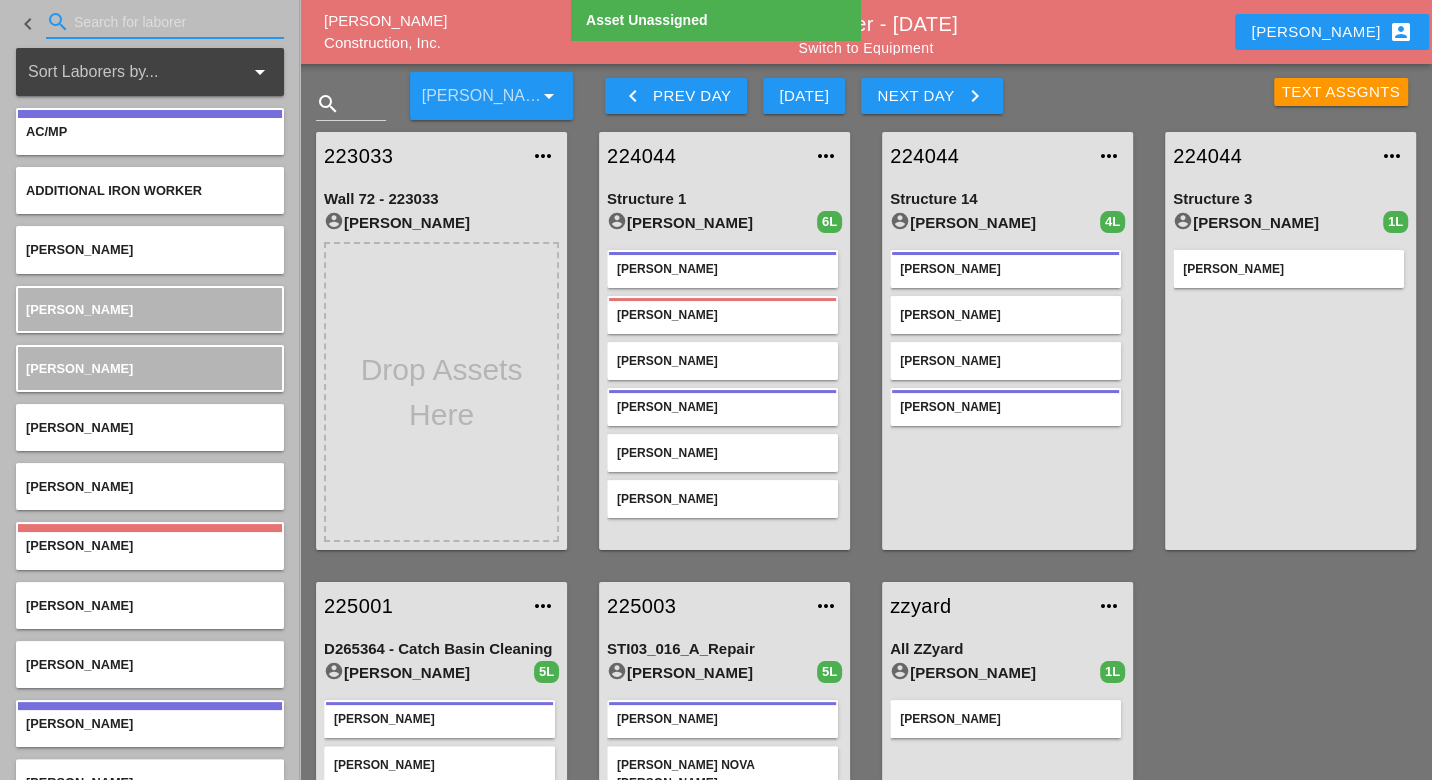 click at bounding box center (165, 22) 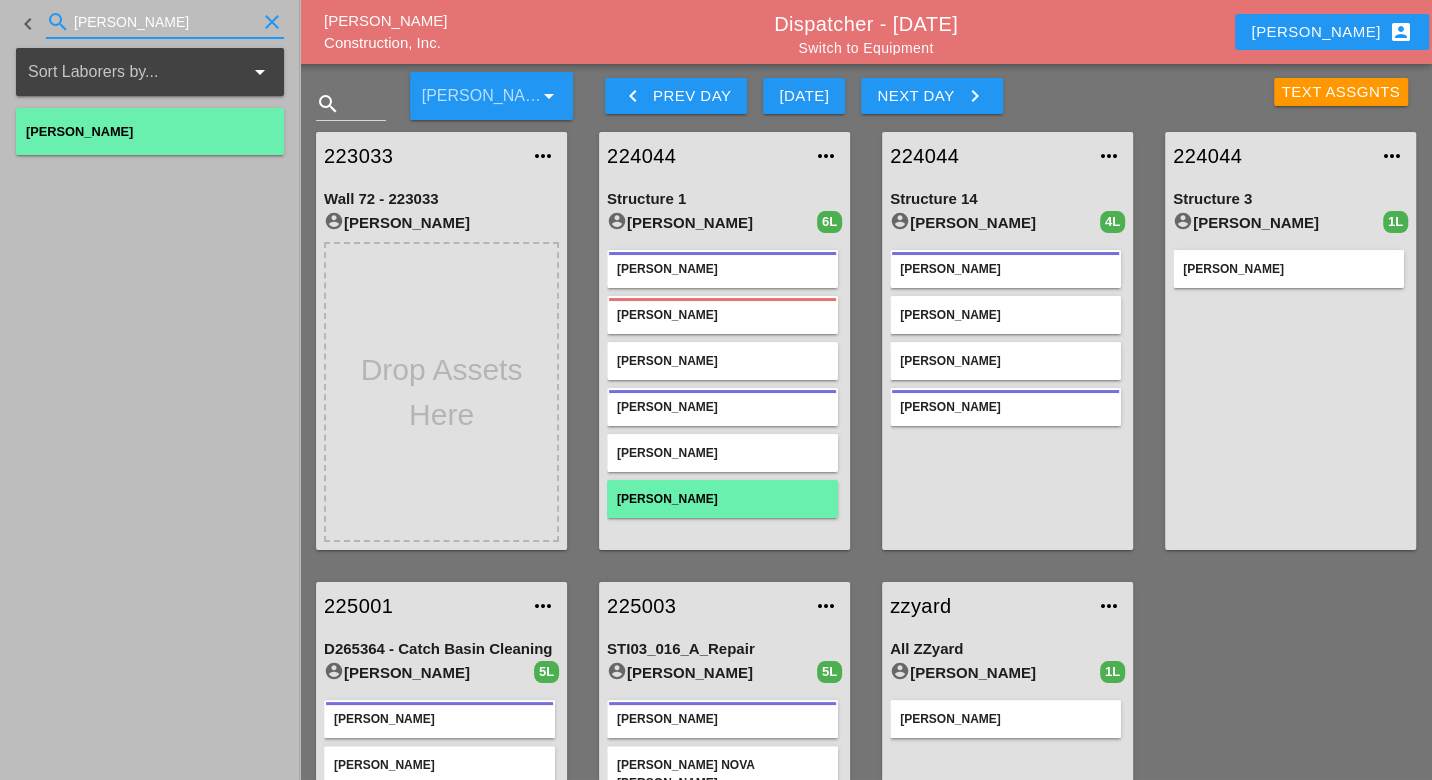 type on "[PERSON_NAME]" 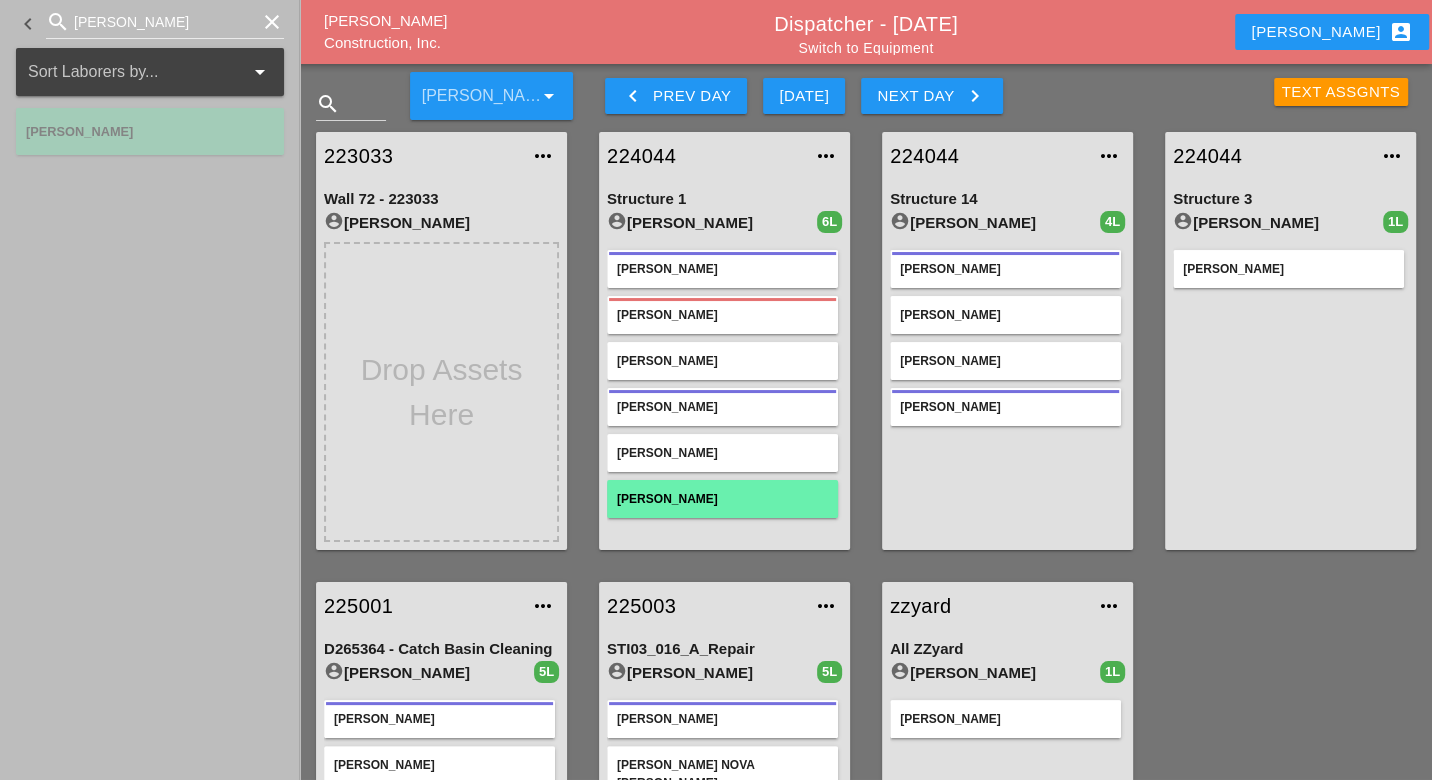 type 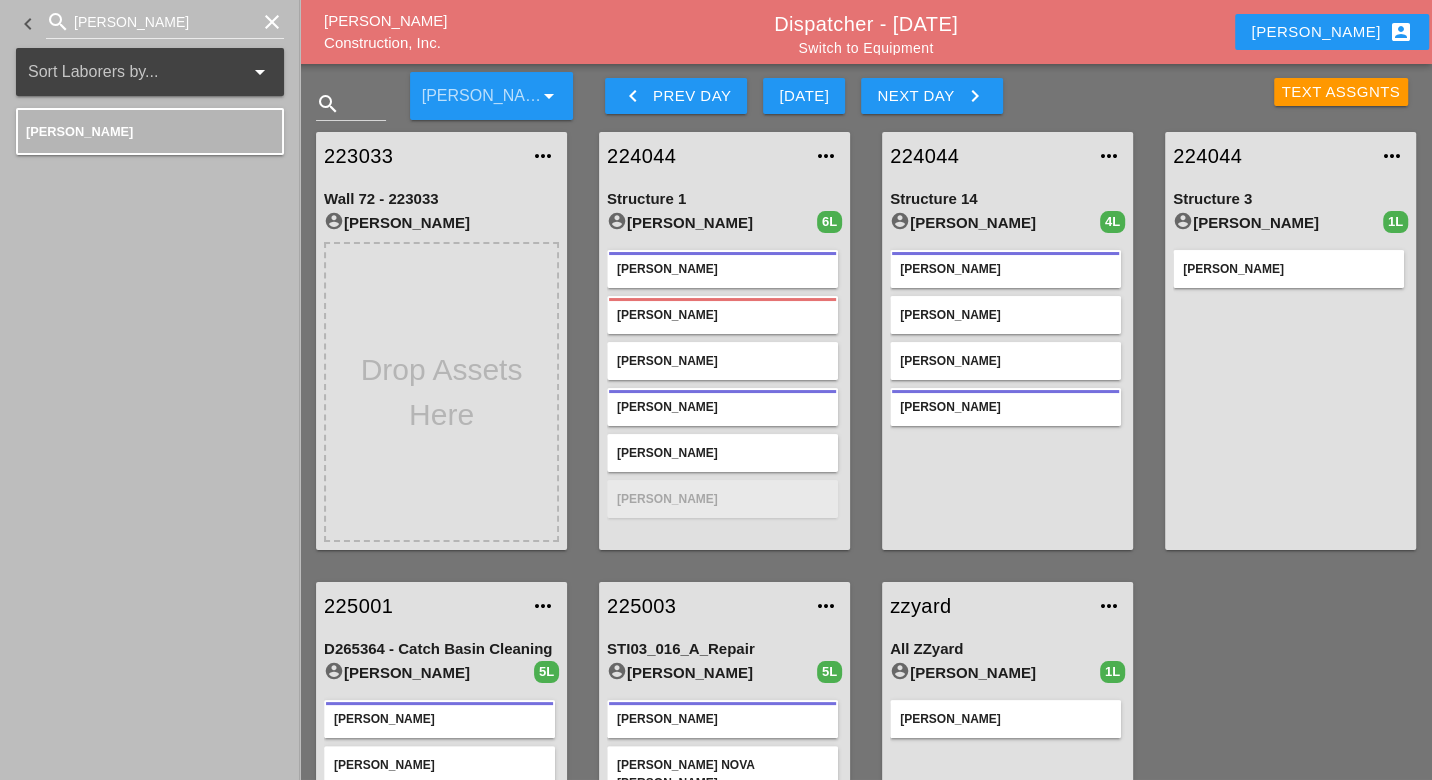 type 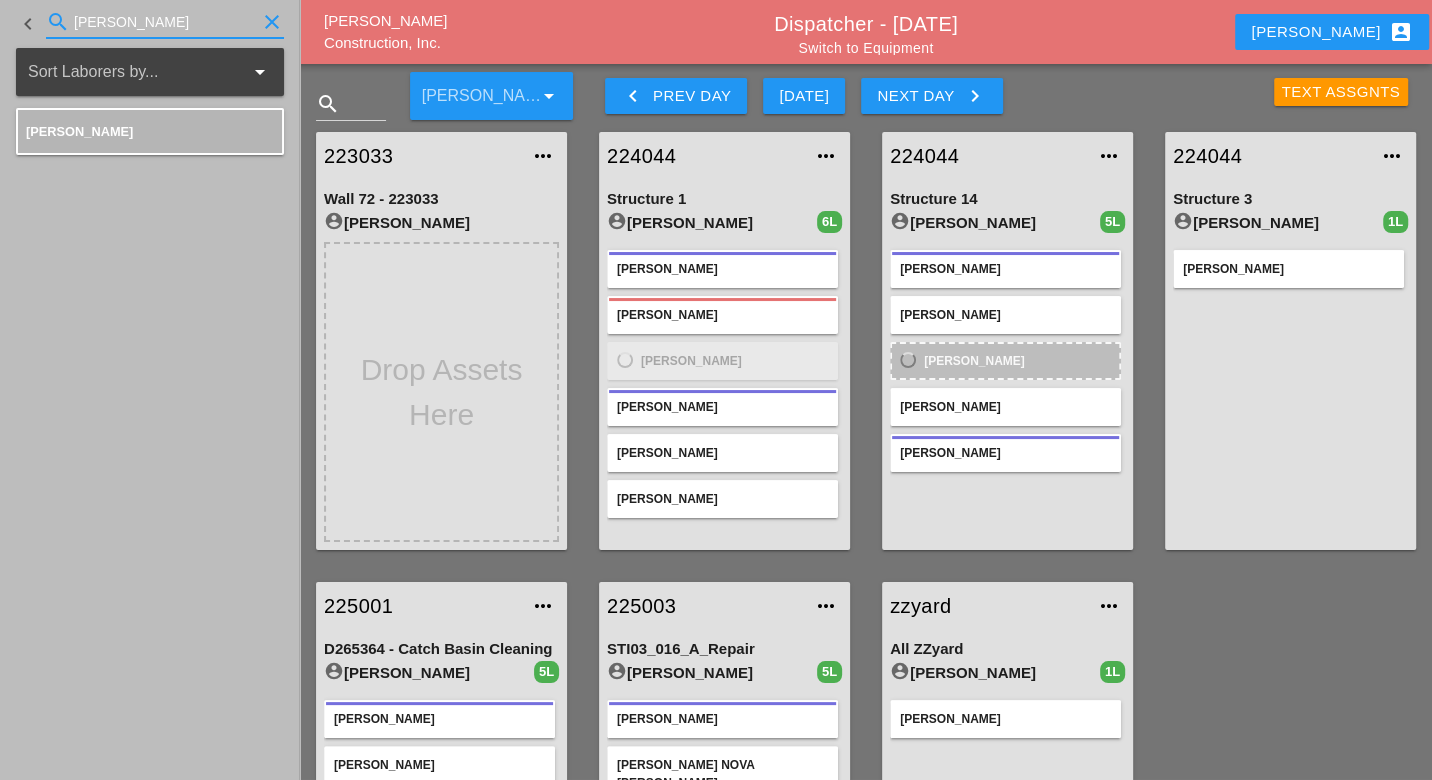 drag, startPoint x: 128, startPoint y: 18, endPoint x: 63, endPoint y: 20, distance: 65.03076 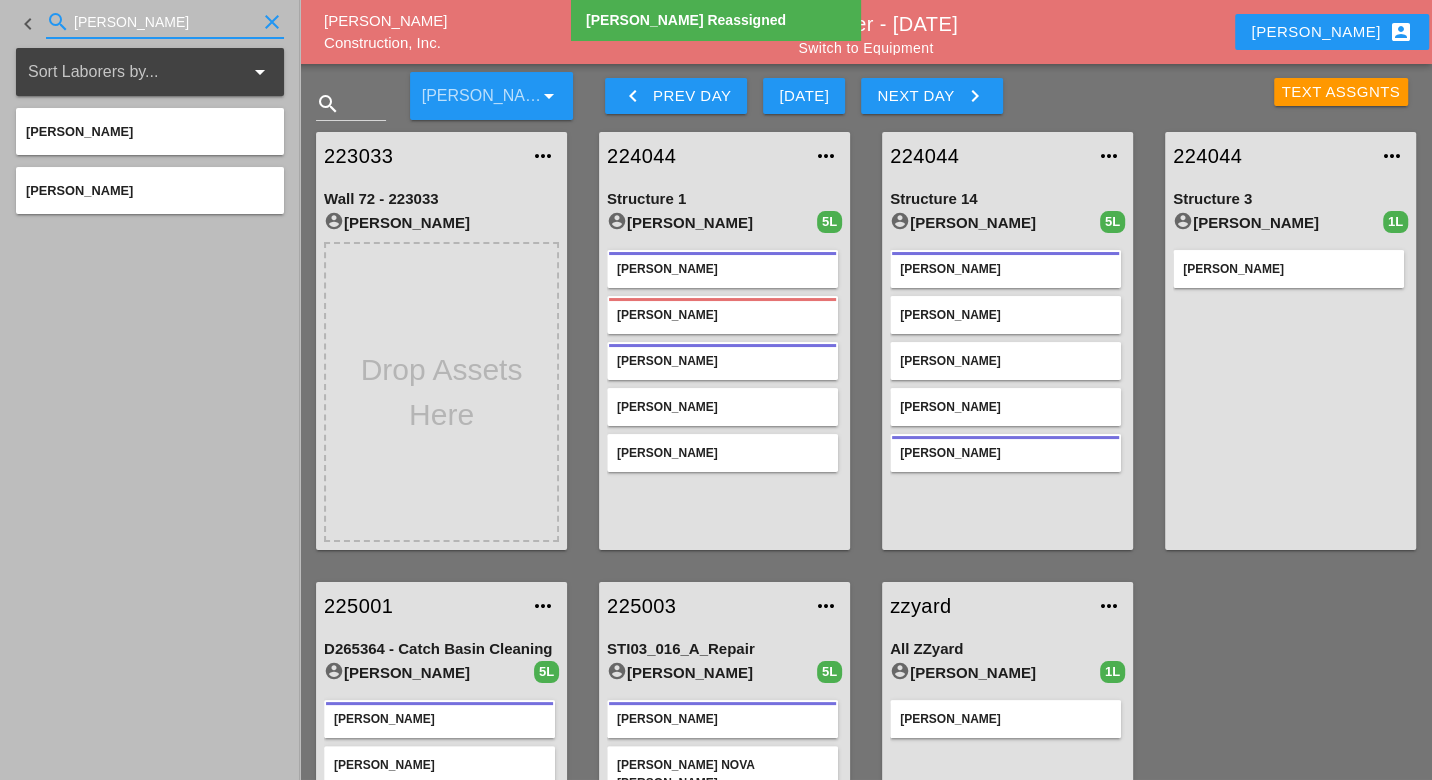 type on "[PERSON_NAME]" 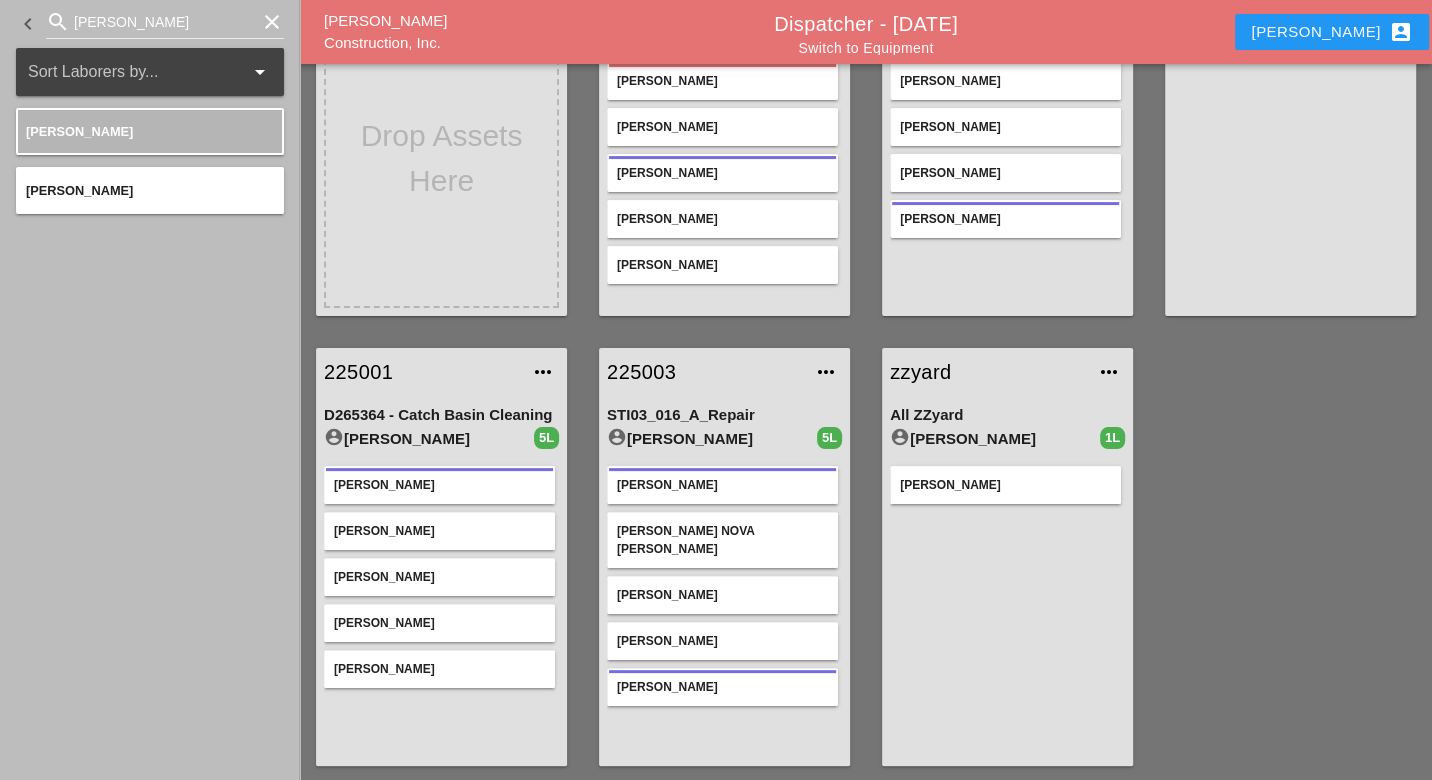 scroll, scrollTop: 0, scrollLeft: 0, axis: both 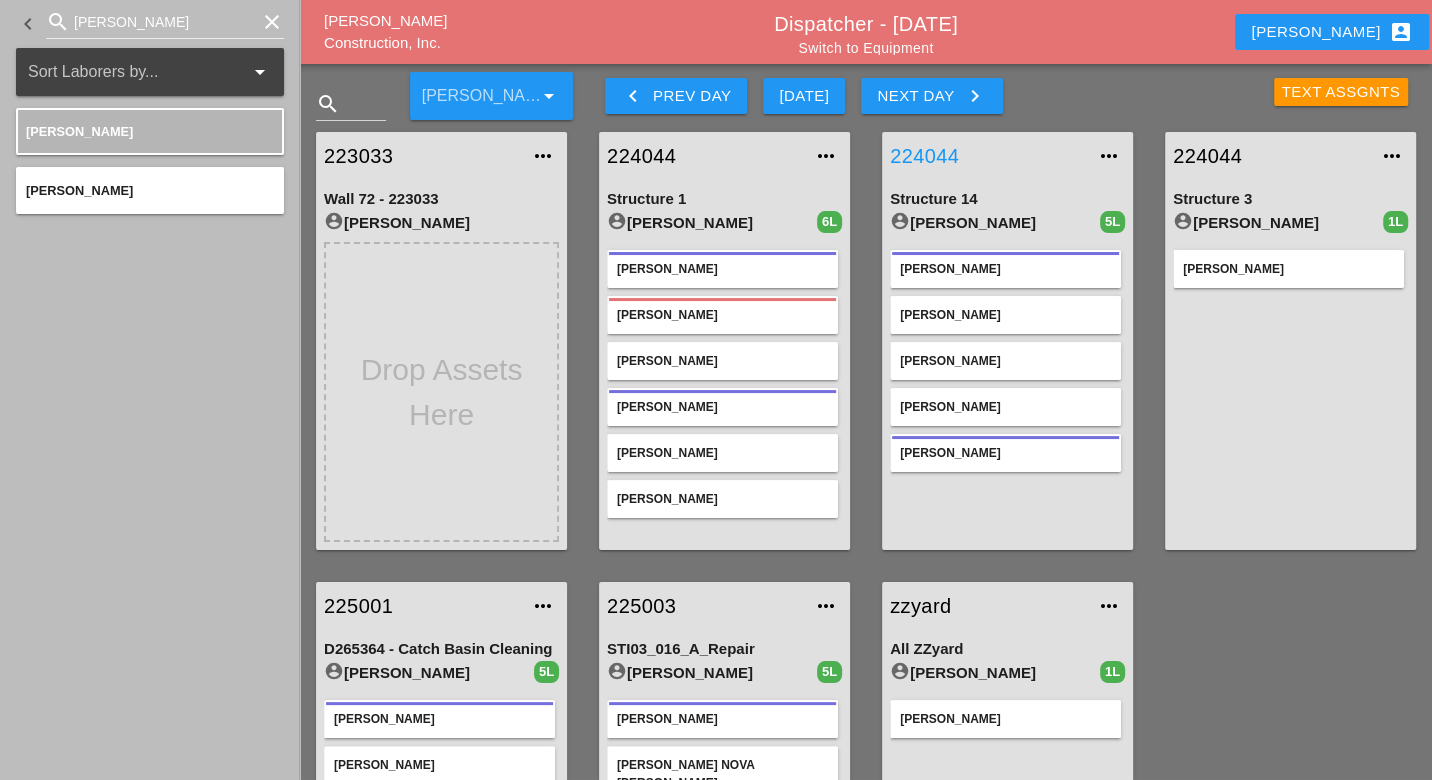 click on "224044" at bounding box center (987, 156) 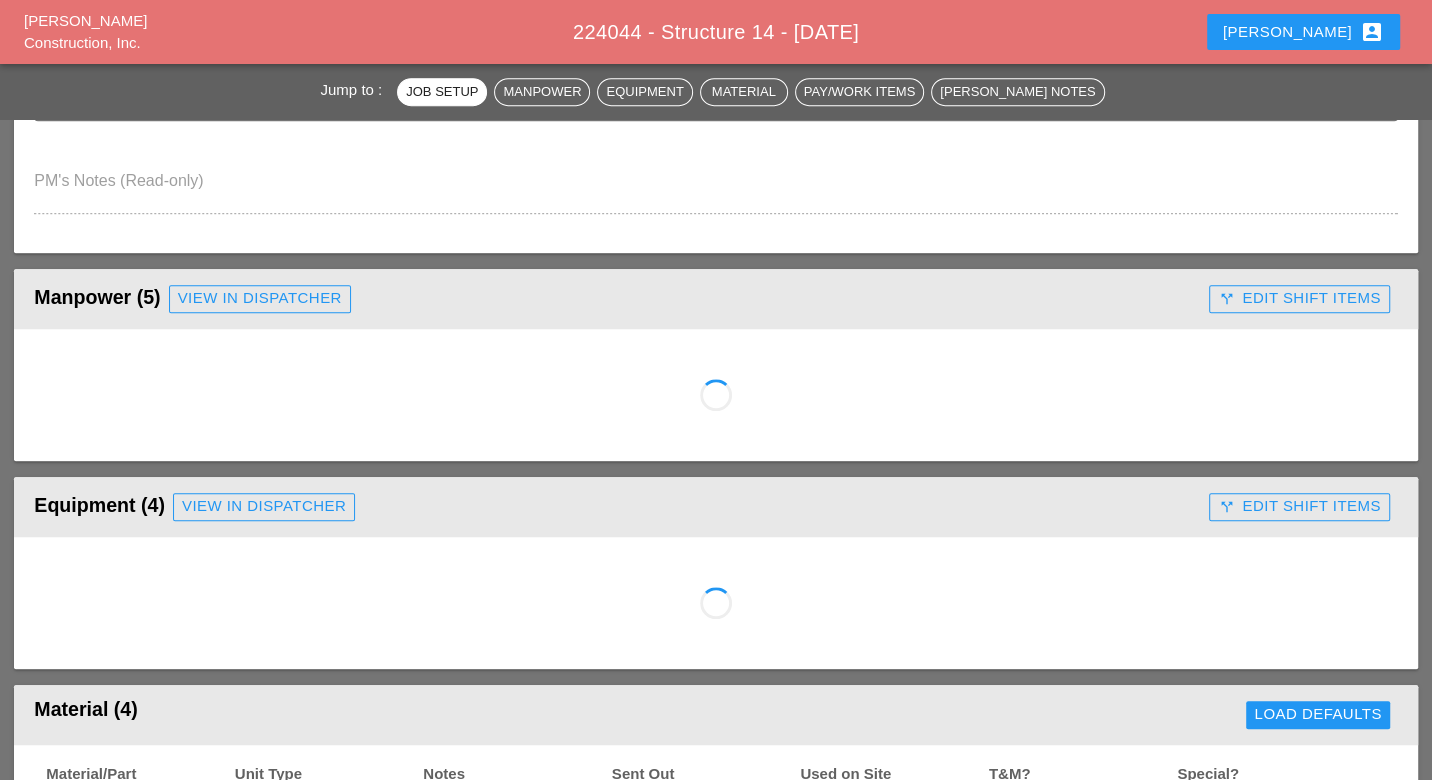 scroll, scrollTop: 1000, scrollLeft: 0, axis: vertical 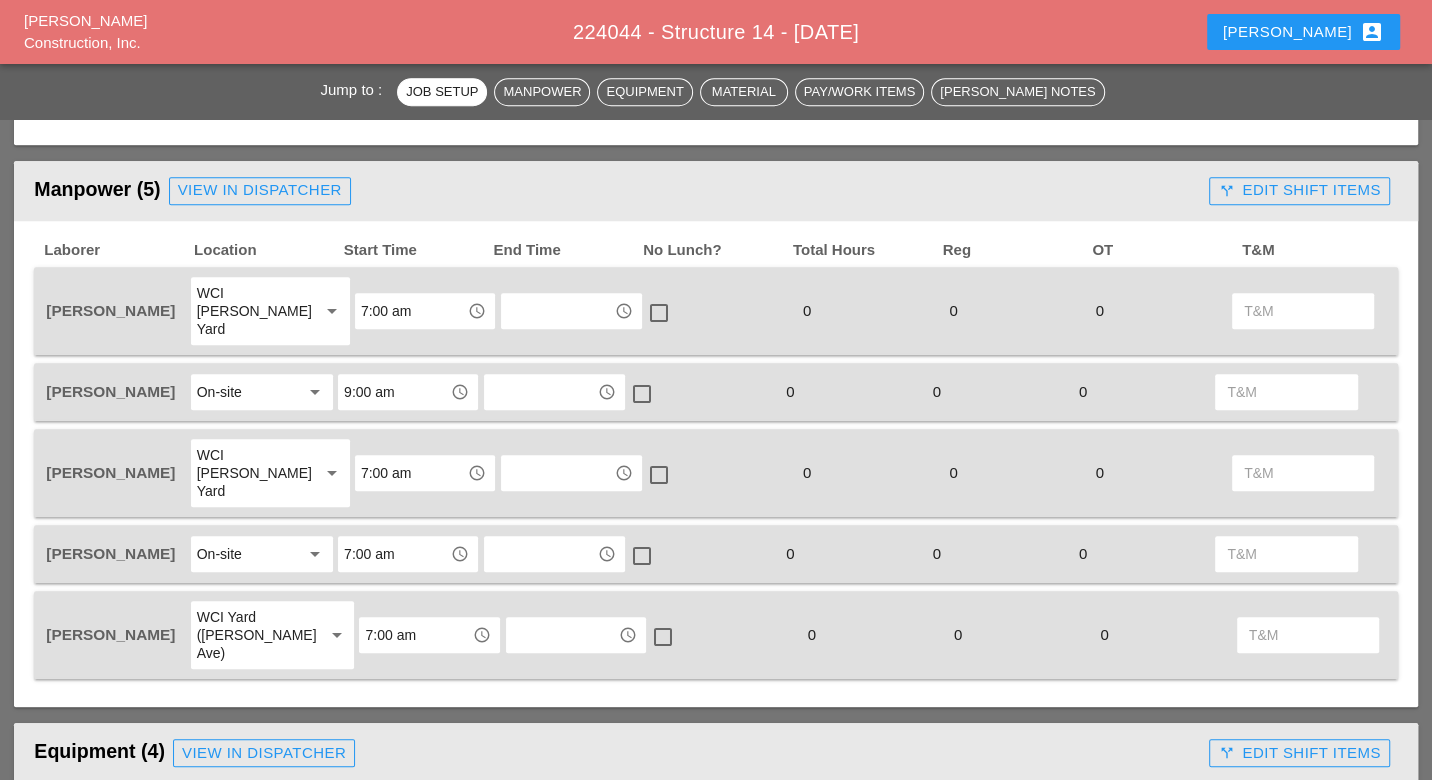 click on "On-site" at bounding box center [248, 554] 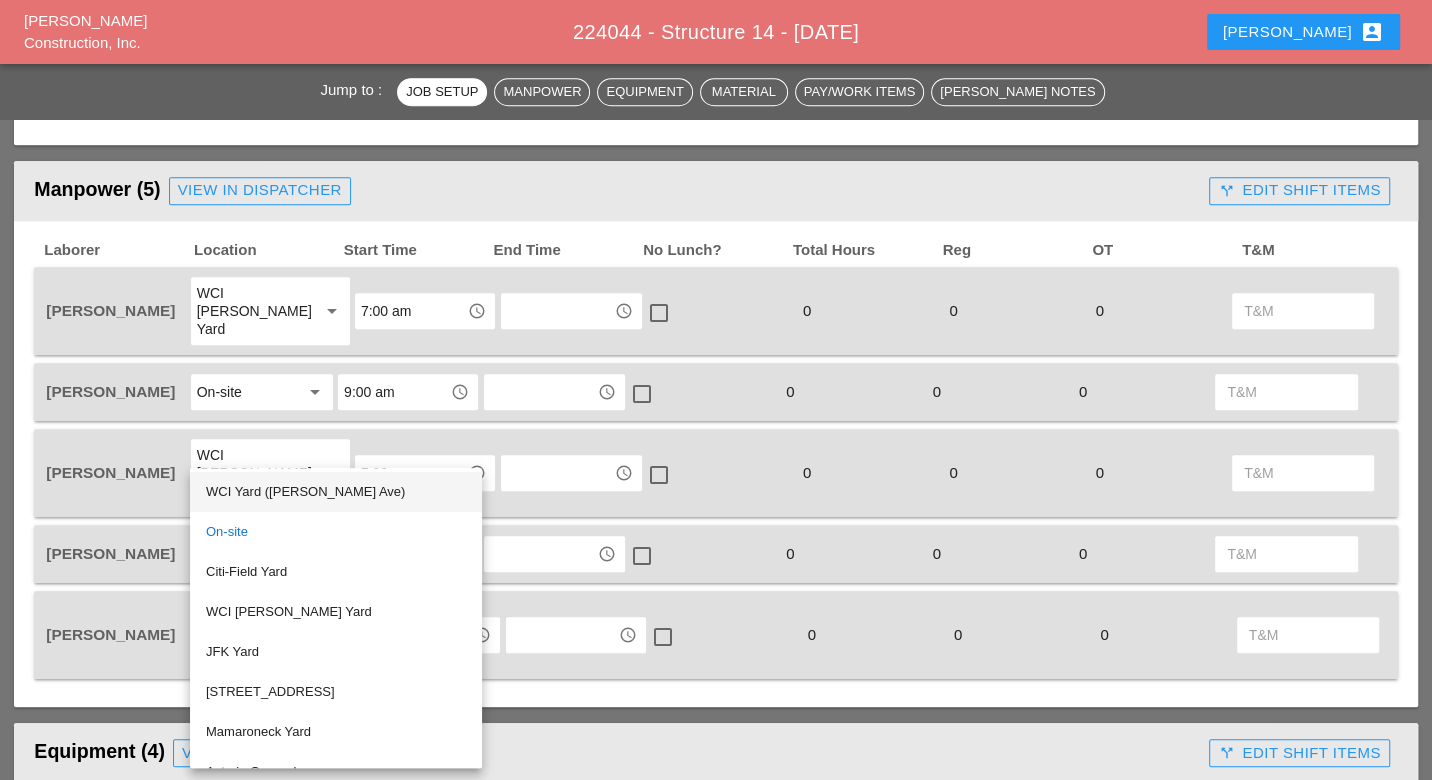 click on "WCI Yard ([PERSON_NAME] Ave)" at bounding box center [336, 492] 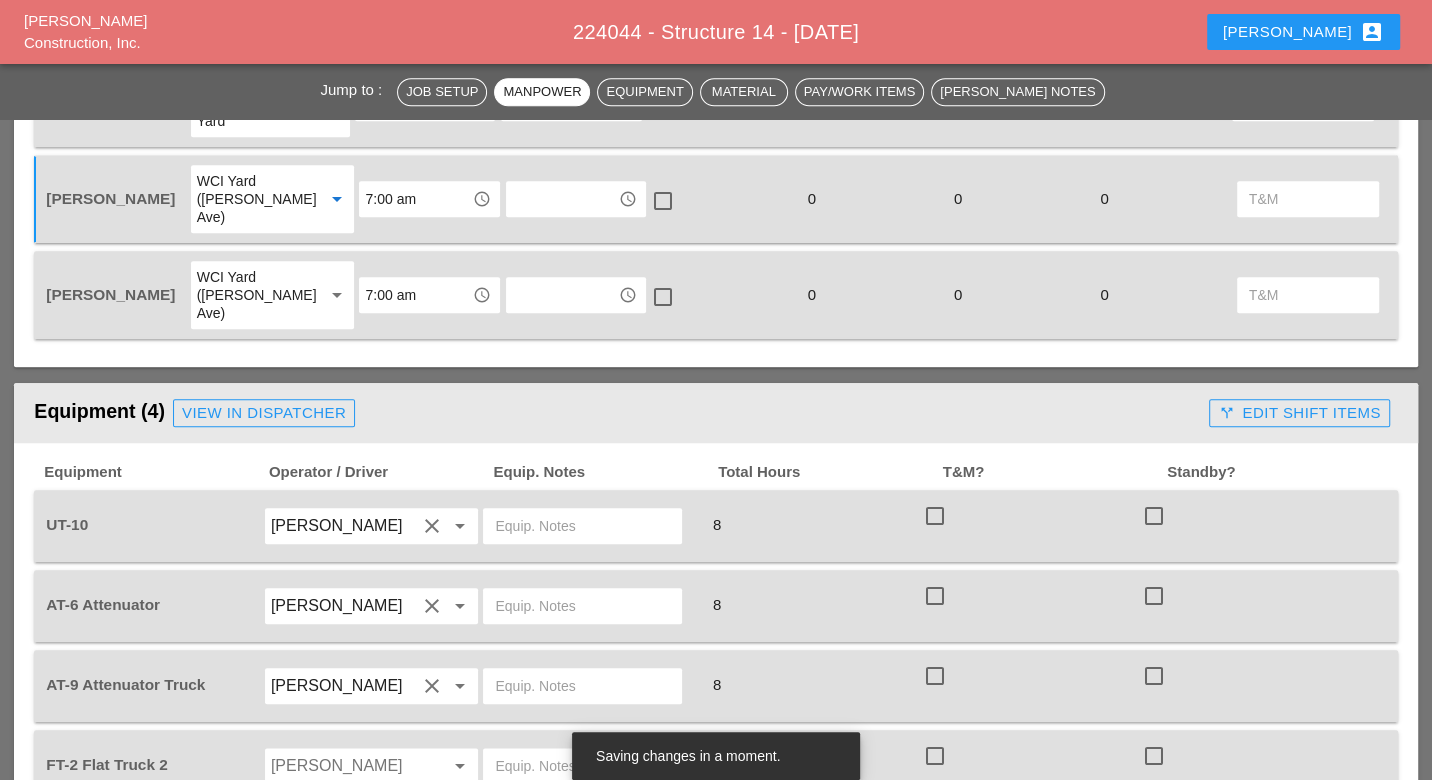 scroll, scrollTop: 1444, scrollLeft: 0, axis: vertical 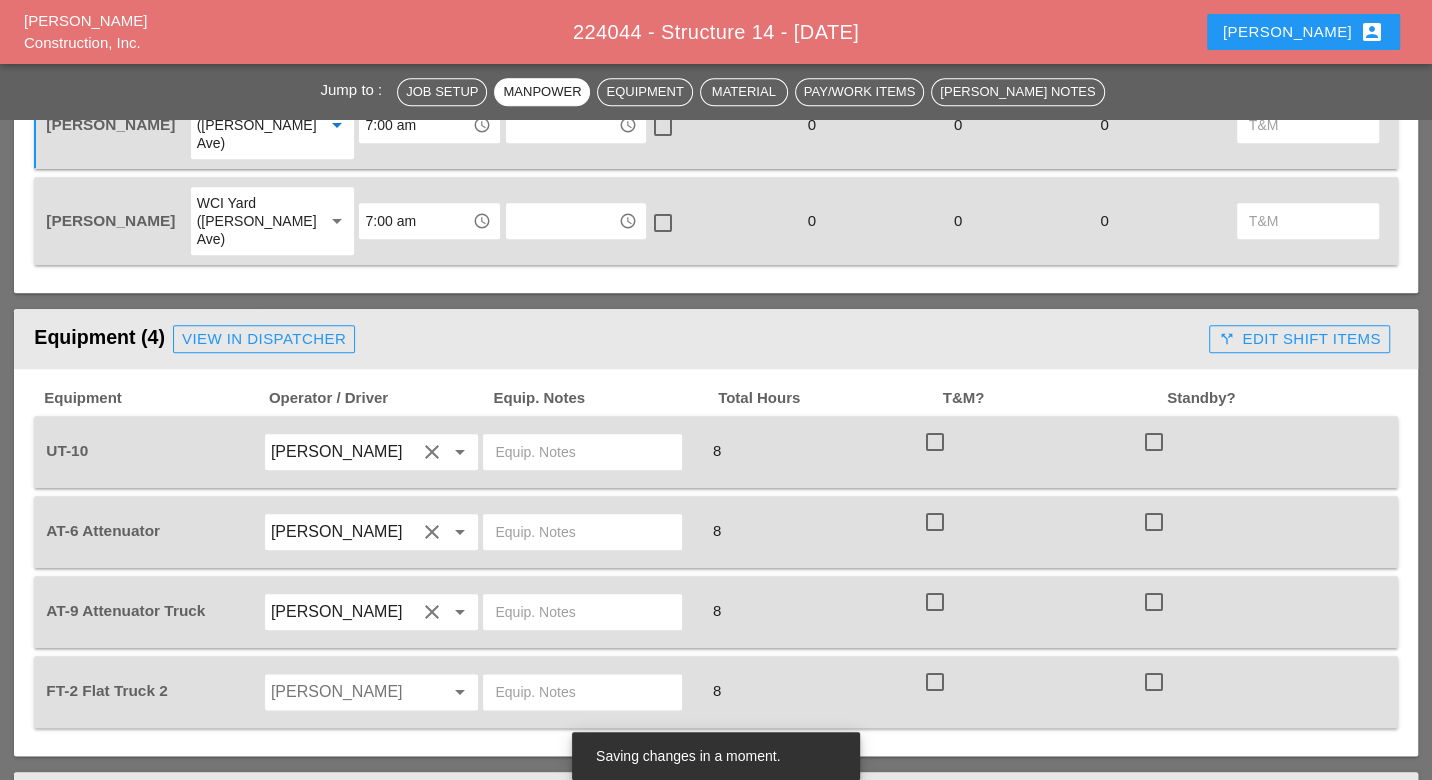 click at bounding box center [344, 692] 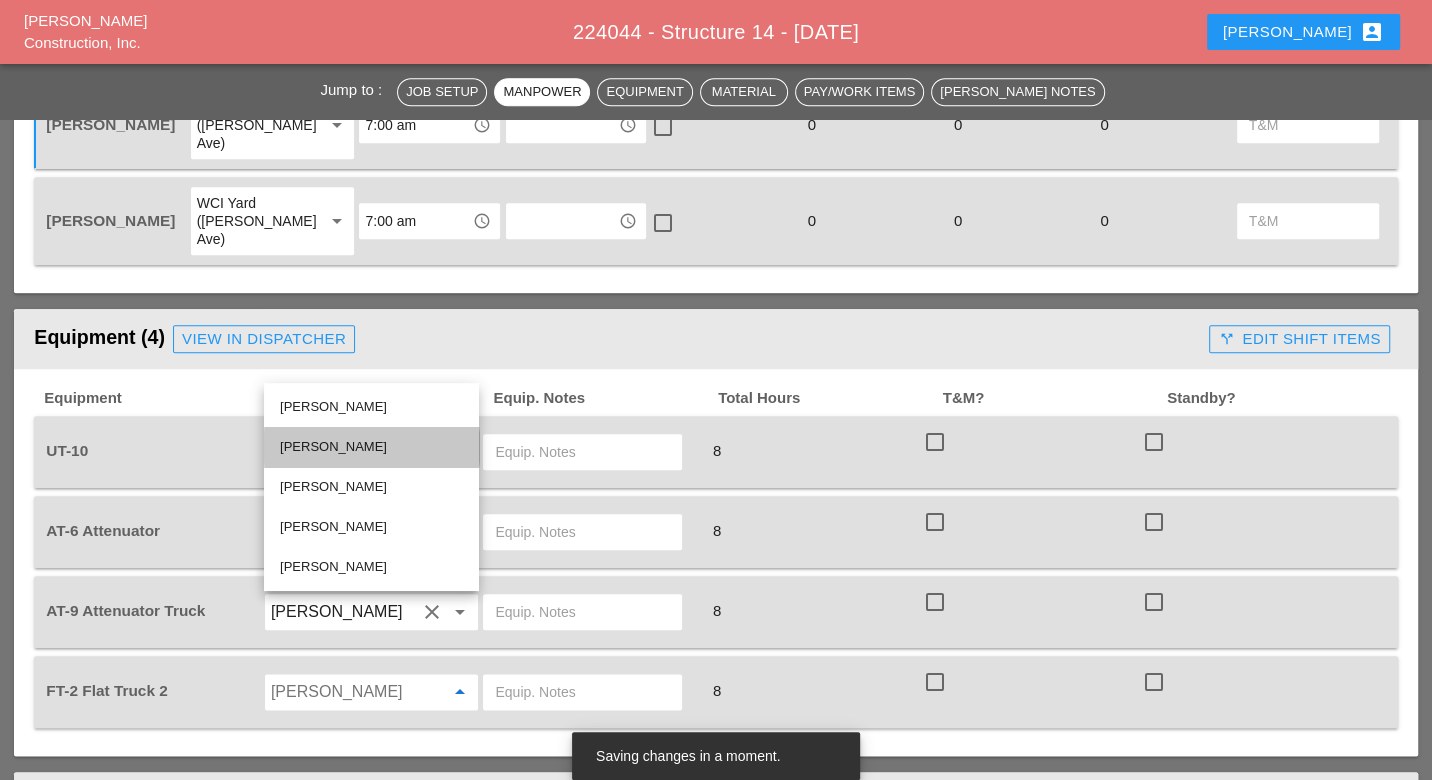 click on "[PERSON_NAME]" at bounding box center [371, 447] 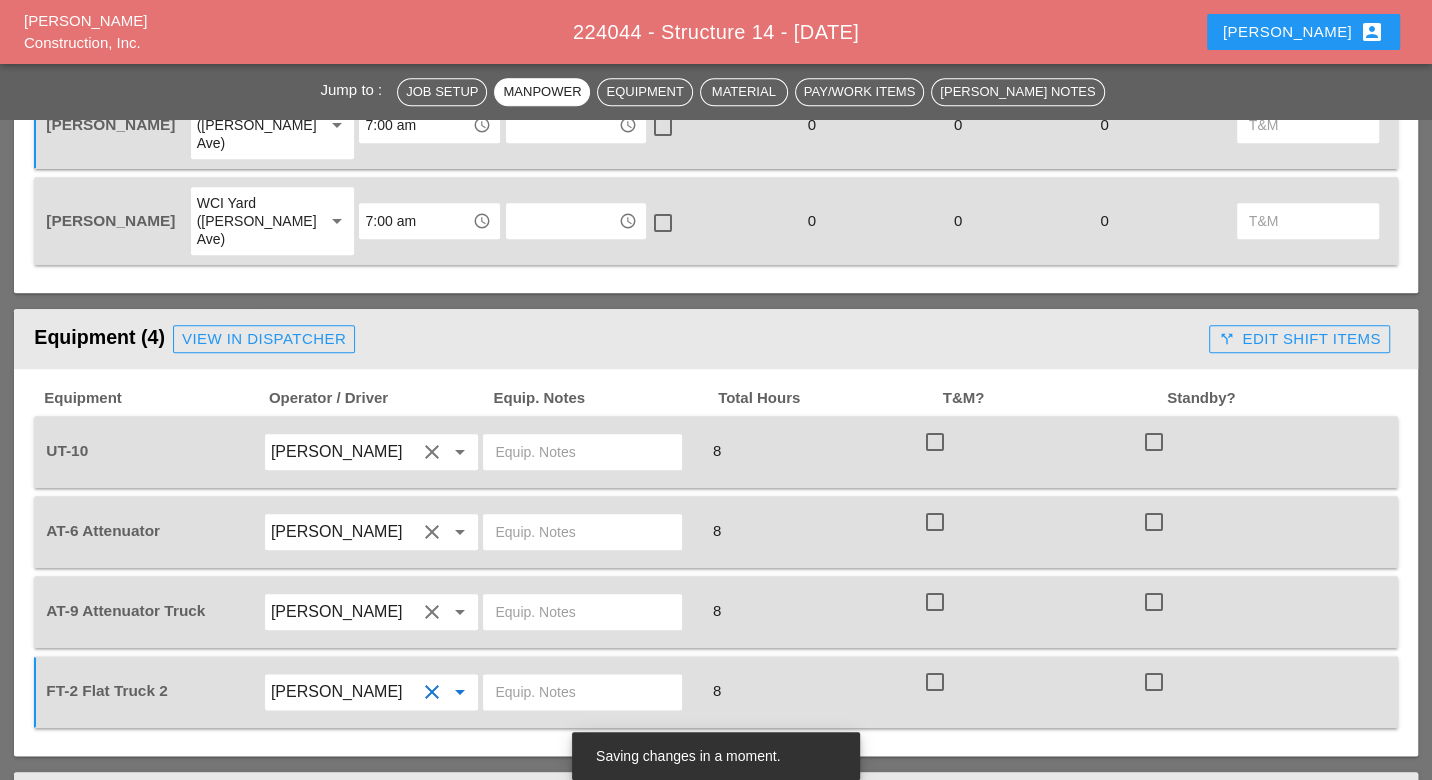 click at bounding box center [582, 692] 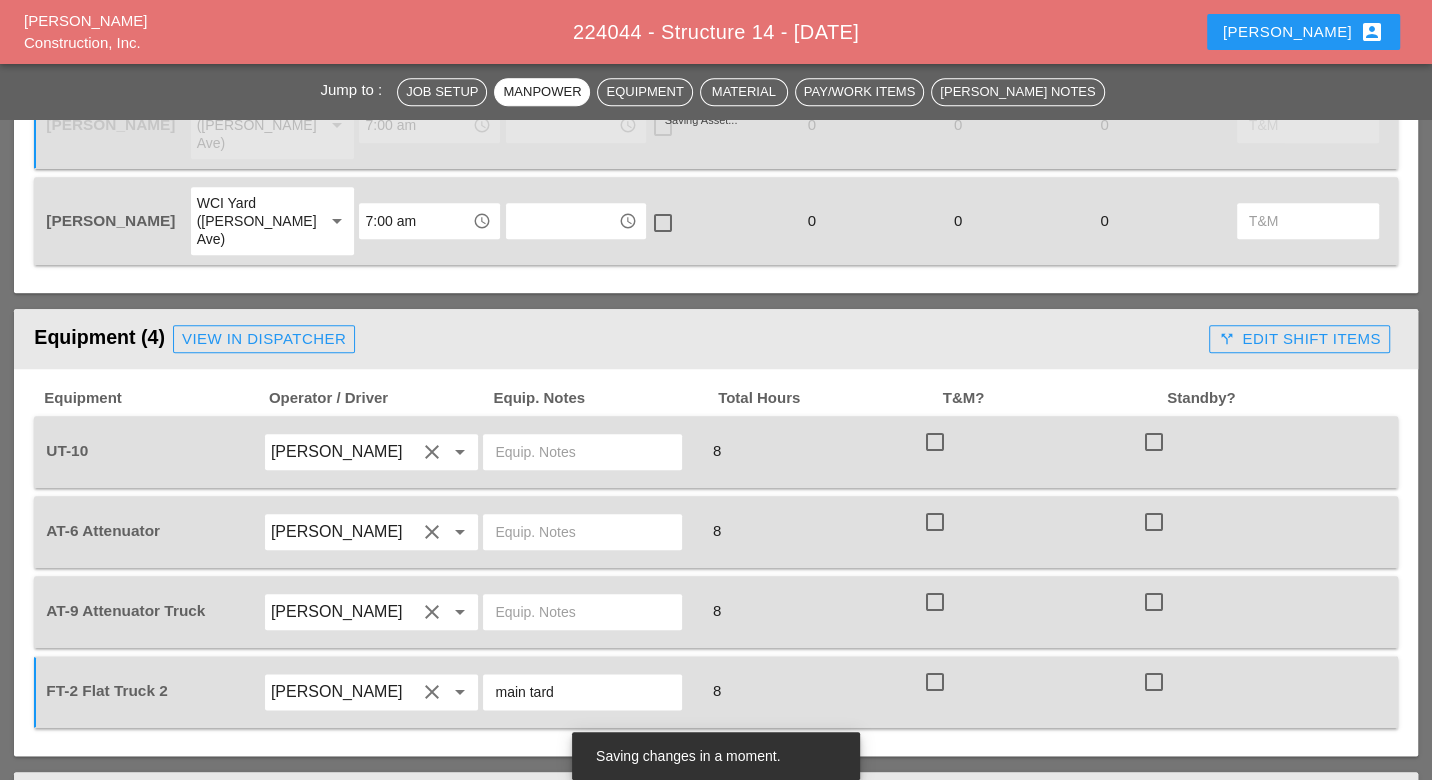 type on "main tard" 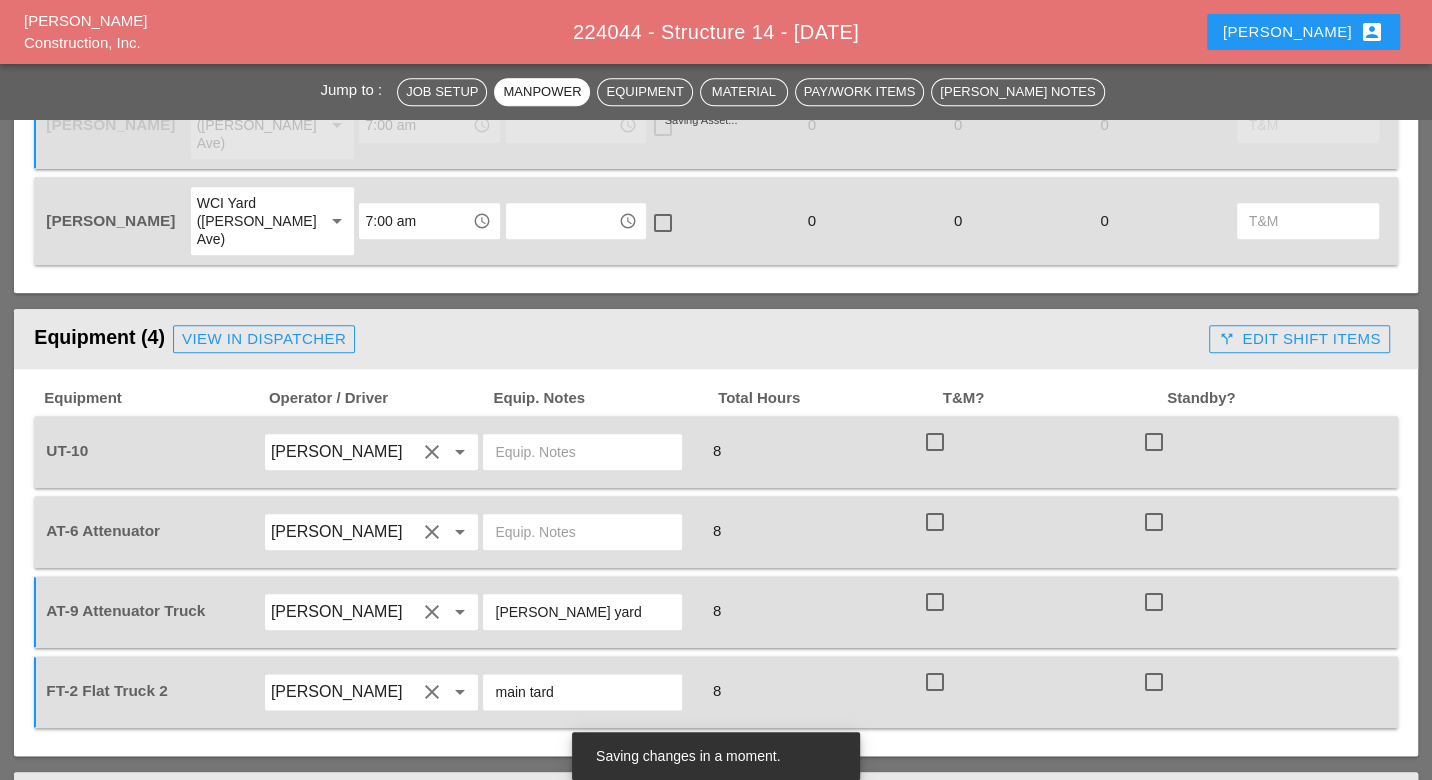 type on "[PERSON_NAME] yard" 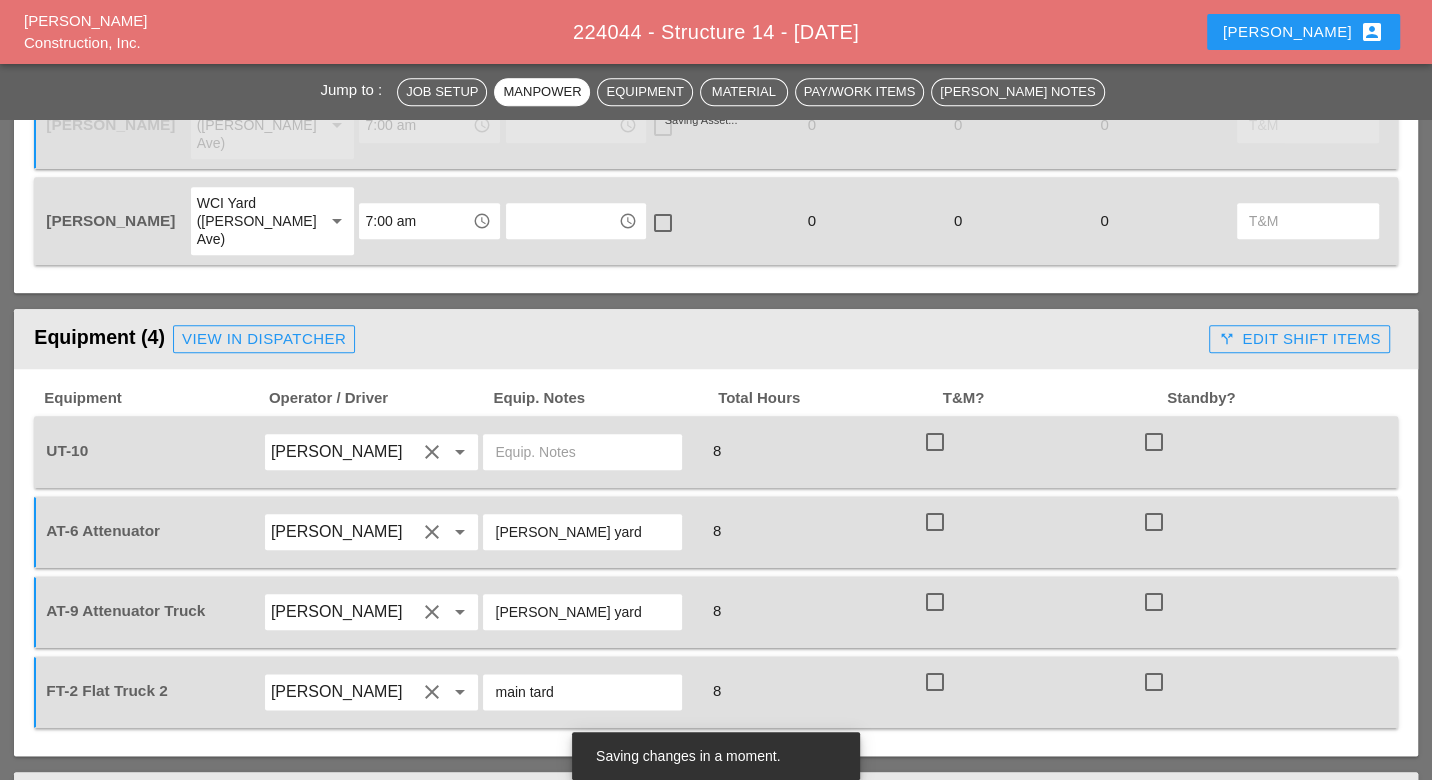 type on "[PERSON_NAME] yard" 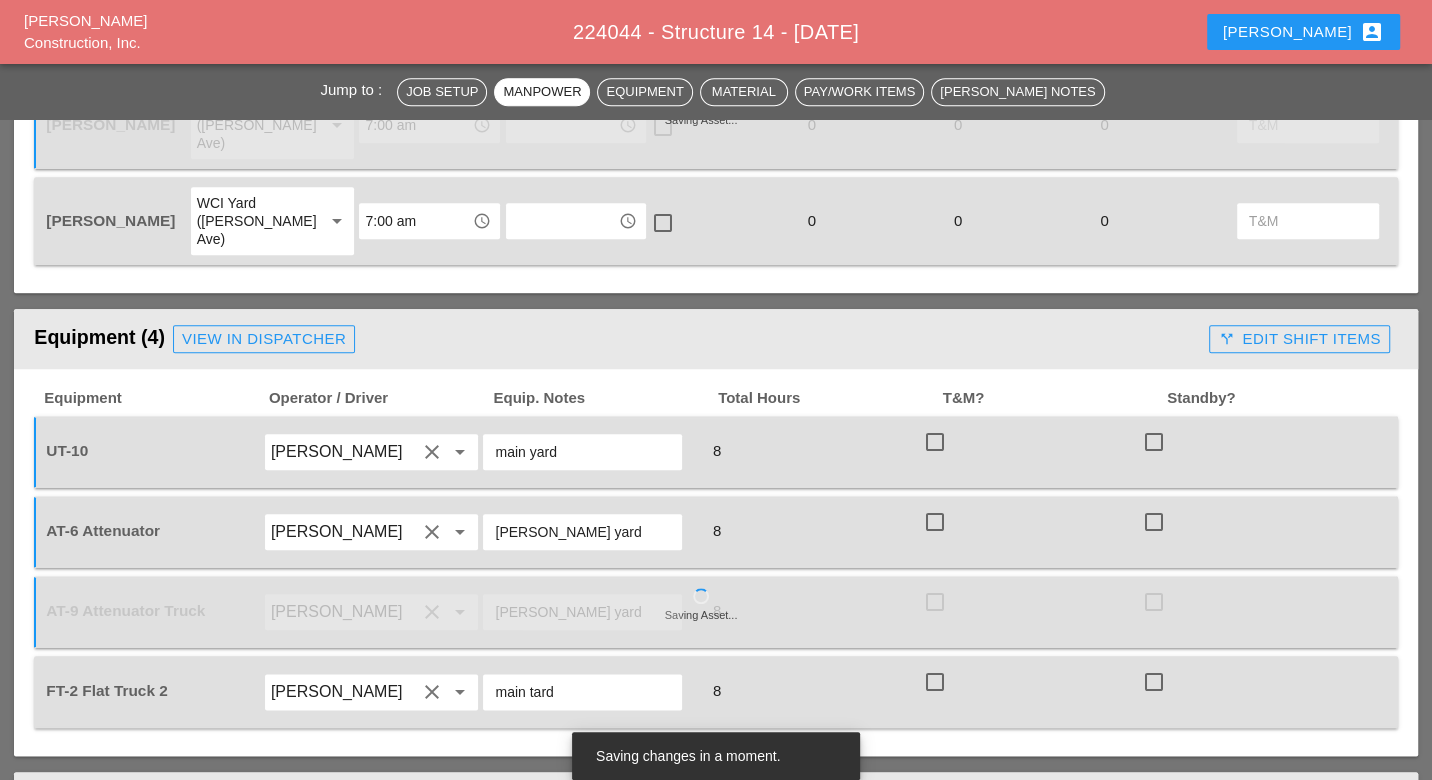 scroll, scrollTop: 1888, scrollLeft: 0, axis: vertical 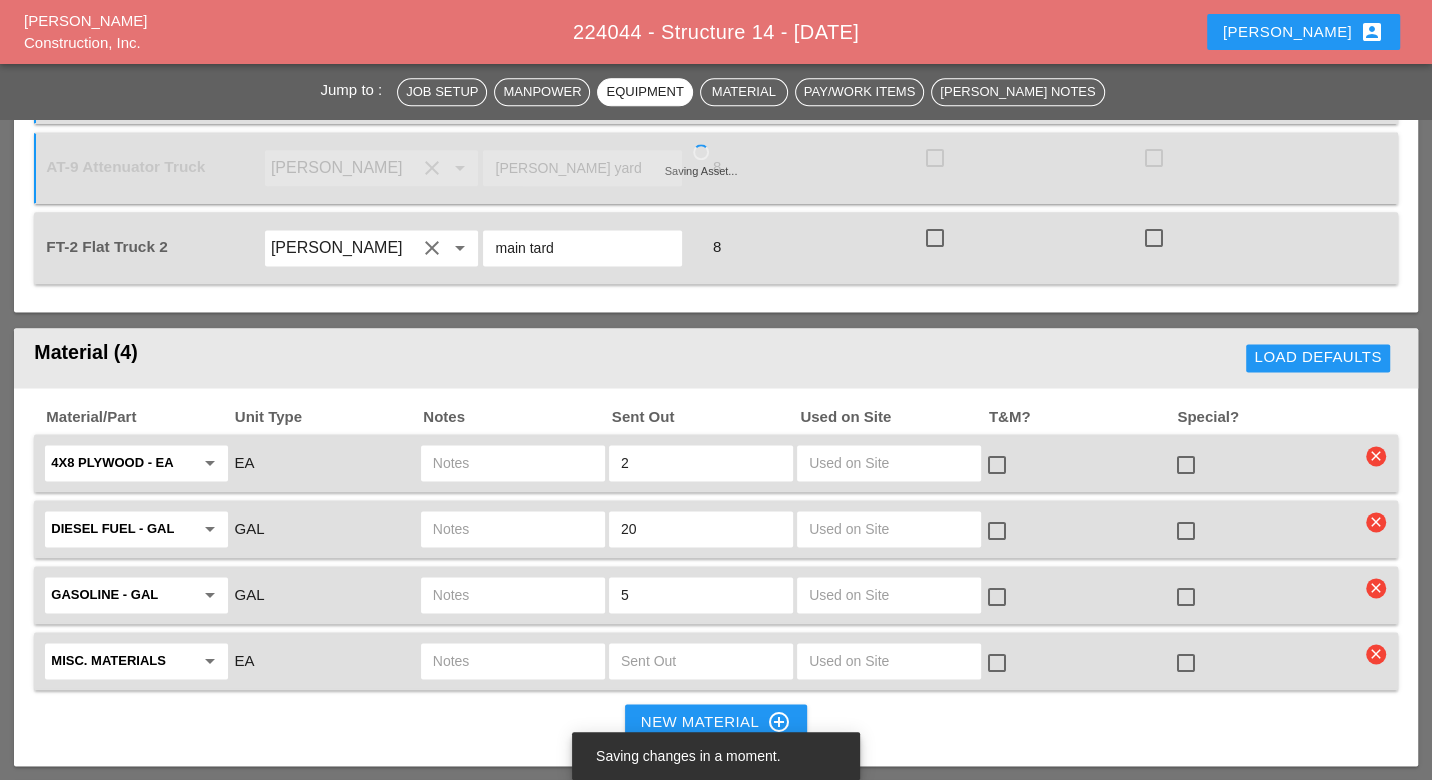 type on "main yard" 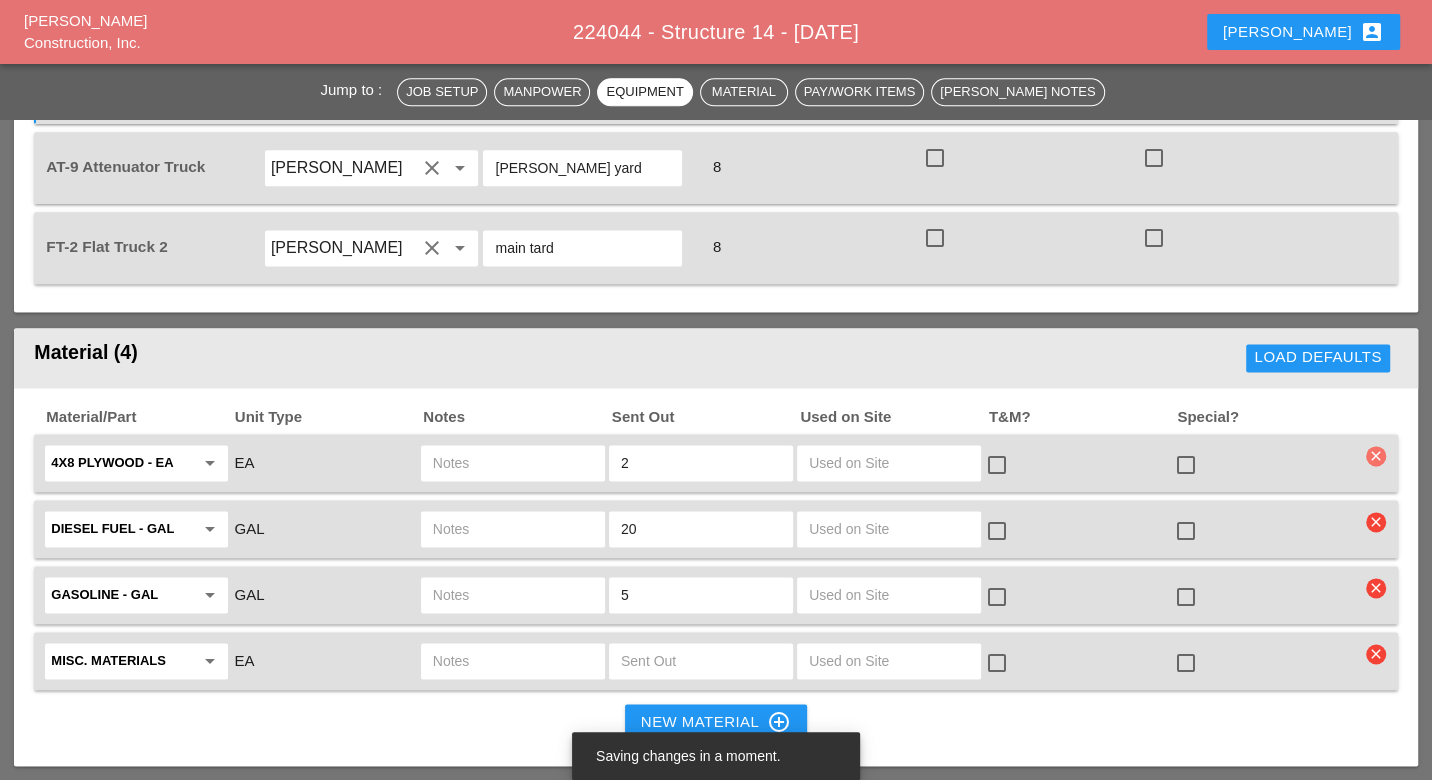 click on "clear" at bounding box center [1376, 456] 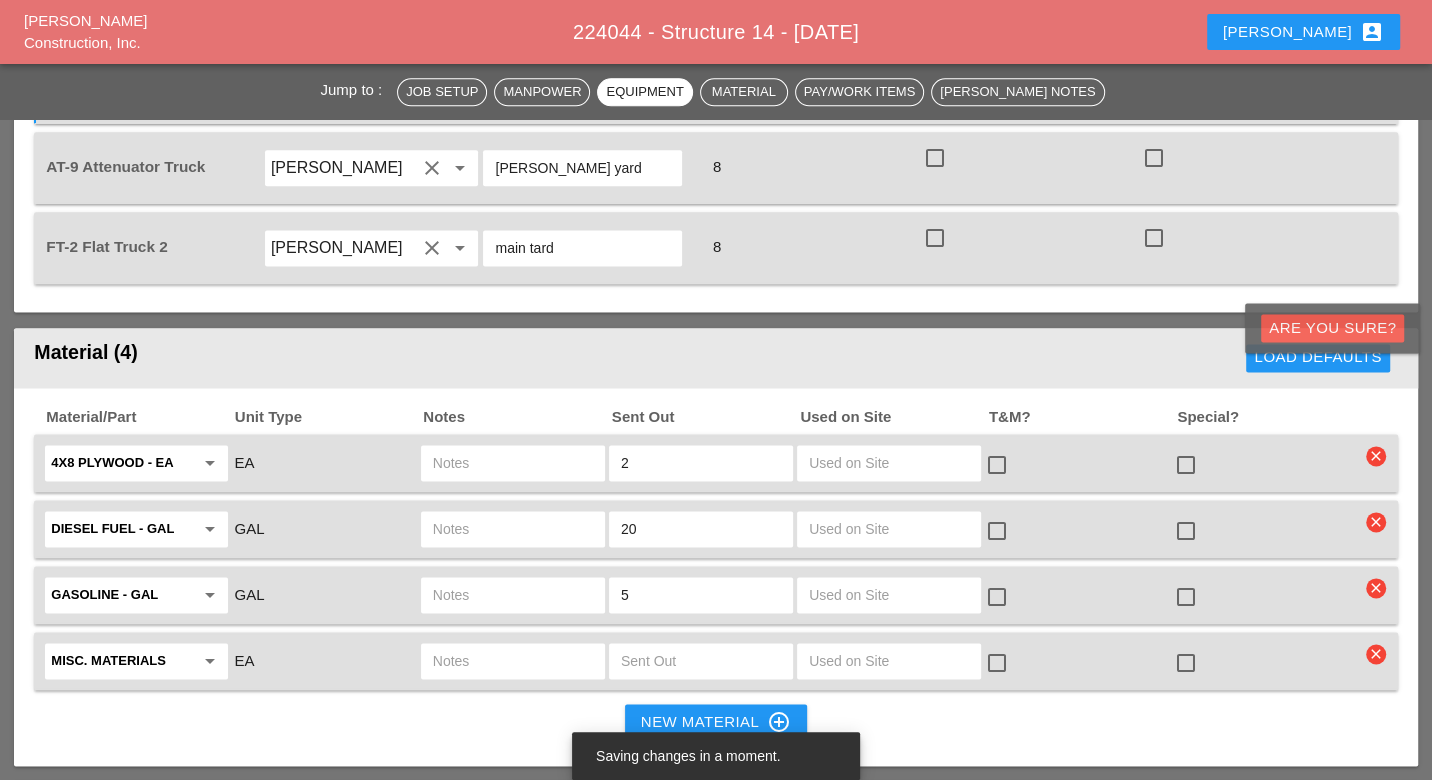 drag, startPoint x: 1368, startPoint y: 336, endPoint x: 1299, endPoint y: 339, distance: 69.065186 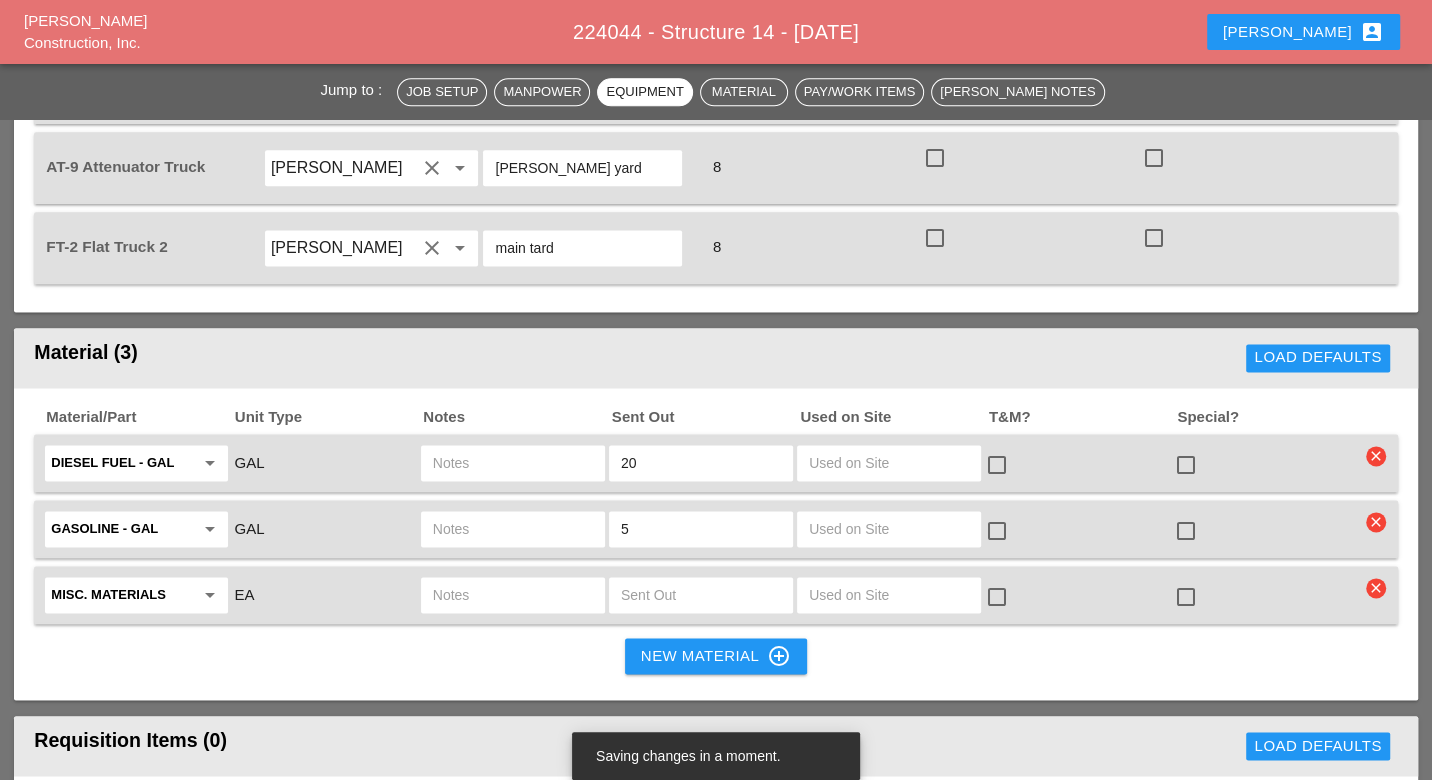 click at bounding box center [513, 463] 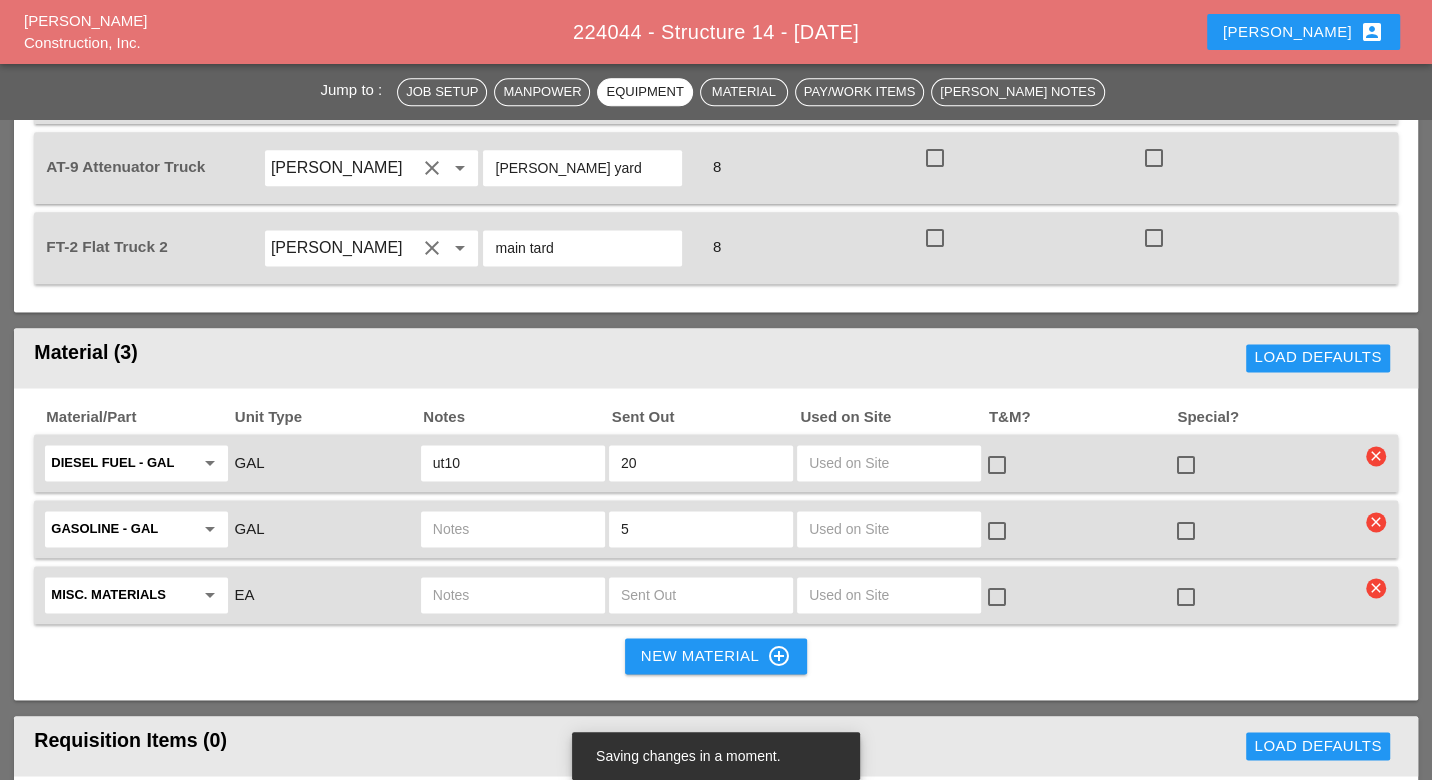 type on "ut10" 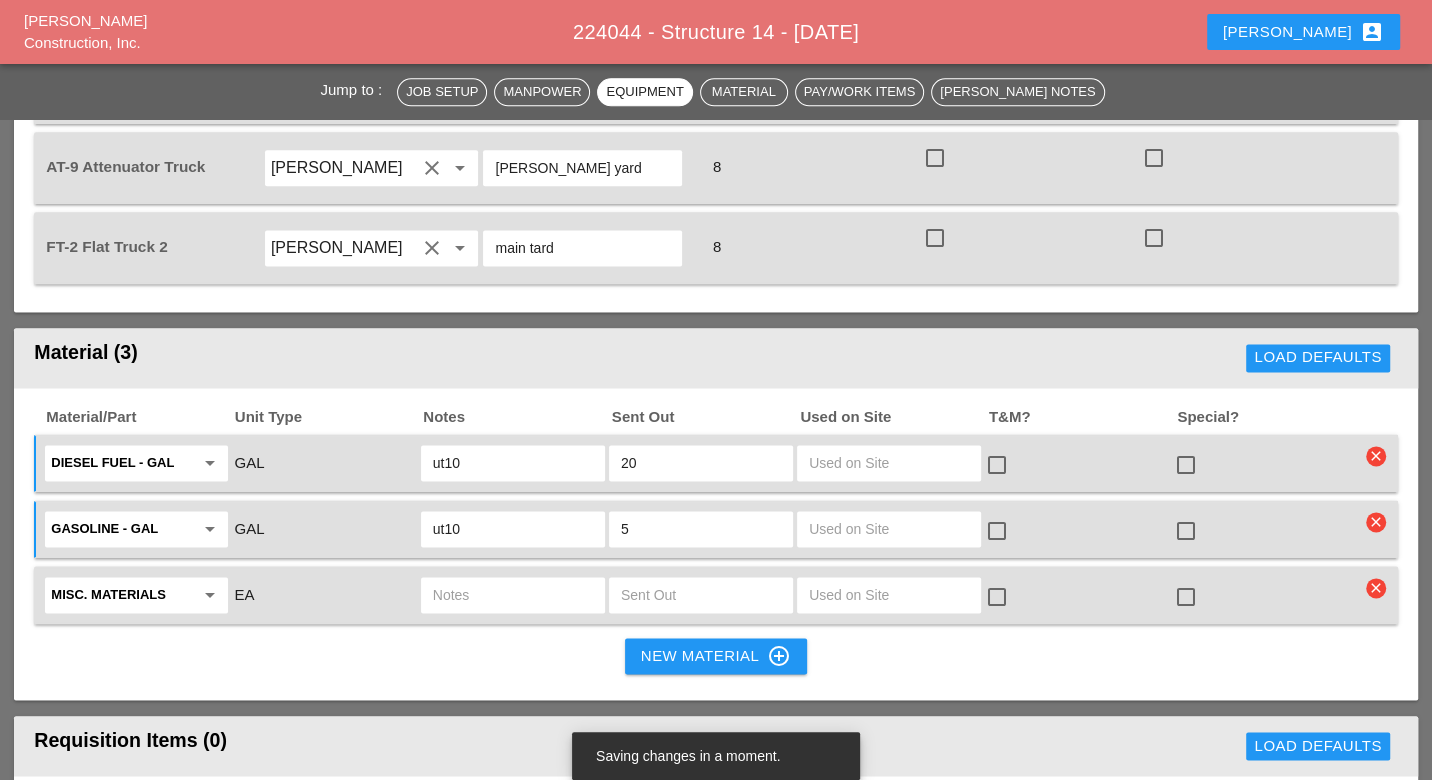 type on "ut10" 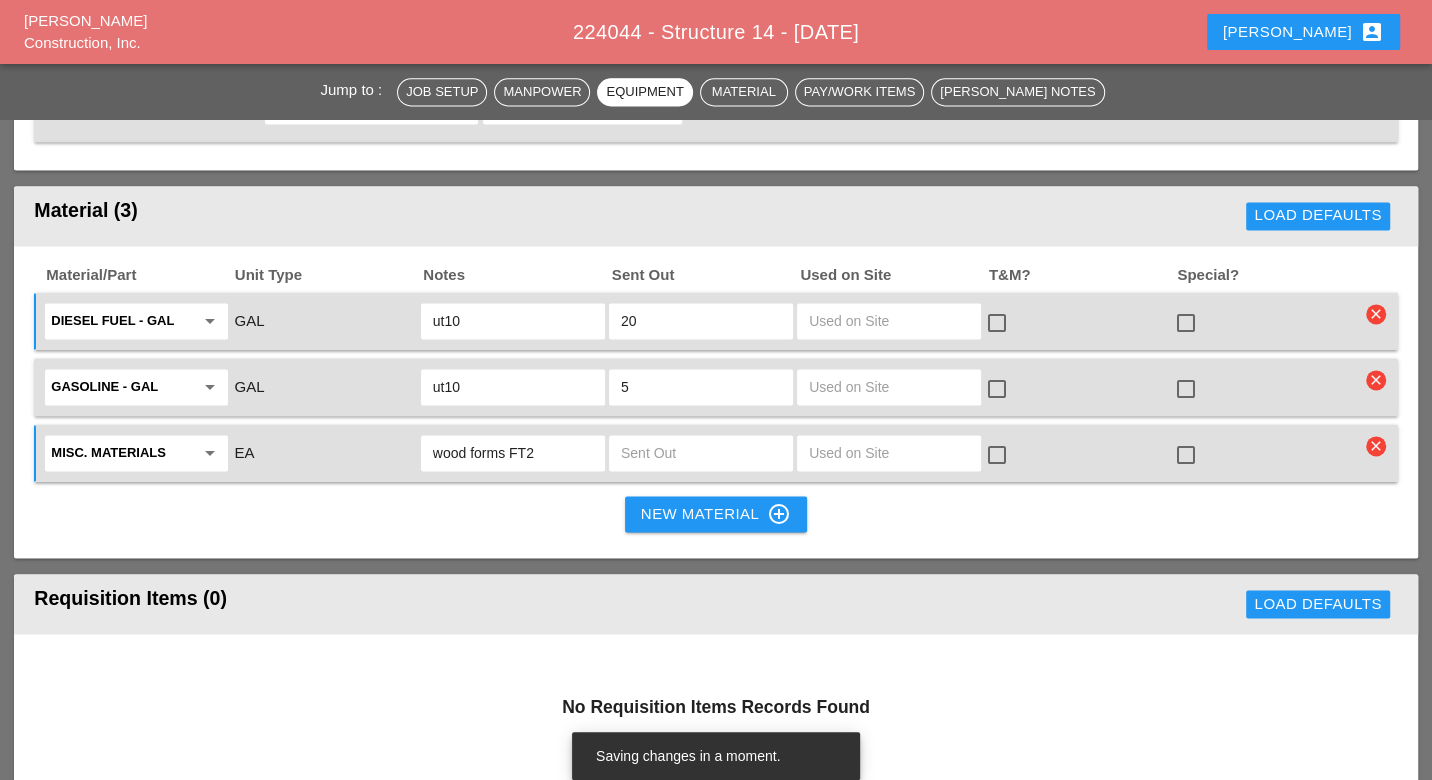scroll, scrollTop: 2111, scrollLeft: 0, axis: vertical 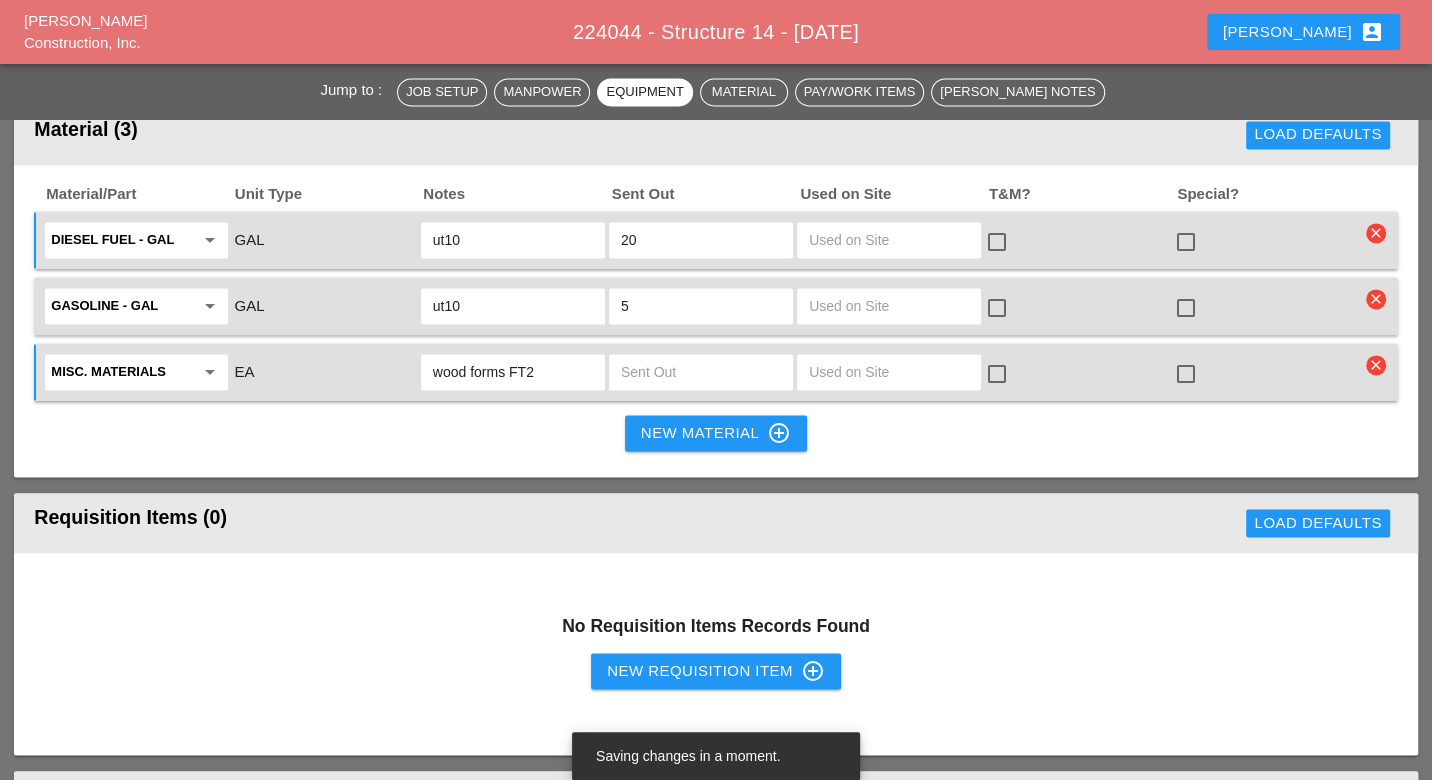 type on "wood forms FT2" 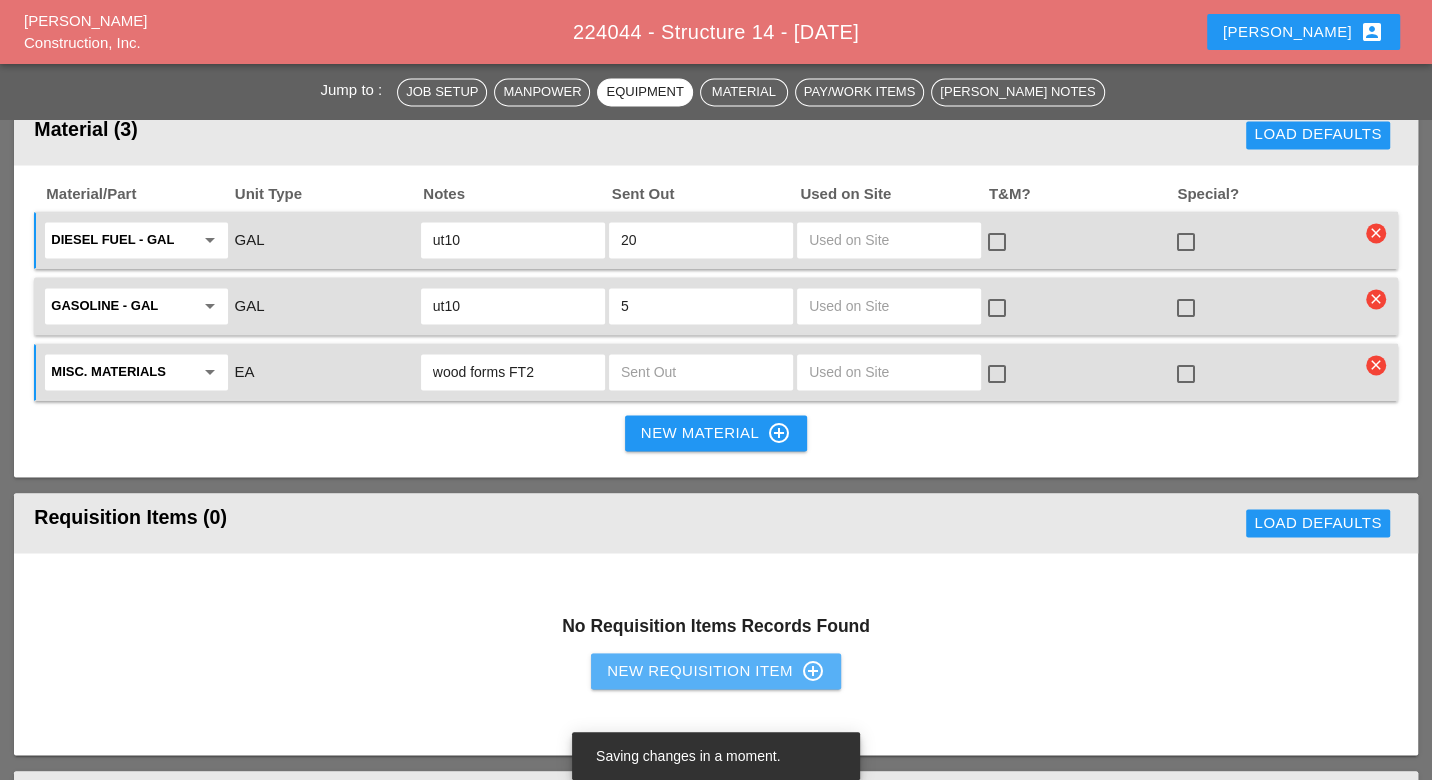 click on "New Requisition Item control_point" at bounding box center [716, 671] 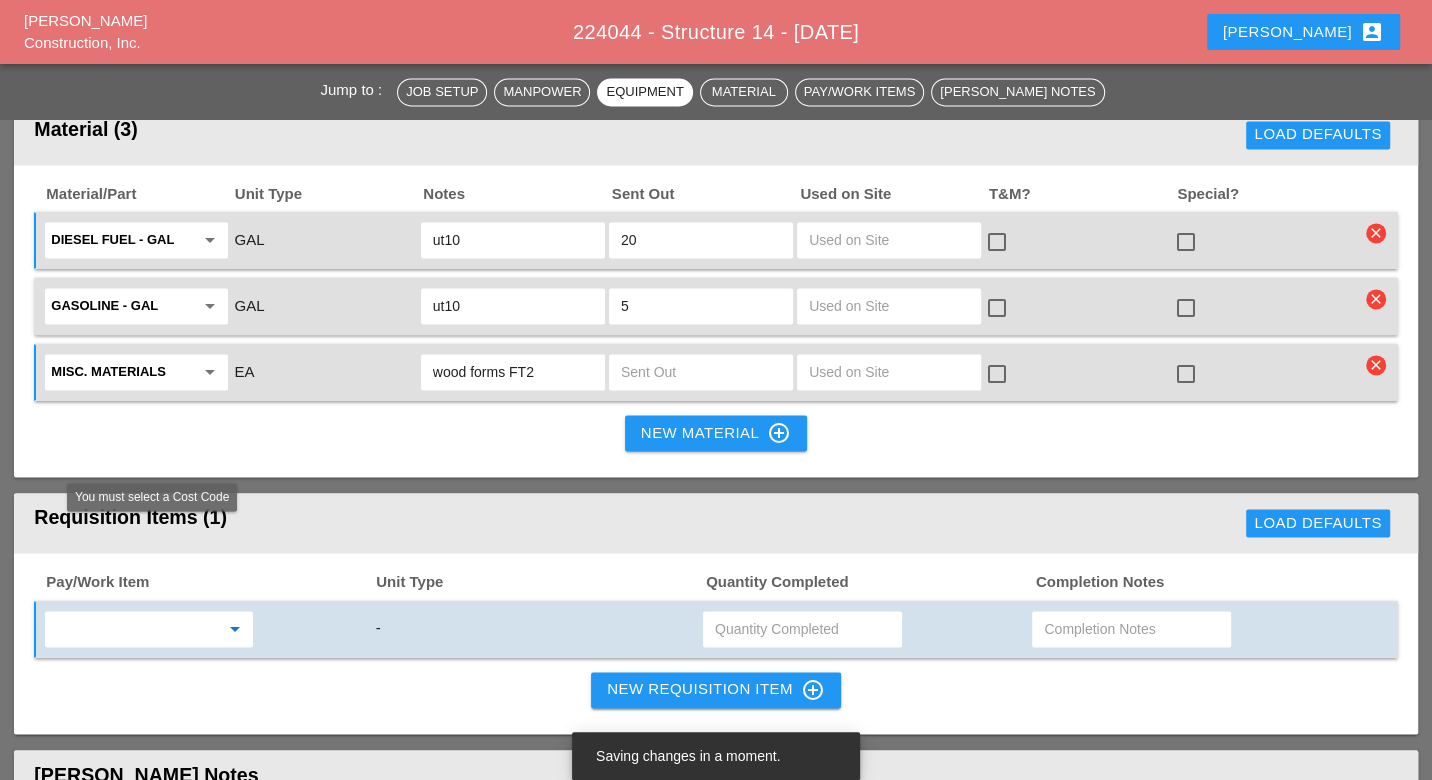 click at bounding box center [135, 629] 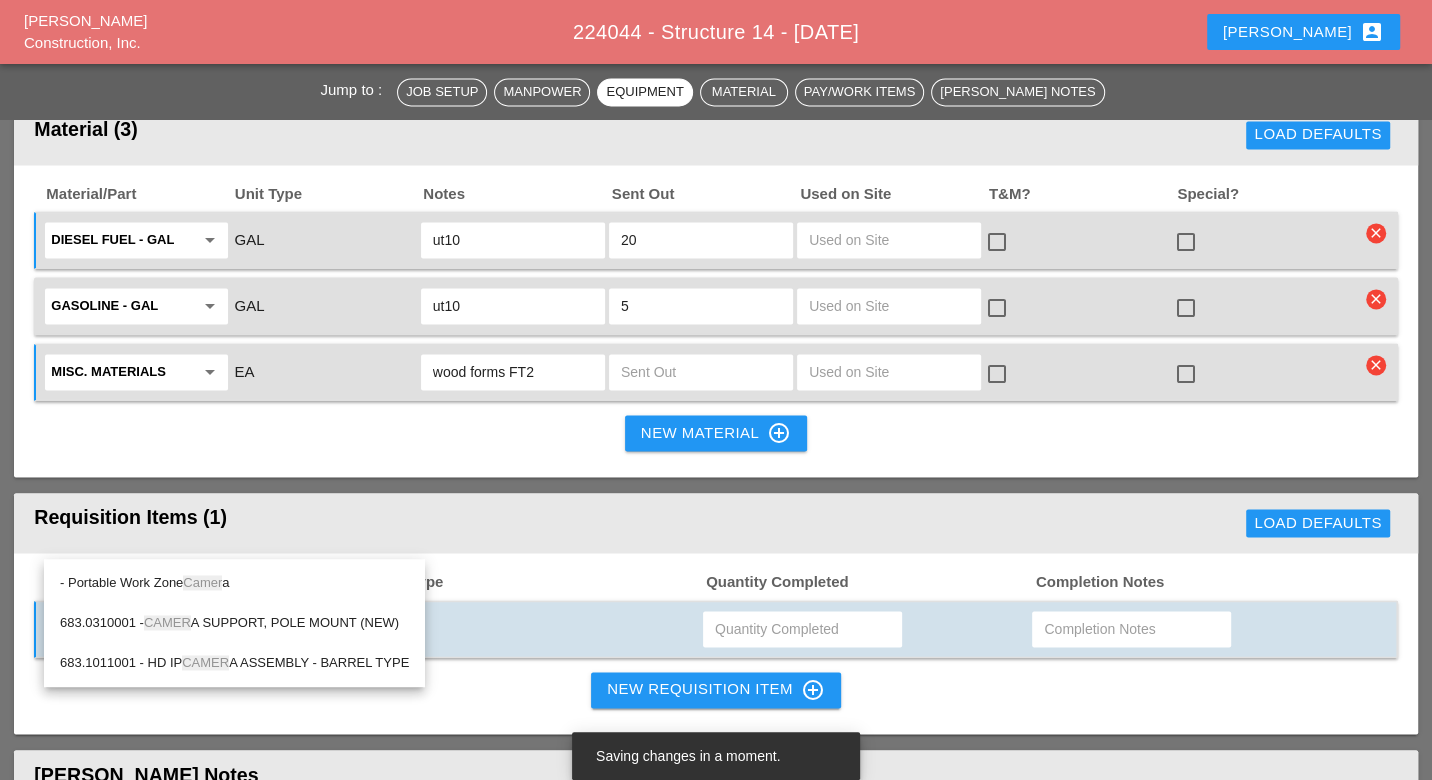 drag, startPoint x: 205, startPoint y: 584, endPoint x: 230, endPoint y: 580, distance: 25.317978 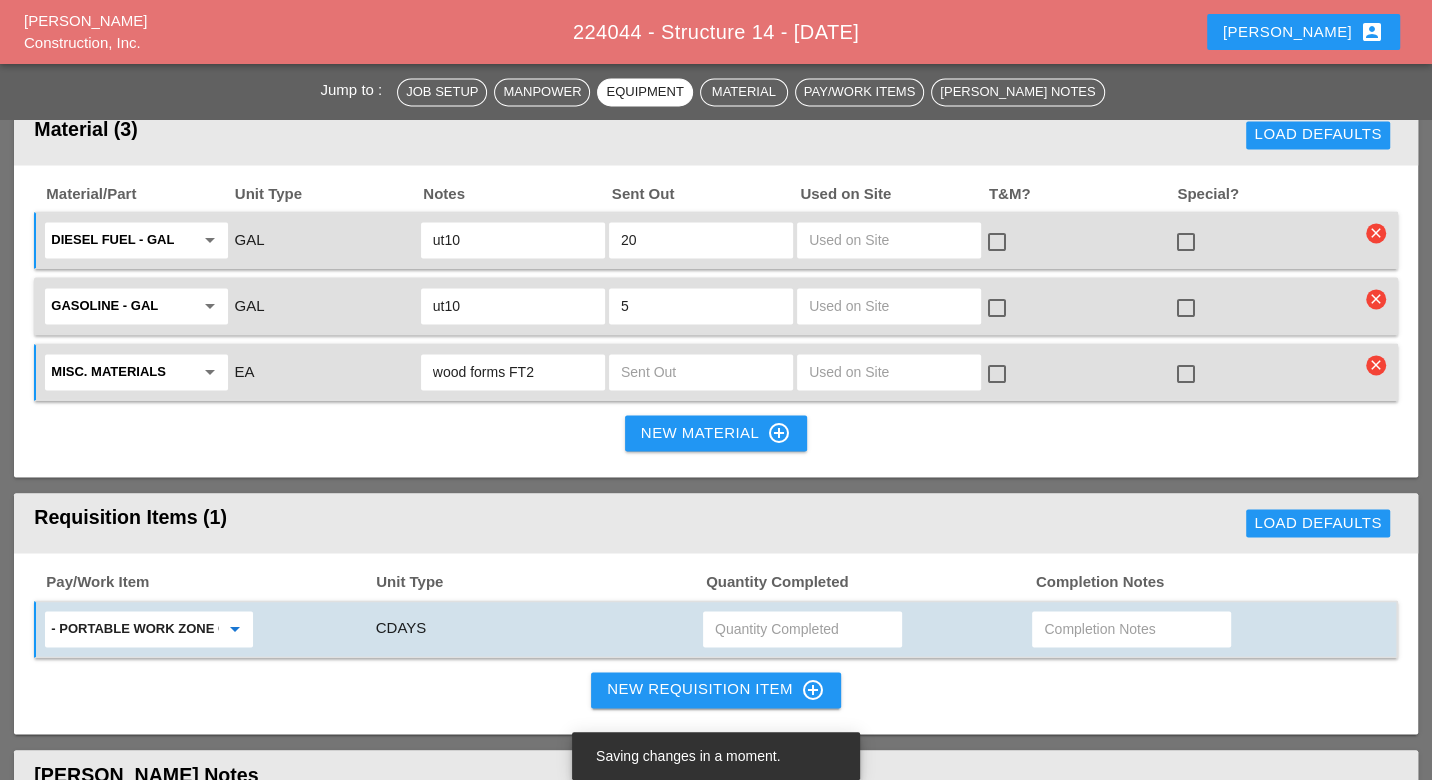 type on "- Portable Work Zone Camera" 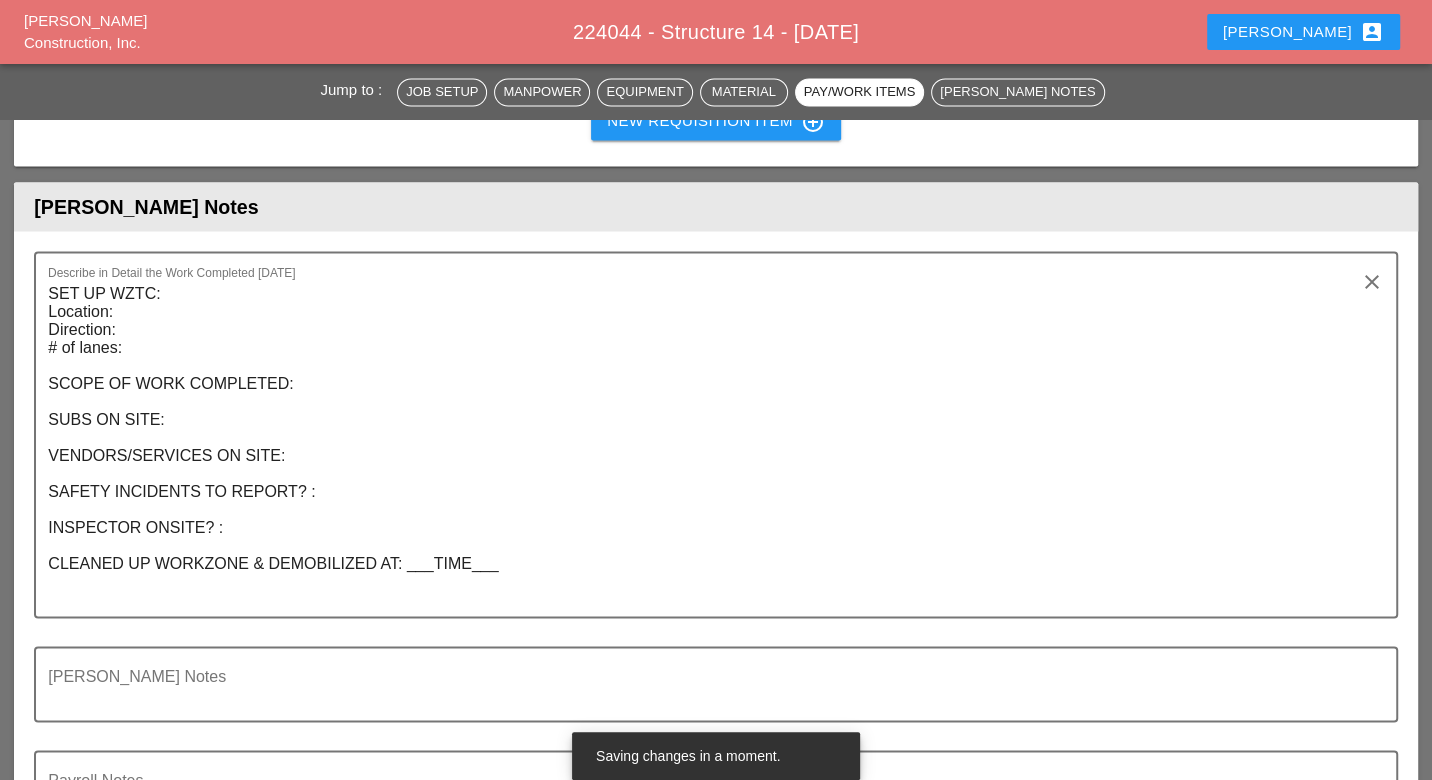 scroll, scrollTop: 2555, scrollLeft: 0, axis: vertical 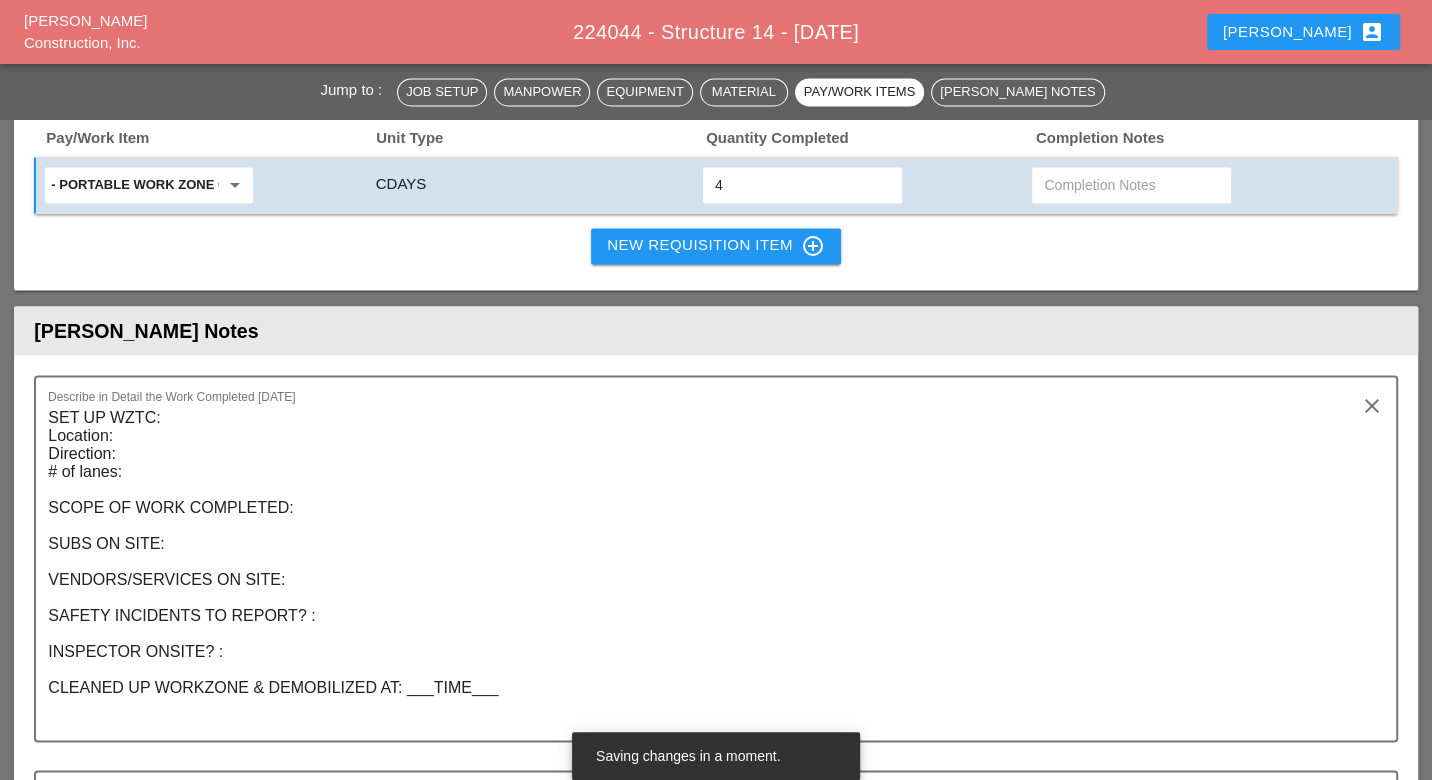 type on "4" 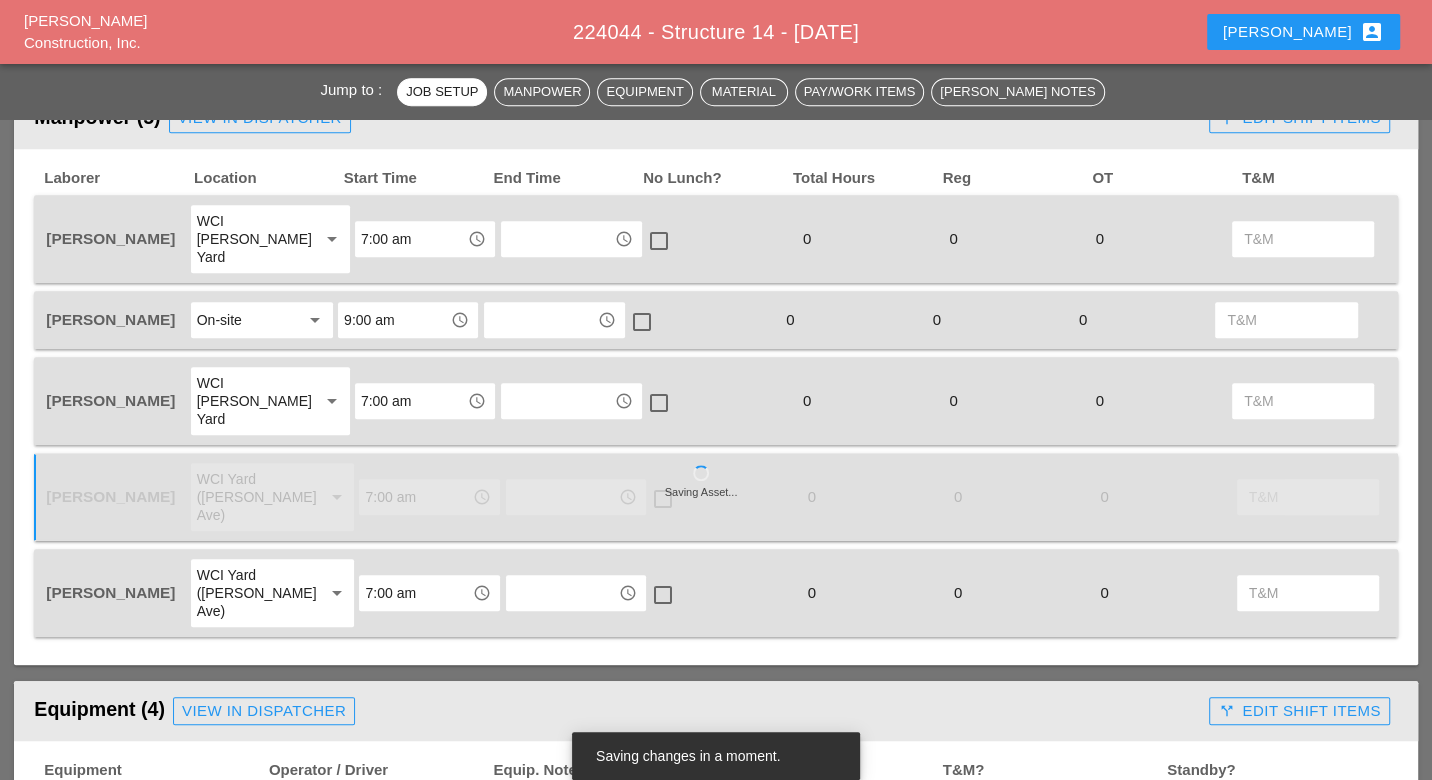 scroll, scrollTop: 1087, scrollLeft: 0, axis: vertical 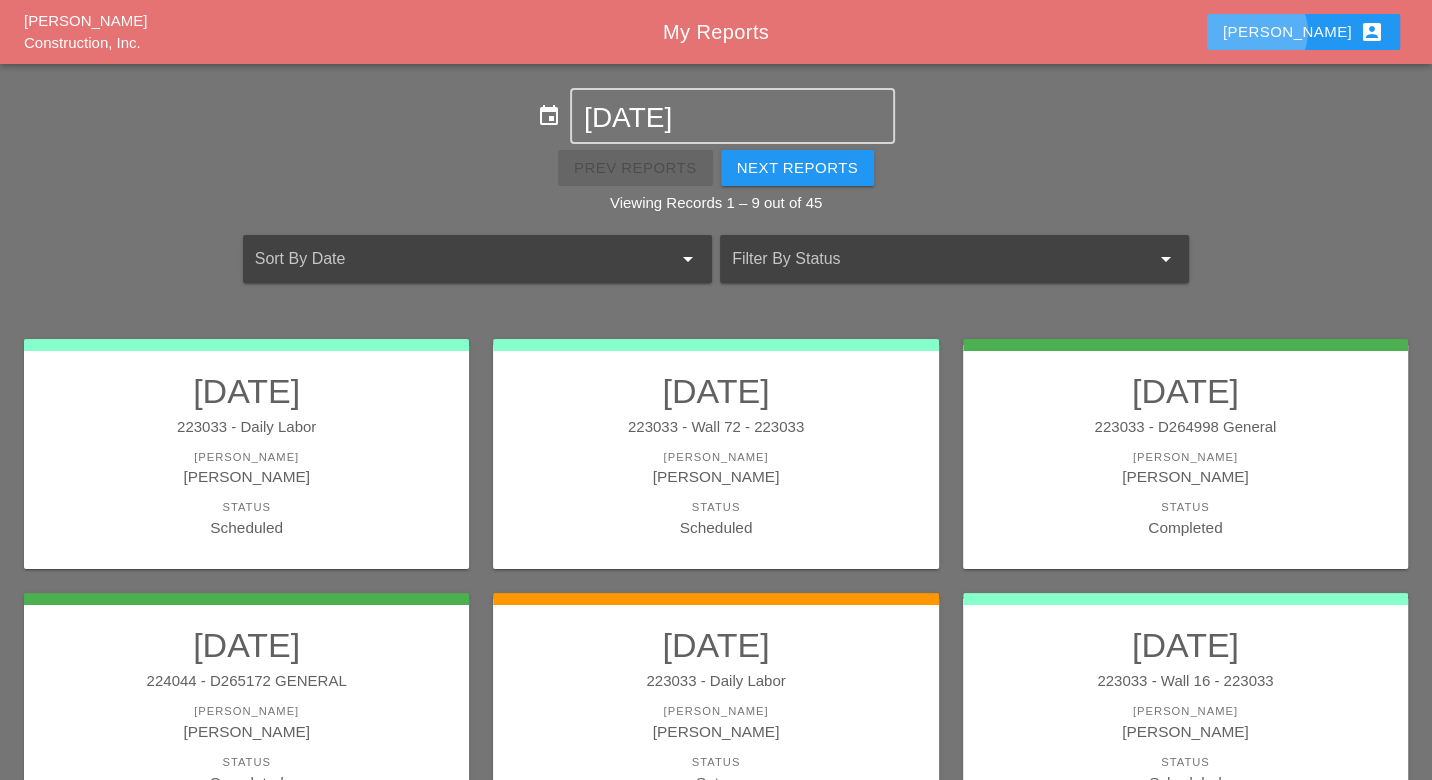 click on "Luca account_box" at bounding box center (1303, 32) 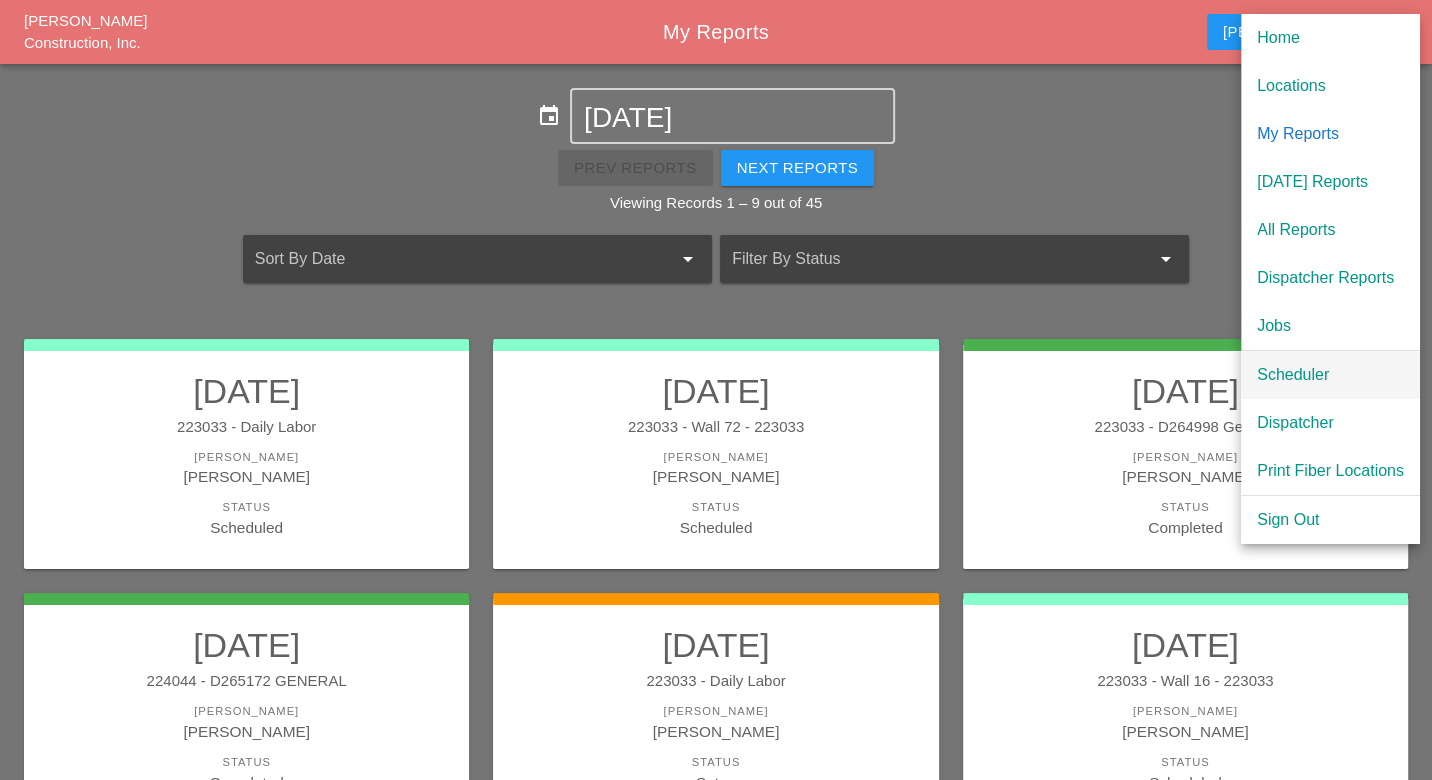 click on "Scheduler" at bounding box center [1330, 375] 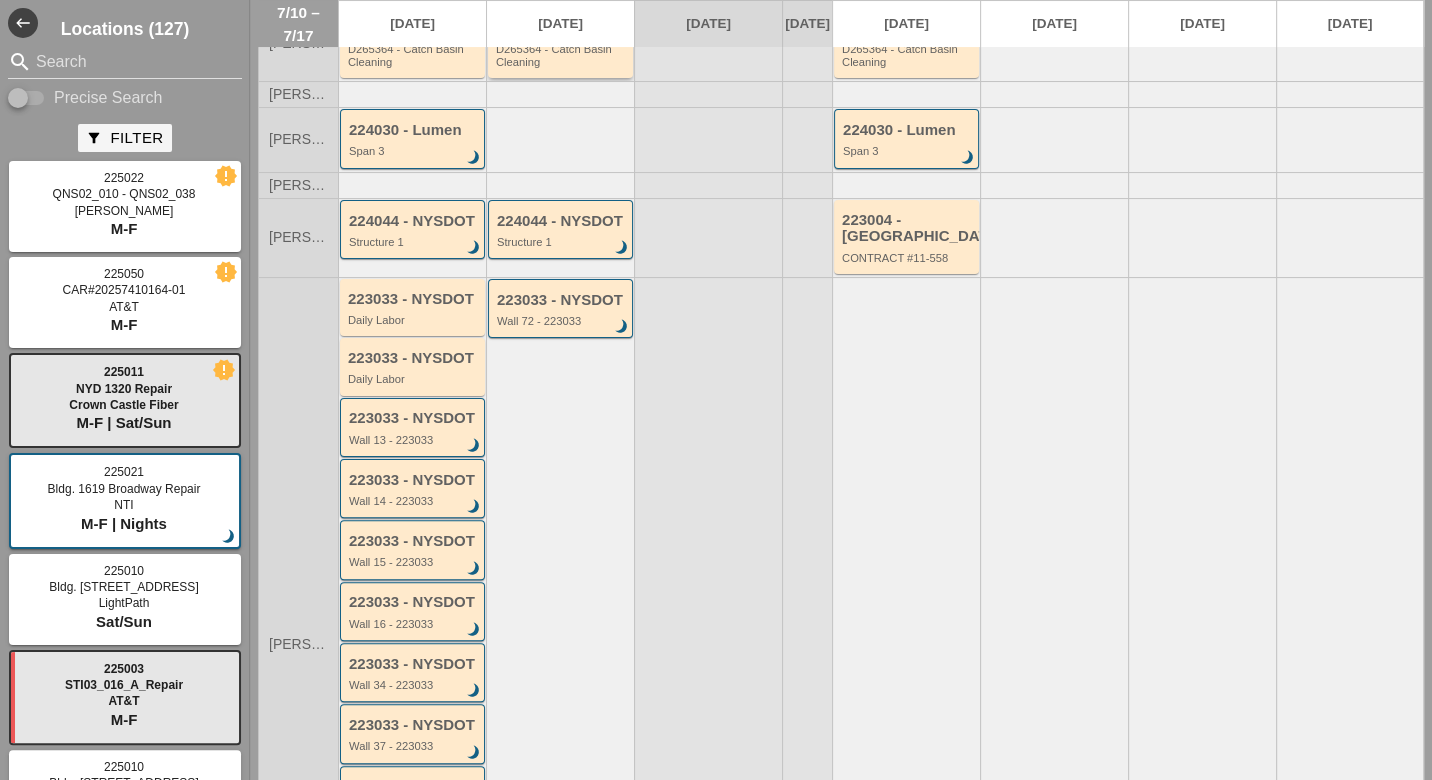 scroll, scrollTop: 222, scrollLeft: 0, axis: vertical 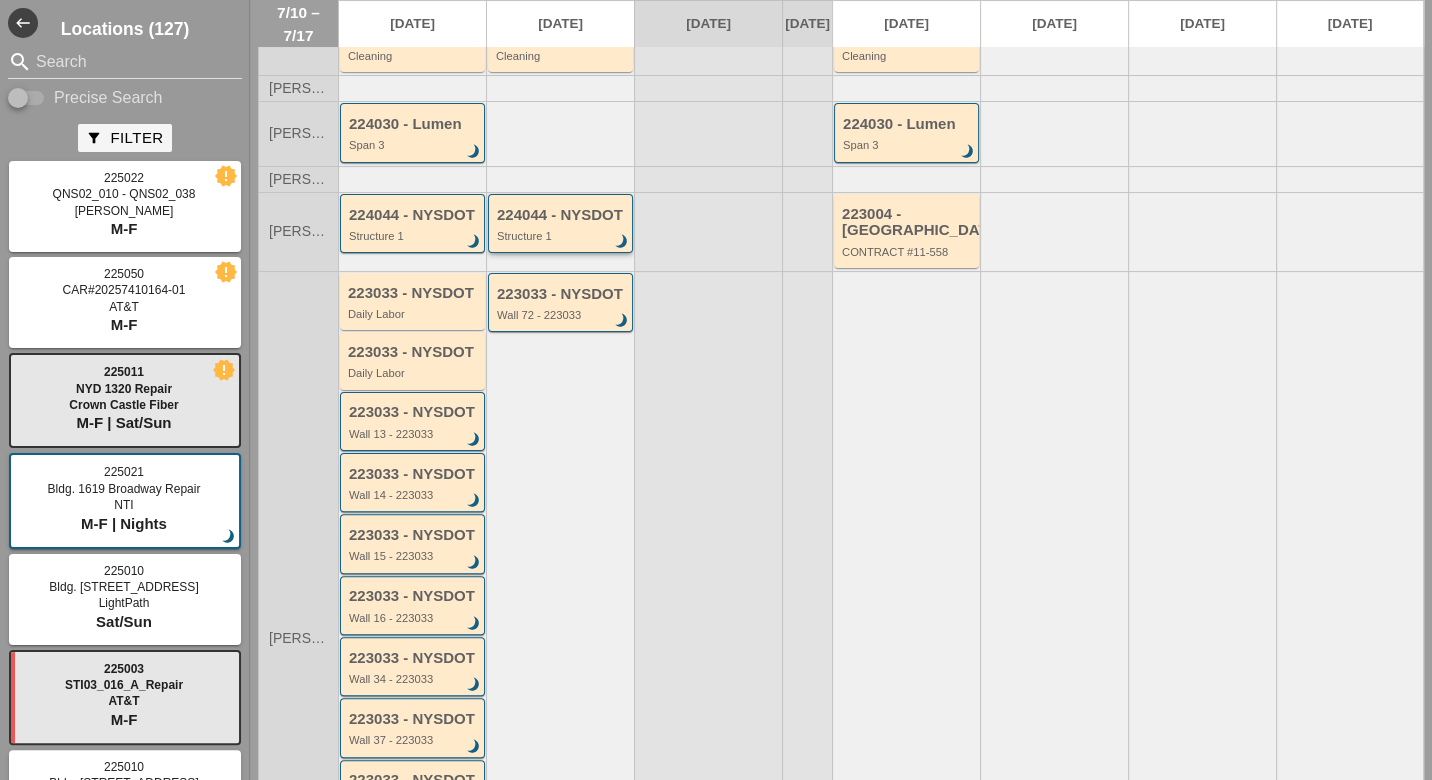 click on "Structure 1" at bounding box center [562, 236] 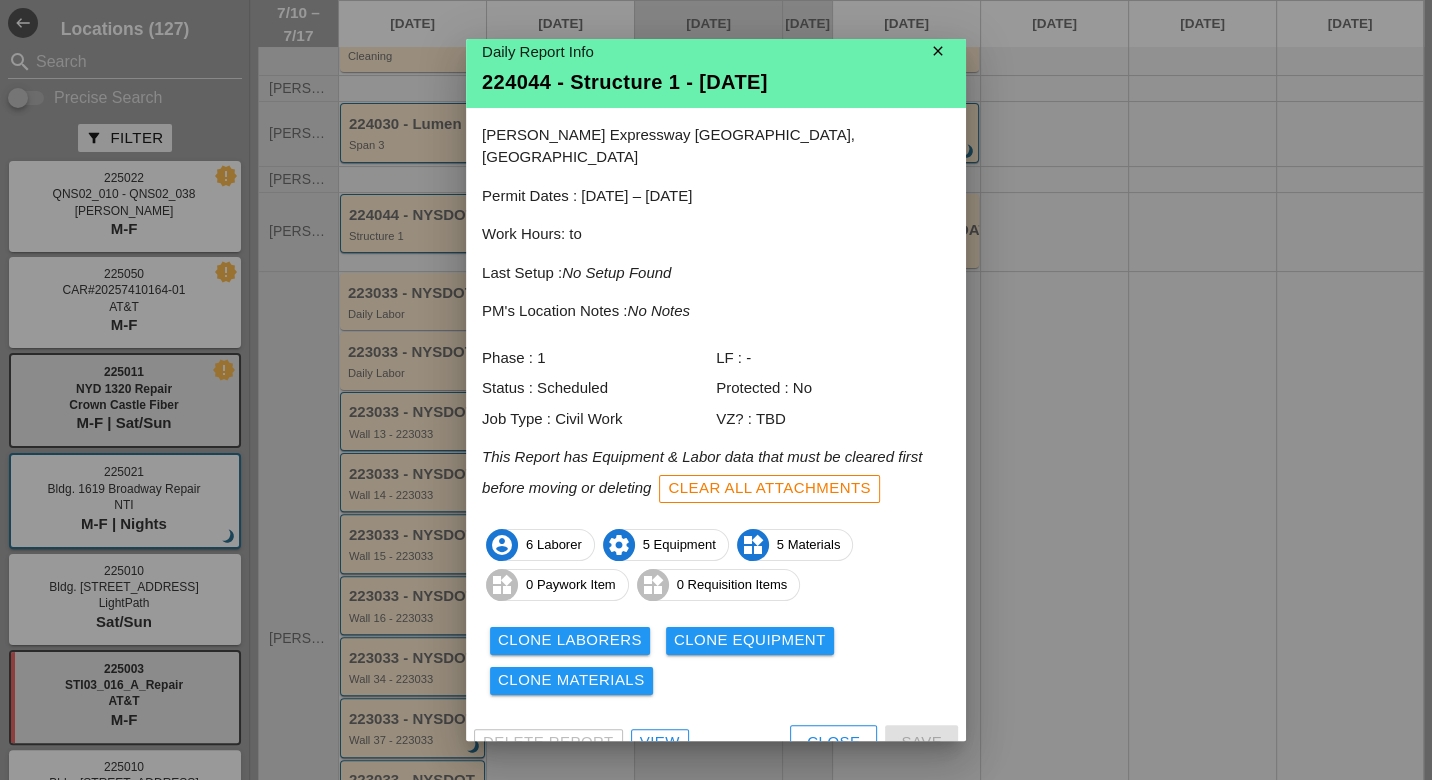 scroll, scrollTop: 17, scrollLeft: 0, axis: vertical 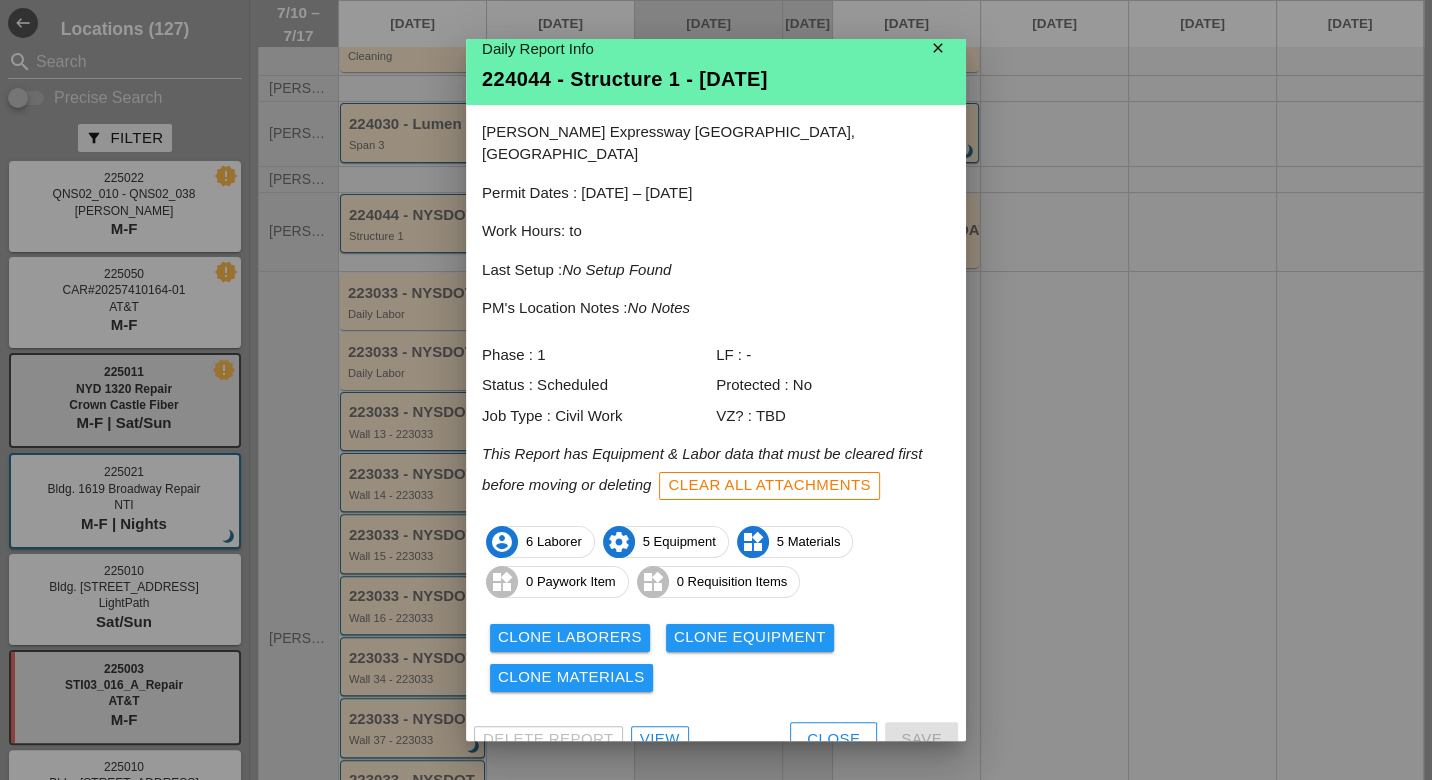 click on "View" at bounding box center [660, 739] 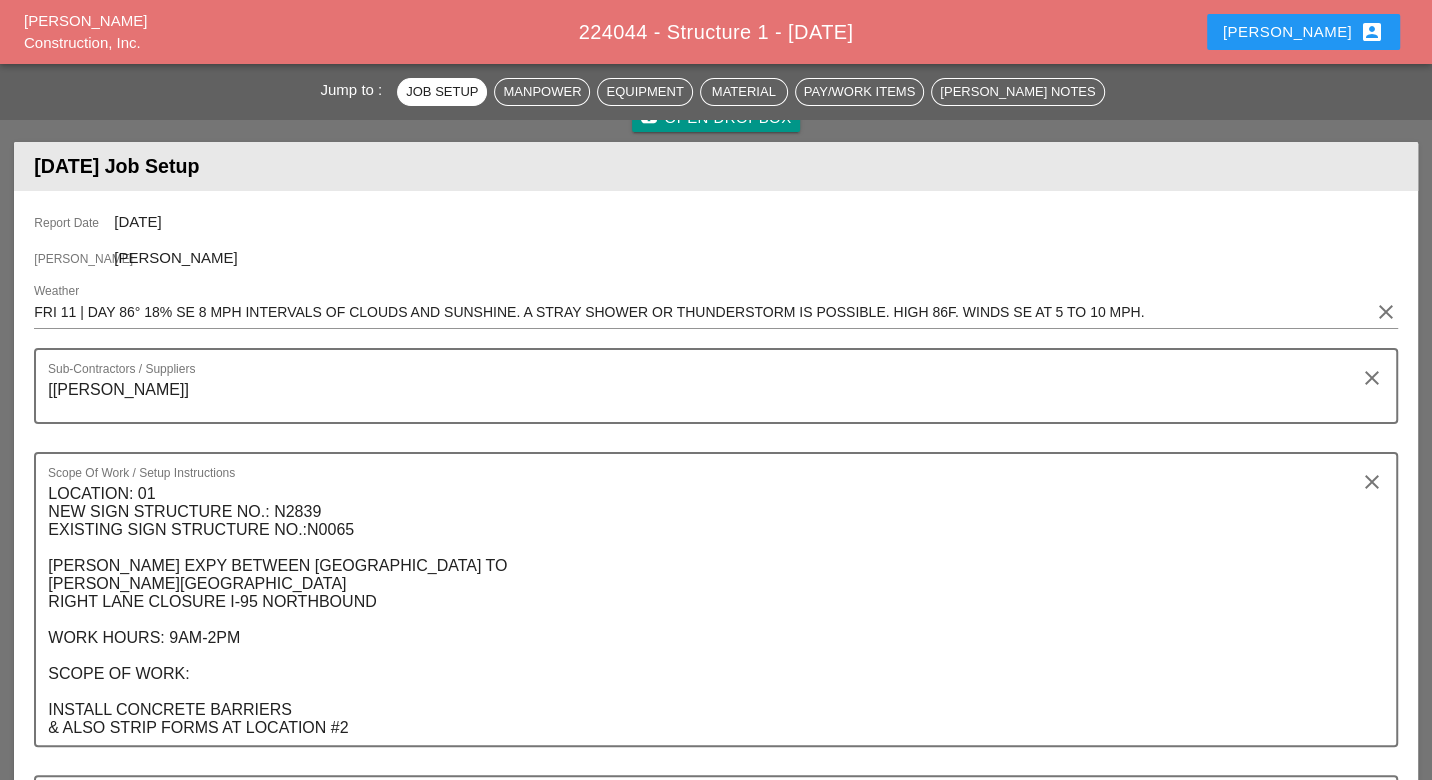 scroll, scrollTop: 222, scrollLeft: 0, axis: vertical 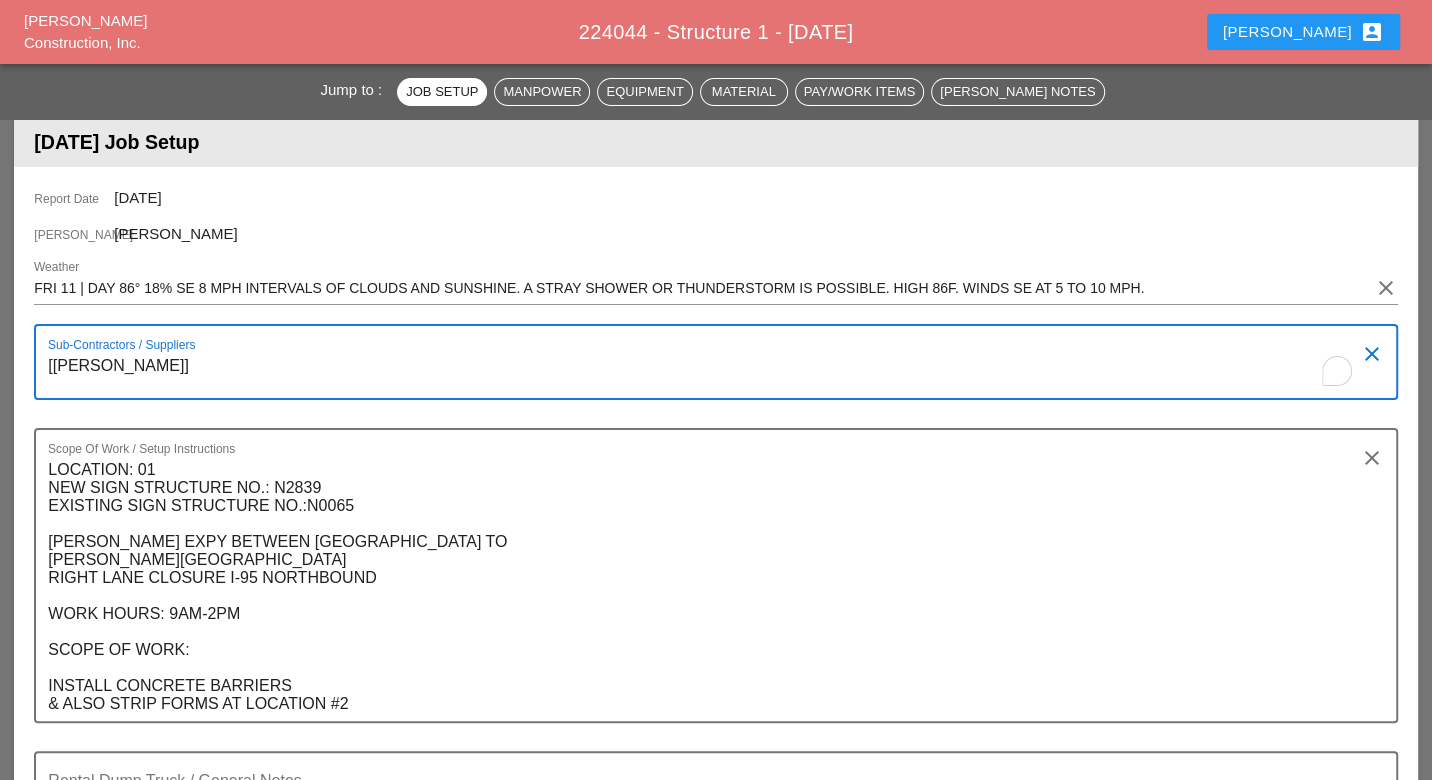 drag, startPoint x: 151, startPoint y: 361, endPoint x: 48, endPoint y: 351, distance: 103.4843 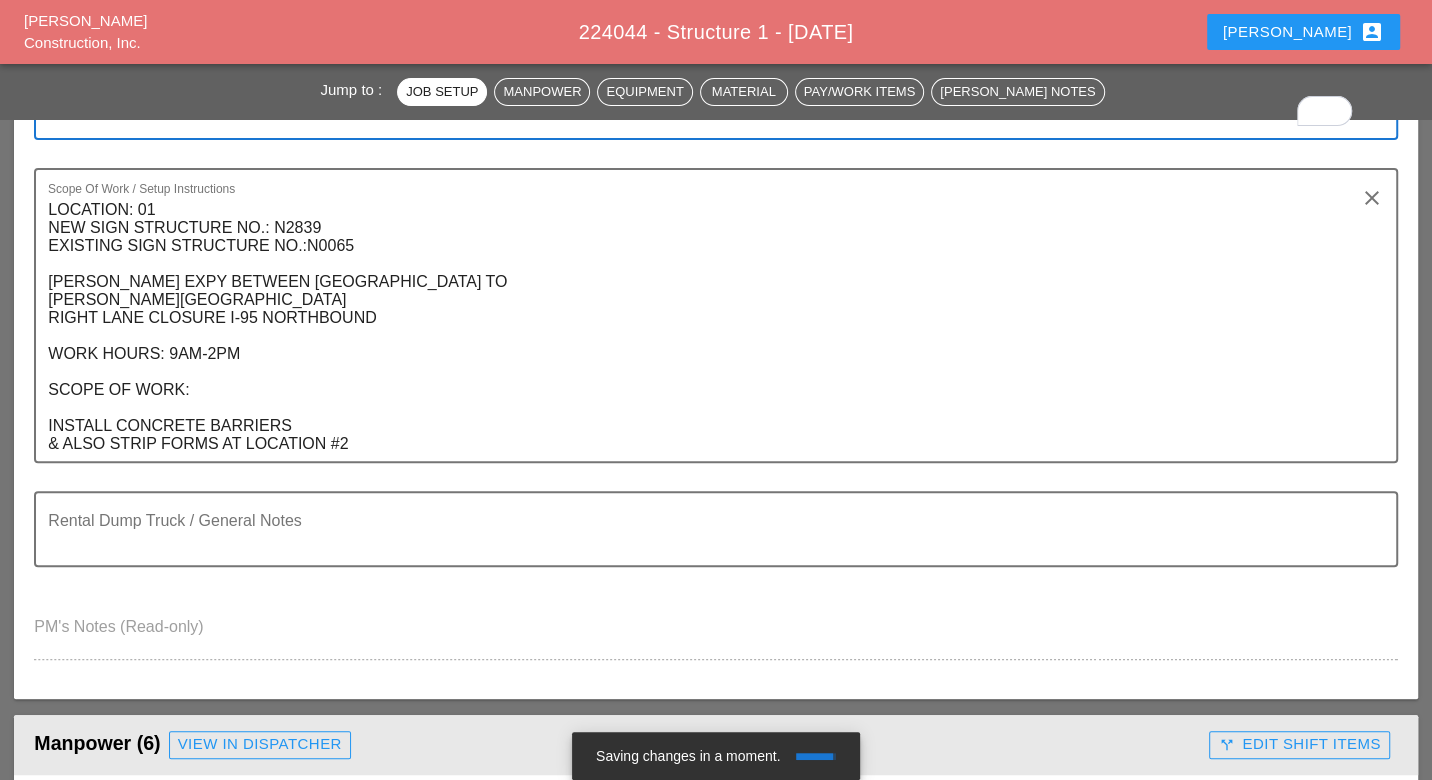 scroll, scrollTop: 555, scrollLeft: 0, axis: vertical 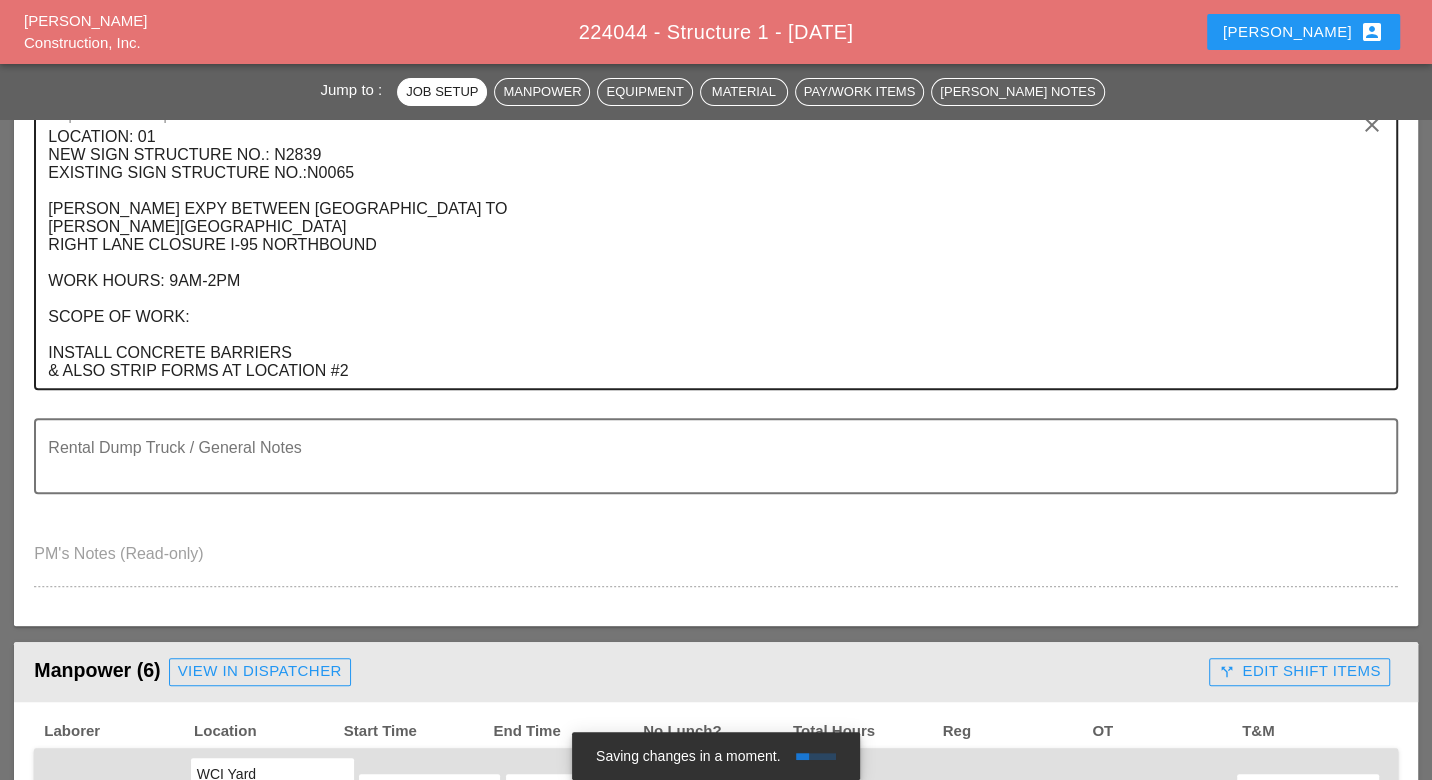 type 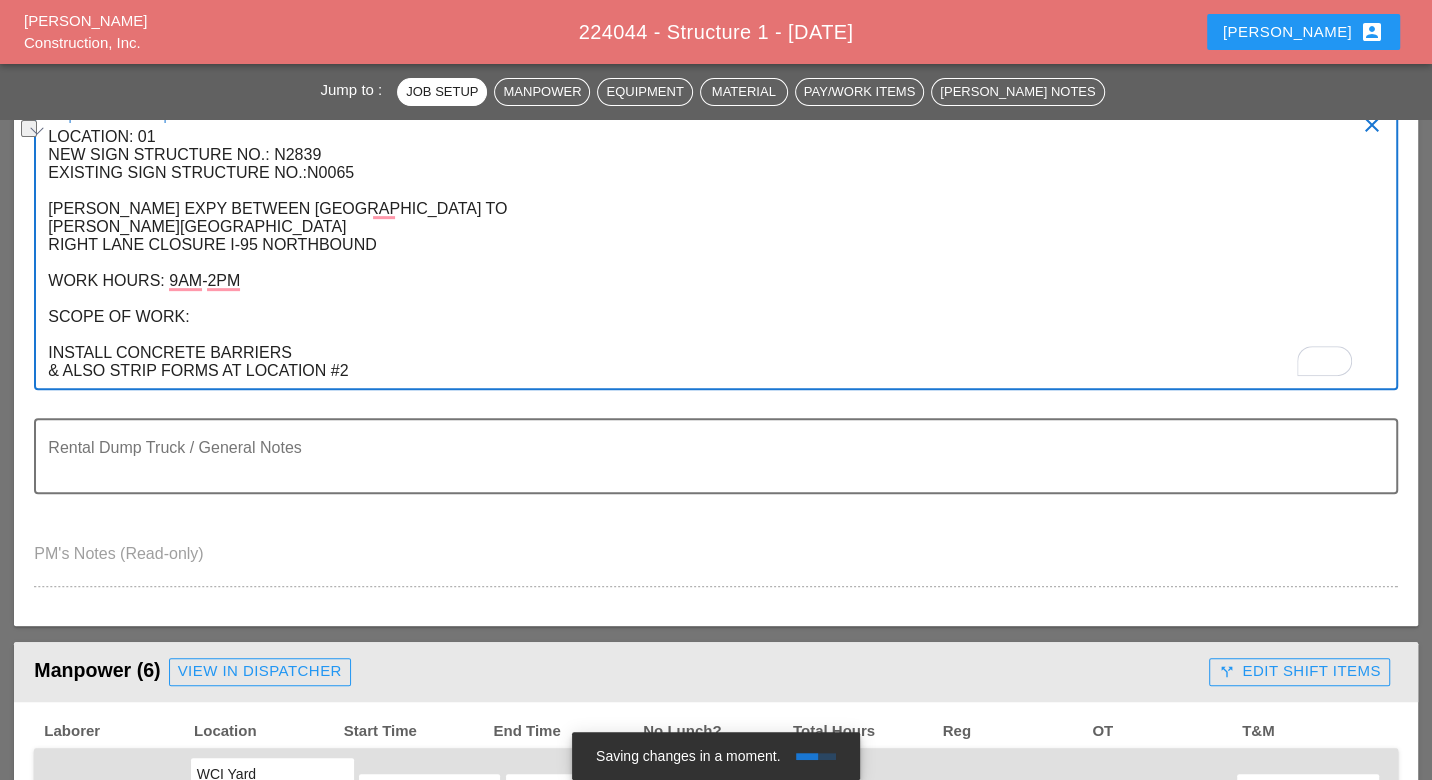 drag, startPoint x: 358, startPoint y: 367, endPoint x: 111, endPoint y: 365, distance: 247.0081 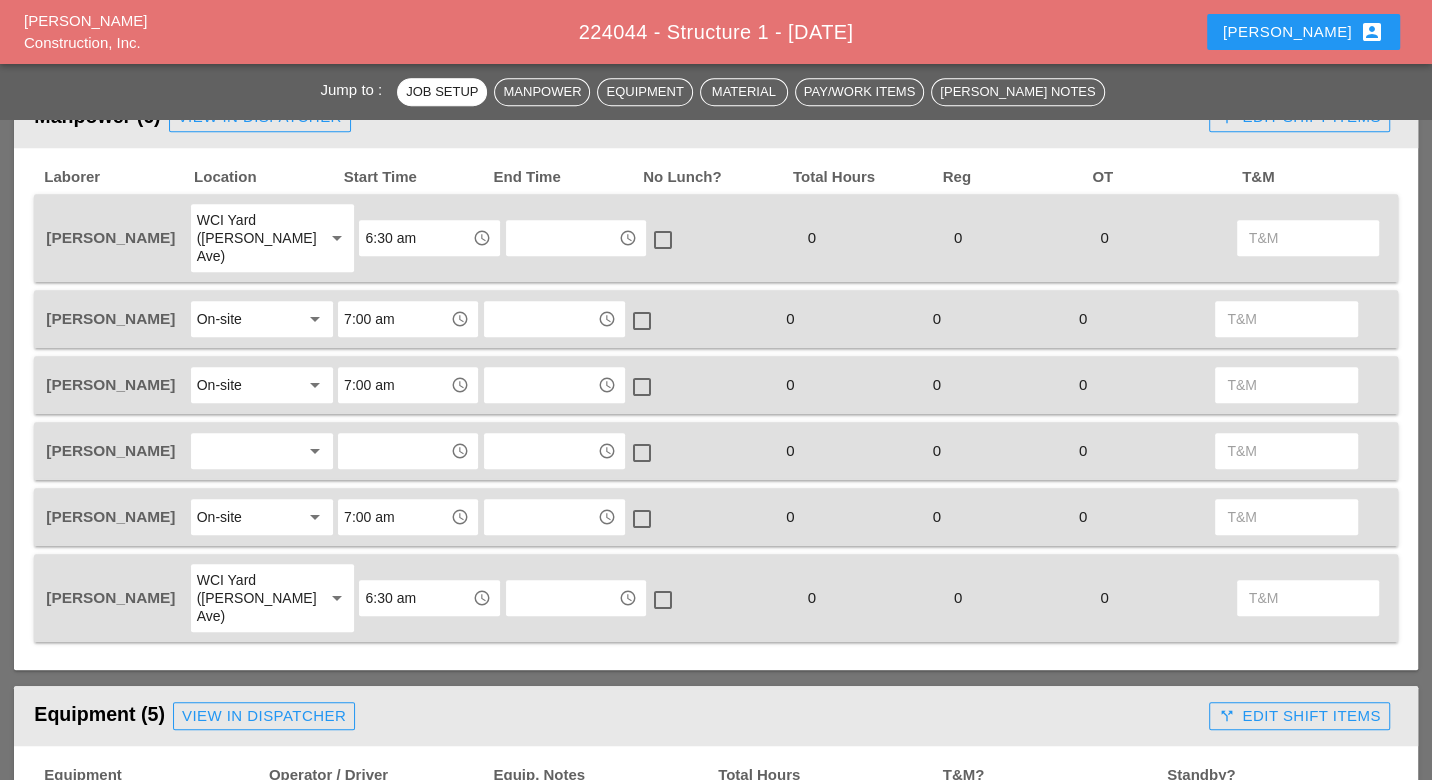 scroll, scrollTop: 1111, scrollLeft: 0, axis: vertical 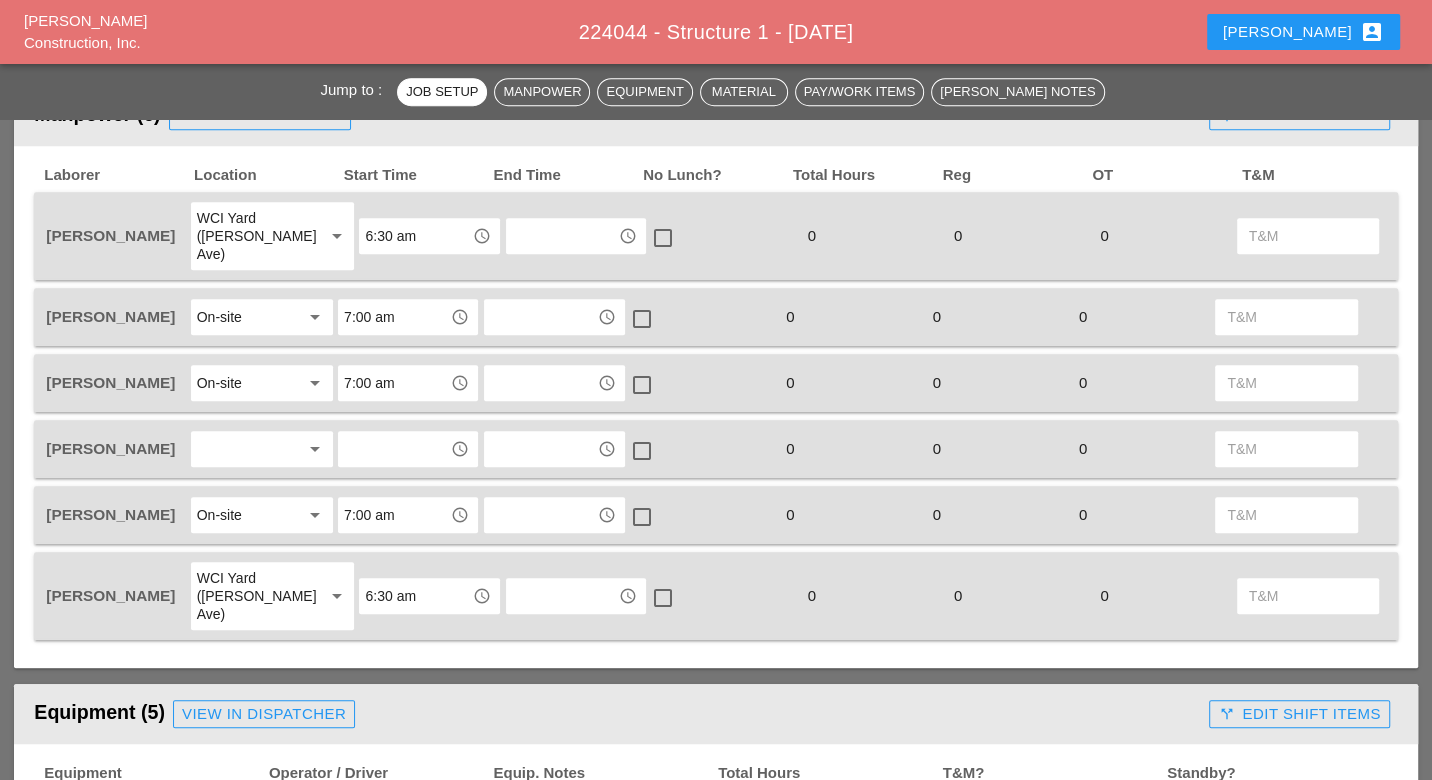 type on "LOCATION: 01
NEW SIGN STRUCTURE NO.: N2839
EXISTING SIGN STRUCTURE NO.:N0065
[PERSON_NAME] EXPY BETWEEN [GEOGRAPHIC_DATA] TO
[PERSON_NAME][GEOGRAPHIC_DATA]
RIGHT LANE CLOSURE I-95 NORTHBOUND
WORK HOURS: 9AM-2PM
SCOPE OF WORK:
INSTALL CONCRETE BARRIERS
& ALSO Repai TL# 3 unit at loc. 2" 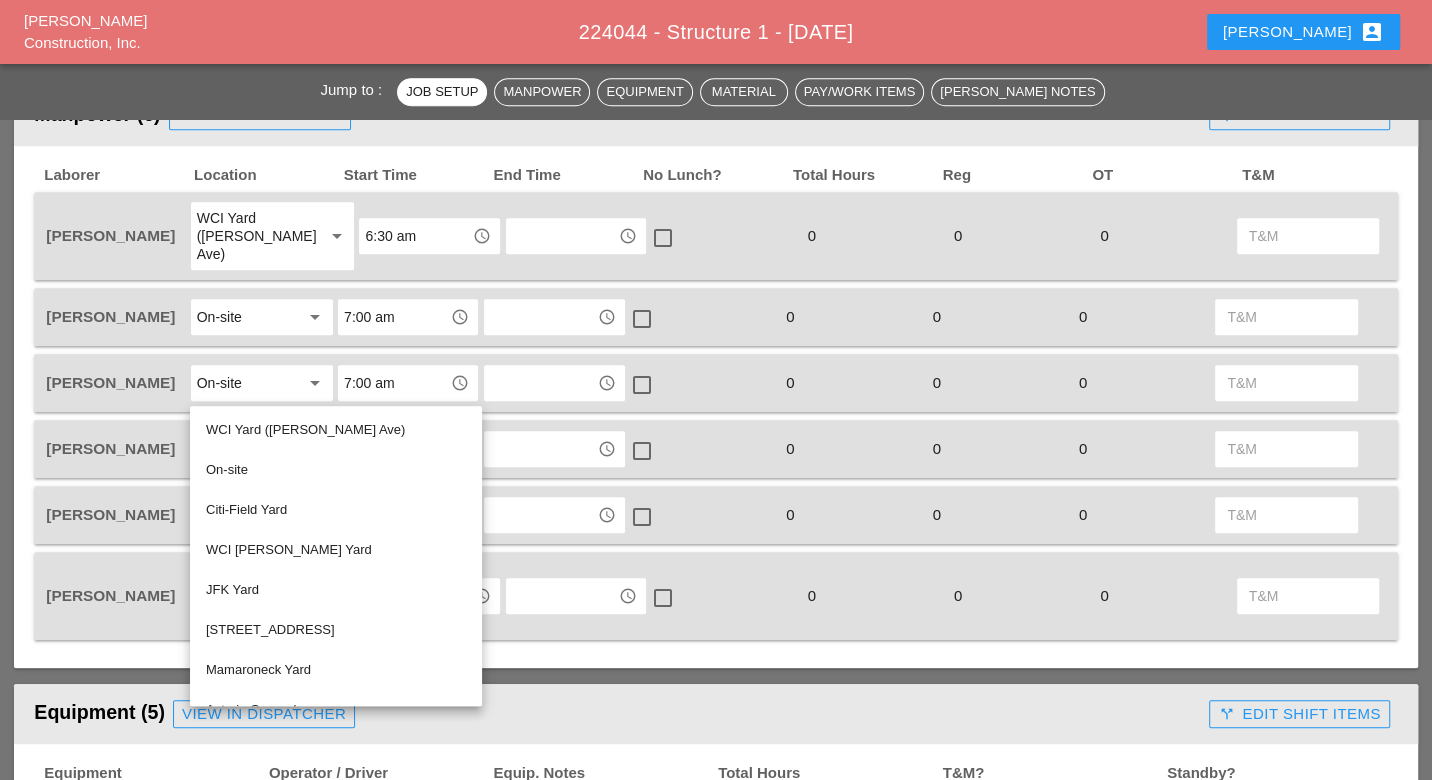 drag, startPoint x: 273, startPoint y: 547, endPoint x: 280, endPoint y: 532, distance: 16.552946 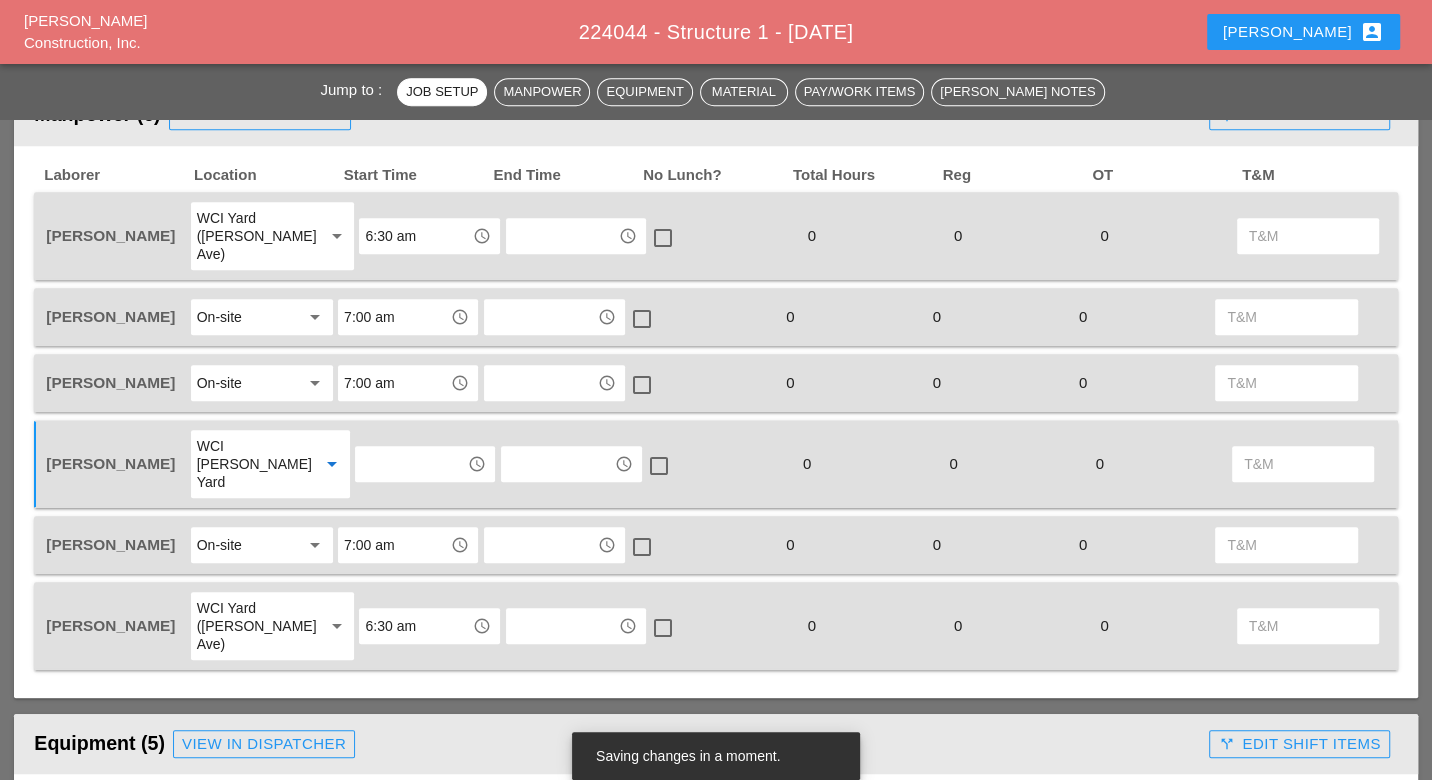 click at bounding box center [411, 464] 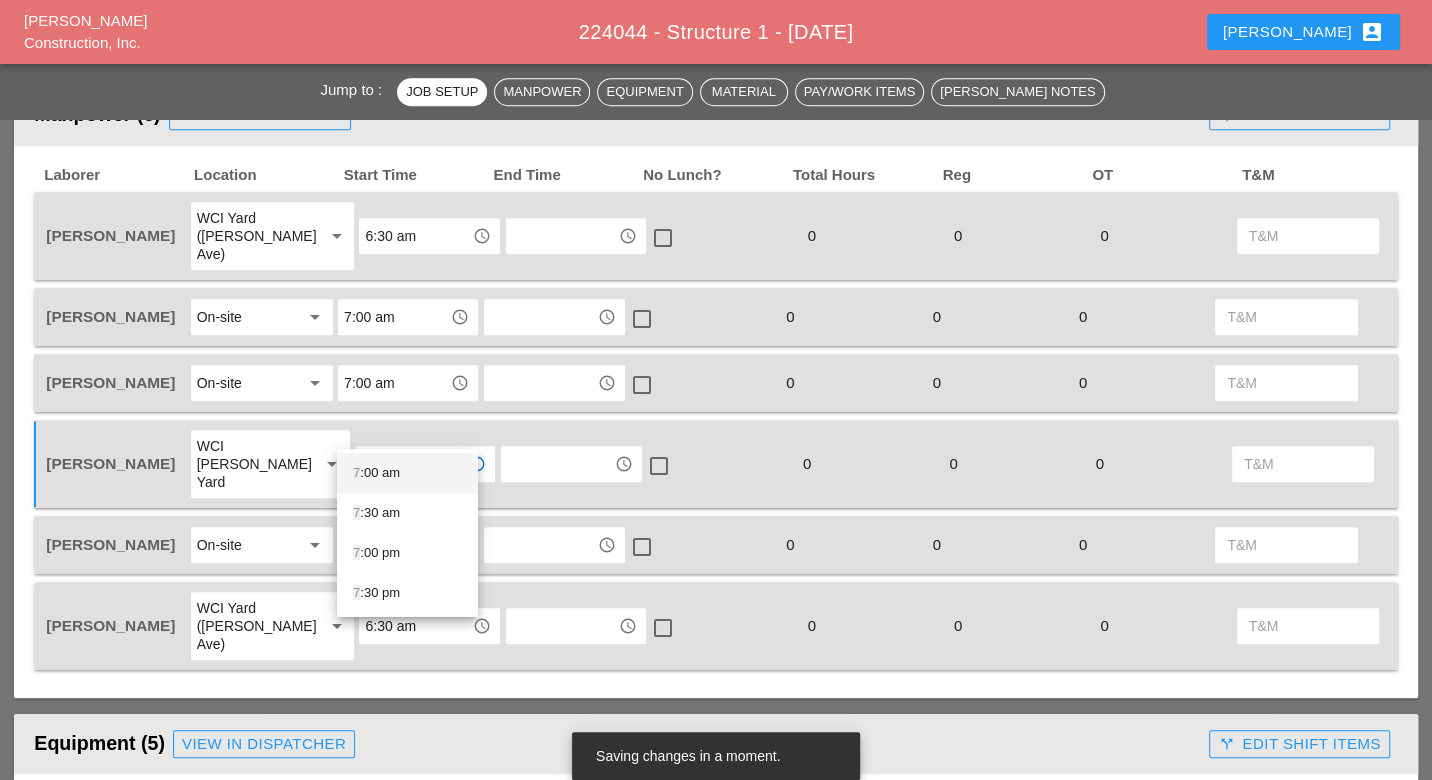 click on "7 :00 am" at bounding box center (407, 473) 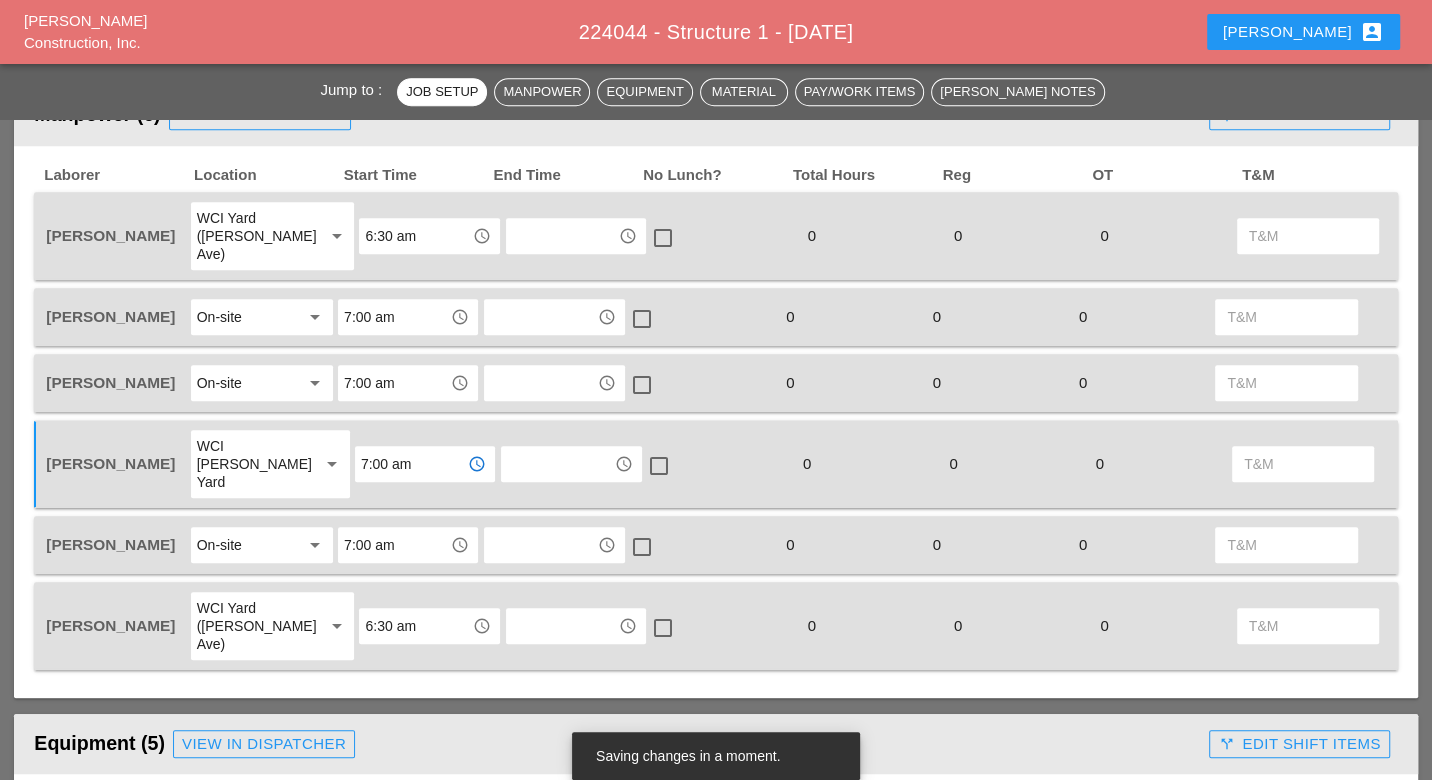 type on "7:00 am" 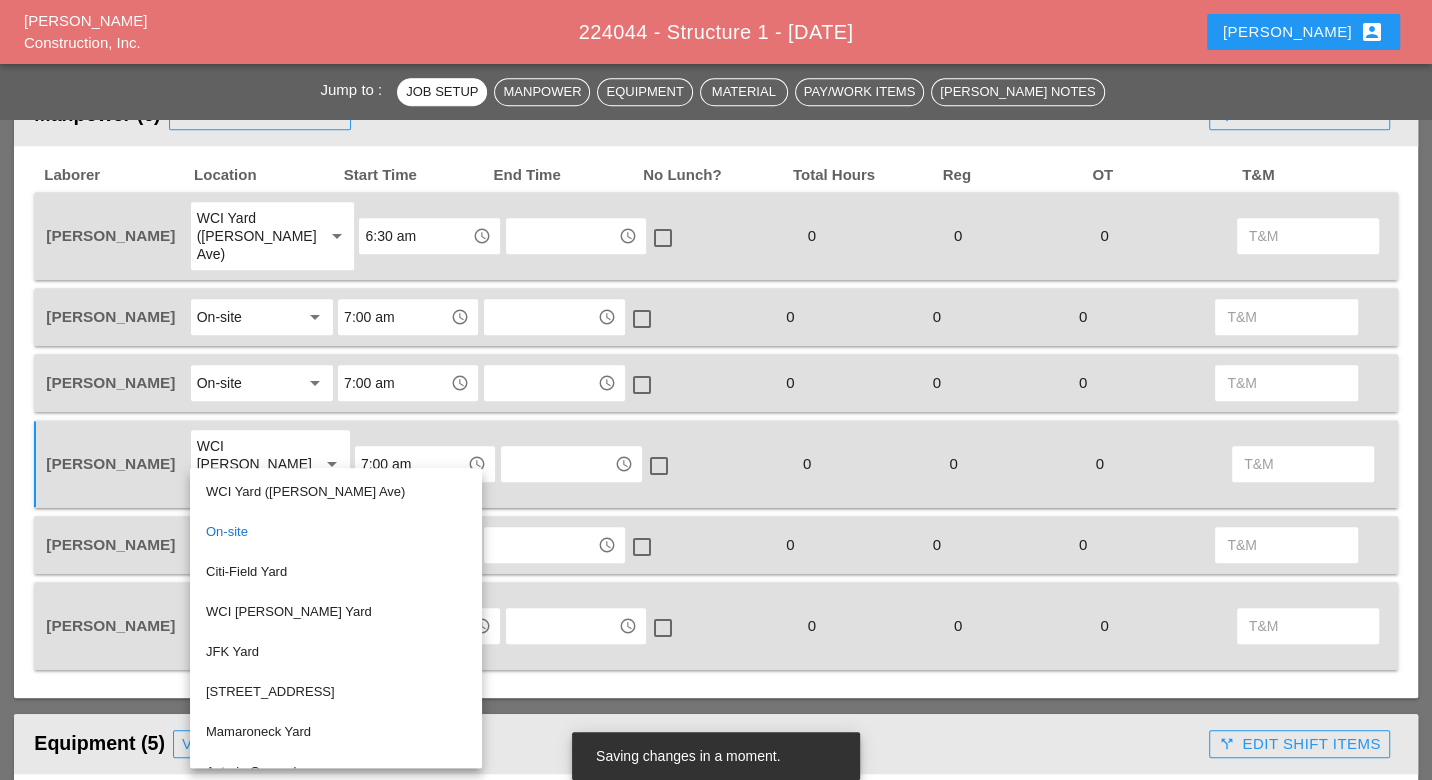 click on "WCI [PERSON_NAME] Yard" at bounding box center [336, 612] 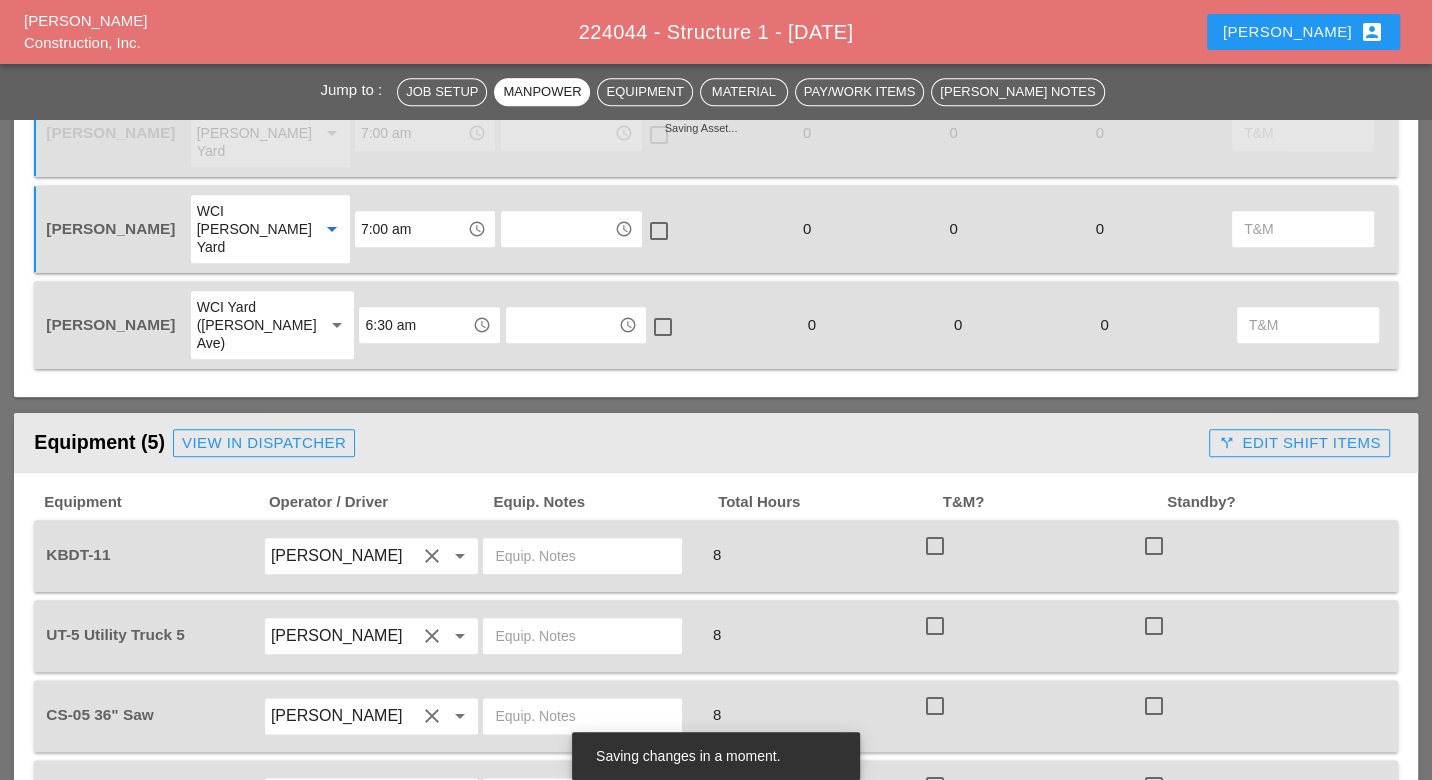 scroll, scrollTop: 1444, scrollLeft: 0, axis: vertical 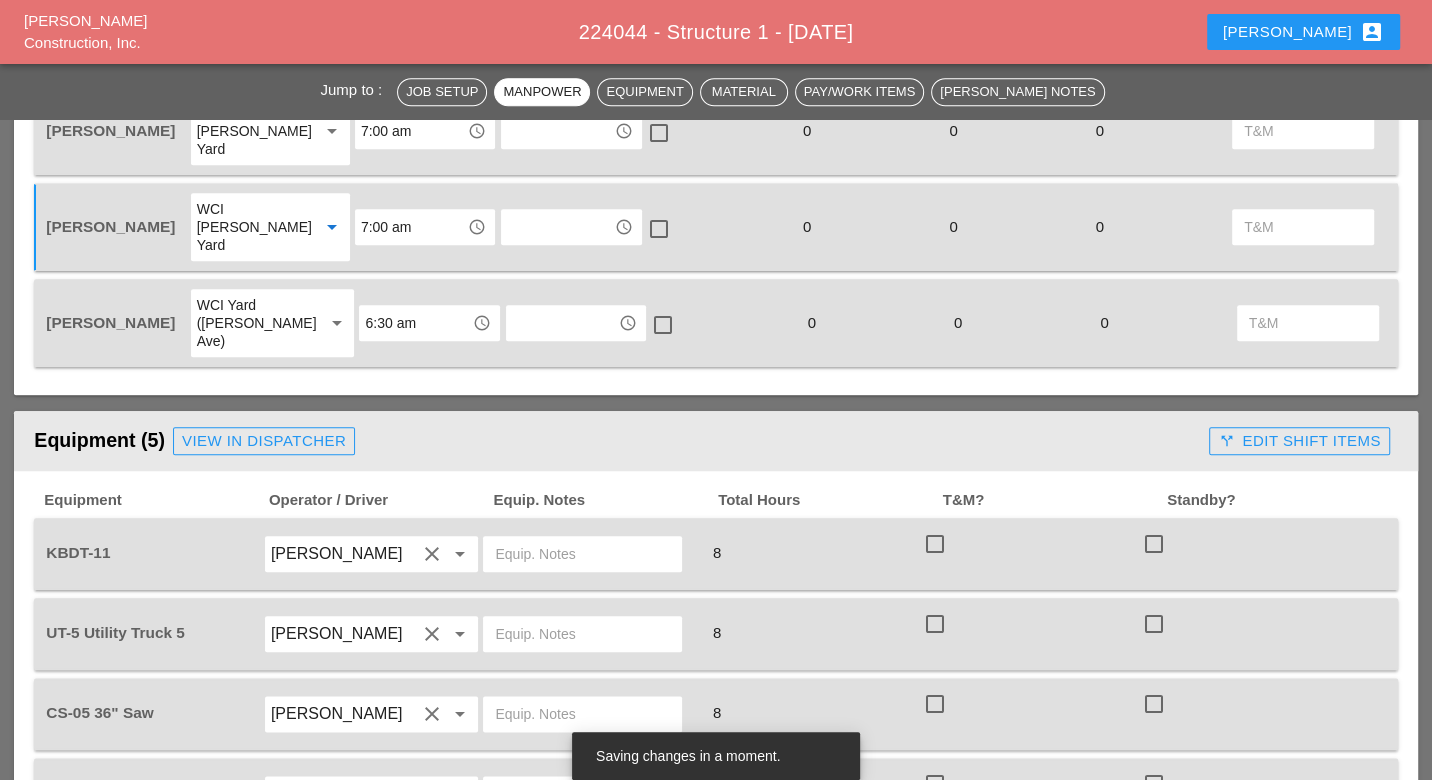 click at bounding box center (582, 554) 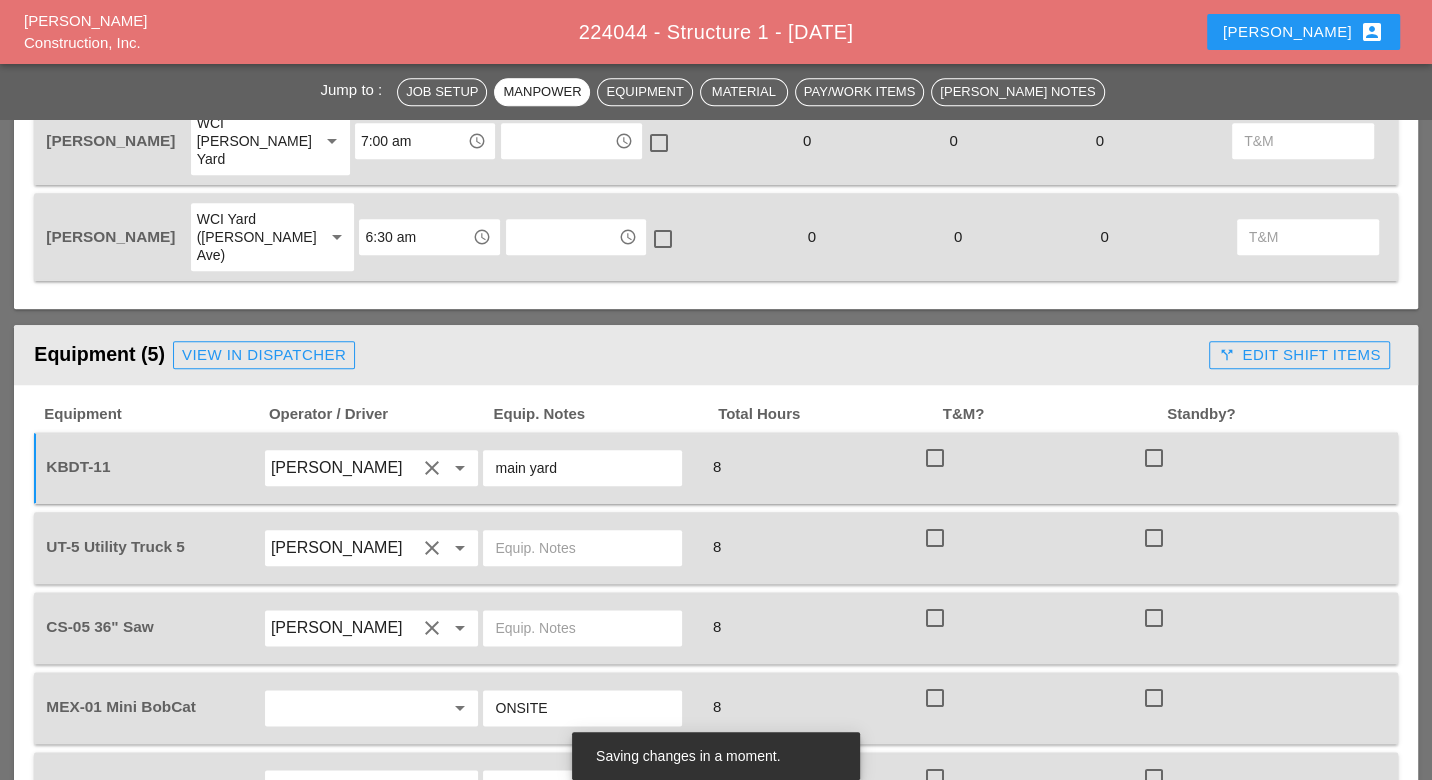 scroll, scrollTop: 1555, scrollLeft: 0, axis: vertical 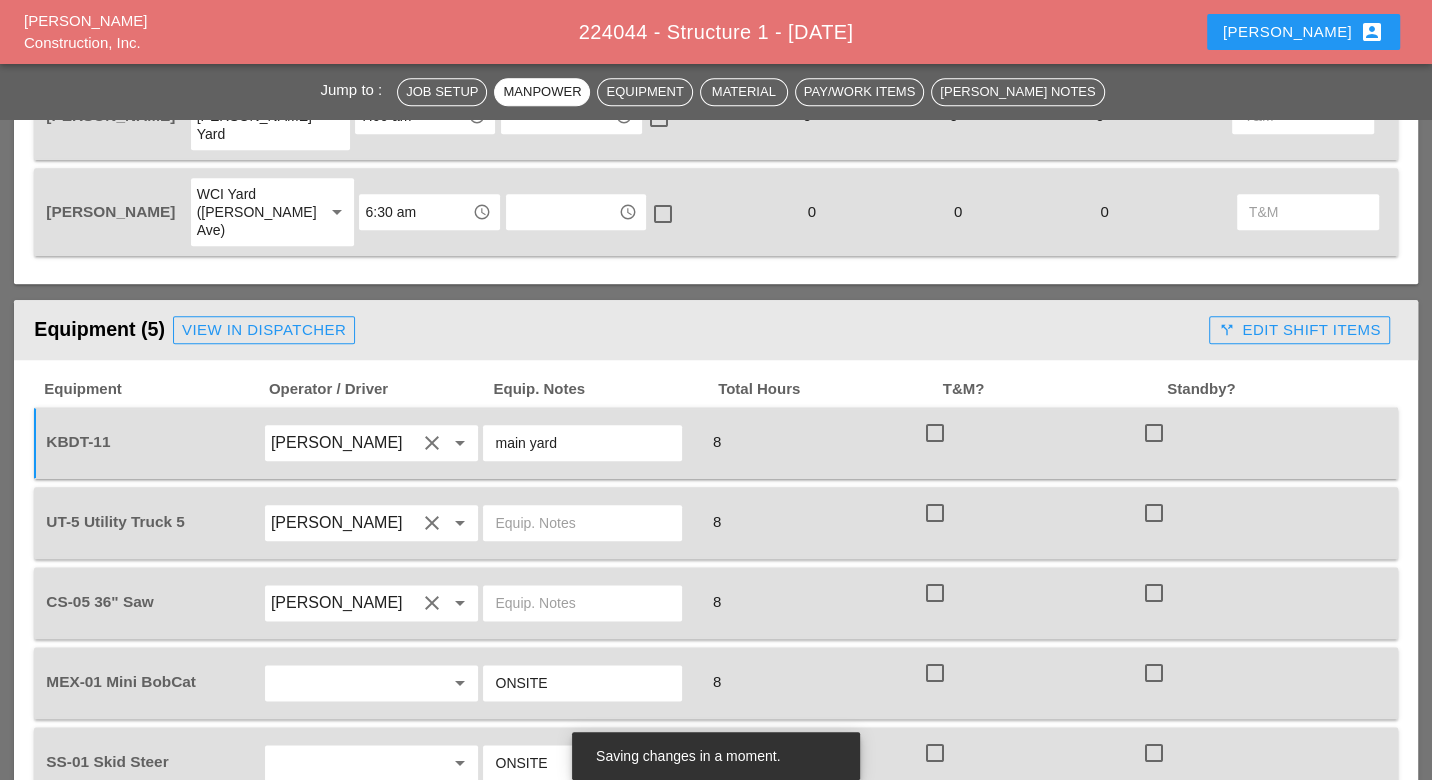 type on "main yard" 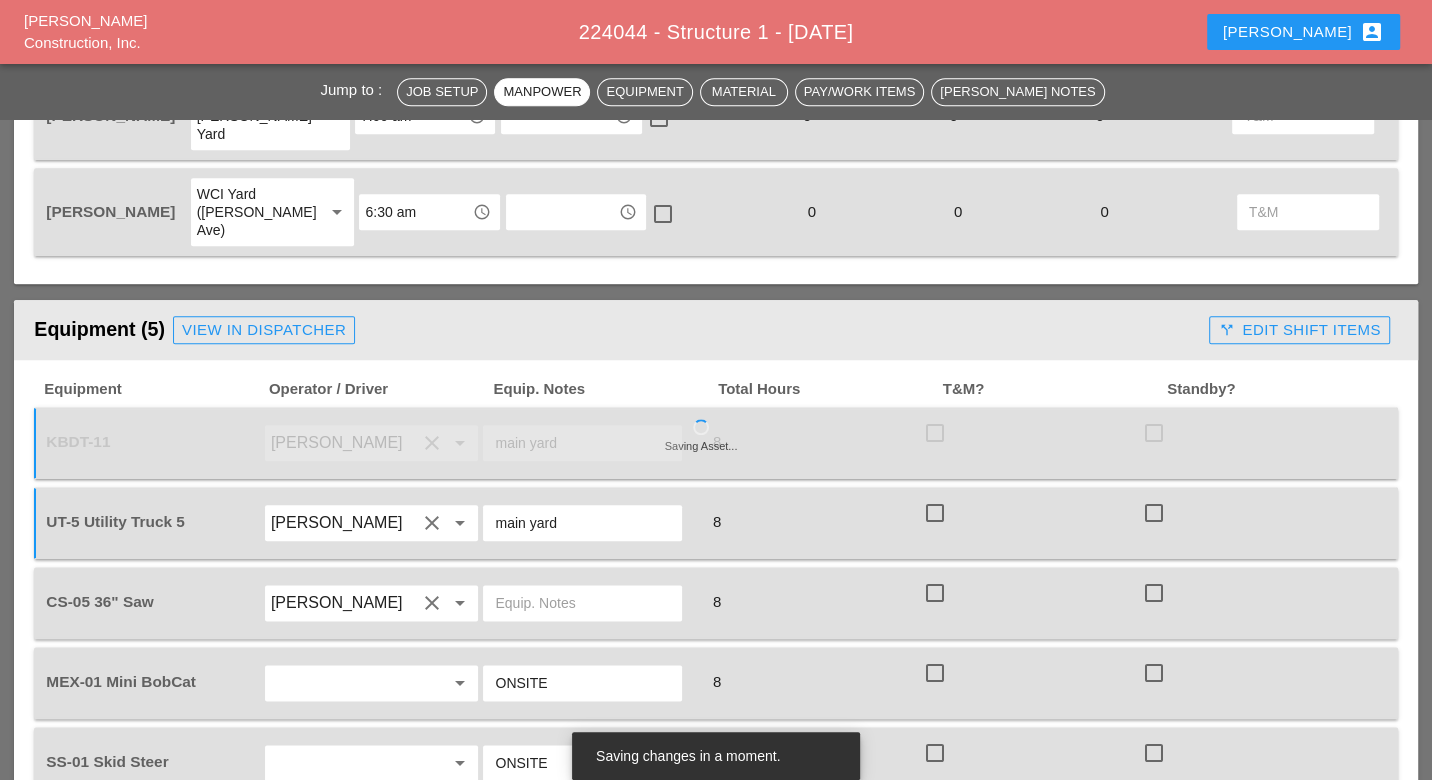 type on "main yard" 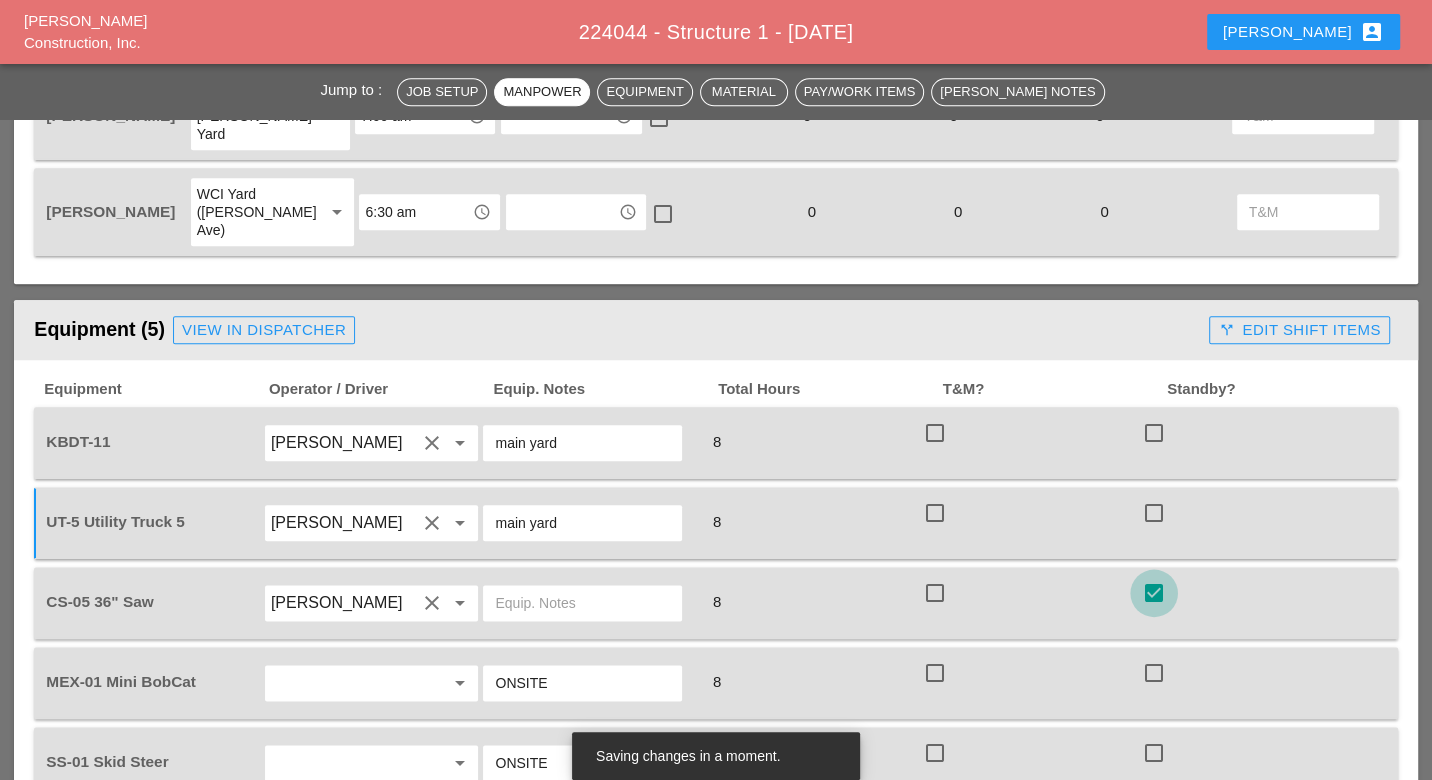 checkbox on "true" 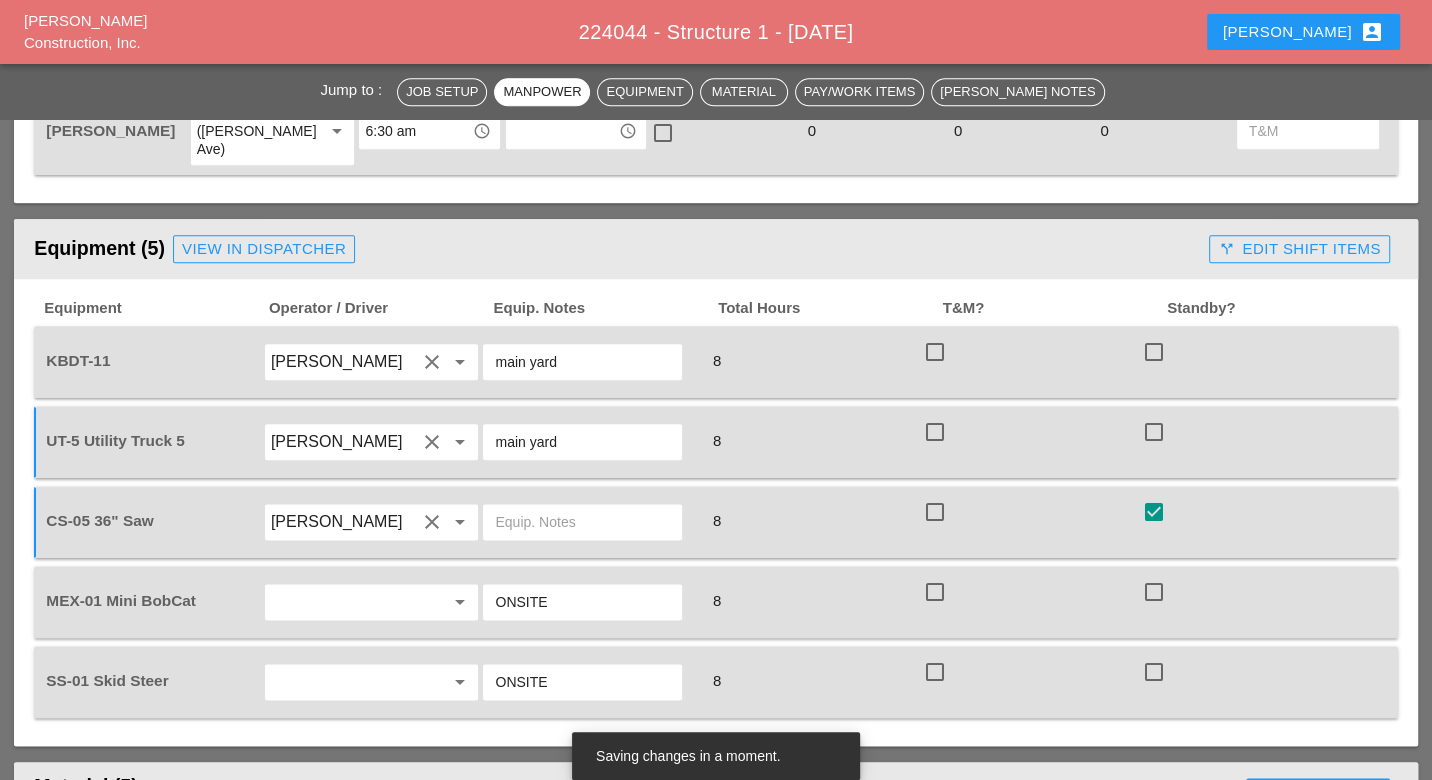 scroll, scrollTop: 1673, scrollLeft: 0, axis: vertical 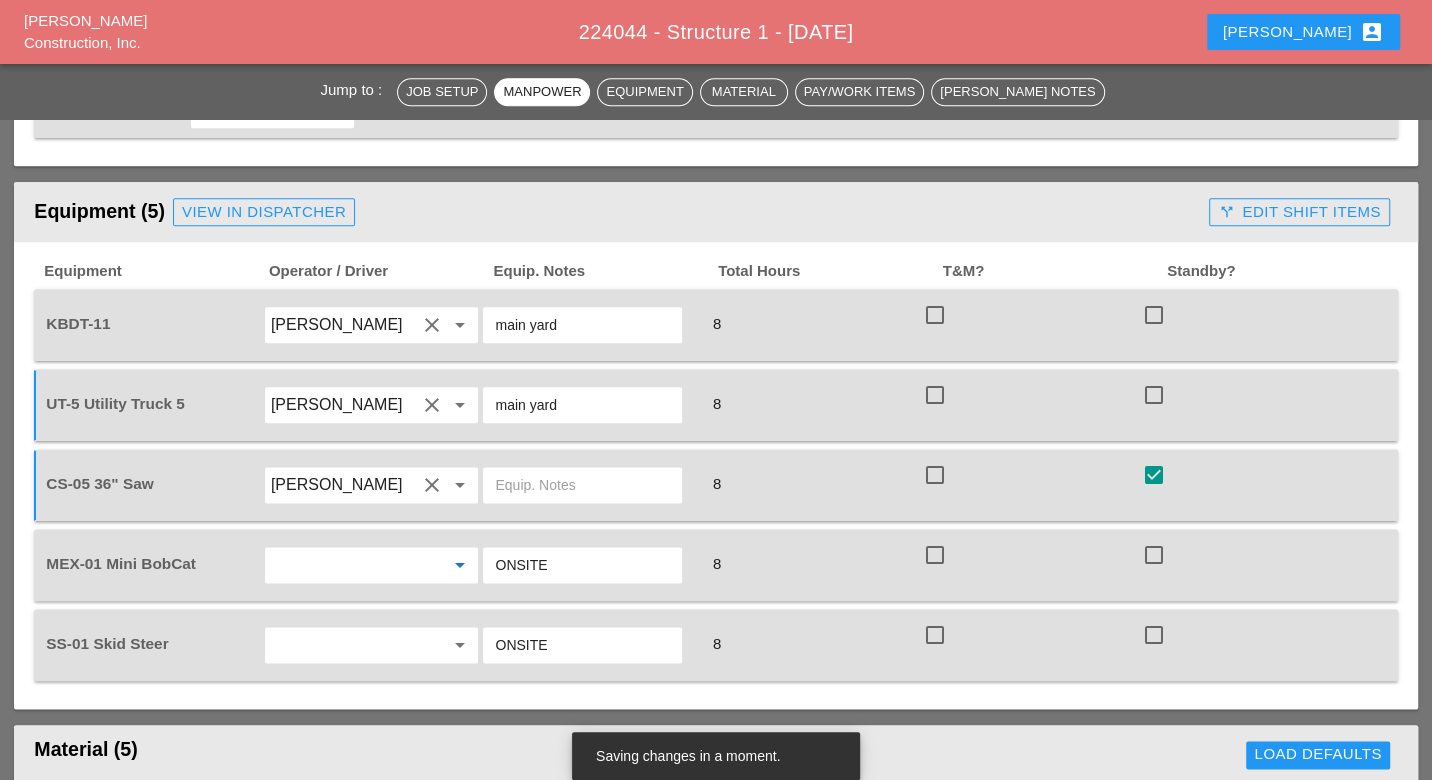 click at bounding box center [344, 565] 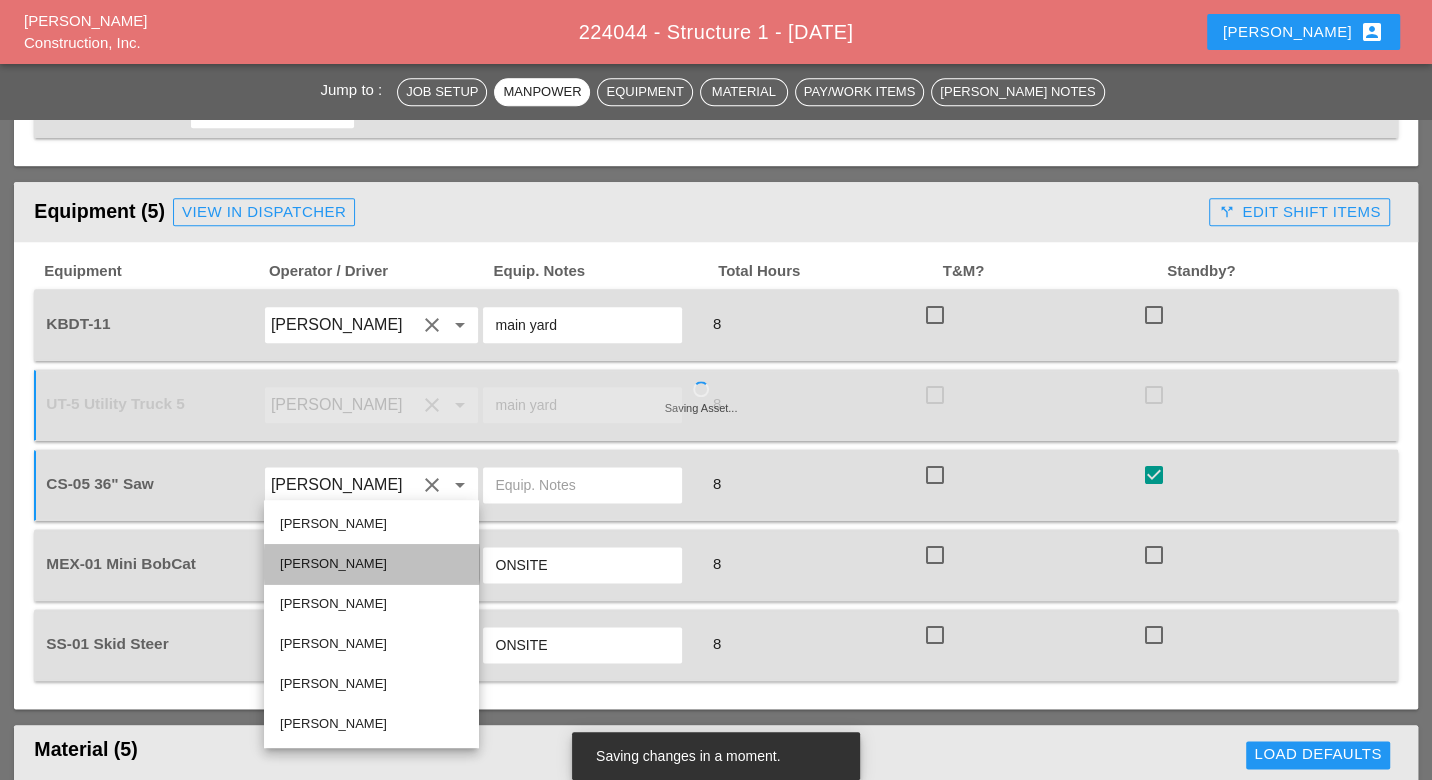 click on "[PERSON_NAME]" at bounding box center (371, 564) 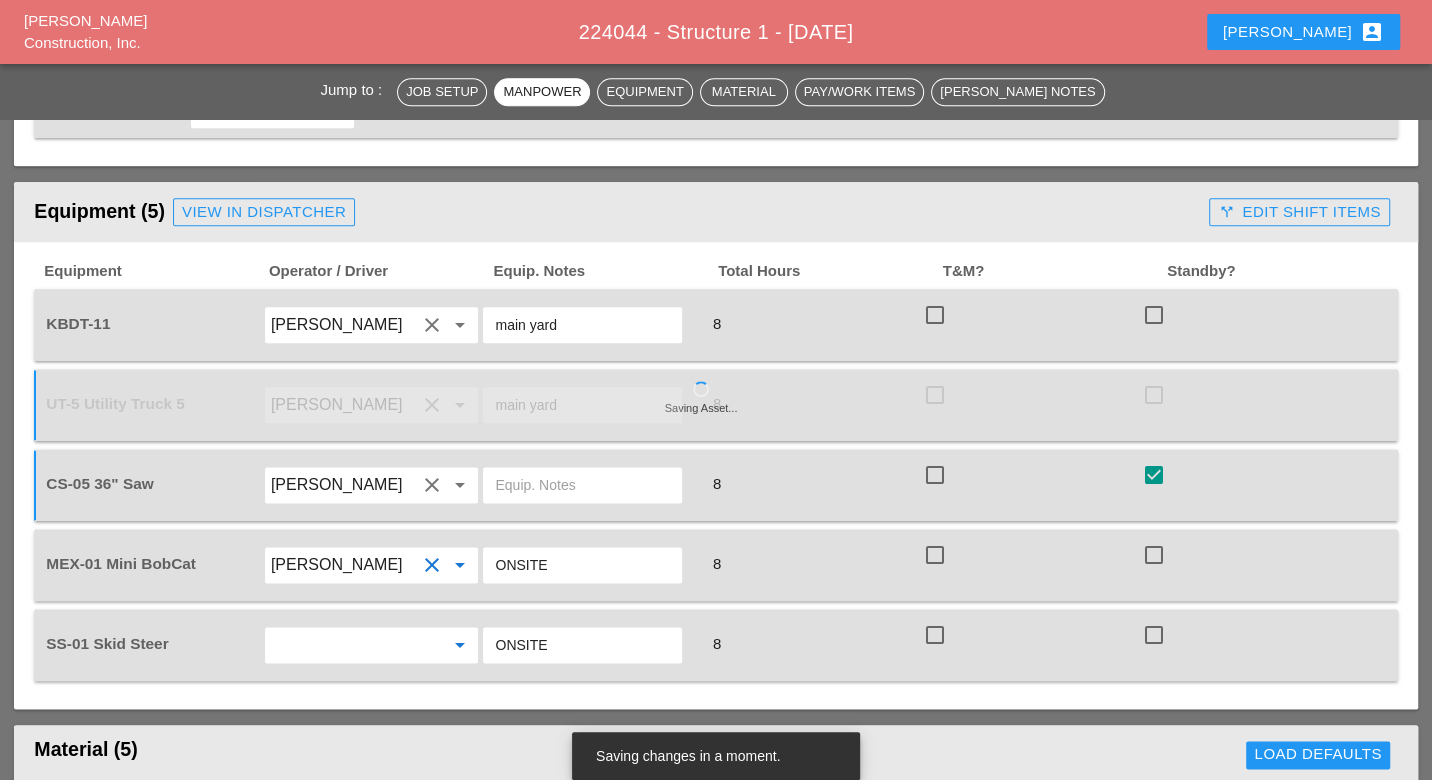click at bounding box center (344, 645) 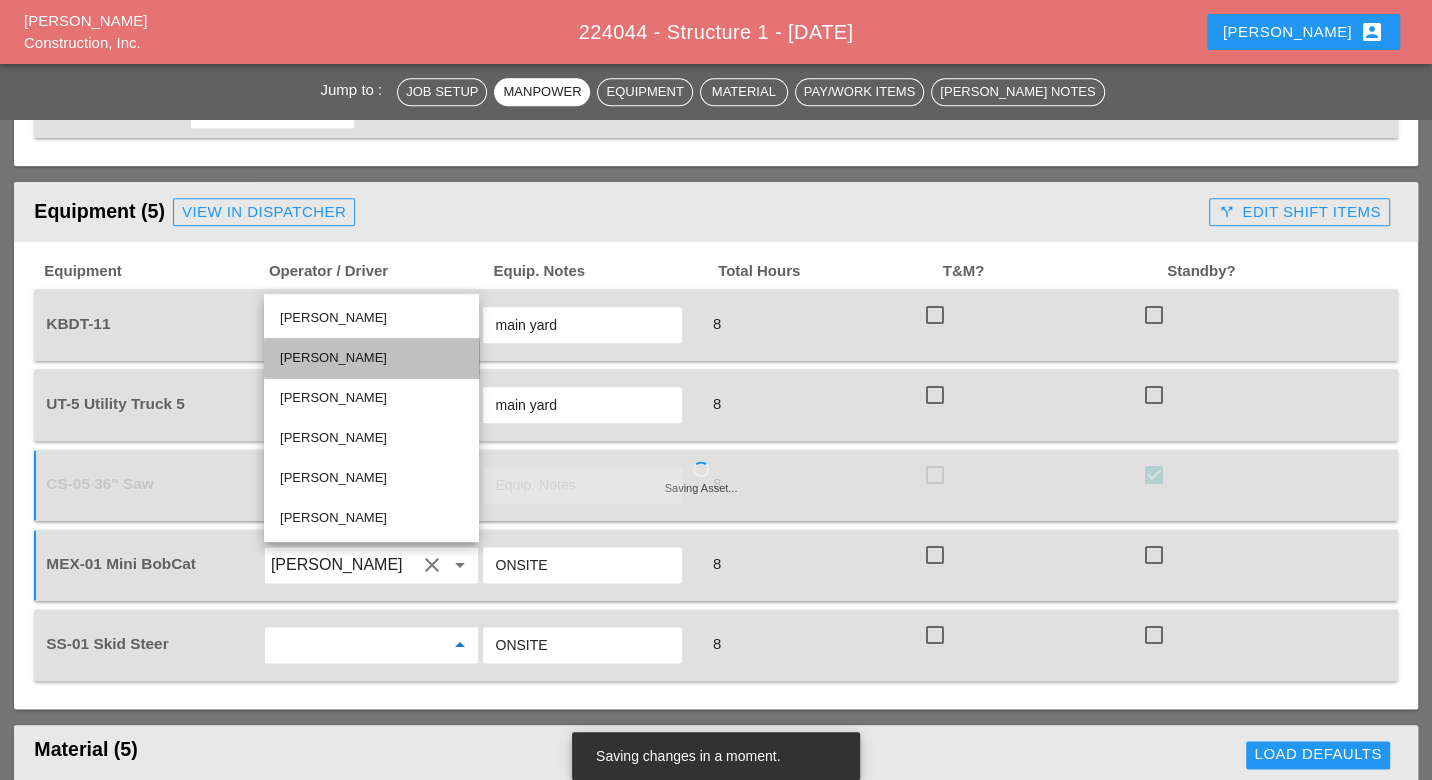 click on "Sal Barbieri" at bounding box center (371, 358) 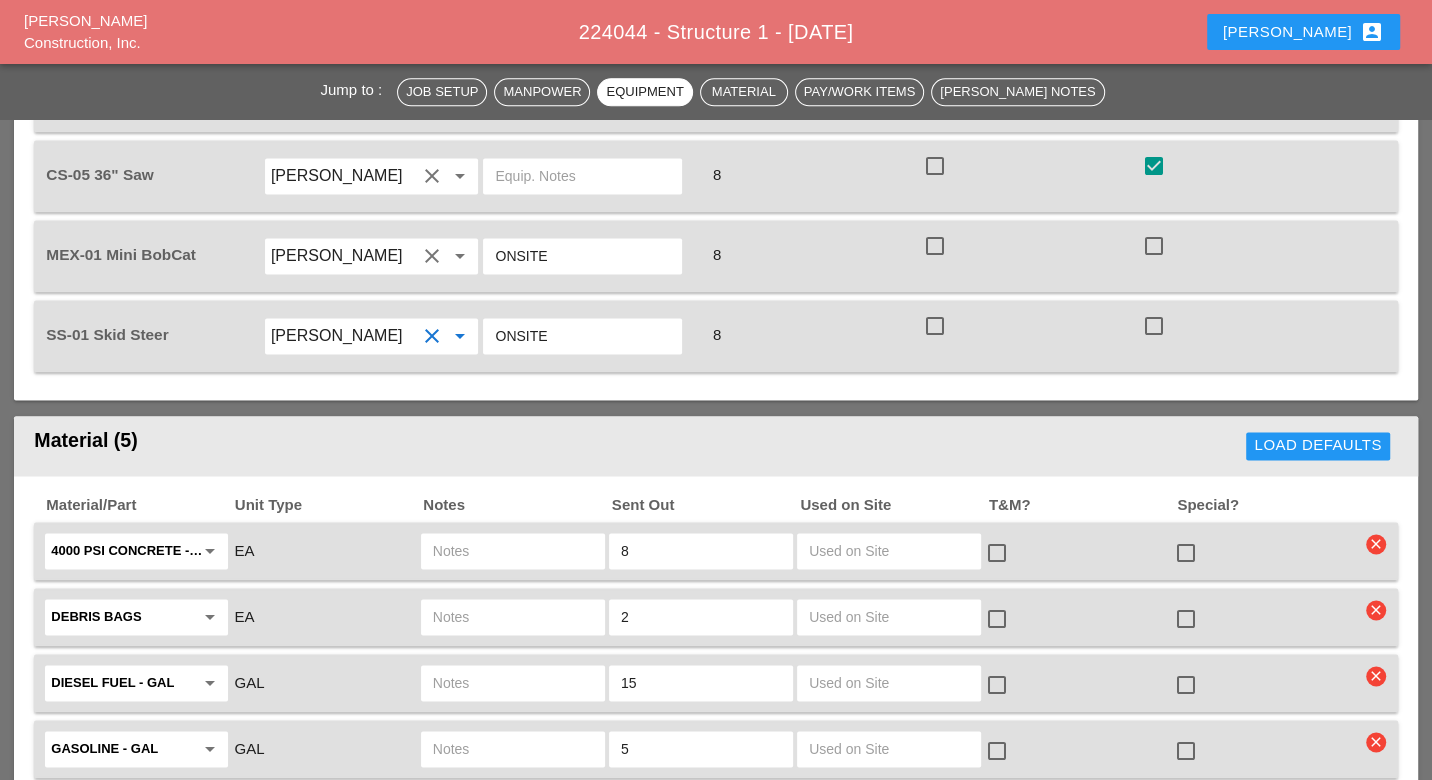 scroll, scrollTop: 2006, scrollLeft: 0, axis: vertical 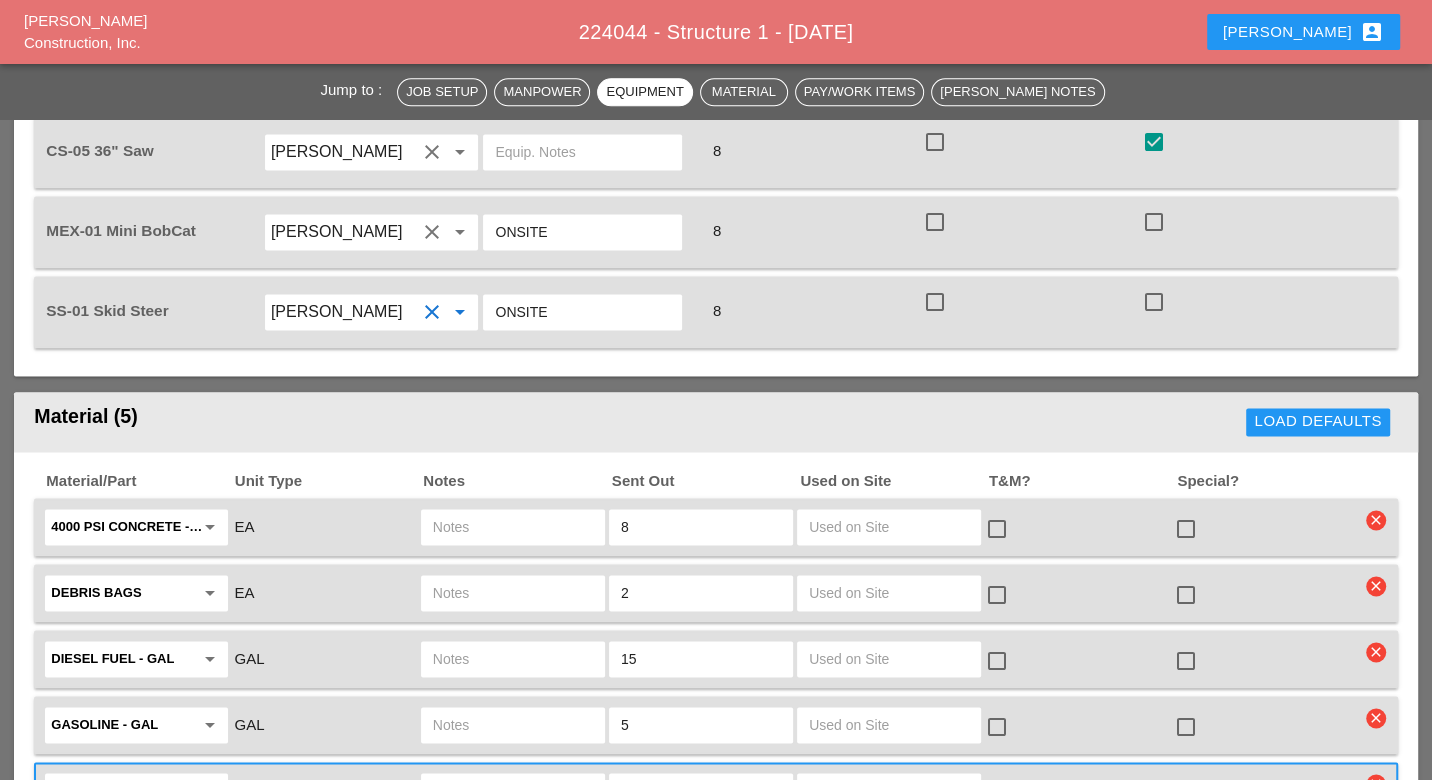 click on "clear" at bounding box center (1376, 520) 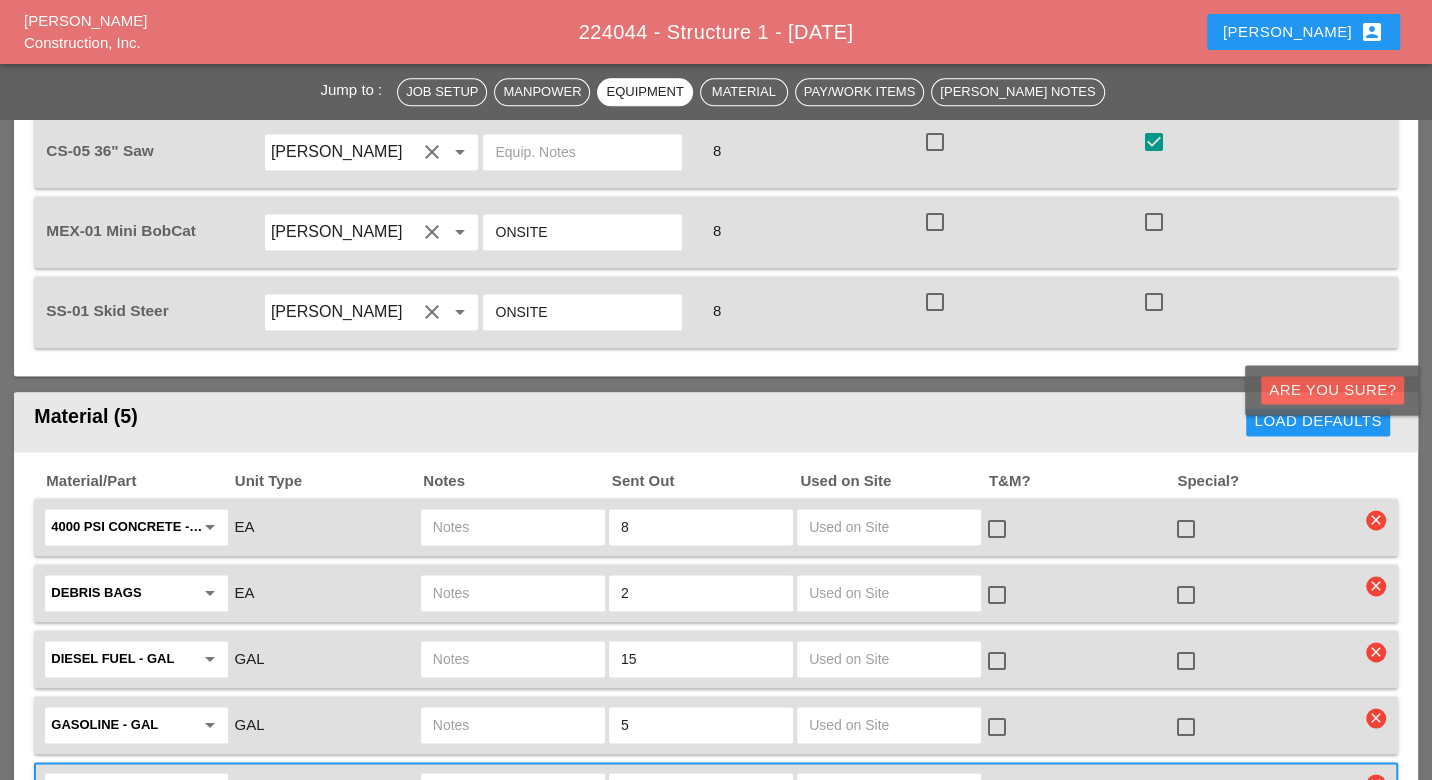 click on "Are you Sure?" at bounding box center (1332, 390) 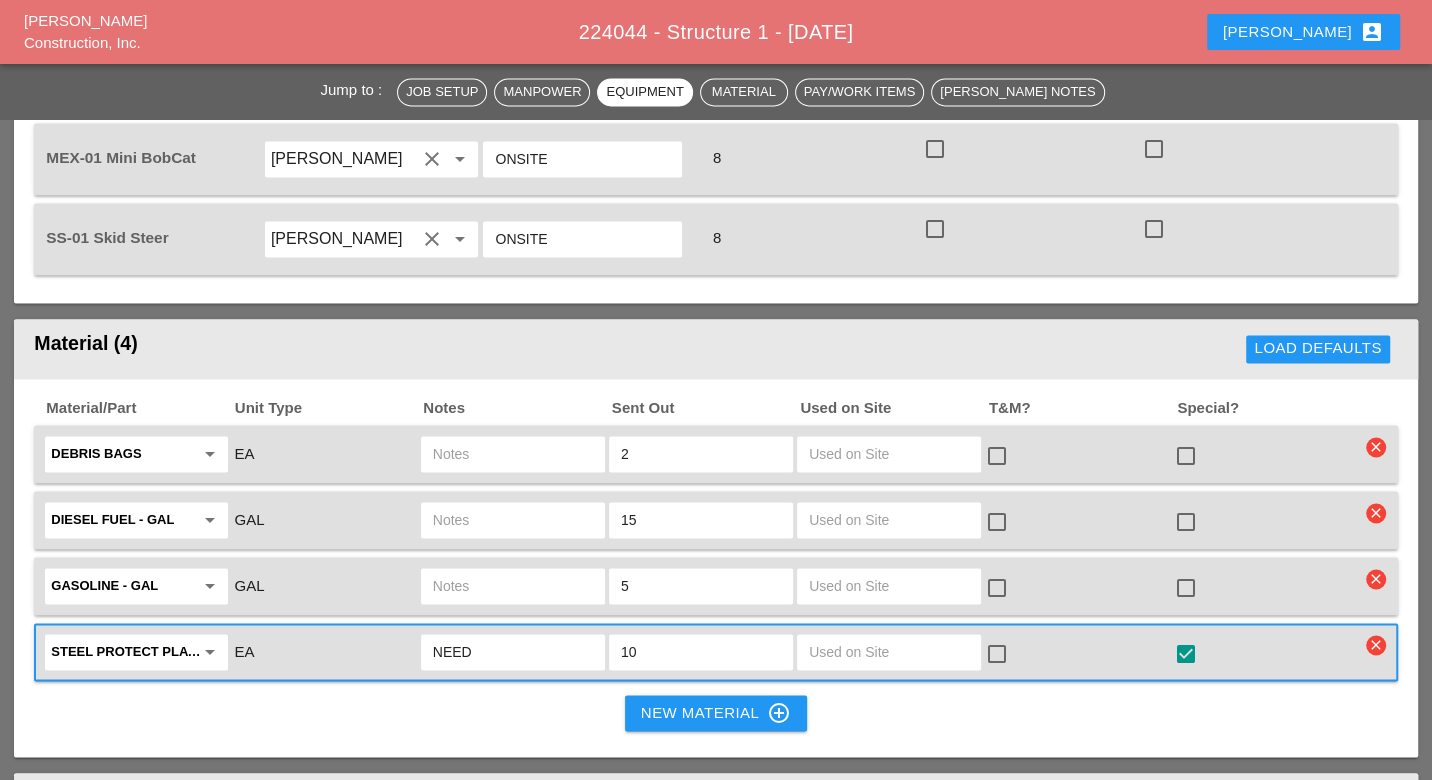 scroll, scrollTop: 2117, scrollLeft: 0, axis: vertical 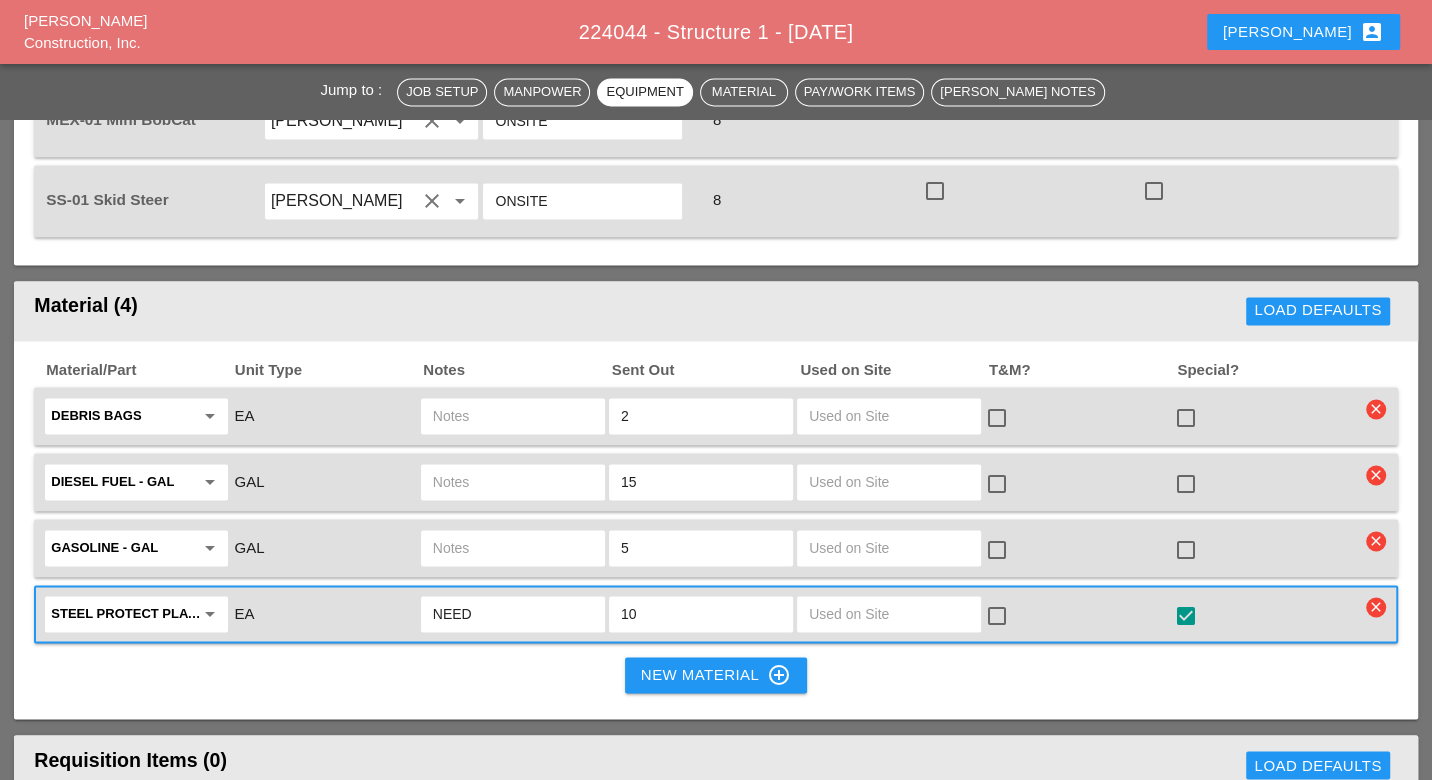drag, startPoint x: 489, startPoint y: 519, endPoint x: 426, endPoint y: 511, distance: 63.505905 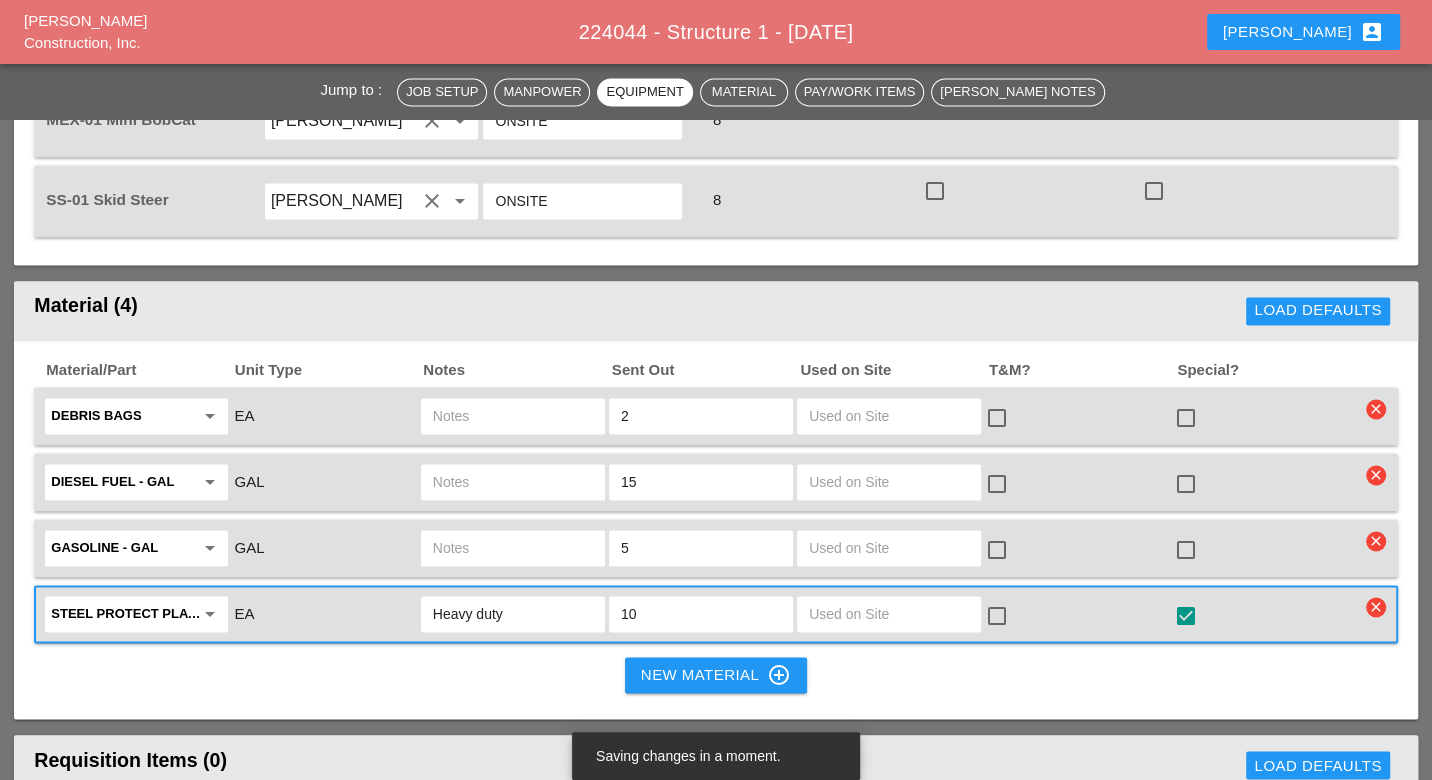 type on "Heavy duty" 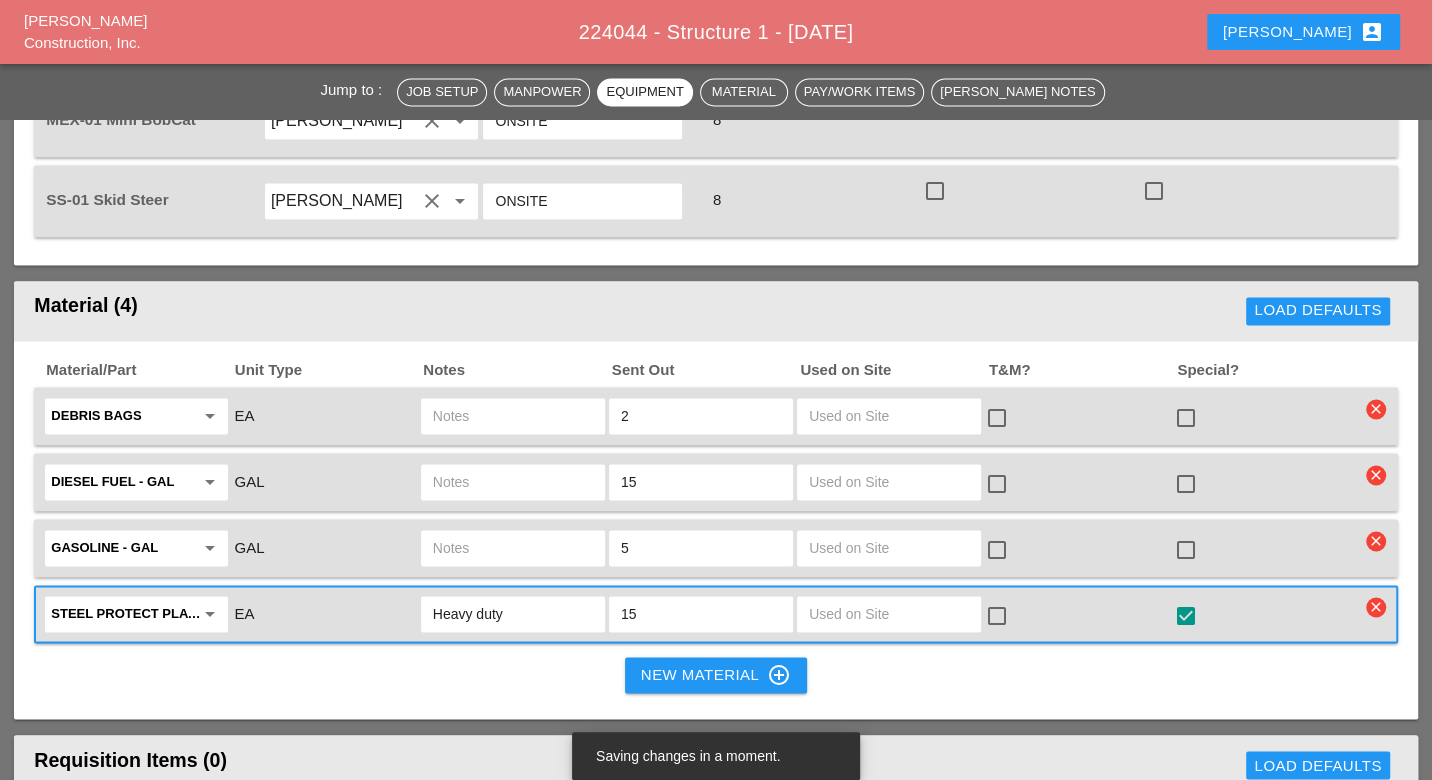 type on "15" 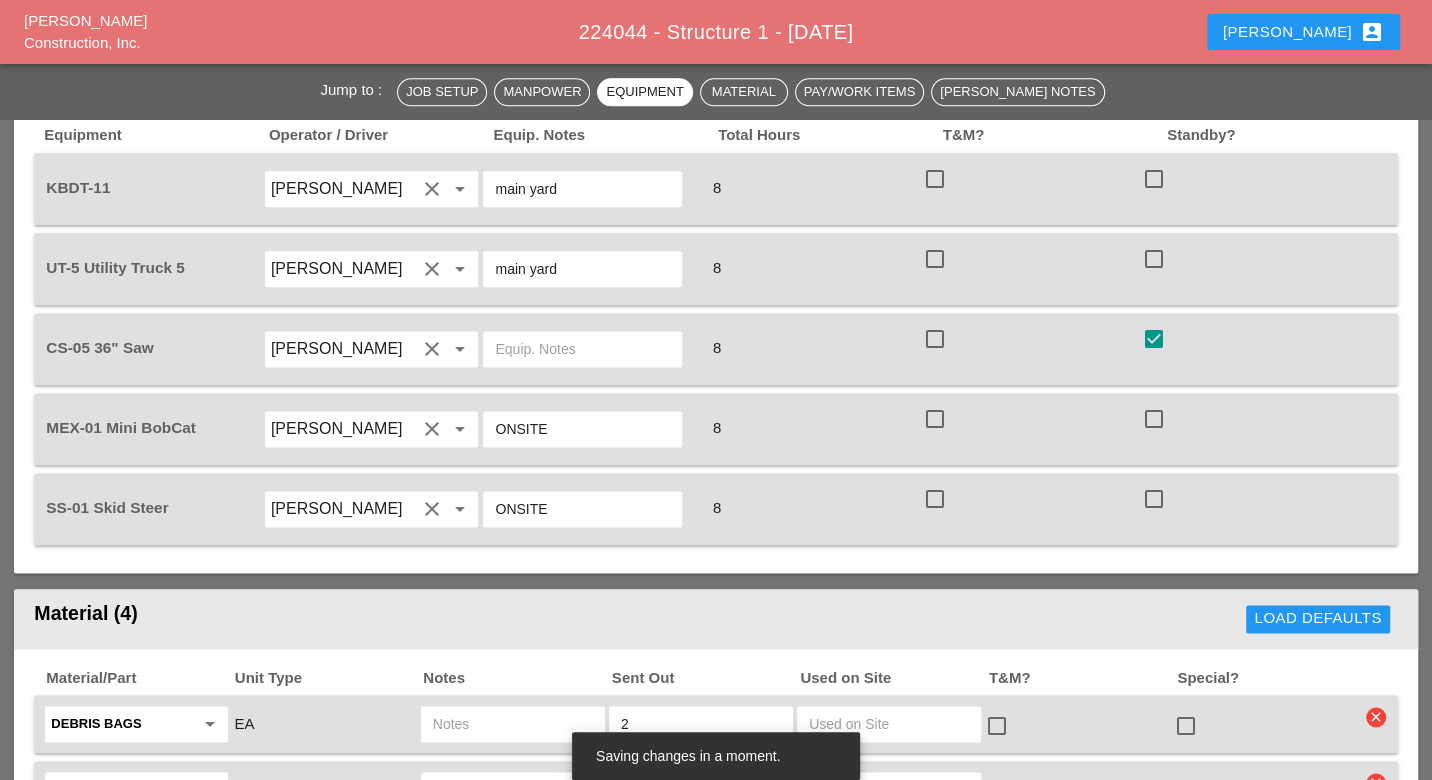 scroll, scrollTop: 2006, scrollLeft: 0, axis: vertical 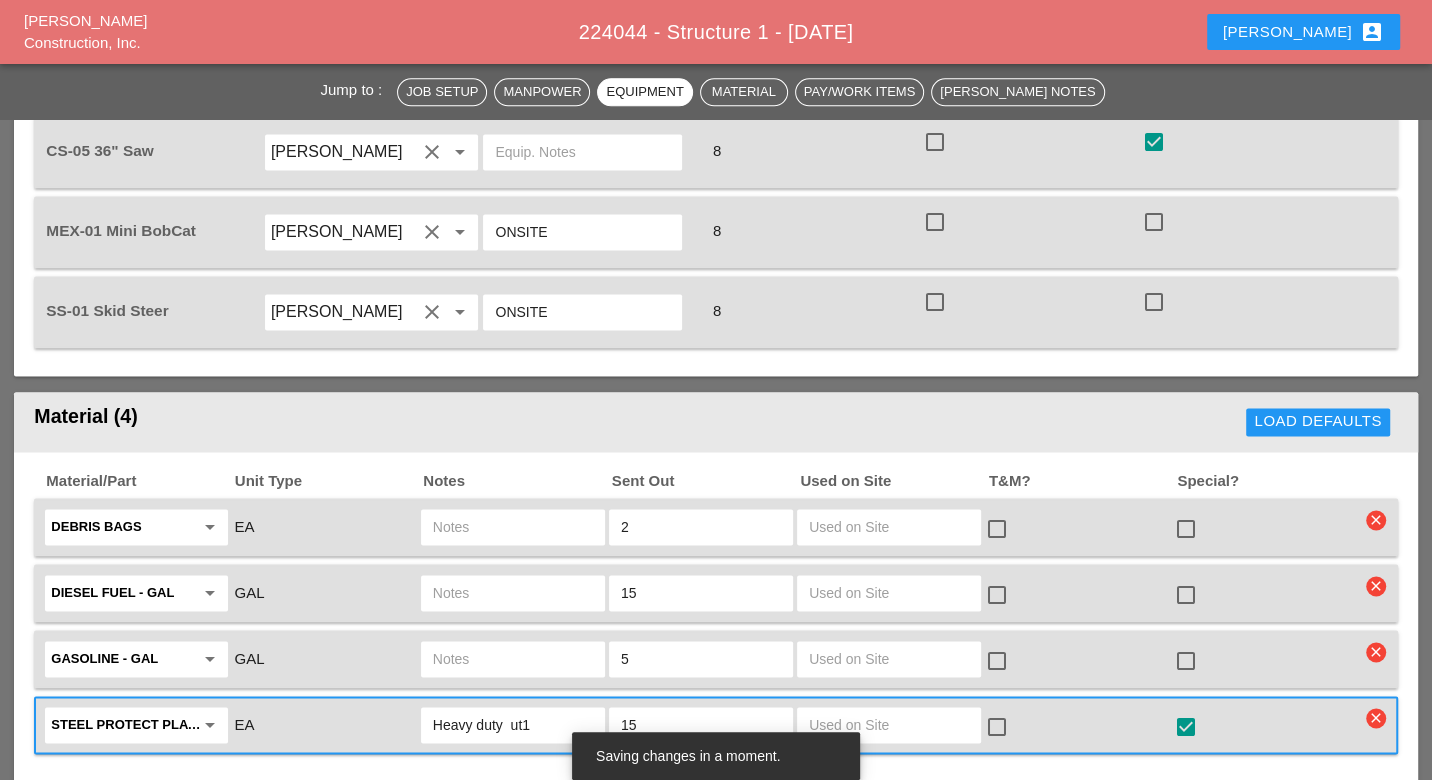 click on "Heavy duty  ut1" at bounding box center [513, 725] 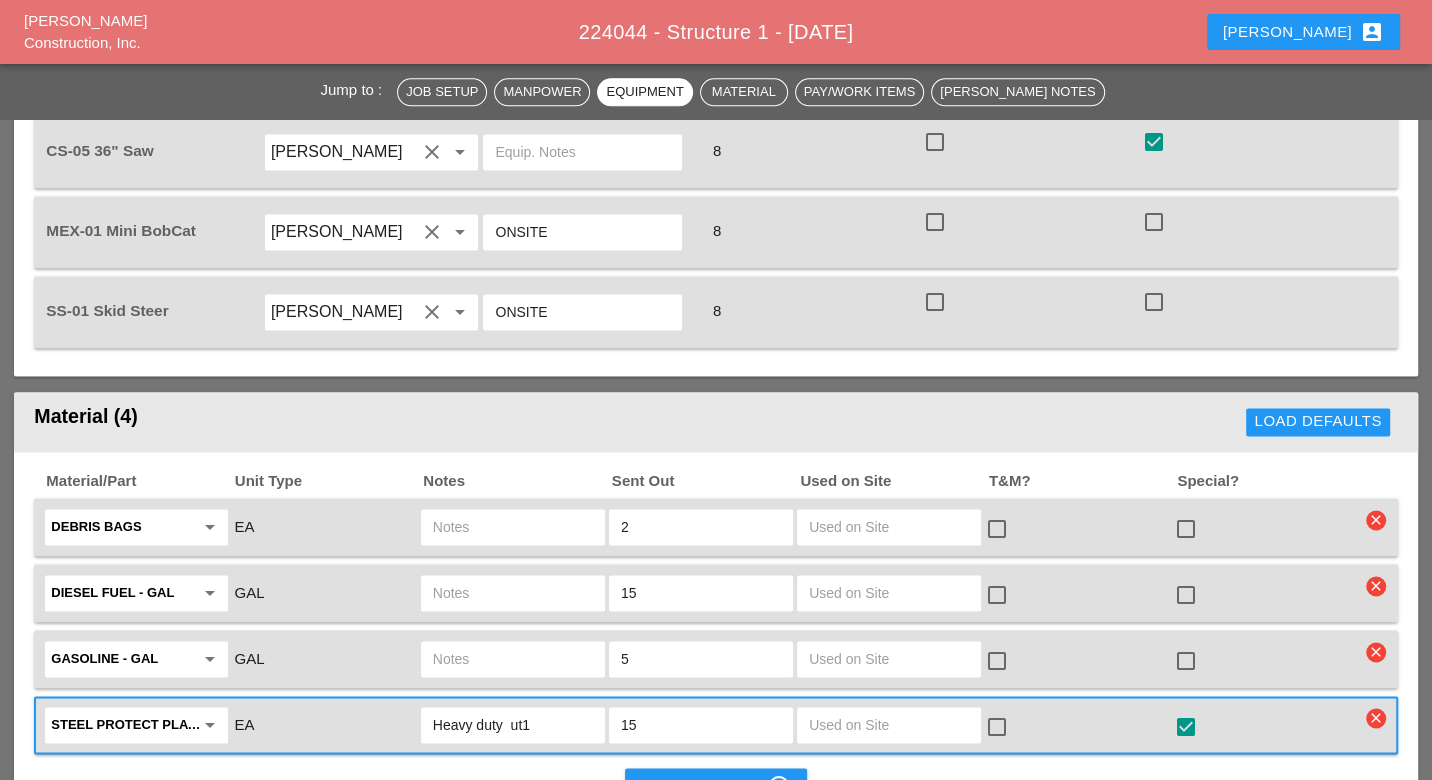 click on "Heavy duty  ut1" at bounding box center [513, 725] 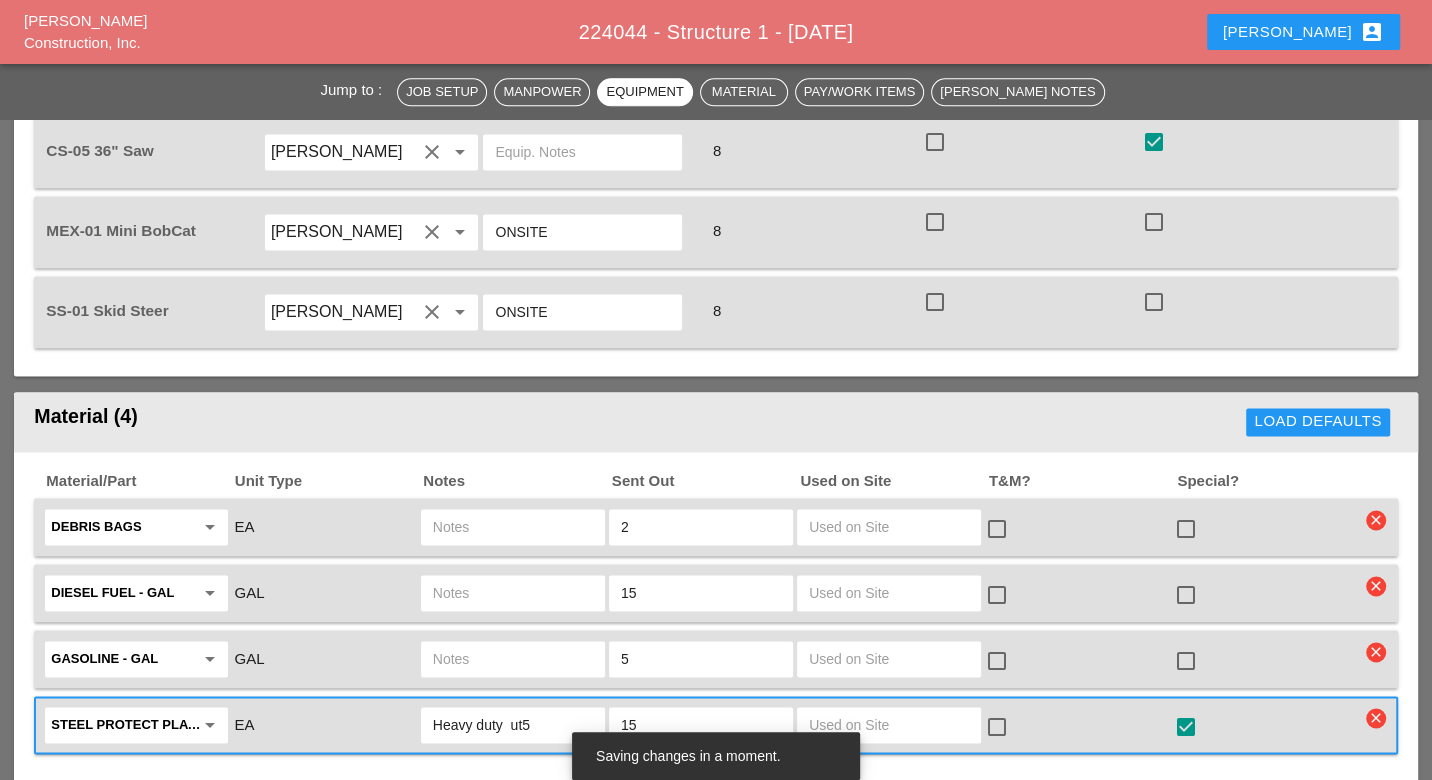 scroll, scrollTop: 2229, scrollLeft: 0, axis: vertical 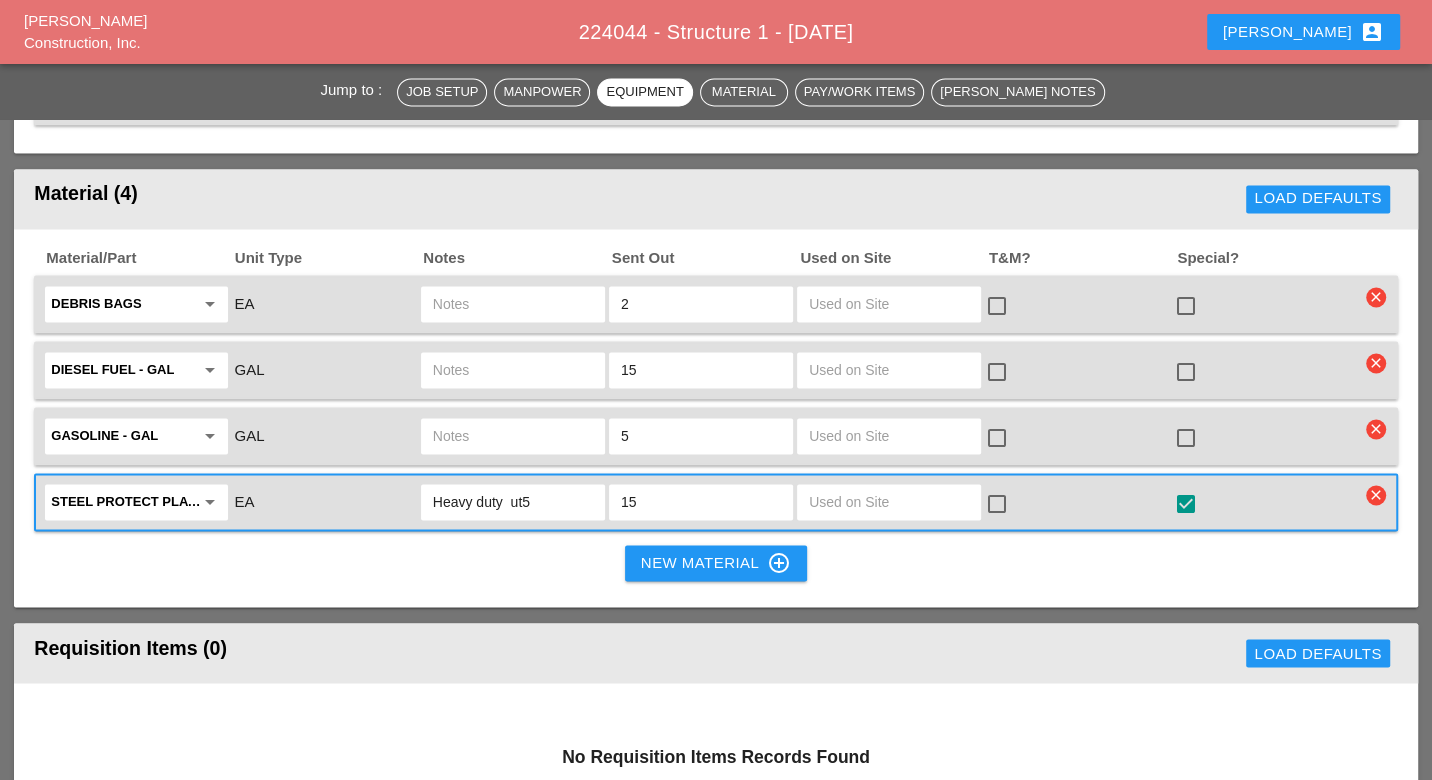 type on "Heavy duty  ut5" 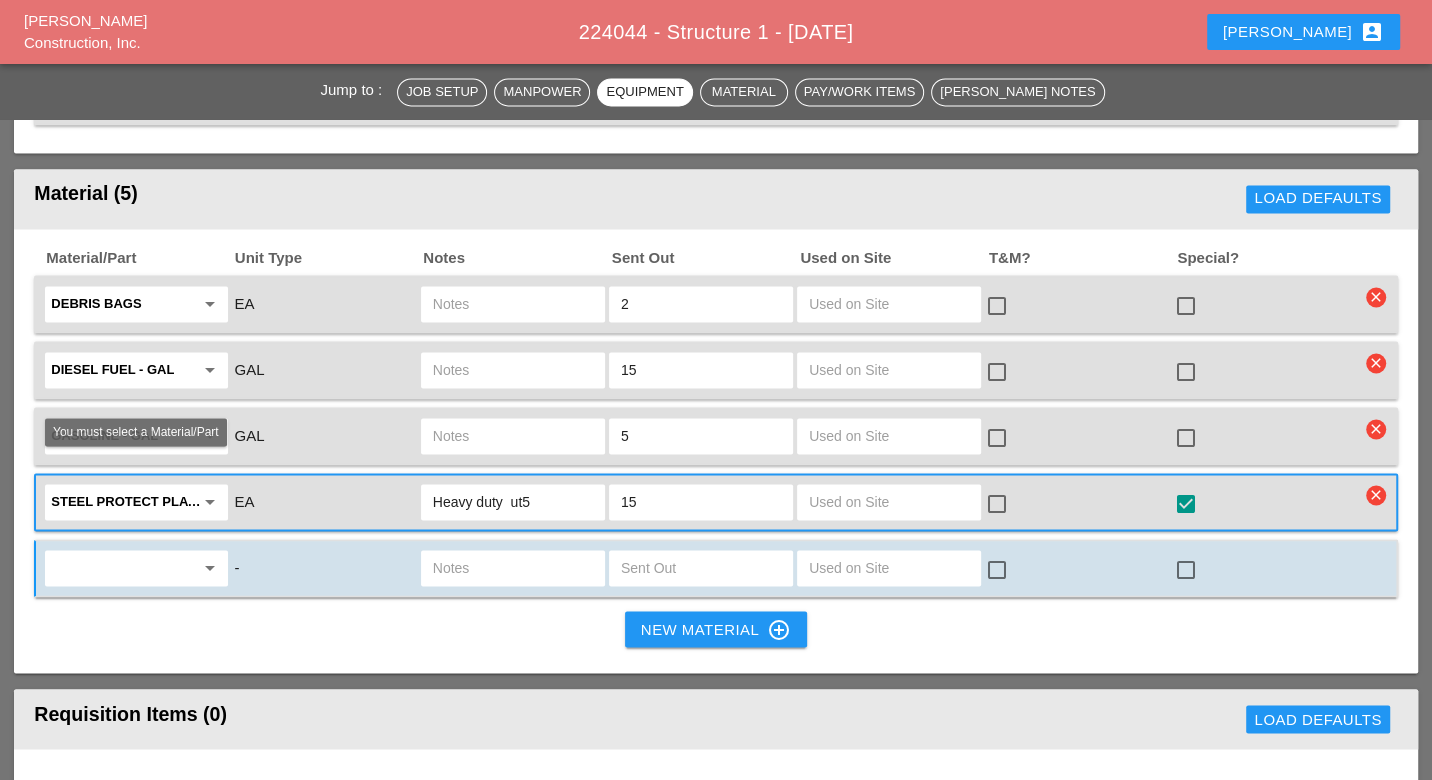 click at bounding box center (122, 568) 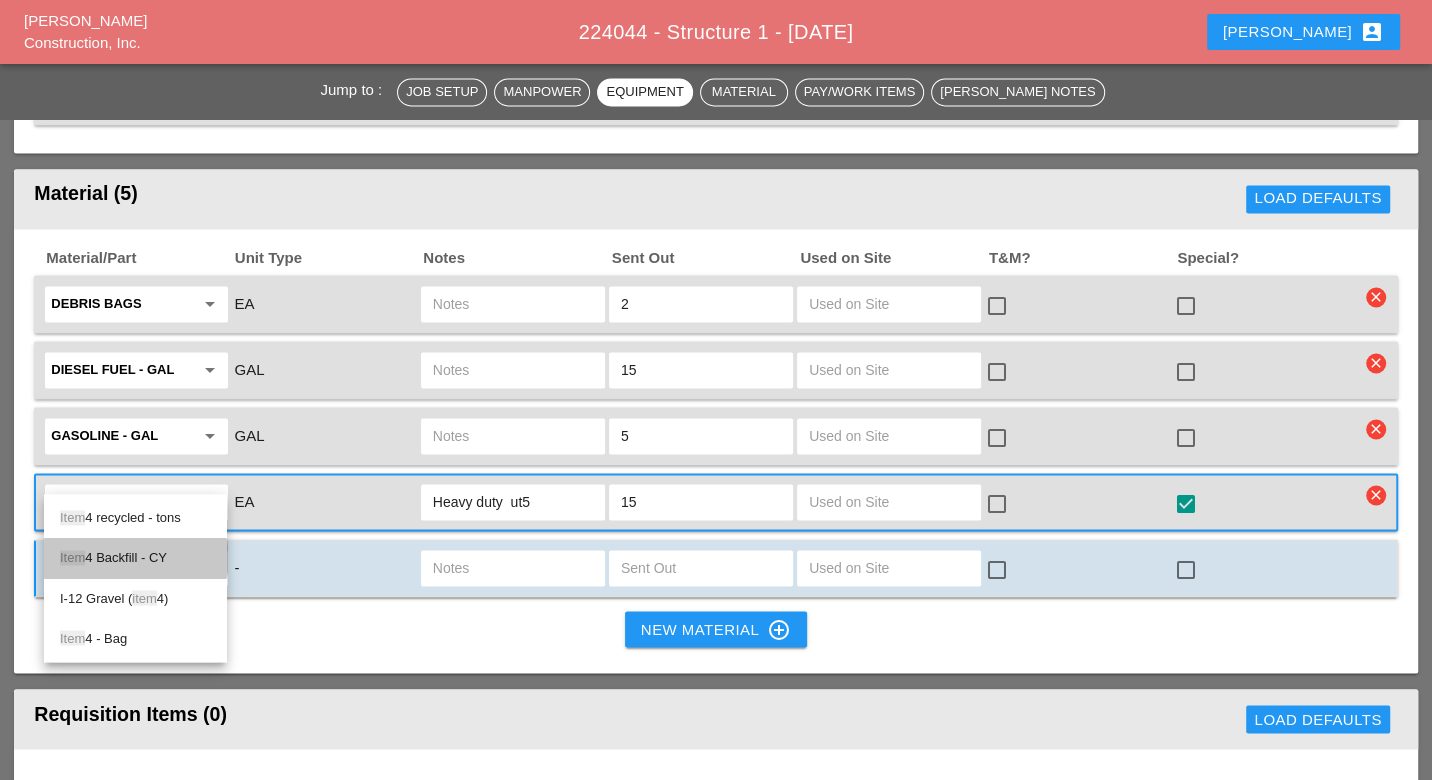 click on "Item  4 Backfill - CY" at bounding box center (135, 558) 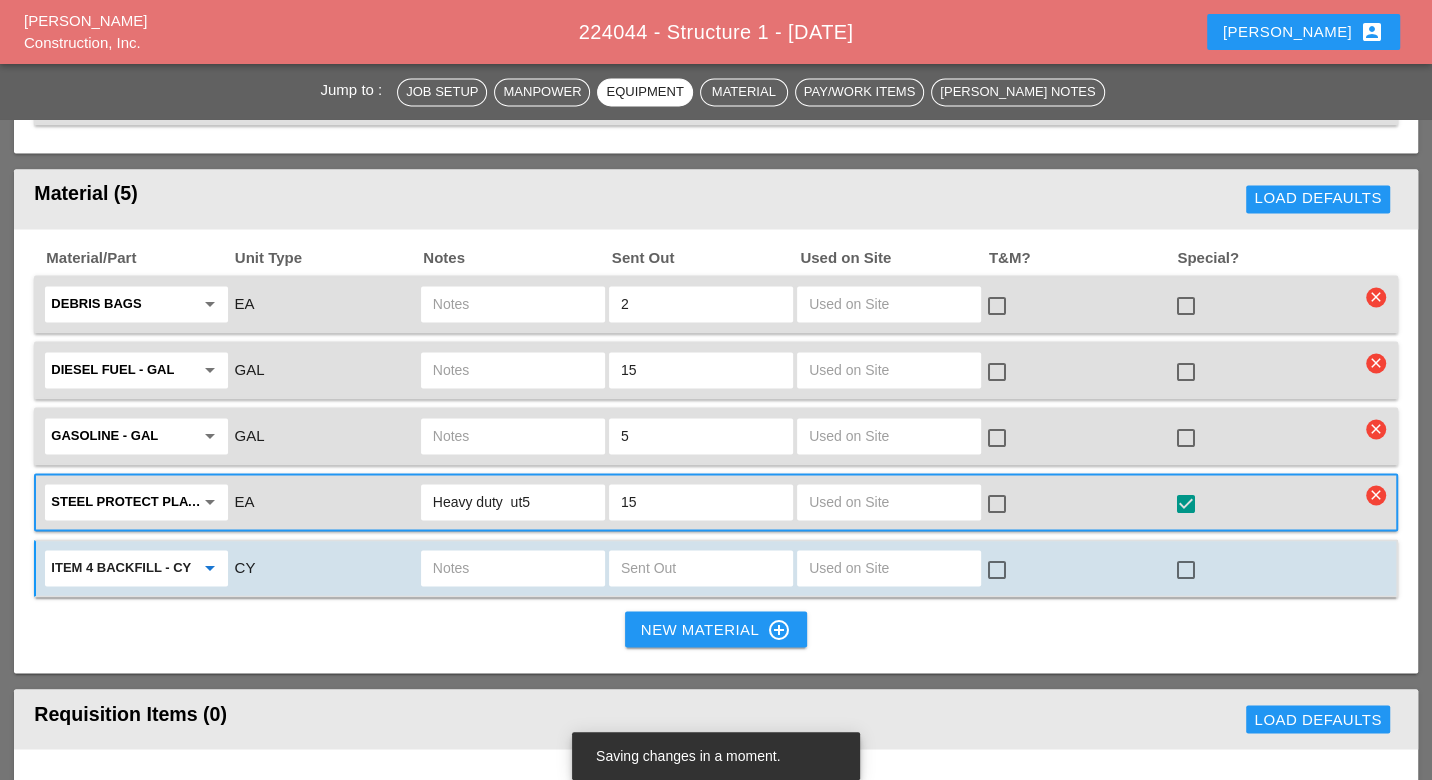 type on "Item 4 Backfill - CY" 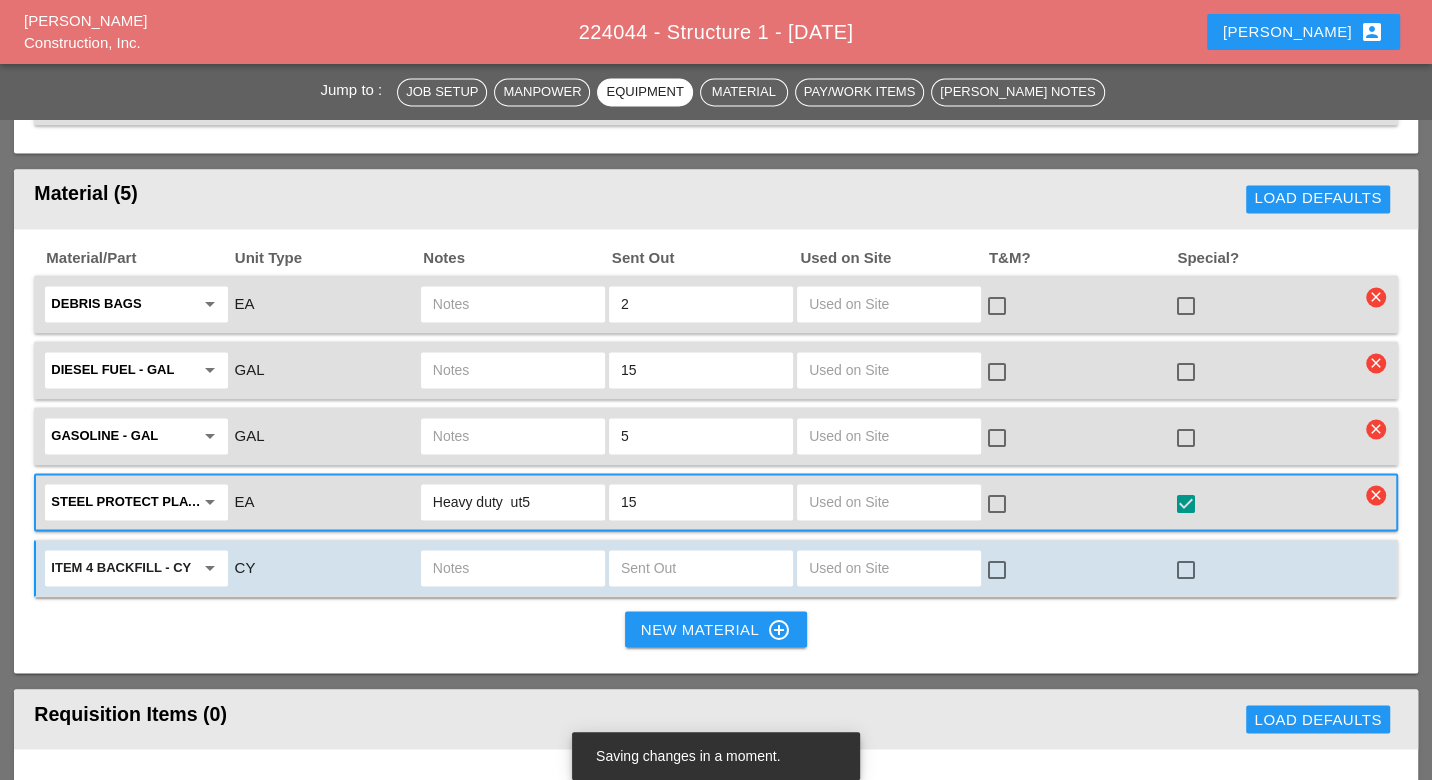 click on "New Material control_point" at bounding box center [716, 629] 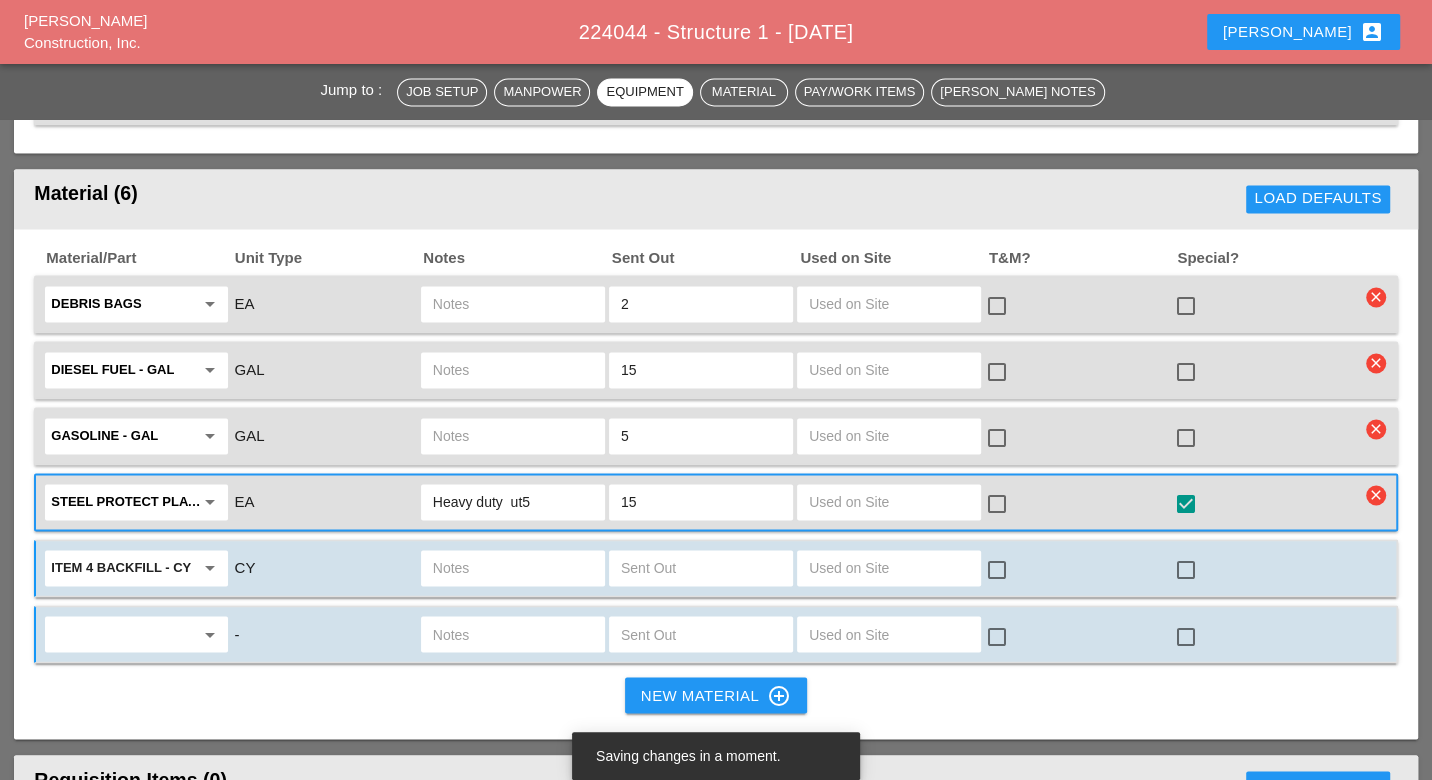 click at bounding box center (701, 568) 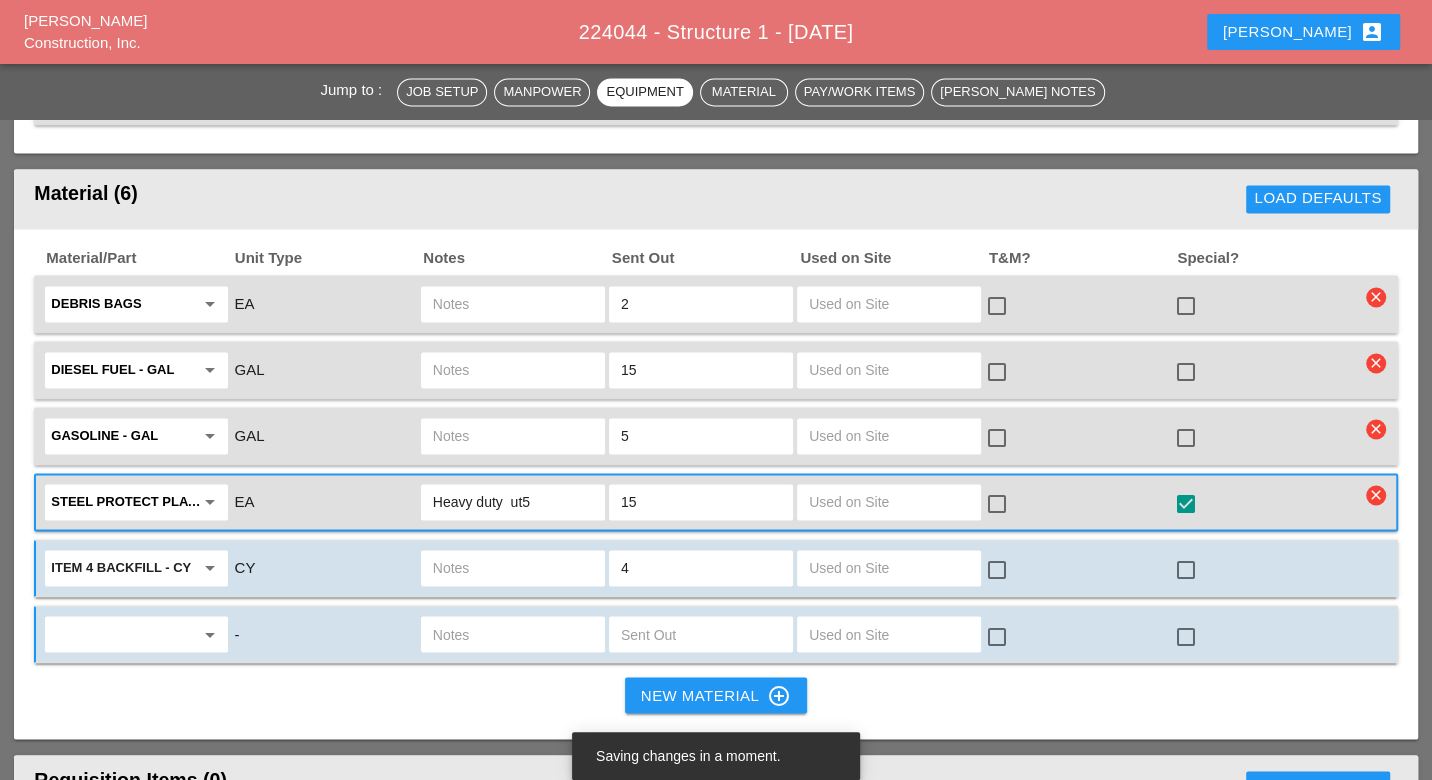 type on "4" 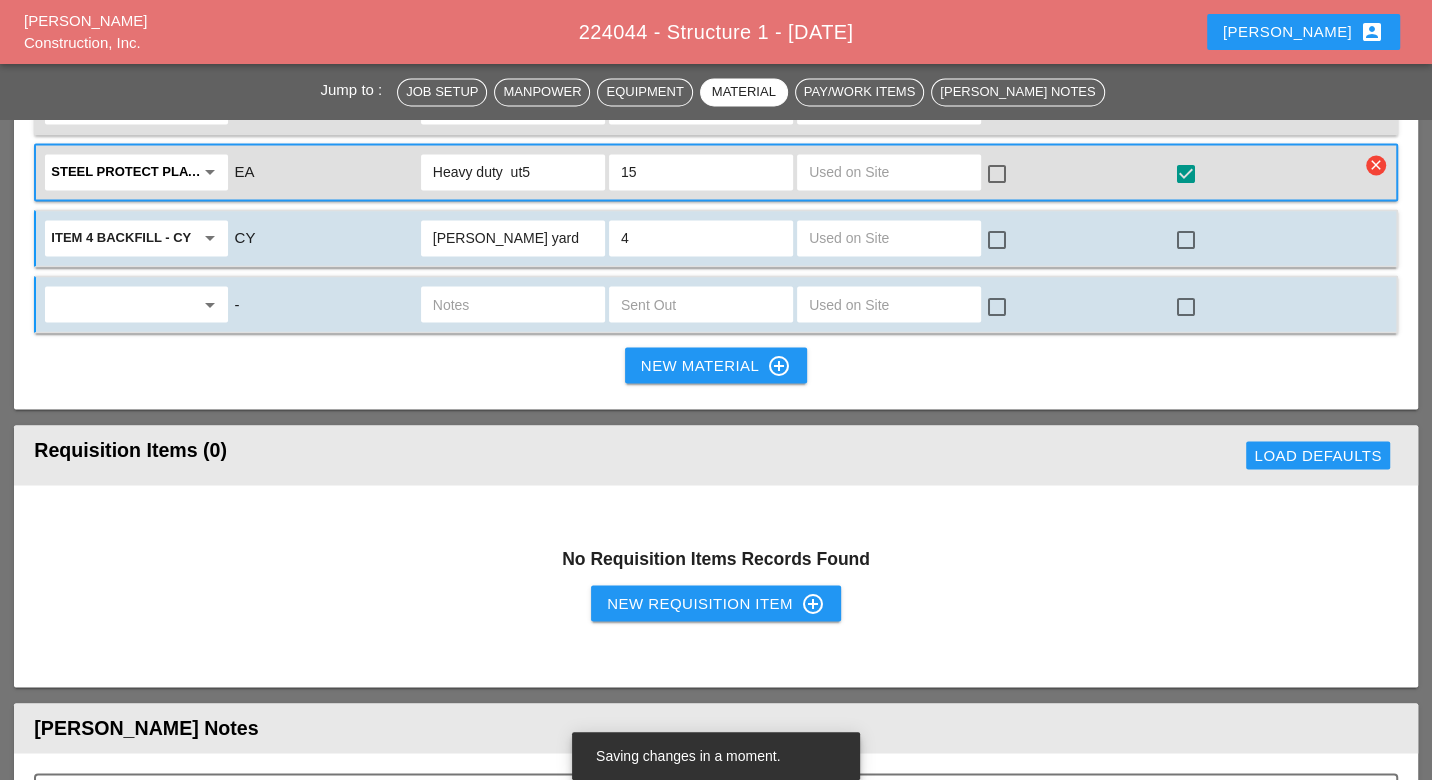 scroll, scrollTop: 2562, scrollLeft: 0, axis: vertical 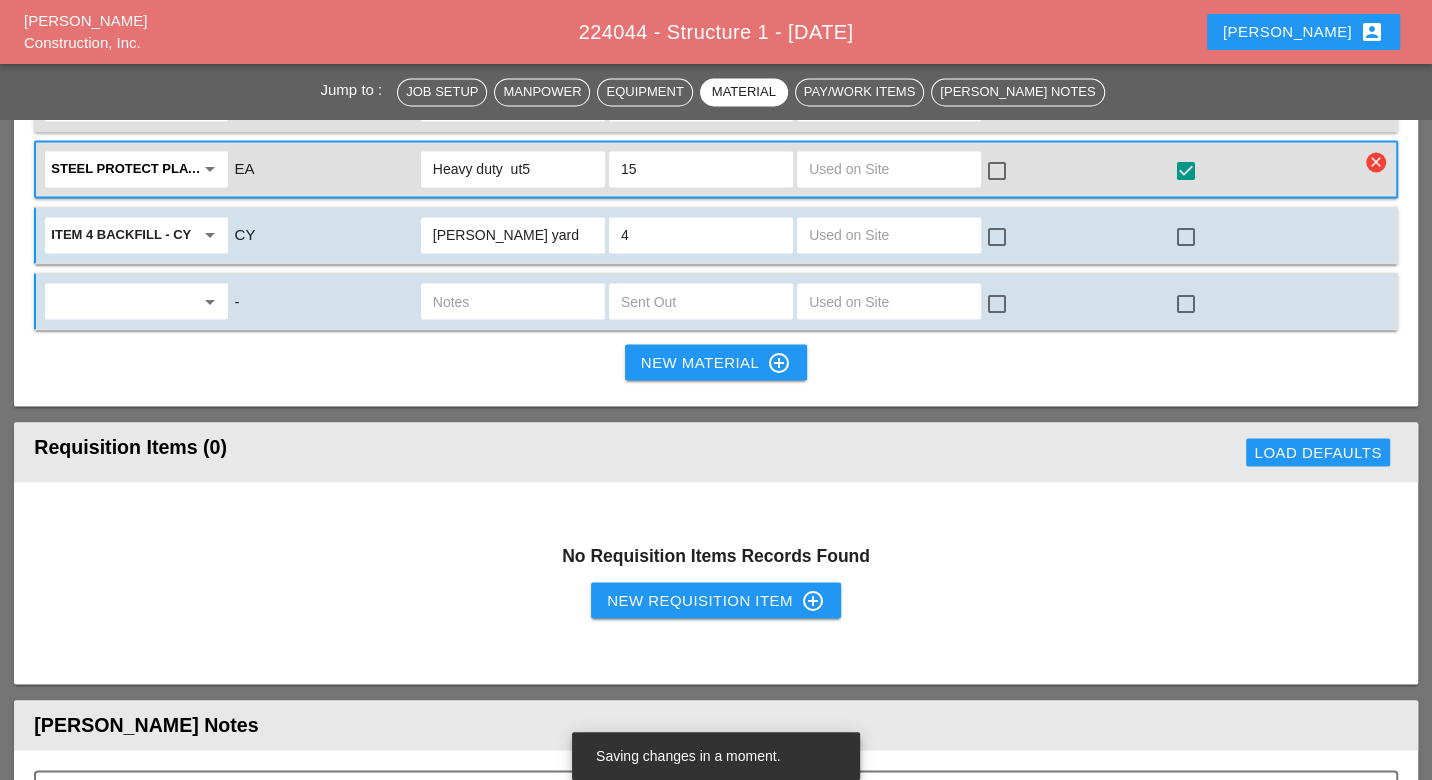 type on "[PERSON_NAME] yard" 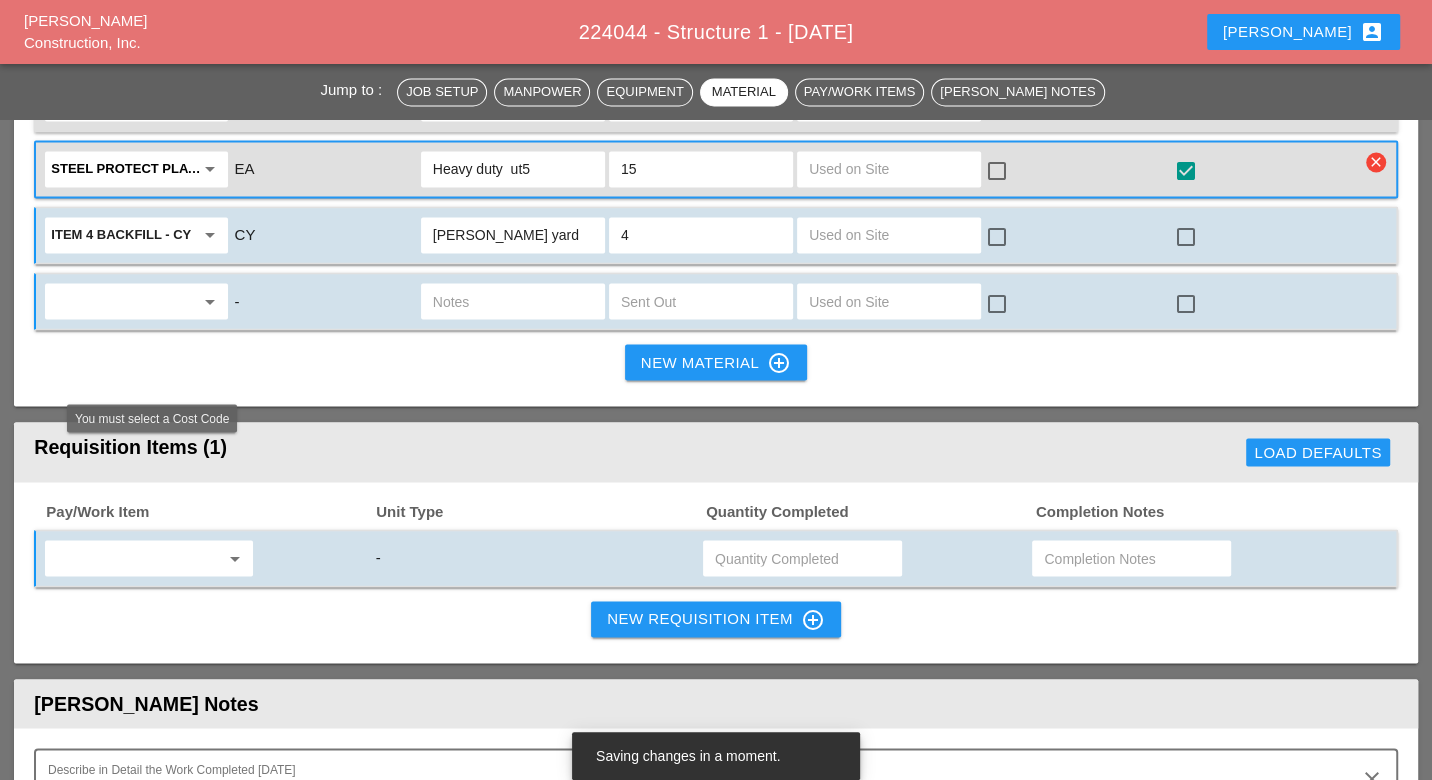 click at bounding box center (135, 558) 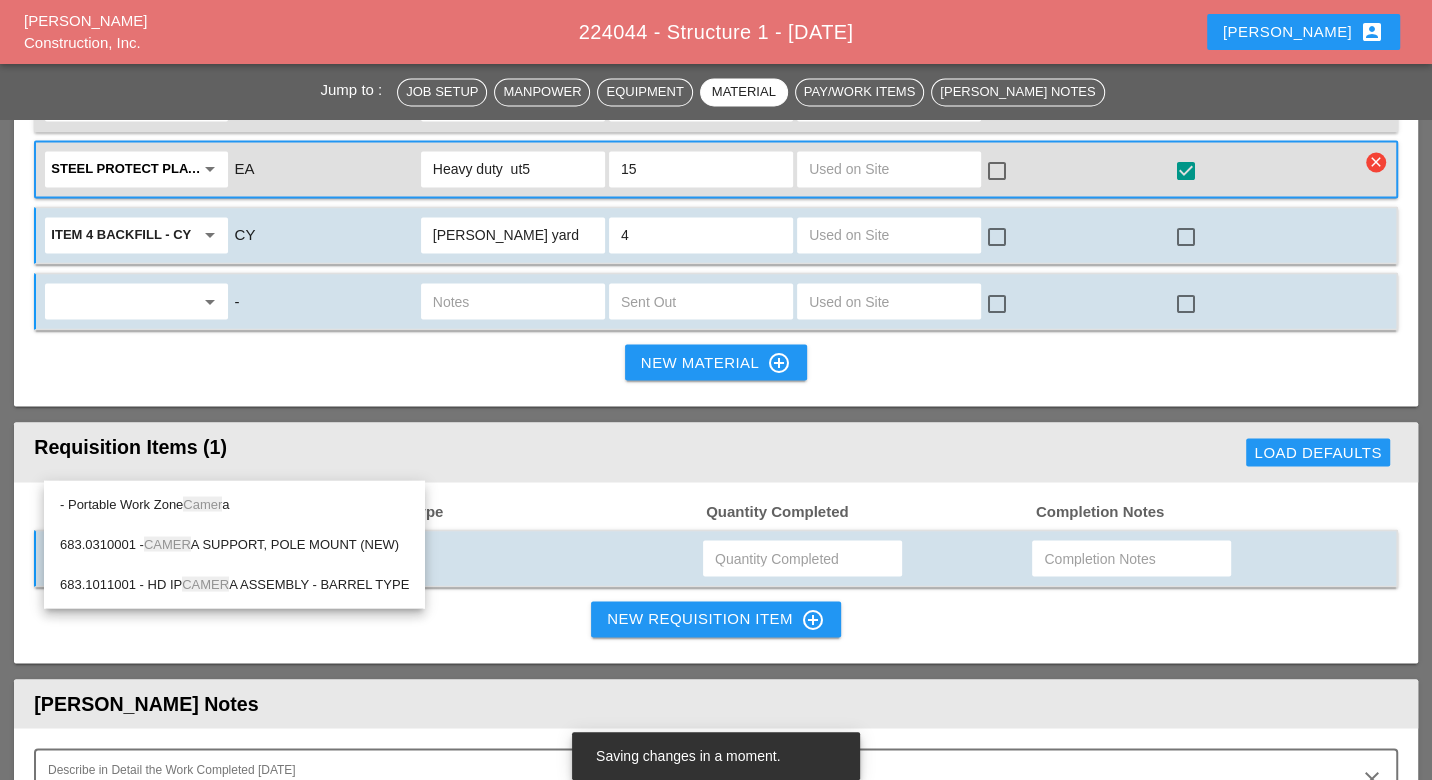 click on "Camer" at bounding box center [202, 503] 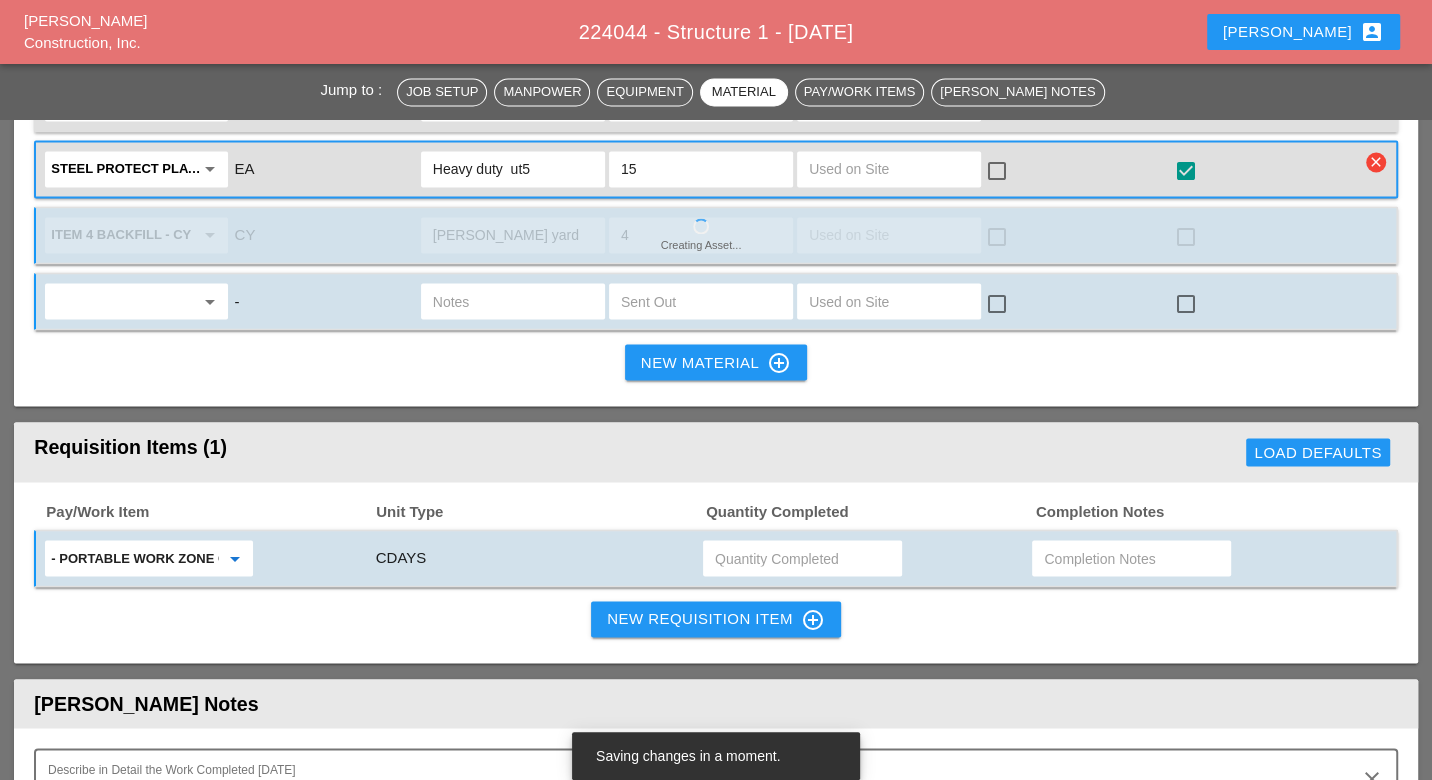 type on "- Portable Work Zone Camera" 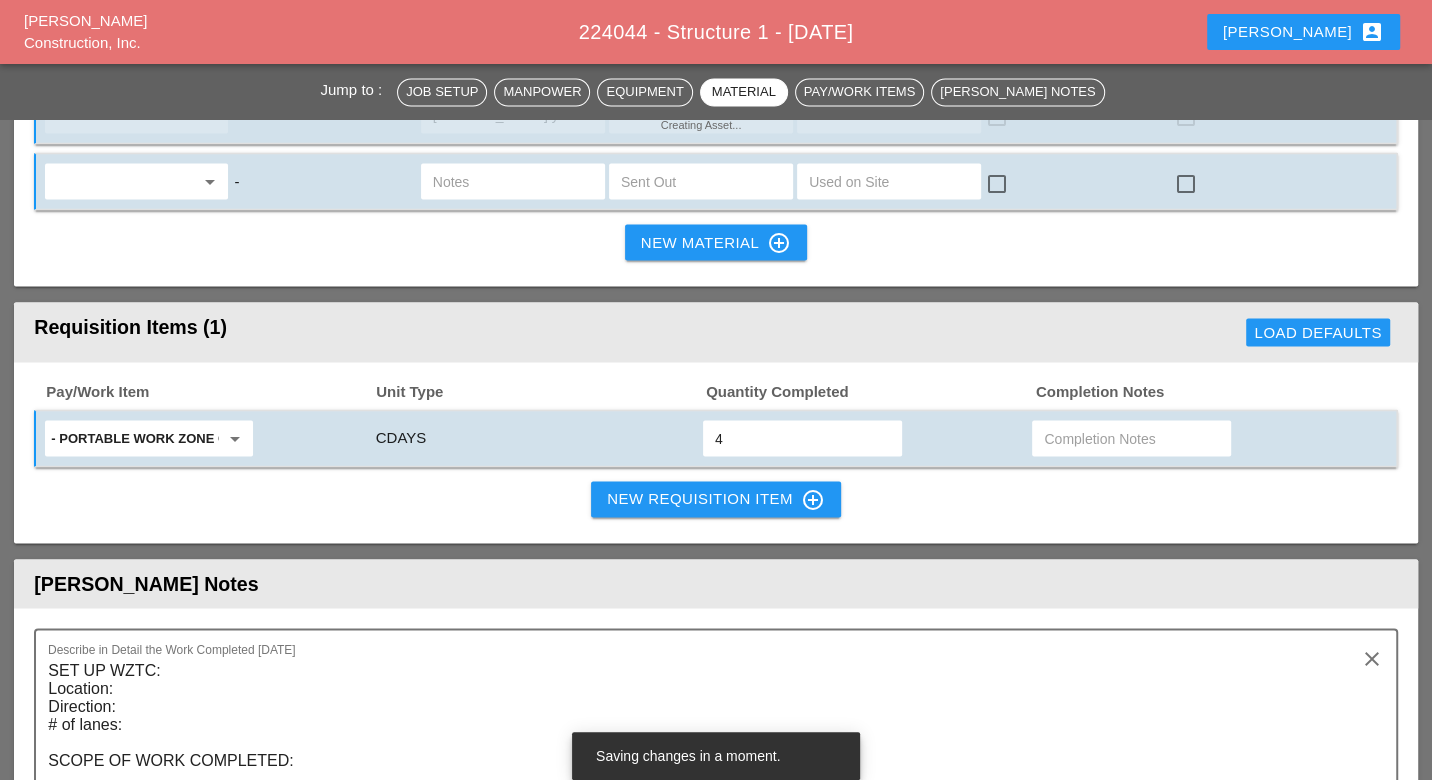 scroll, scrollTop: 2784, scrollLeft: 0, axis: vertical 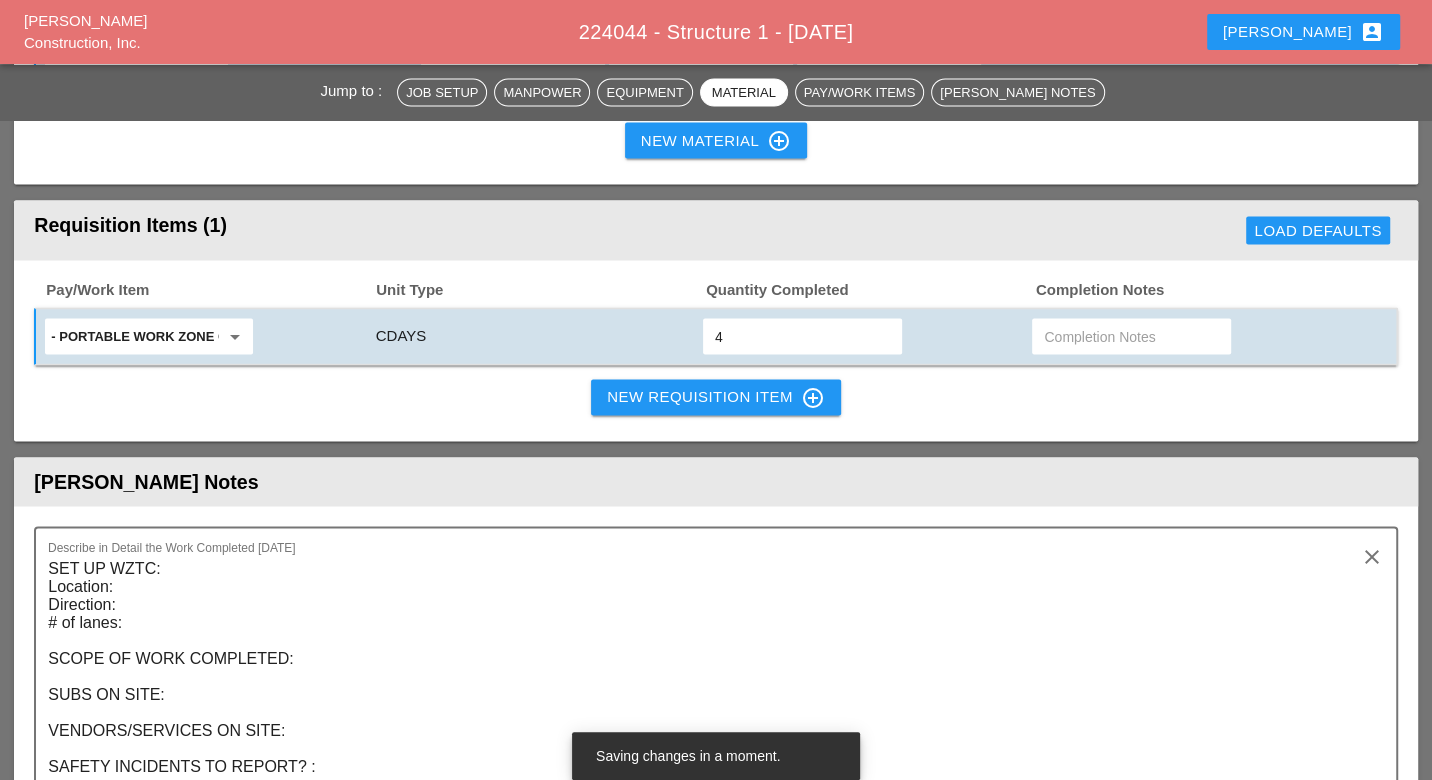 type on "4" 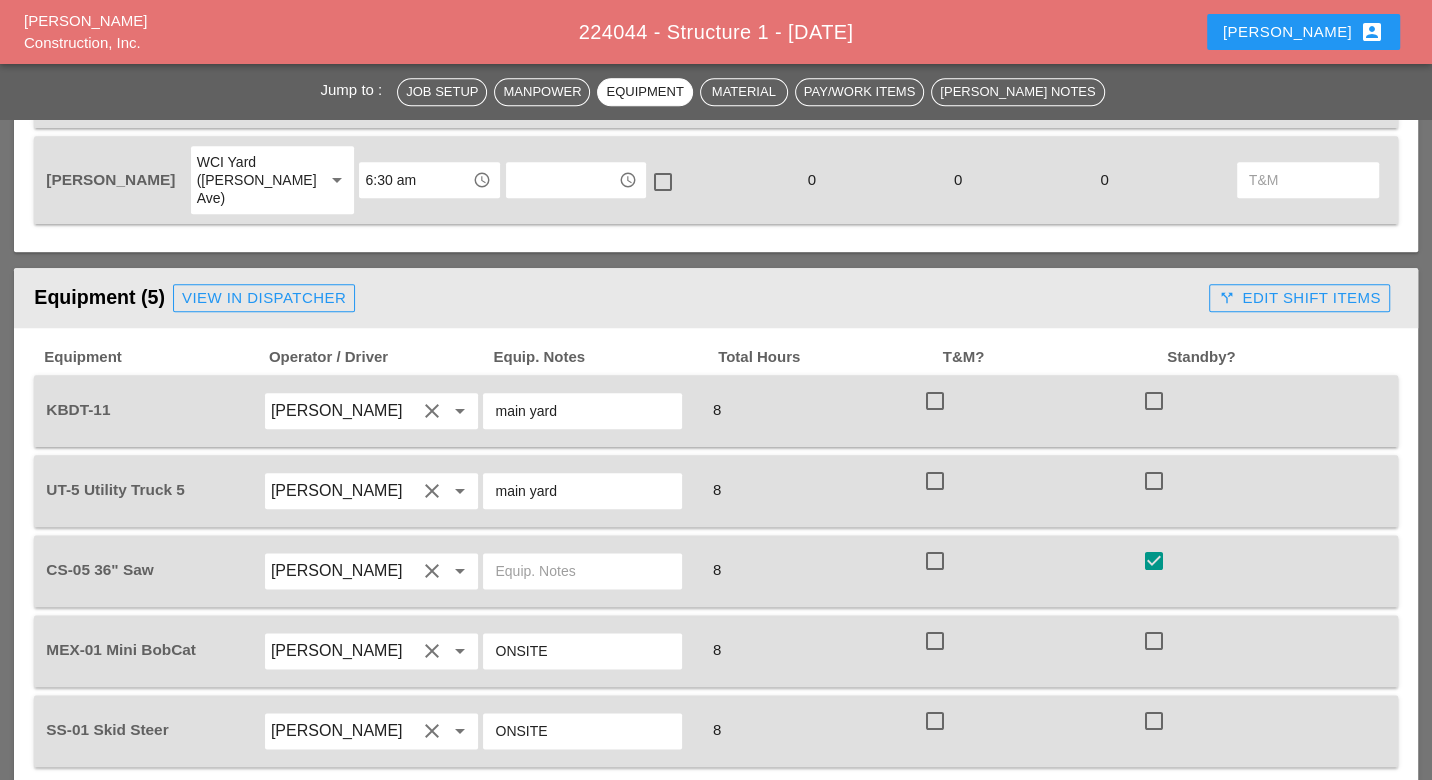 scroll, scrollTop: 1562, scrollLeft: 0, axis: vertical 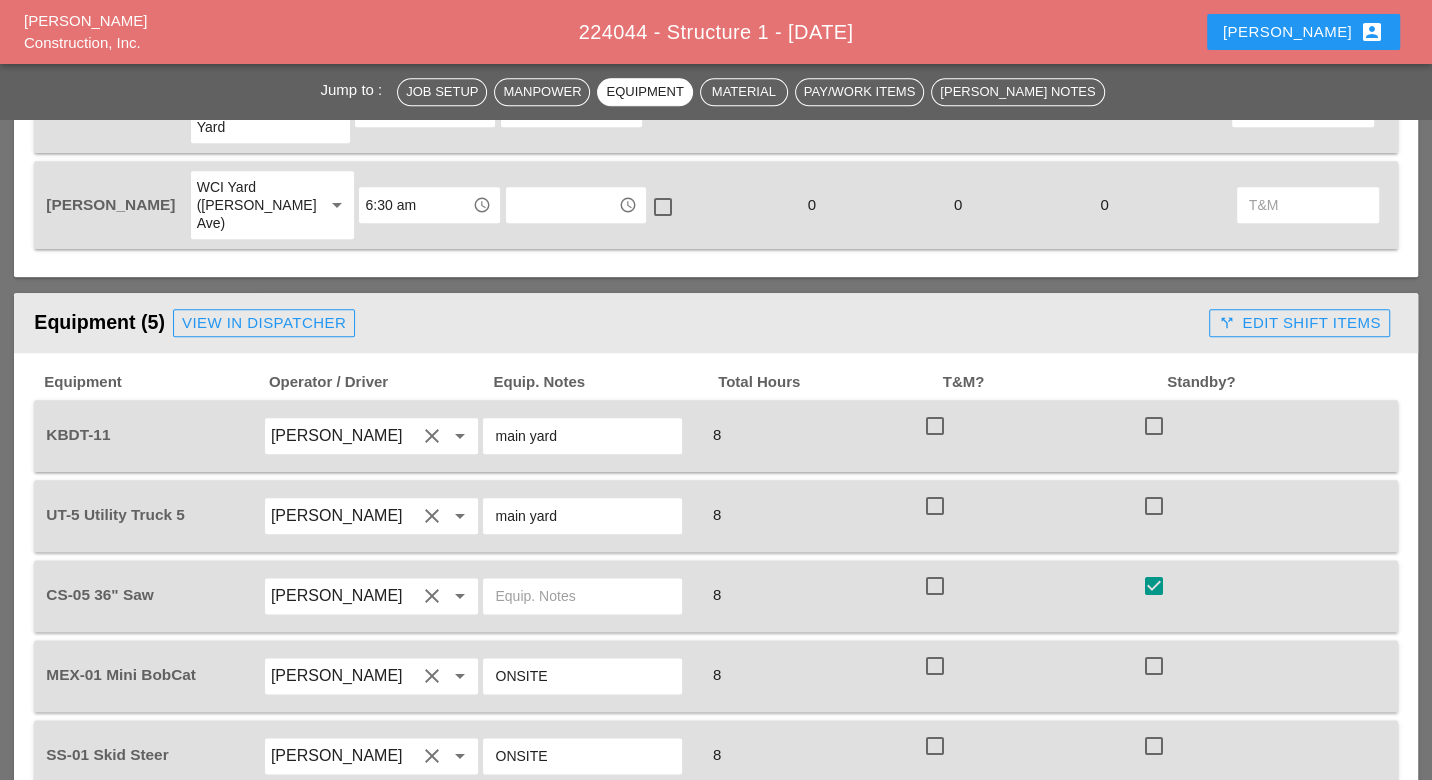 click on "View in Dispatcher" at bounding box center [264, 323] 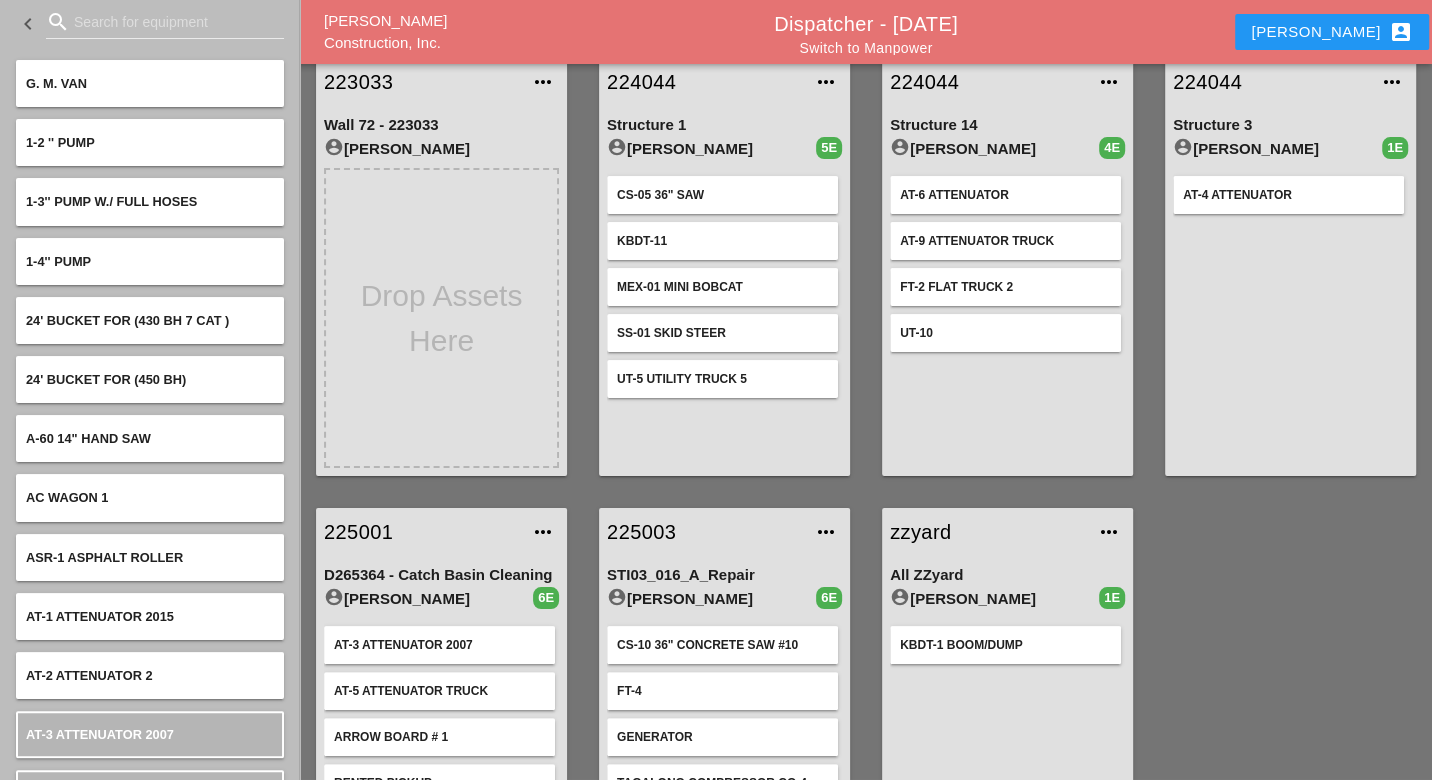 scroll, scrollTop: 0, scrollLeft: 0, axis: both 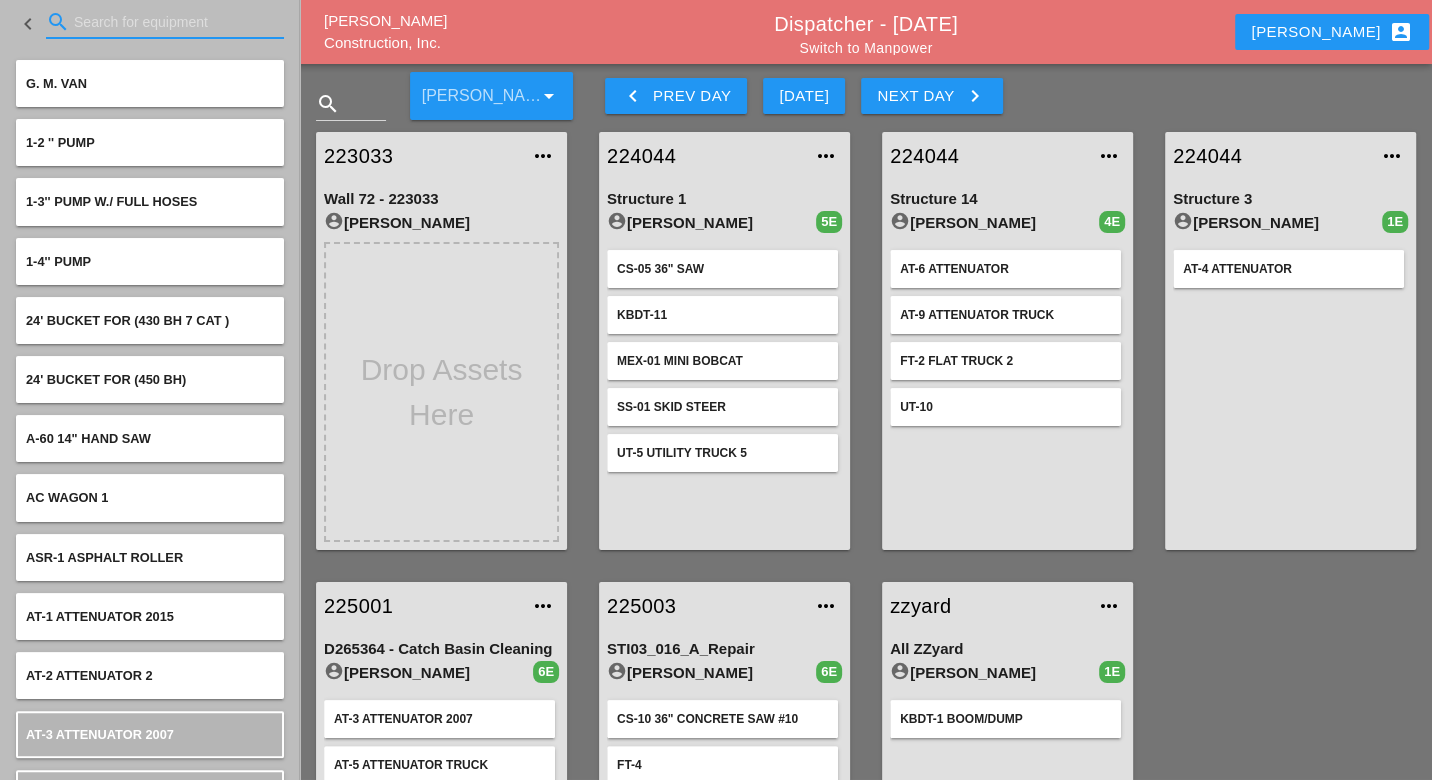 click at bounding box center (165, 22) 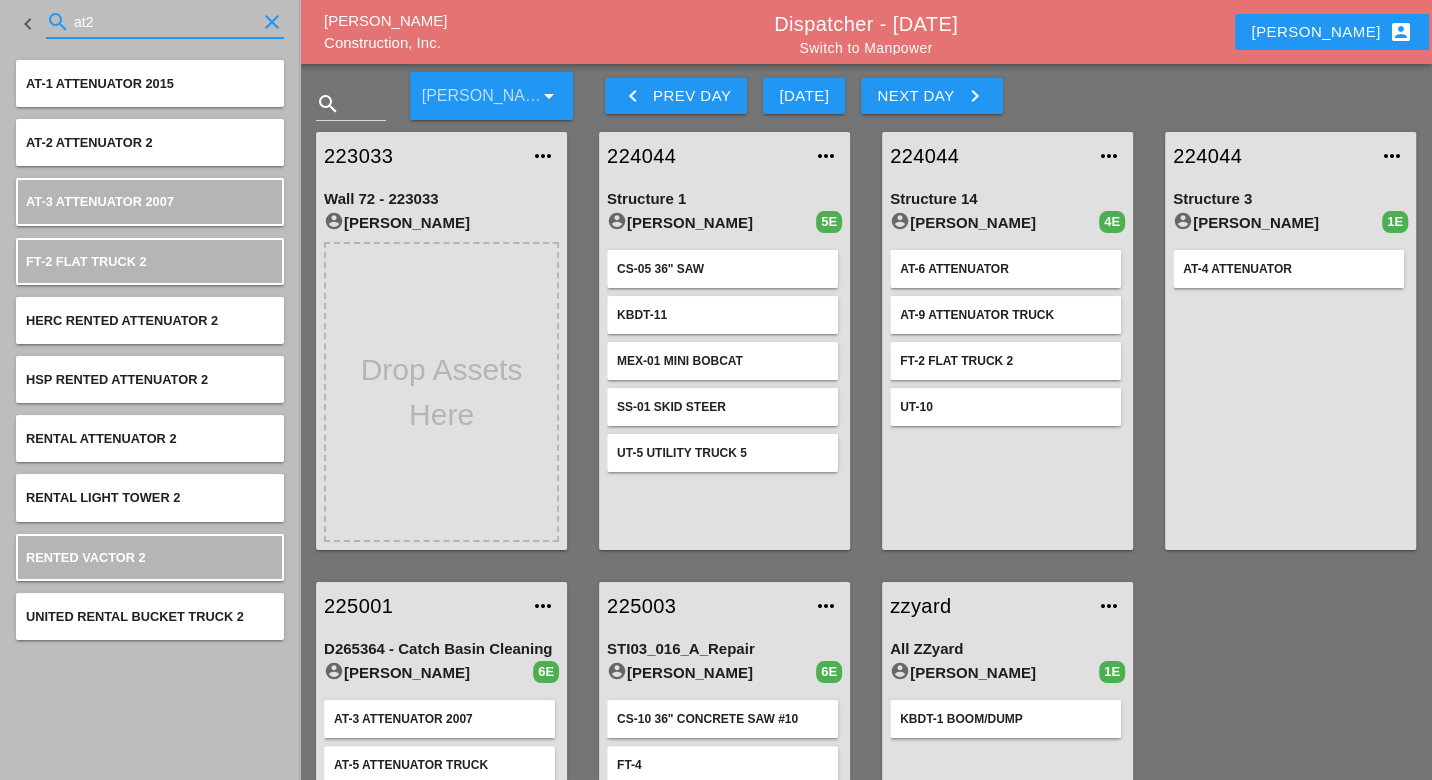 type on "at2" 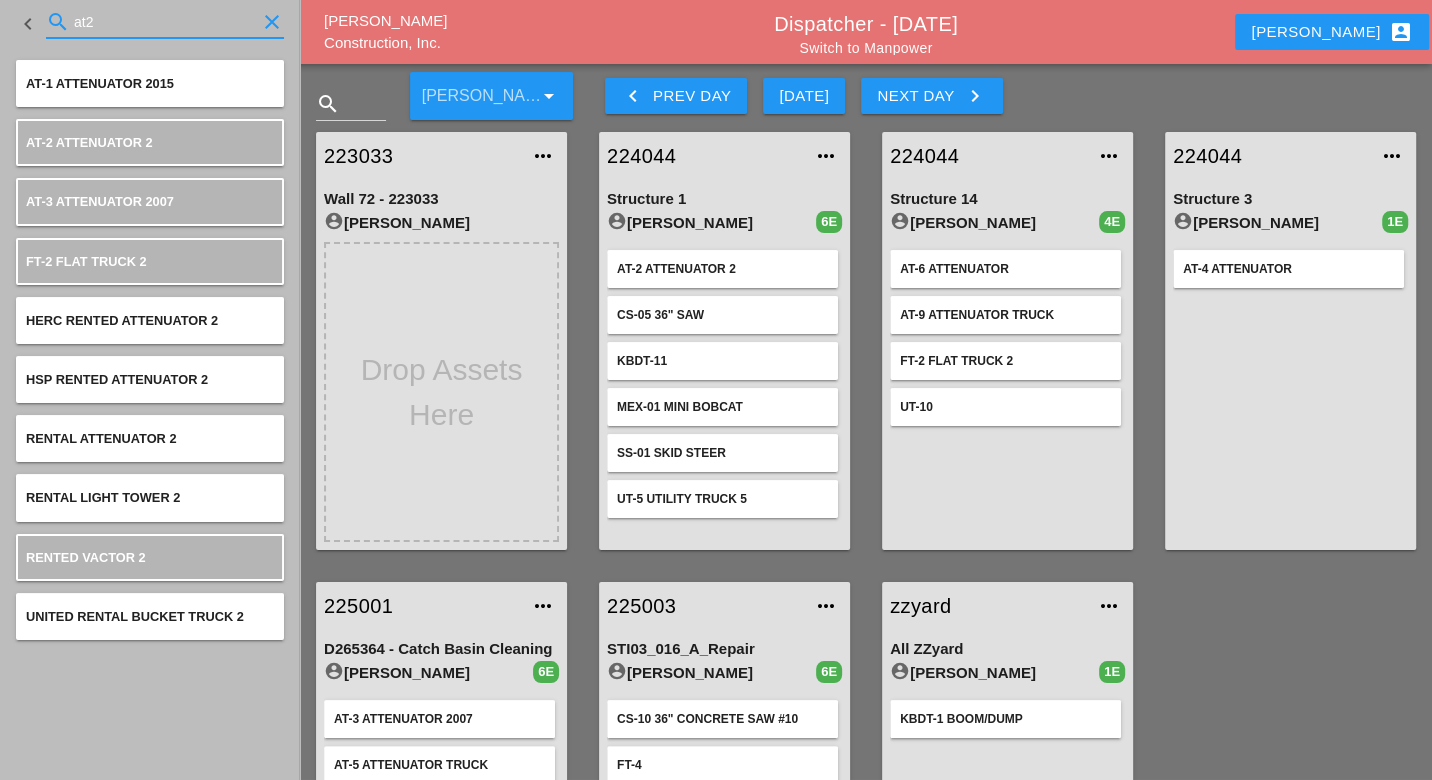 drag, startPoint x: 96, startPoint y: 16, endPoint x: 86, endPoint y: 15, distance: 10.049875 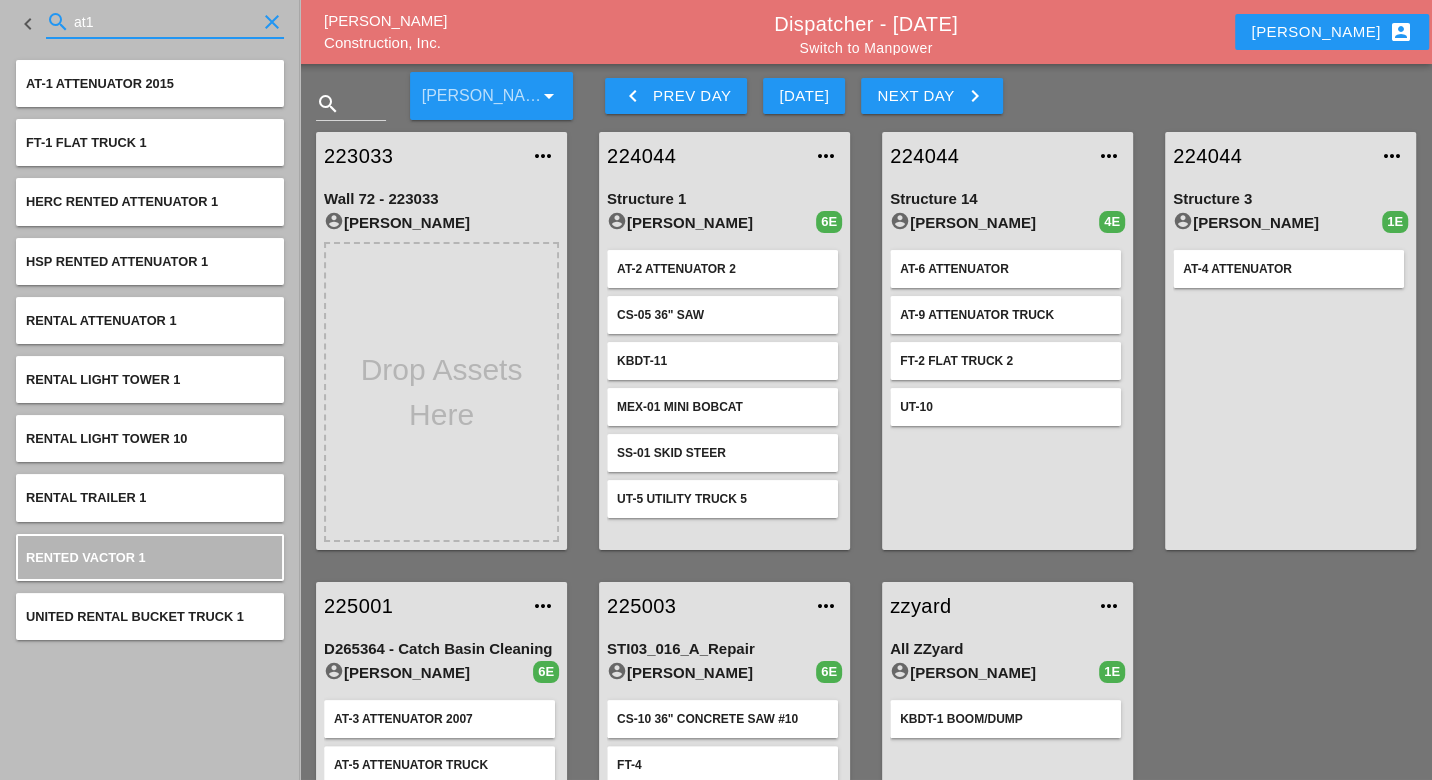 type on "at1" 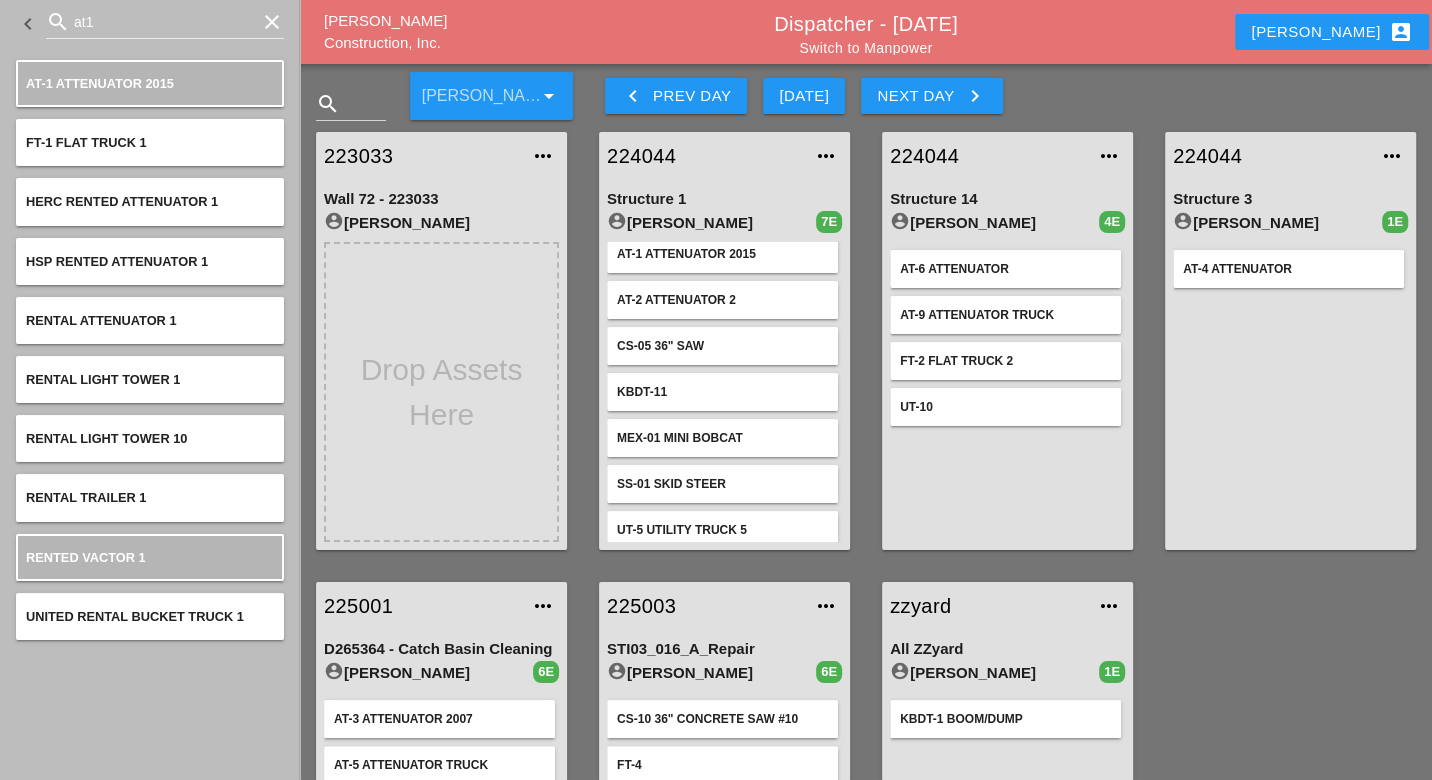 scroll, scrollTop: 24, scrollLeft: 0, axis: vertical 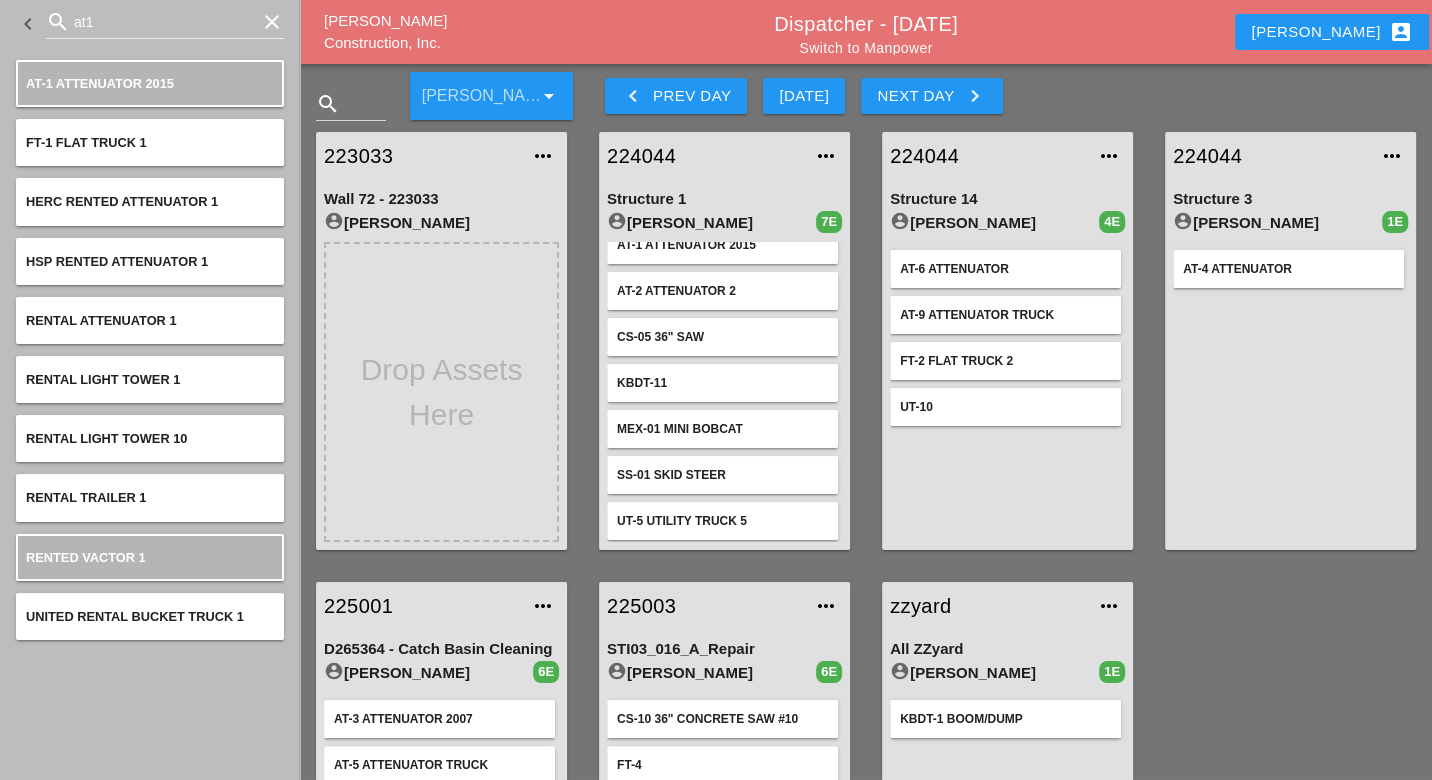 click on "224044" at bounding box center [704, 156] 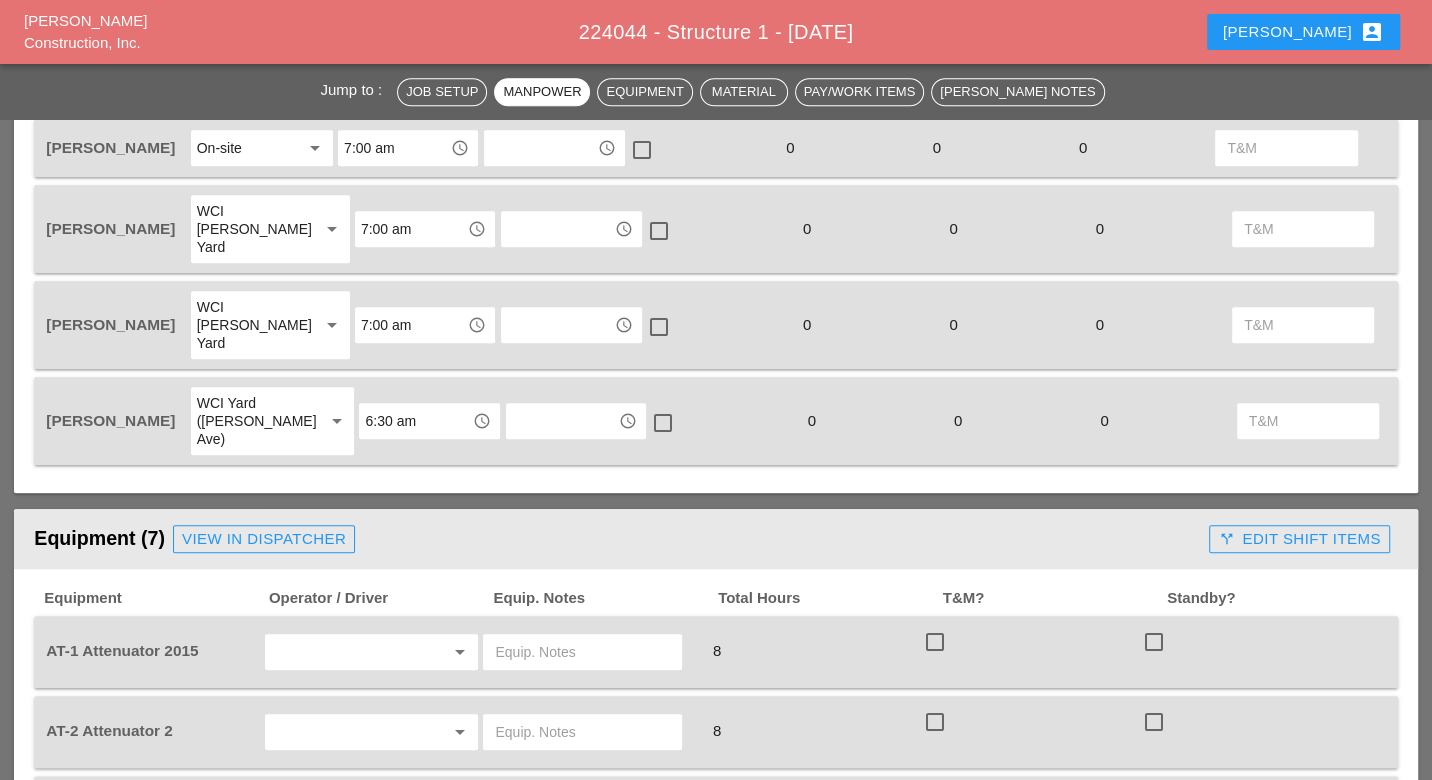 scroll, scrollTop: 1555, scrollLeft: 0, axis: vertical 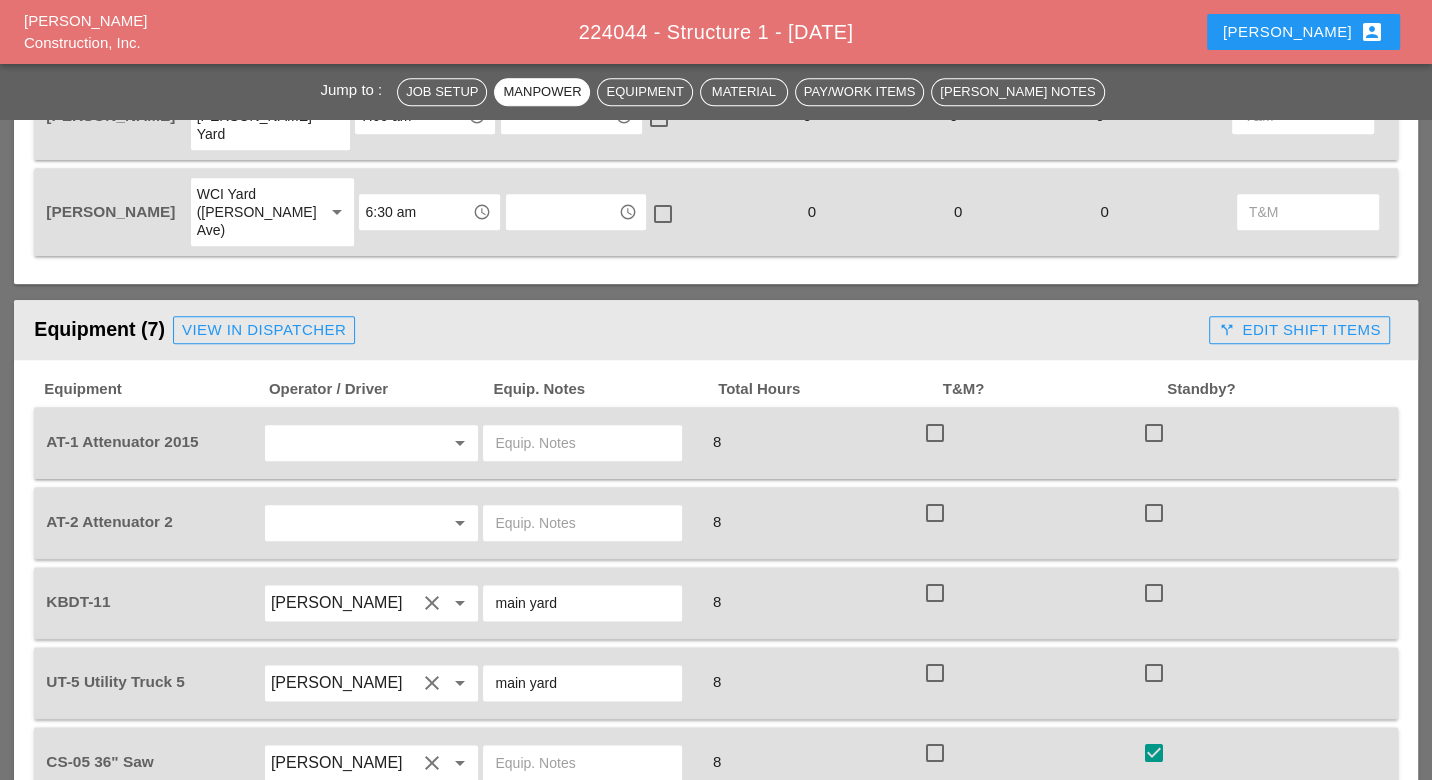 click at bounding box center (344, 443) 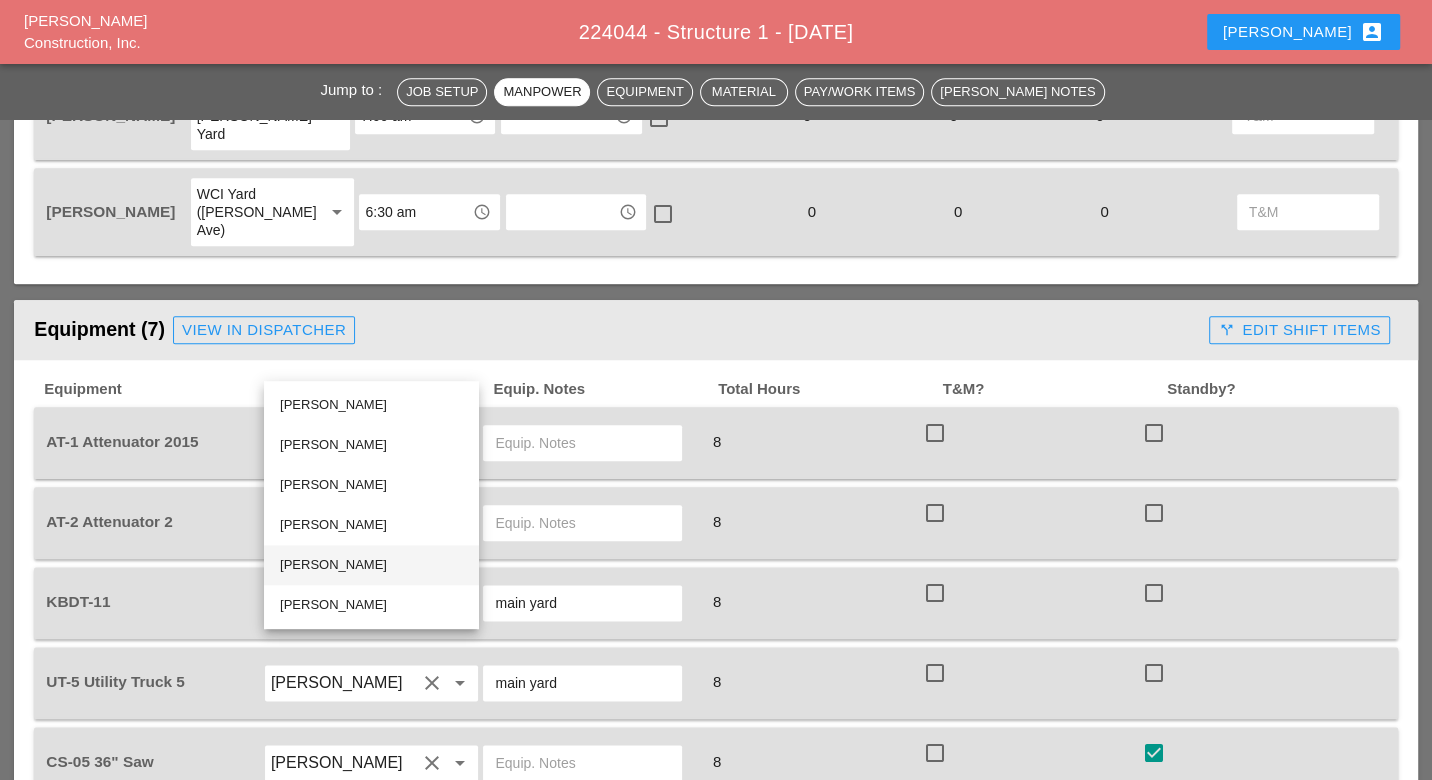 click on "Luis Ocasio" at bounding box center [371, 565] 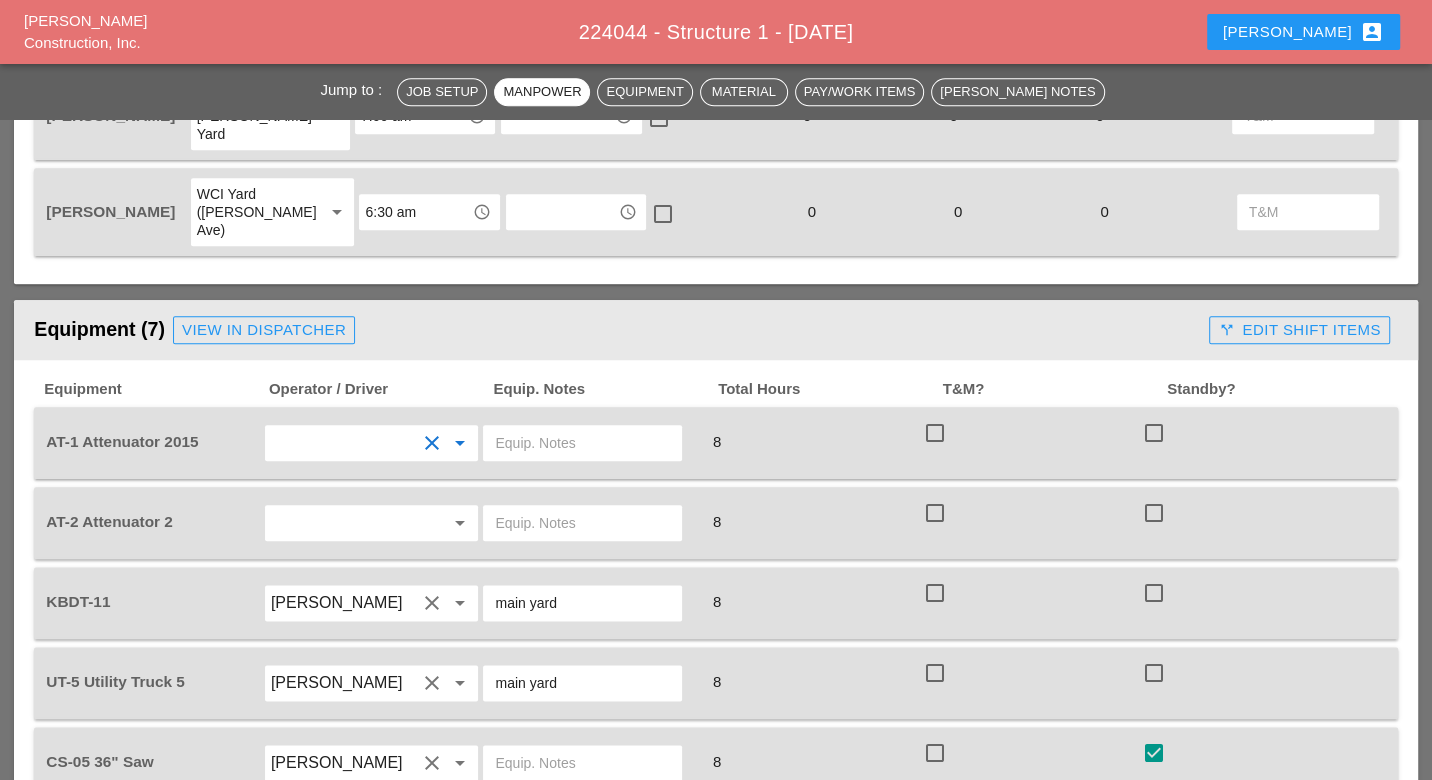 type on "Luis Ocasio" 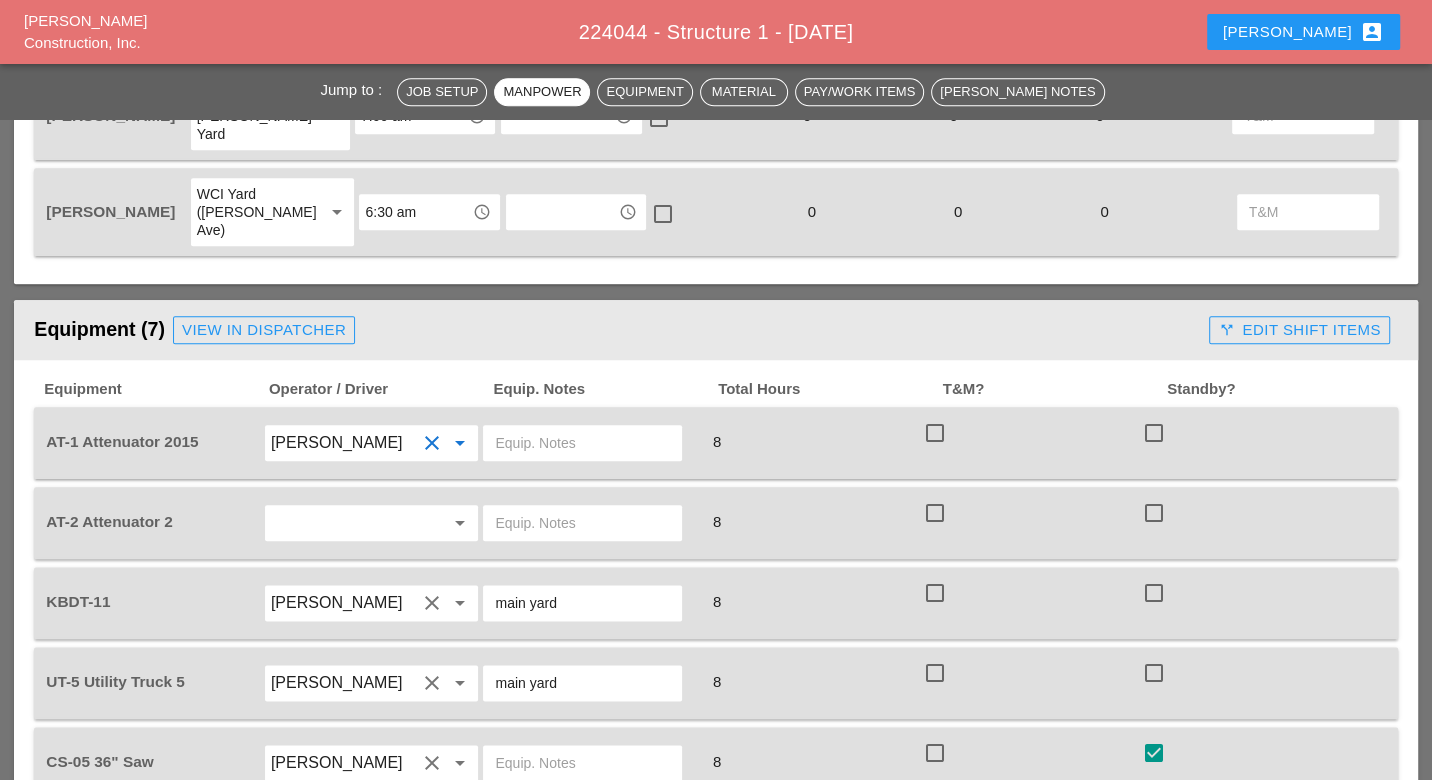 drag, startPoint x: 319, startPoint y: 439, endPoint x: 331, endPoint y: 476, distance: 38.8973 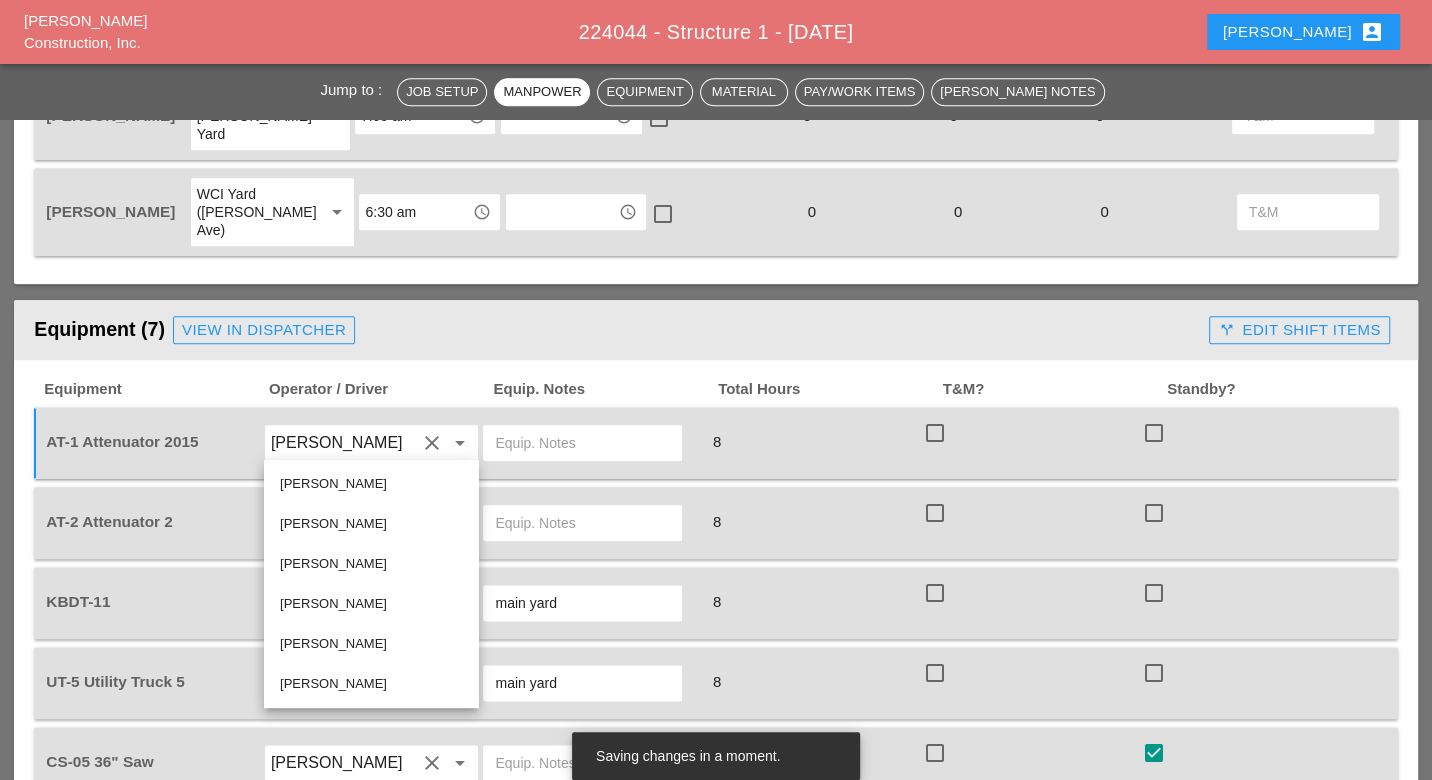click on "Jessica Godoy" at bounding box center [371, 604] 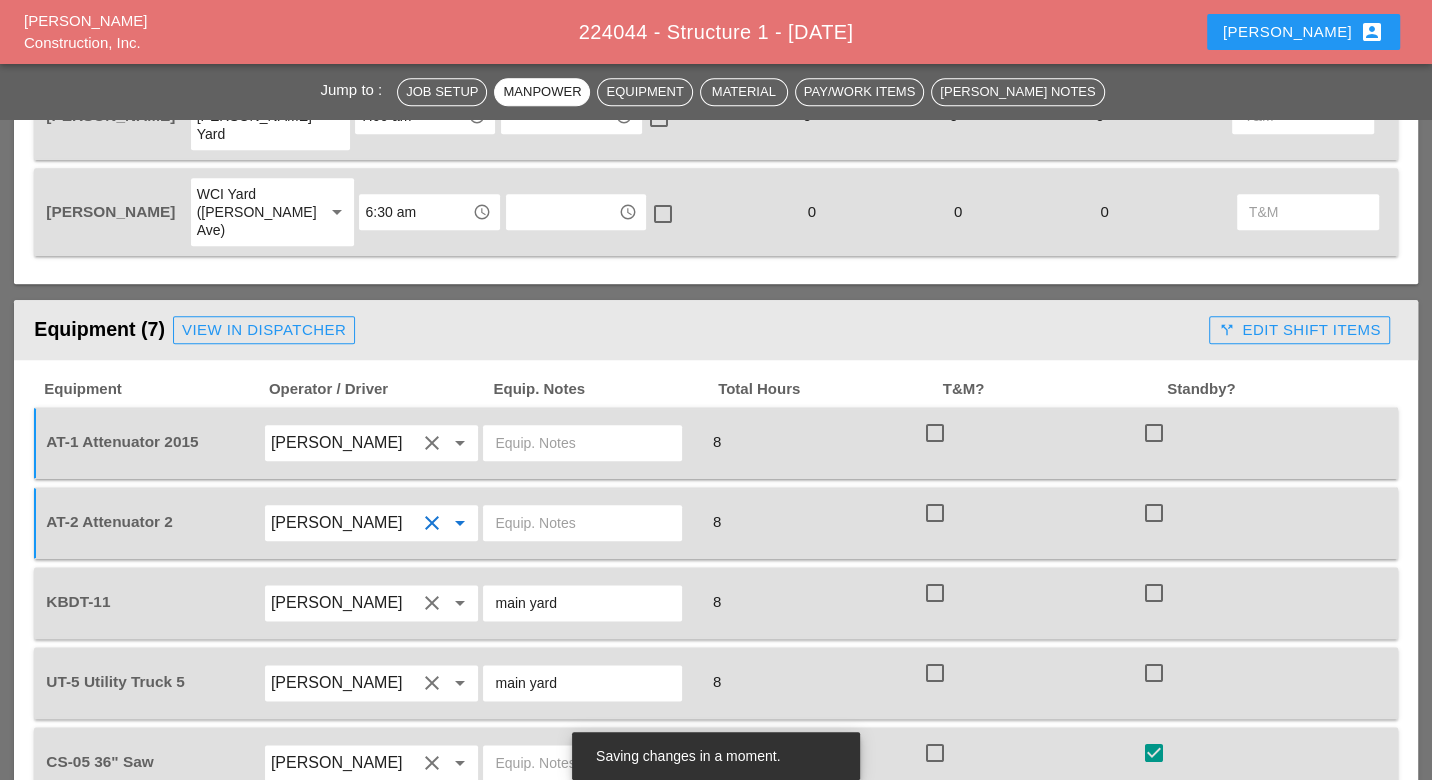 click at bounding box center (582, 443) 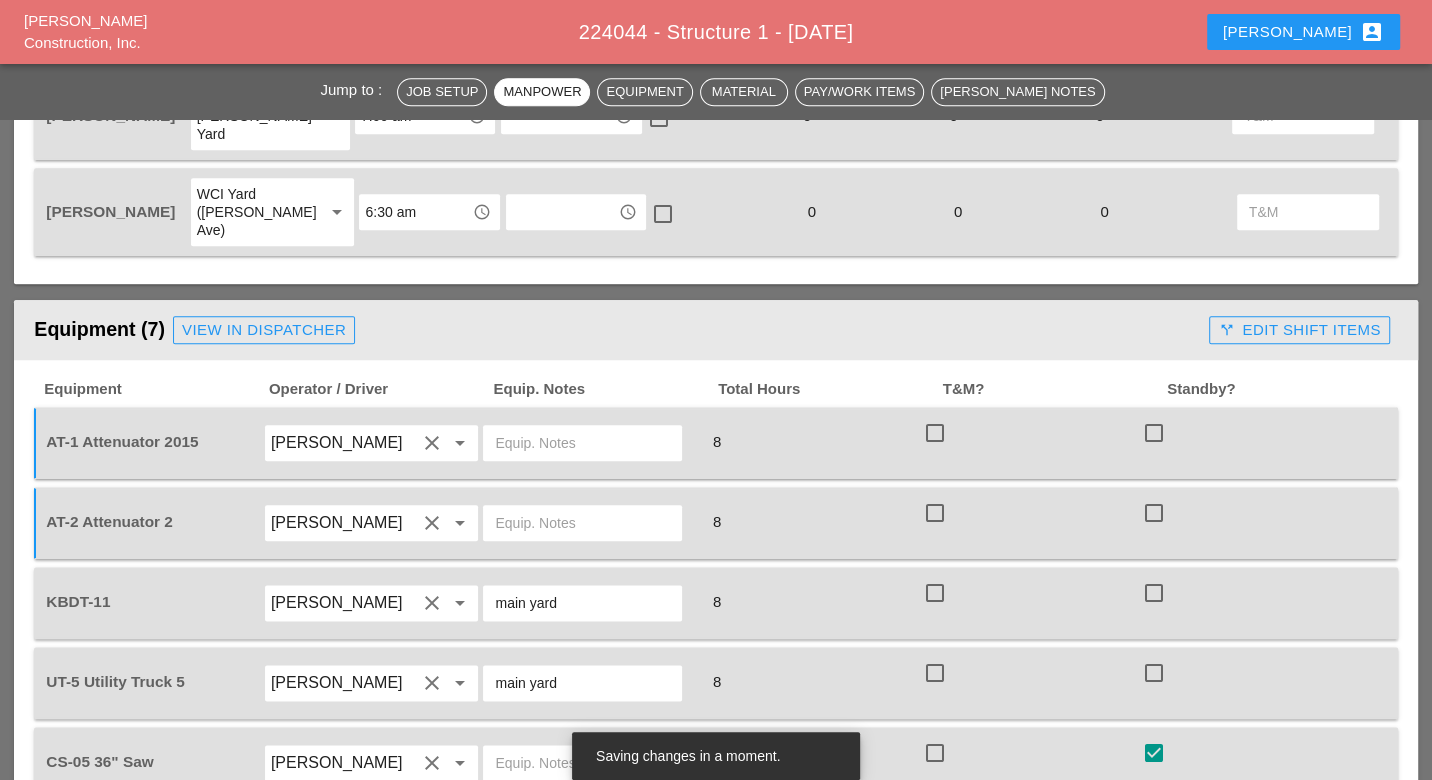 paste on "[PERSON_NAME] yard" 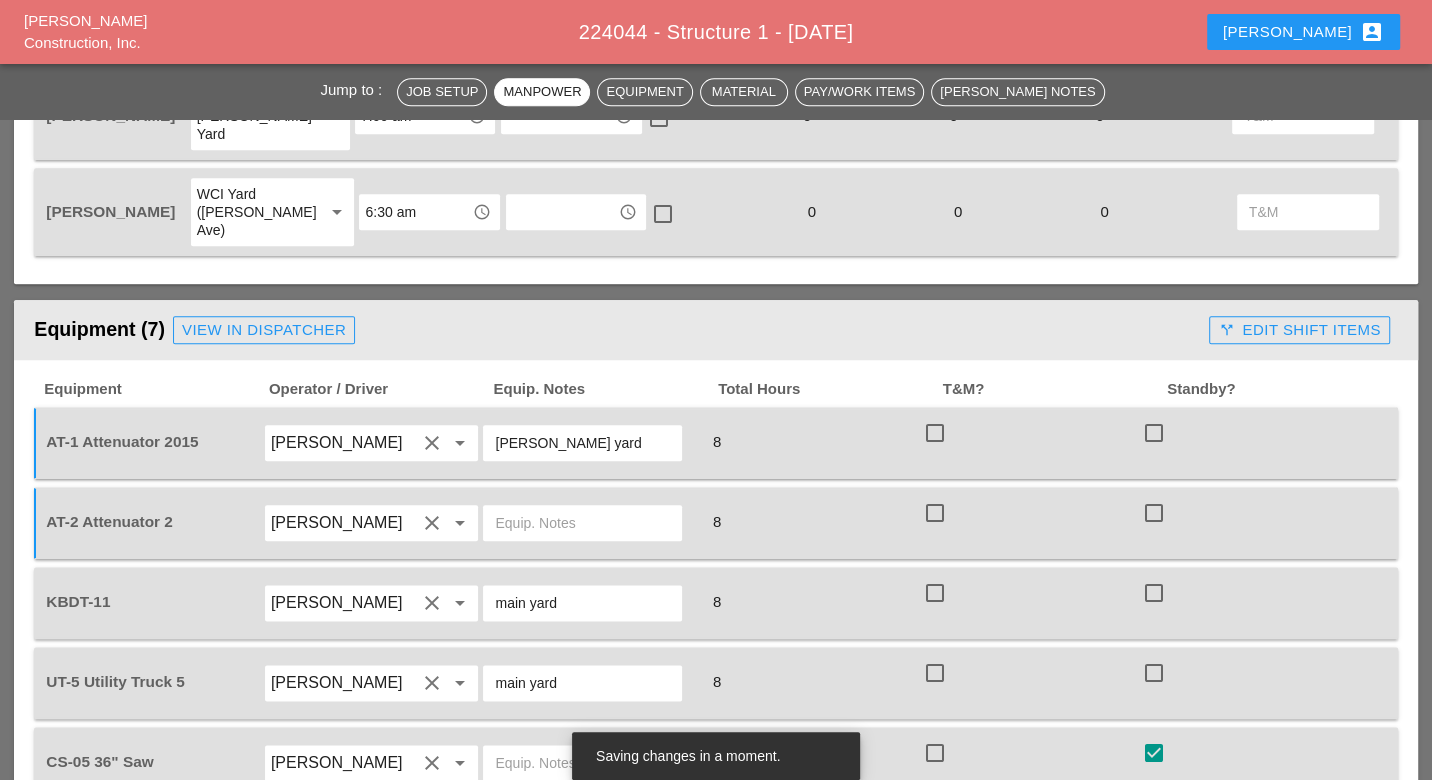 type on "[PERSON_NAME] yard" 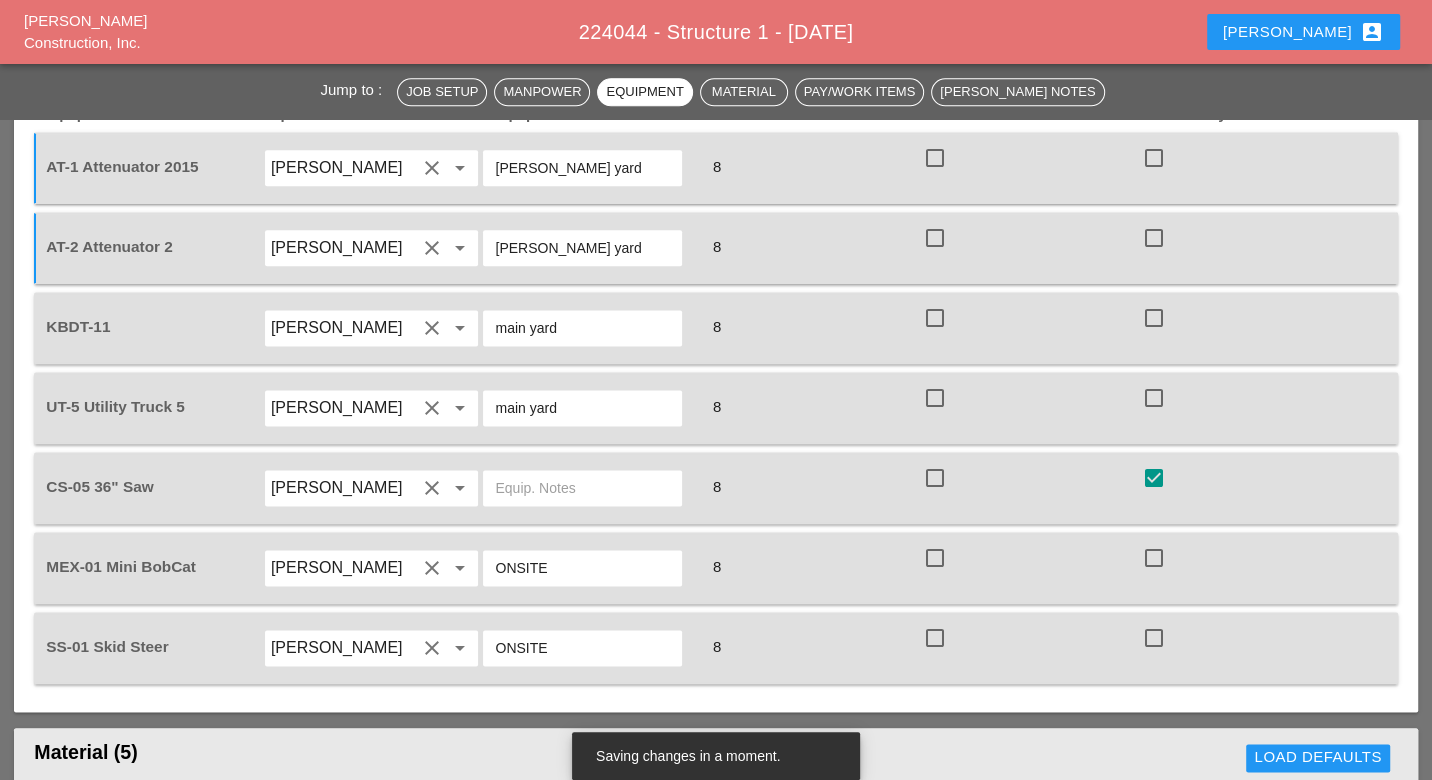 scroll, scrollTop: 1888, scrollLeft: 0, axis: vertical 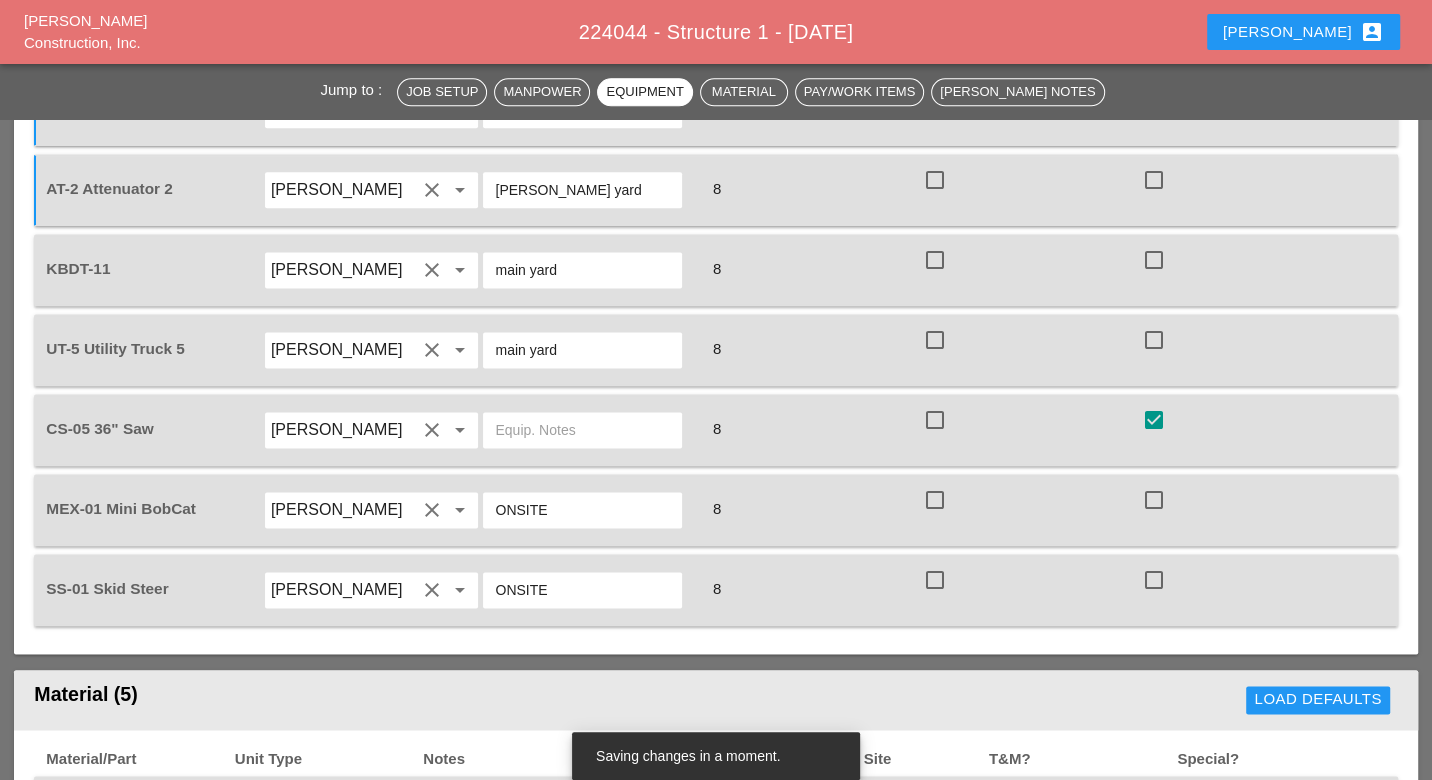 type on "[PERSON_NAME] yard" 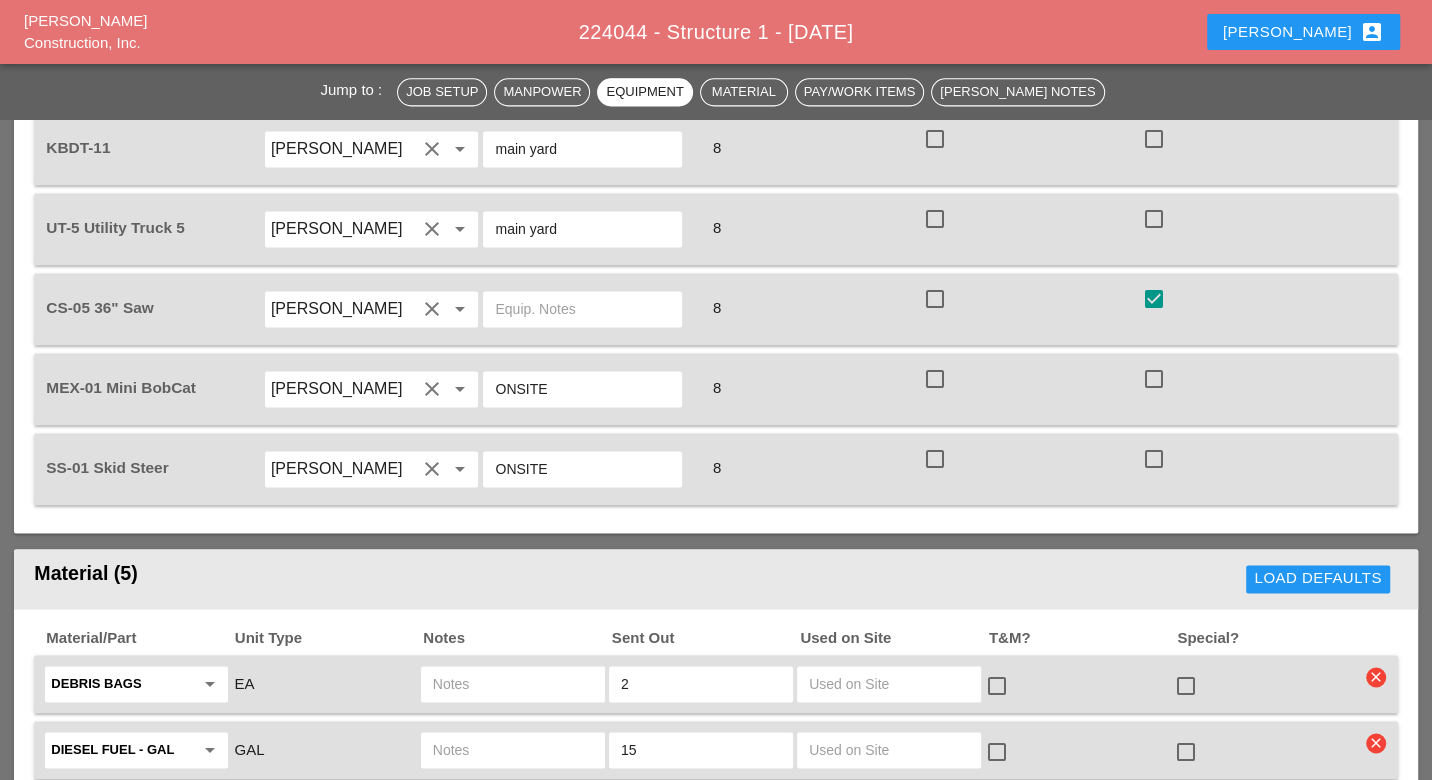 scroll, scrollTop: 2333, scrollLeft: 0, axis: vertical 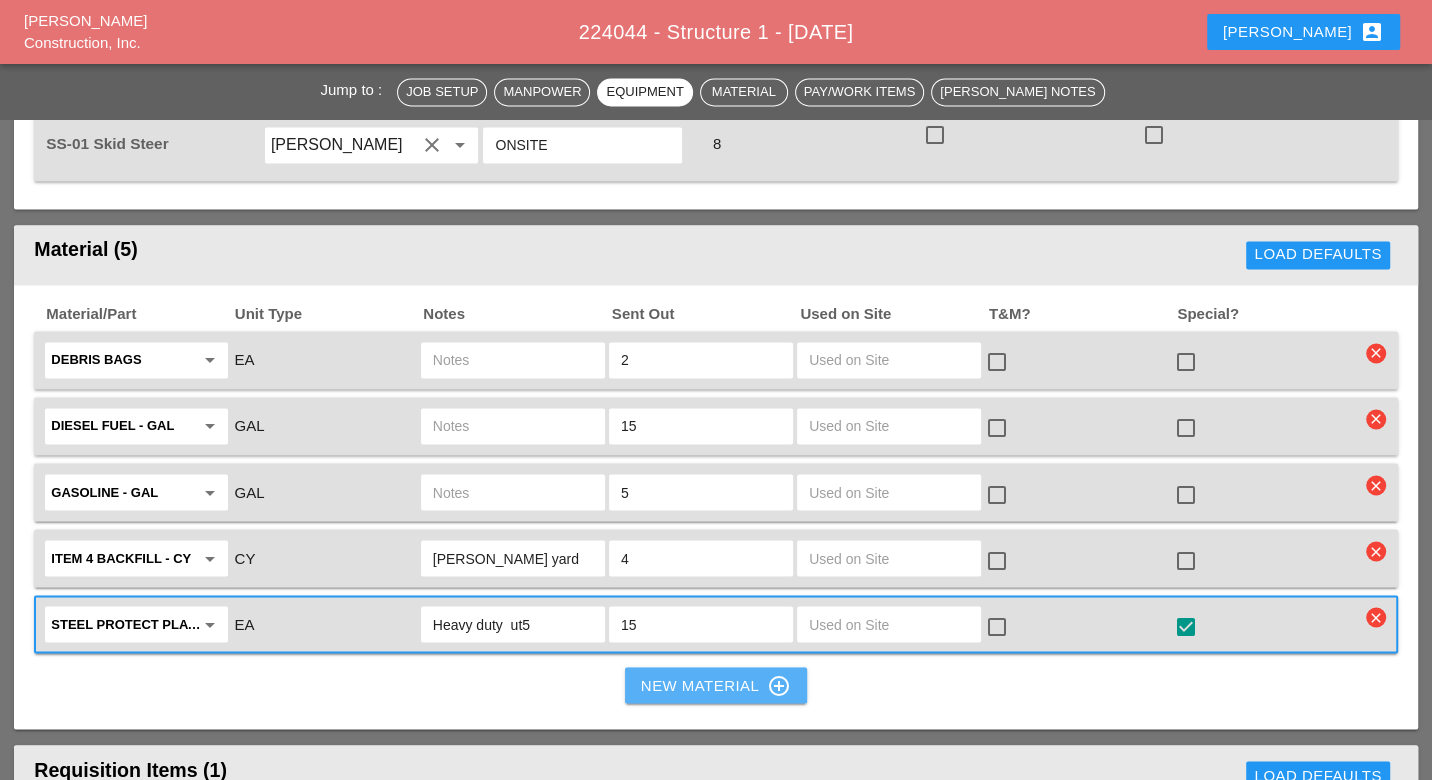 click on "New Material control_point" at bounding box center (716, 685) 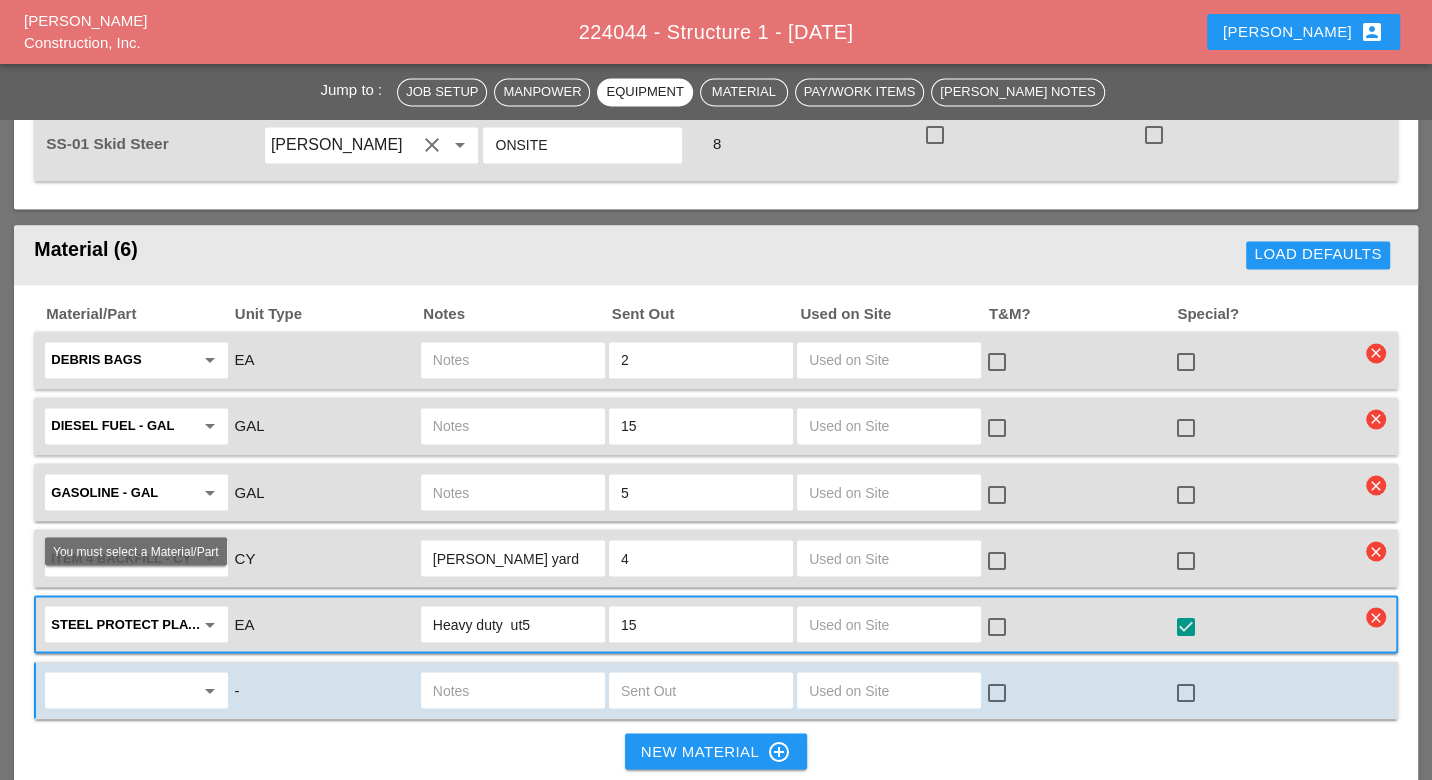 click at bounding box center [122, 690] 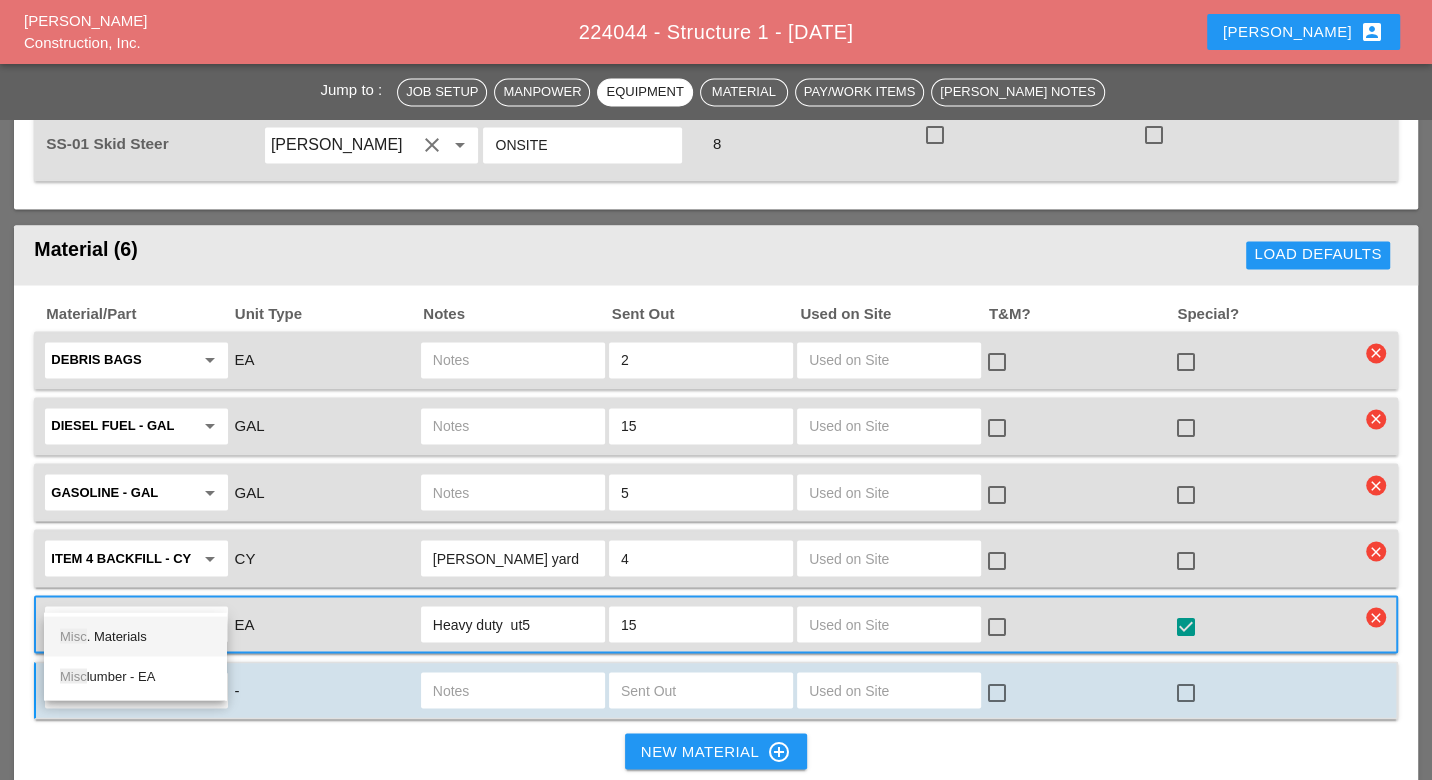 click on "Misc . Materials" at bounding box center [135, 636] 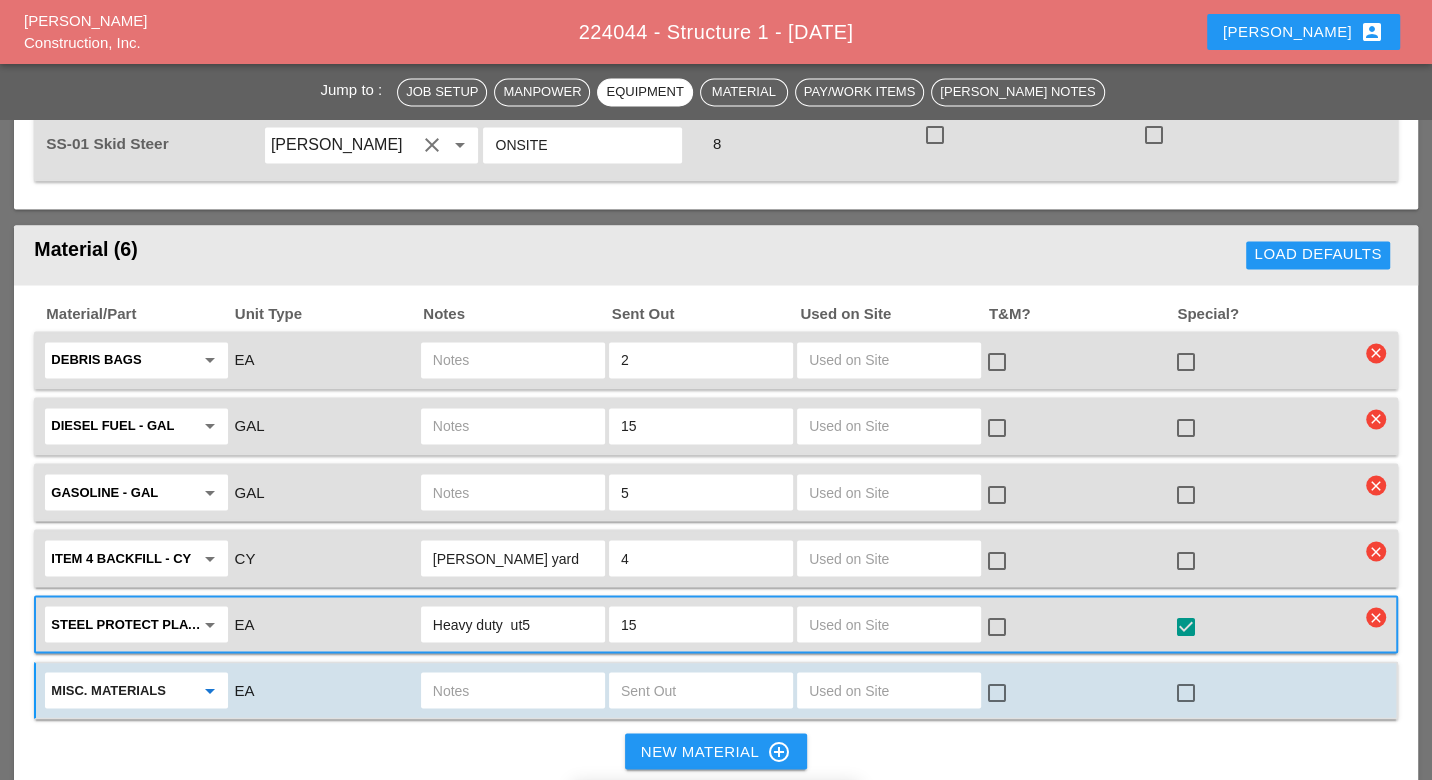 type on "Misc. Materials" 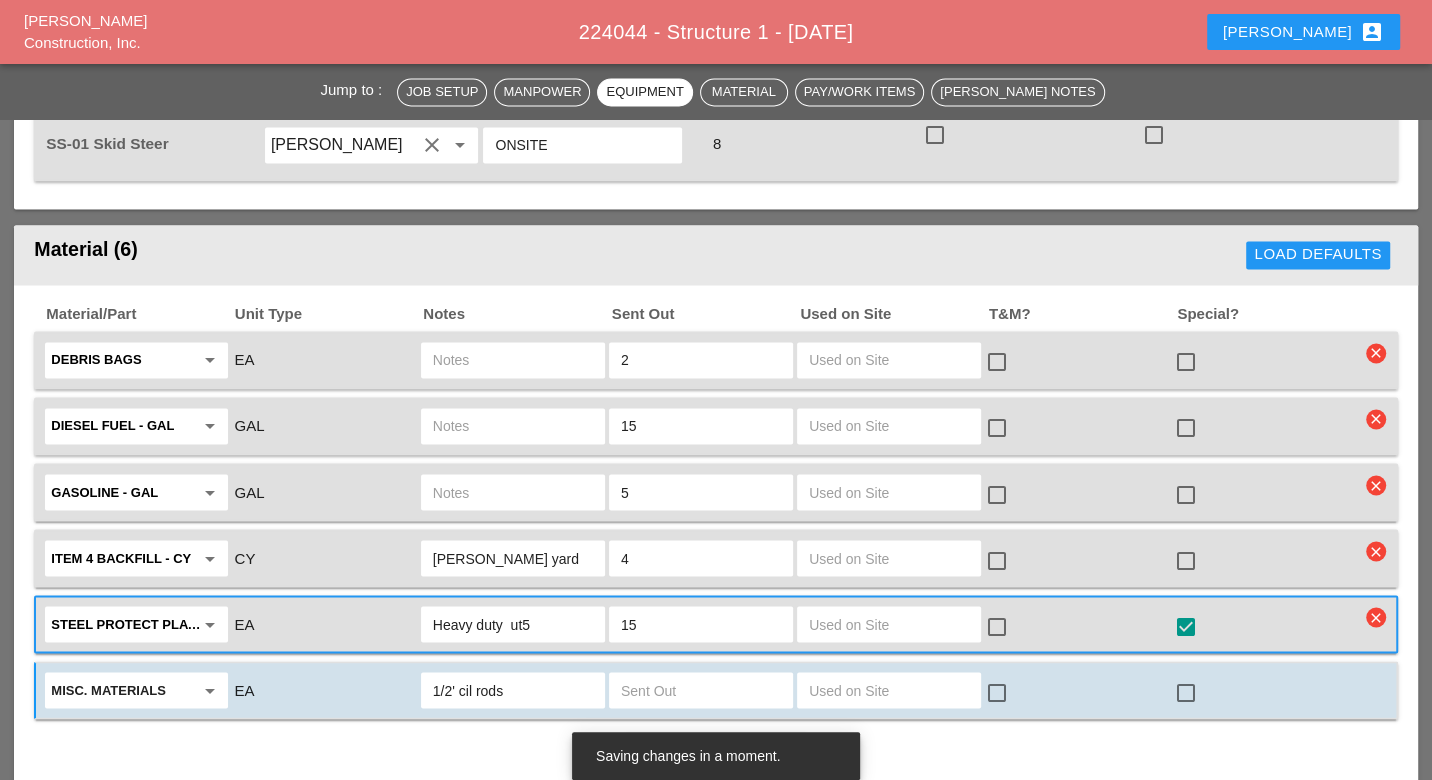 type on "1/2' cil rods" 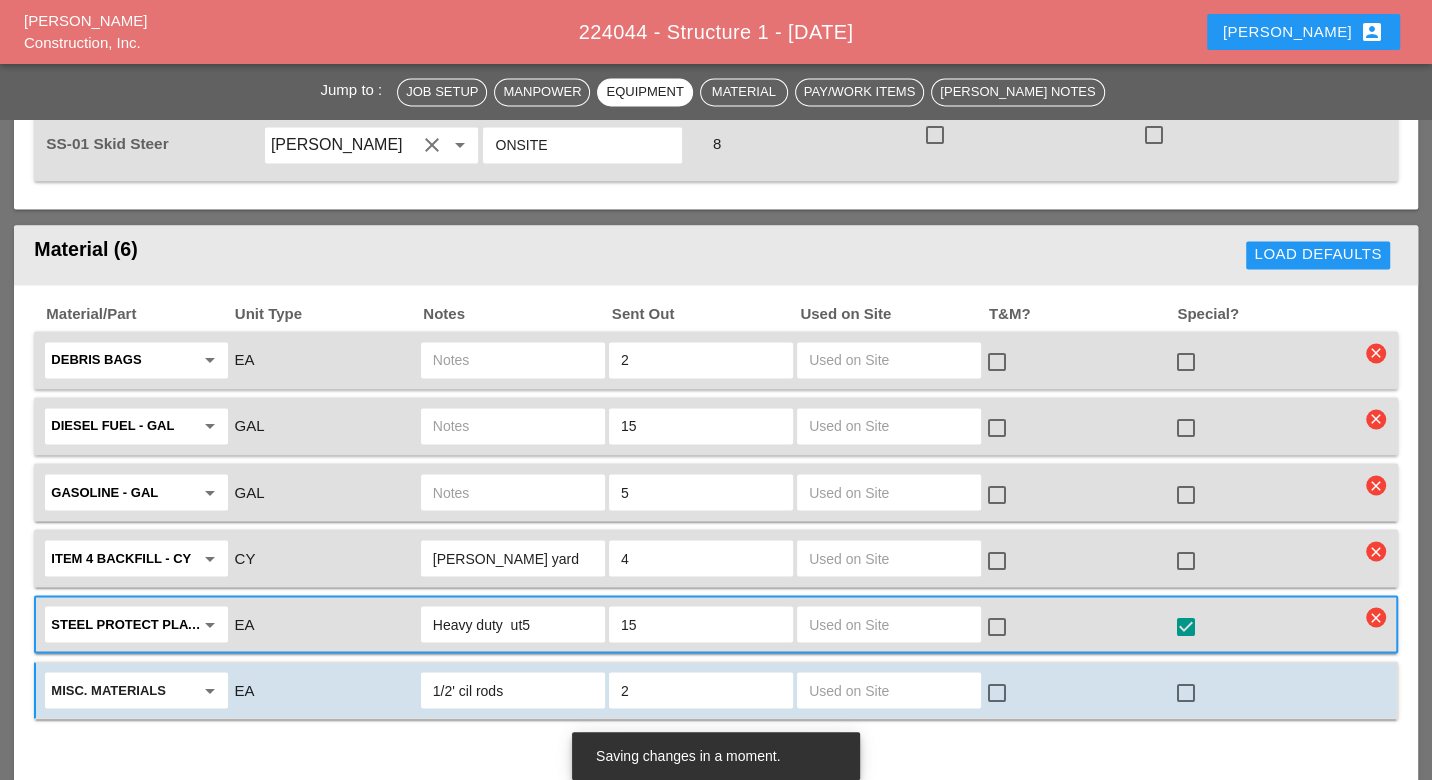 type on "2" 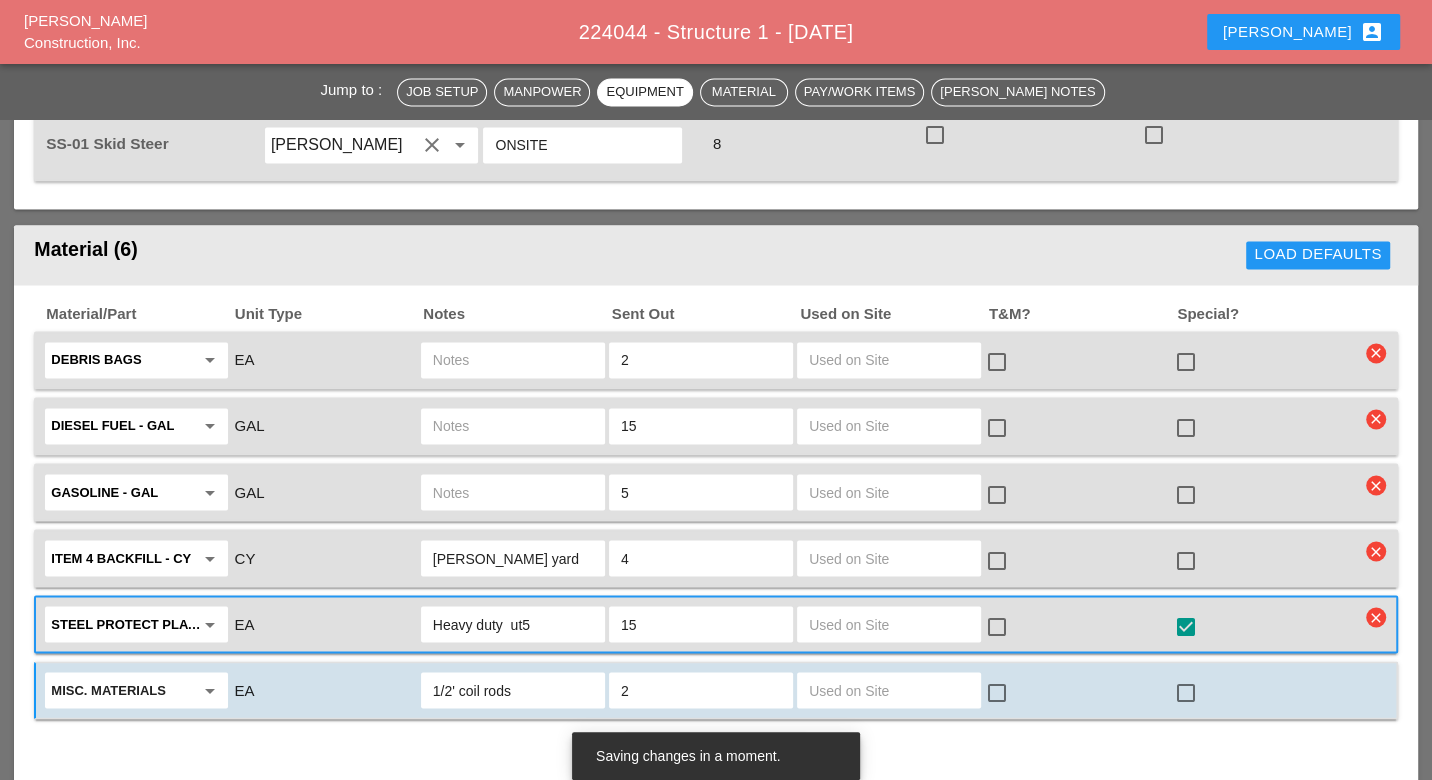 type on "1/2' coil rods" 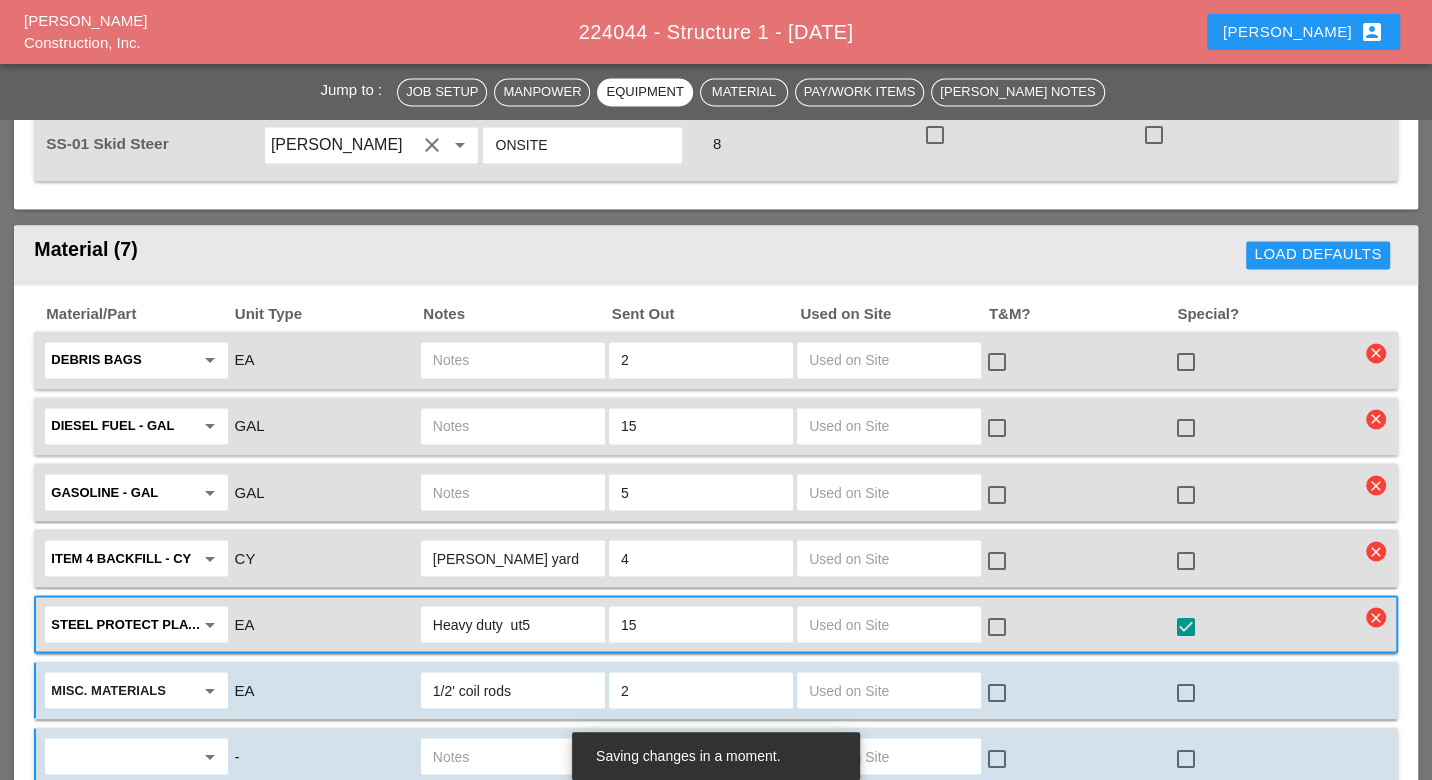 click at bounding box center [122, 756] 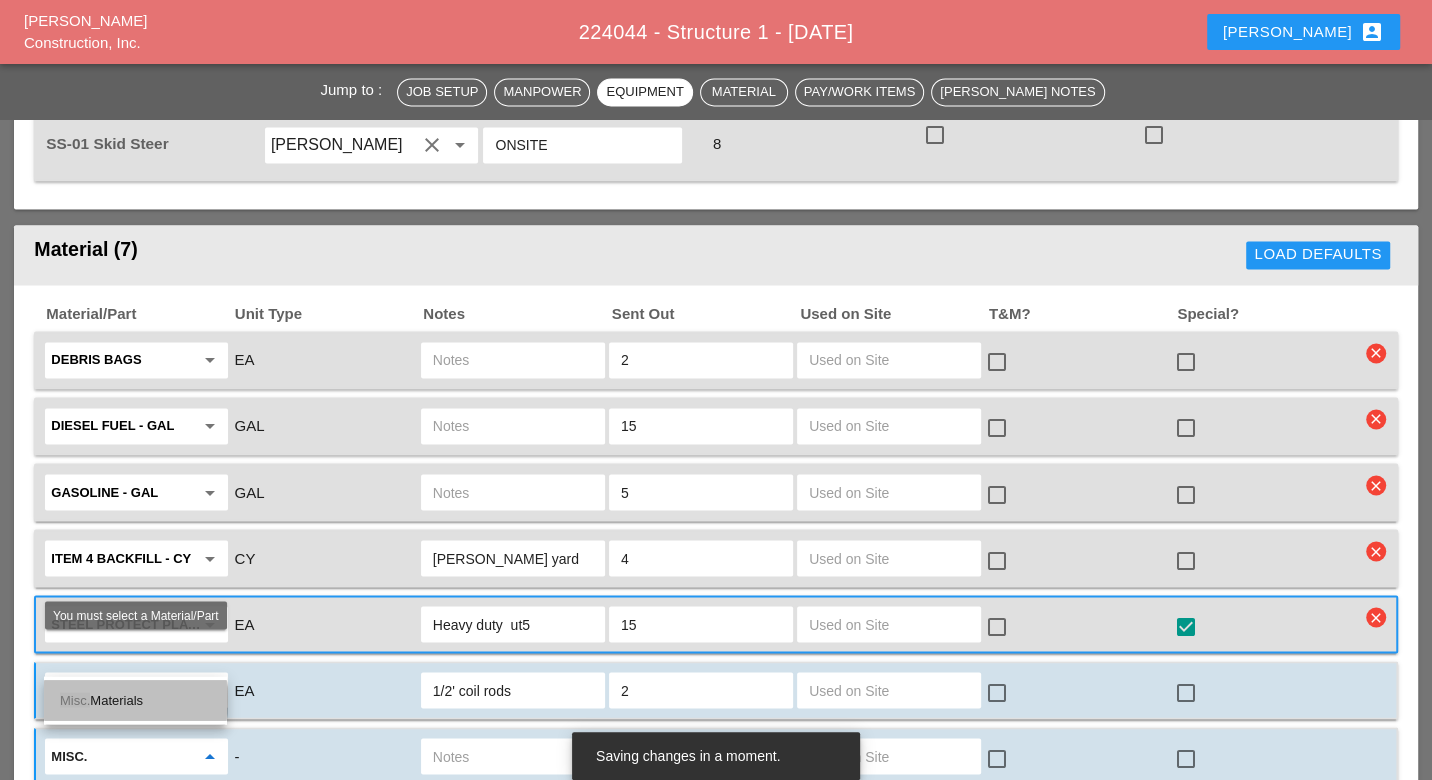 click on "Misc.  Materials" at bounding box center (135, 700) 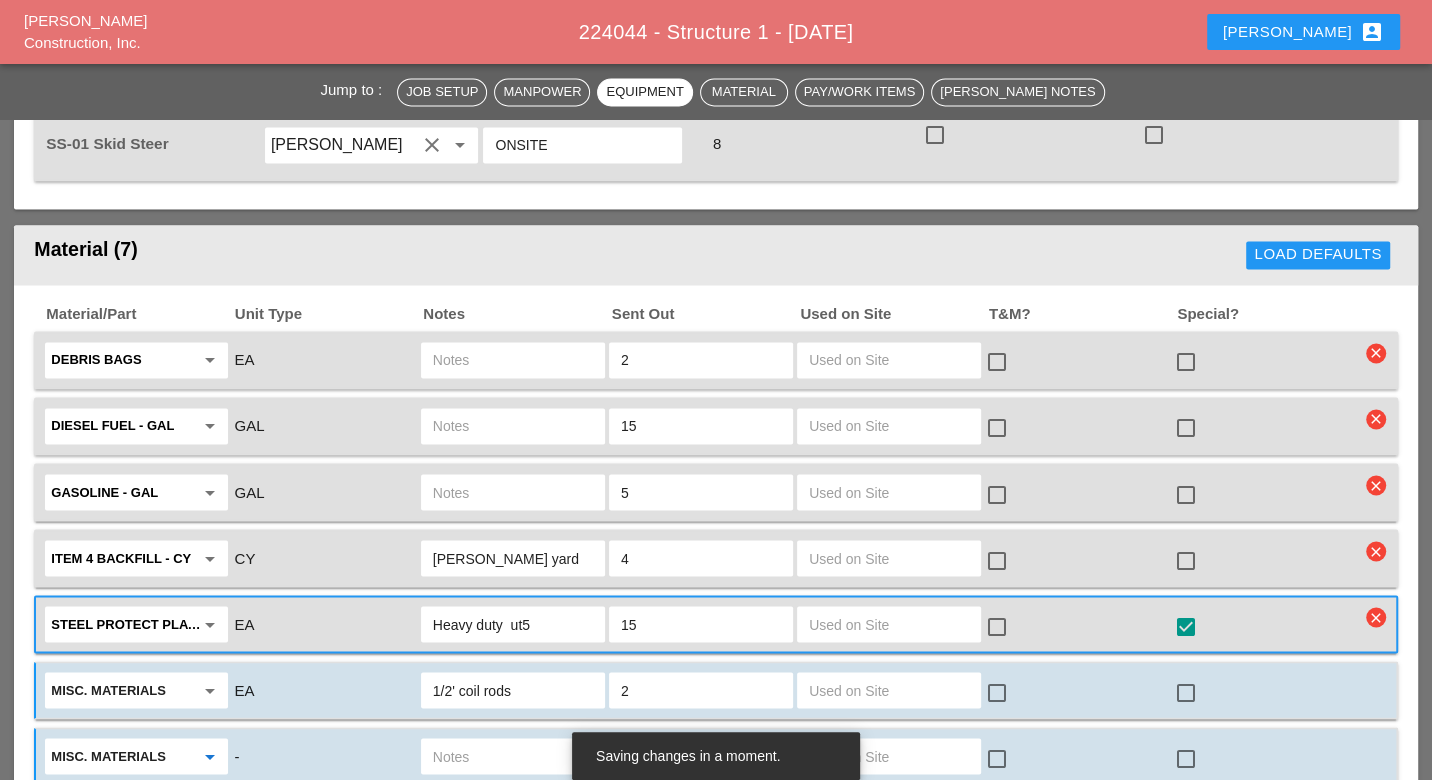 type on "Misc. Materials" 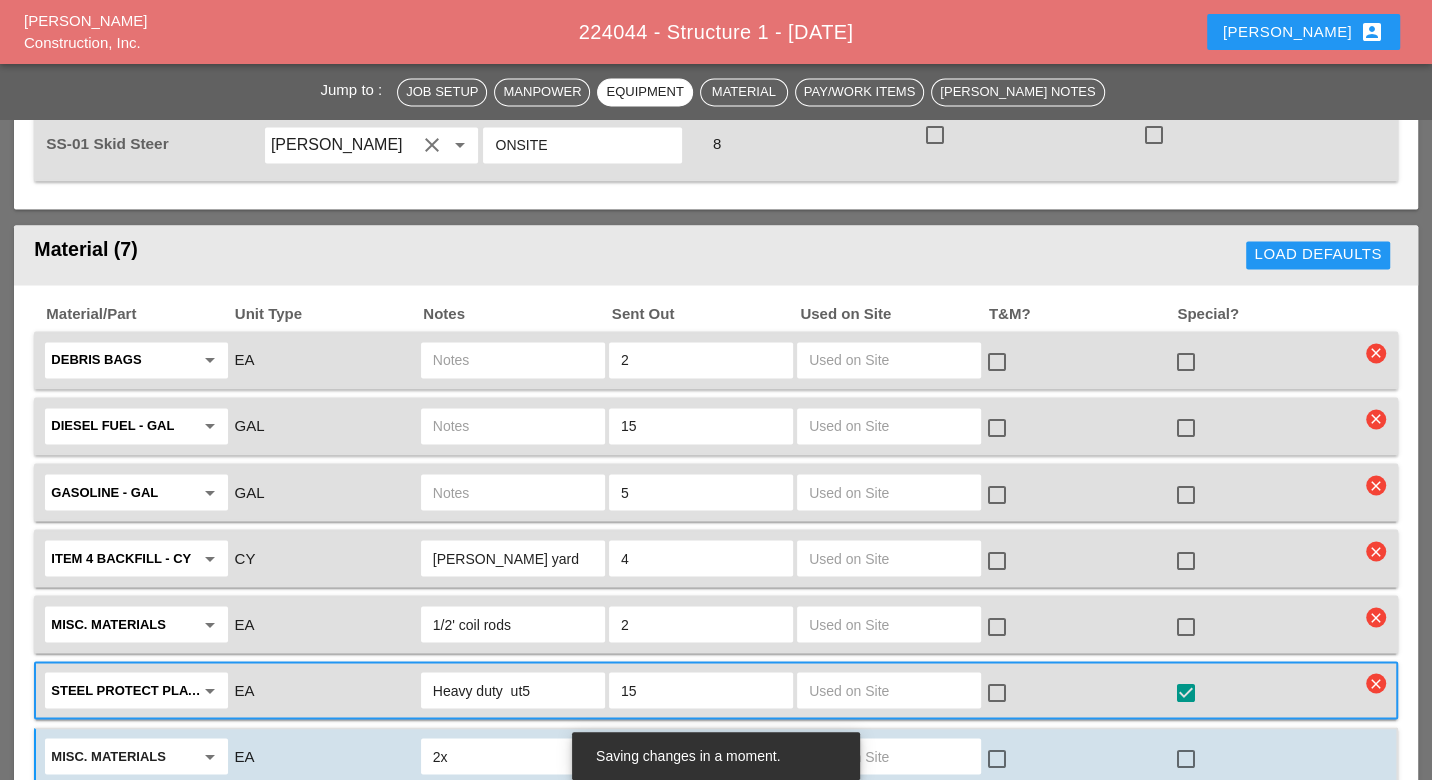 type on "2x" 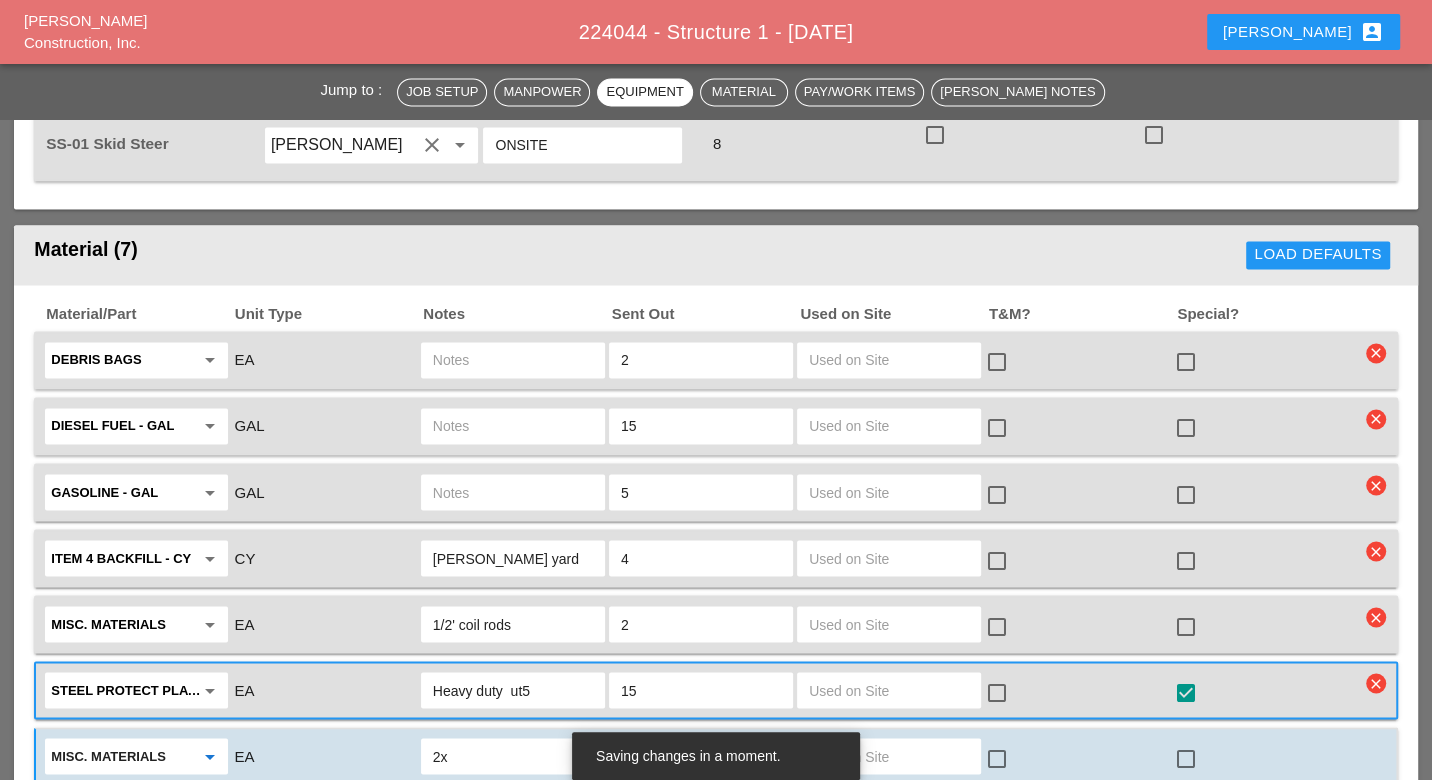click on "Misc. Materials" at bounding box center [122, 756] 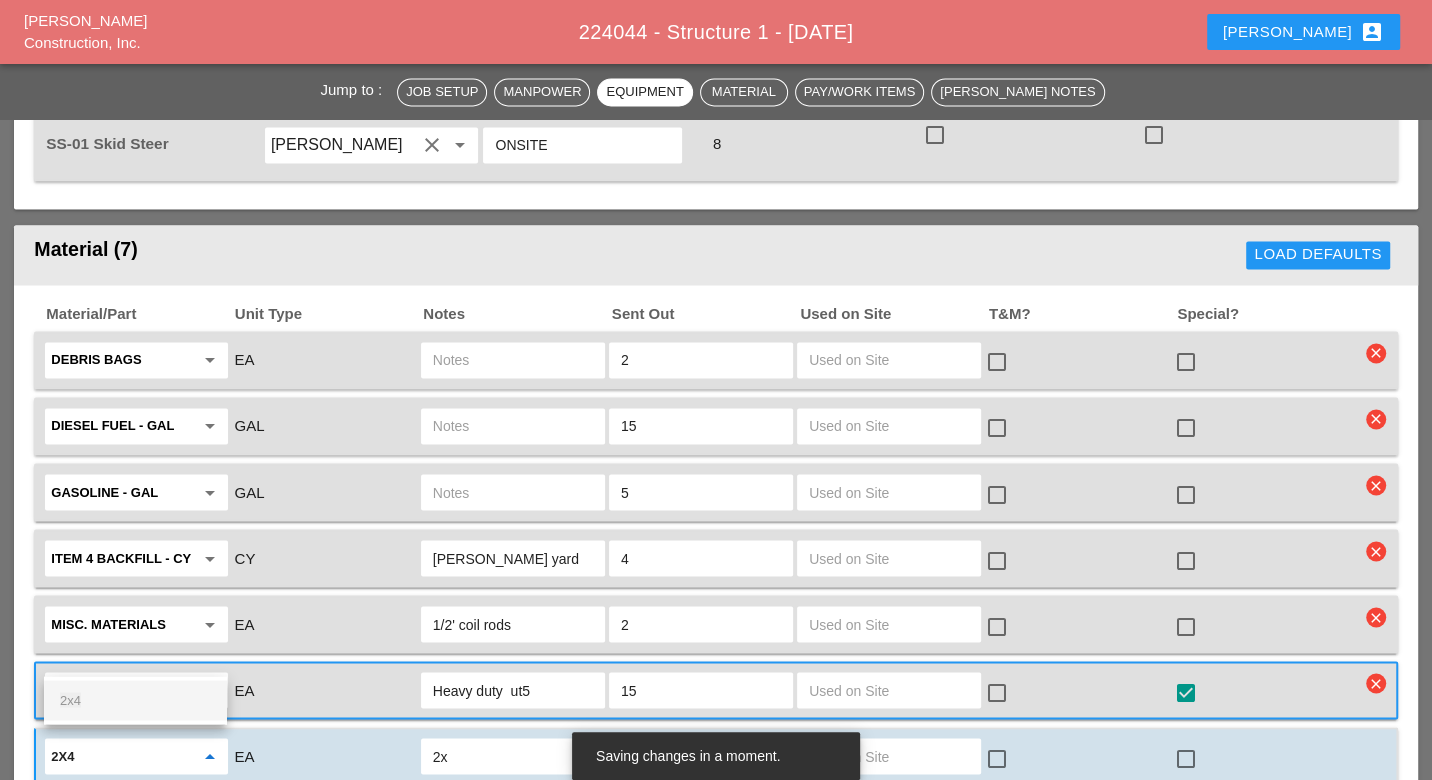 click on "2x4" at bounding box center [135, 700] 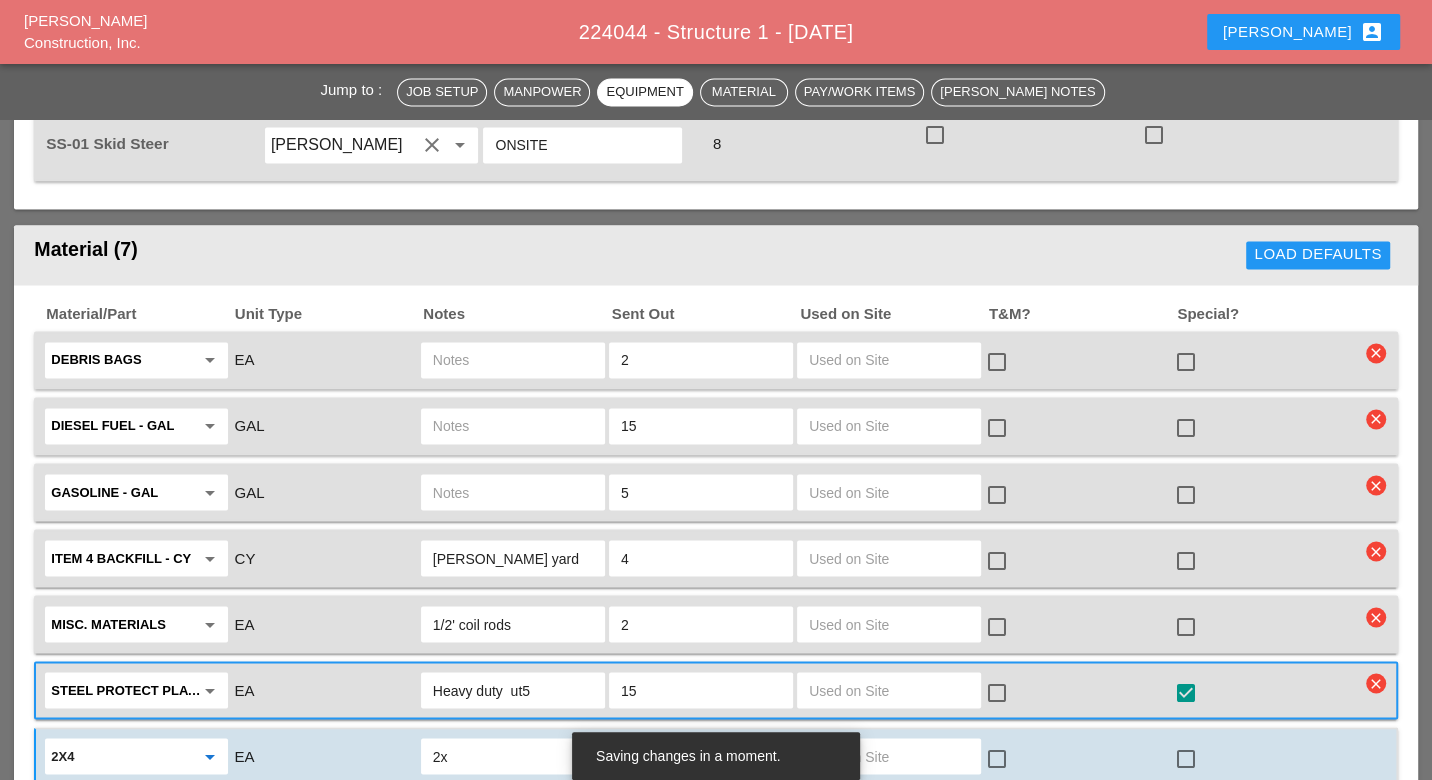 type on "2x4" 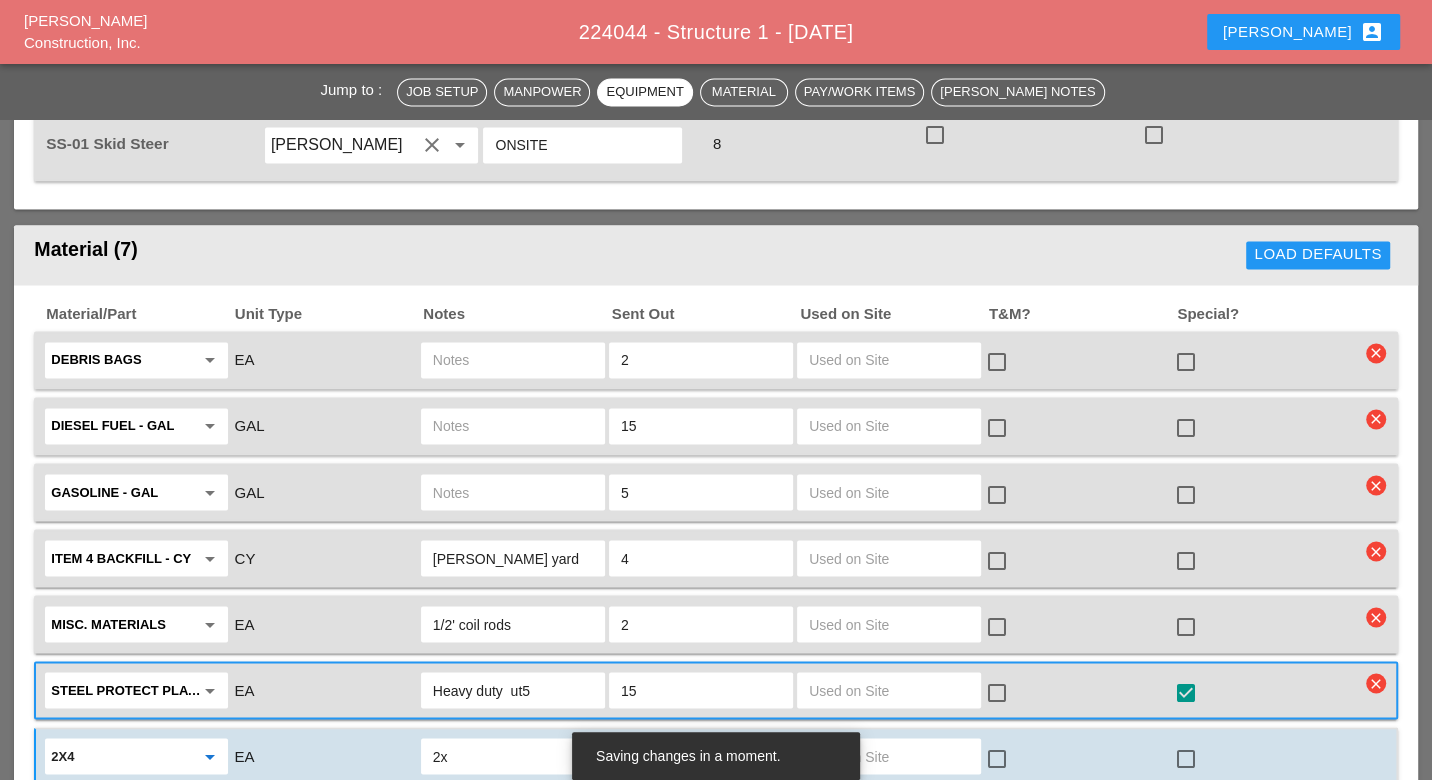 click on "2x" at bounding box center [513, 756] 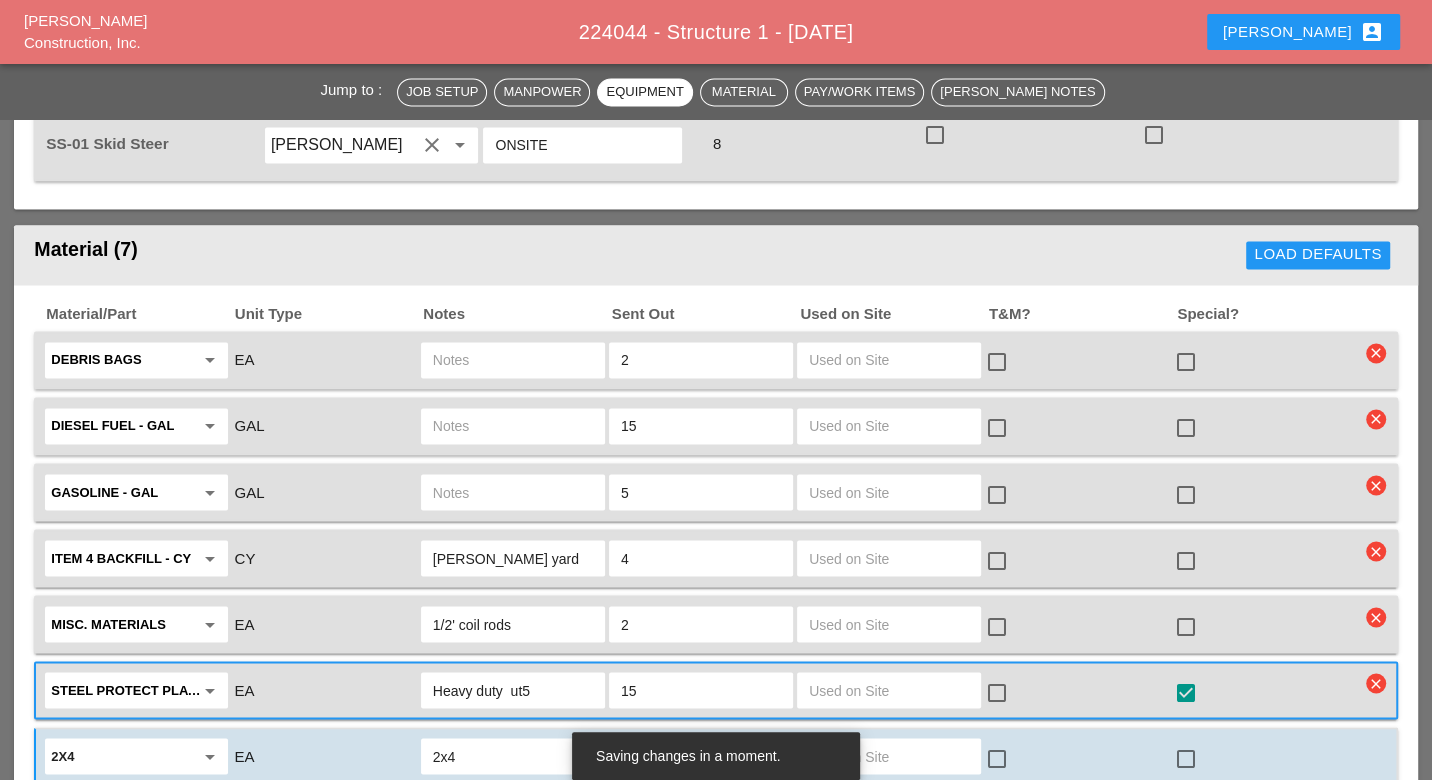 drag, startPoint x: 470, startPoint y: 656, endPoint x: 422, endPoint y: 651, distance: 48.259712 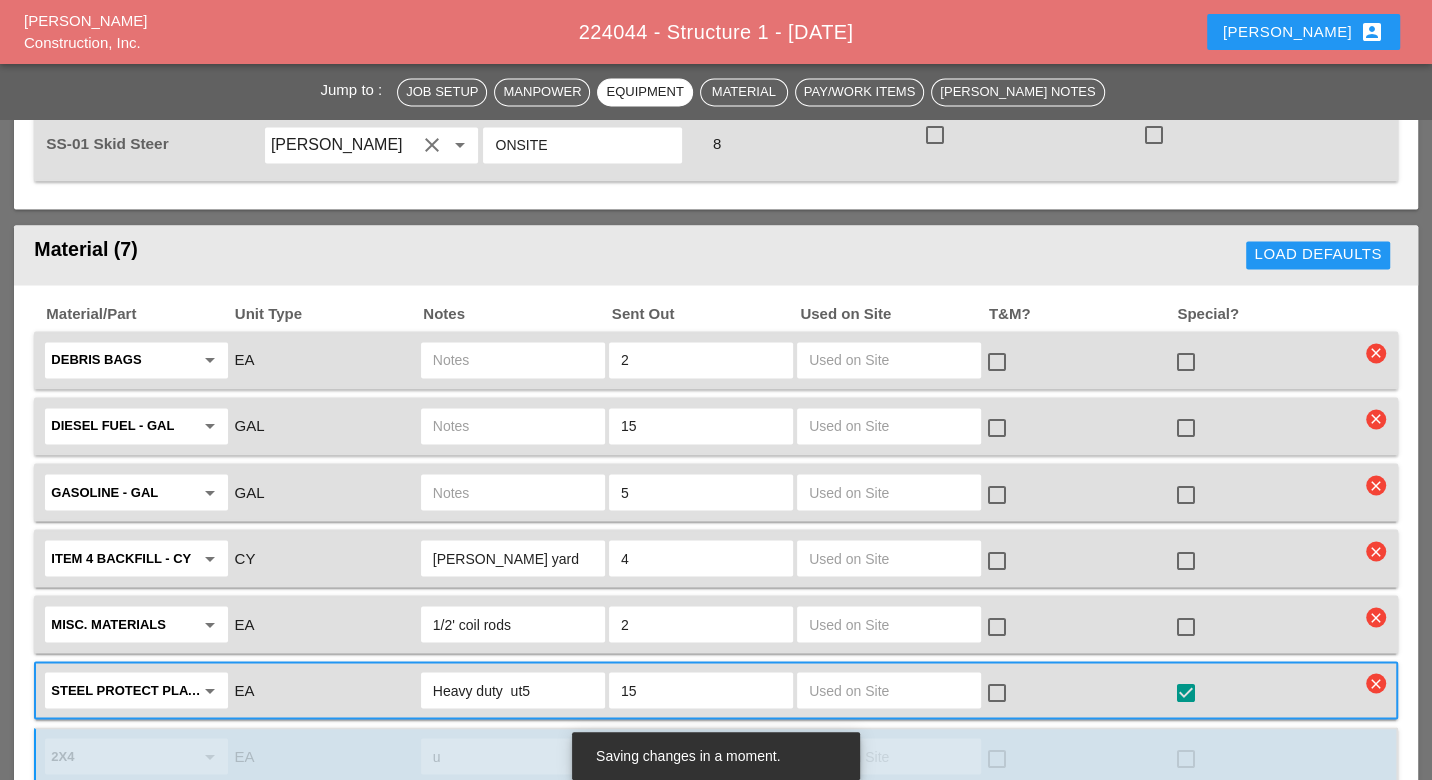 type on "ut" 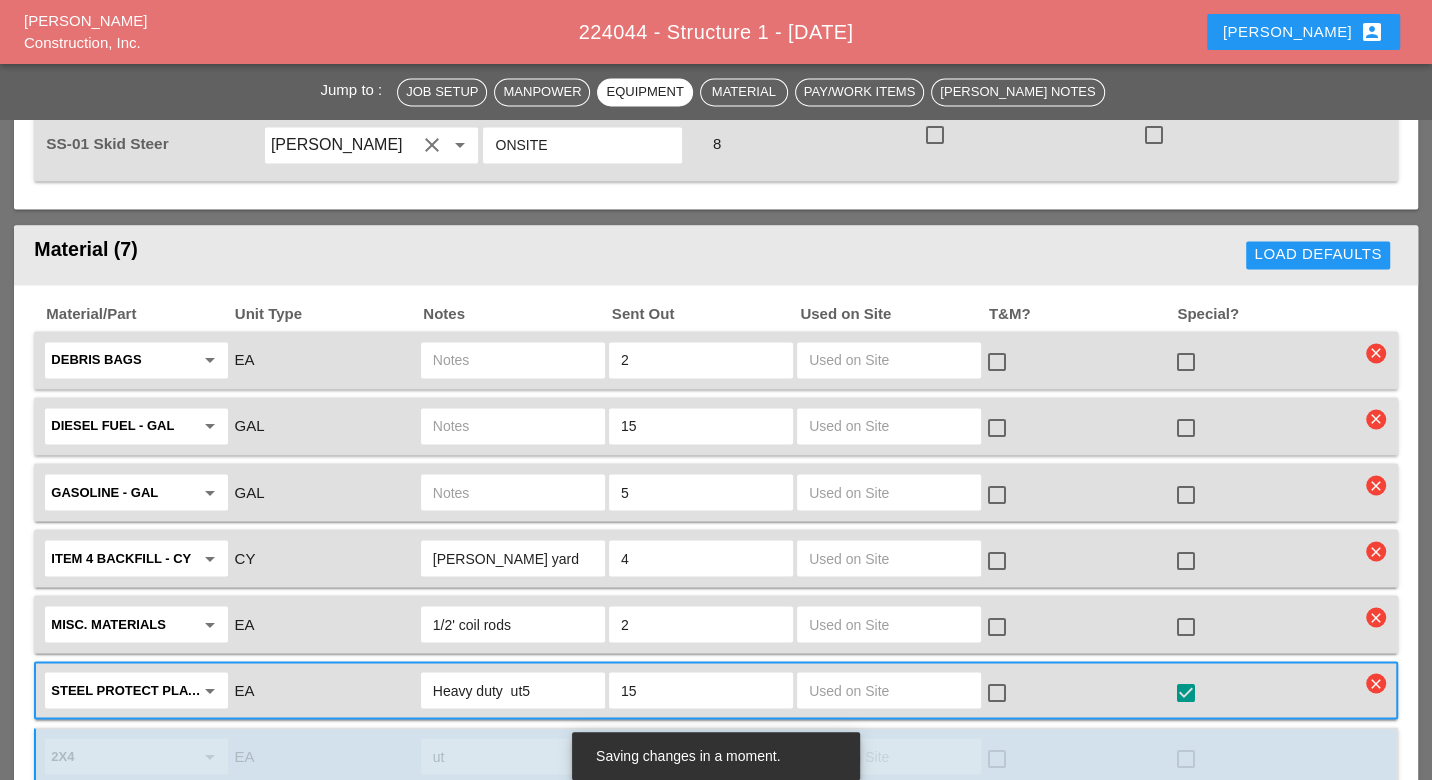 type on "Tommy igio" 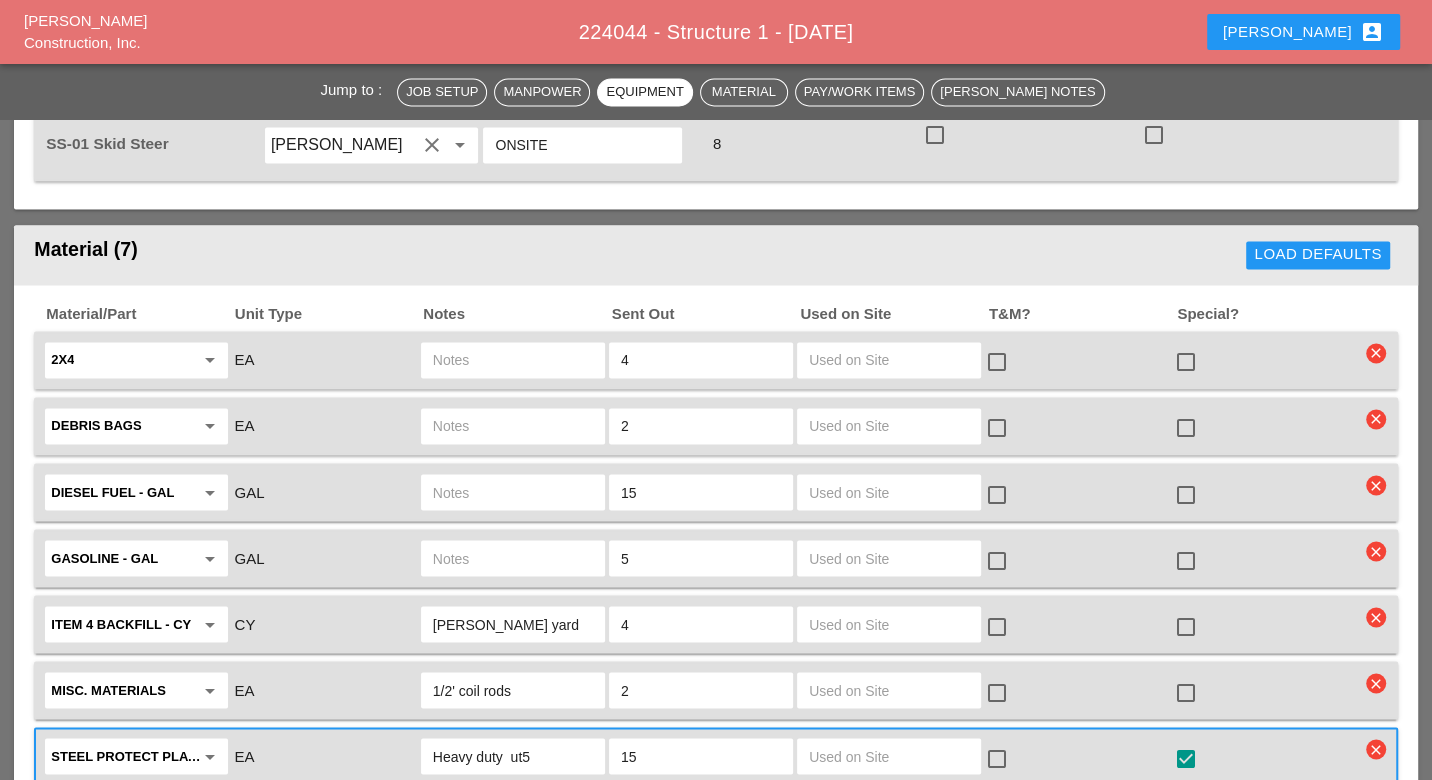 click at bounding box center [513, 360] 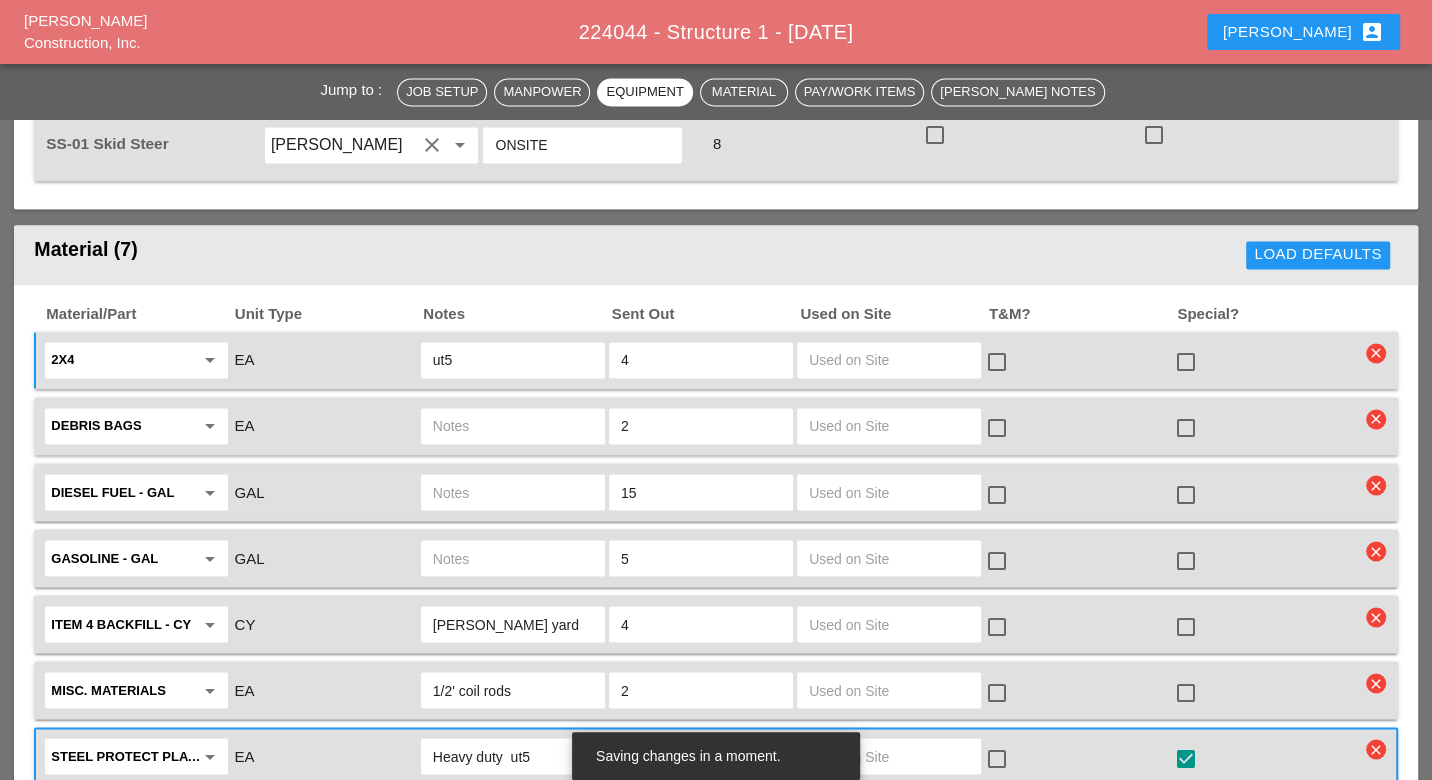 type on "ut5" 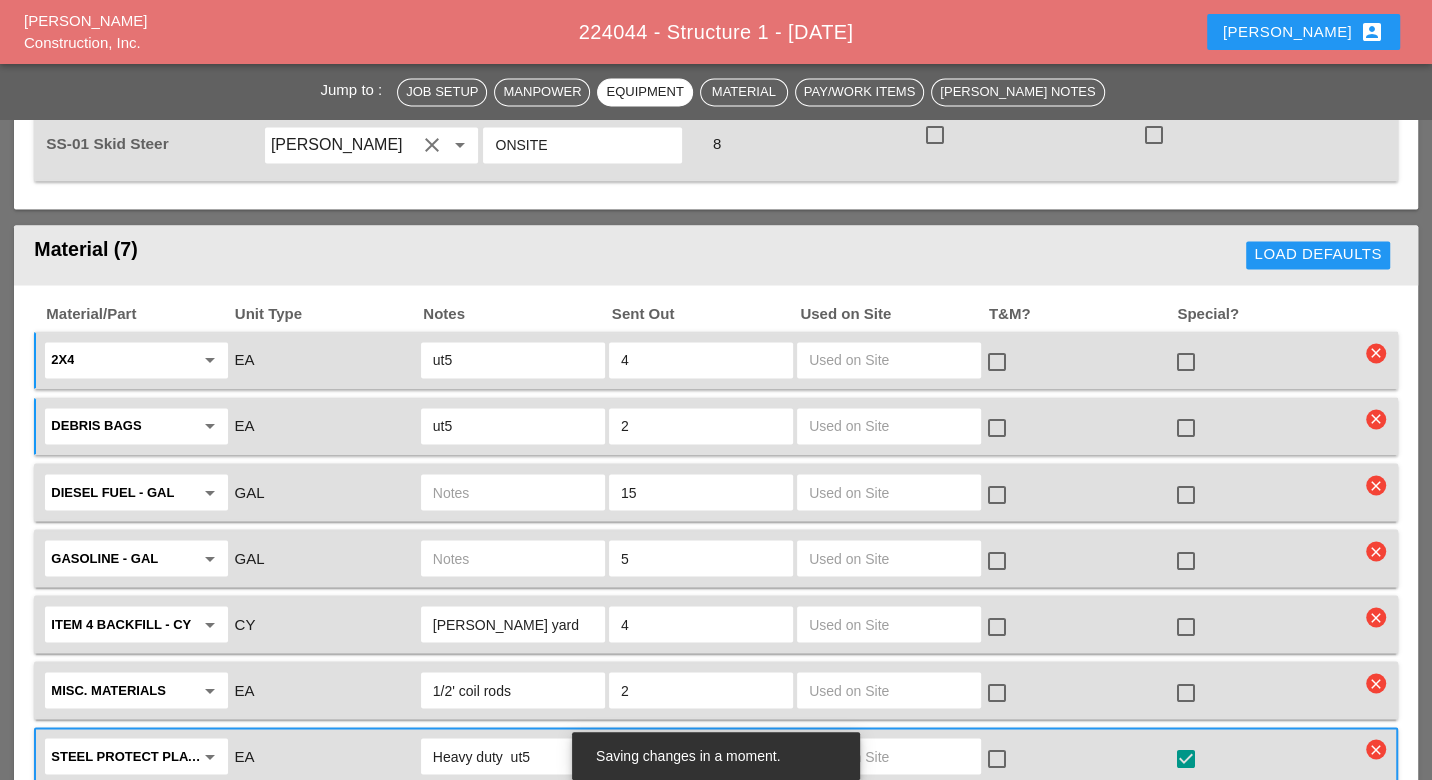 type on "ut5" 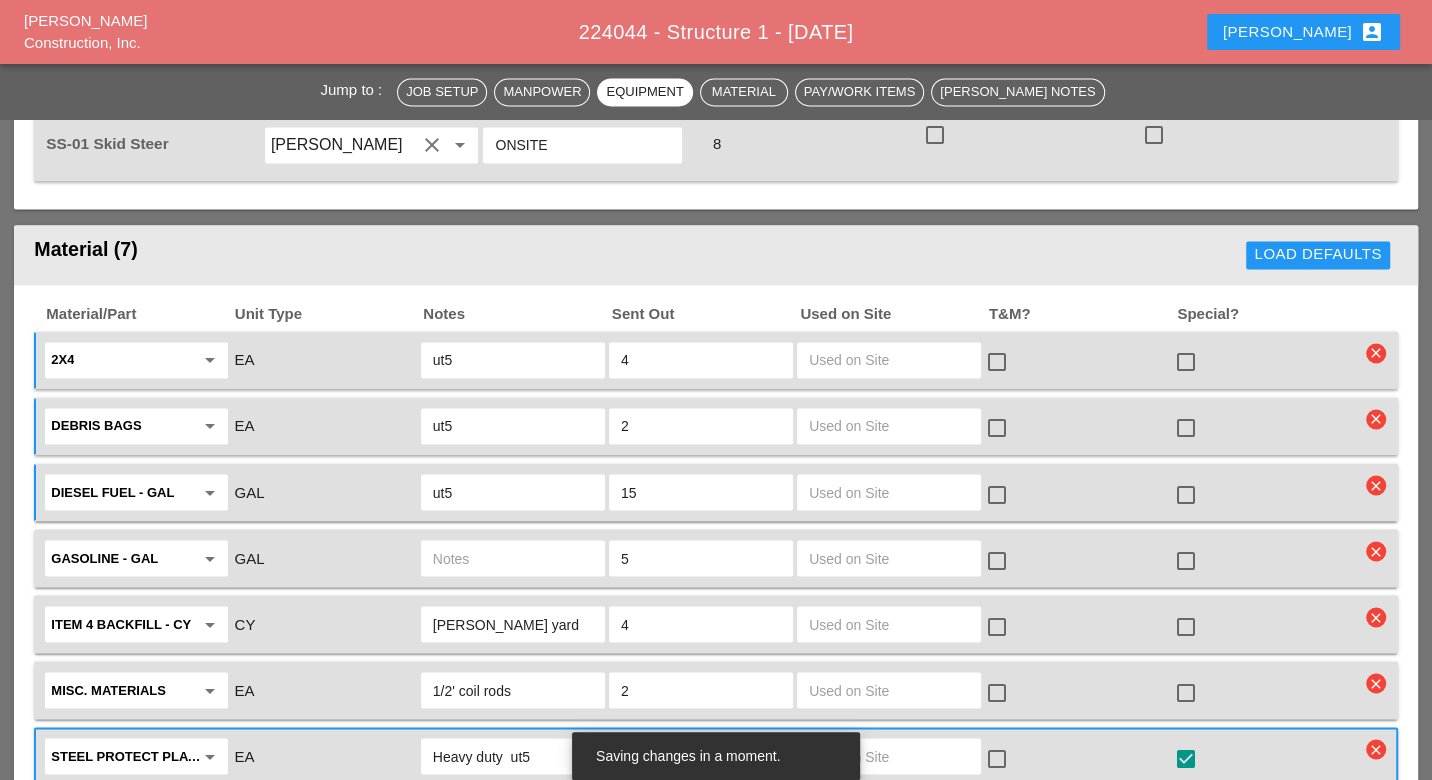 type on "ut5" 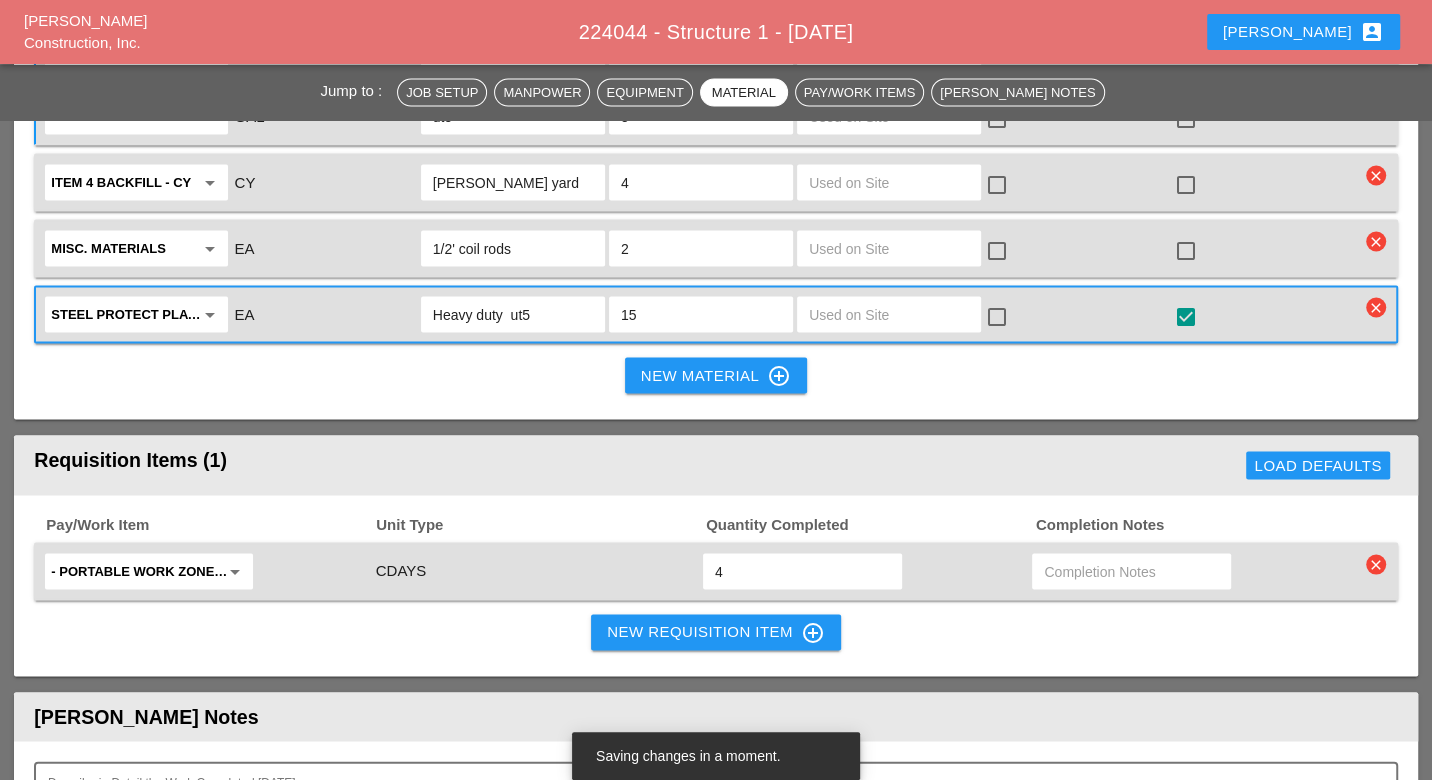 scroll, scrollTop: 2777, scrollLeft: 0, axis: vertical 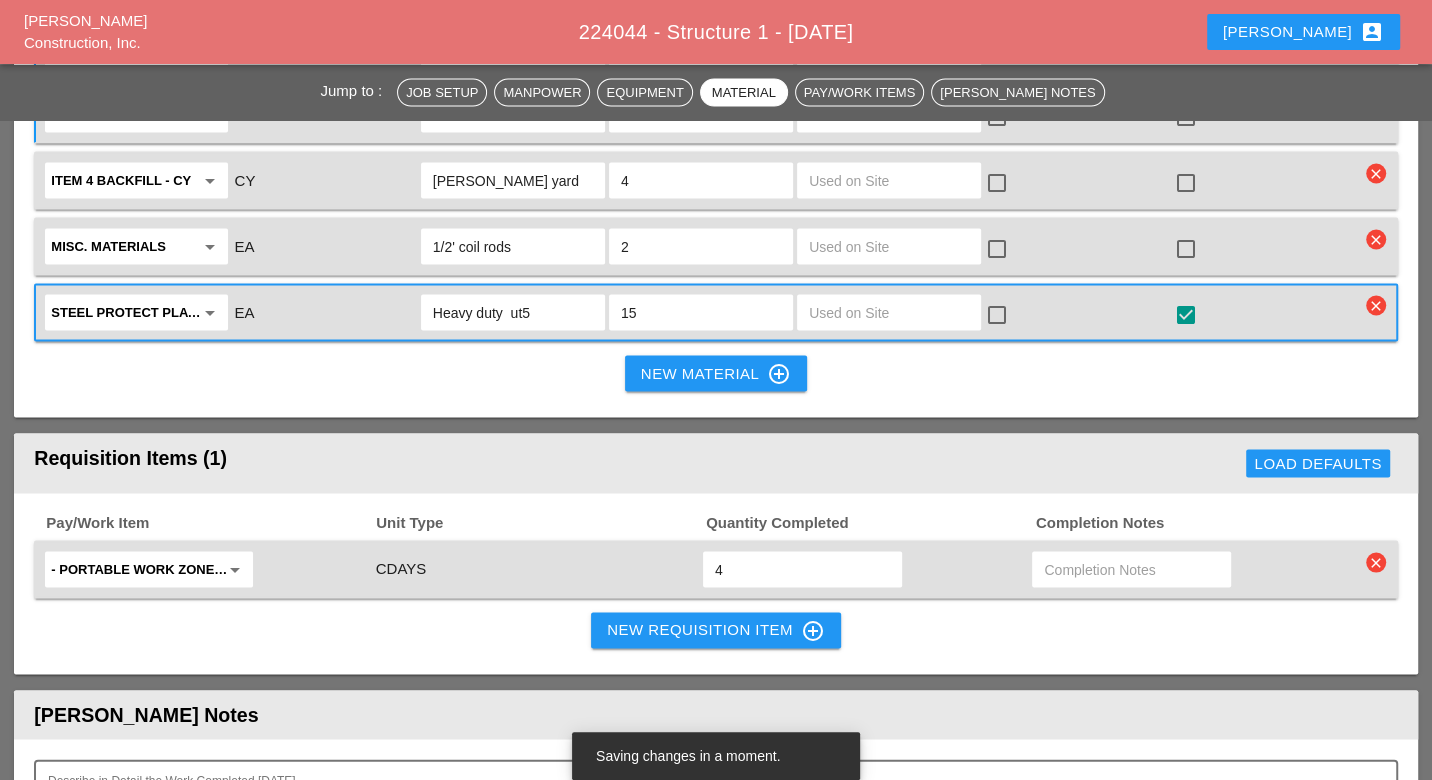 type on "ut5" 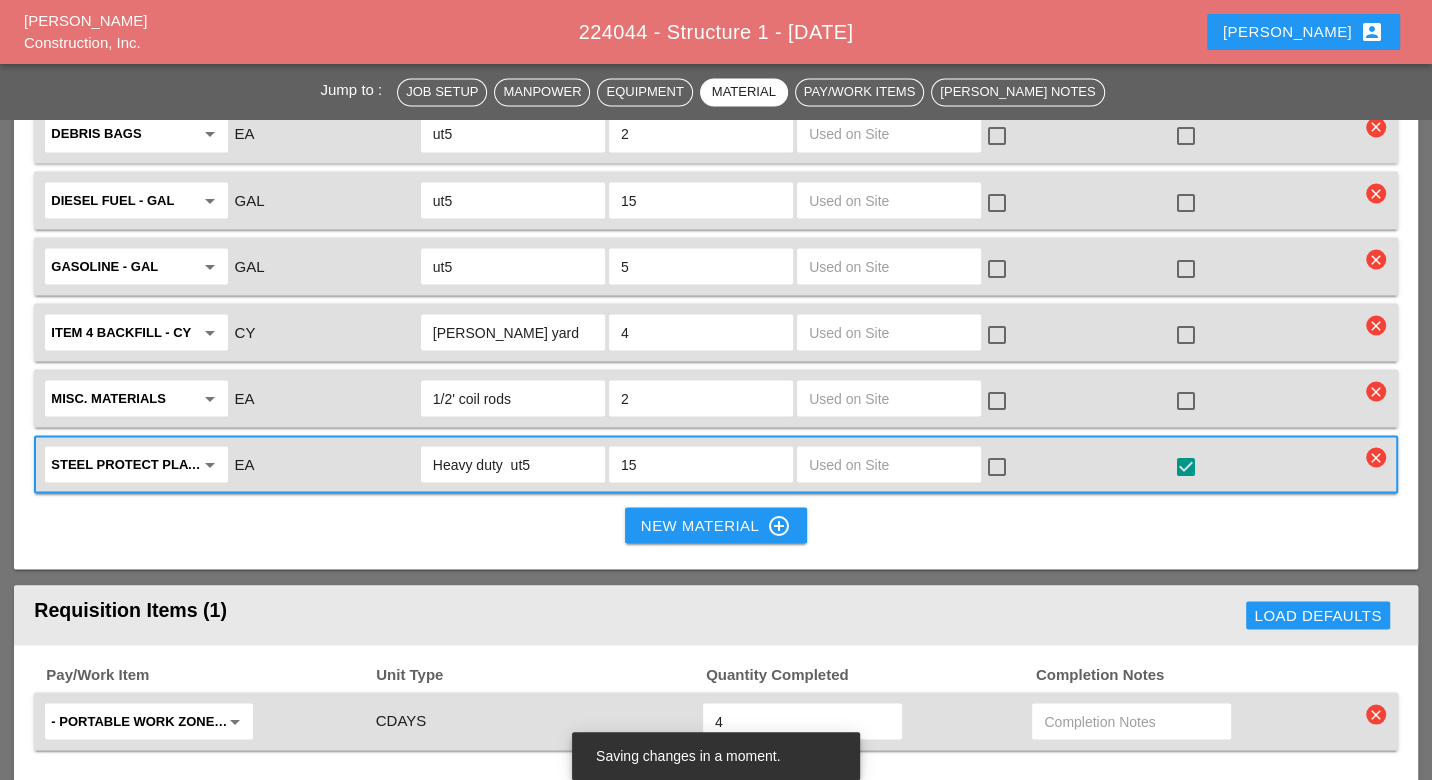 scroll, scrollTop: 2555, scrollLeft: 0, axis: vertical 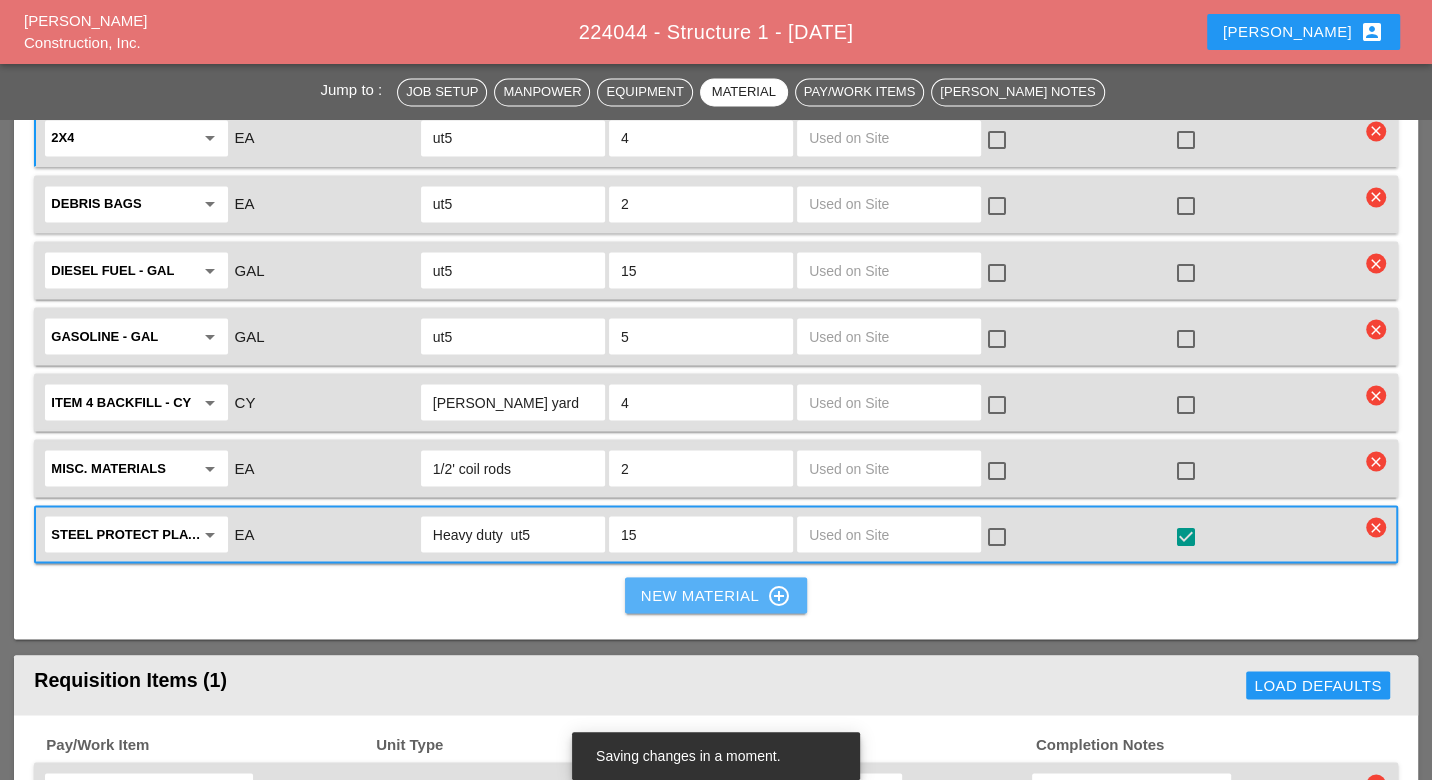 click on "New Material control_point" at bounding box center (716, 595) 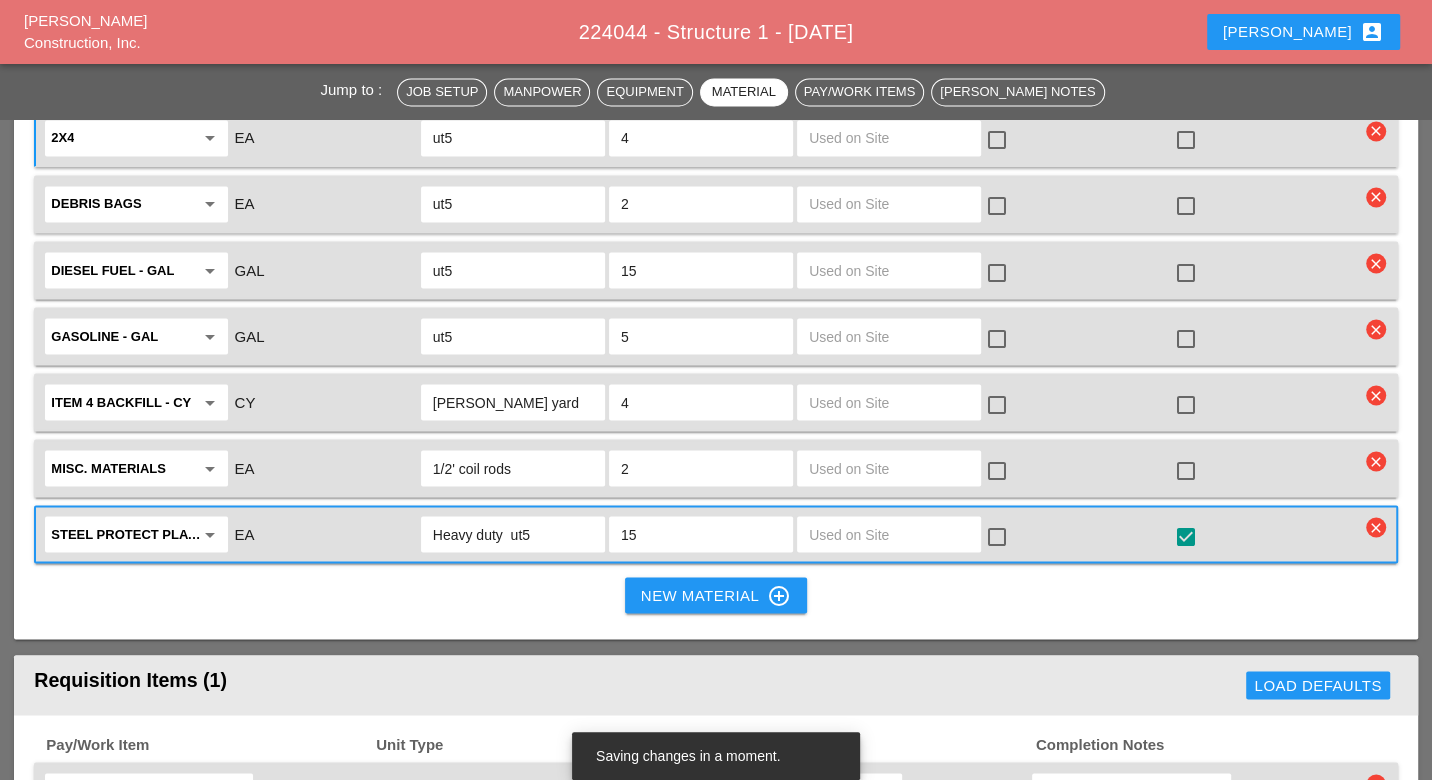 click on "New Material control_point" at bounding box center [716, 595] 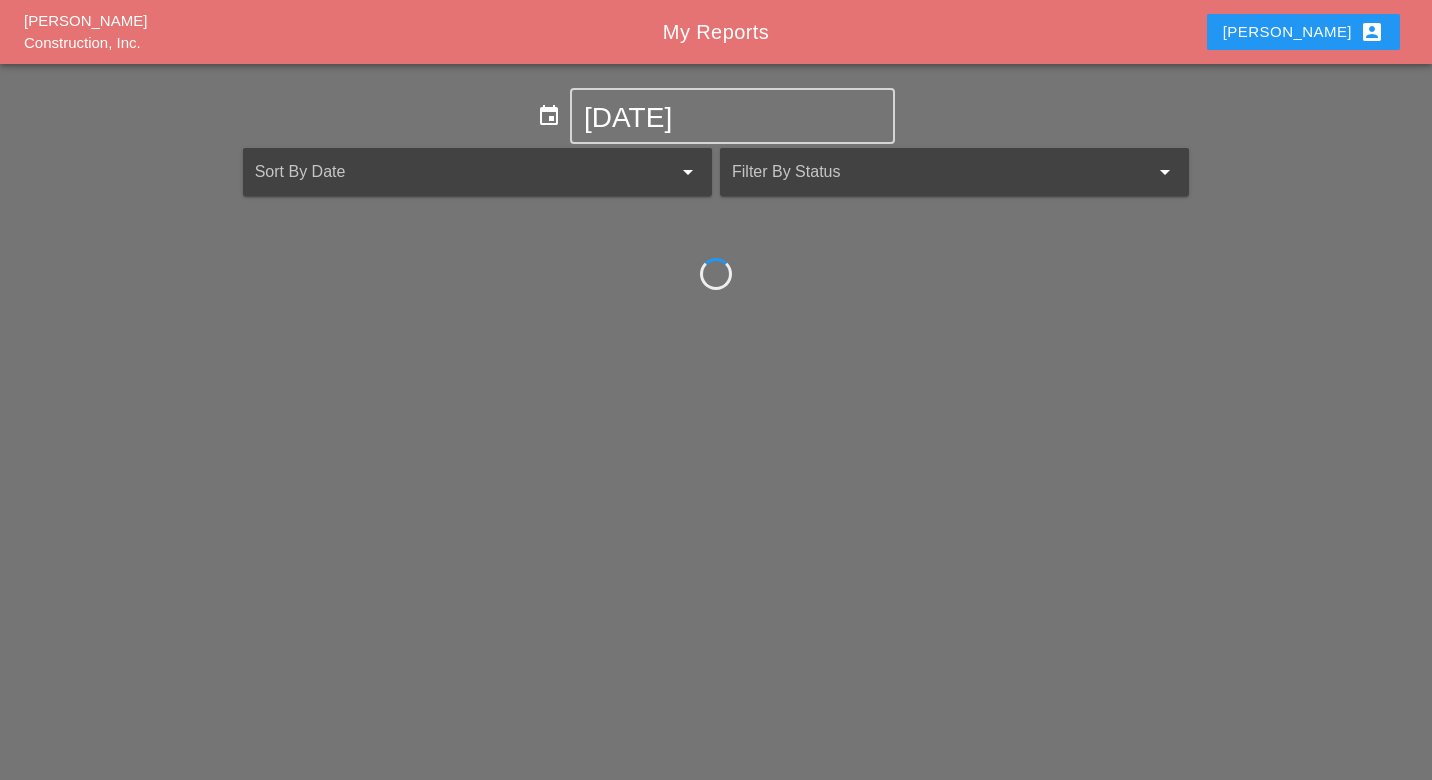 scroll, scrollTop: 0, scrollLeft: 0, axis: both 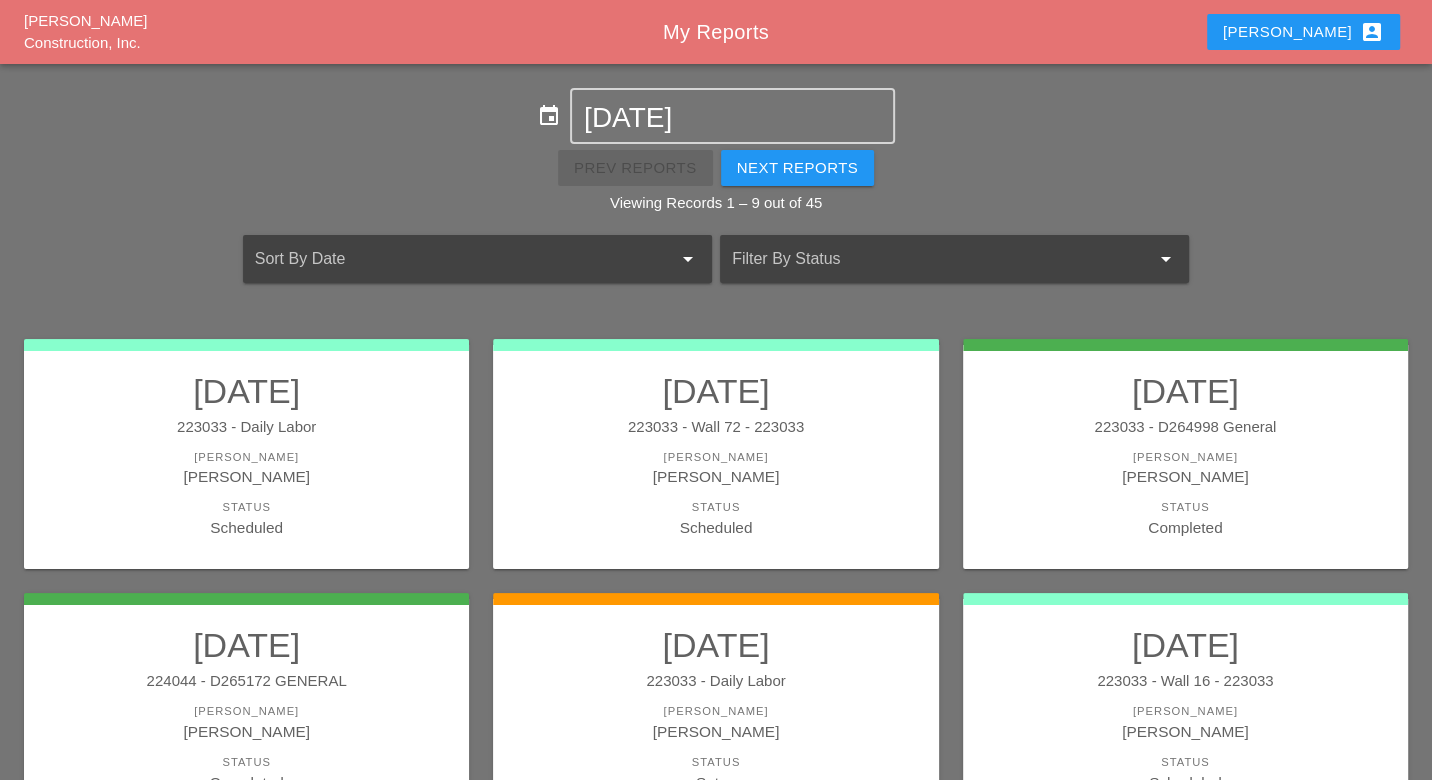 click on "Luca account_box" at bounding box center (1303, 32) 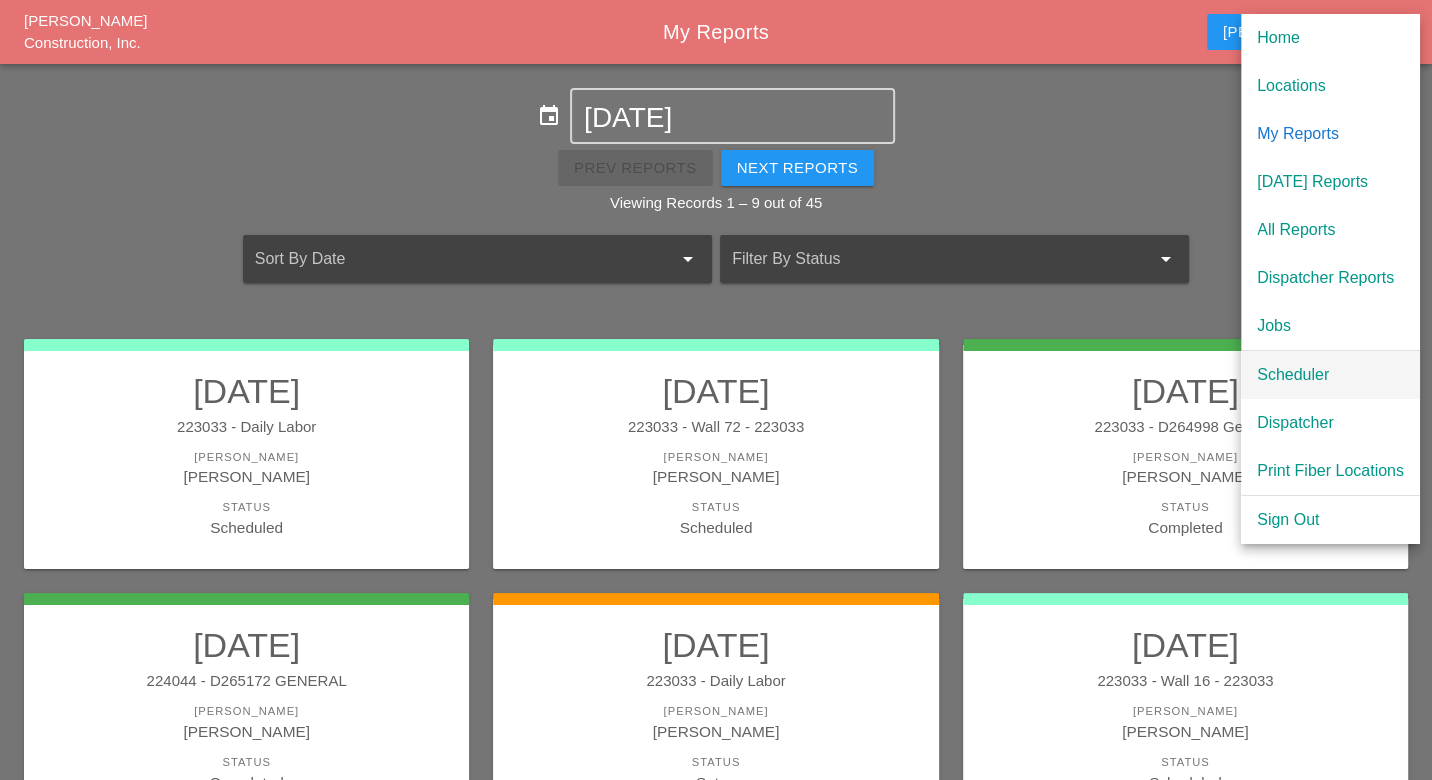 click on "Scheduler" at bounding box center (1330, 375) 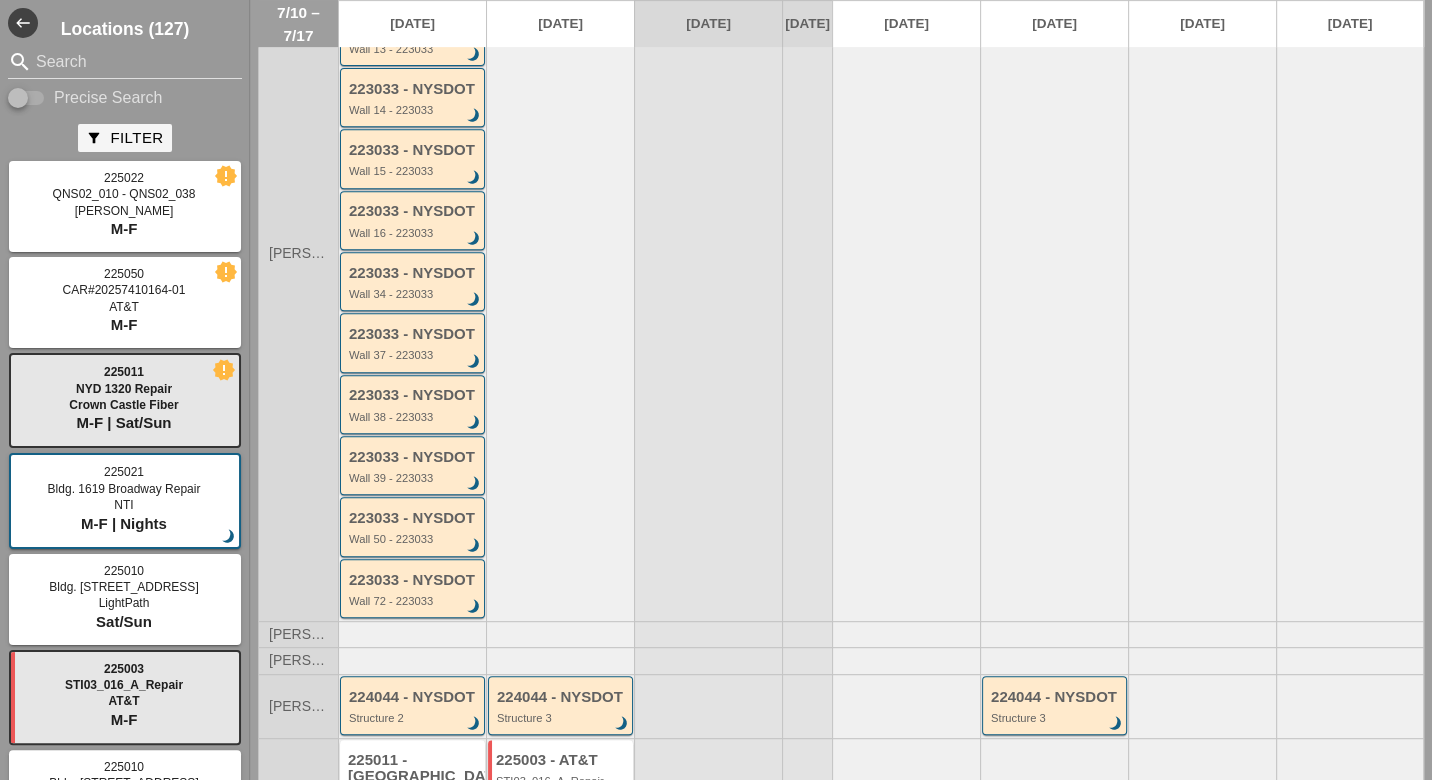 scroll, scrollTop: 744, scrollLeft: 0, axis: vertical 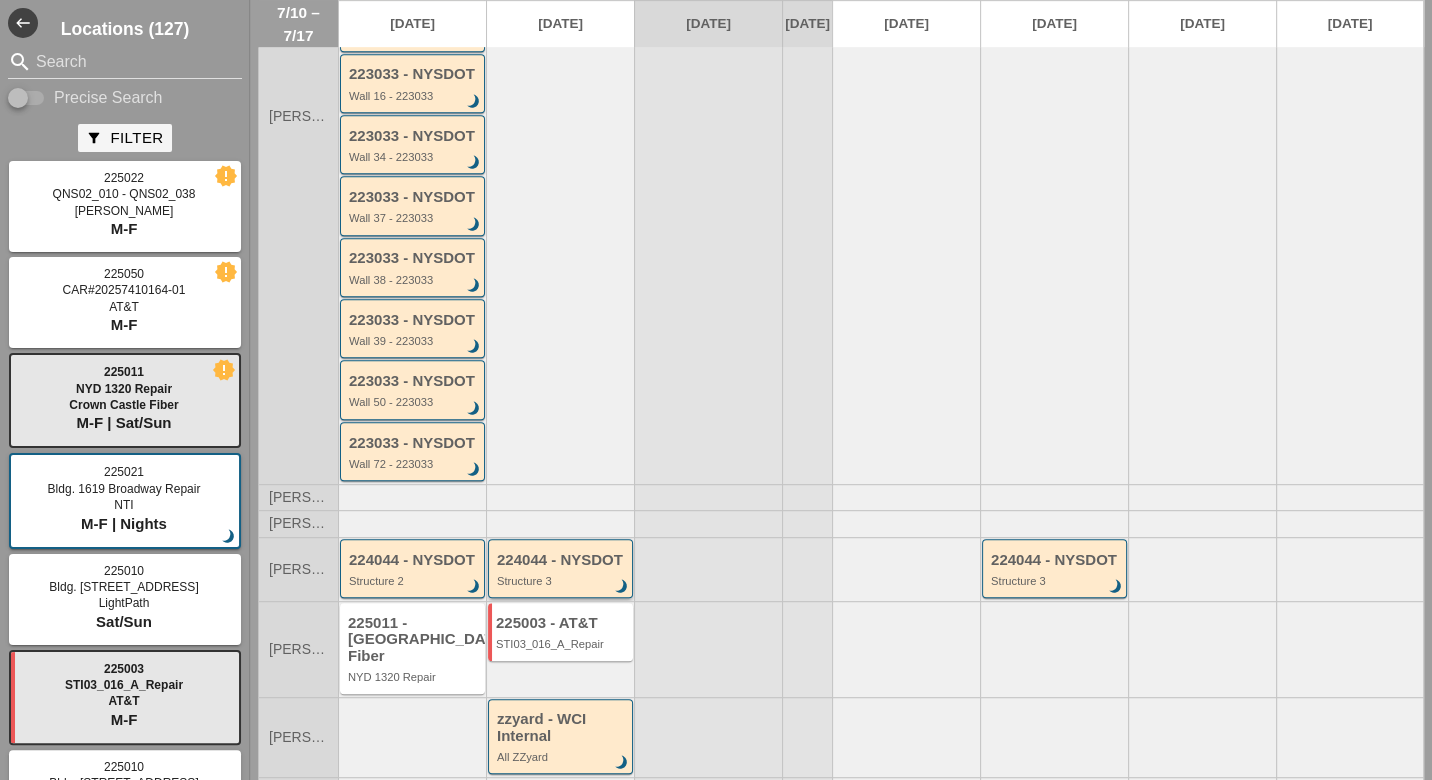 click on "224044 - NYSDOT  Structure 3 brightness_3" at bounding box center [562, 570] 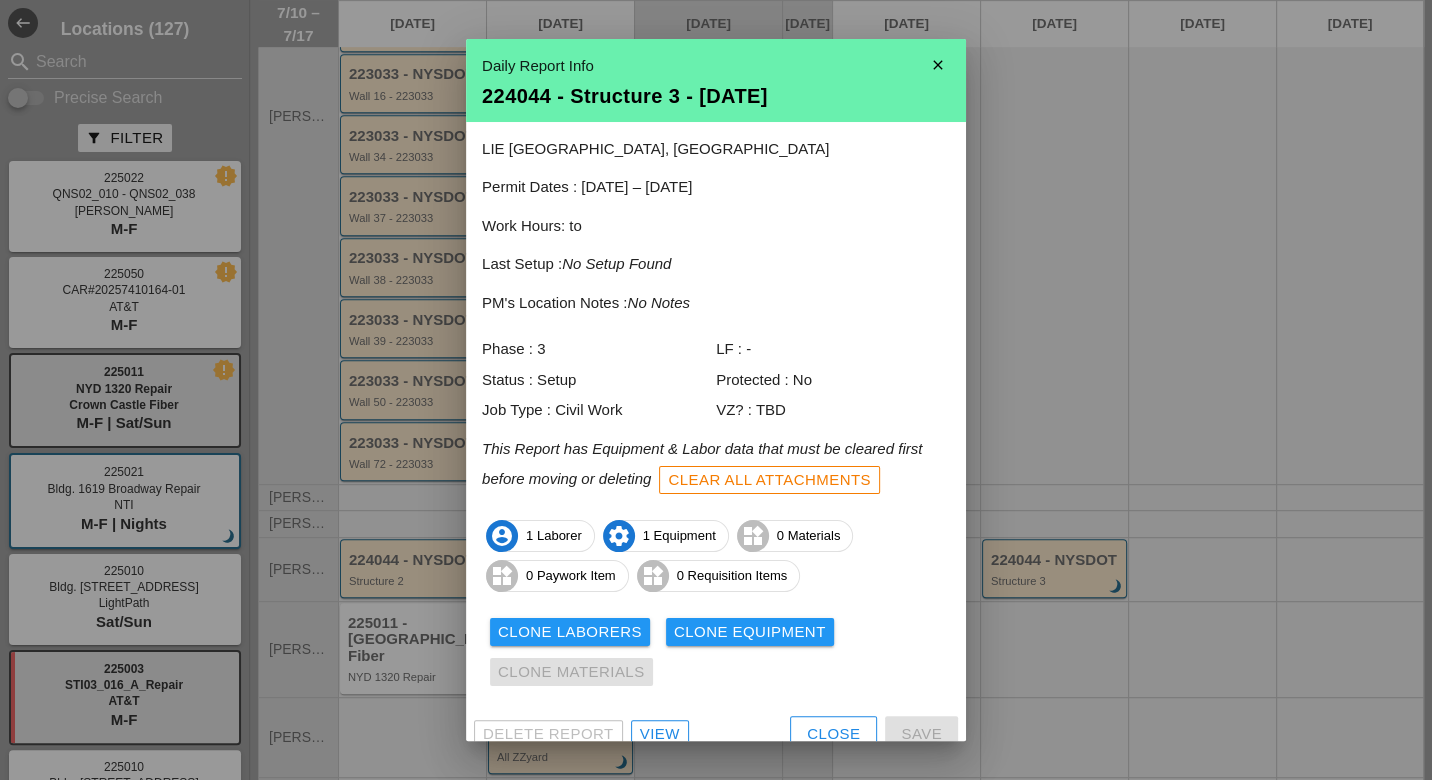 click on "View" at bounding box center (660, 734) 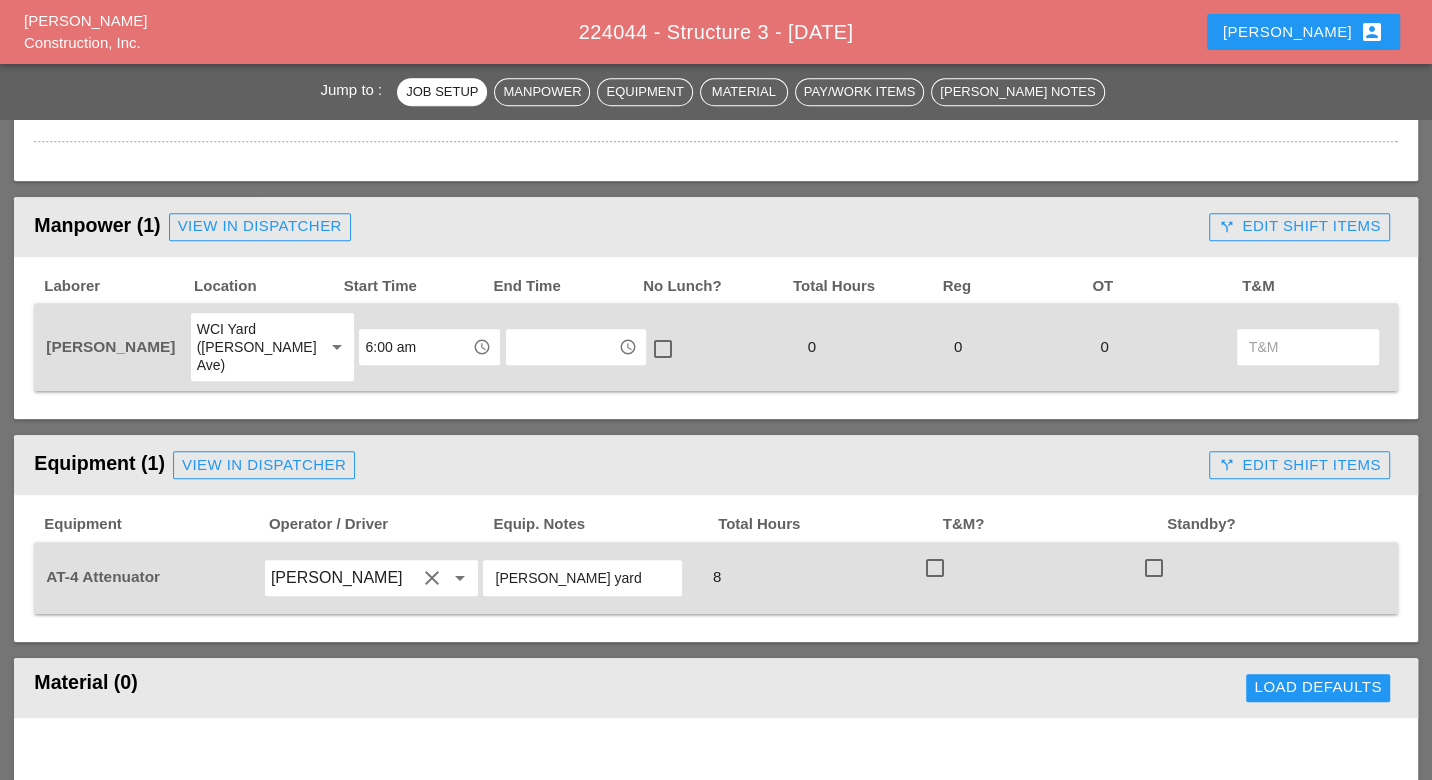 scroll, scrollTop: 1222, scrollLeft: 0, axis: vertical 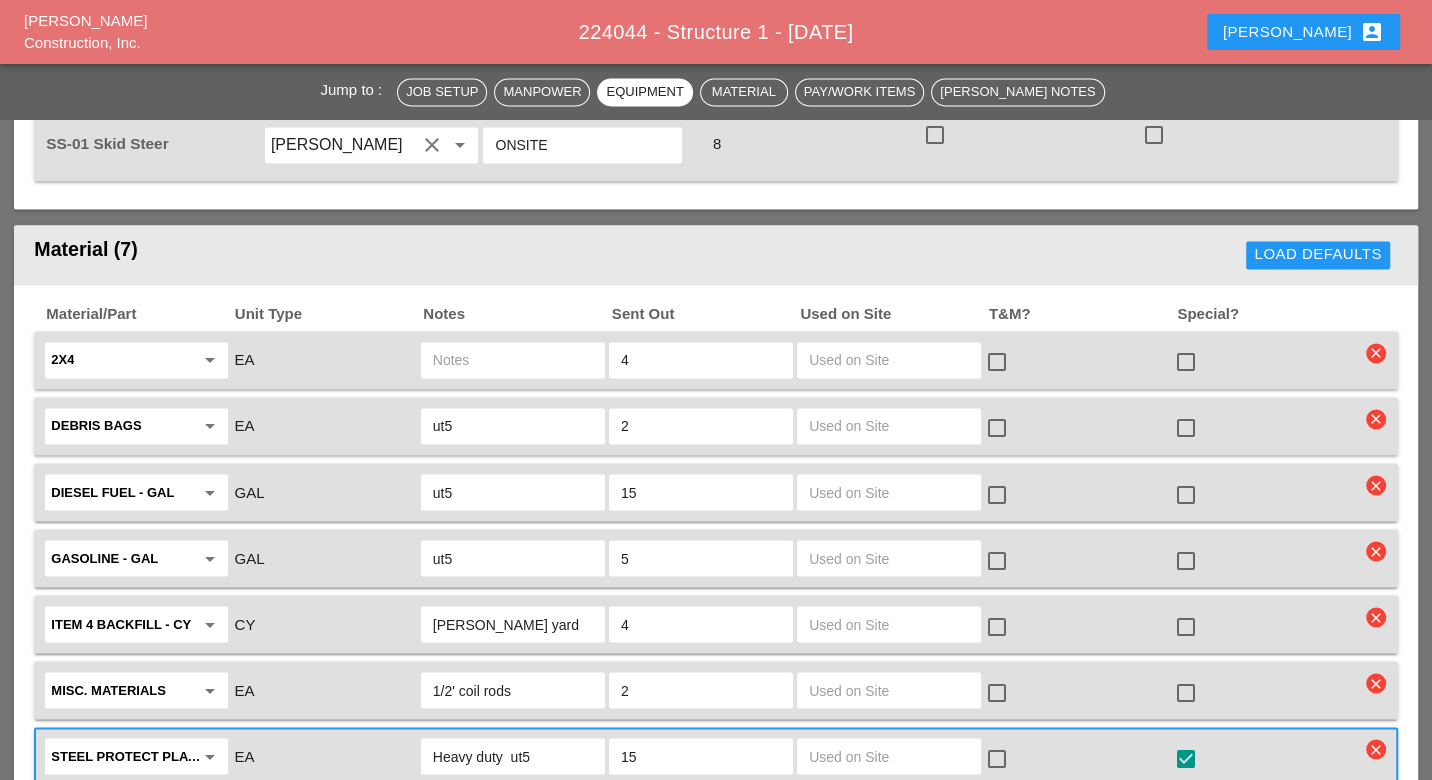 click on "New Material control_point" at bounding box center (716, 817) 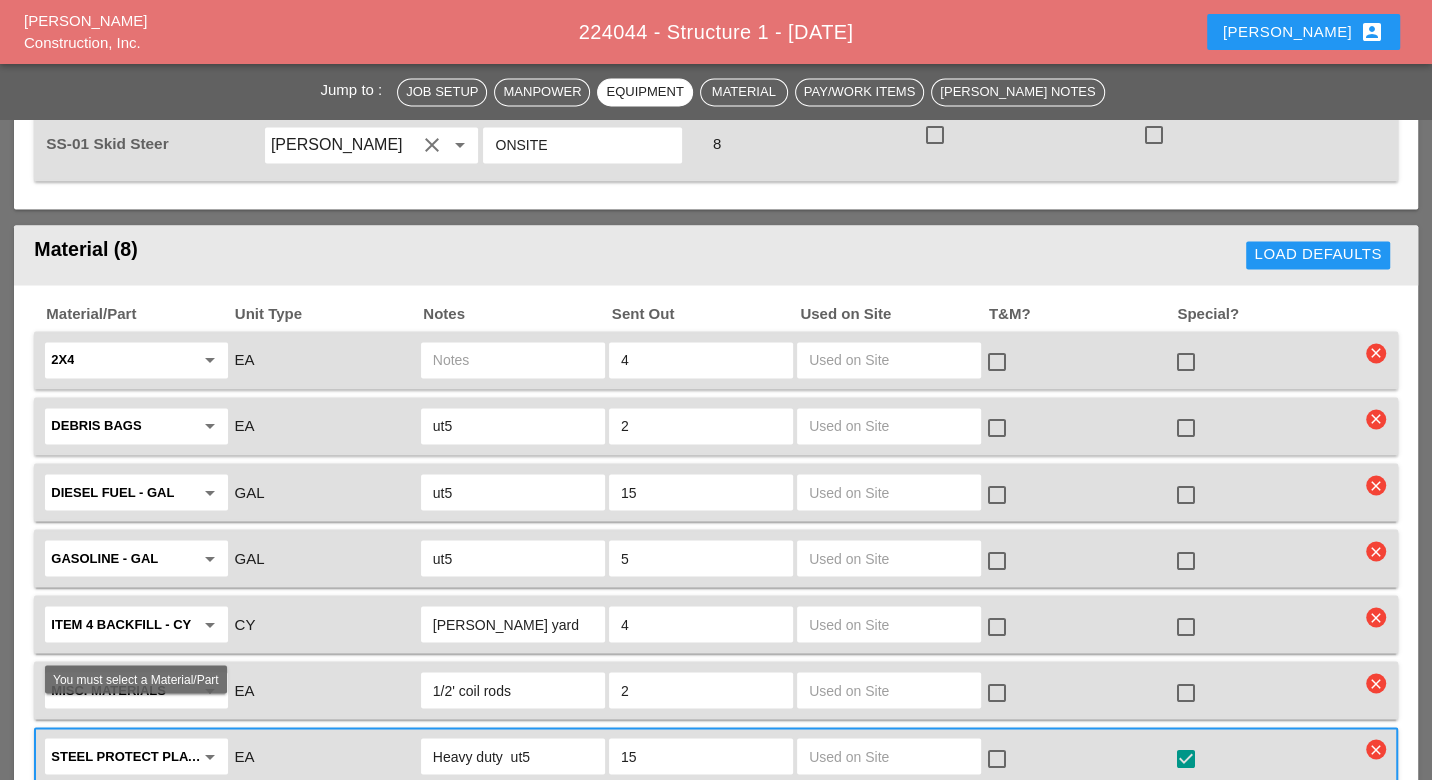 click at bounding box center [122, 822] 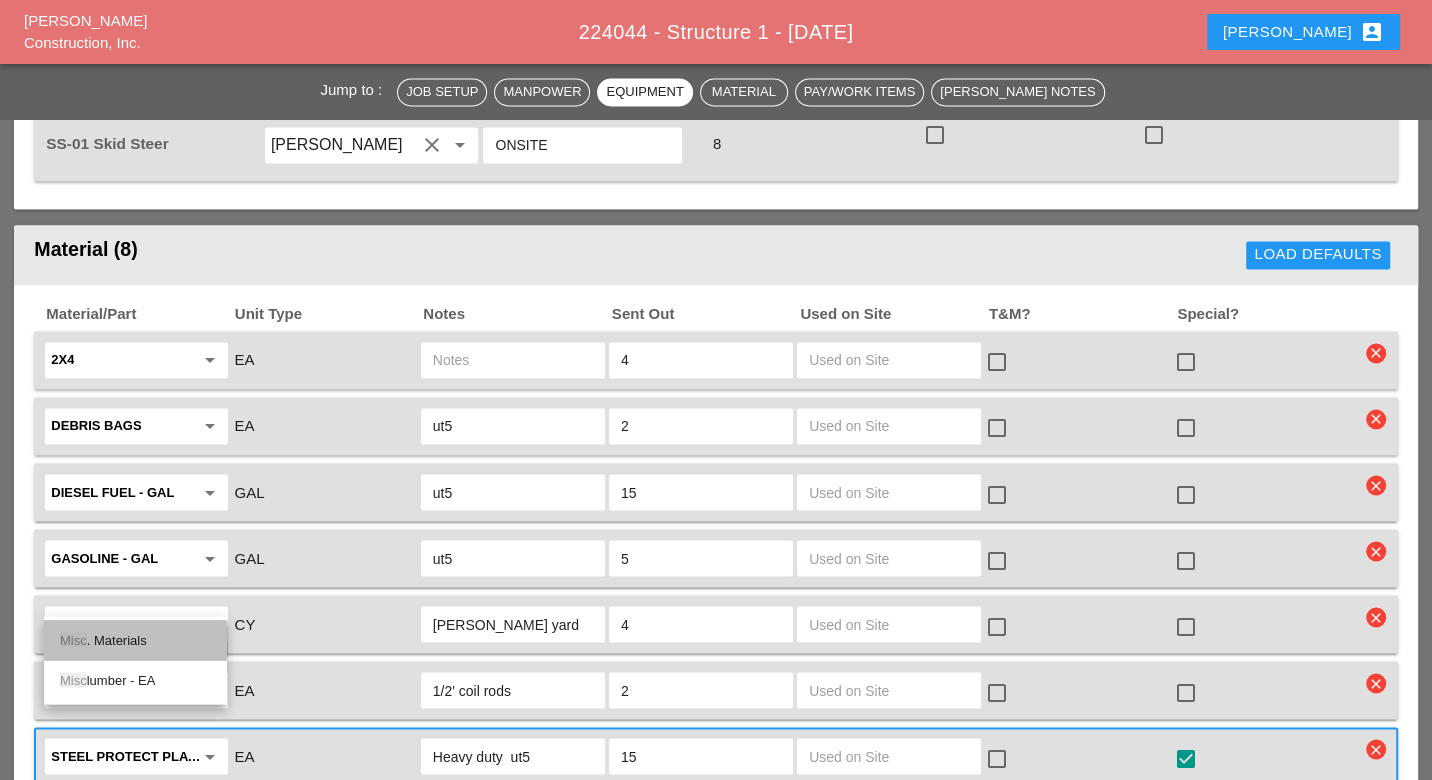 click on "Misc . Materials" at bounding box center (135, 640) 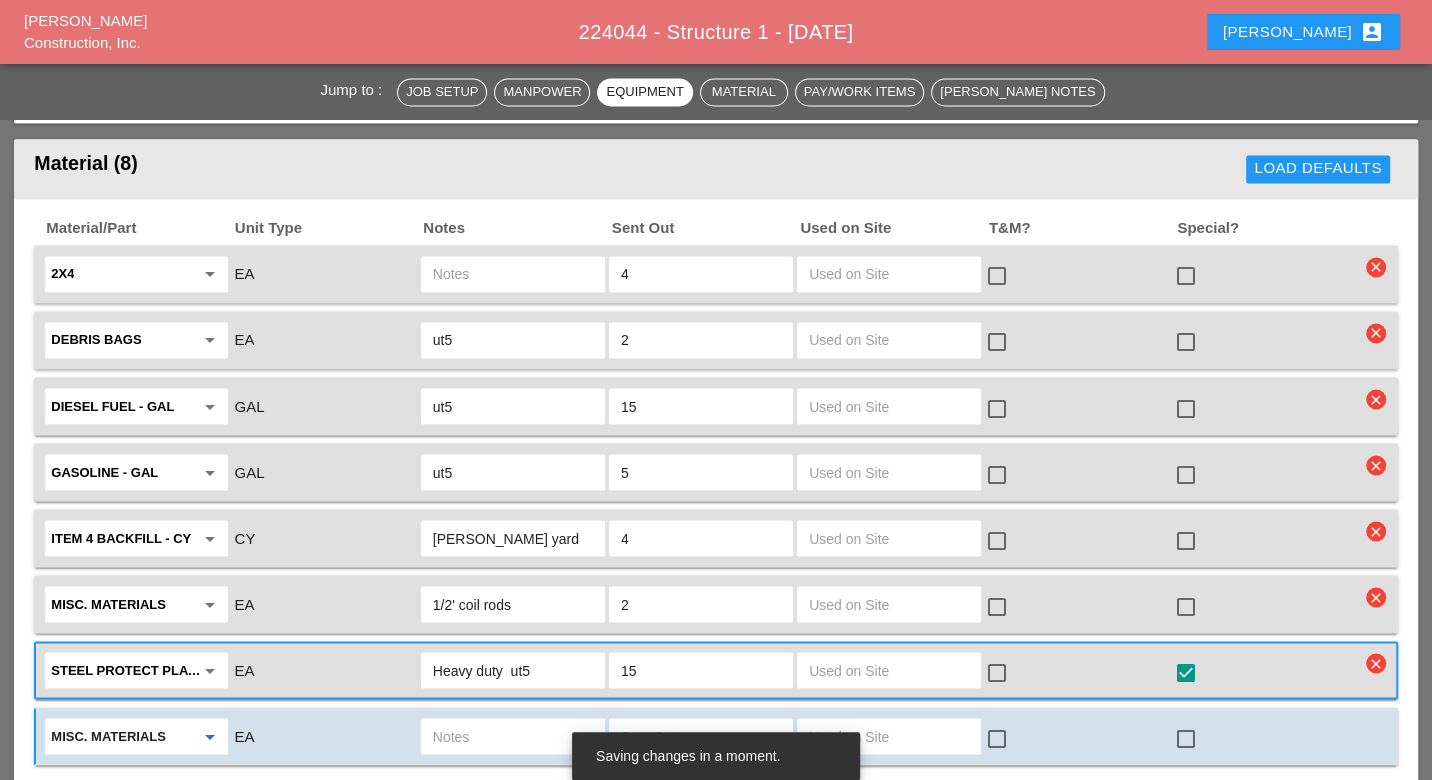 scroll, scrollTop: 2444, scrollLeft: 0, axis: vertical 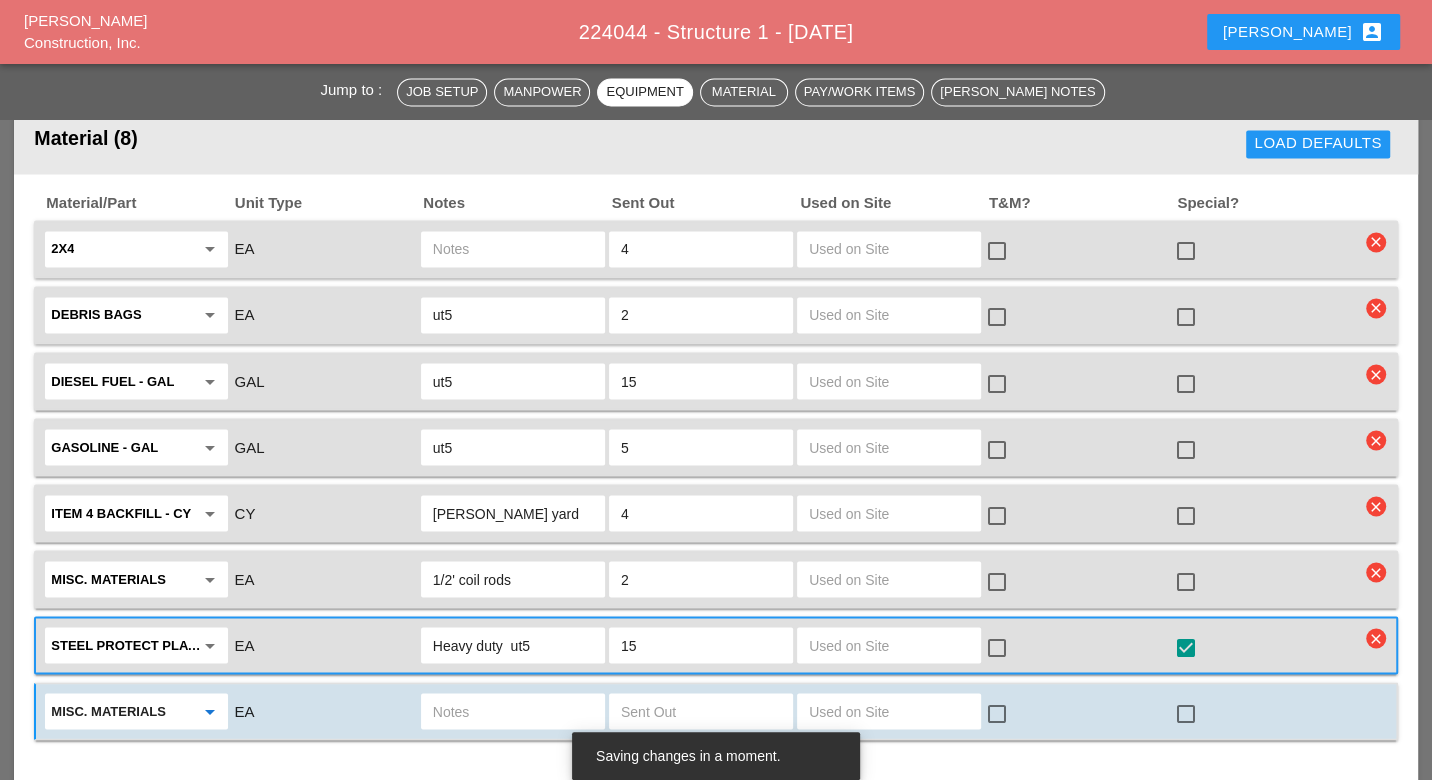 type on "Misc. Materials" 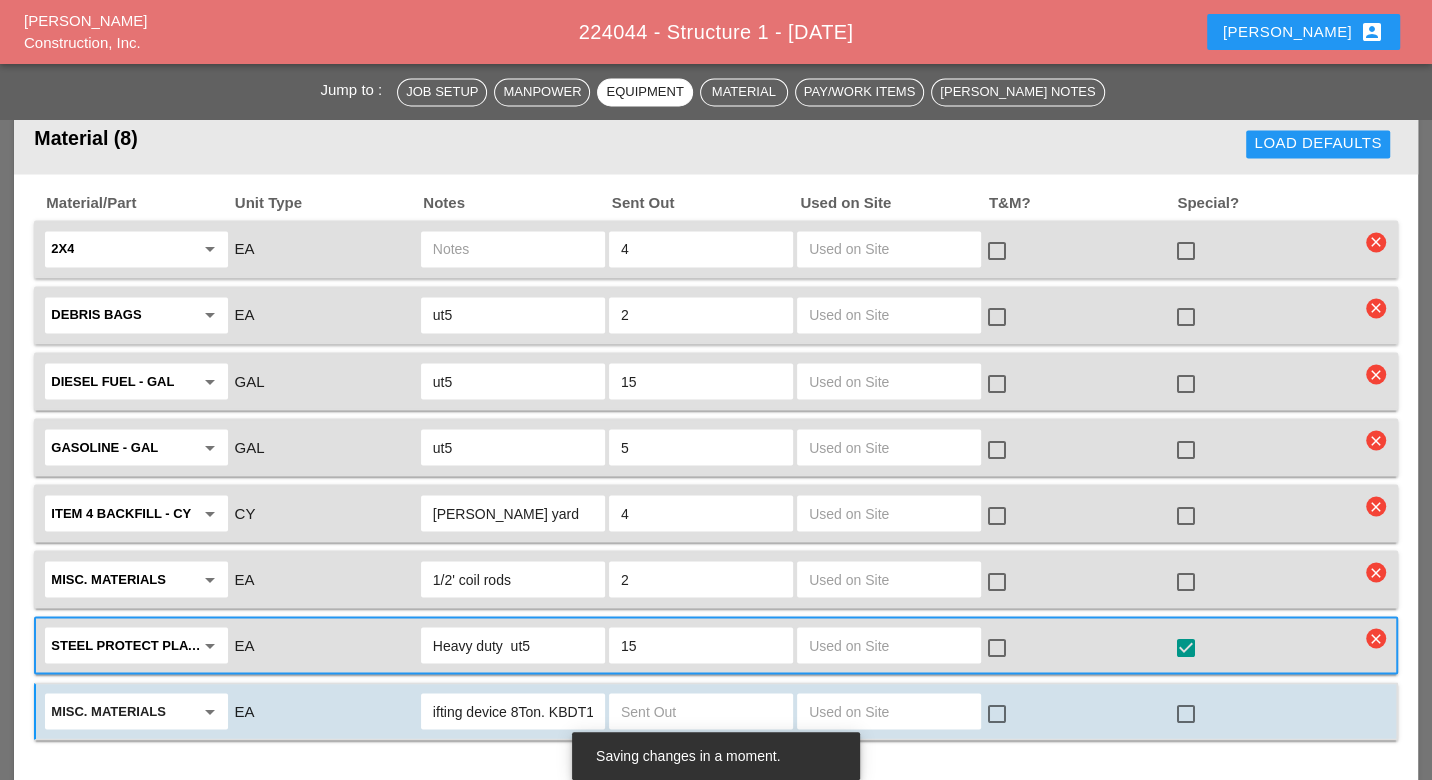 scroll, scrollTop: 0, scrollLeft: 10, axis: horizontal 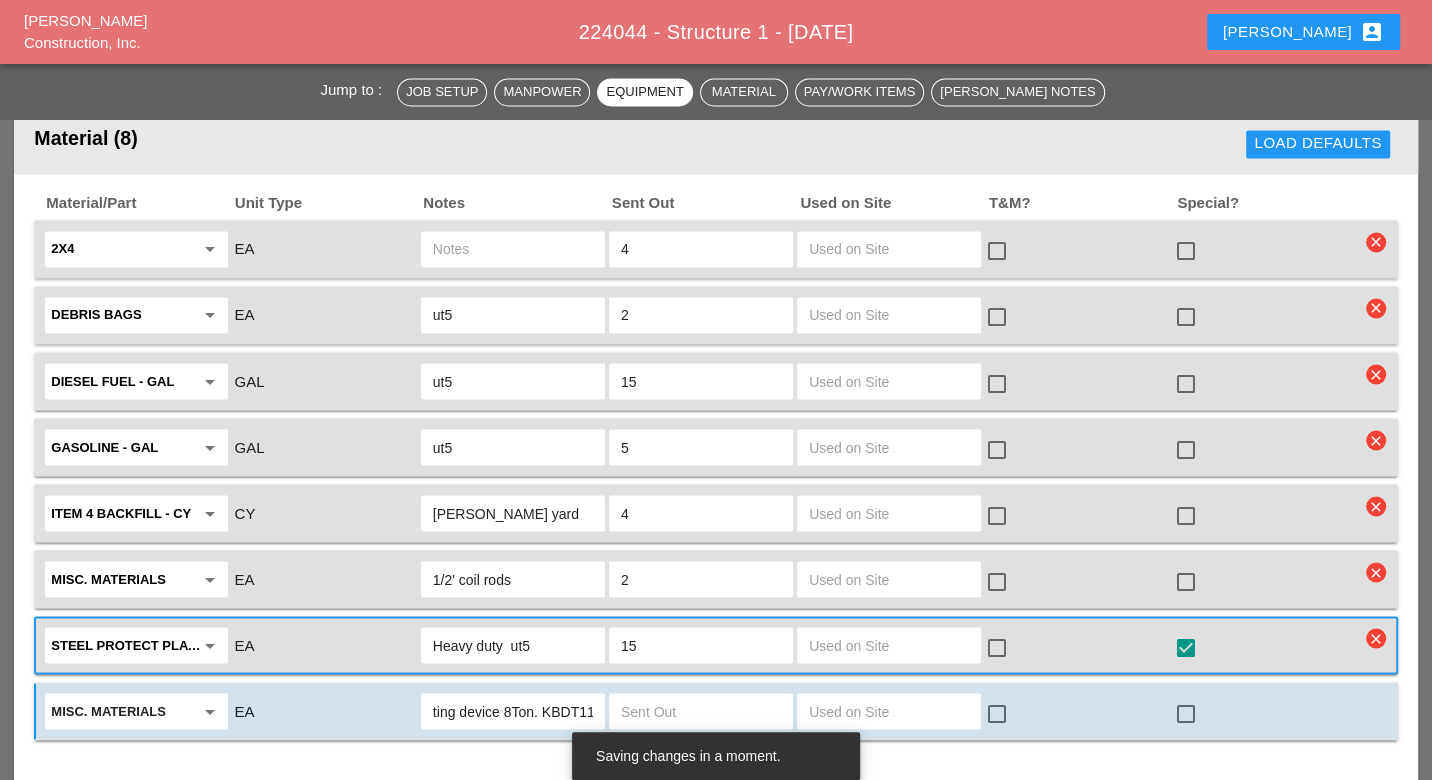 type on "lifting device 8Ton. KBDT11" 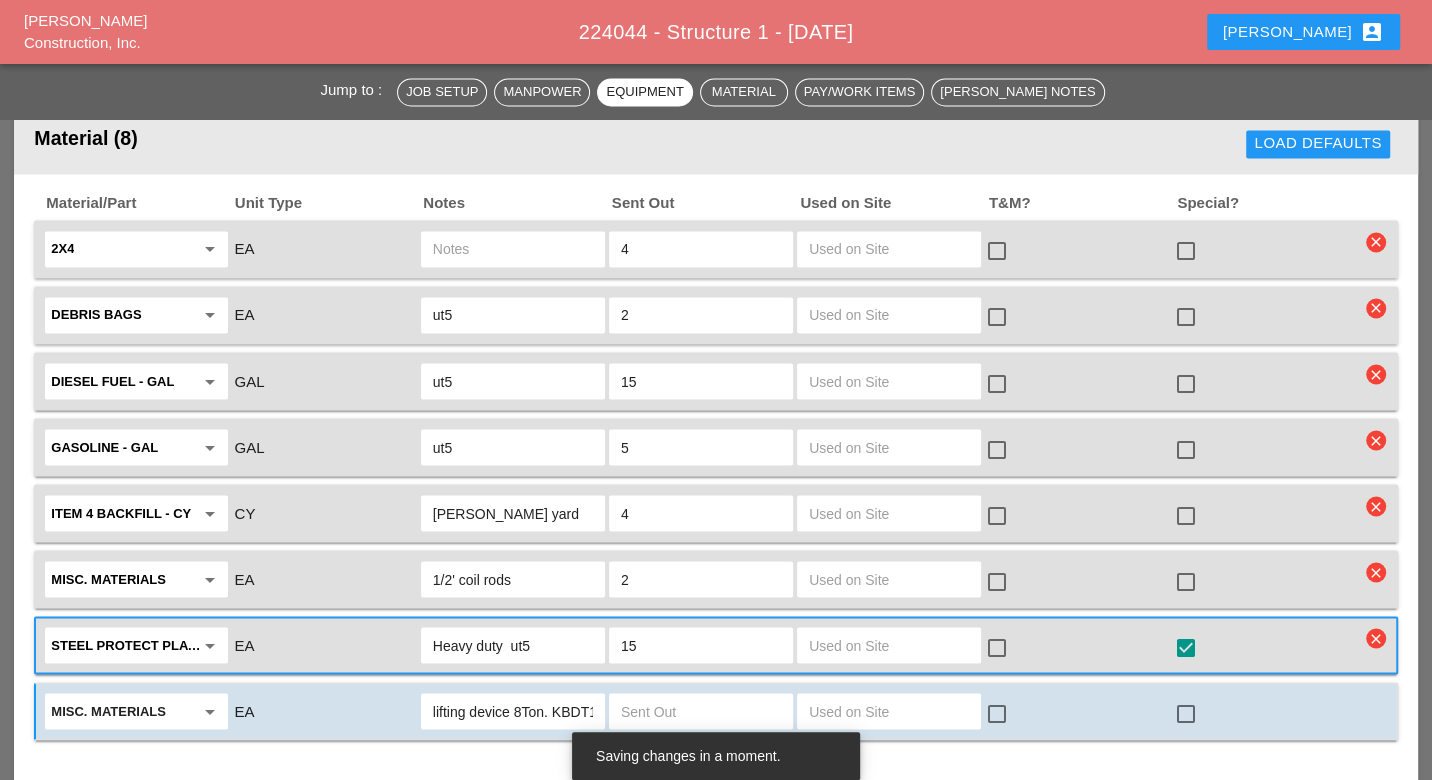 type on "2" 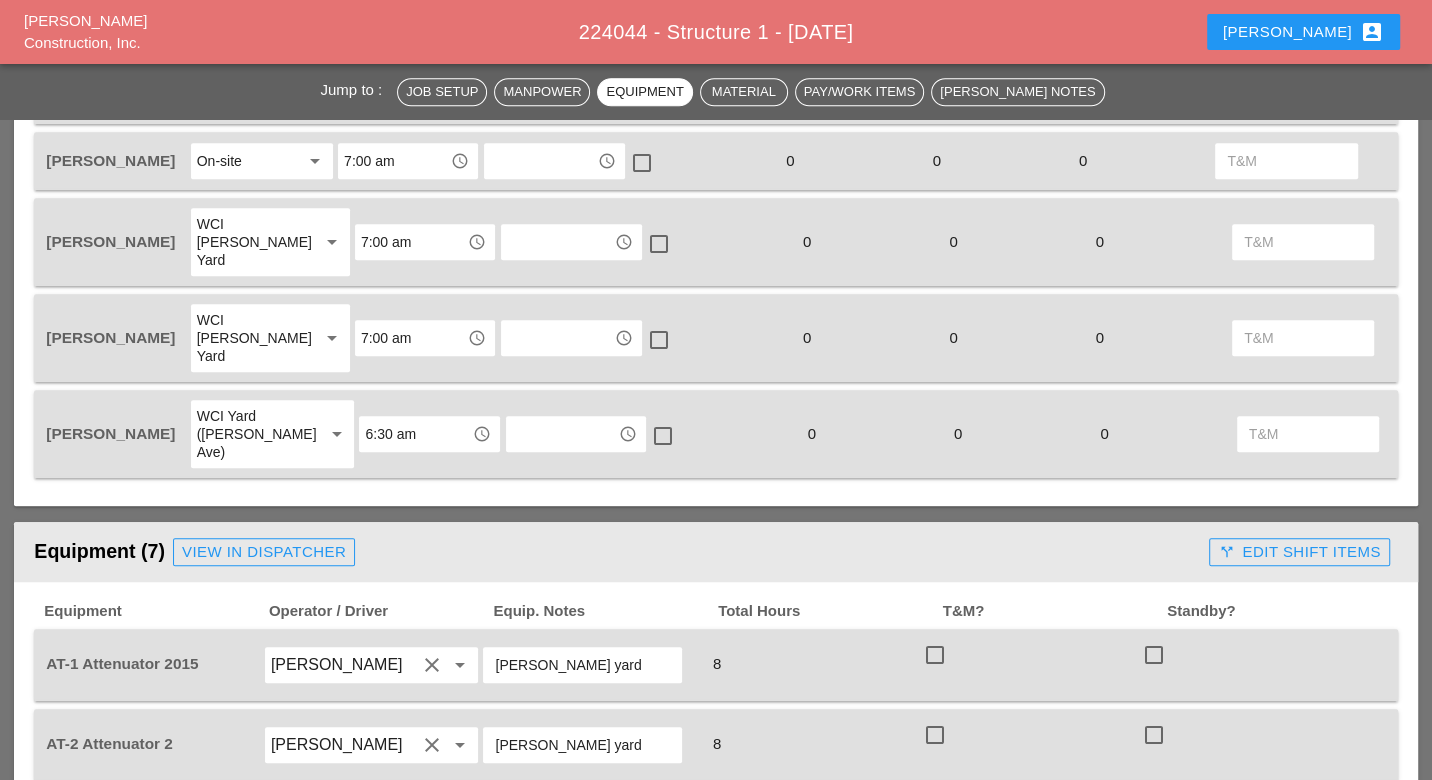 scroll, scrollTop: 1000, scrollLeft: 0, axis: vertical 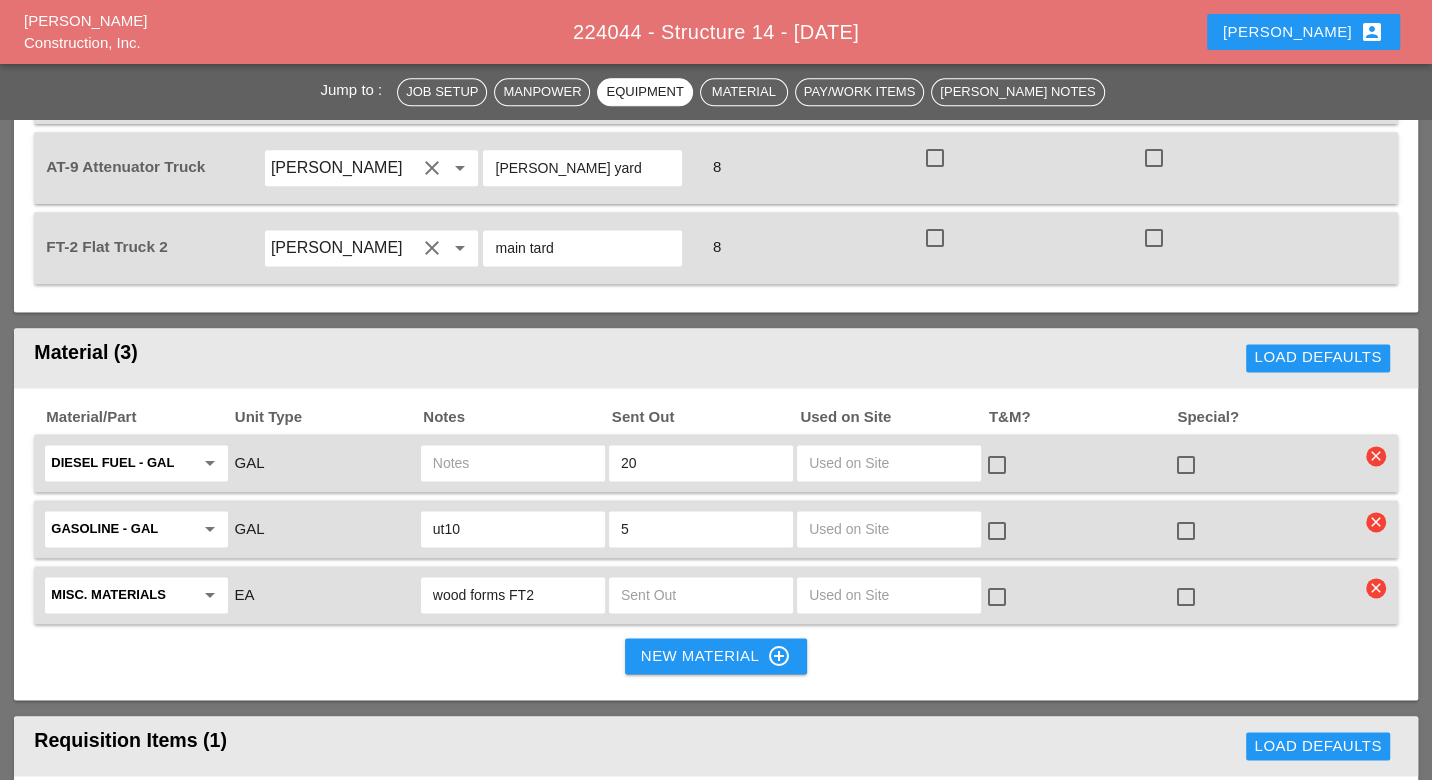 click at bounding box center (513, 463) 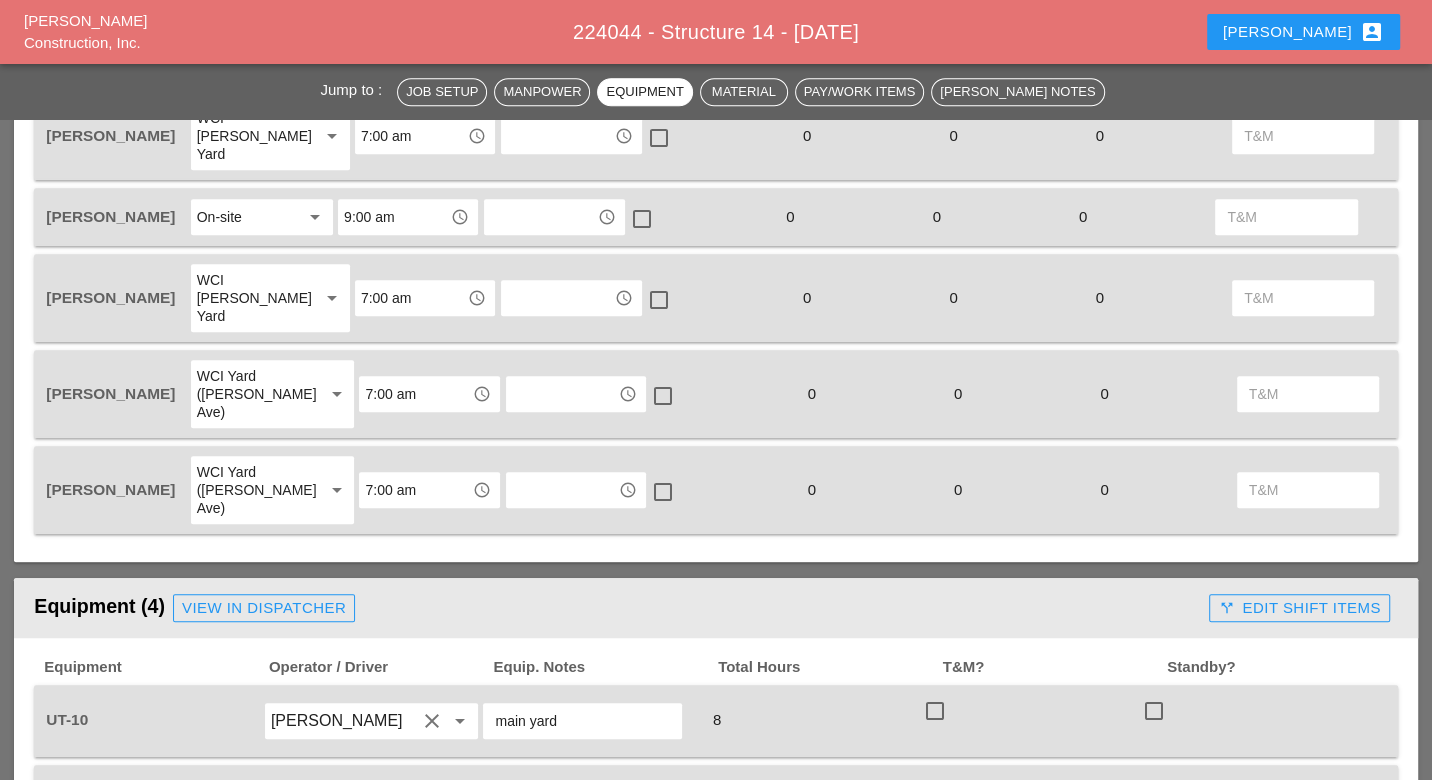 scroll, scrollTop: 1000, scrollLeft: 0, axis: vertical 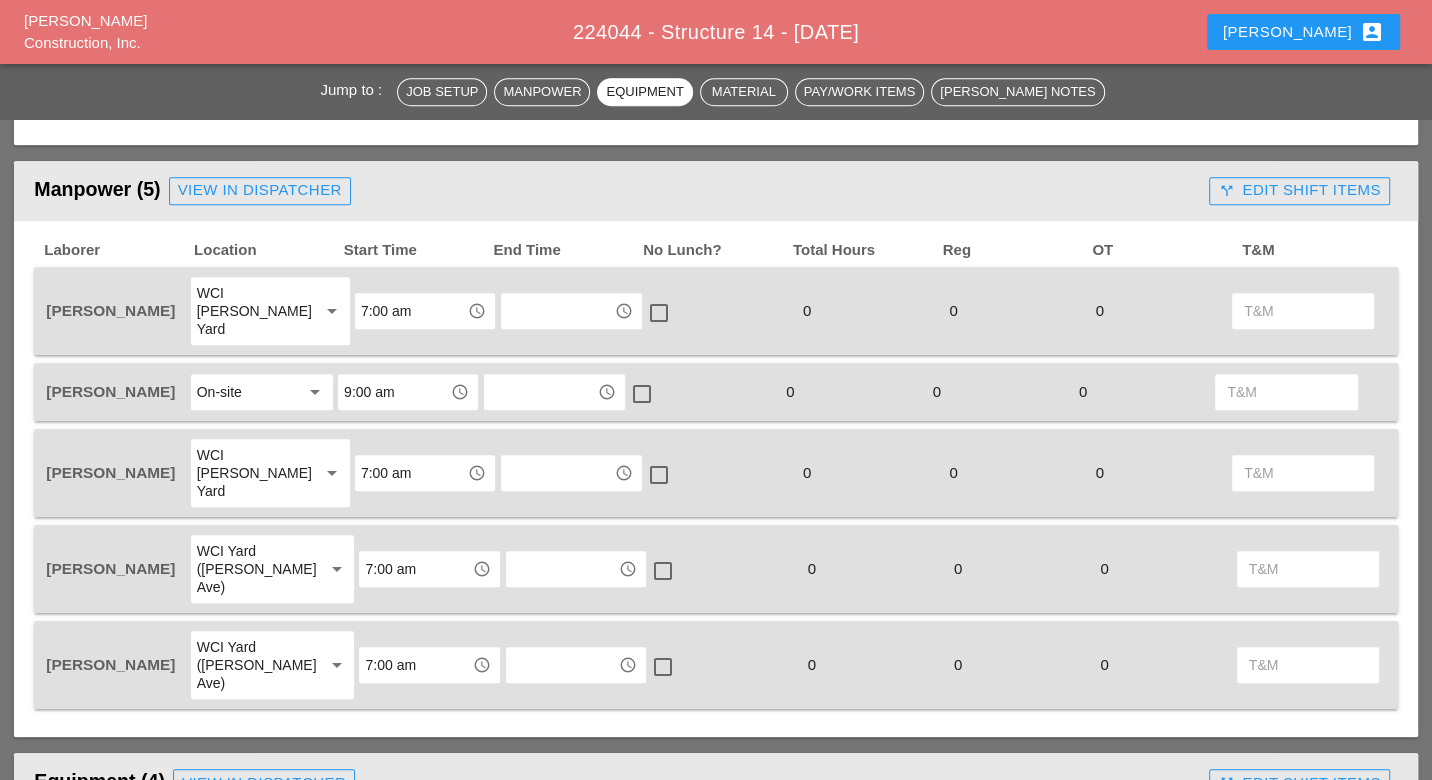 type on "ut10" 